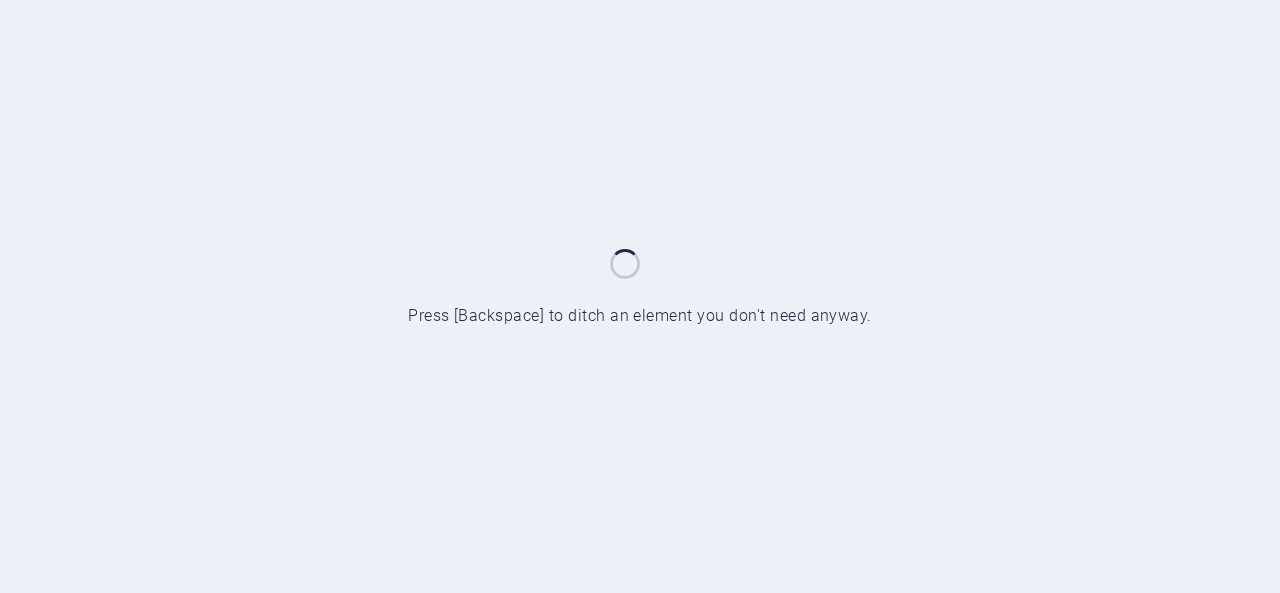 scroll, scrollTop: 0, scrollLeft: 0, axis: both 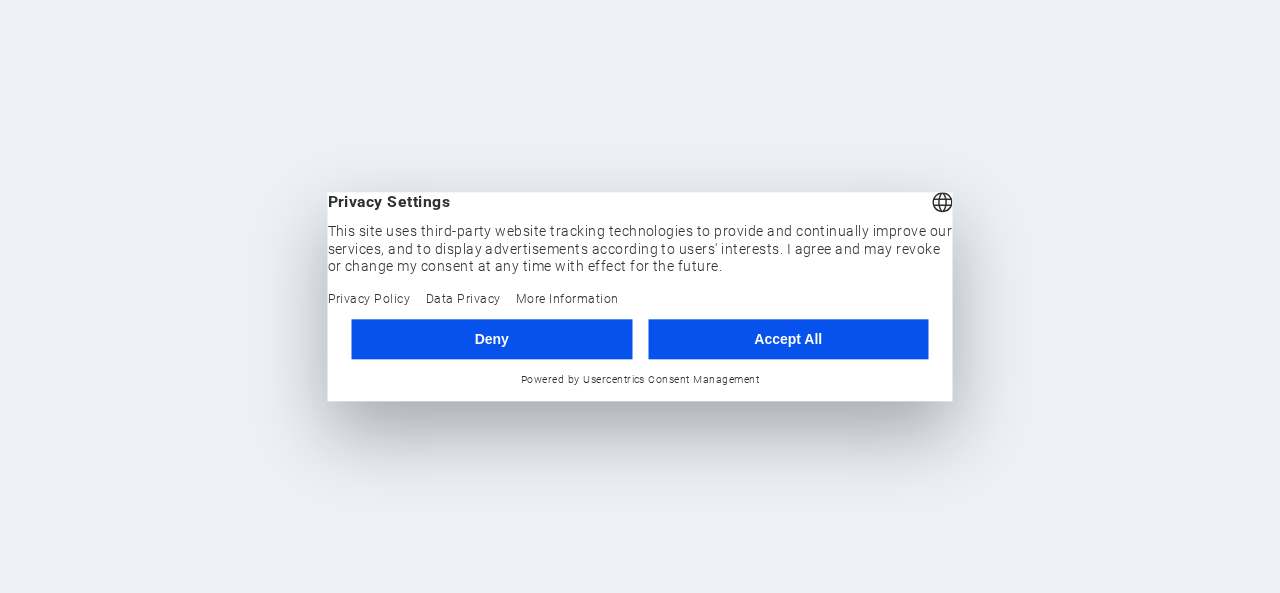 click on "Accept All" at bounding box center (788, 339) 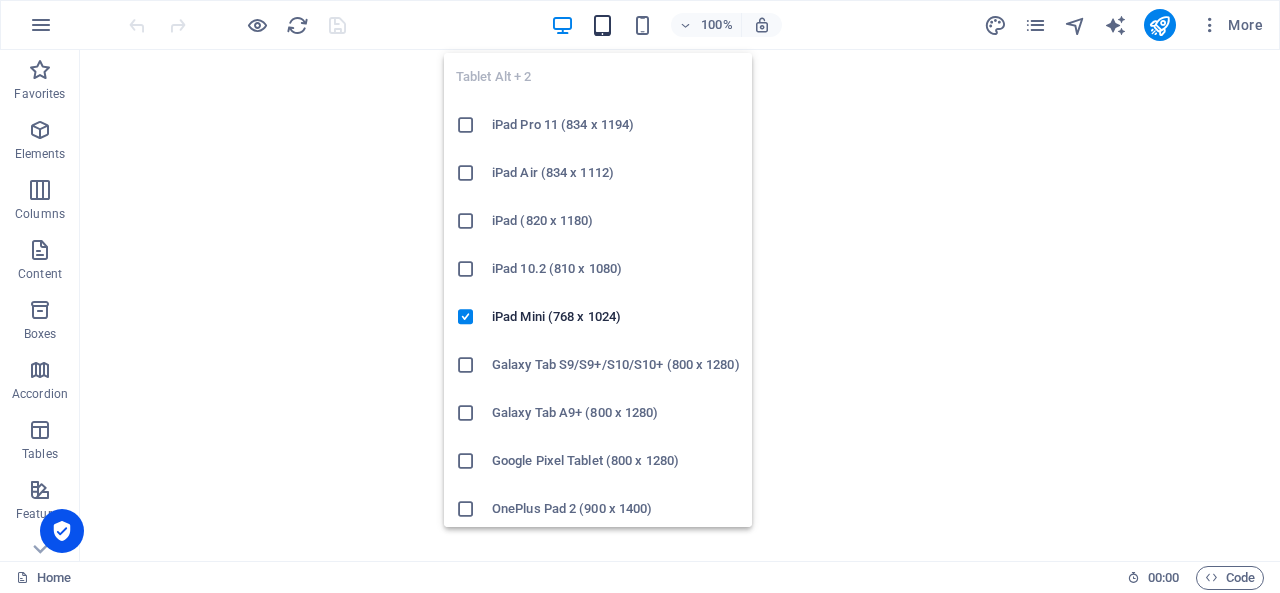 click at bounding box center (602, 25) 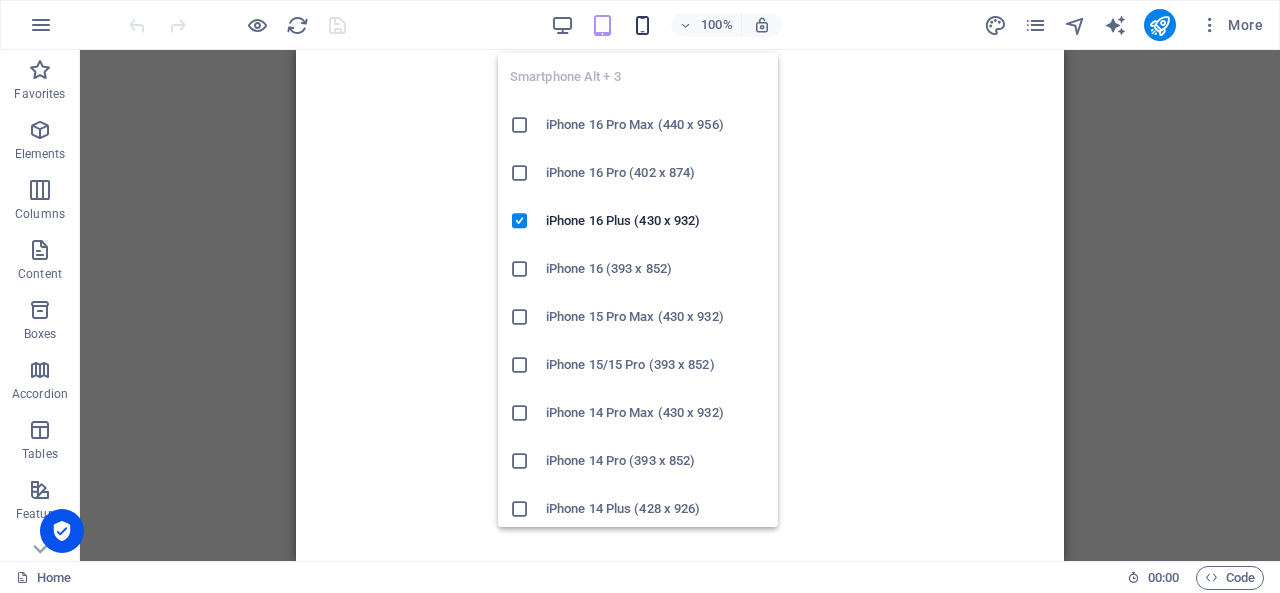 click at bounding box center [642, 25] 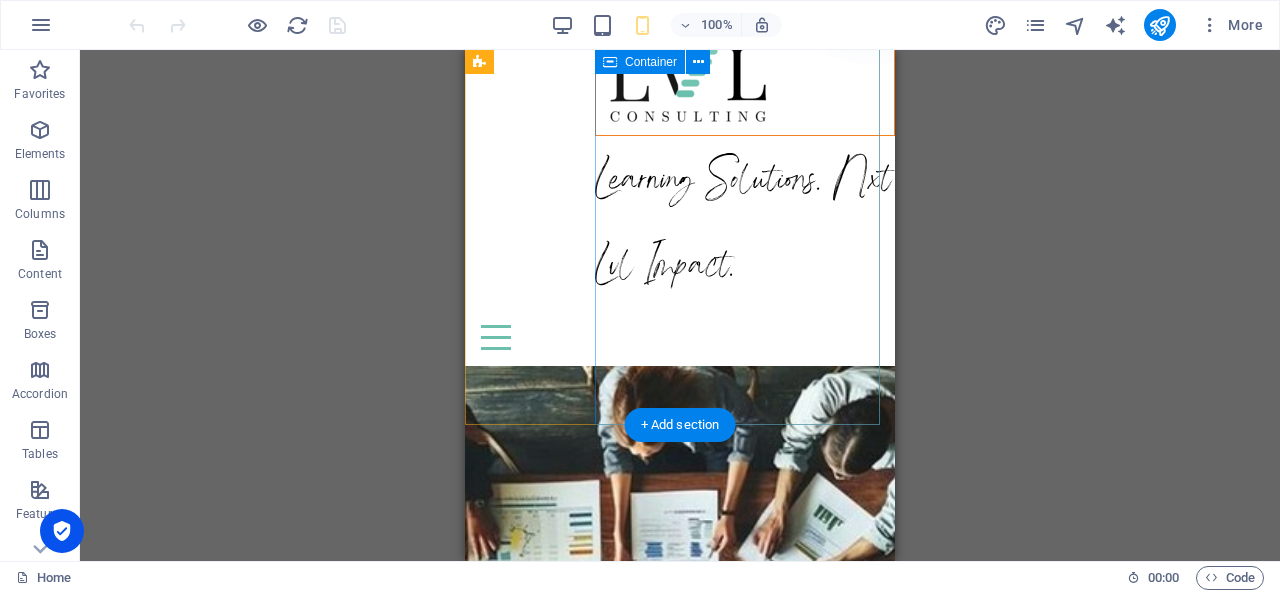 scroll, scrollTop: 0, scrollLeft: 0, axis: both 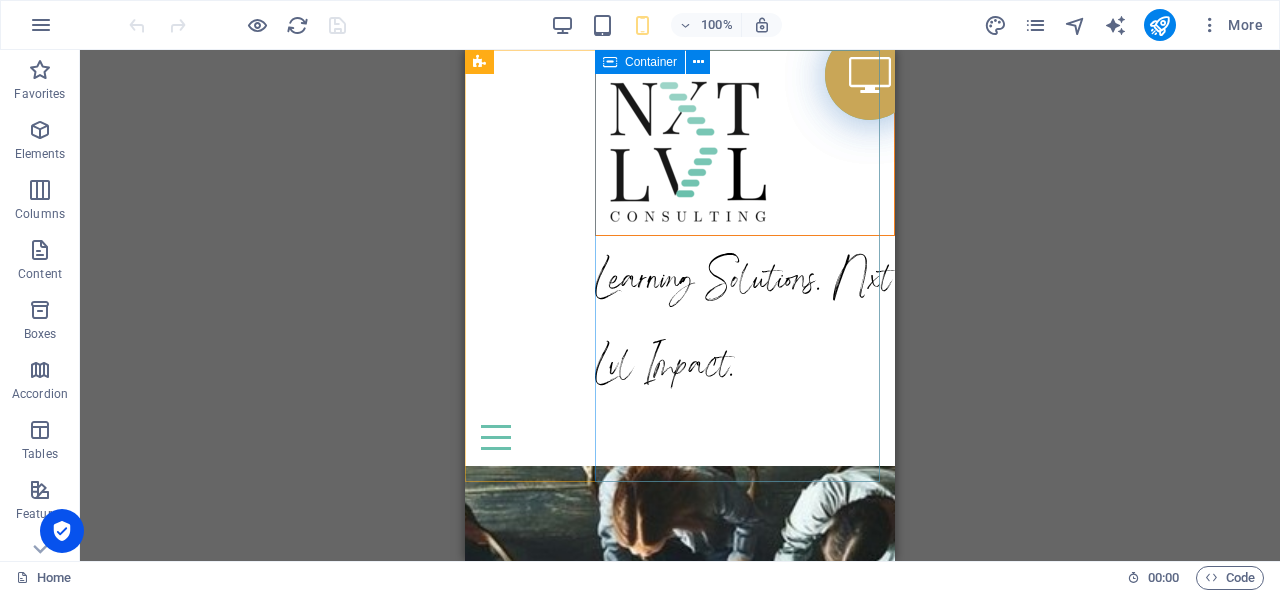 click at bounding box center (610, 62) 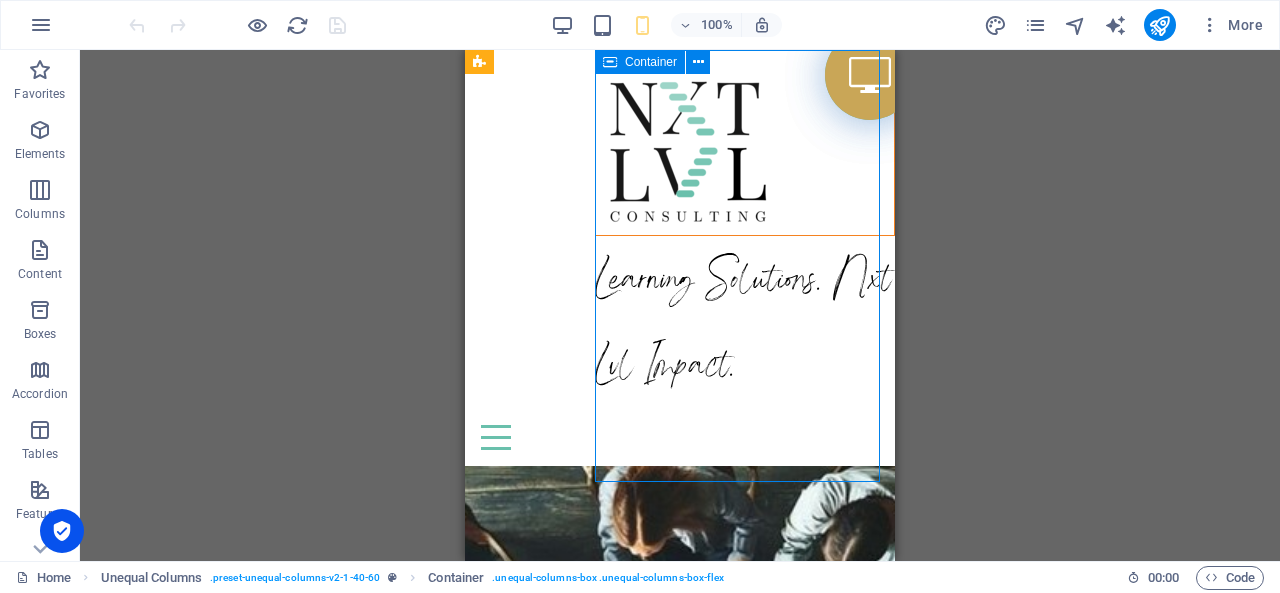 click at bounding box center (610, 62) 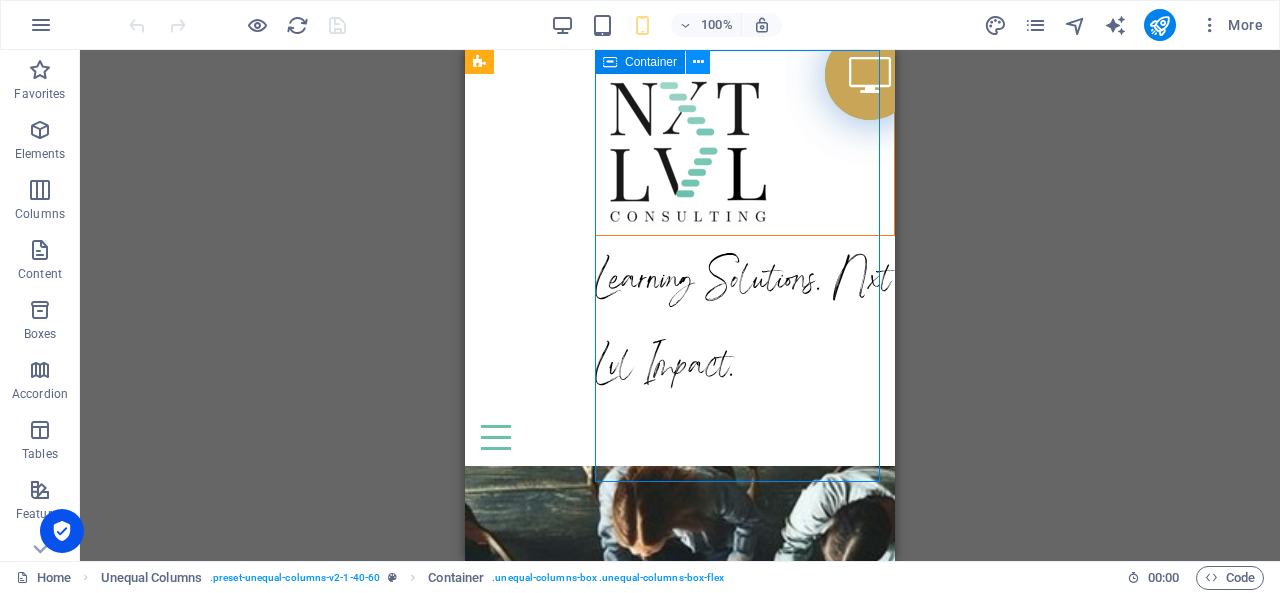 click at bounding box center [698, 62] 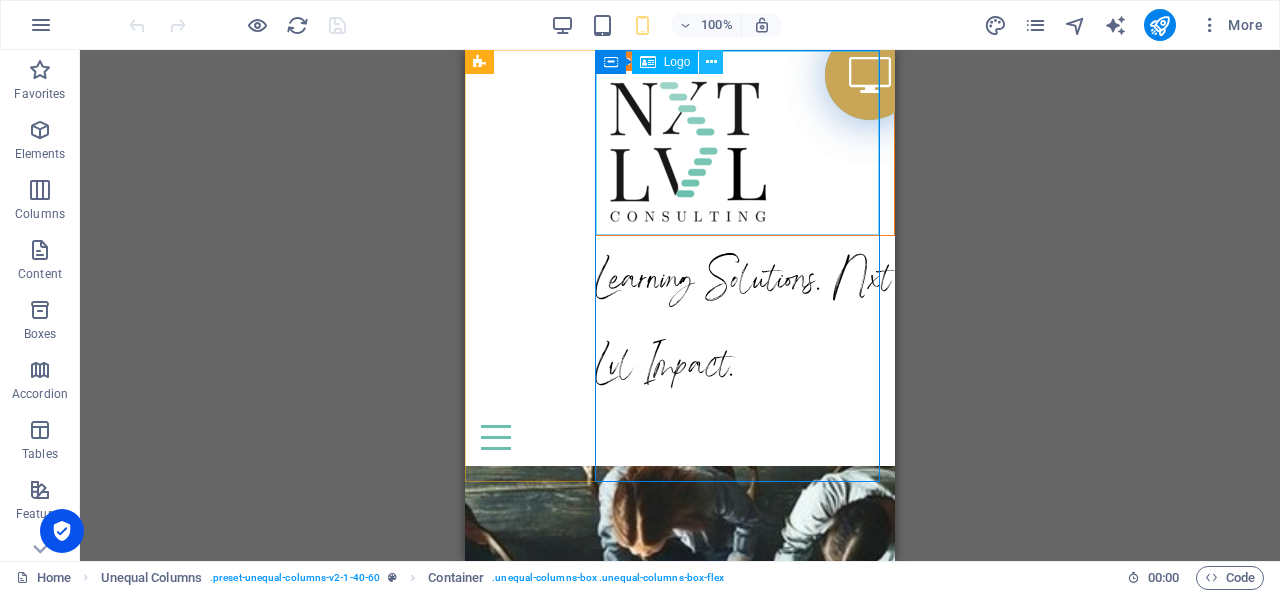 click at bounding box center (711, 62) 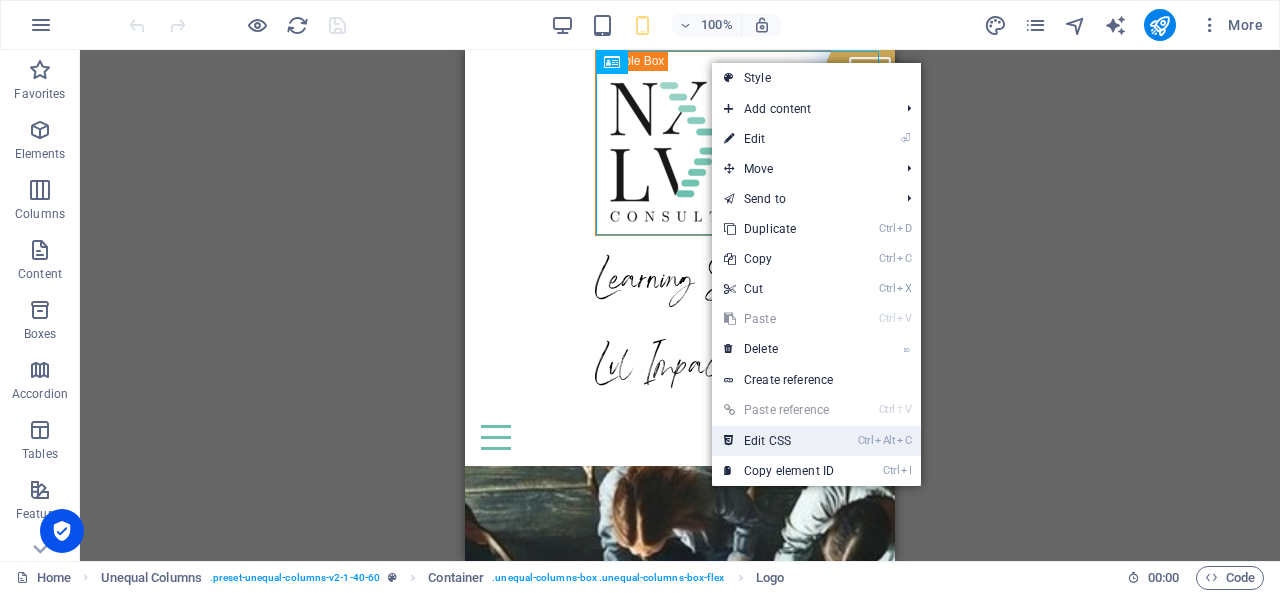 click on "Ctrl Alt C  Edit CSS" at bounding box center (779, 441) 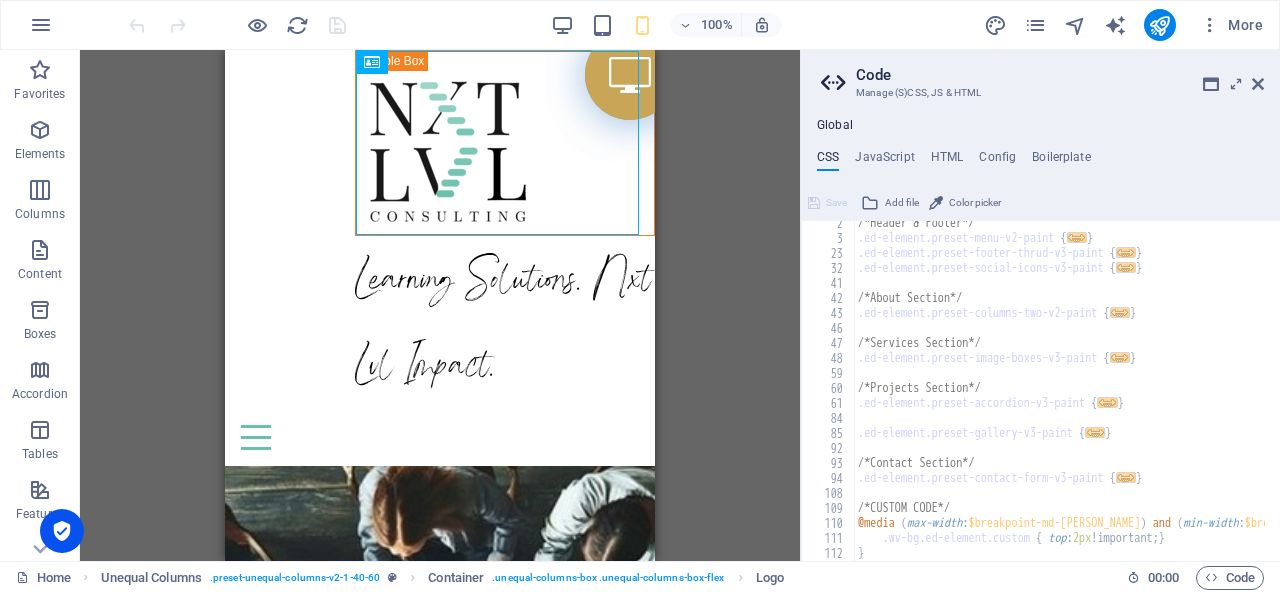 scroll, scrollTop: 0, scrollLeft: 0, axis: both 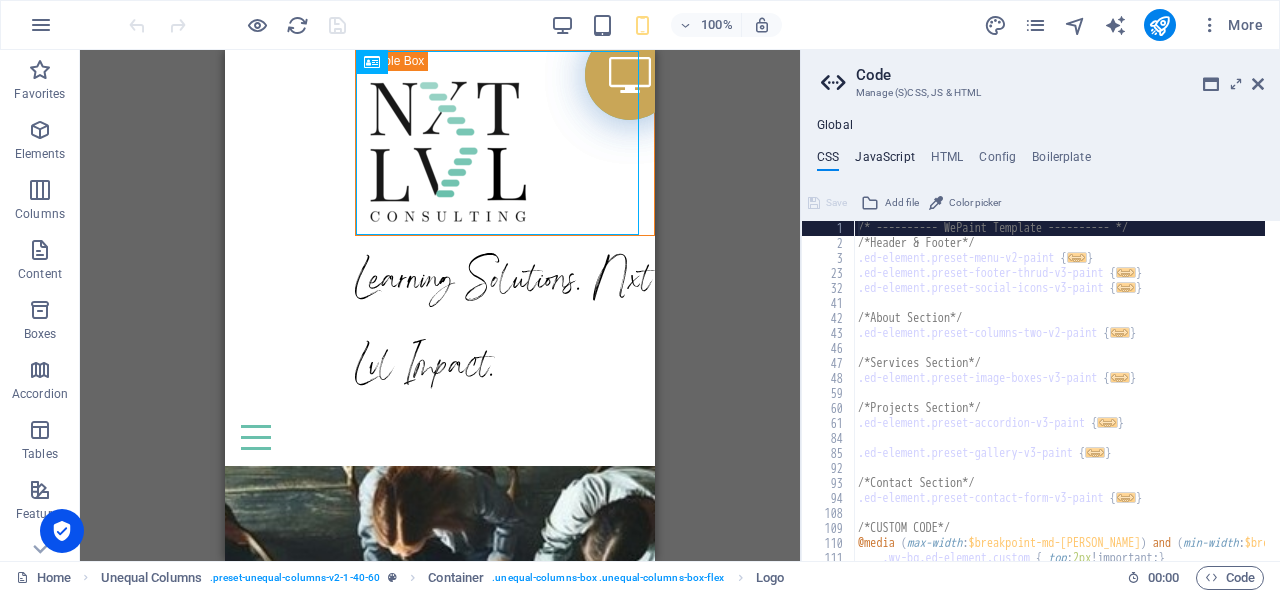 click on "JavaScript" at bounding box center (884, 161) 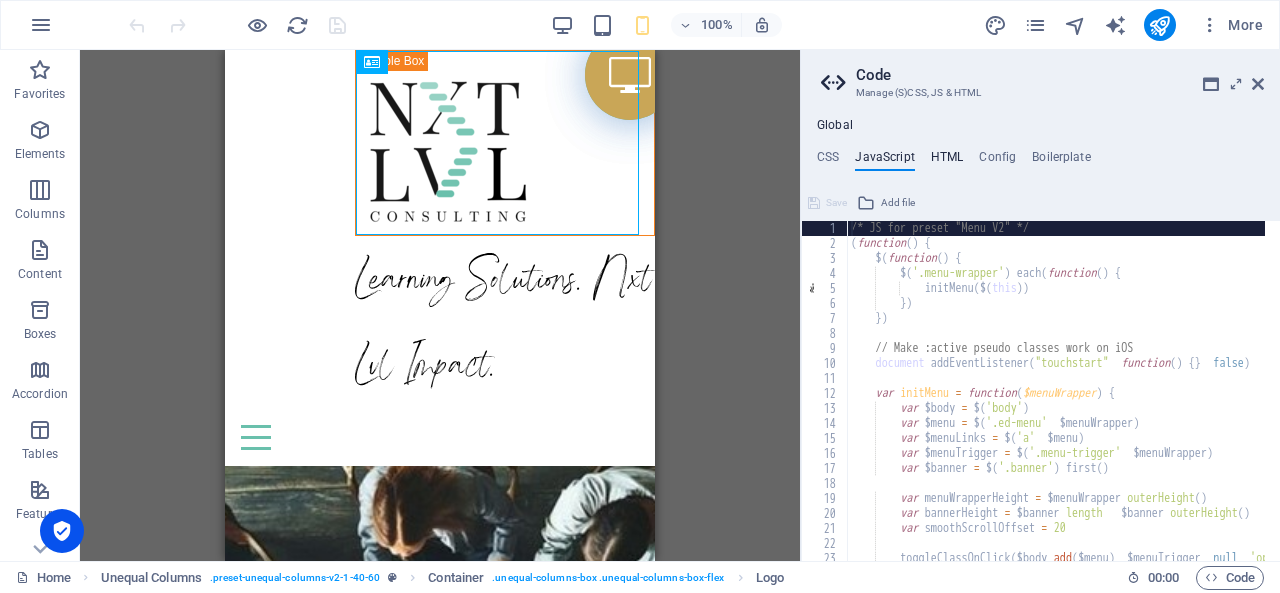 click on "HTML" at bounding box center [947, 161] 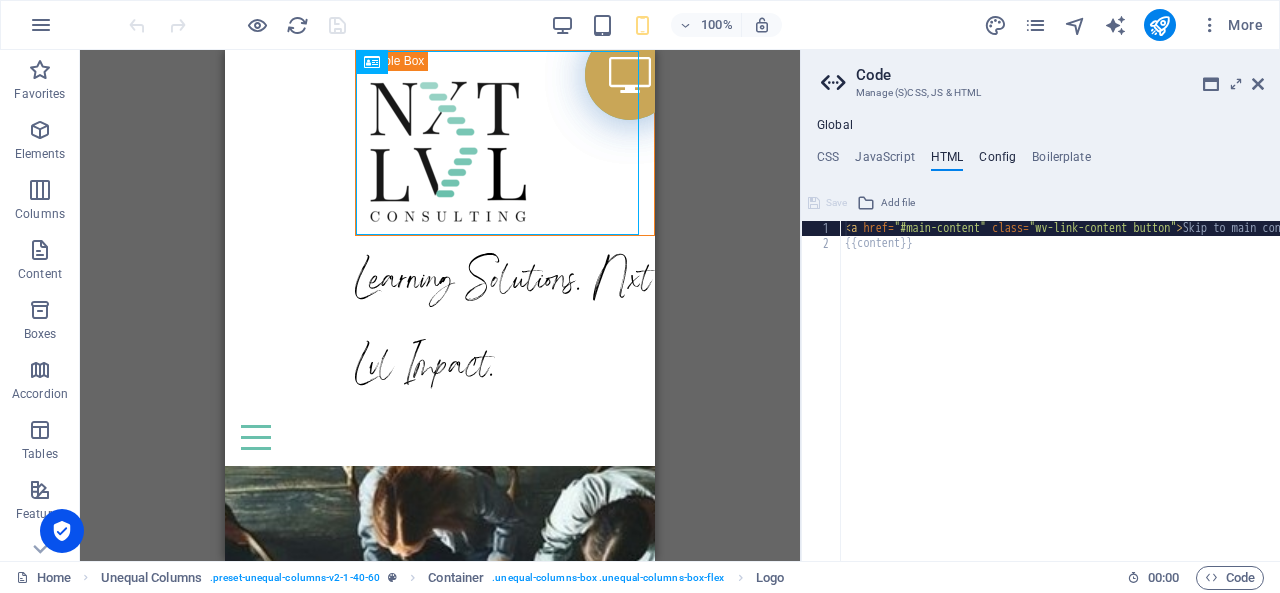 click on "Config" at bounding box center (997, 161) 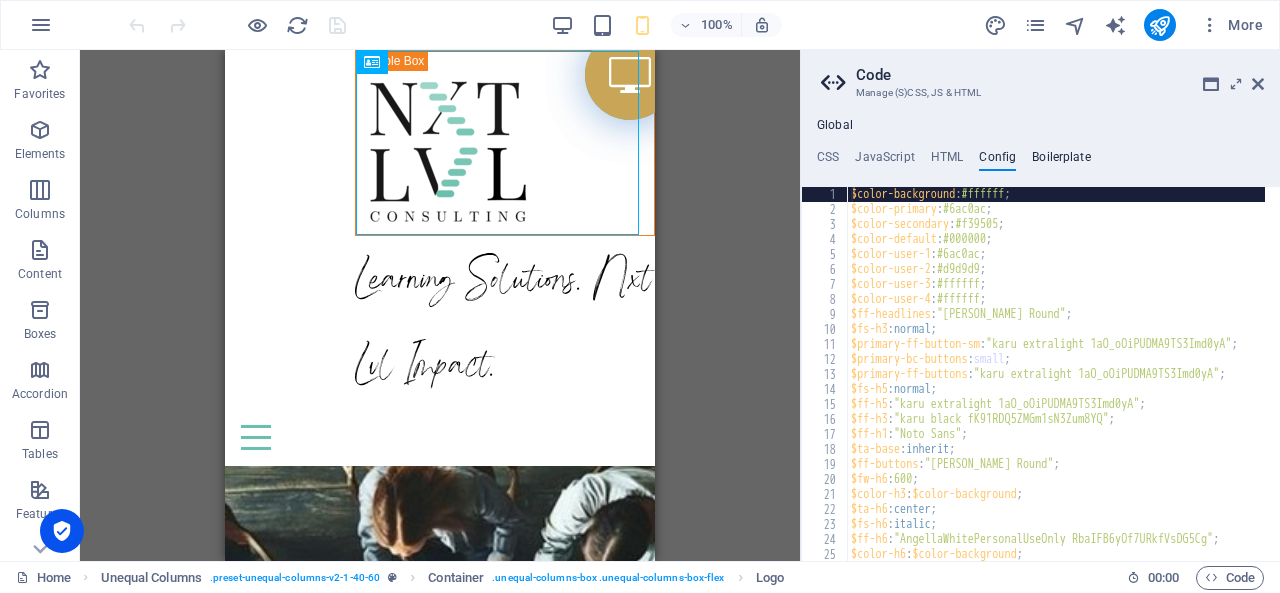 click on "Boilerplate" at bounding box center [1061, 161] 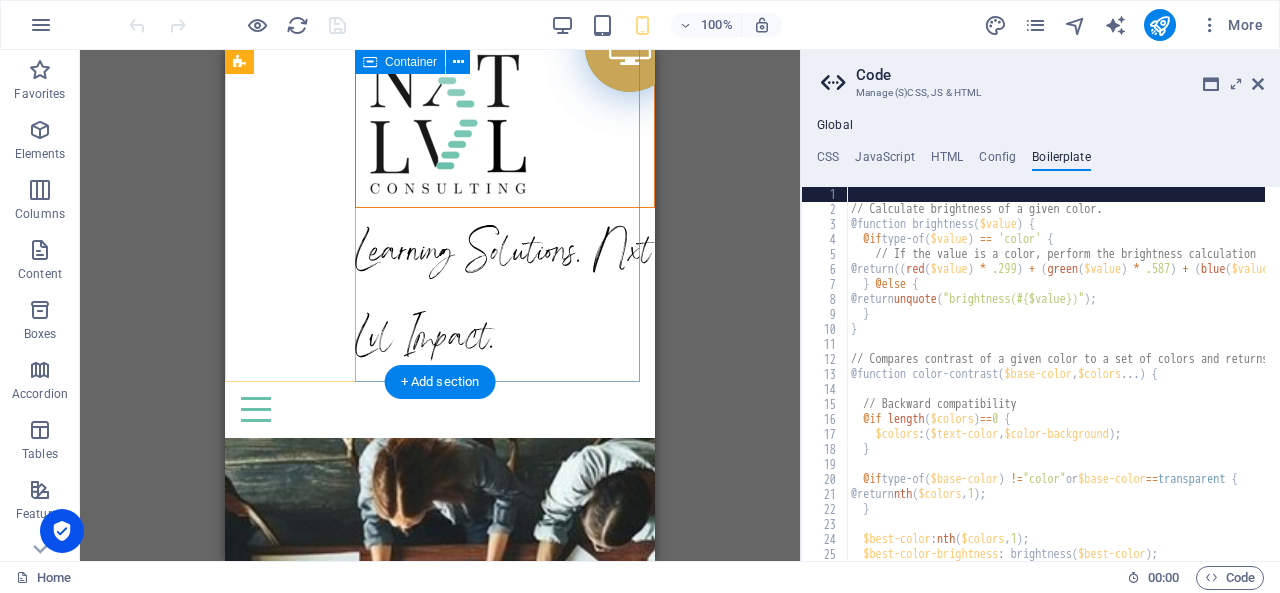 scroll, scrollTop: 0, scrollLeft: 0, axis: both 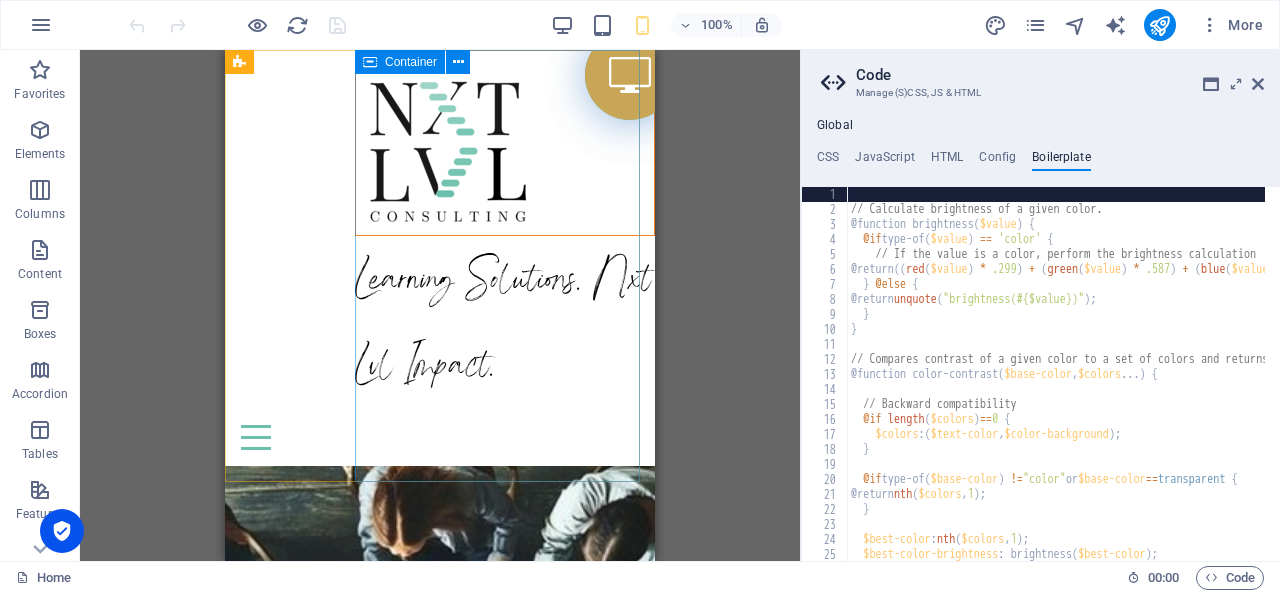 click at bounding box center (370, 62) 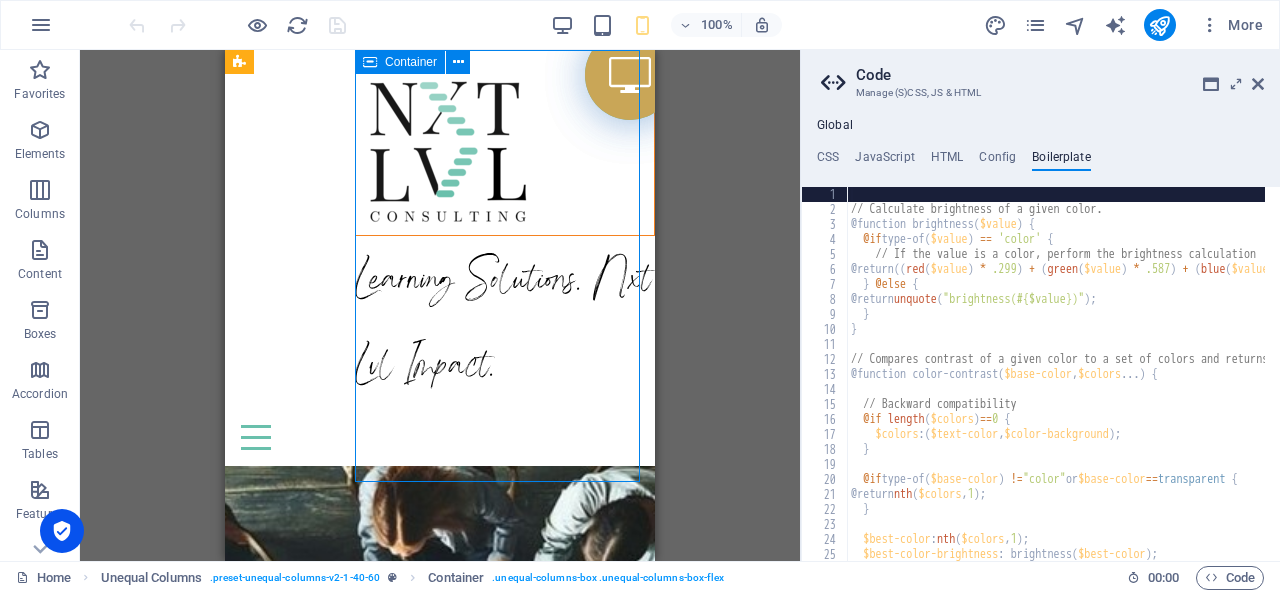 click on "Container" at bounding box center [411, 62] 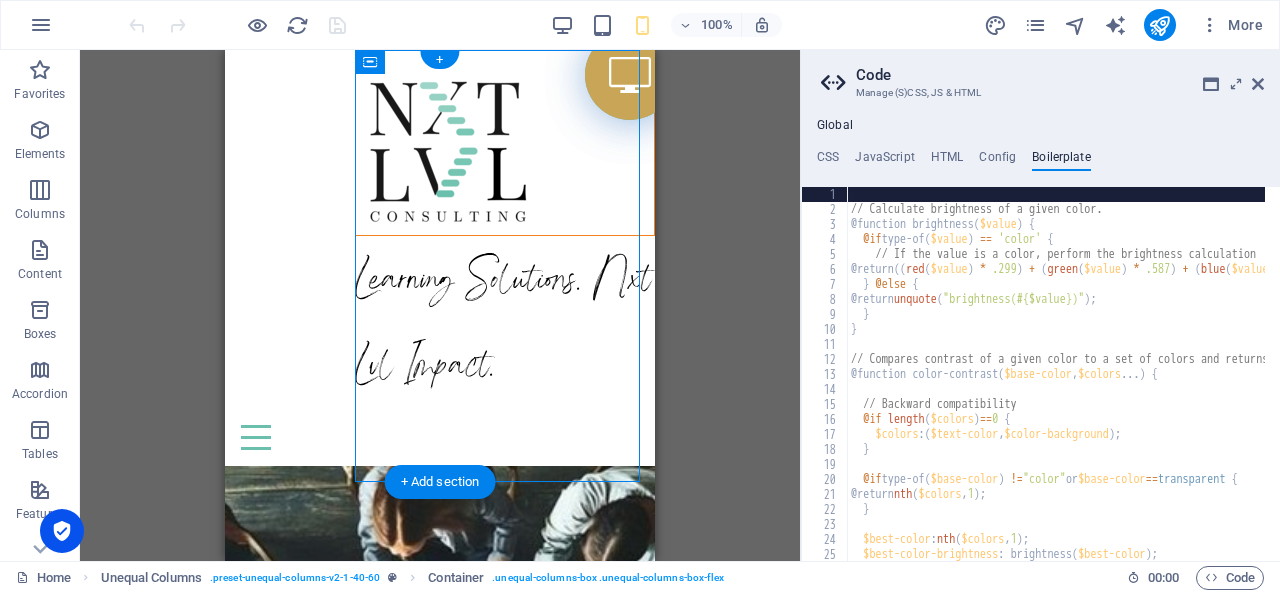 drag, startPoint x: 626, startPoint y: 115, endPoint x: 396, endPoint y: 82, distance: 232.35533 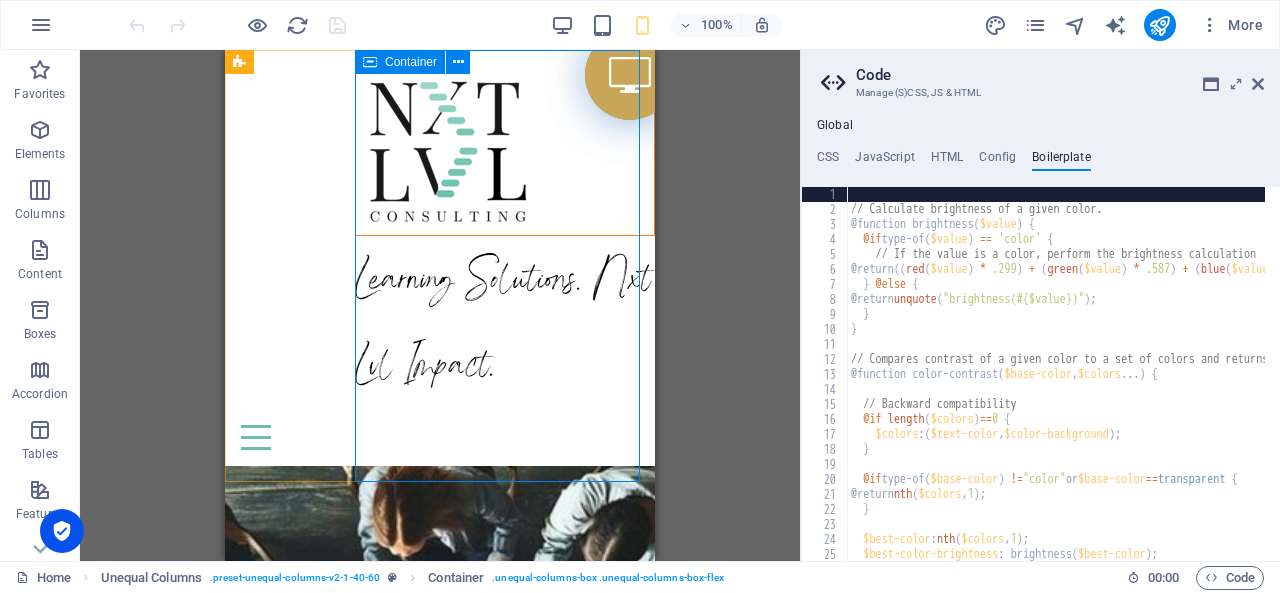 click at bounding box center (370, 62) 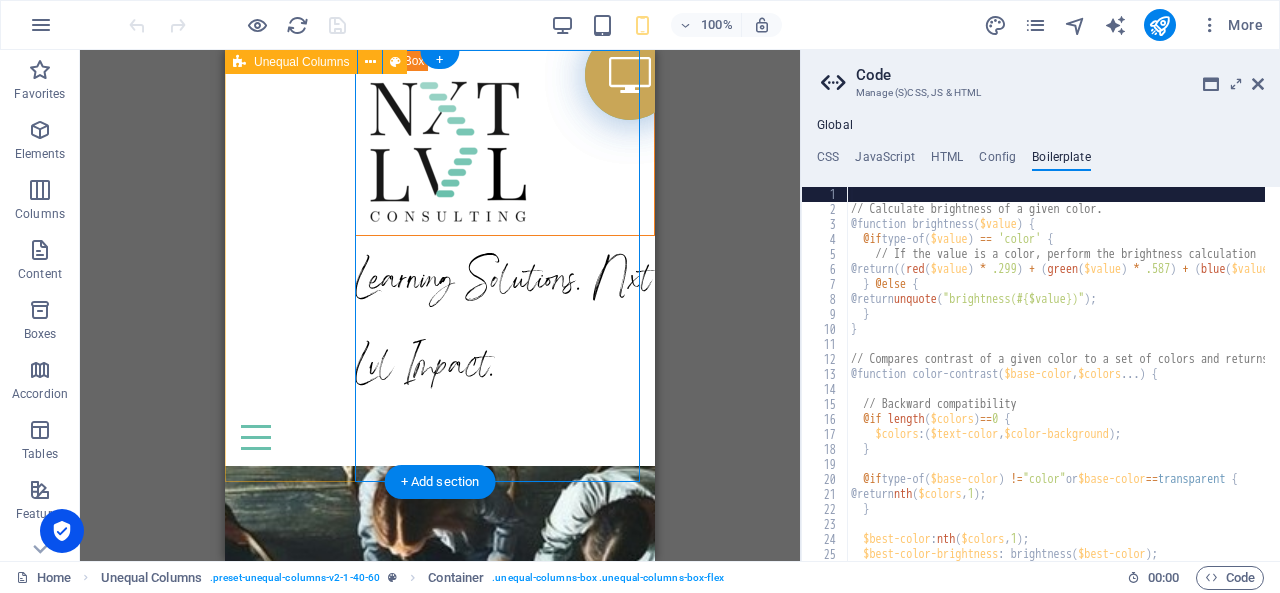 click on "Learning Solutions. Nxt Lvl Impact." at bounding box center (440, 229) 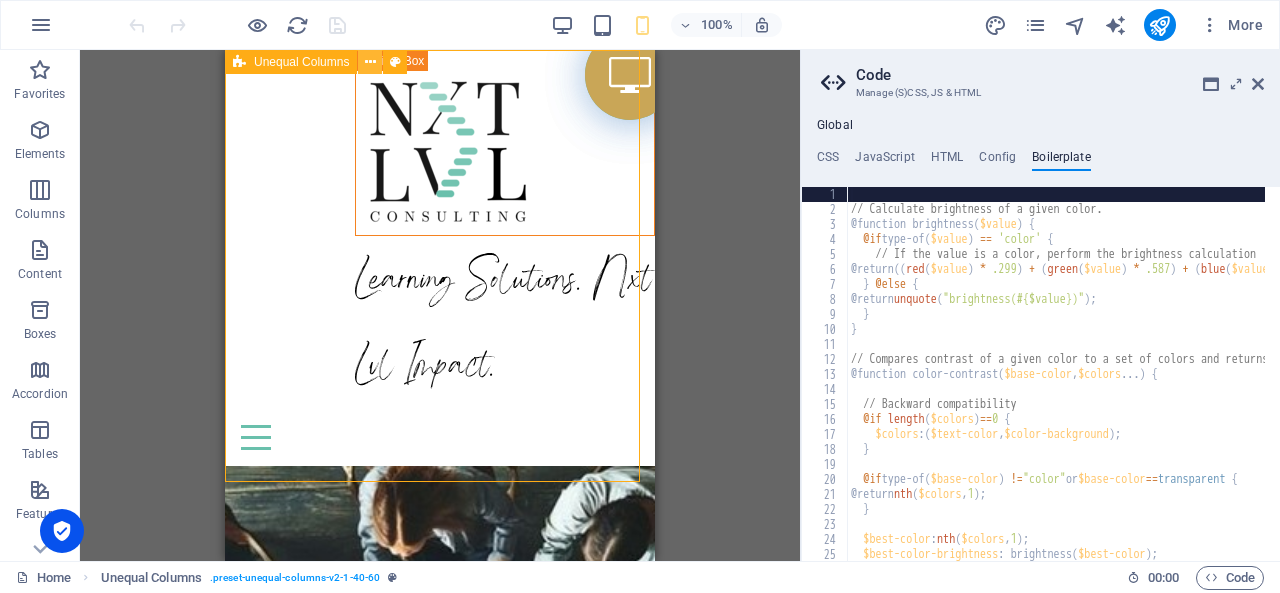 click at bounding box center (370, 62) 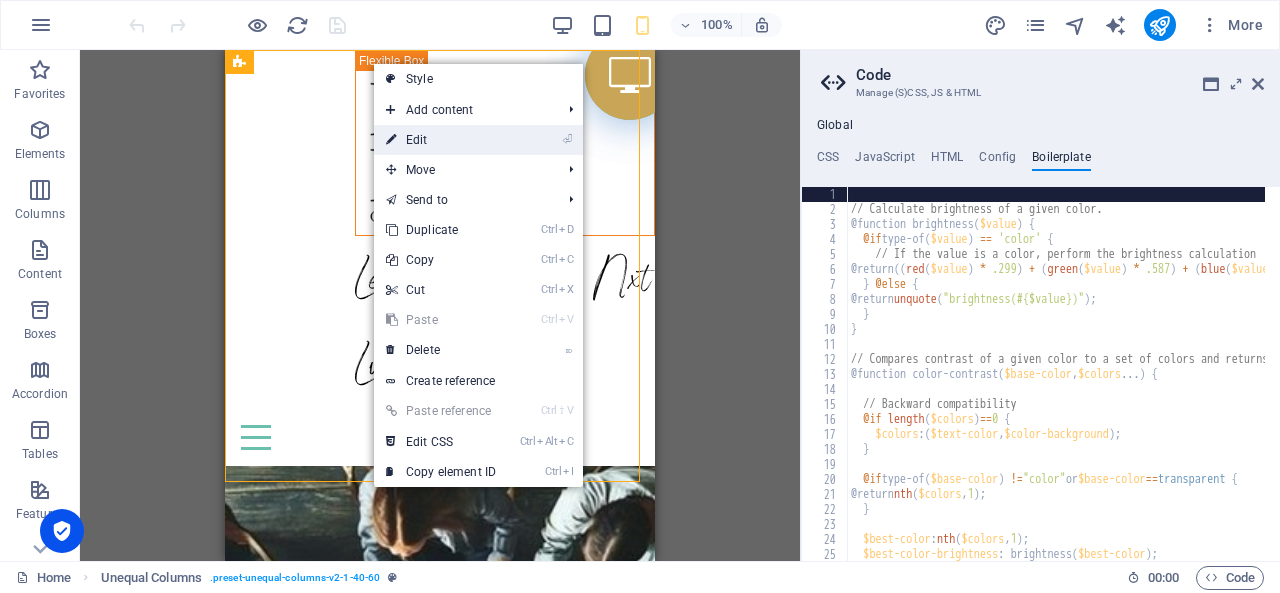 click on "⏎  Edit" at bounding box center [441, 140] 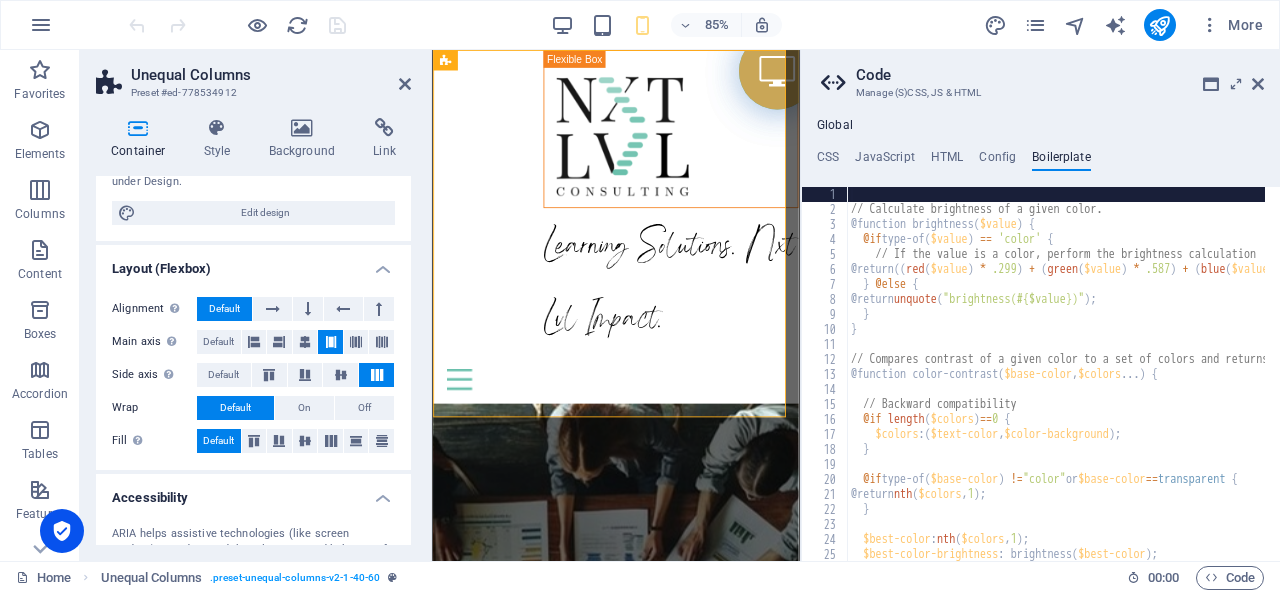 scroll, scrollTop: 400, scrollLeft: 0, axis: vertical 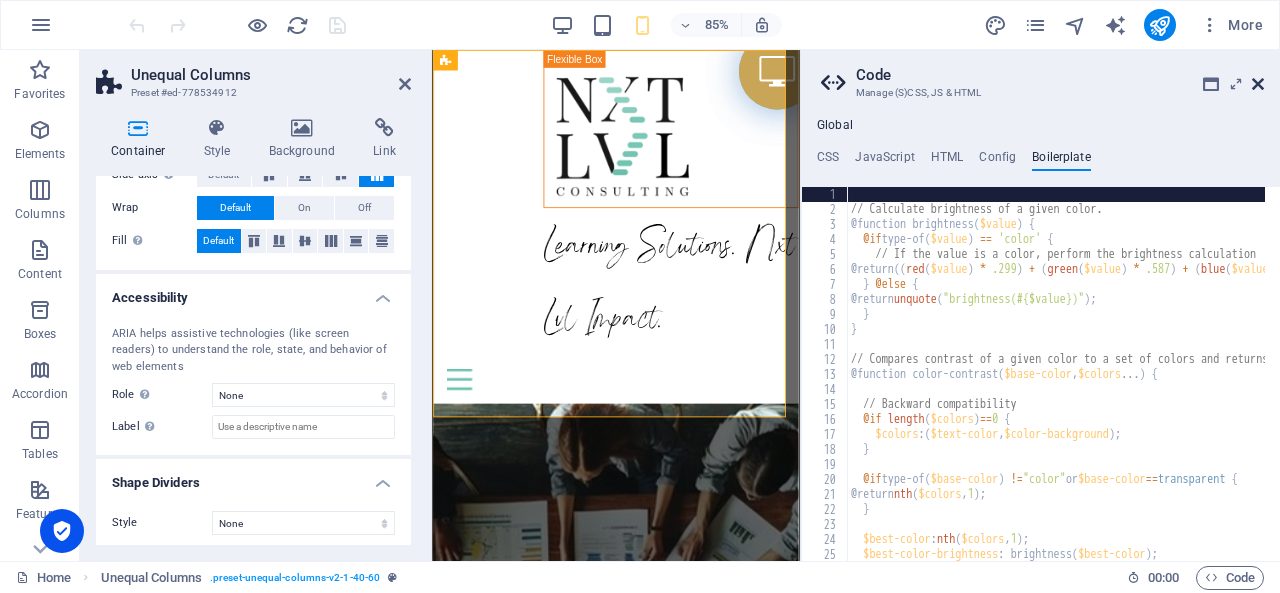 click at bounding box center [1258, 84] 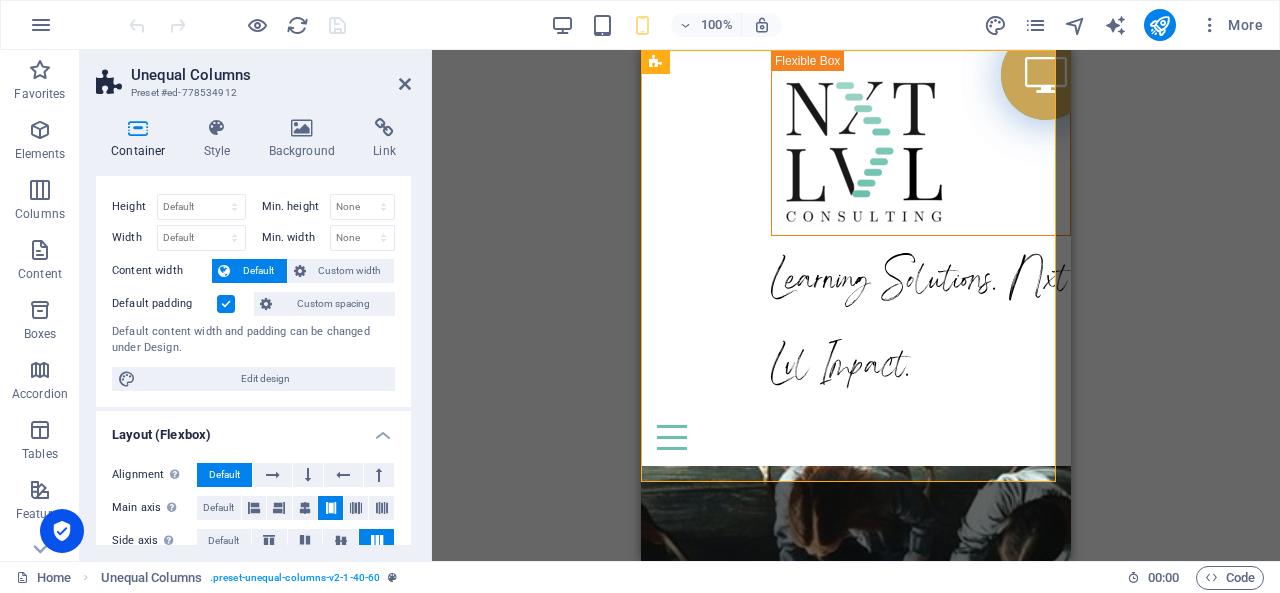 scroll, scrollTop: 0, scrollLeft: 0, axis: both 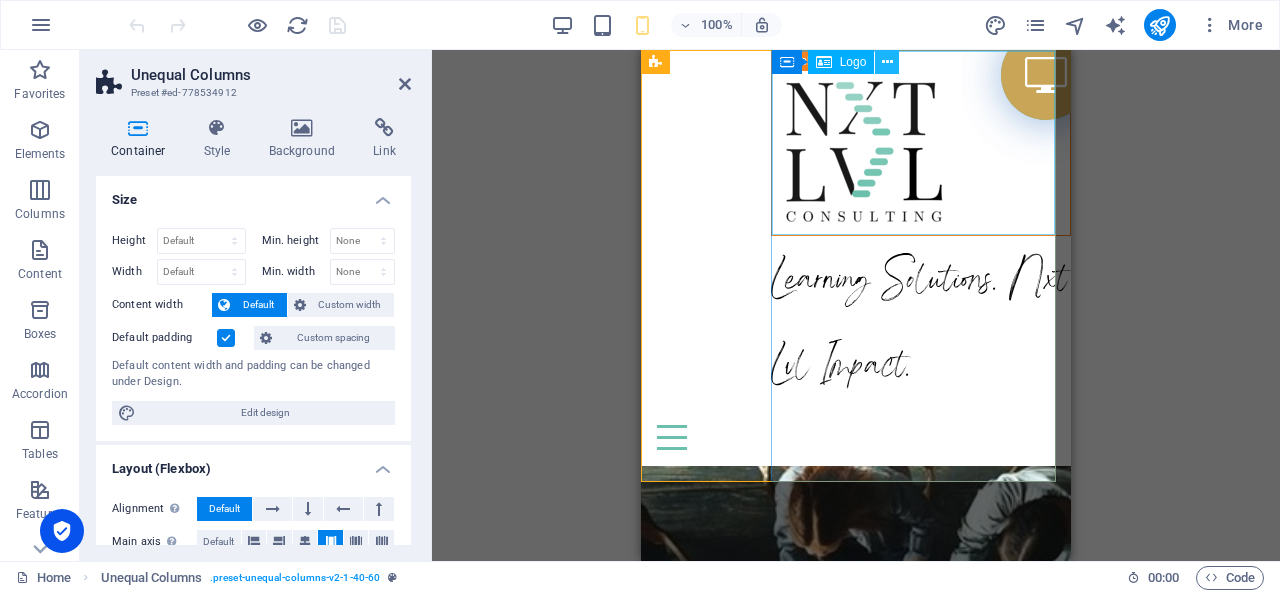 click at bounding box center (887, 62) 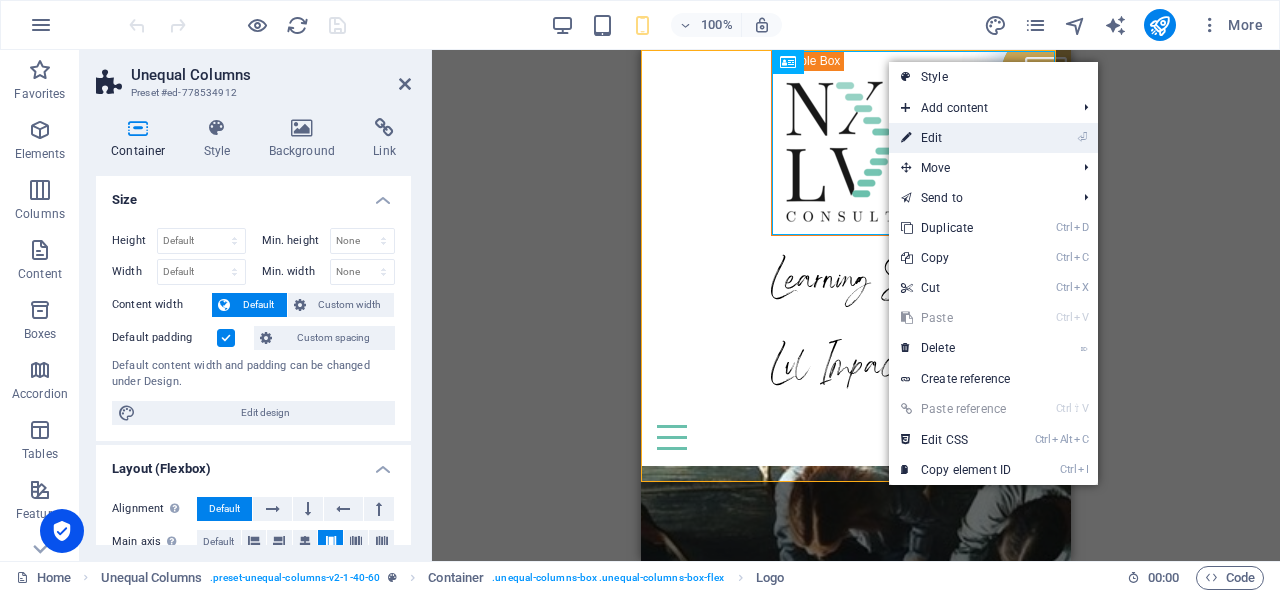 click on "⏎  Edit" at bounding box center (956, 138) 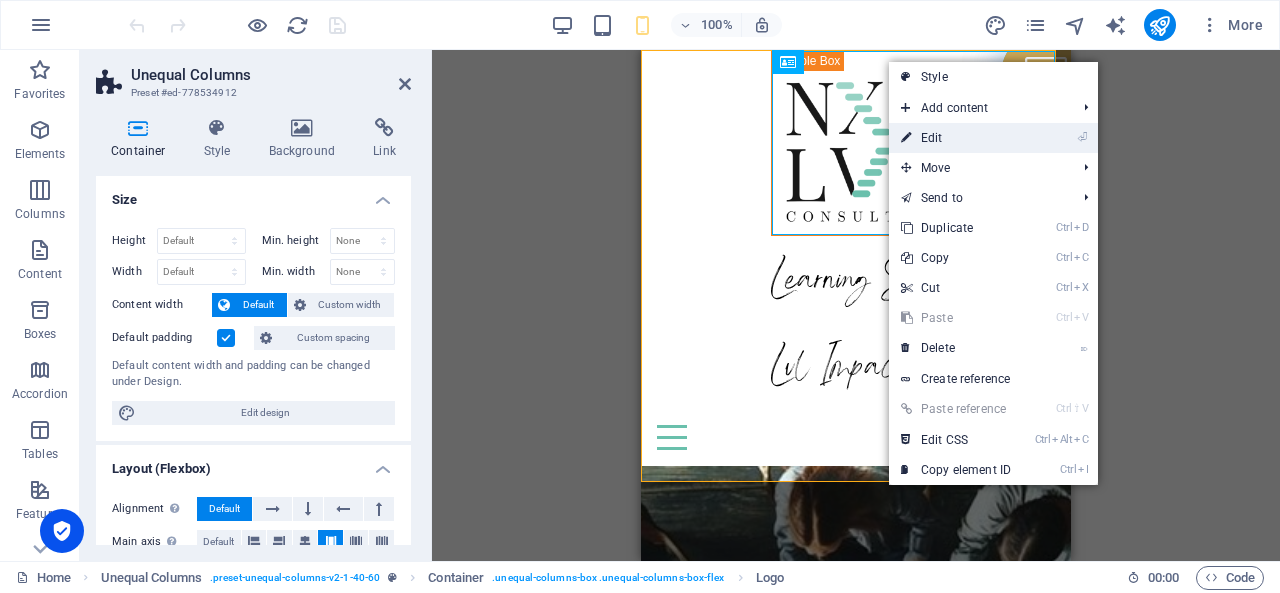 select on "px" 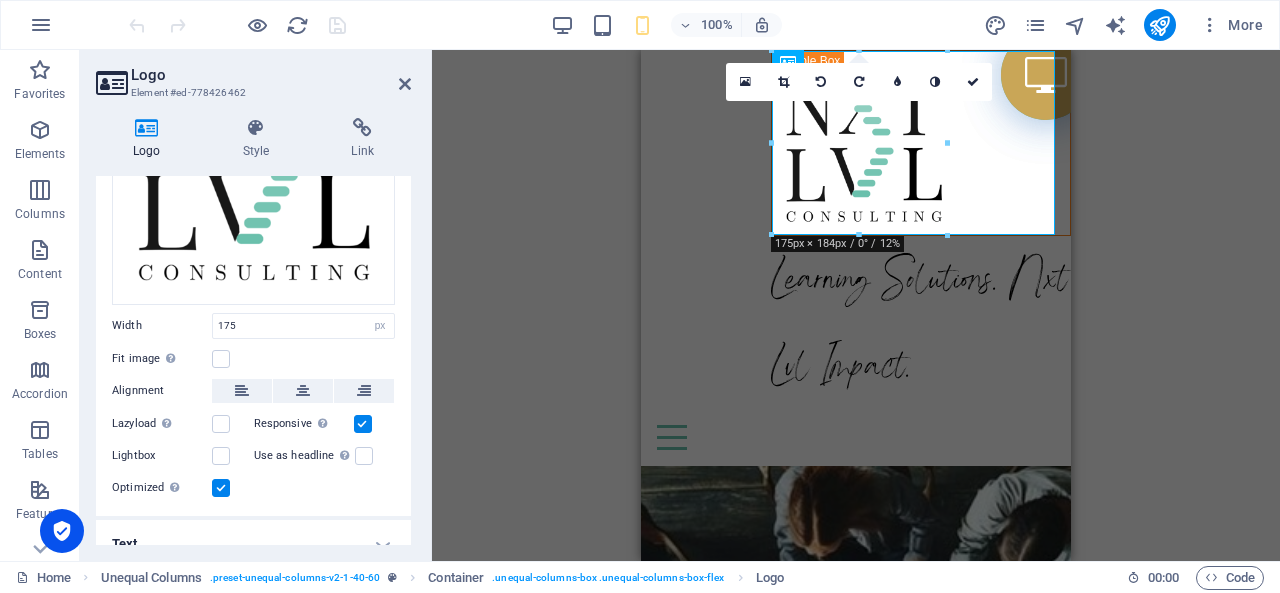 scroll, scrollTop: 256, scrollLeft: 0, axis: vertical 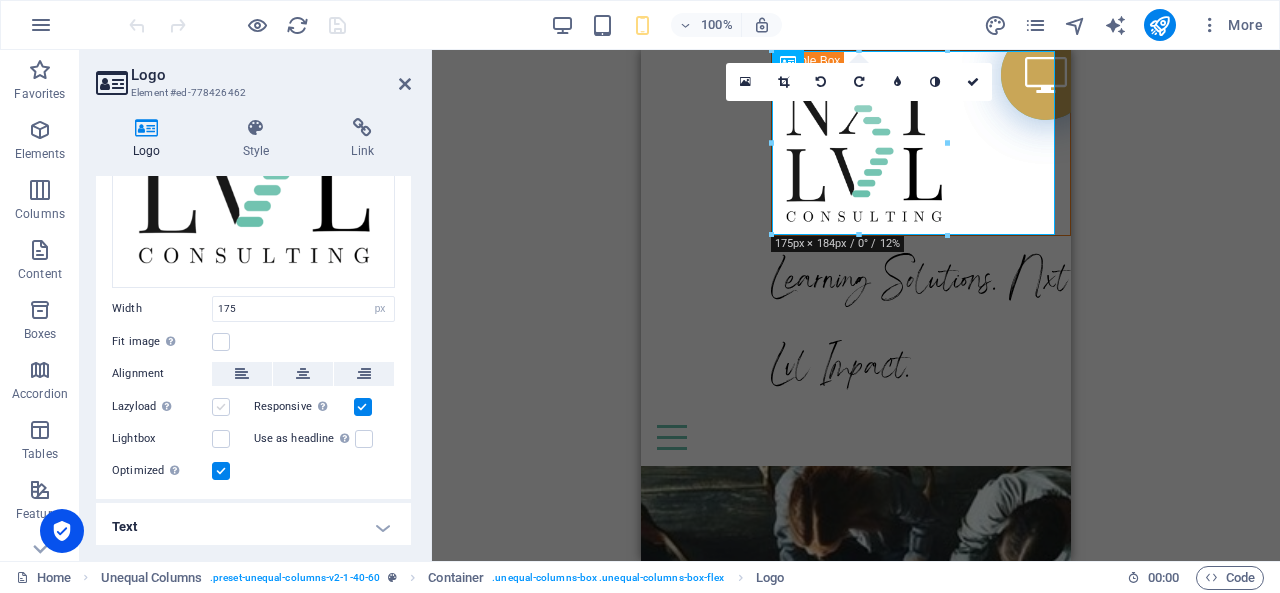 click at bounding box center (221, 407) 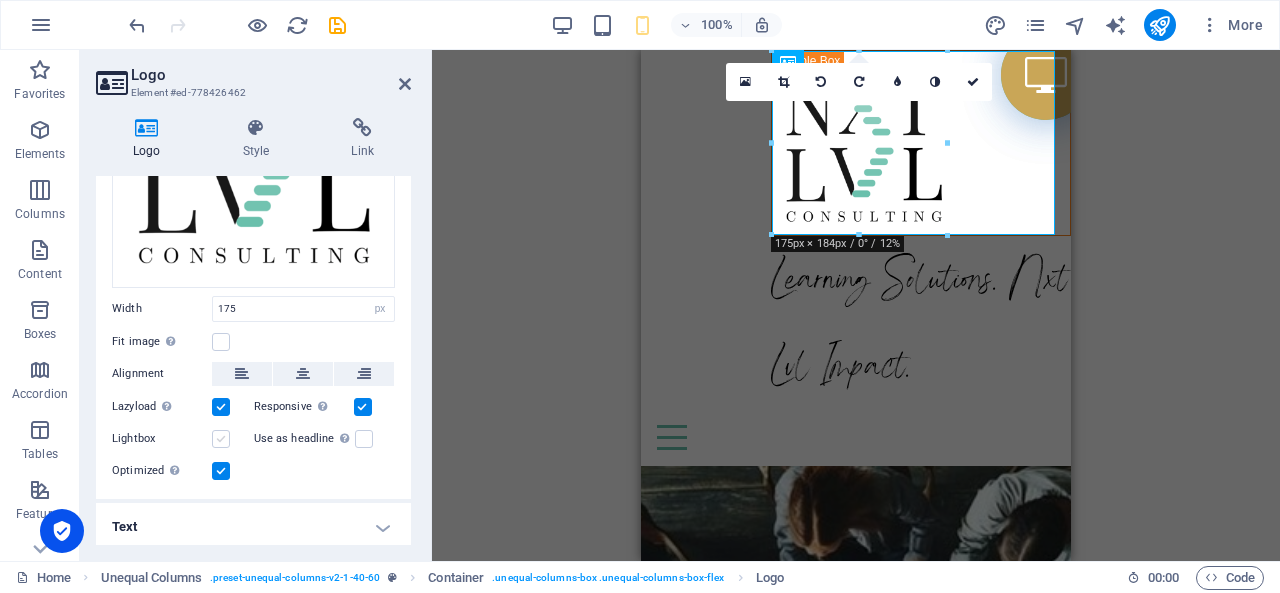 click at bounding box center (221, 439) 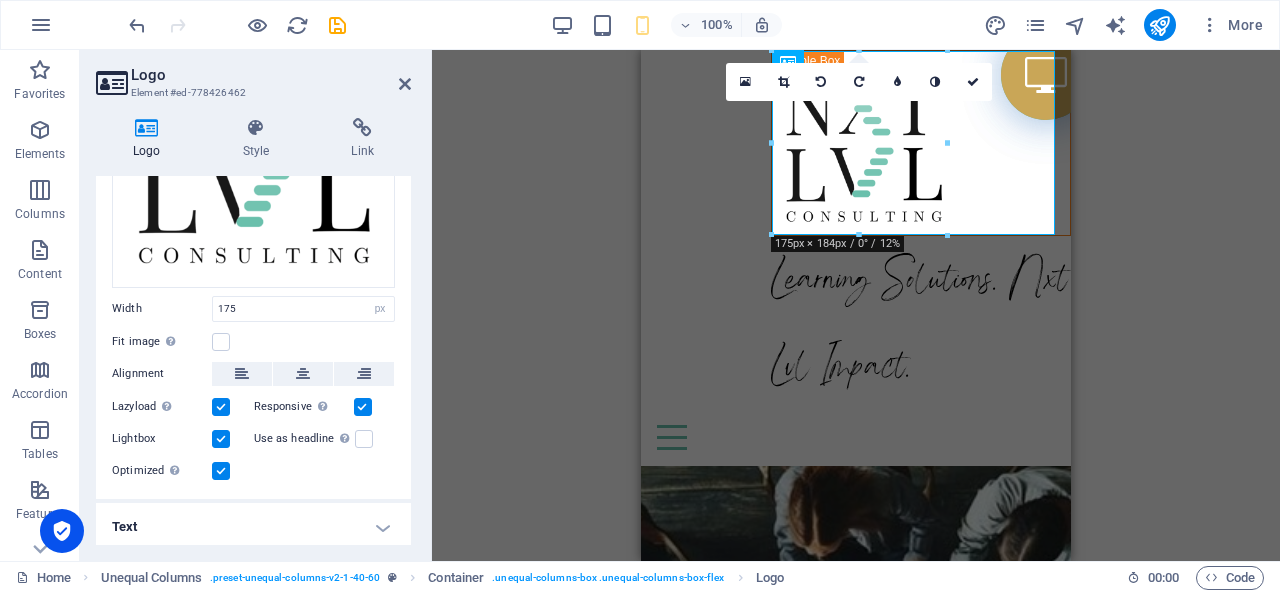 click on "Text" at bounding box center (253, 527) 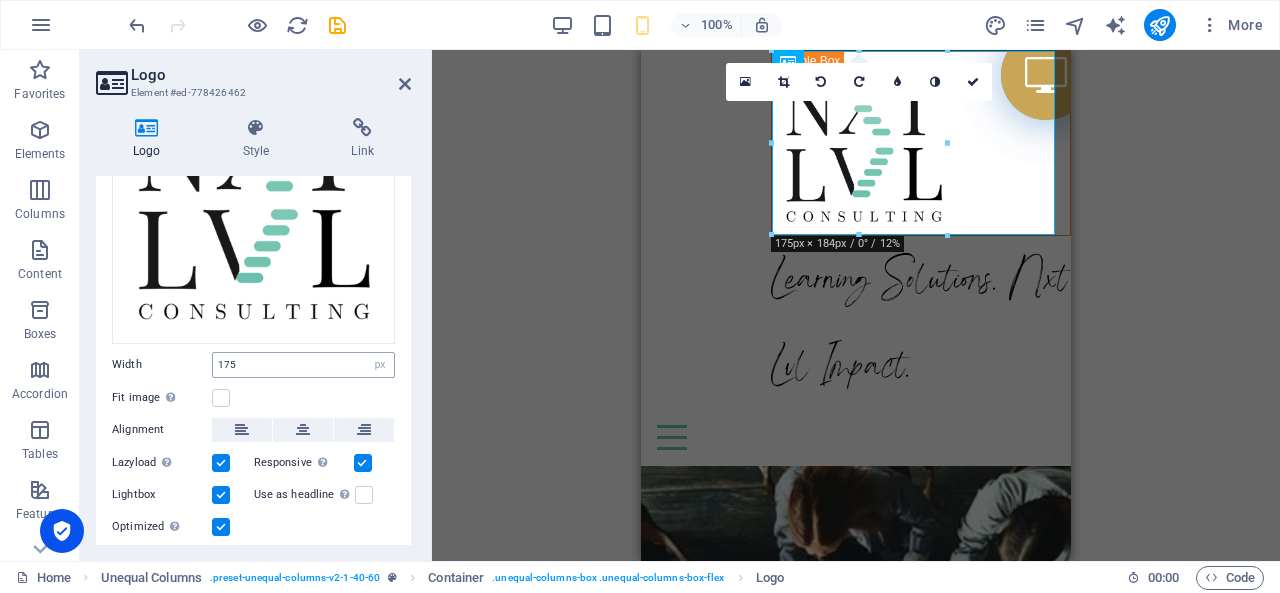 scroll, scrollTop: 0, scrollLeft: 0, axis: both 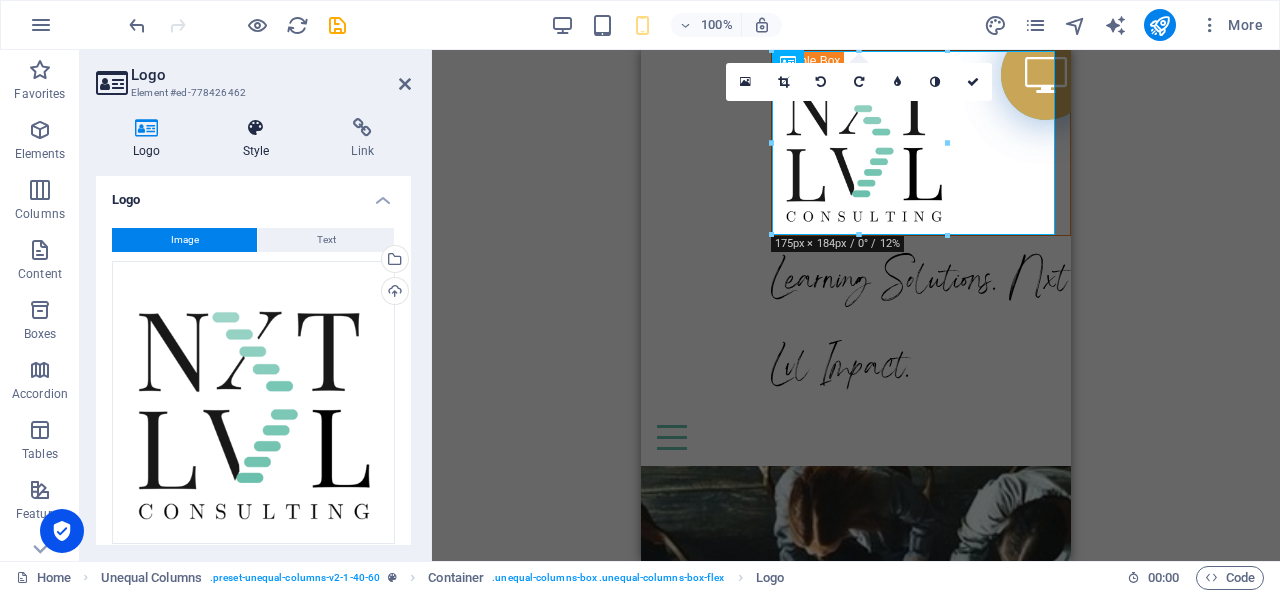click on "Style" at bounding box center [260, 139] 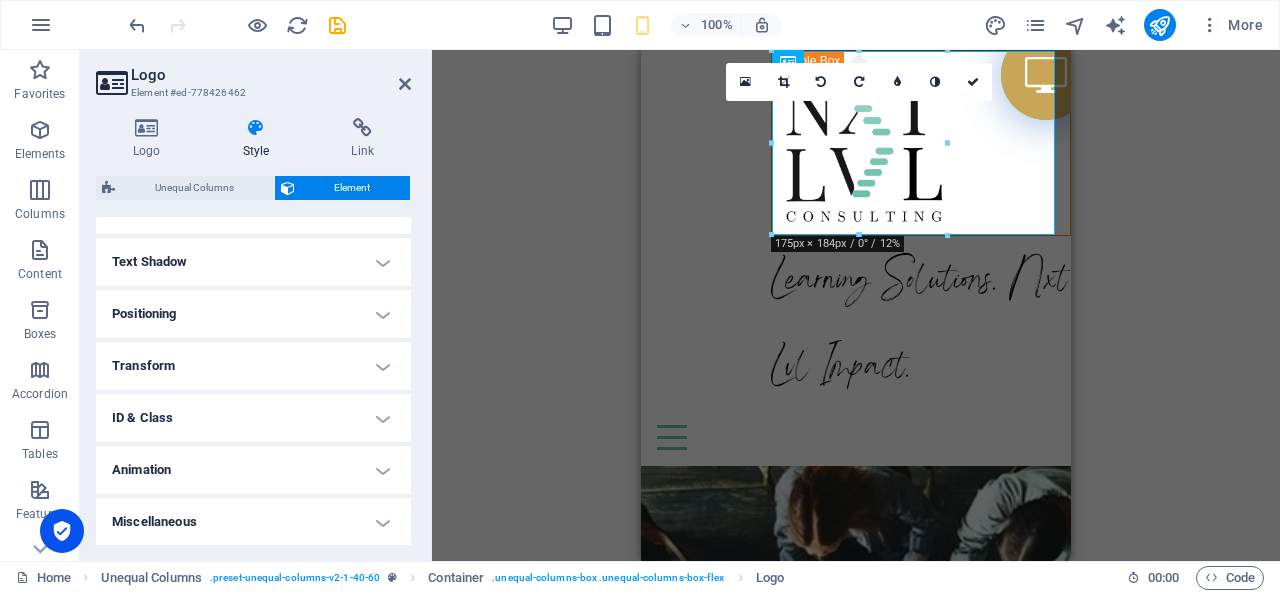 scroll, scrollTop: 16, scrollLeft: 0, axis: vertical 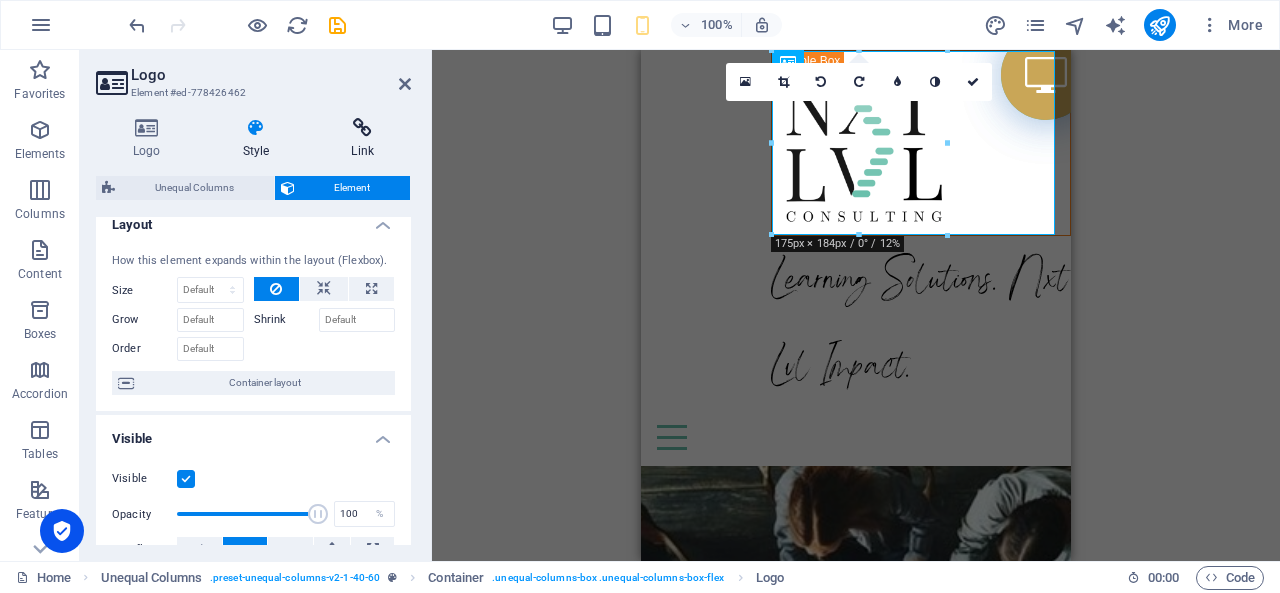 click on "Link" at bounding box center (362, 139) 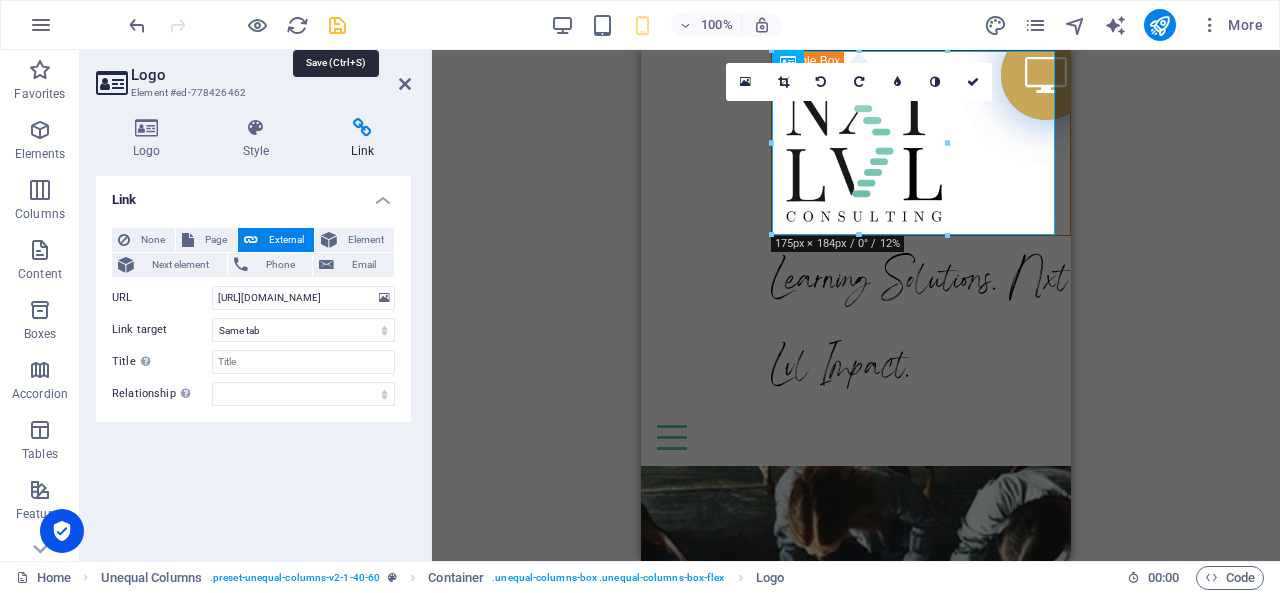 click at bounding box center (337, 25) 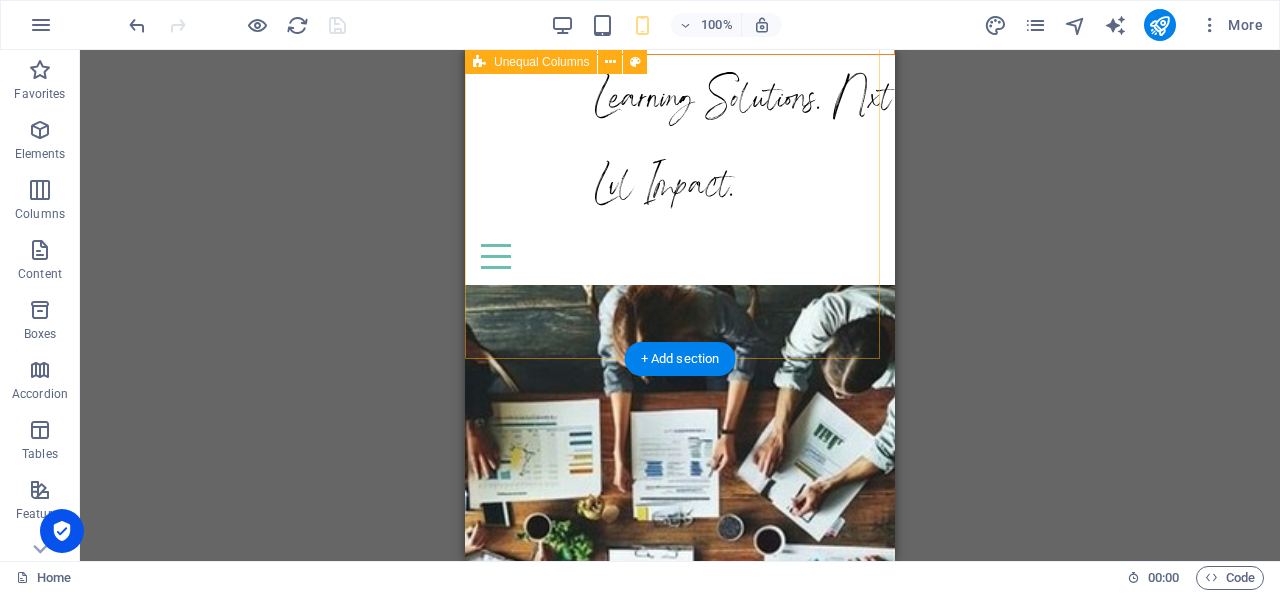 scroll, scrollTop: 0, scrollLeft: 0, axis: both 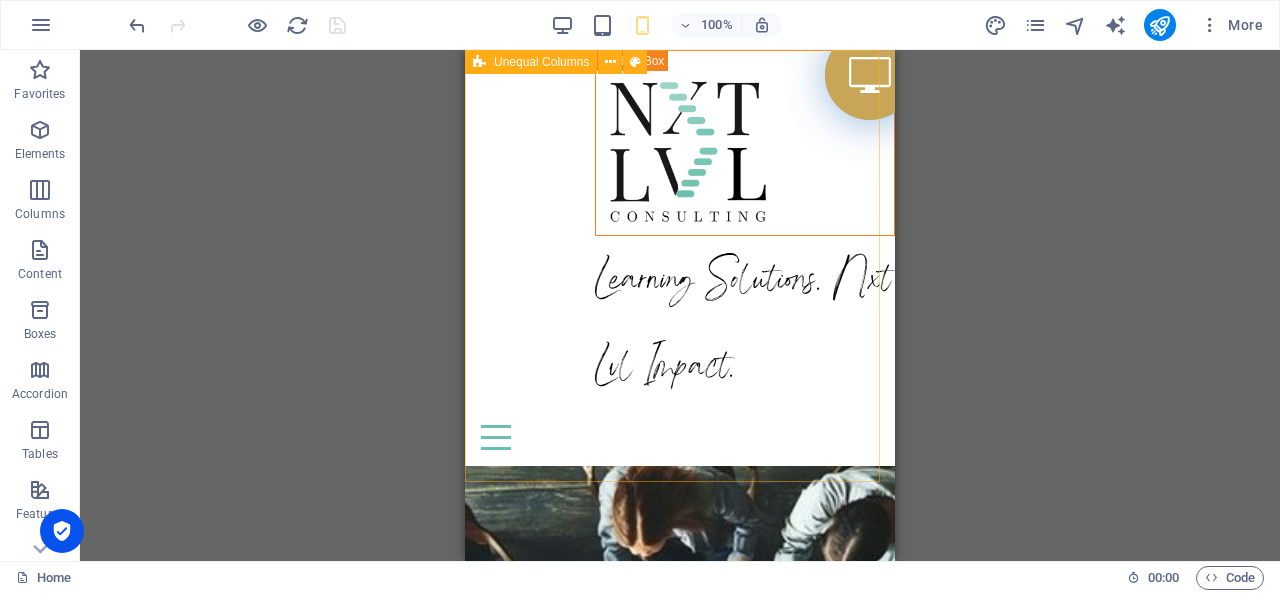 click on "Unequal Columns" at bounding box center (541, 62) 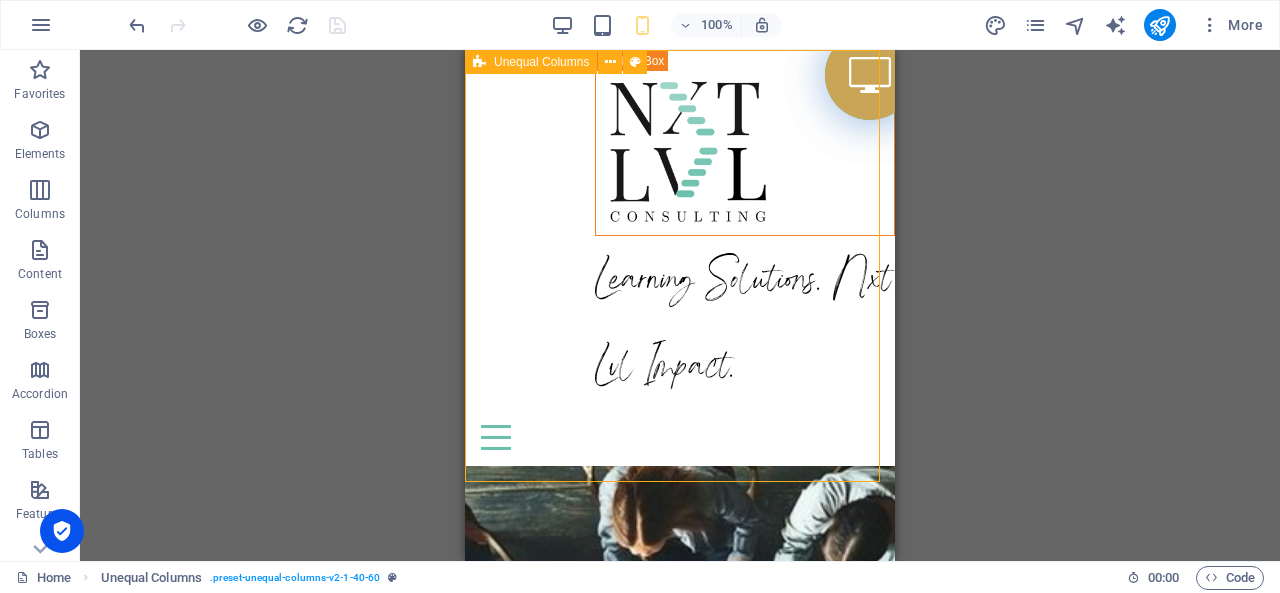 click on "Unequal Columns" at bounding box center [541, 62] 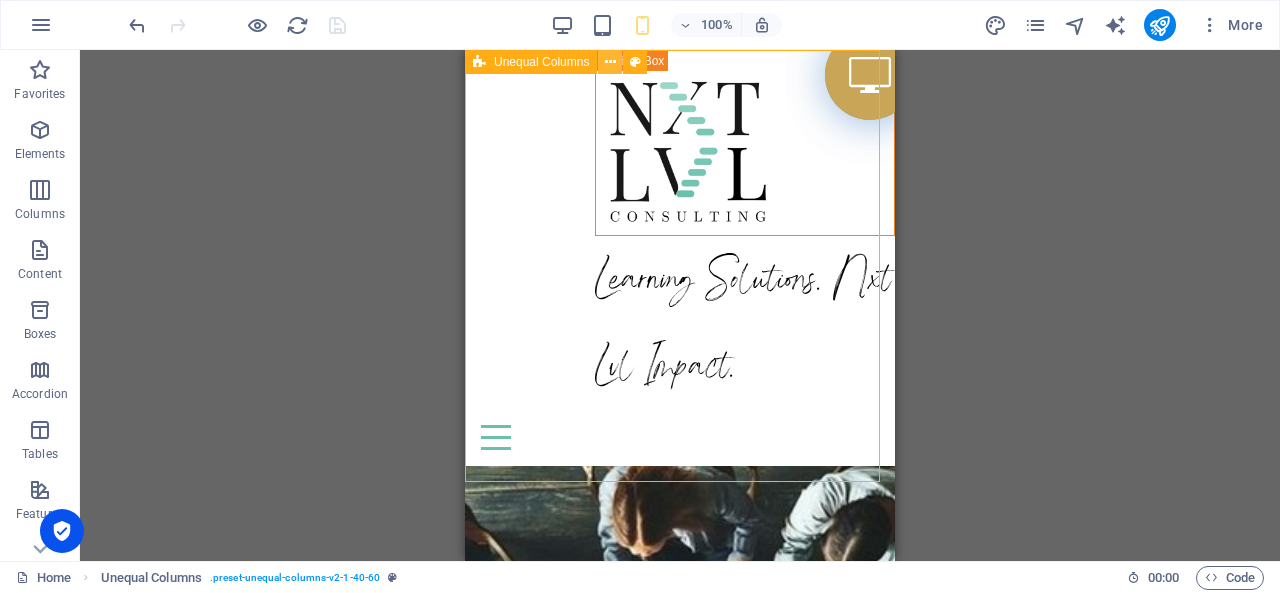 click at bounding box center [610, 62] 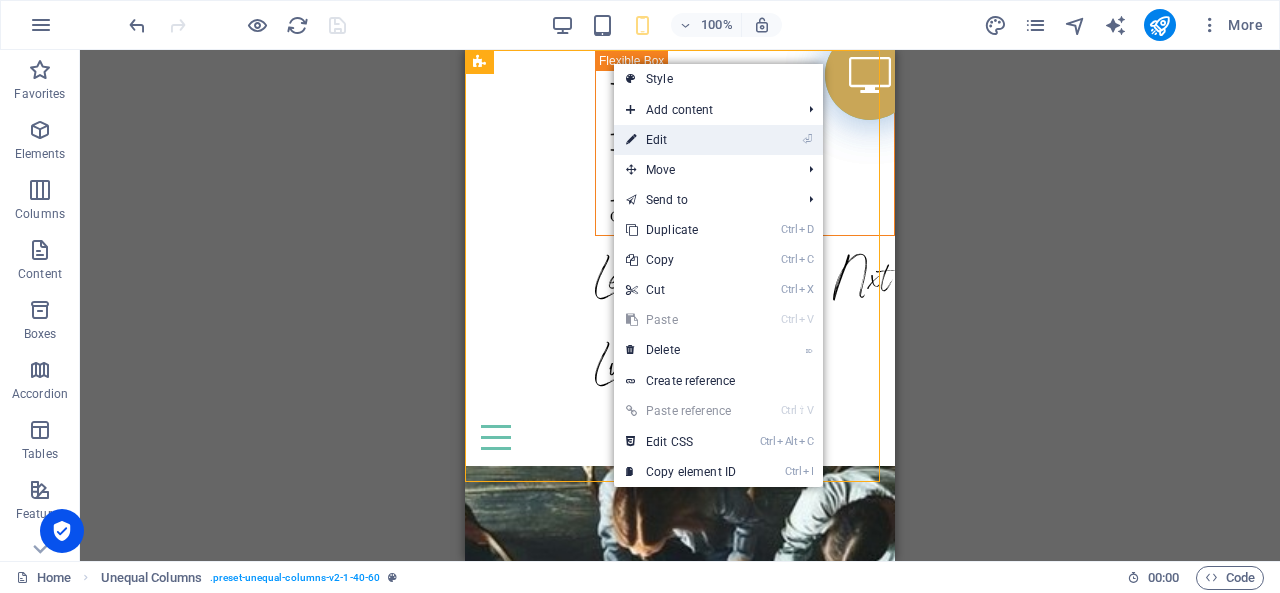 click on "⏎  Edit" at bounding box center [681, 140] 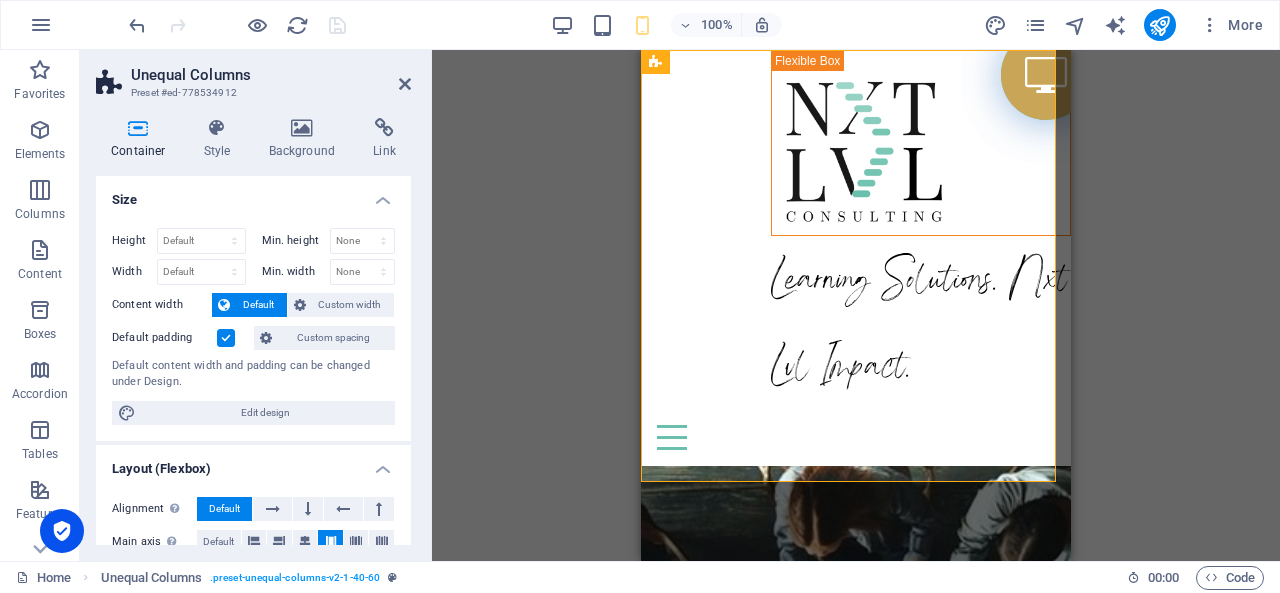 scroll, scrollTop: 0, scrollLeft: 0, axis: both 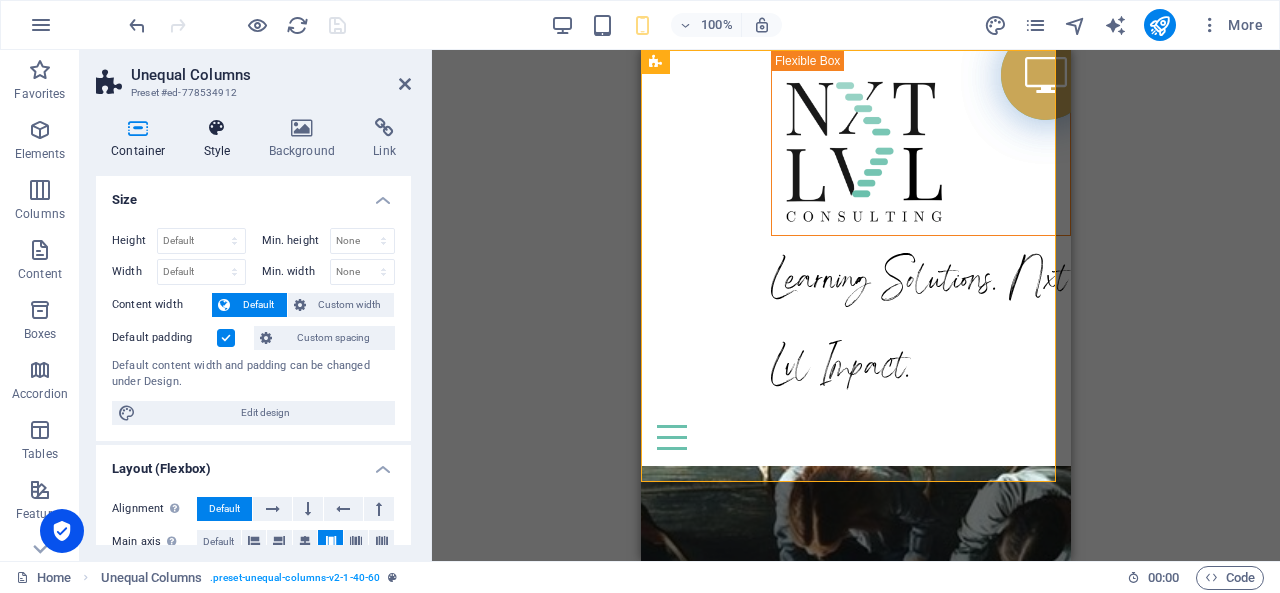 click at bounding box center [217, 128] 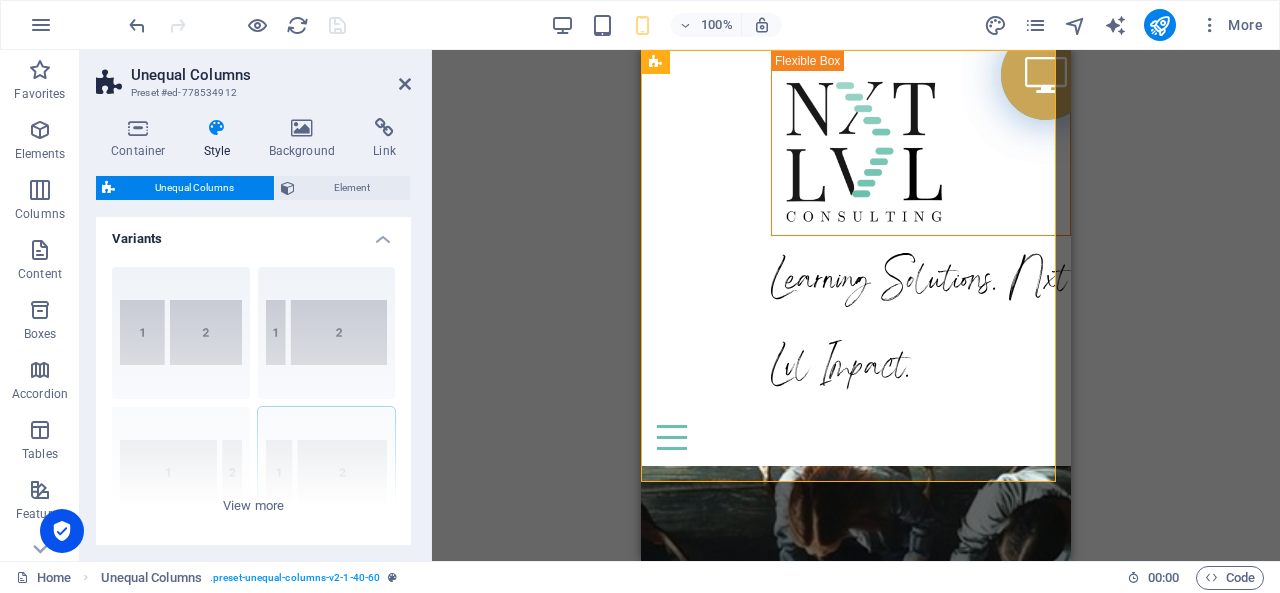 scroll, scrollTop: 0, scrollLeft: 0, axis: both 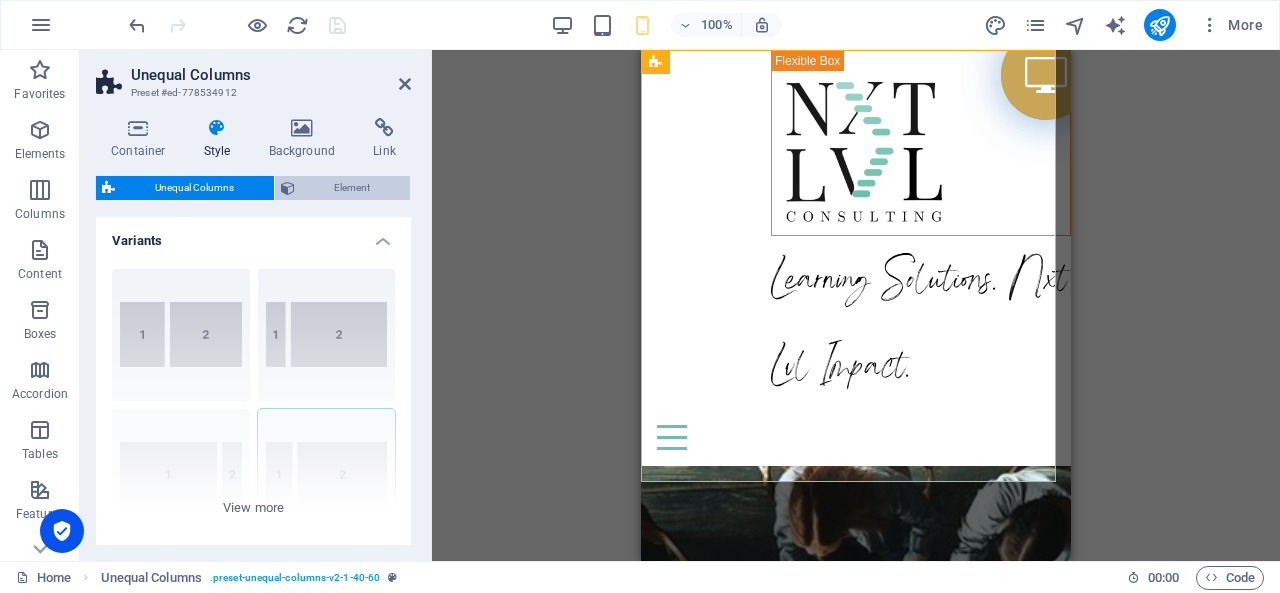 click on "Element" at bounding box center [353, 188] 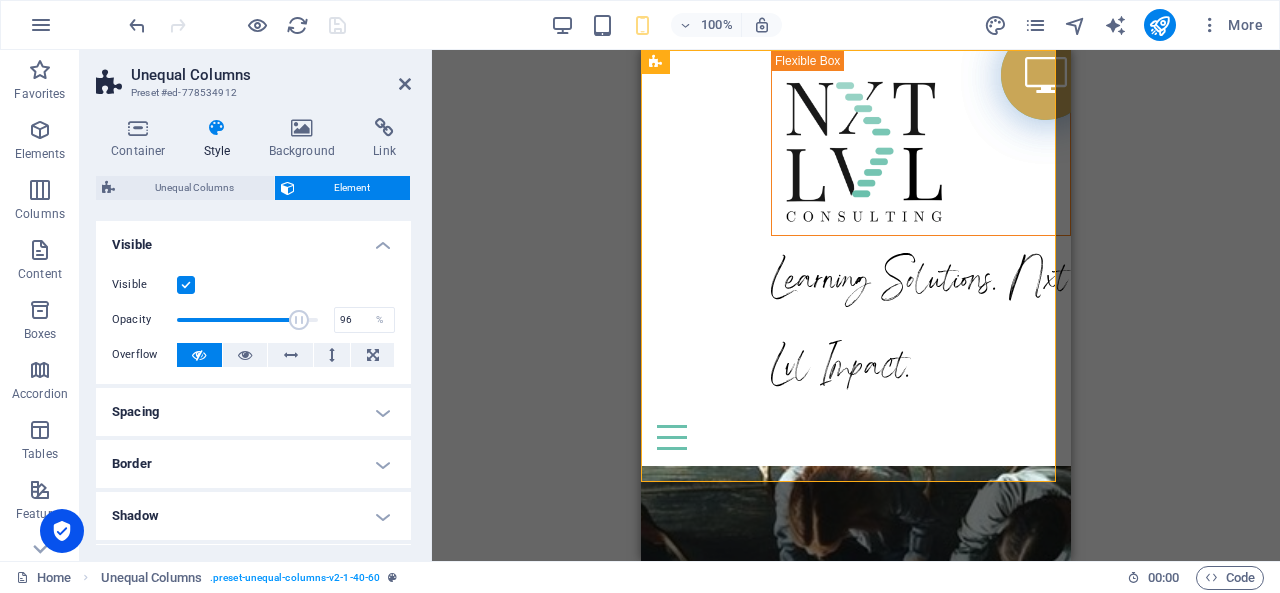 type on "100" 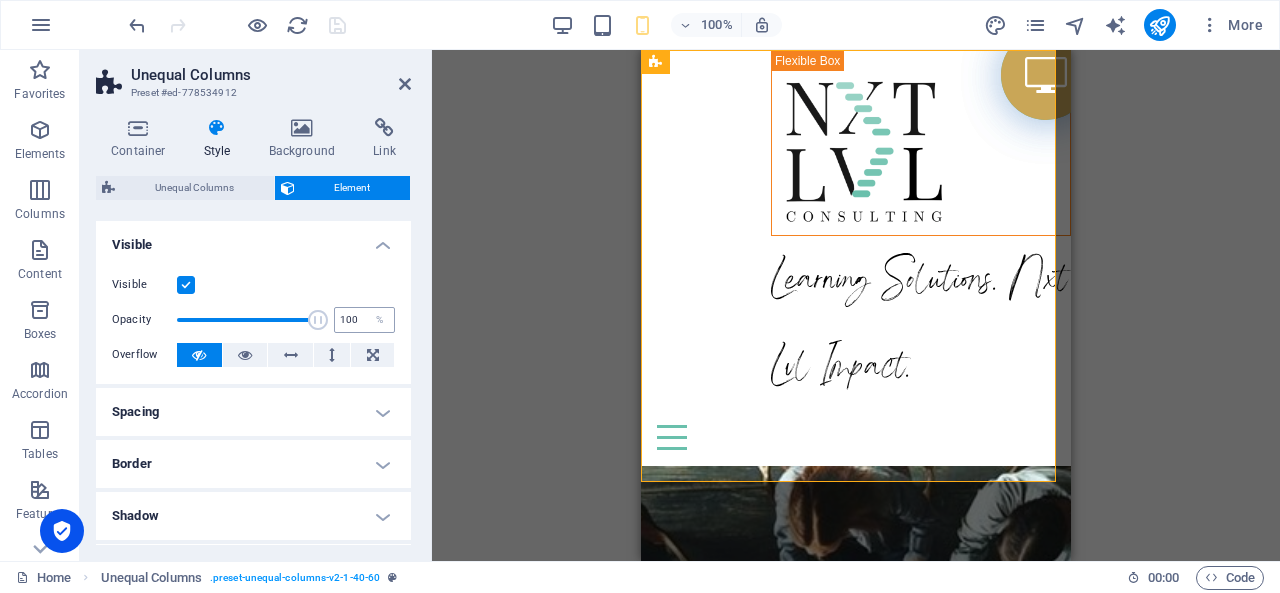 drag, startPoint x: 316, startPoint y: 321, endPoint x: 332, endPoint y: 315, distance: 17.088007 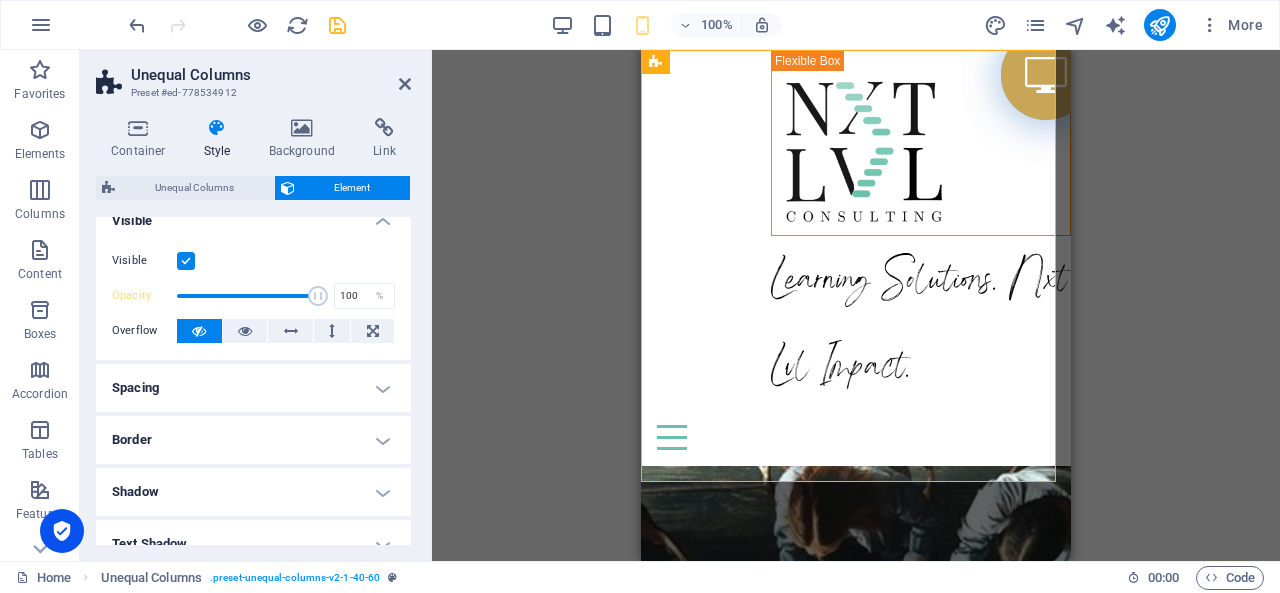 scroll, scrollTop: 0, scrollLeft: 0, axis: both 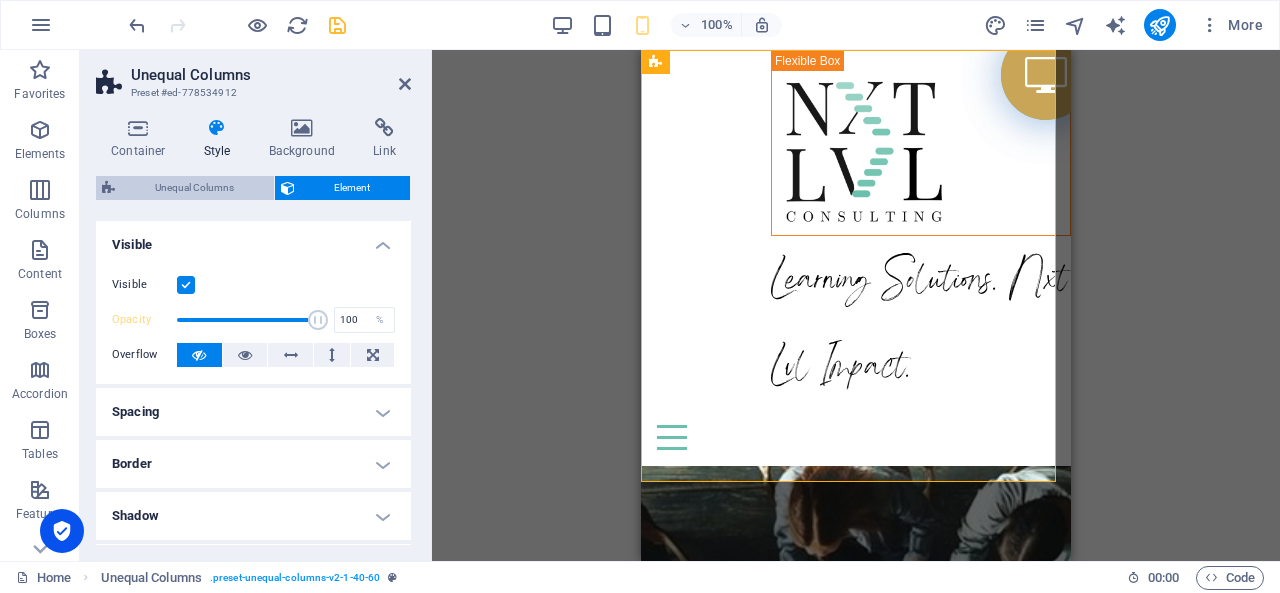 click on "Unequal Columns" at bounding box center (194, 188) 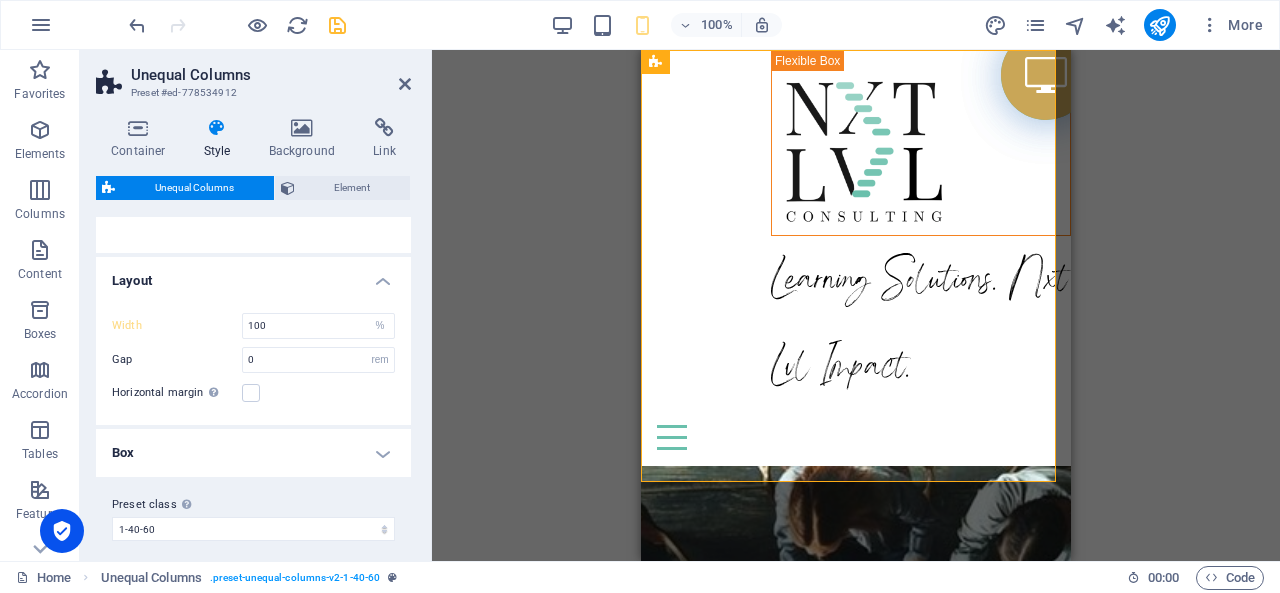 scroll, scrollTop: 100, scrollLeft: 0, axis: vertical 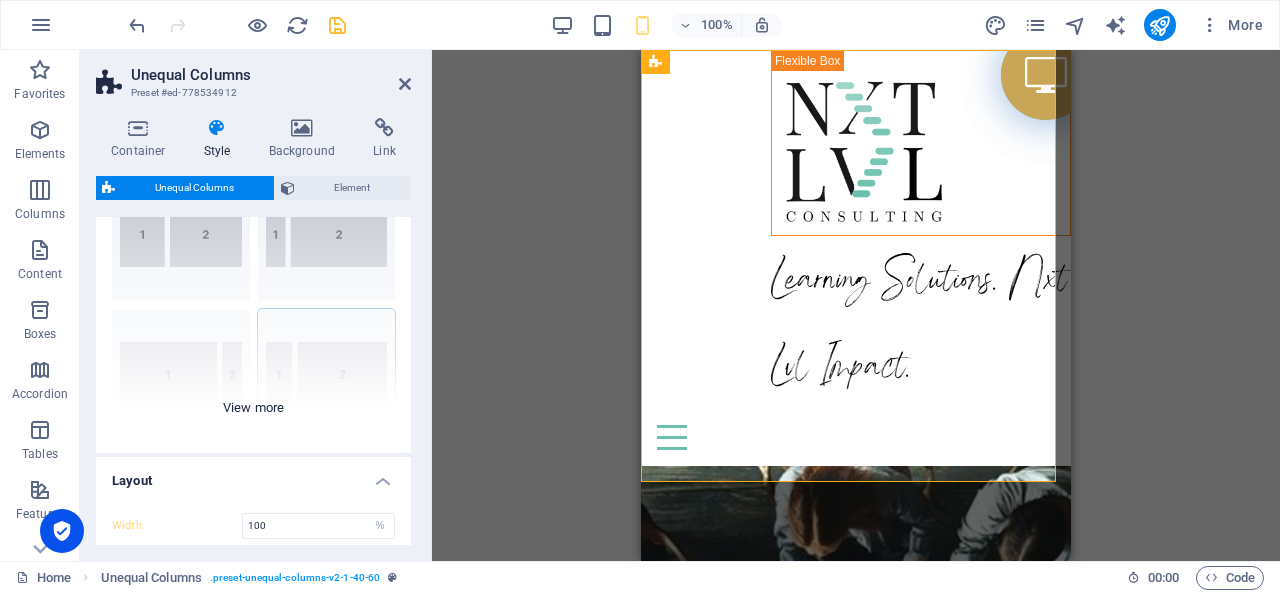 click on "[PHONE_NUMBER] [PHONE_NUMBER] 70-30 Default" at bounding box center [253, 303] 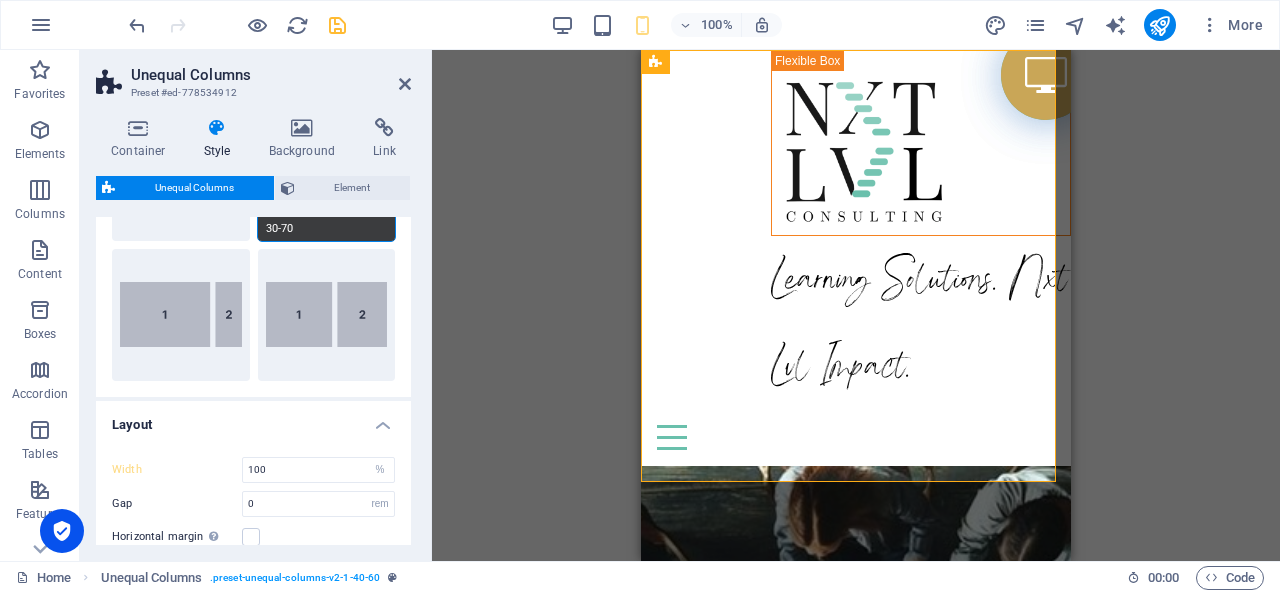 scroll, scrollTop: 200, scrollLeft: 0, axis: vertical 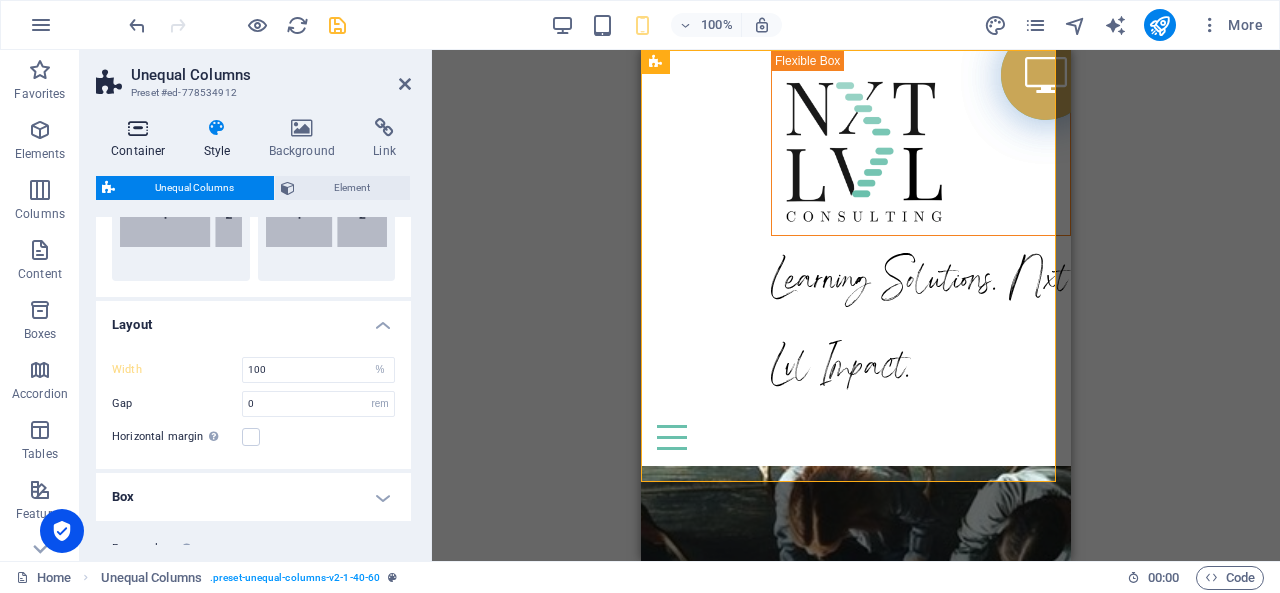 click at bounding box center (138, 128) 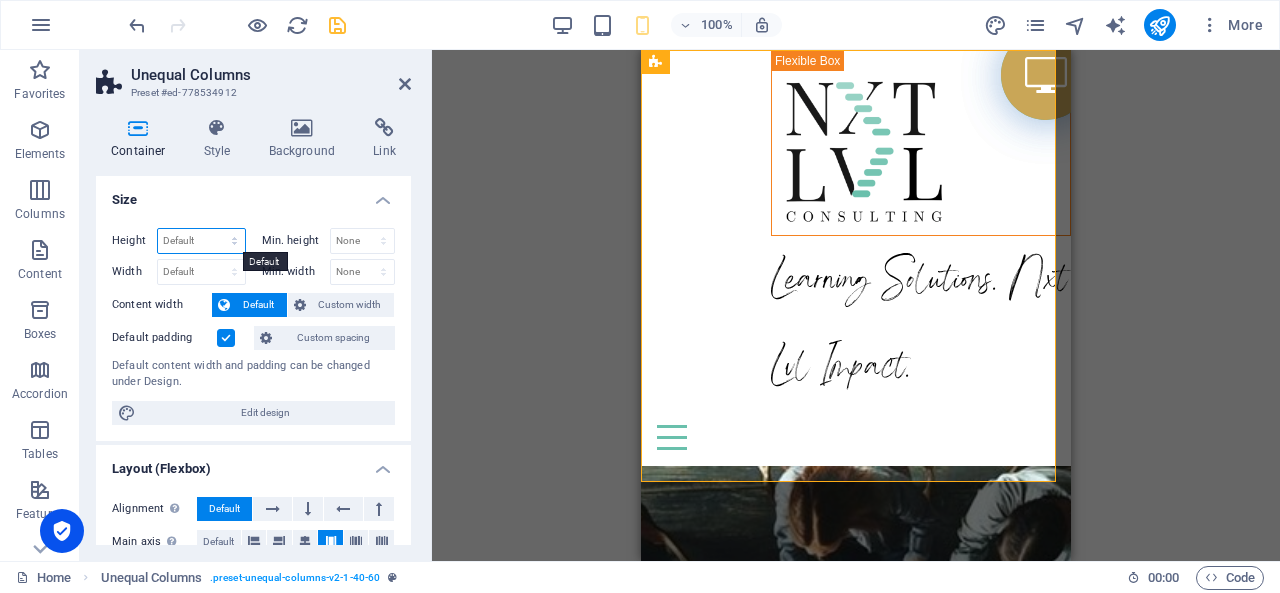 click on "Default px rem % vh vw" at bounding box center [201, 241] 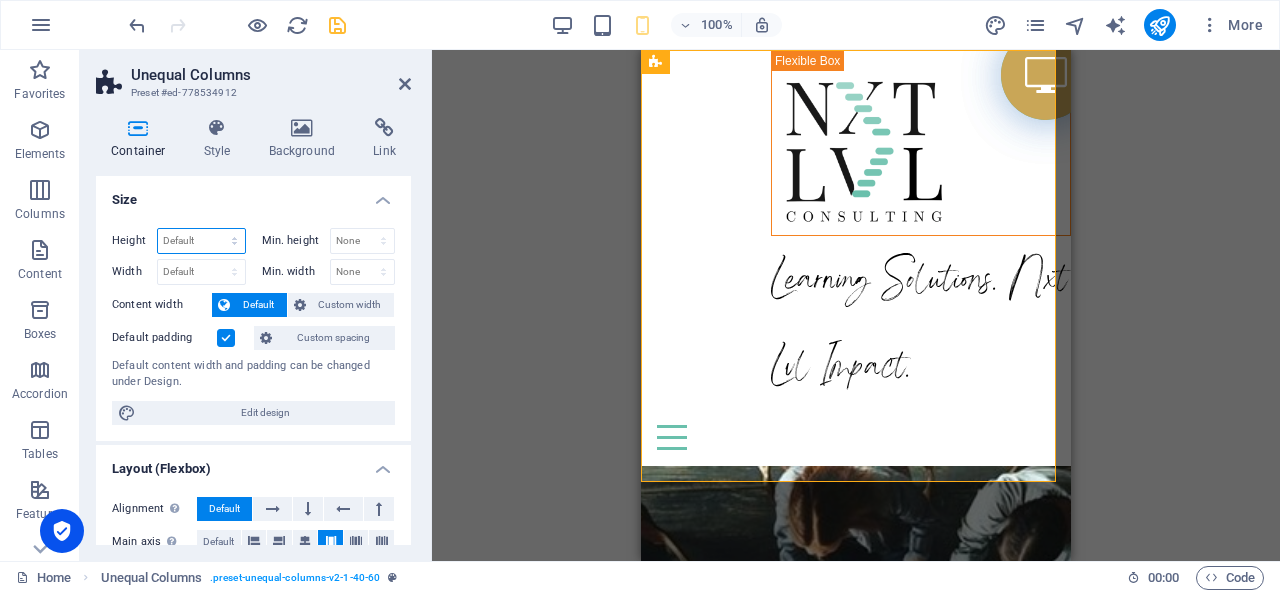 select on "px" 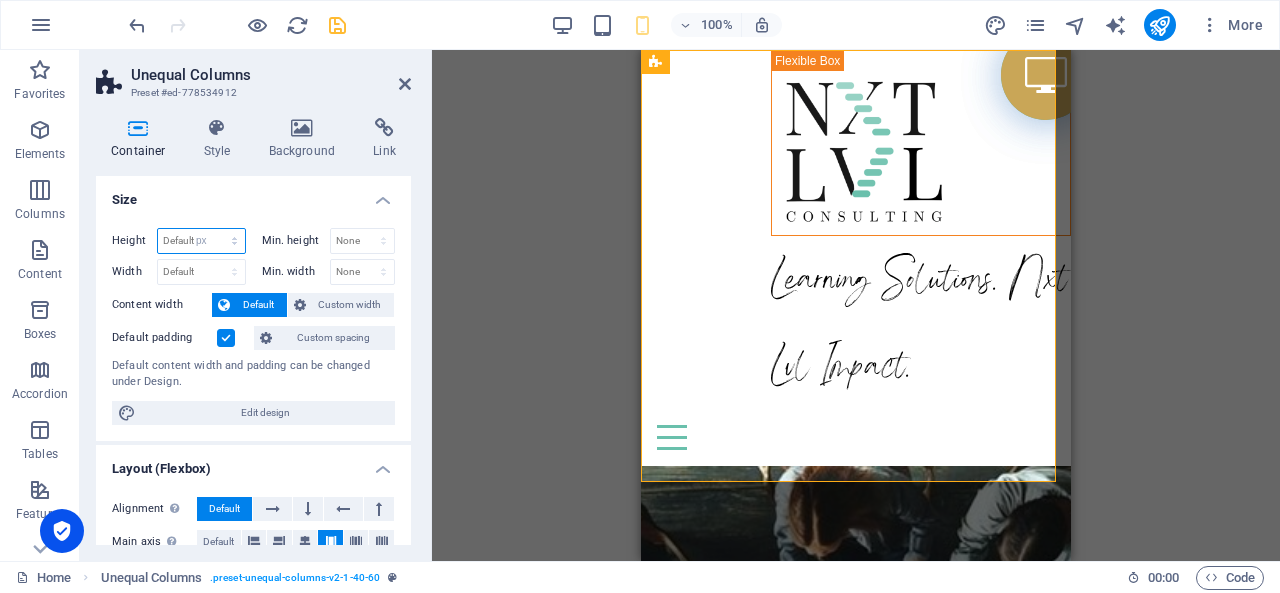 click on "Default px rem % vh vw" at bounding box center (201, 241) 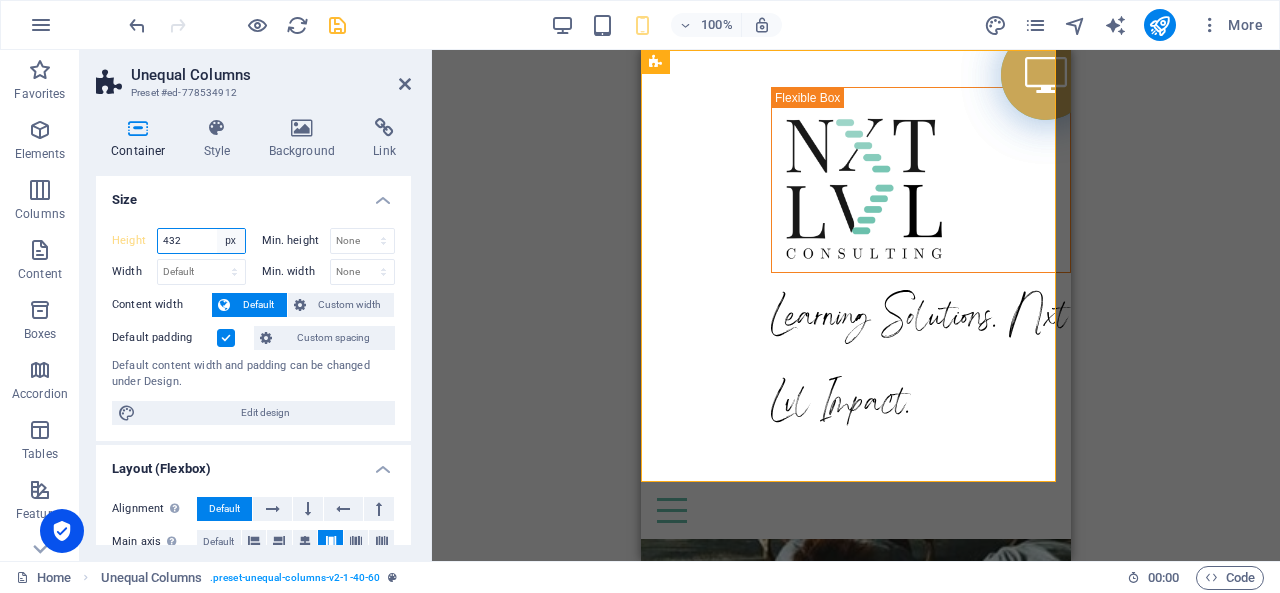 click on "Default px rem % vh vw" at bounding box center (231, 241) 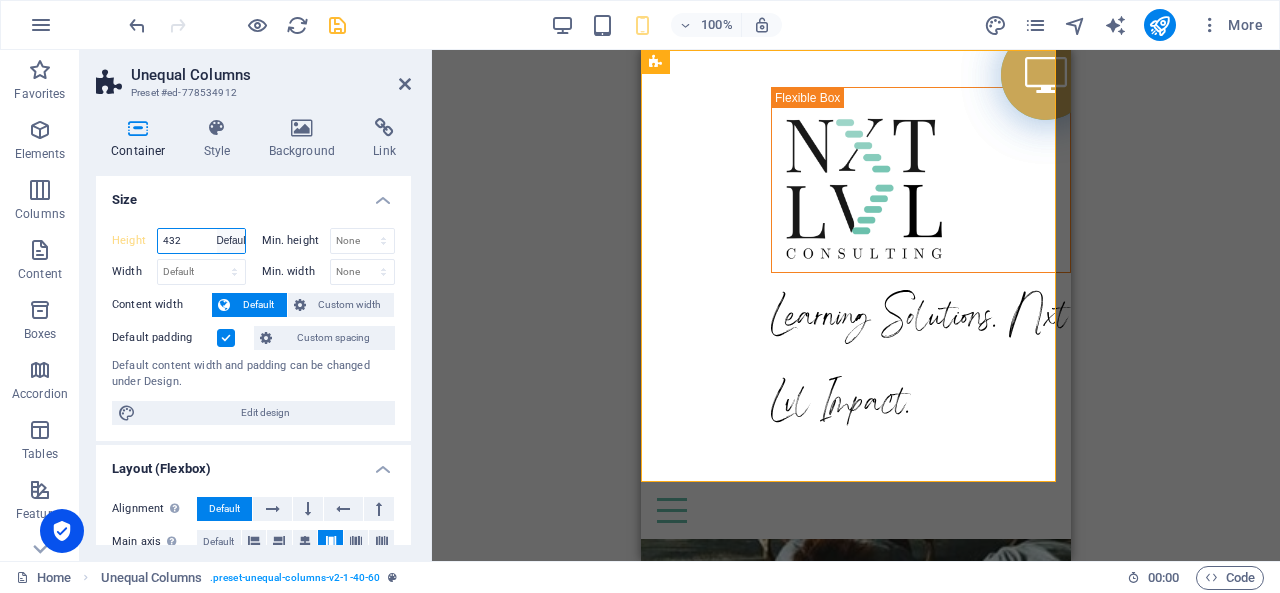 click on "Default px rem % vh vw" at bounding box center [231, 241] 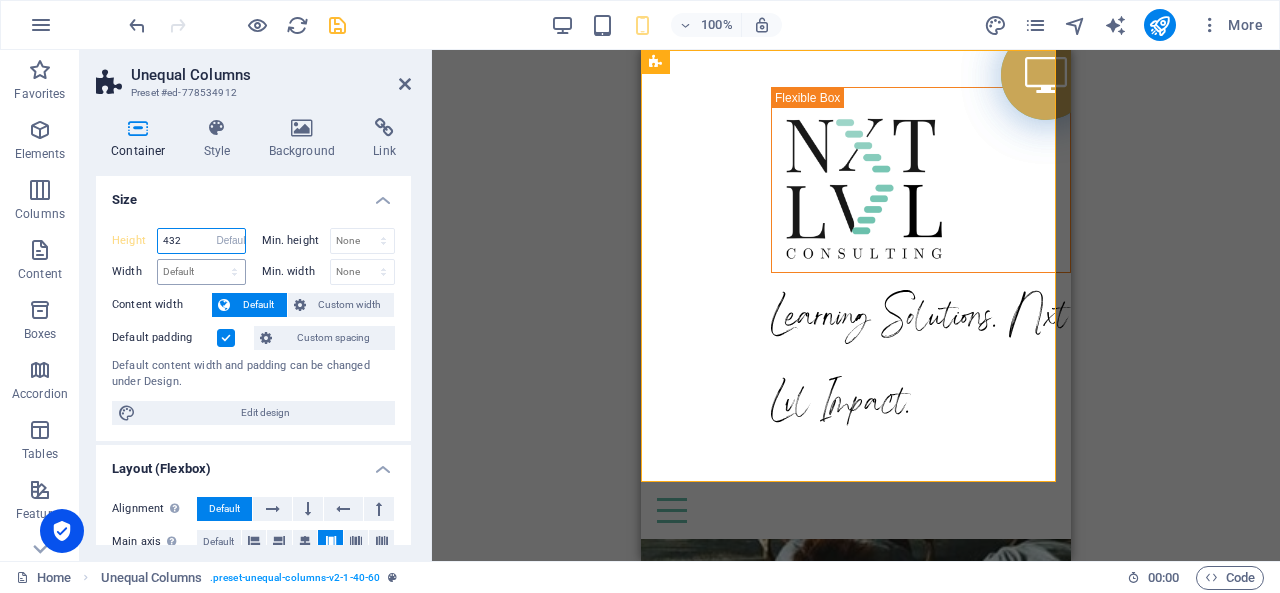 type on "432" 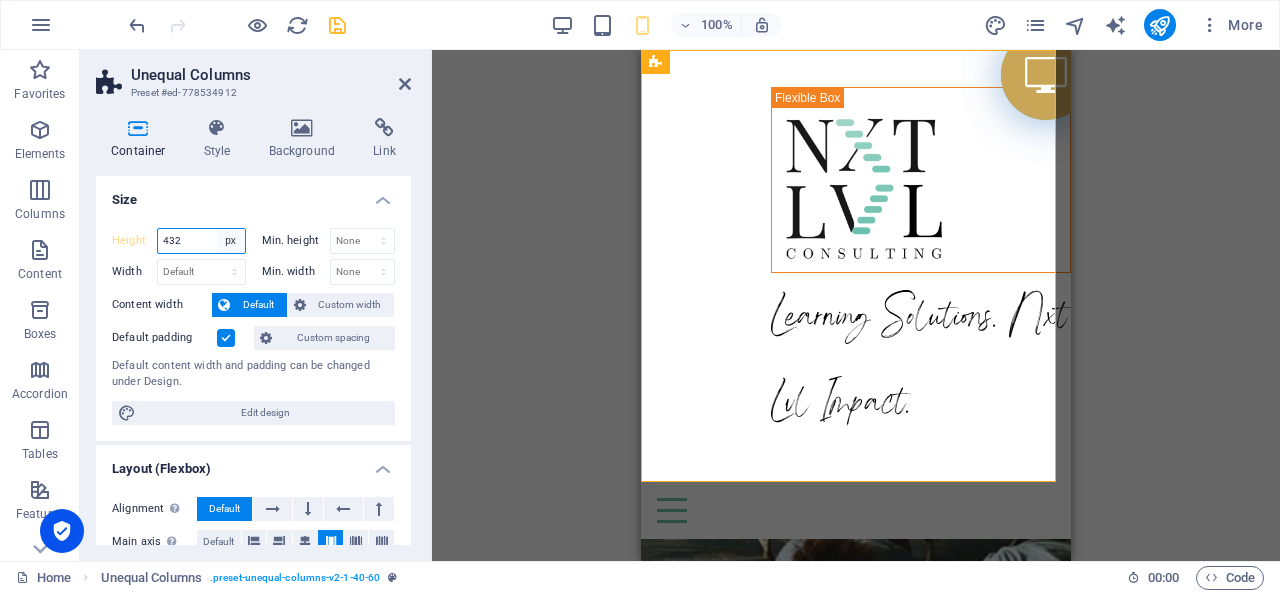 click on "Default px rem % vh vw" at bounding box center (231, 241) 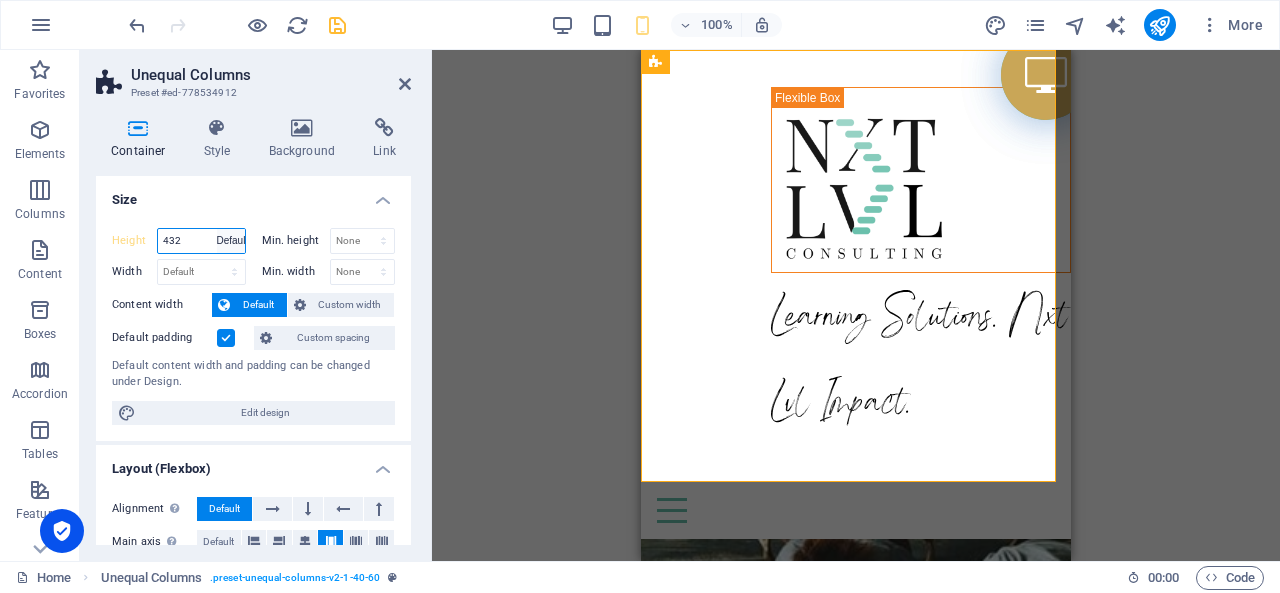 click on "Default px rem % vh vw" at bounding box center [231, 241] 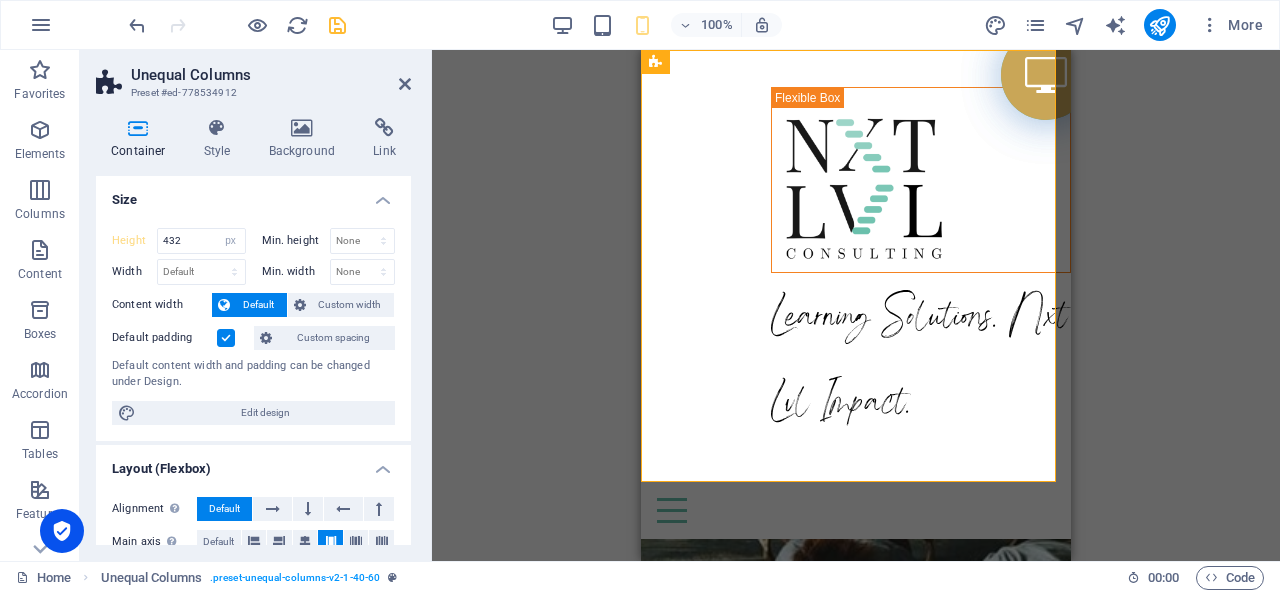 click on "Size" at bounding box center (253, 194) 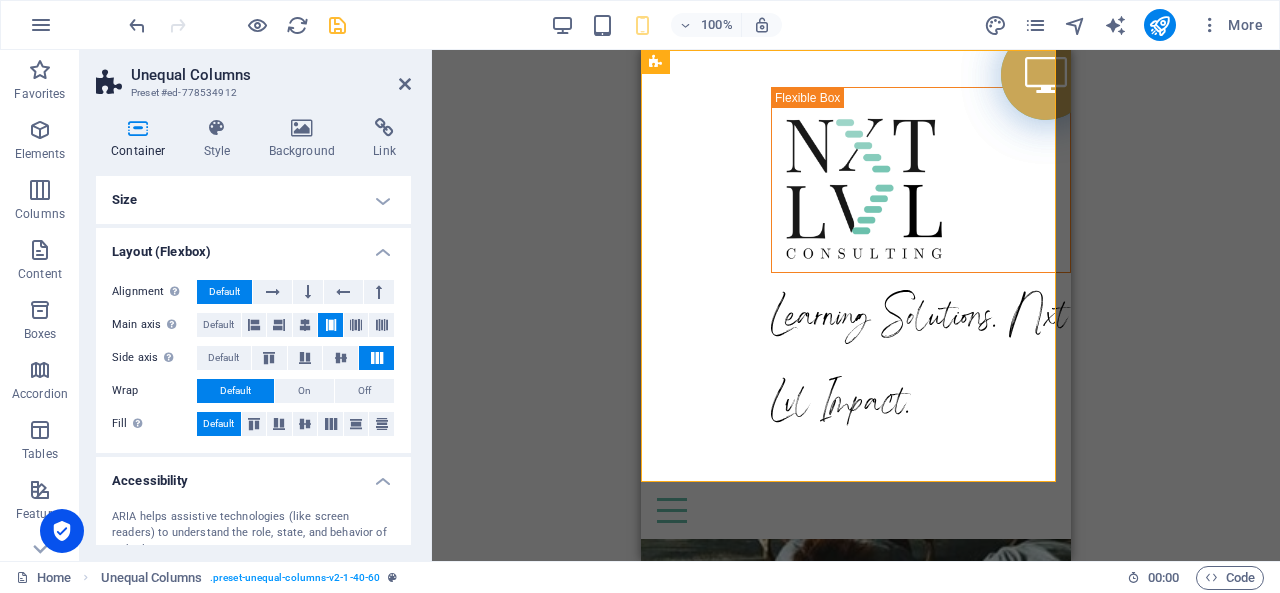 click on "Container" at bounding box center [142, 139] 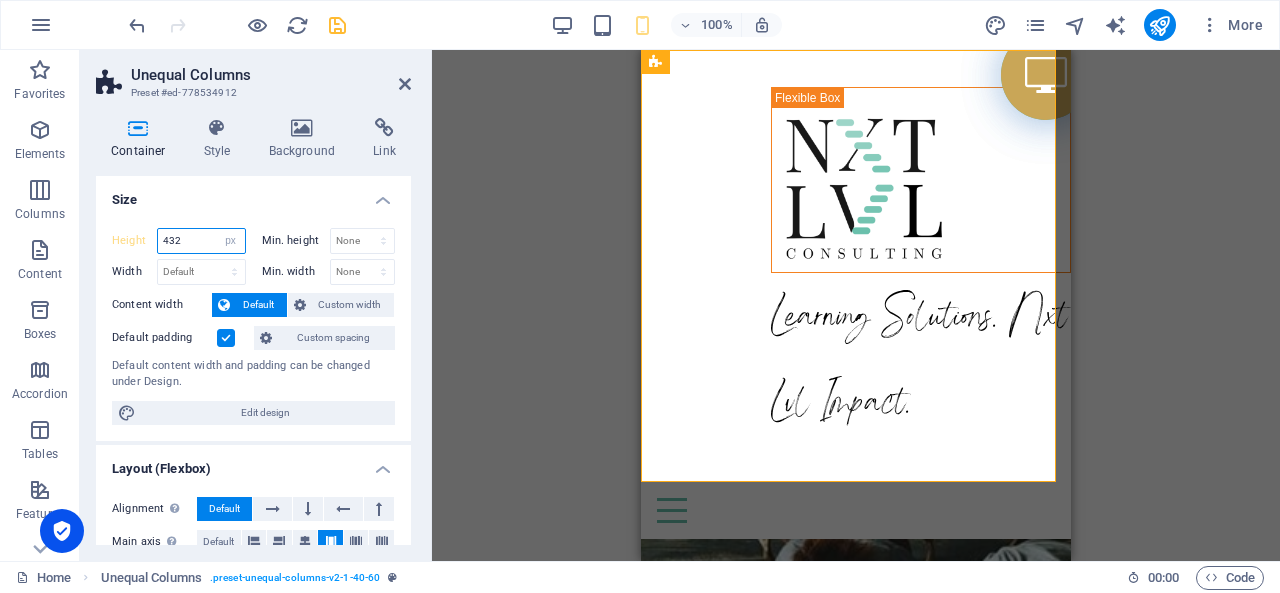 click on "432" at bounding box center (201, 241) 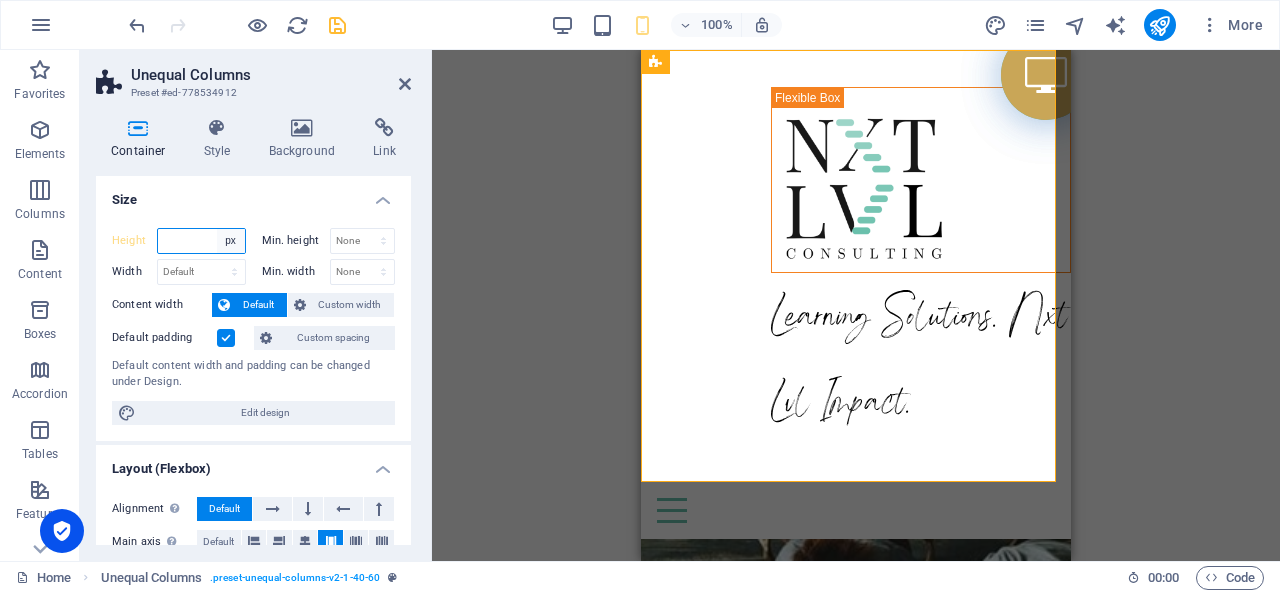 type 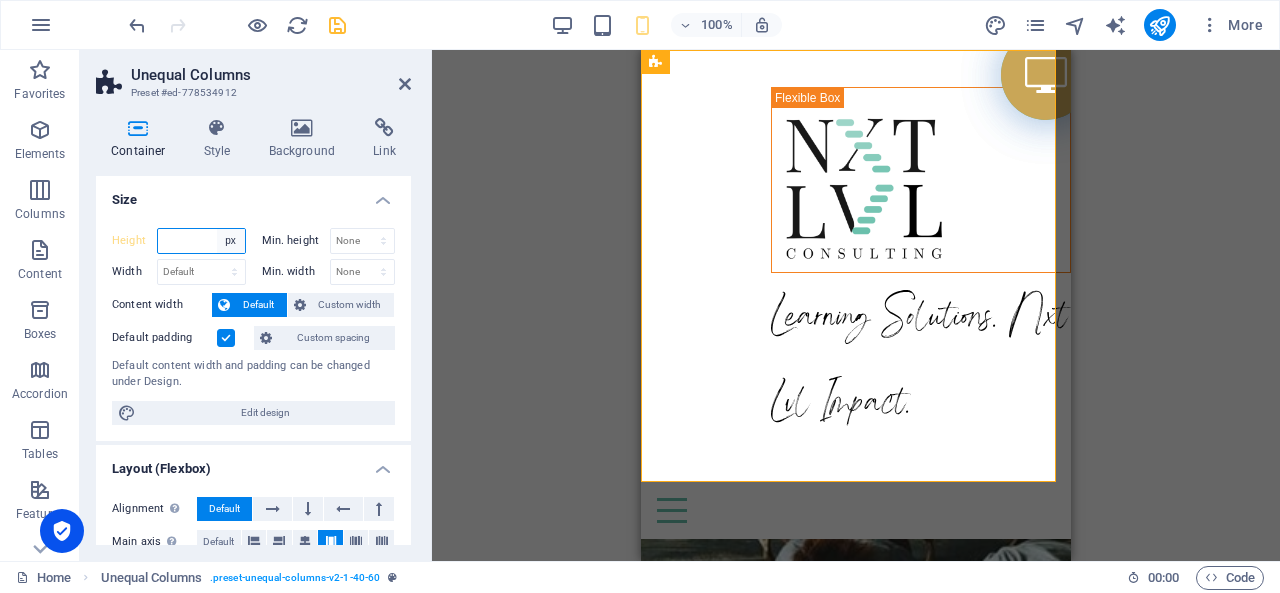 click on "Default px rem % vh vw" at bounding box center (231, 241) 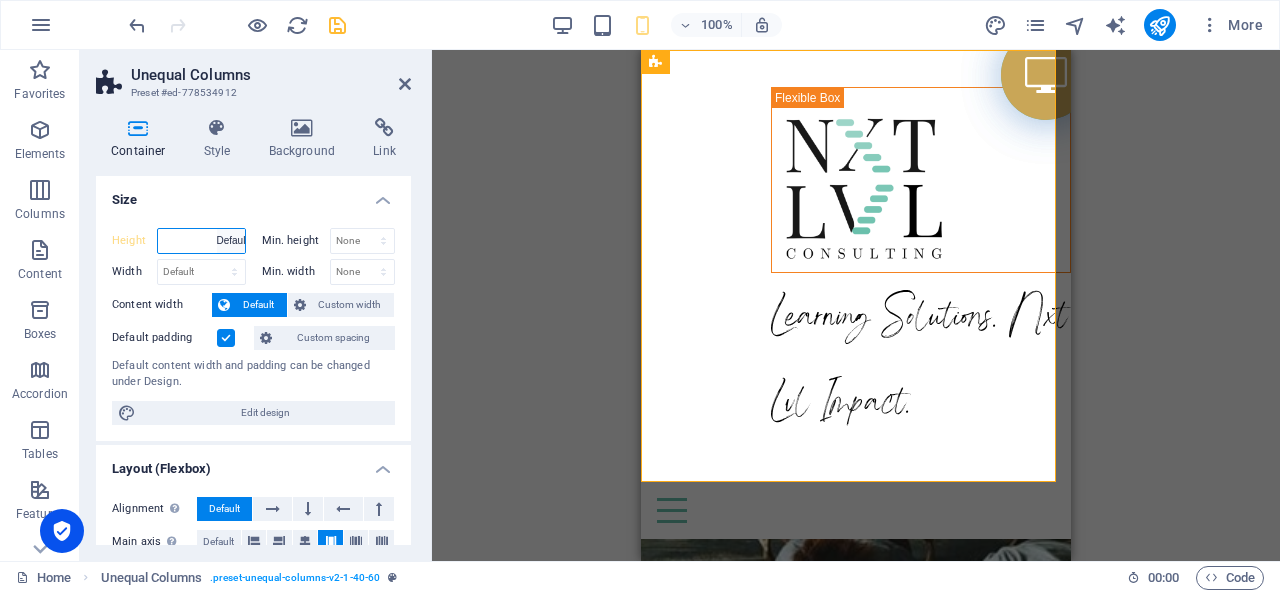 click on "Default px rem % vh vw" at bounding box center [231, 241] 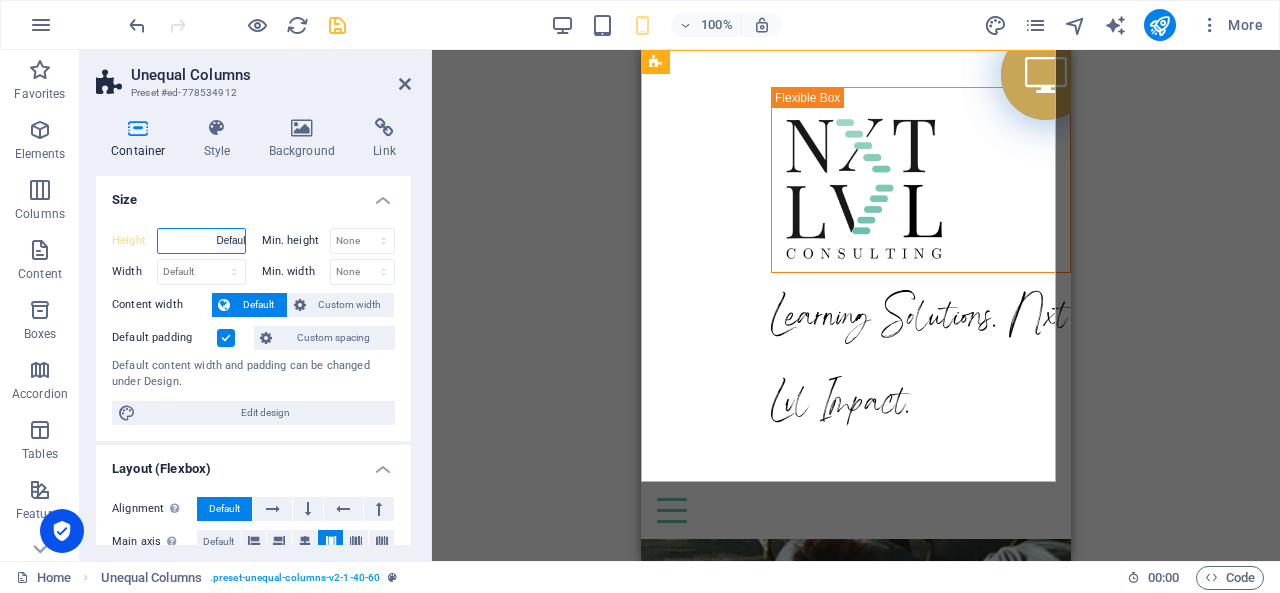 type on "432" 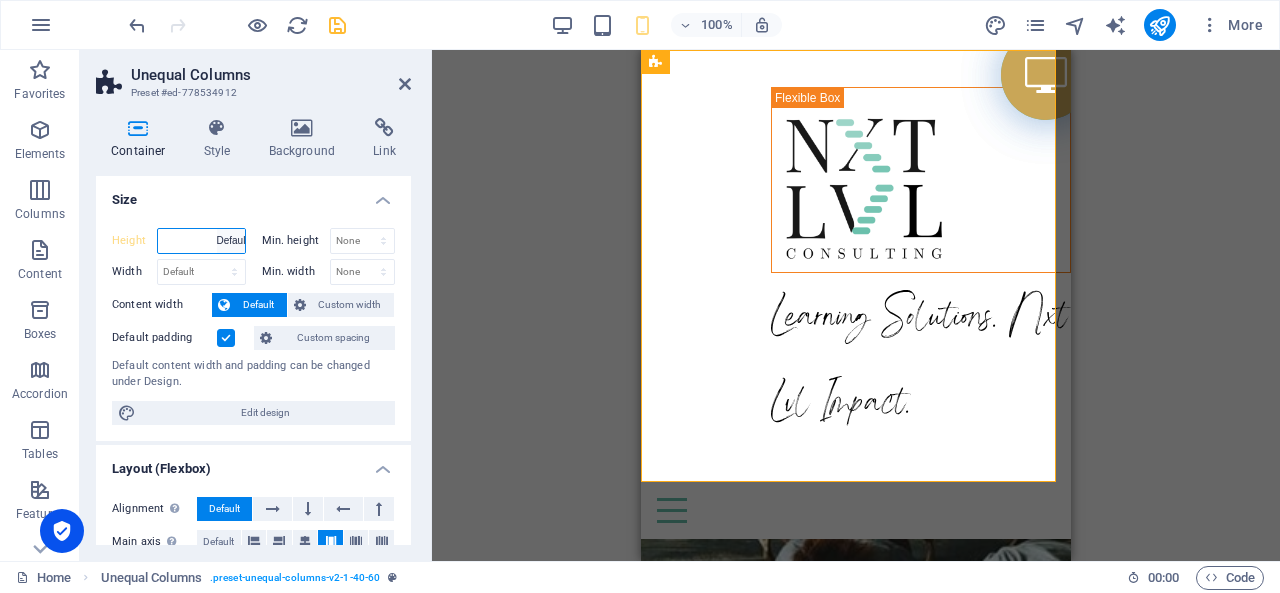 select on "px" 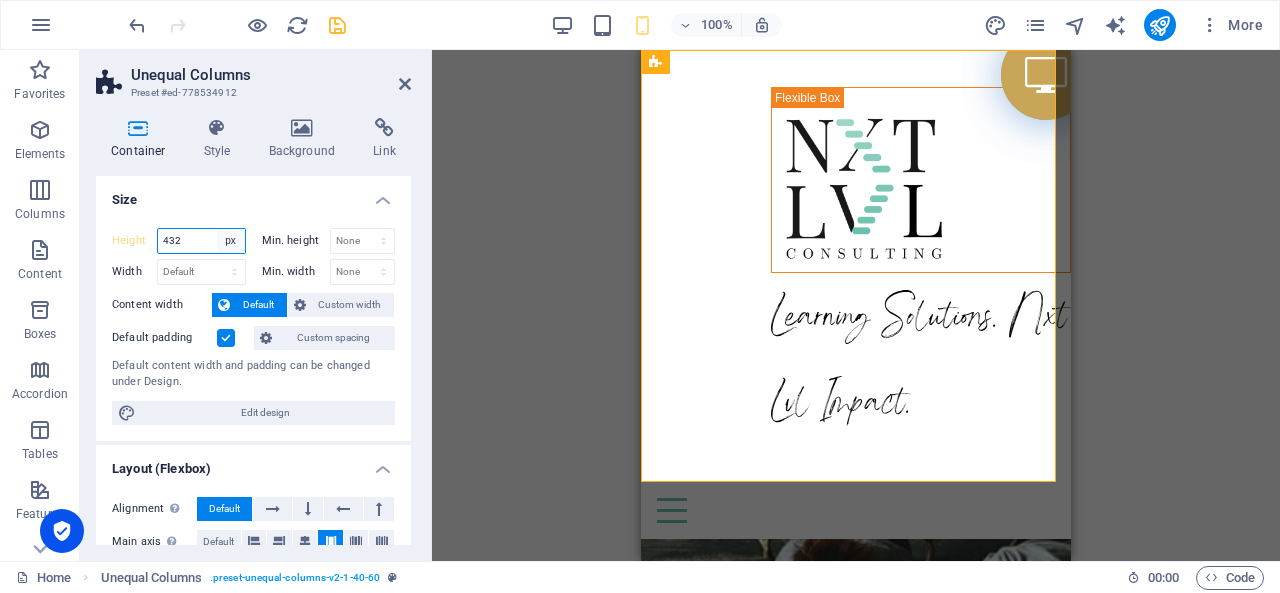 click on "Default px rem % vh vw" at bounding box center (231, 241) 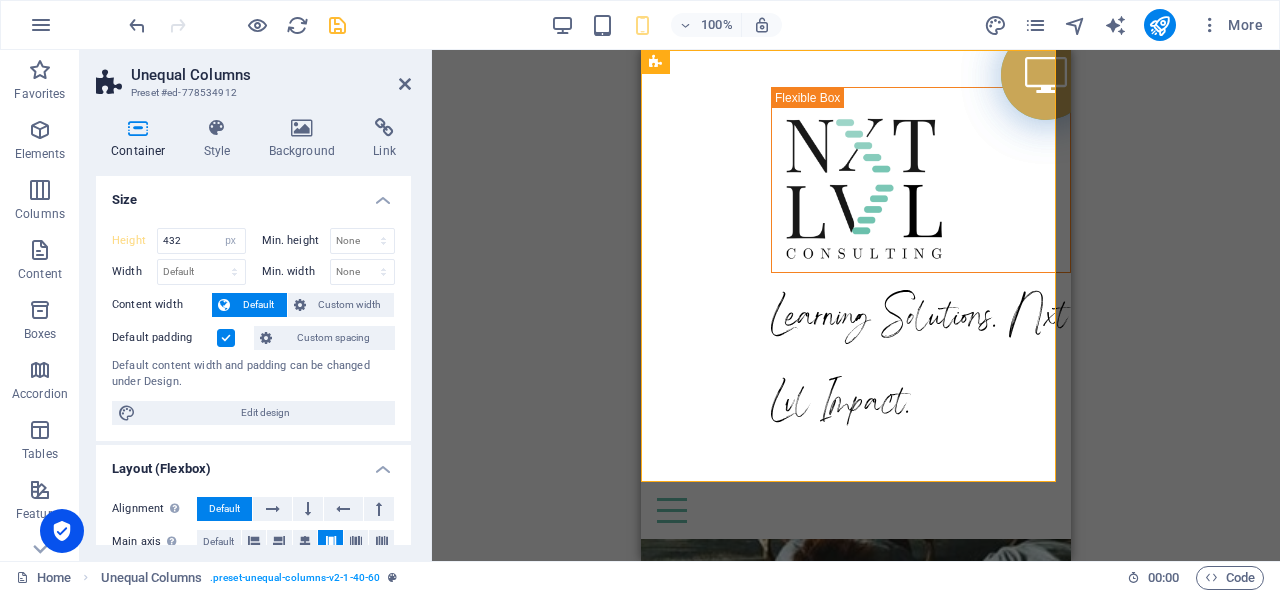click on "Size" at bounding box center (253, 194) 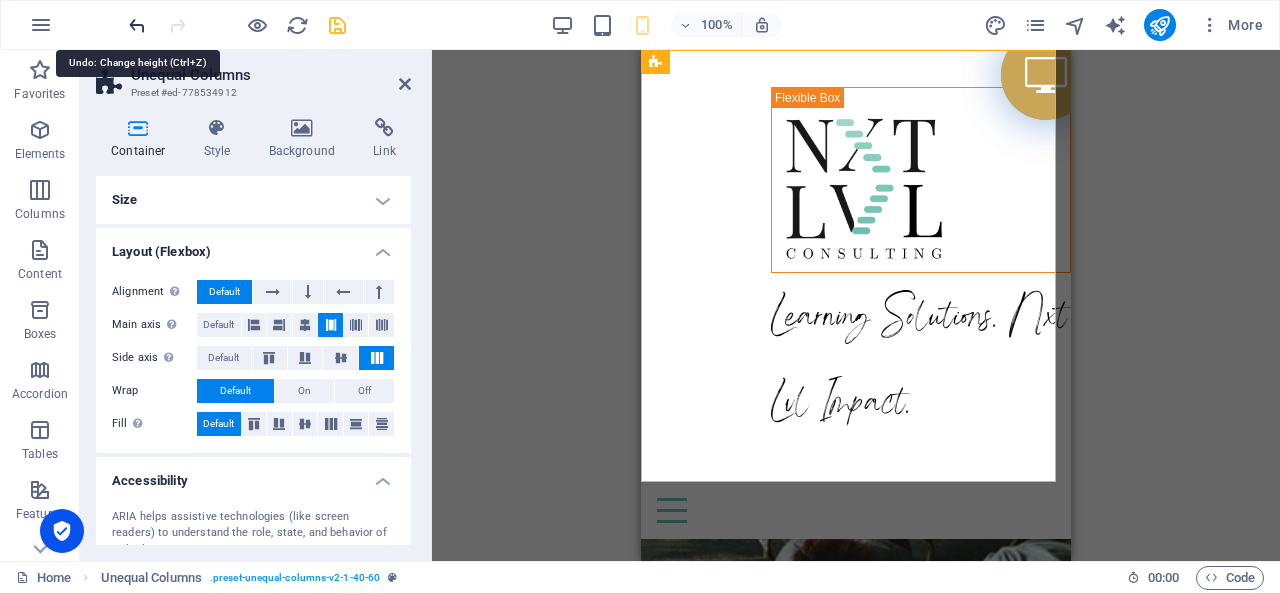 click at bounding box center (137, 25) 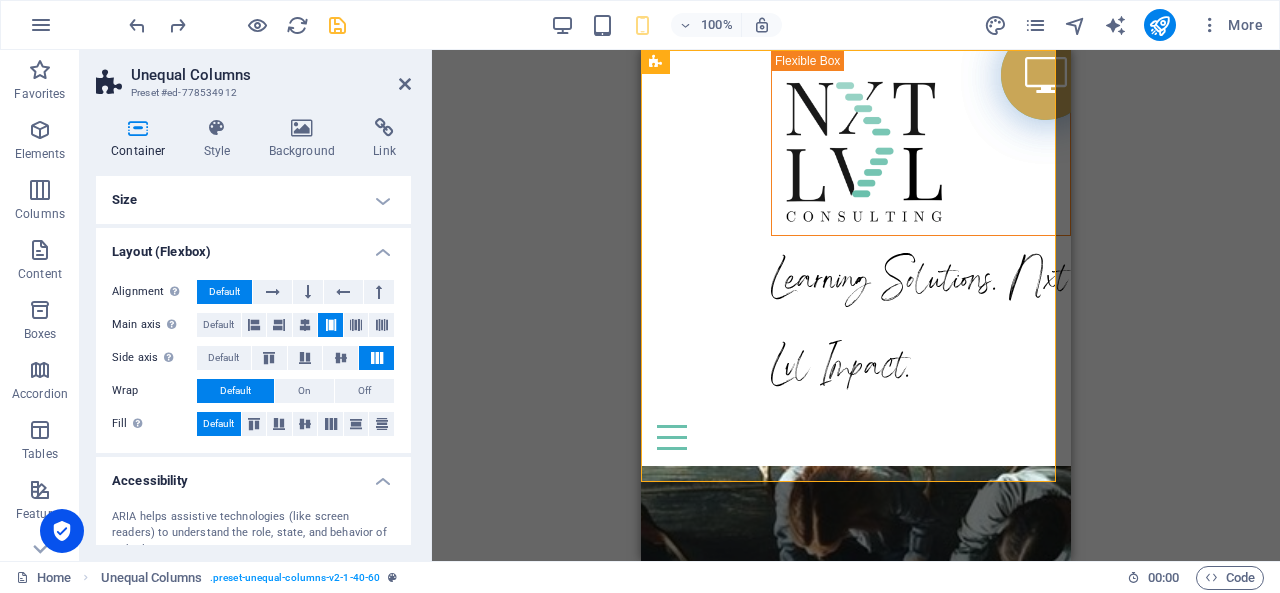 click on "Size" at bounding box center [253, 200] 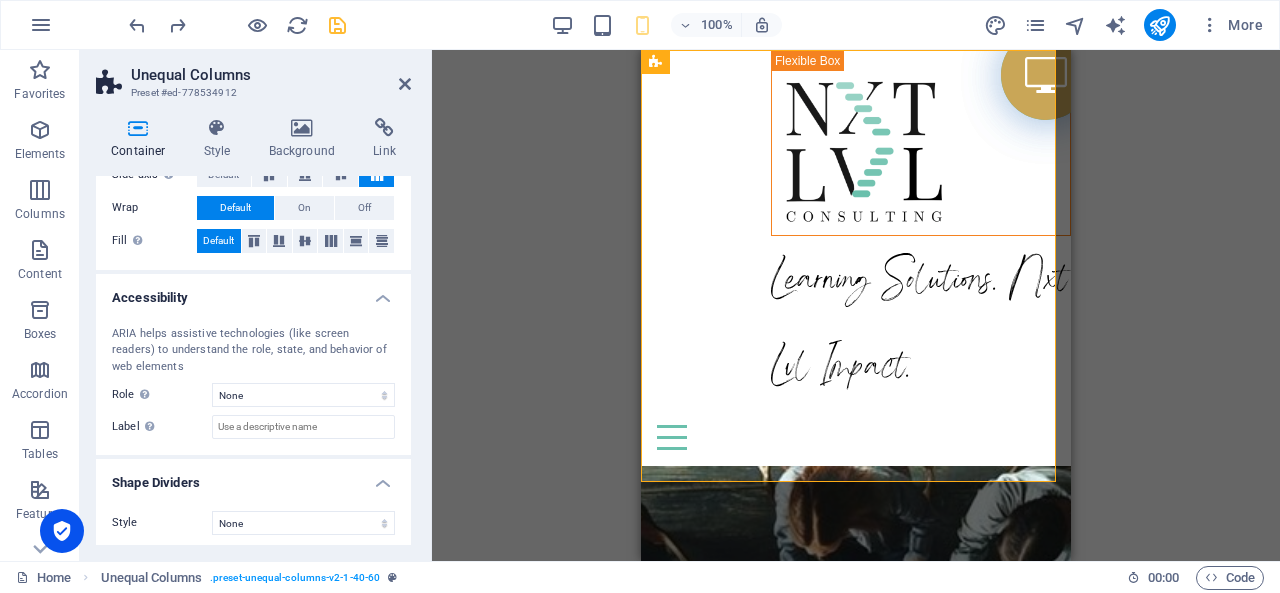 scroll, scrollTop: 404, scrollLeft: 0, axis: vertical 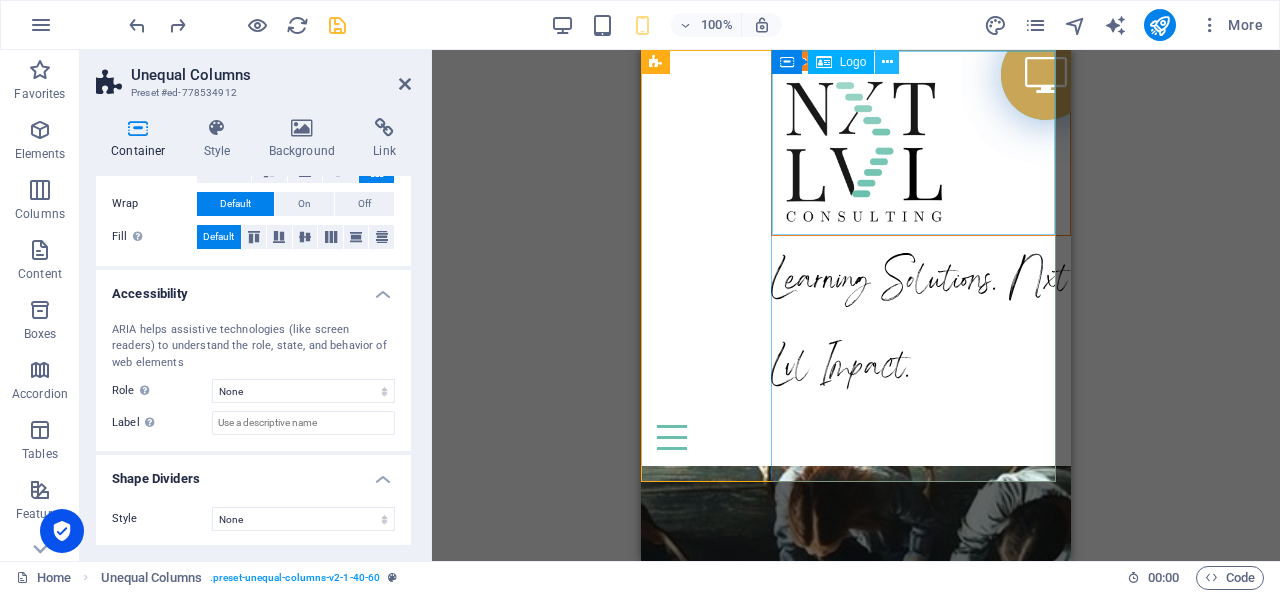 click at bounding box center (887, 62) 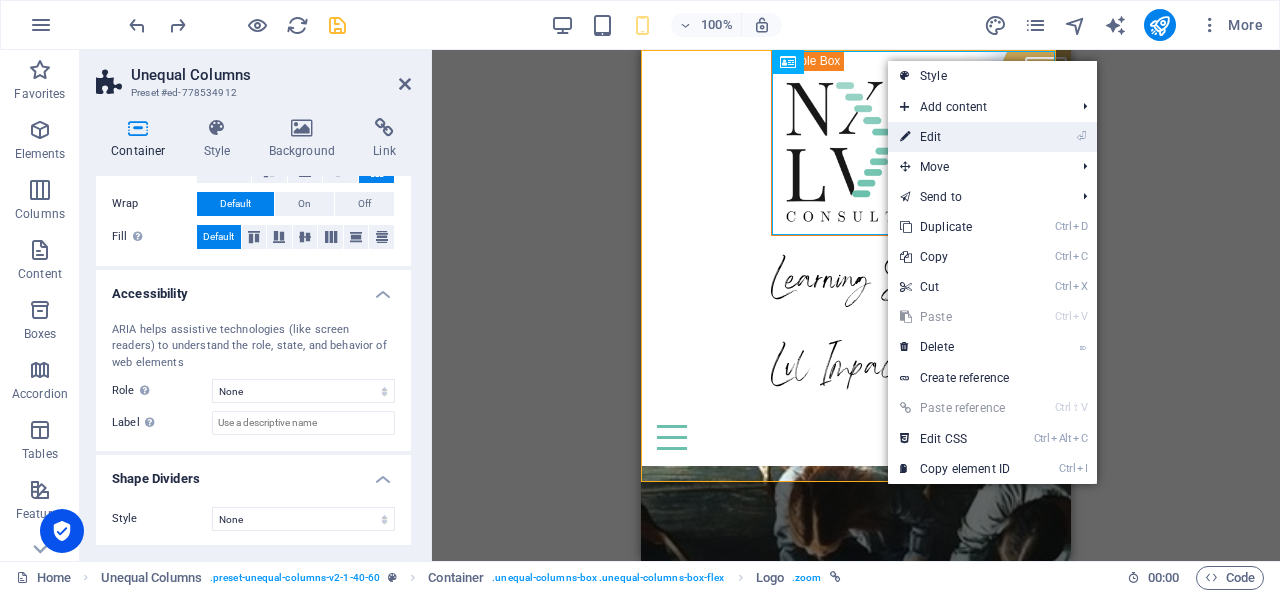 click on "⏎  Edit" at bounding box center [955, 137] 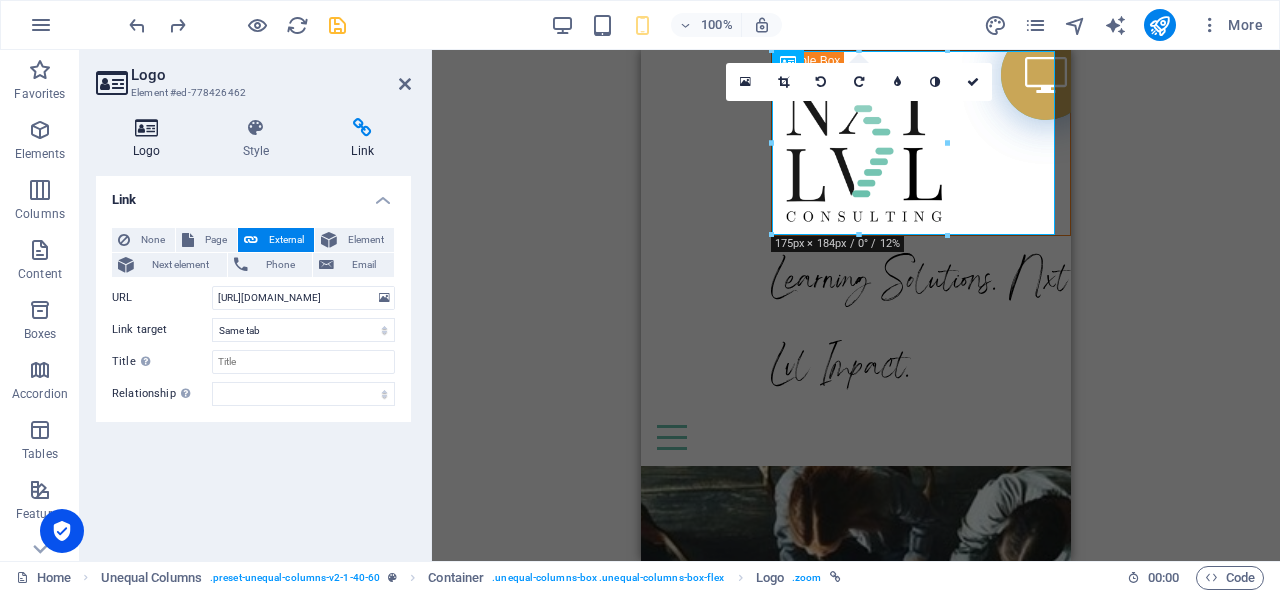 click on "Logo" at bounding box center (151, 139) 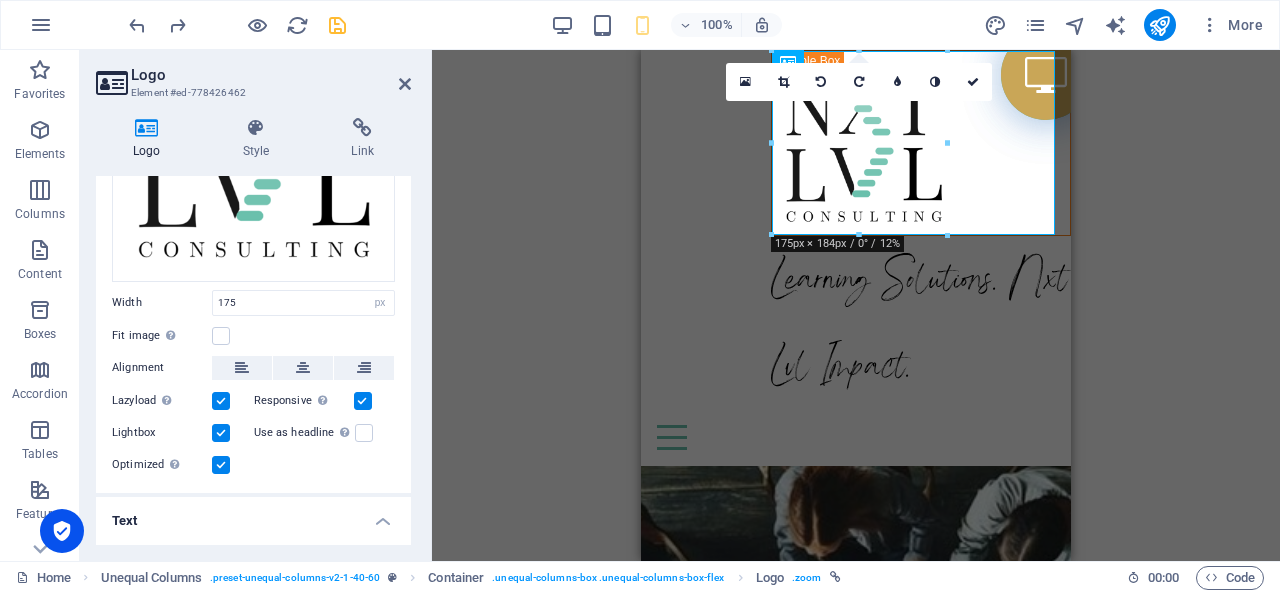 scroll, scrollTop: 300, scrollLeft: 0, axis: vertical 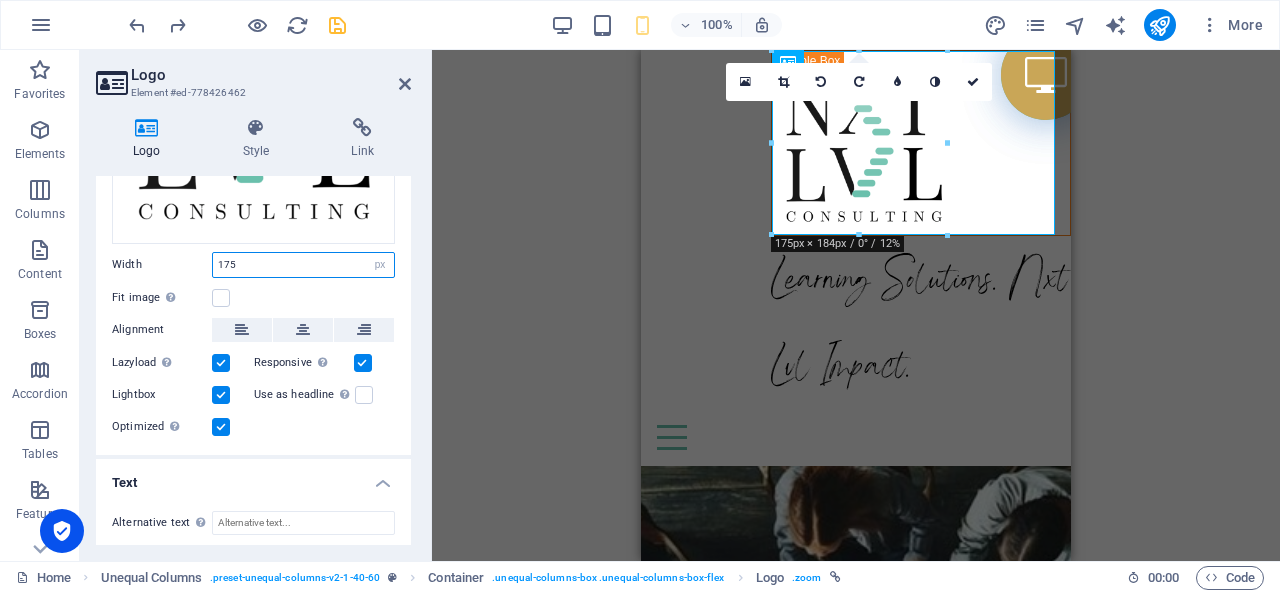 click on "175" at bounding box center [303, 265] 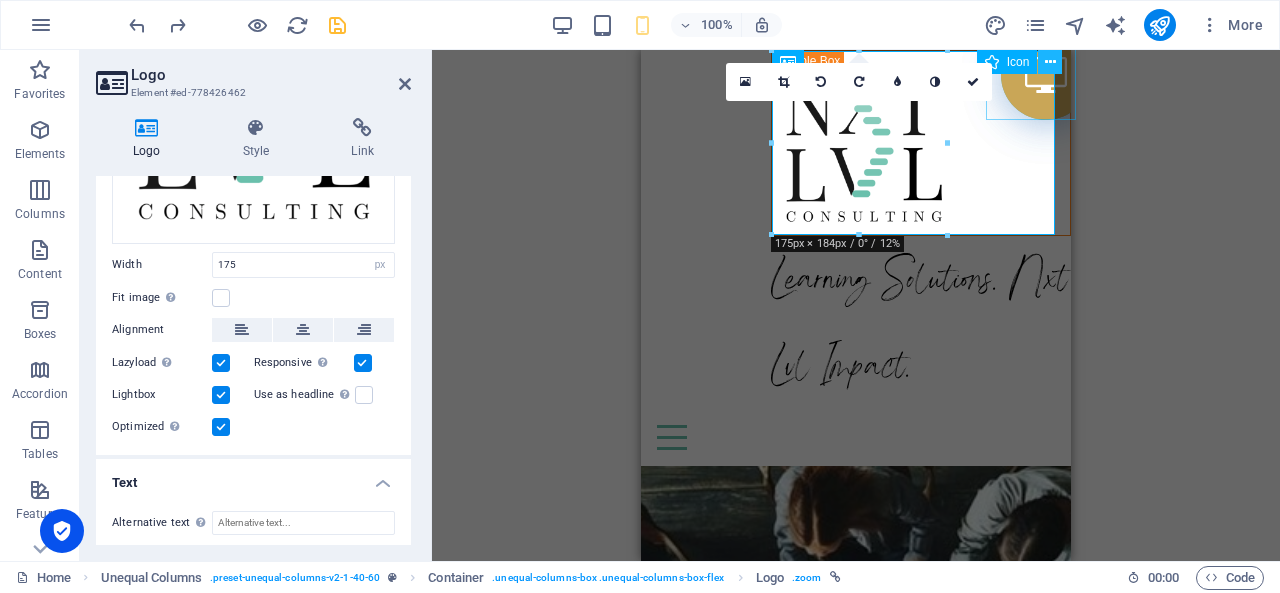 click at bounding box center [1050, 62] 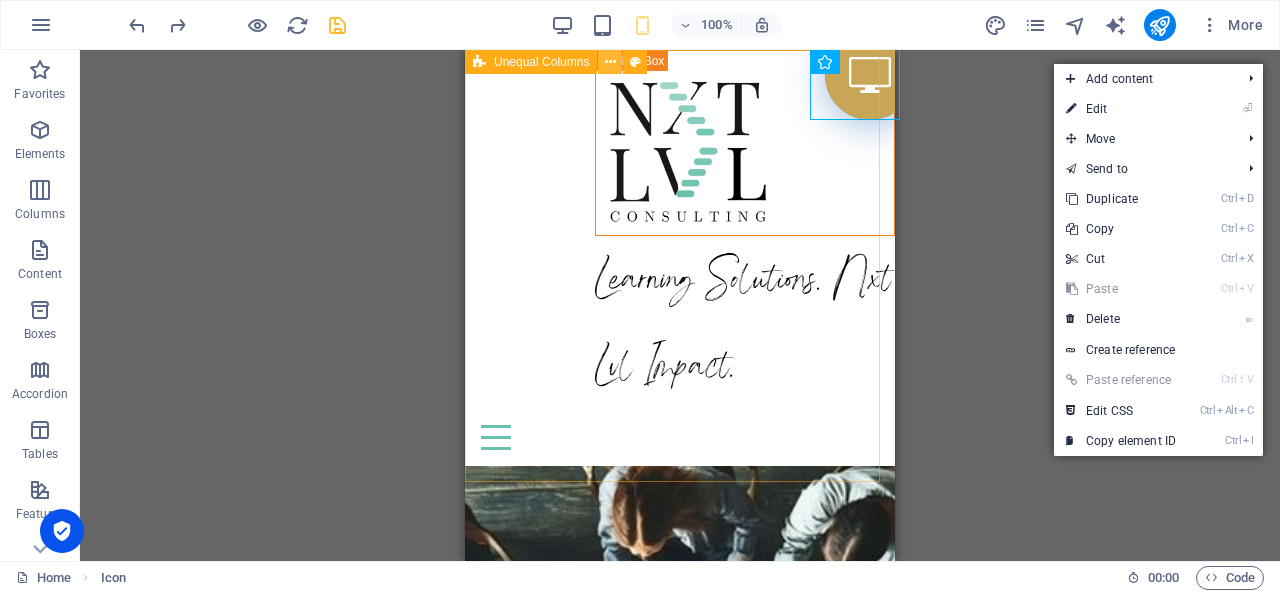 click at bounding box center [610, 62] 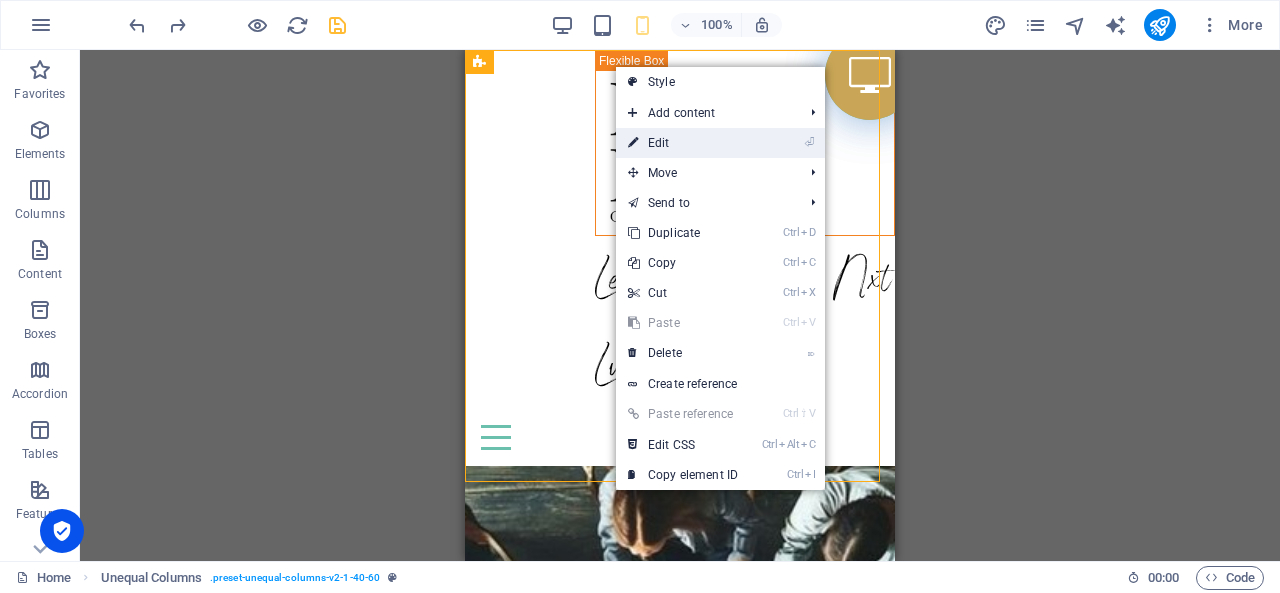 click on "⏎  Edit" at bounding box center [683, 143] 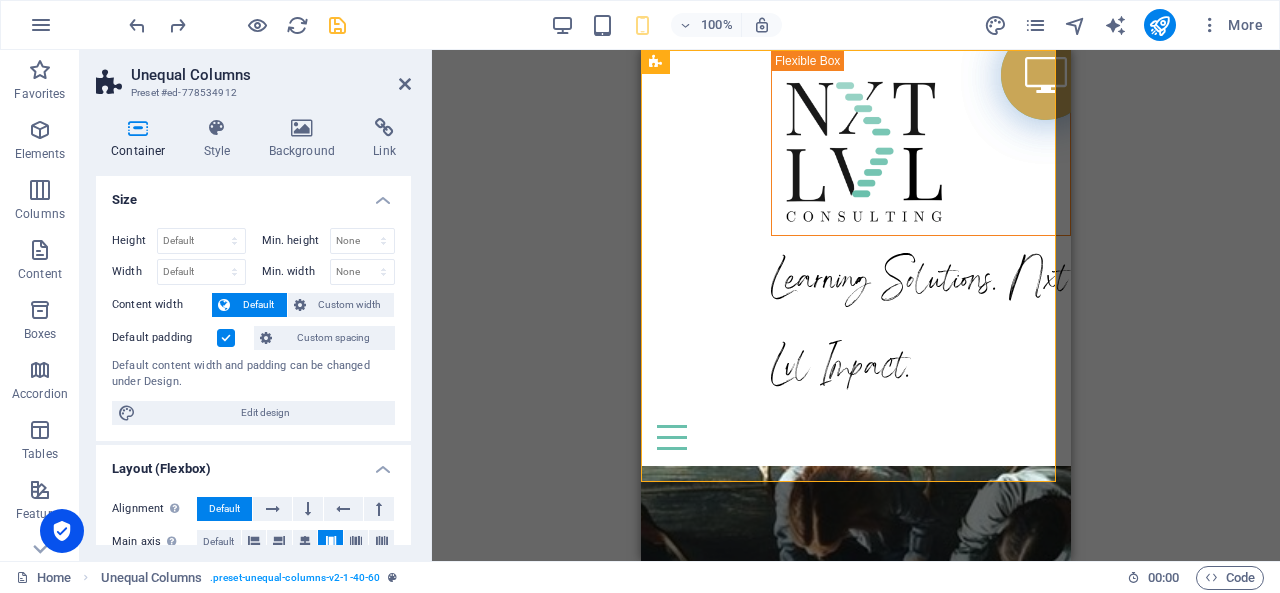 scroll, scrollTop: 0, scrollLeft: 0, axis: both 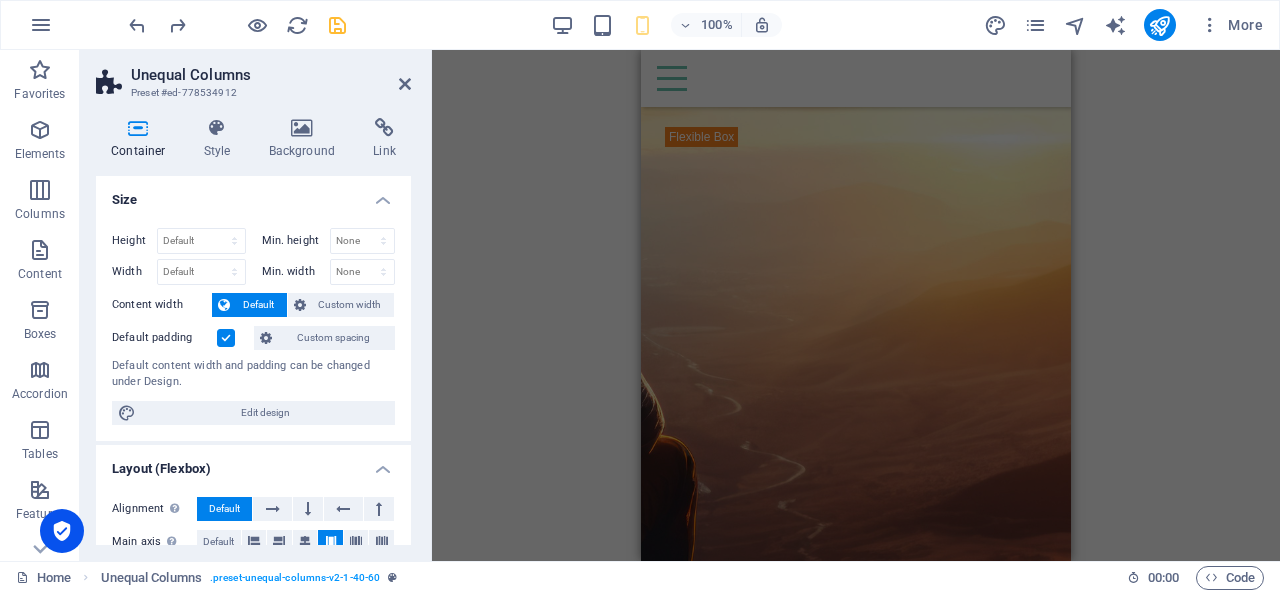 click at bounding box center [856, 316] 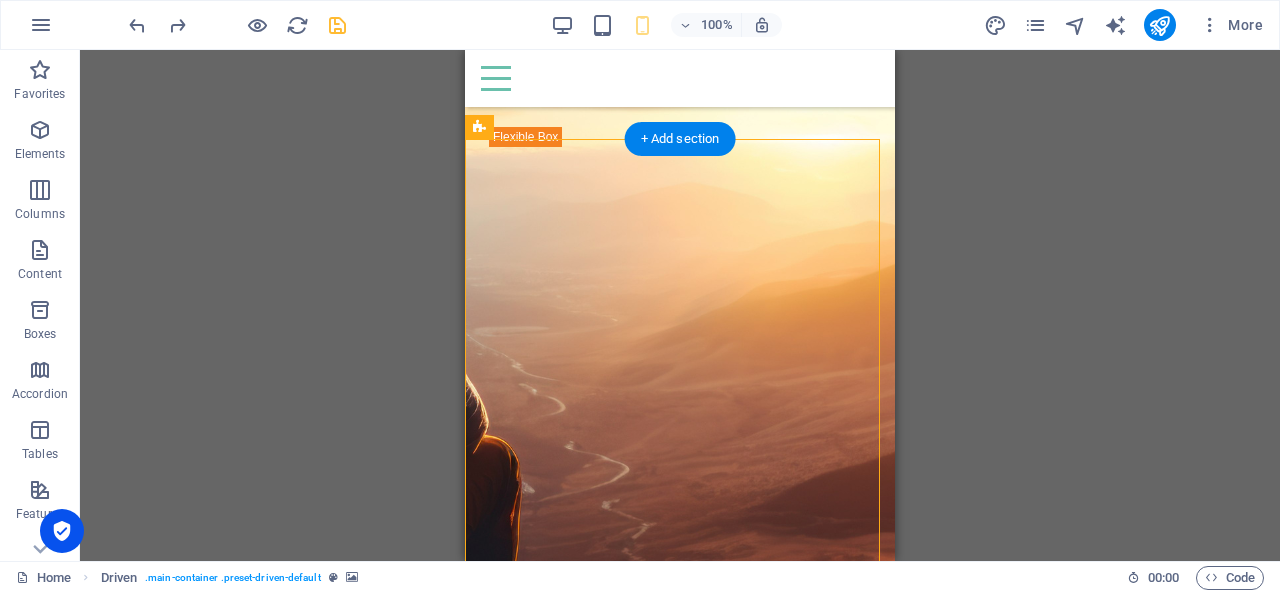 click at bounding box center [680, 316] 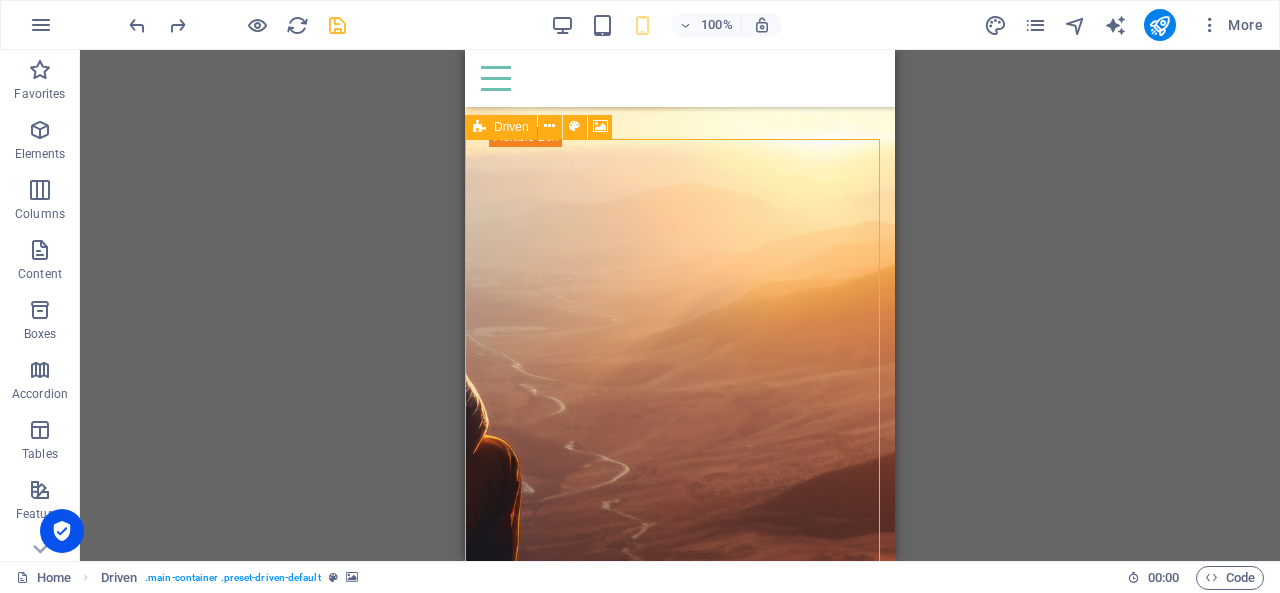 click on "Driven" at bounding box center (511, 127) 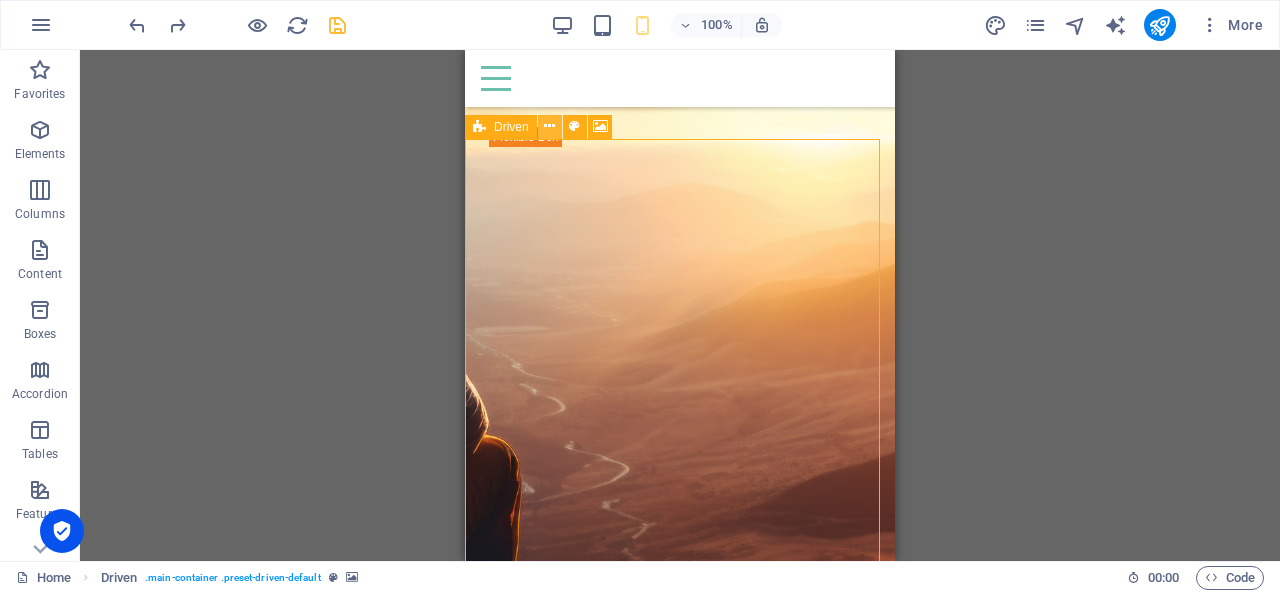 click at bounding box center [549, 126] 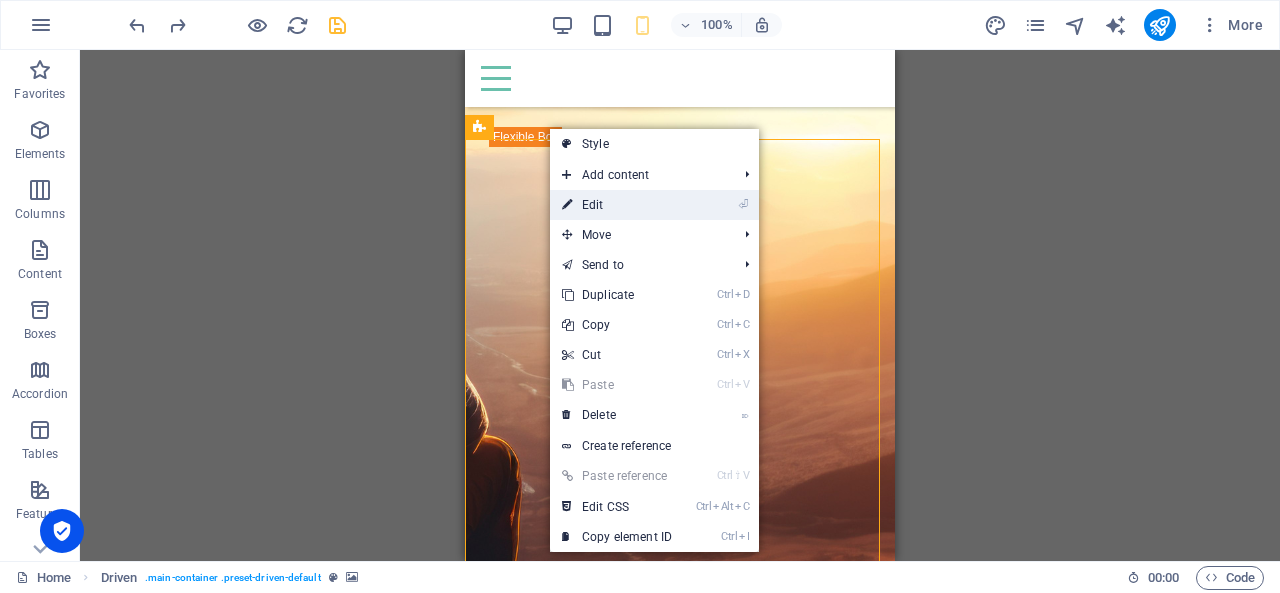 click on "⏎  Edit" at bounding box center (617, 205) 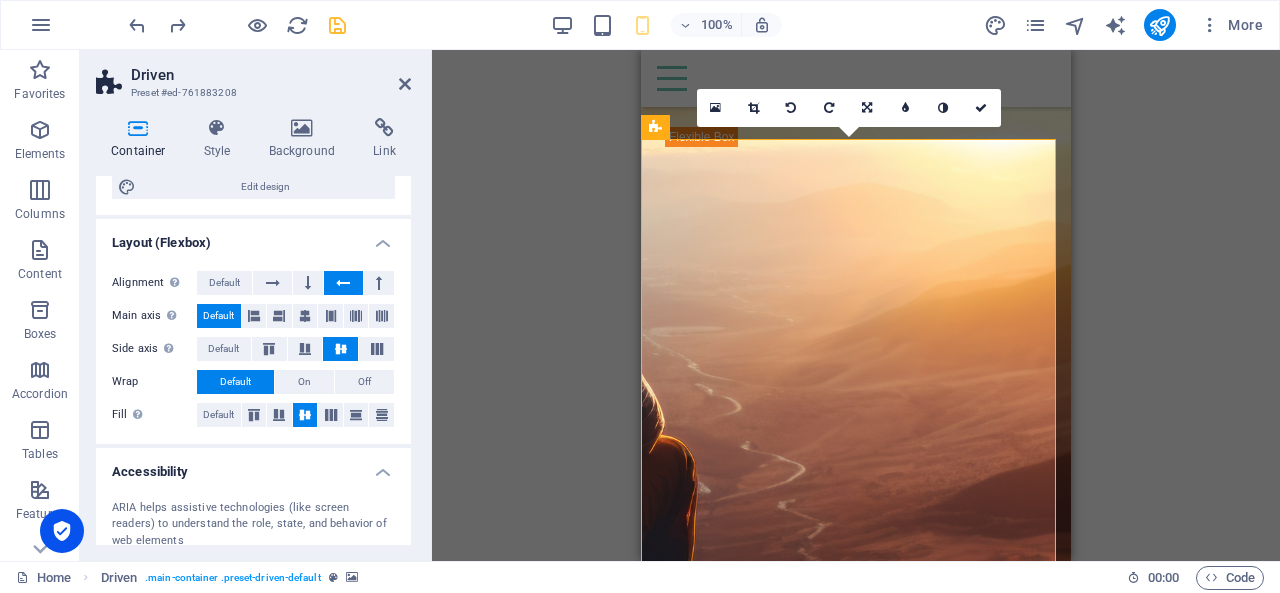scroll, scrollTop: 4, scrollLeft: 0, axis: vertical 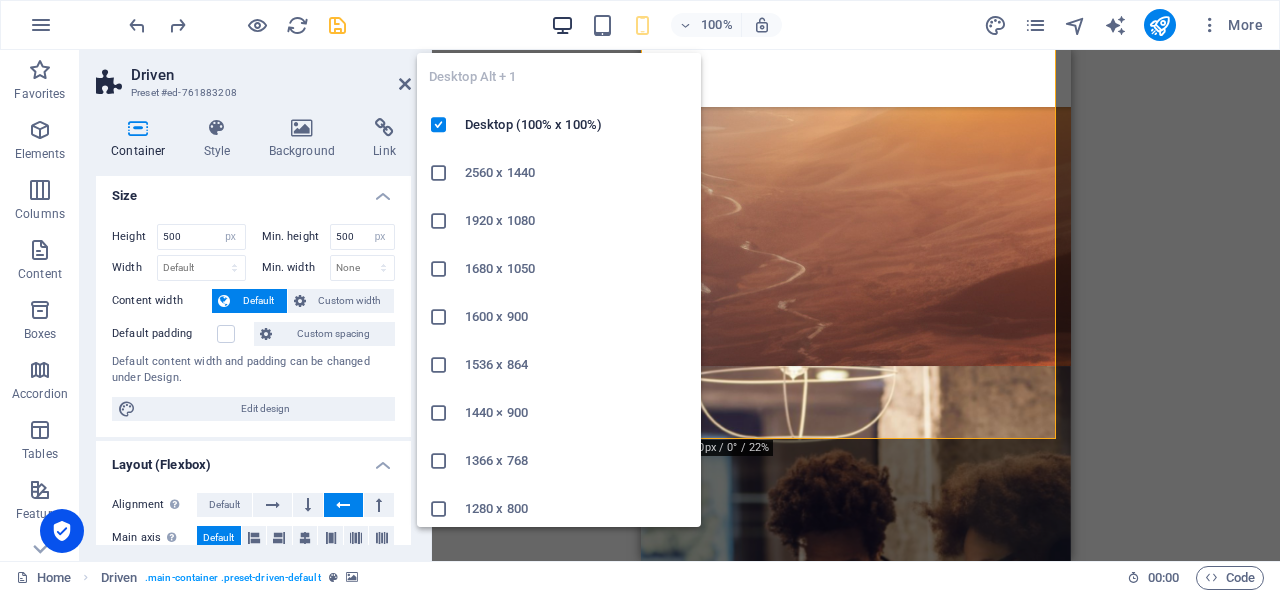 click at bounding box center [562, 25] 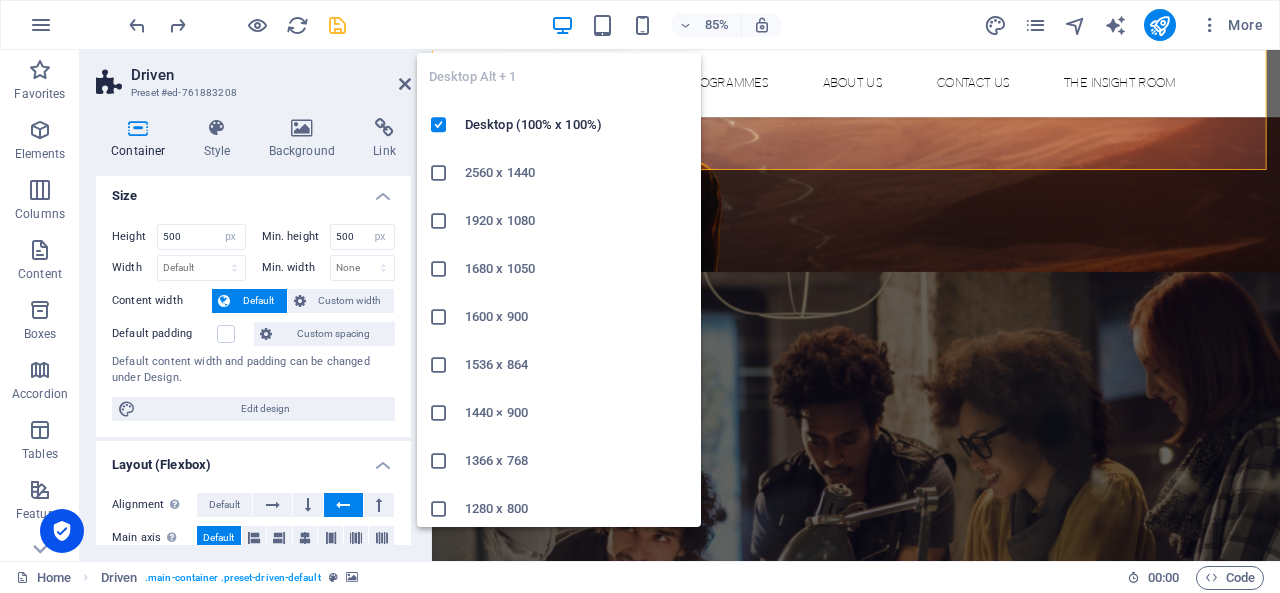 scroll, scrollTop: 1132, scrollLeft: 0, axis: vertical 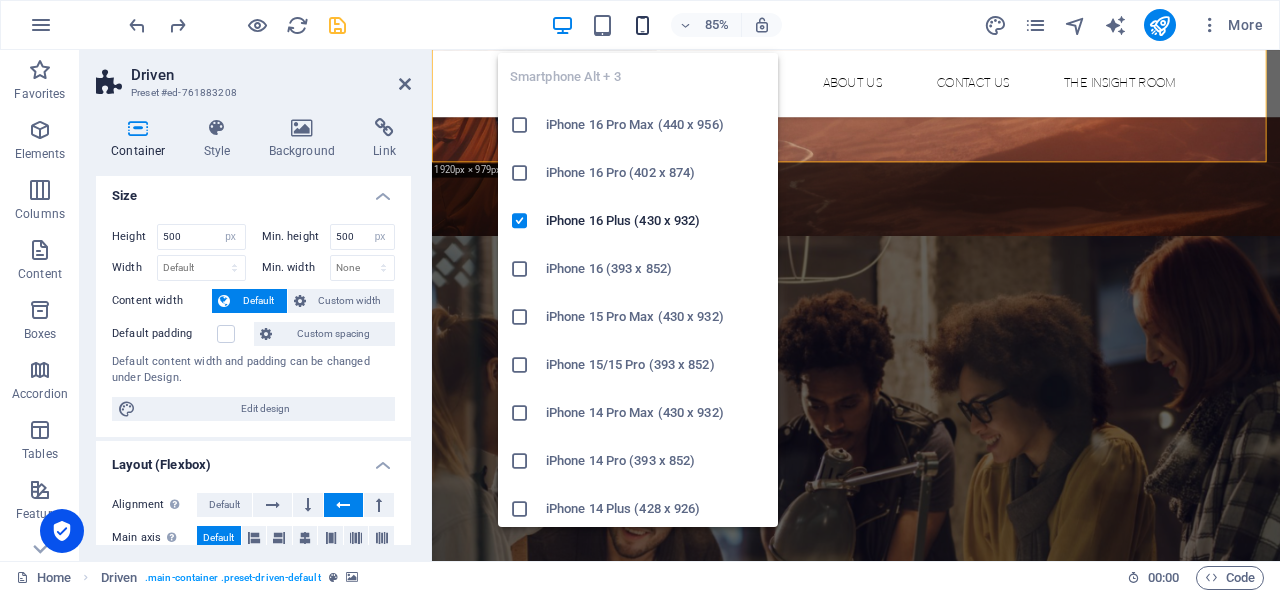 click at bounding box center (642, 25) 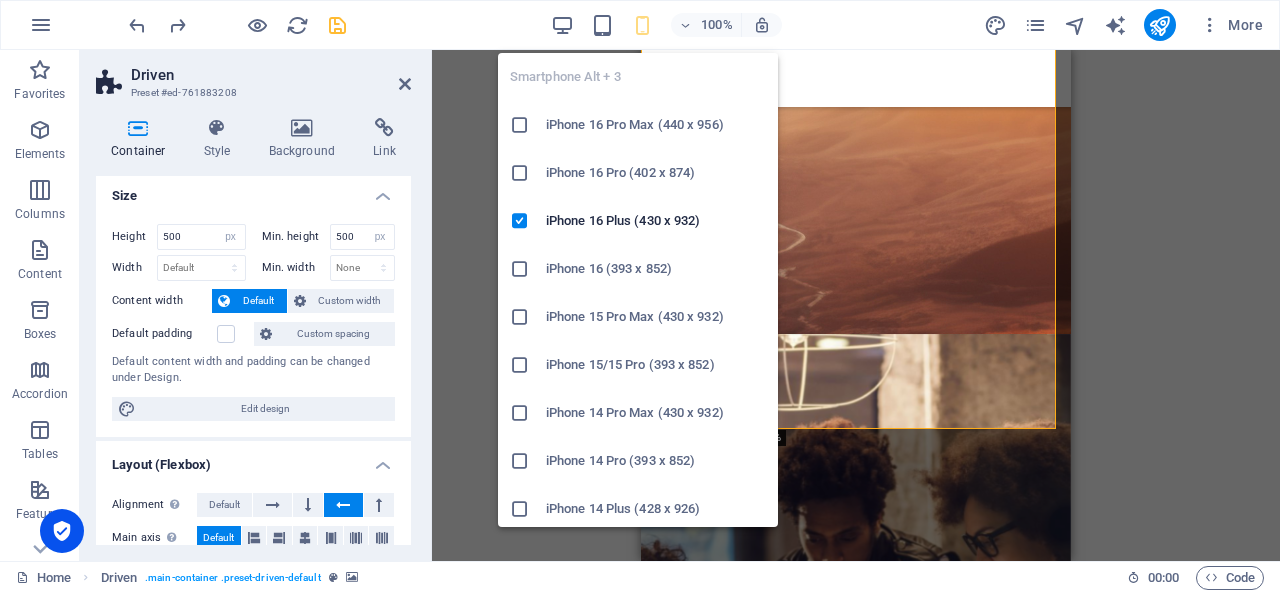 scroll, scrollTop: 1110, scrollLeft: 0, axis: vertical 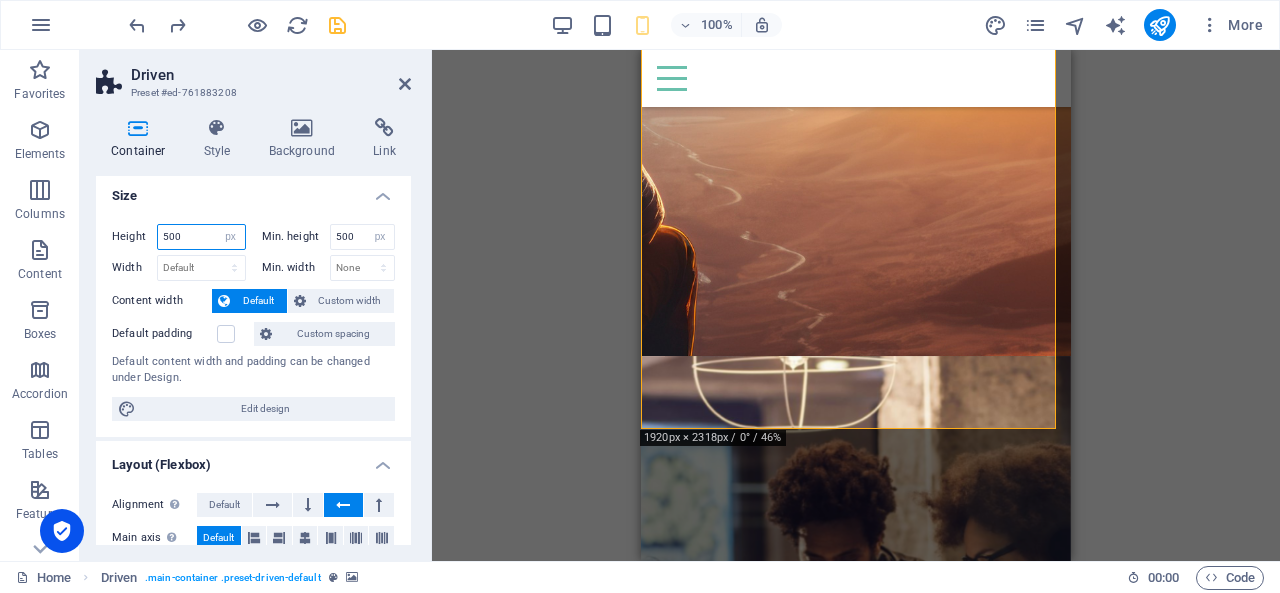 click on "500" at bounding box center (201, 237) 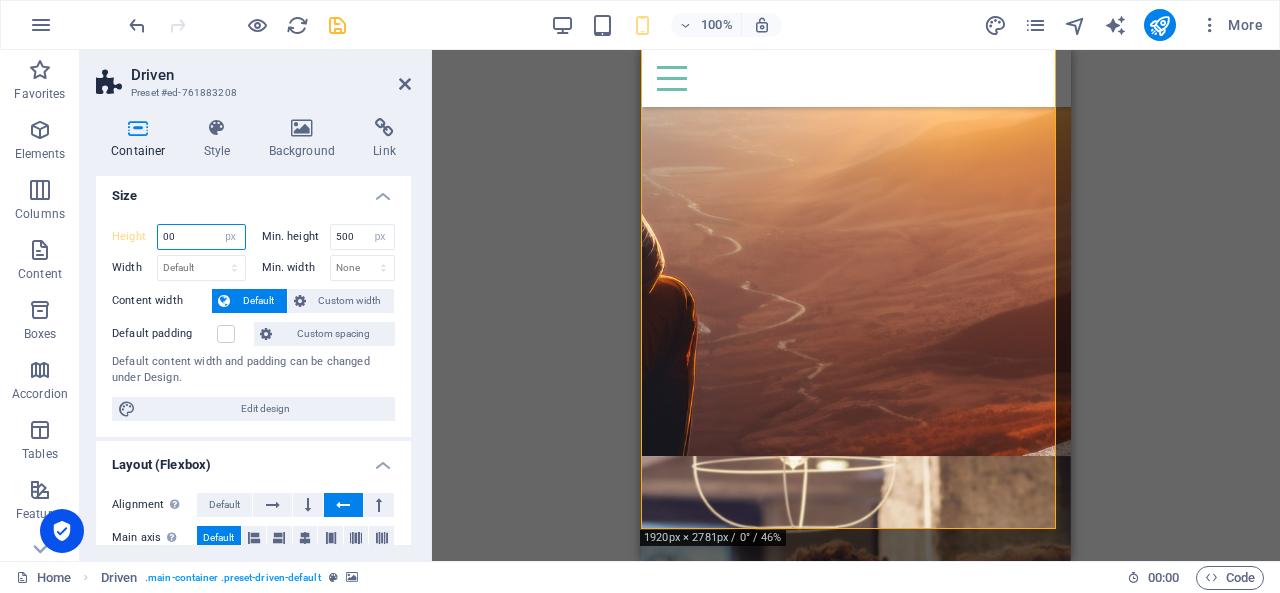 type on "500" 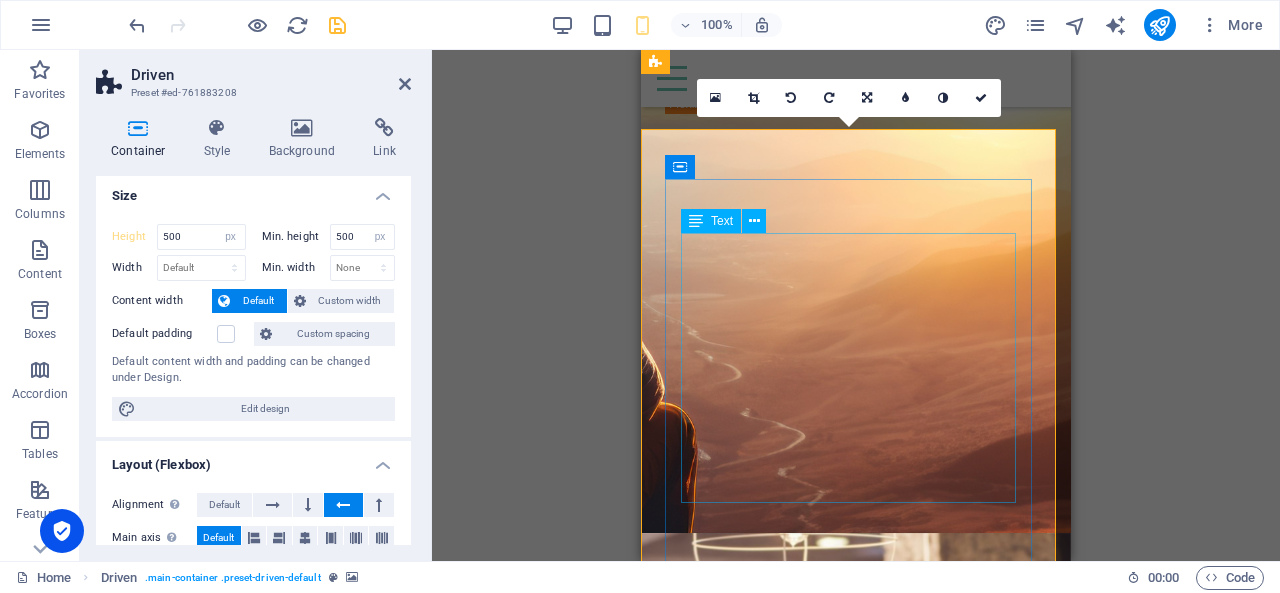 scroll, scrollTop: 910, scrollLeft: 0, axis: vertical 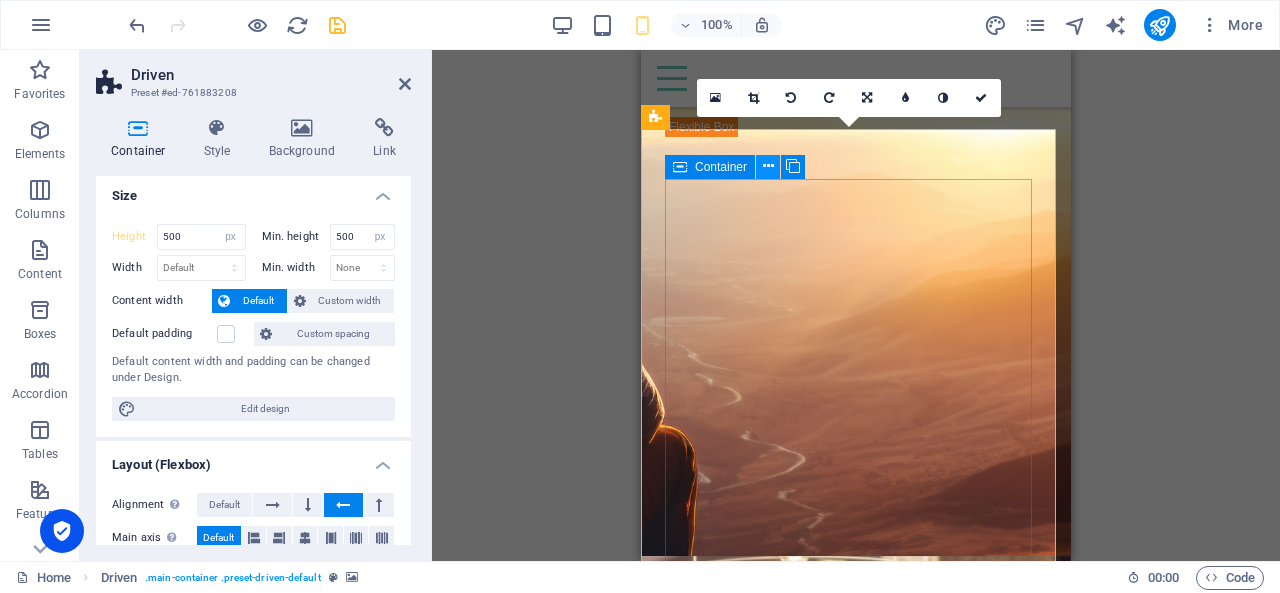 click at bounding box center [768, 166] 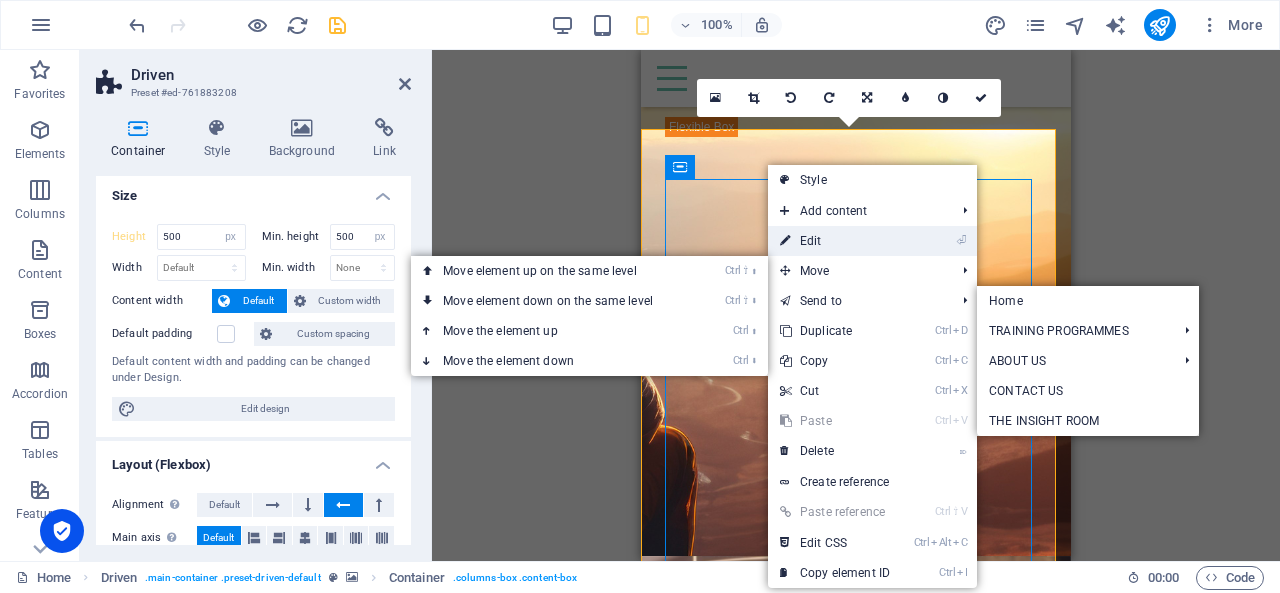 click on "⏎  Edit" at bounding box center (835, 241) 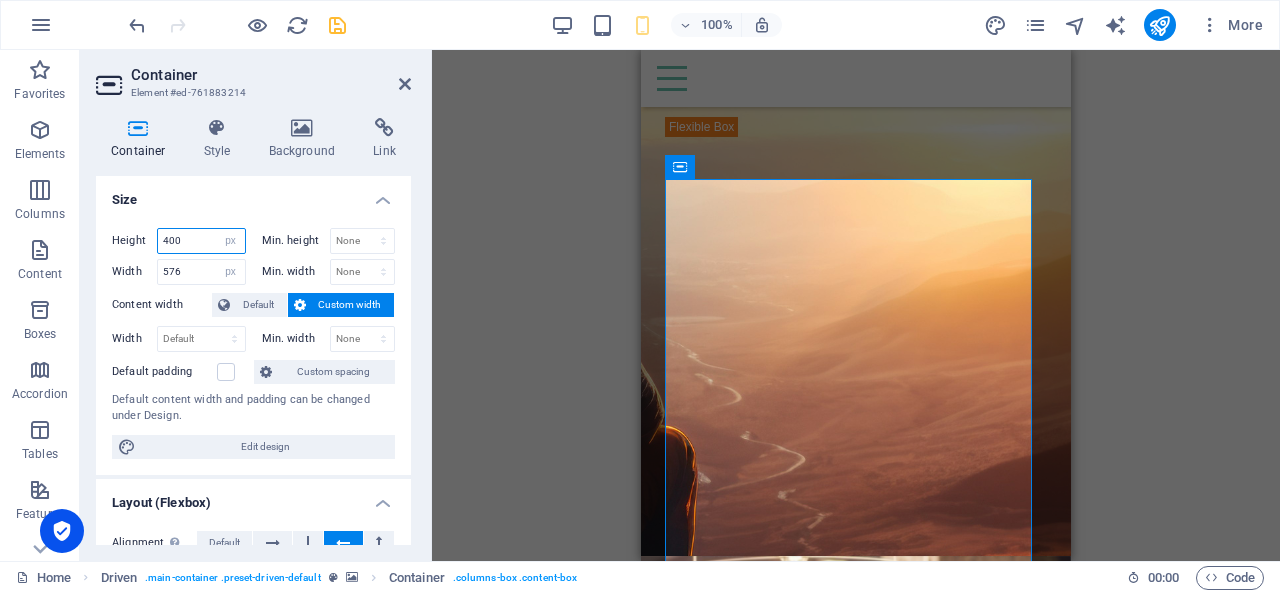 click on "400" at bounding box center [201, 241] 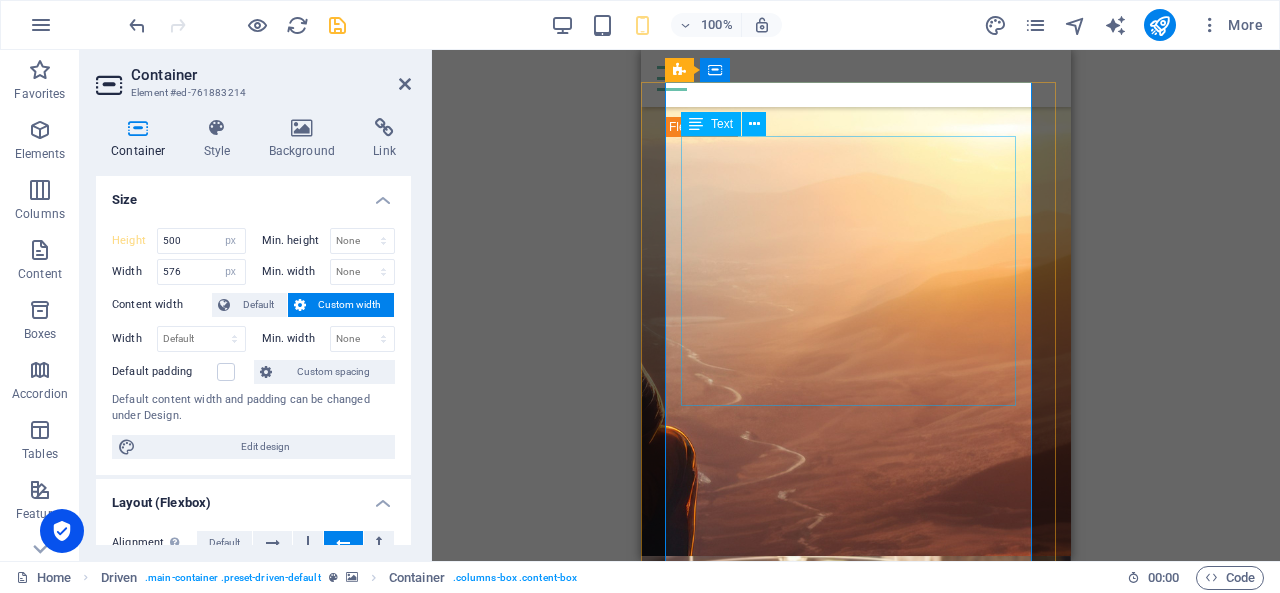 scroll, scrollTop: 1010, scrollLeft: 0, axis: vertical 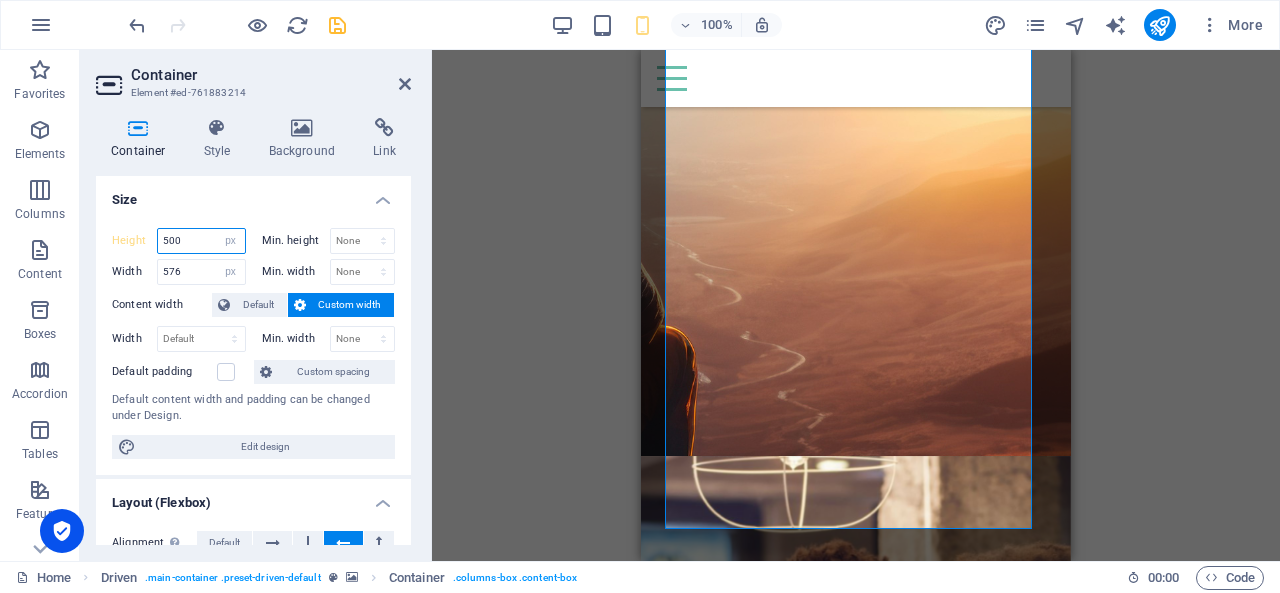 click on "500" at bounding box center (201, 241) 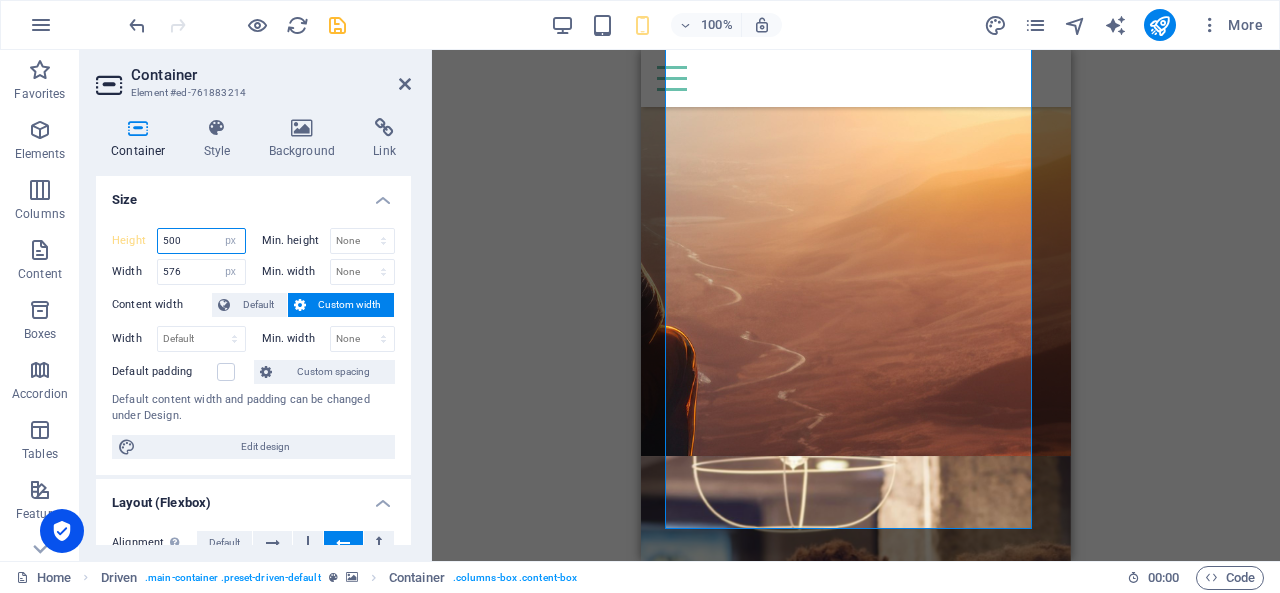 drag, startPoint x: 171, startPoint y: 242, endPoint x: 146, endPoint y: 241, distance: 25.019993 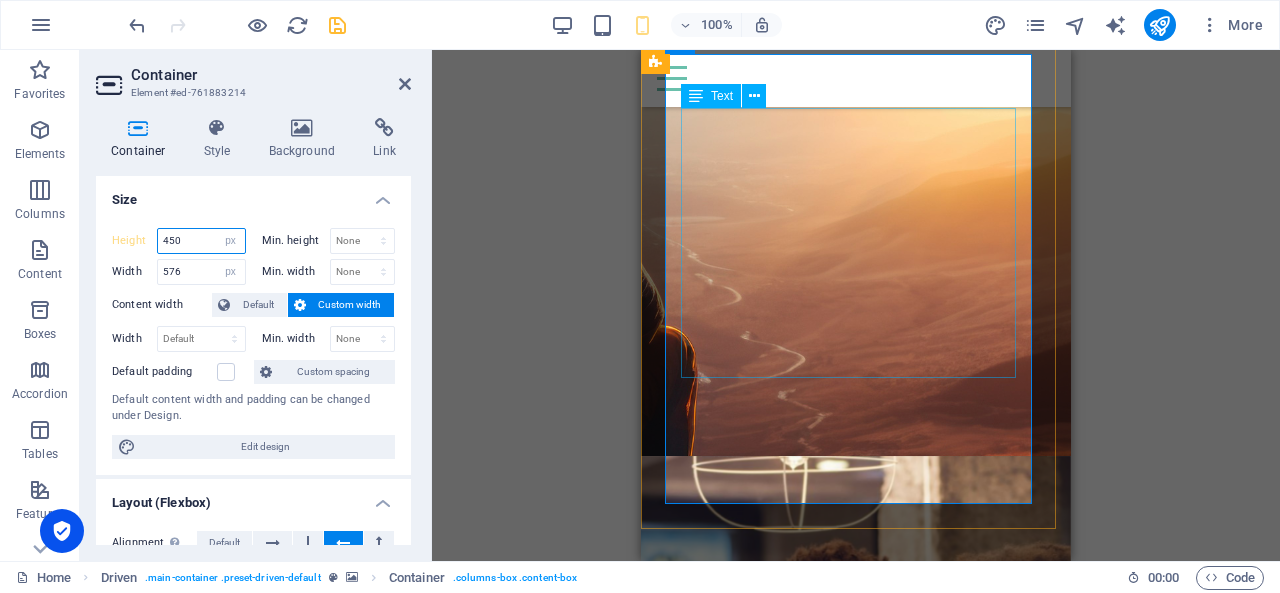 type on "450" 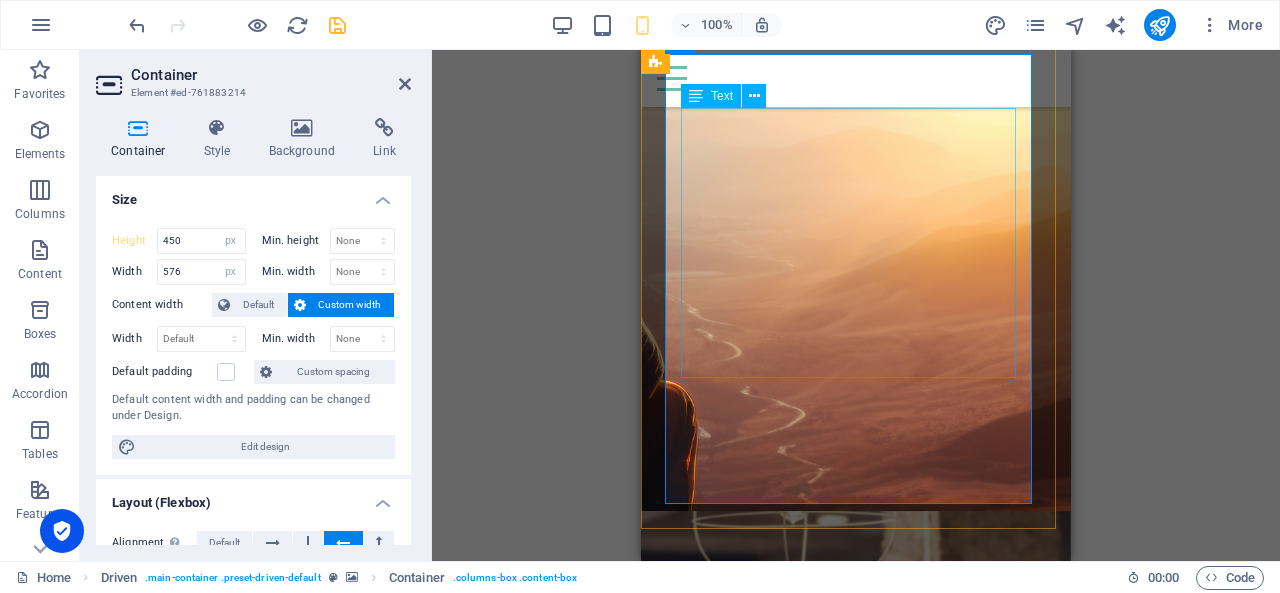 scroll, scrollTop: 910, scrollLeft: 0, axis: vertical 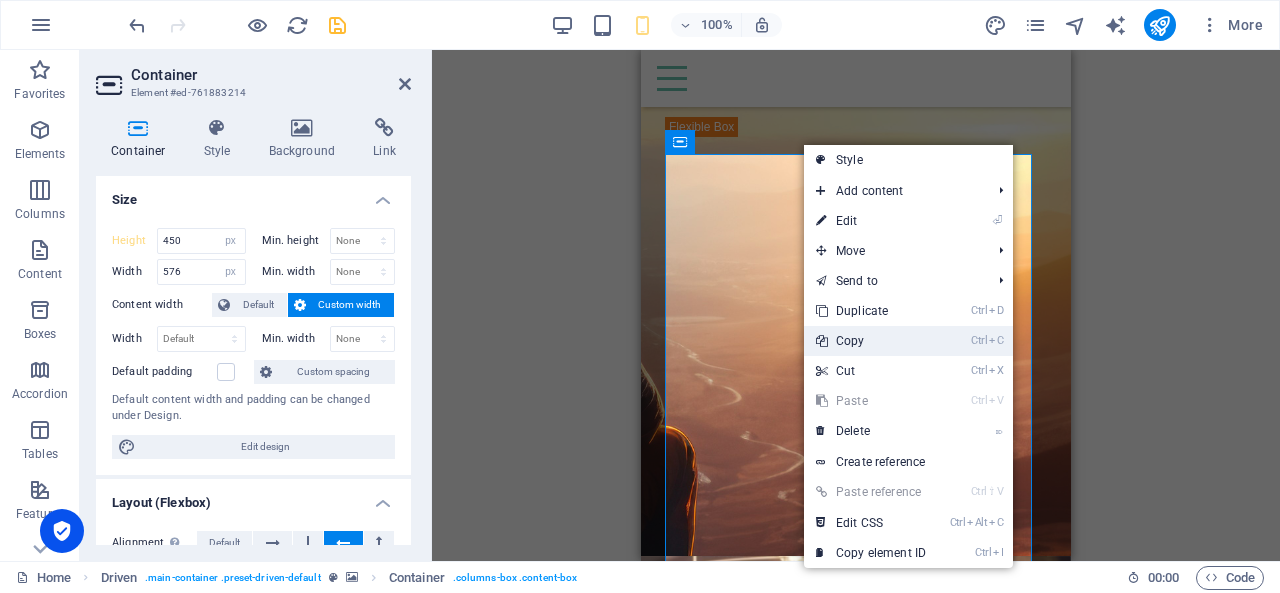 click on "Ctrl C  Copy" at bounding box center [871, 341] 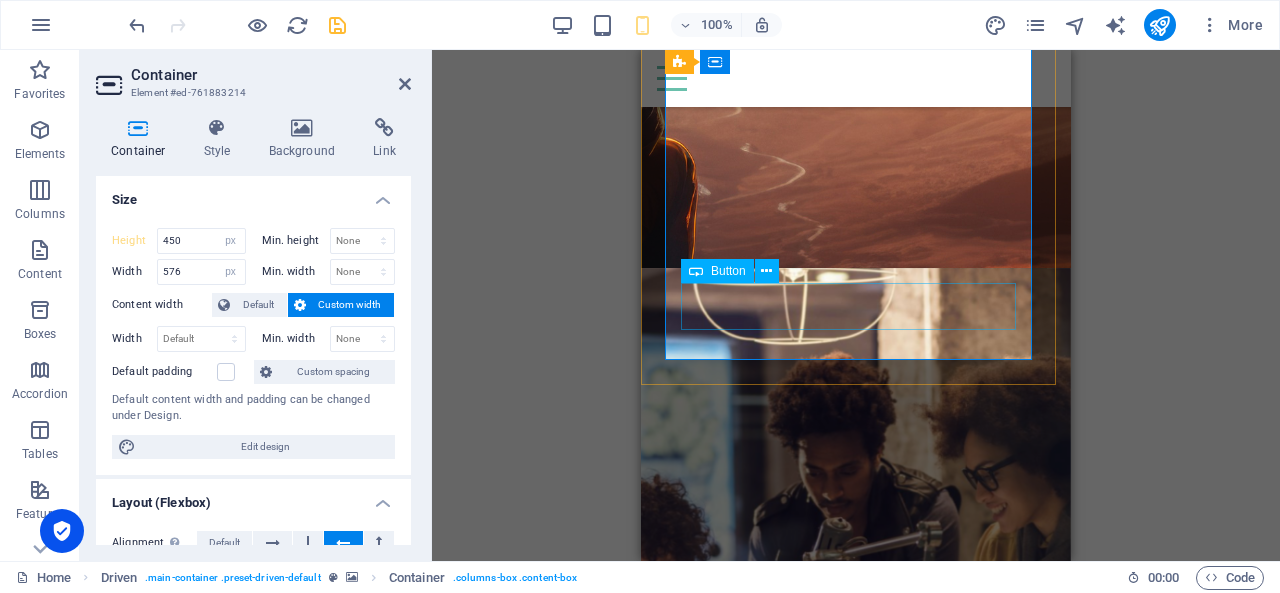 scroll, scrollTop: 1210, scrollLeft: 0, axis: vertical 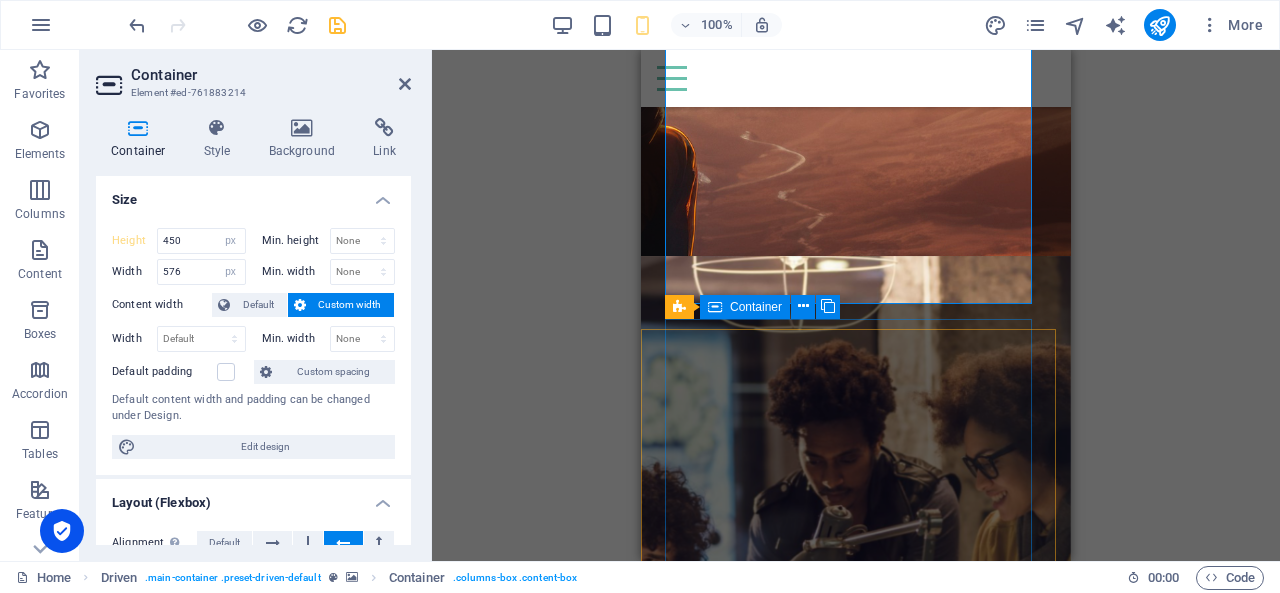 click on "PERSONAL IMPACT AND EFFECTIVENESS Our courses focus on developing and improving personal effectiveness as well as maximising team performance, crucial to overall business growth. People Management Executive Presence & Influence Graduate Programmes Emotional Agility Time & Energy Mastery Conflict-to-Collaboration
VIEW OUR COURSES" at bounding box center (856, 996) 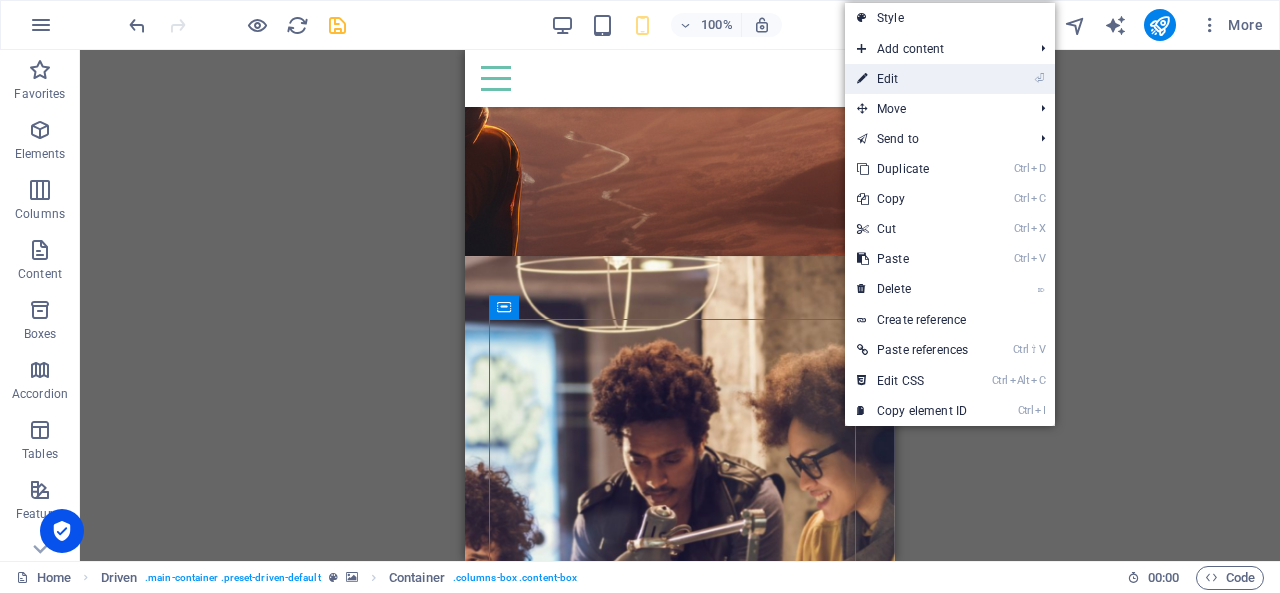 click on "⏎  Edit" at bounding box center [912, 79] 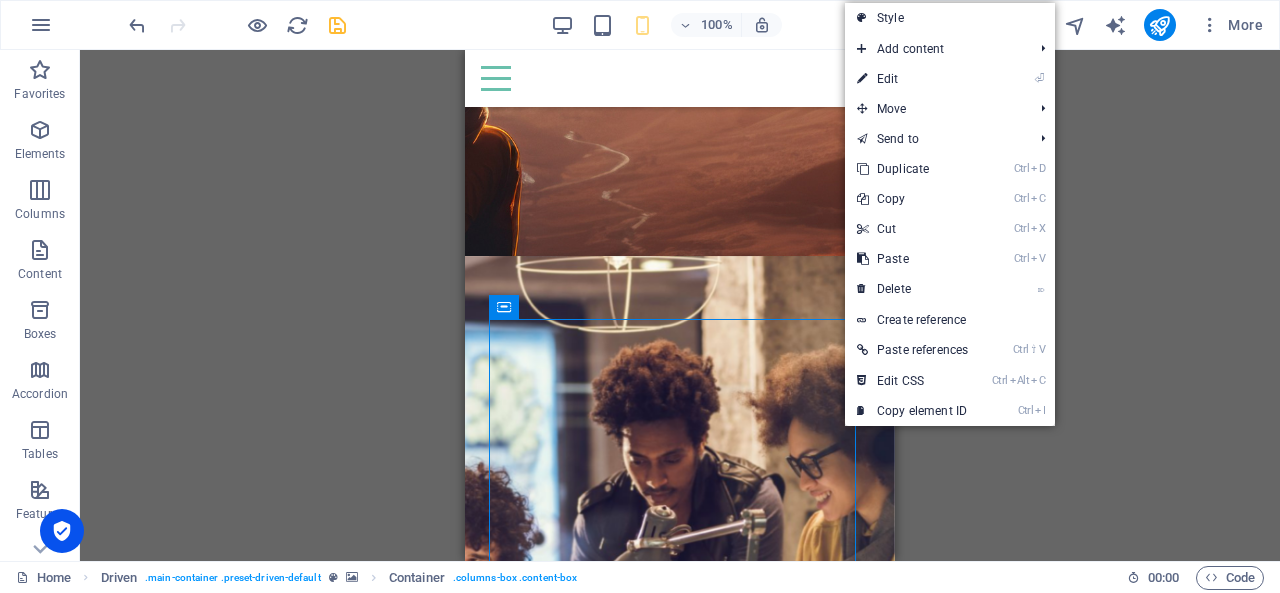 select on "px" 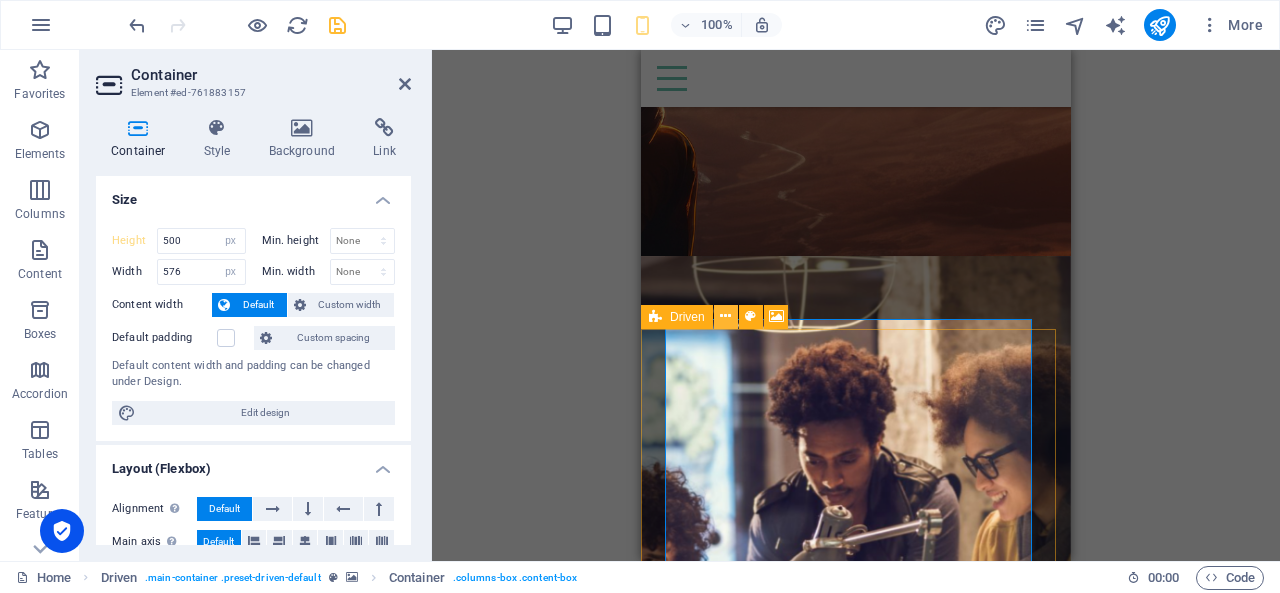 click at bounding box center [725, 316] 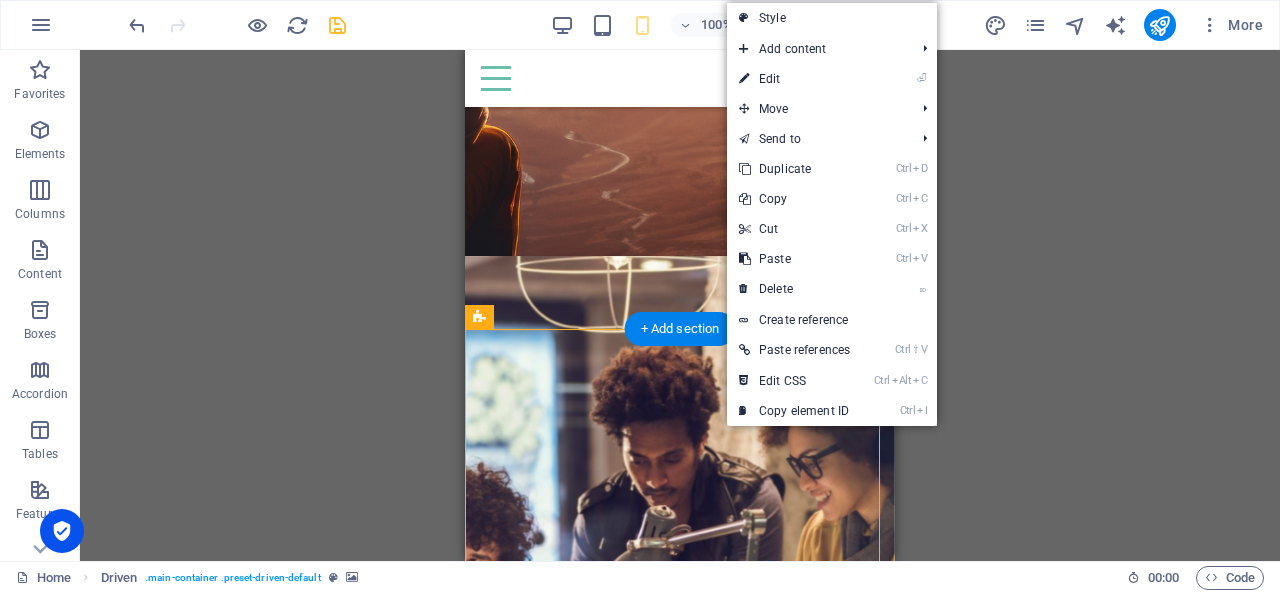 click at bounding box center (680, 506) 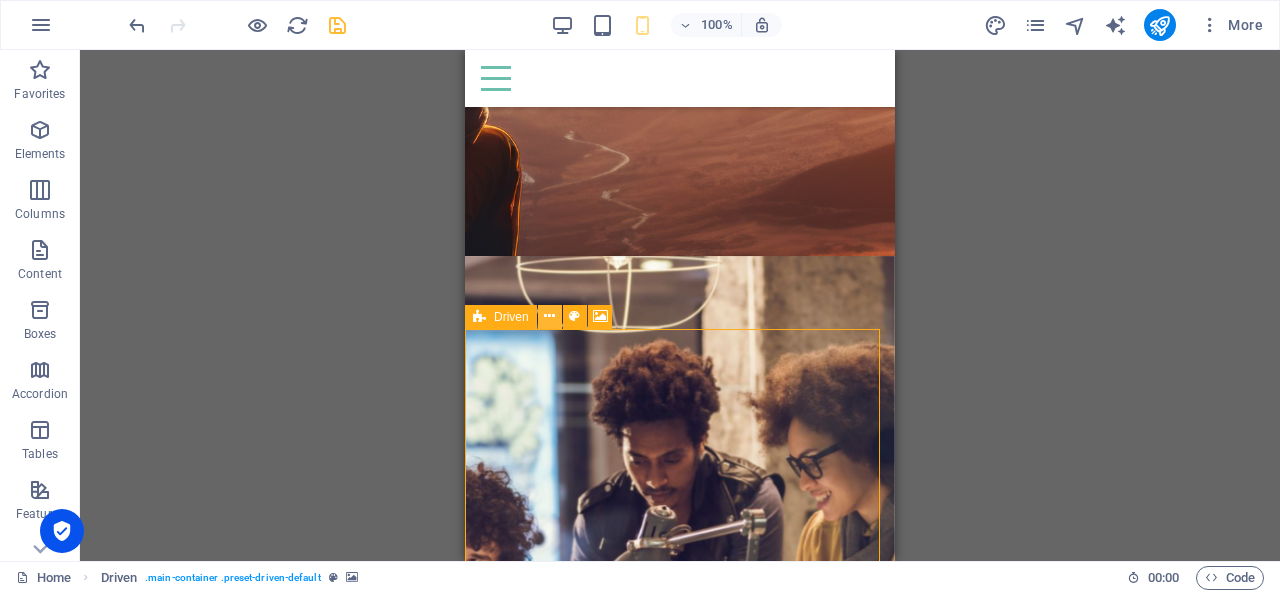 click at bounding box center (549, 316) 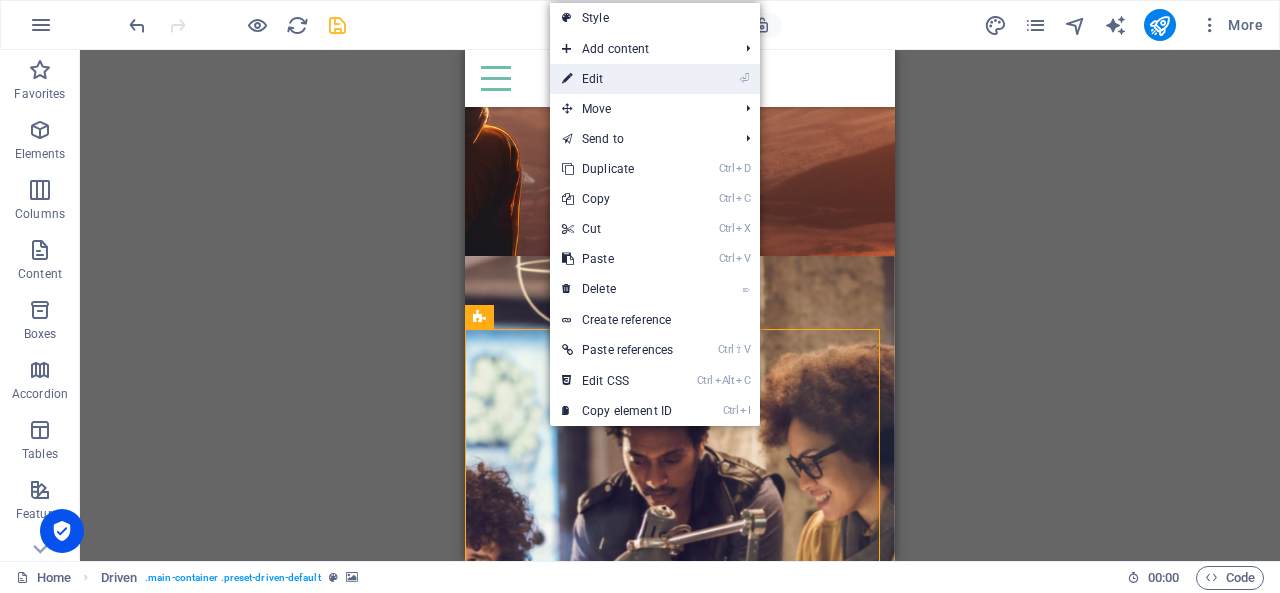 click on "⏎  Edit" at bounding box center [617, 79] 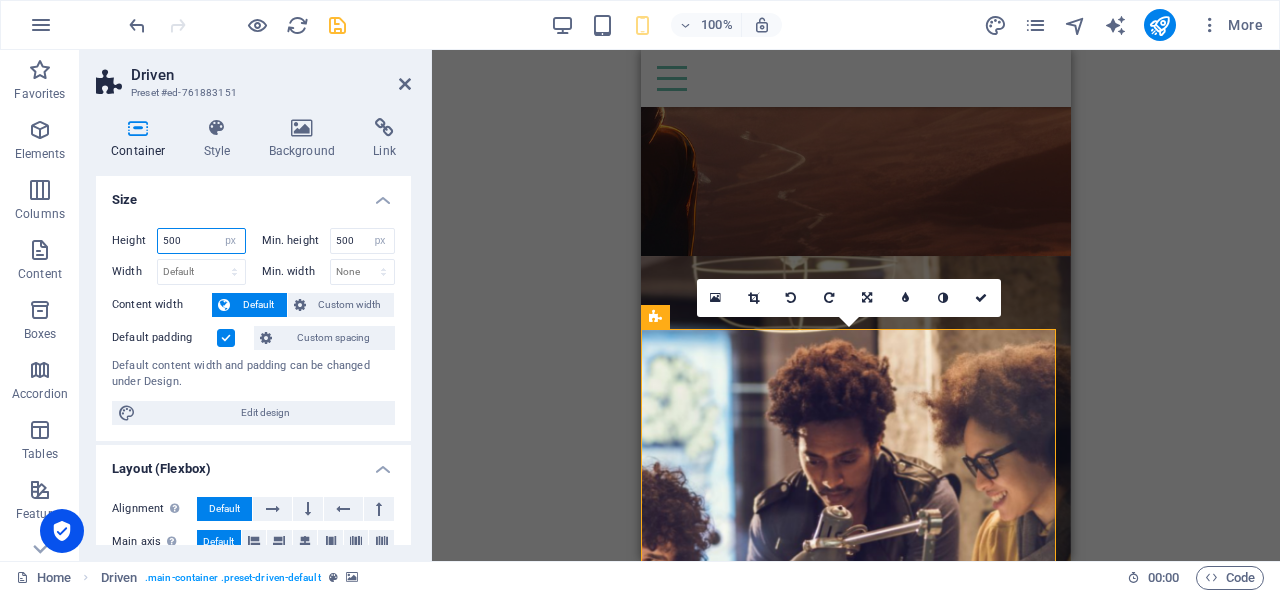 click on "500" at bounding box center (201, 241) 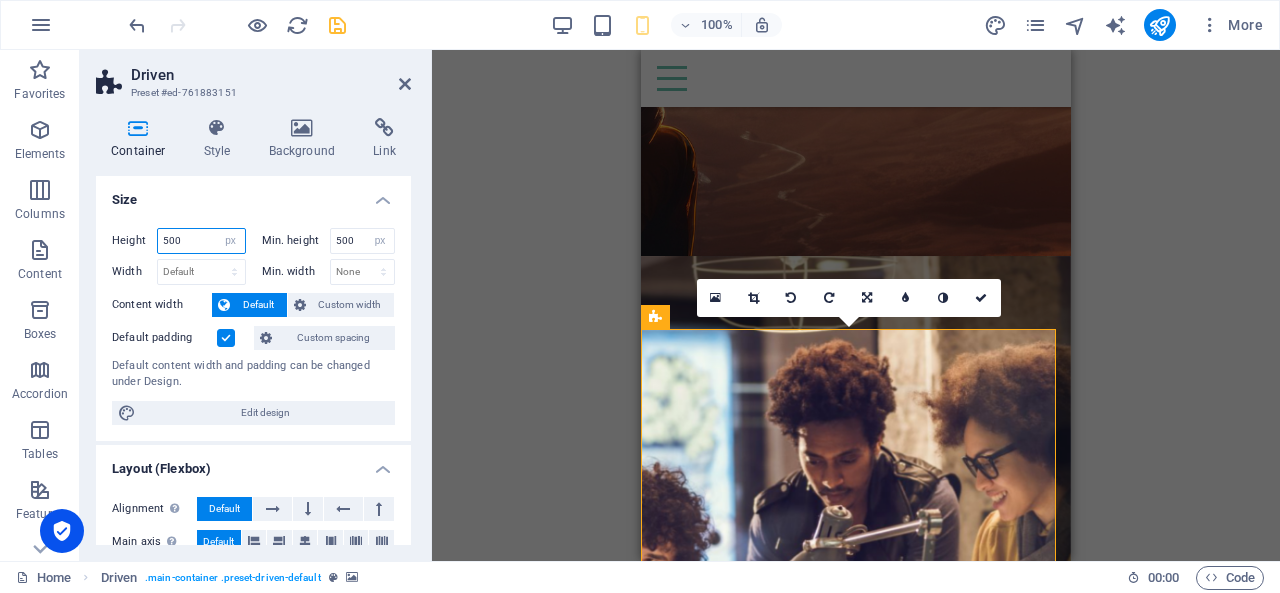 click on "500" at bounding box center [201, 241] 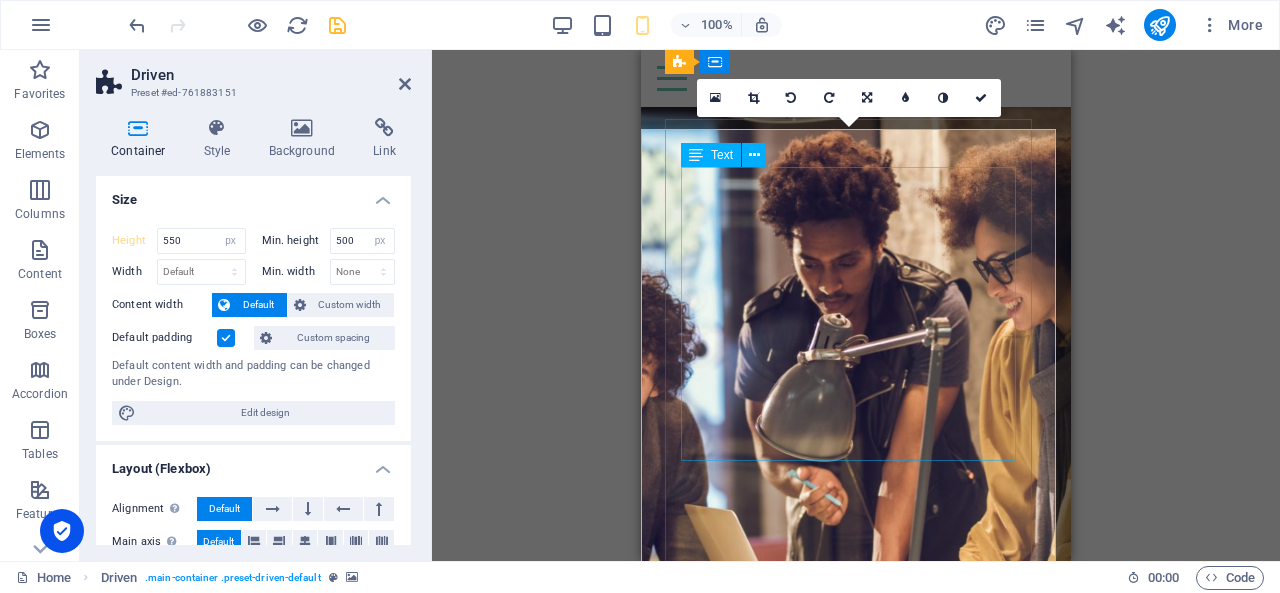scroll, scrollTop: 1410, scrollLeft: 0, axis: vertical 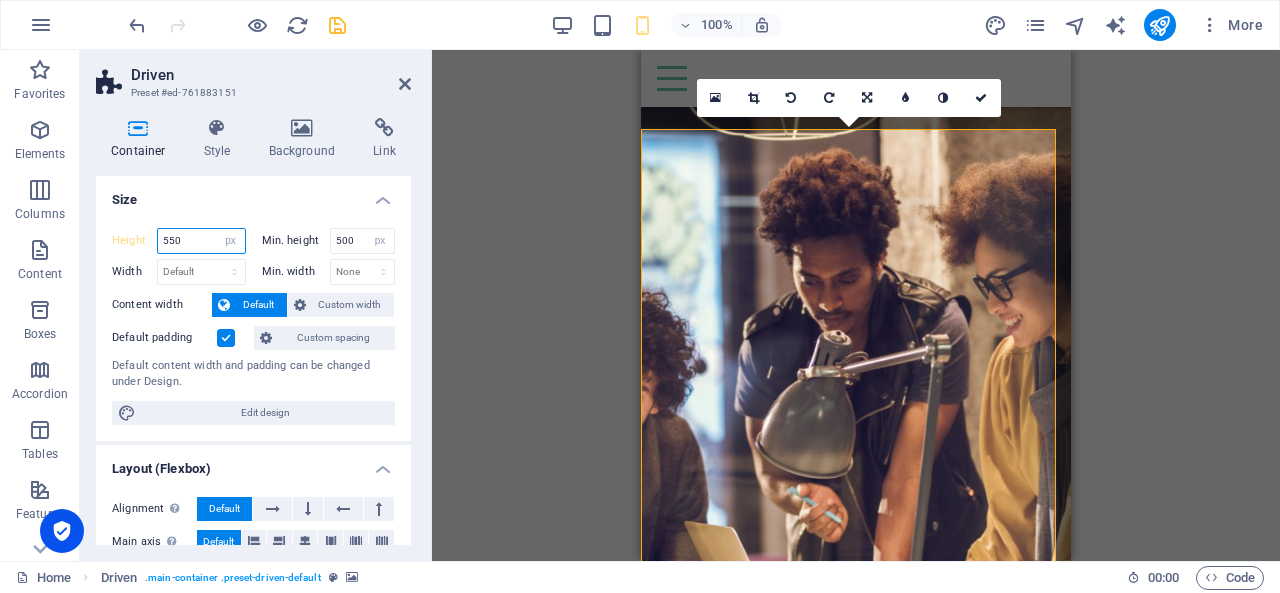 click on "550" at bounding box center [201, 241] 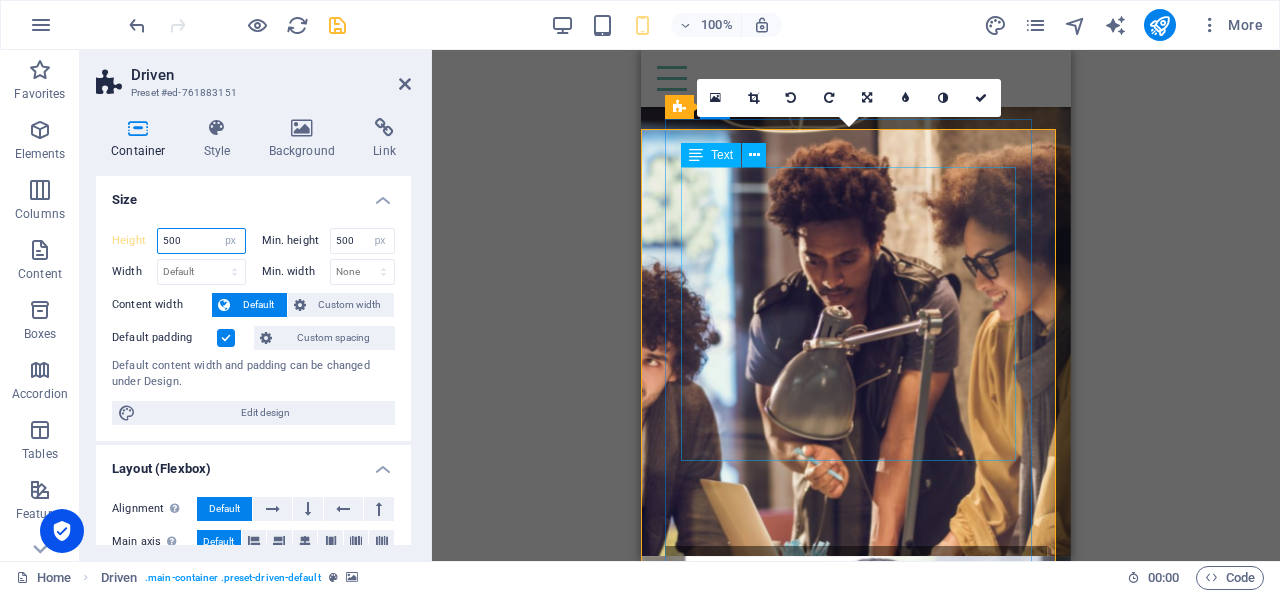 type on "500" 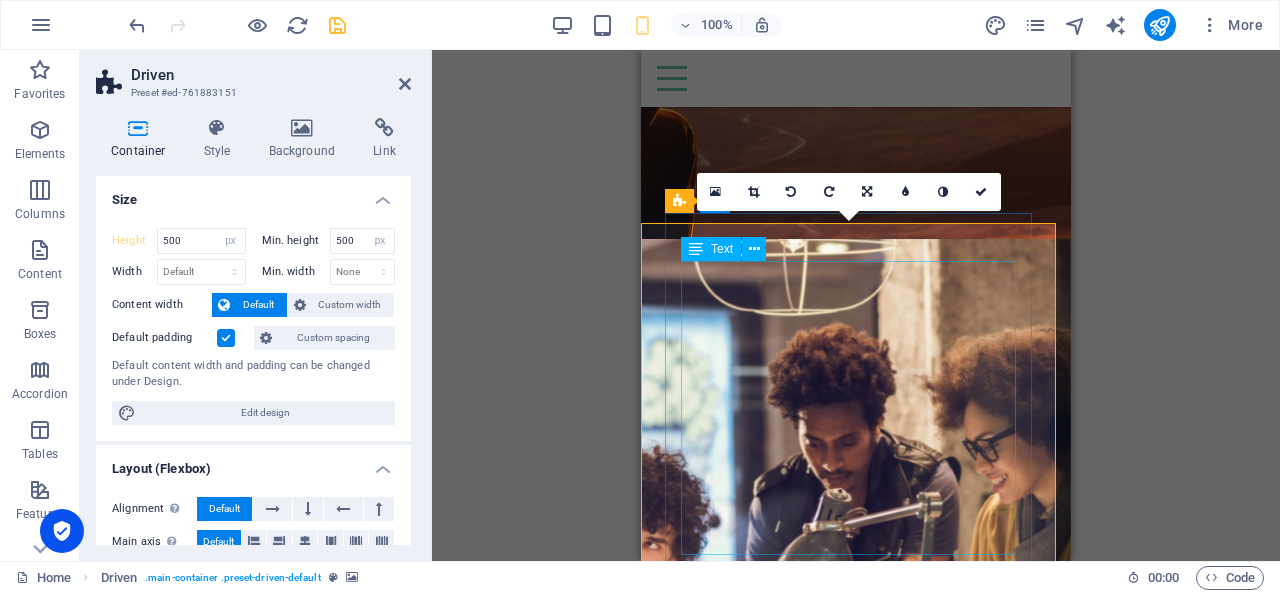 scroll, scrollTop: 1210, scrollLeft: 0, axis: vertical 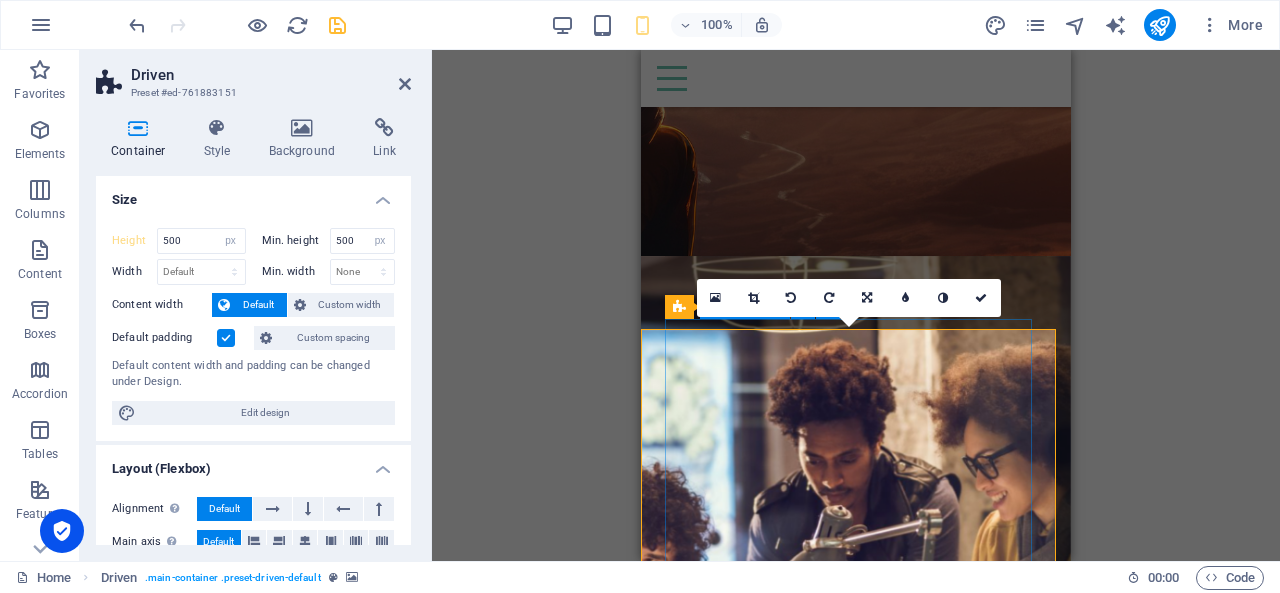 click on "PERSONAL IMPACT AND EFFECTIVENESS Our courses focus on developing and improving personal effectiveness as well as maximising team performance, crucial to overall business growth. People Management Executive Presence & Influence Graduate Programmes Emotional Agility Time & Energy Mastery Conflict-to-Collaboration
VIEW OUR COURSES" at bounding box center (856, 996) 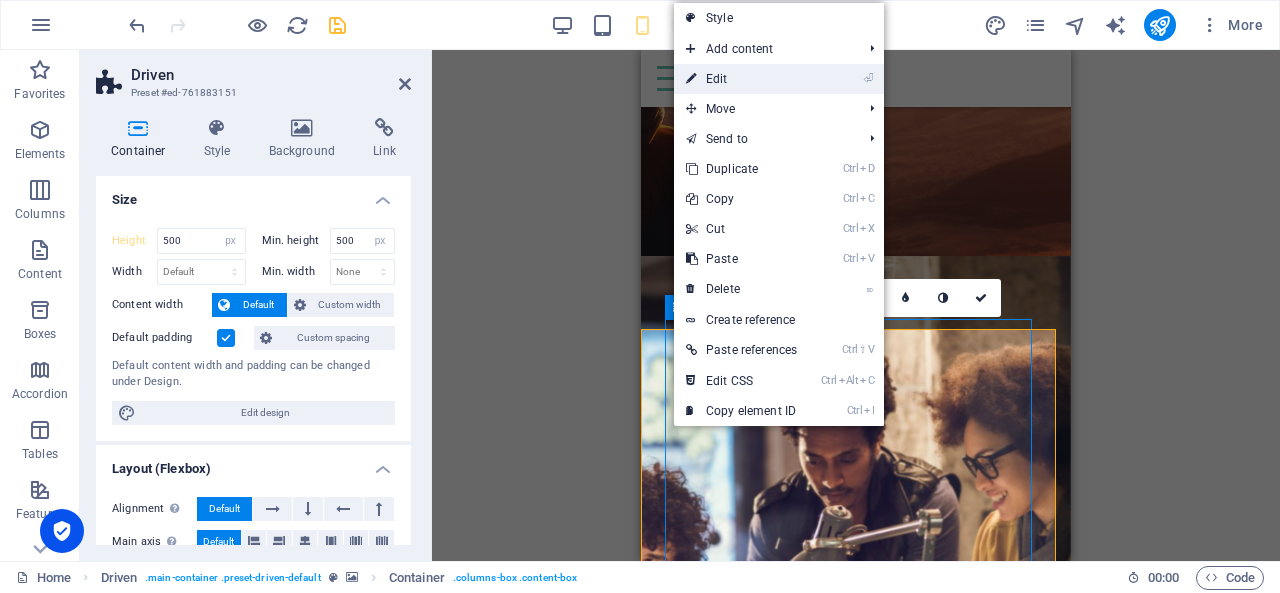 click on "⏎  Edit" at bounding box center [741, 79] 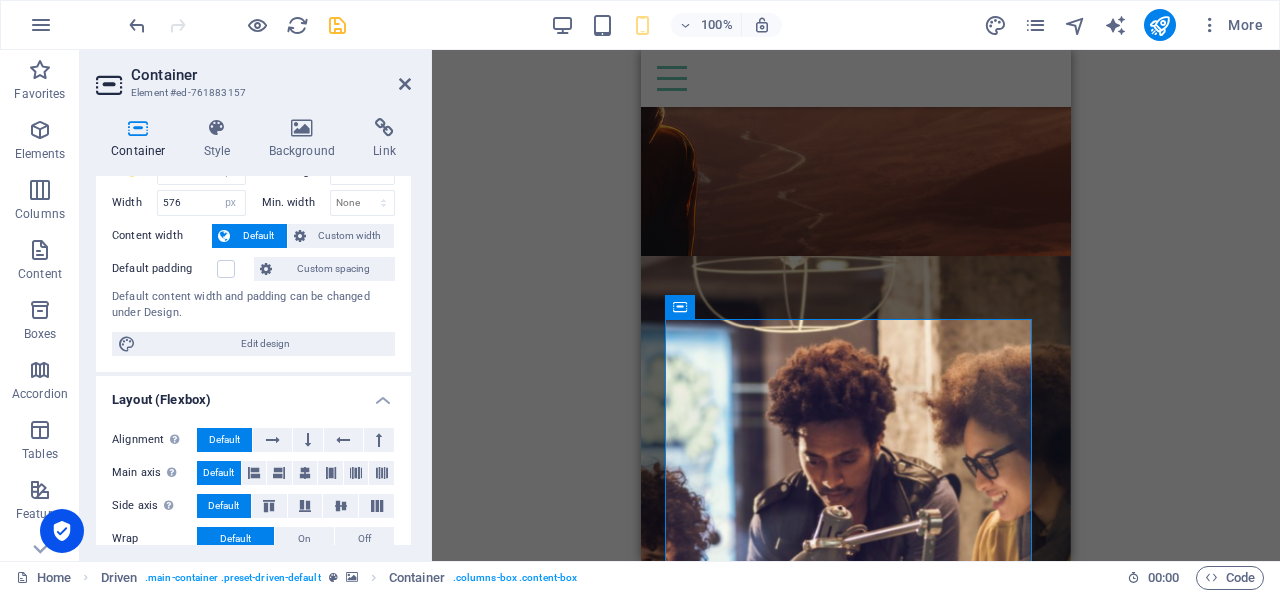 scroll, scrollTop: 200, scrollLeft: 0, axis: vertical 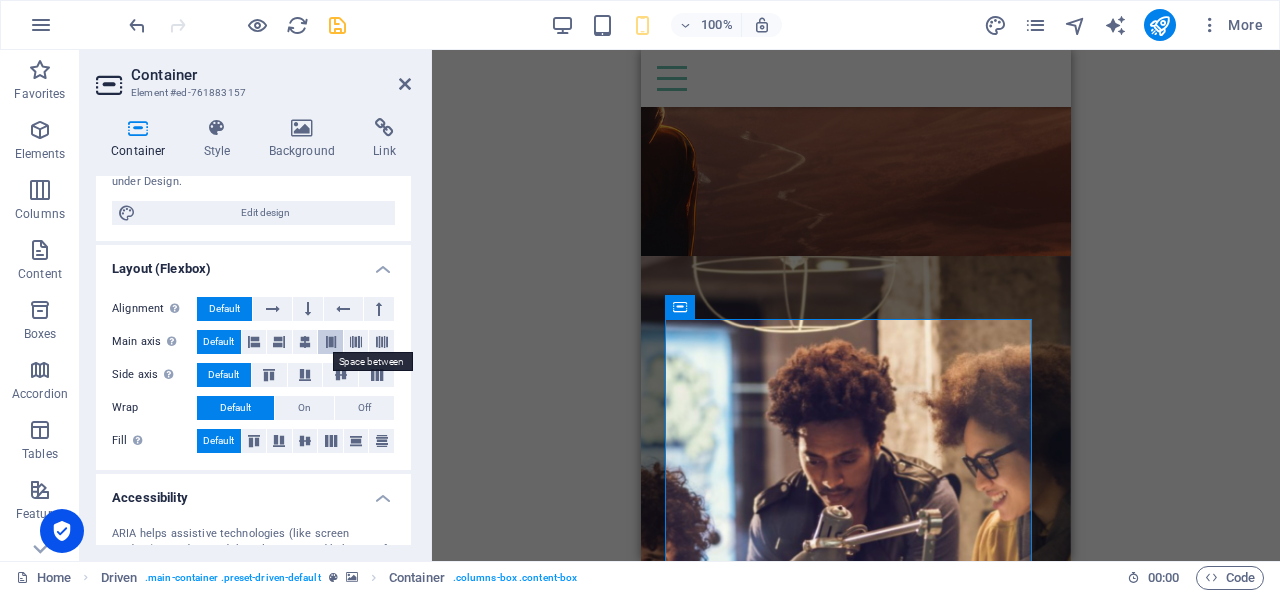 click at bounding box center [331, 342] 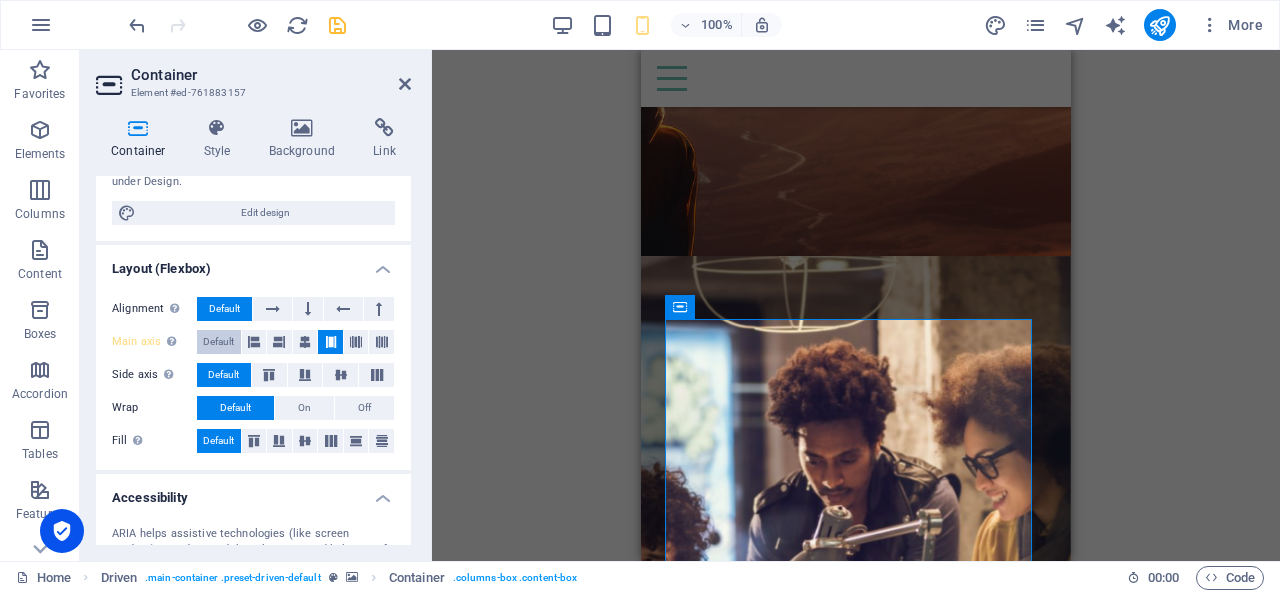 click on "Default" at bounding box center (218, 342) 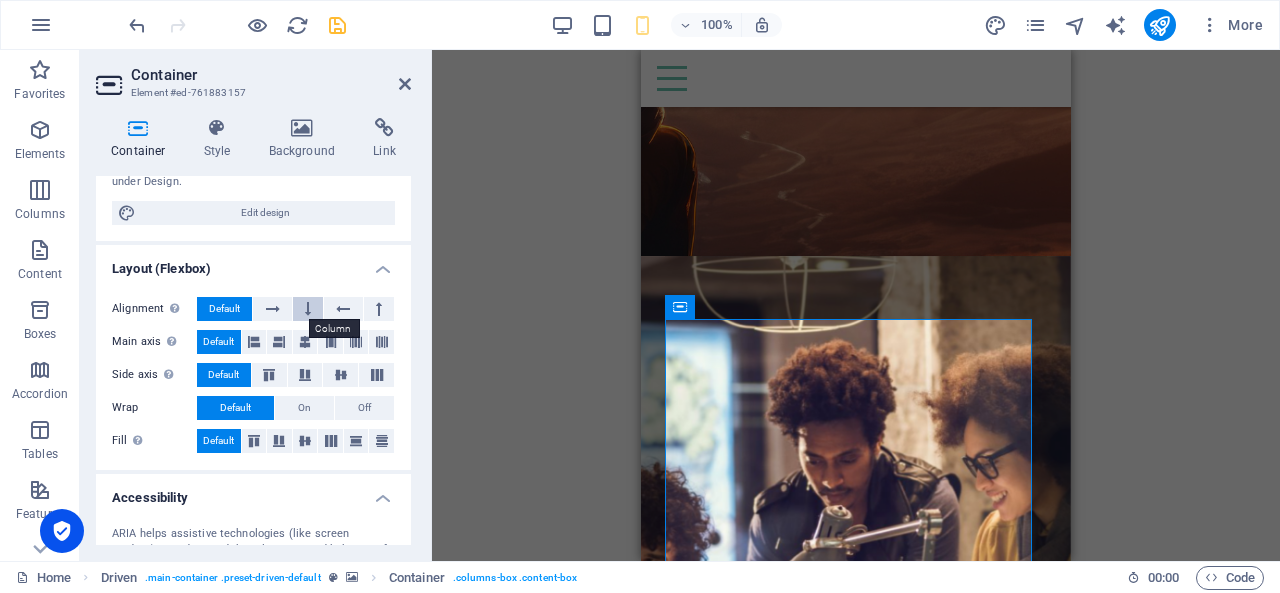 click at bounding box center [308, 309] 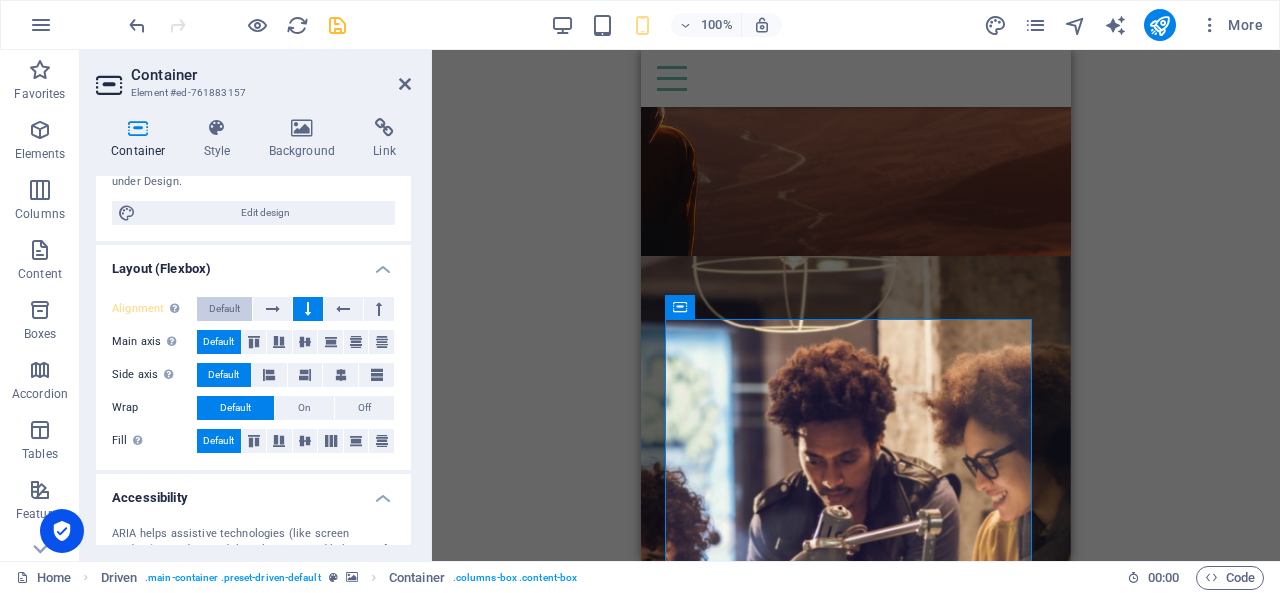 click on "Default" at bounding box center (224, 309) 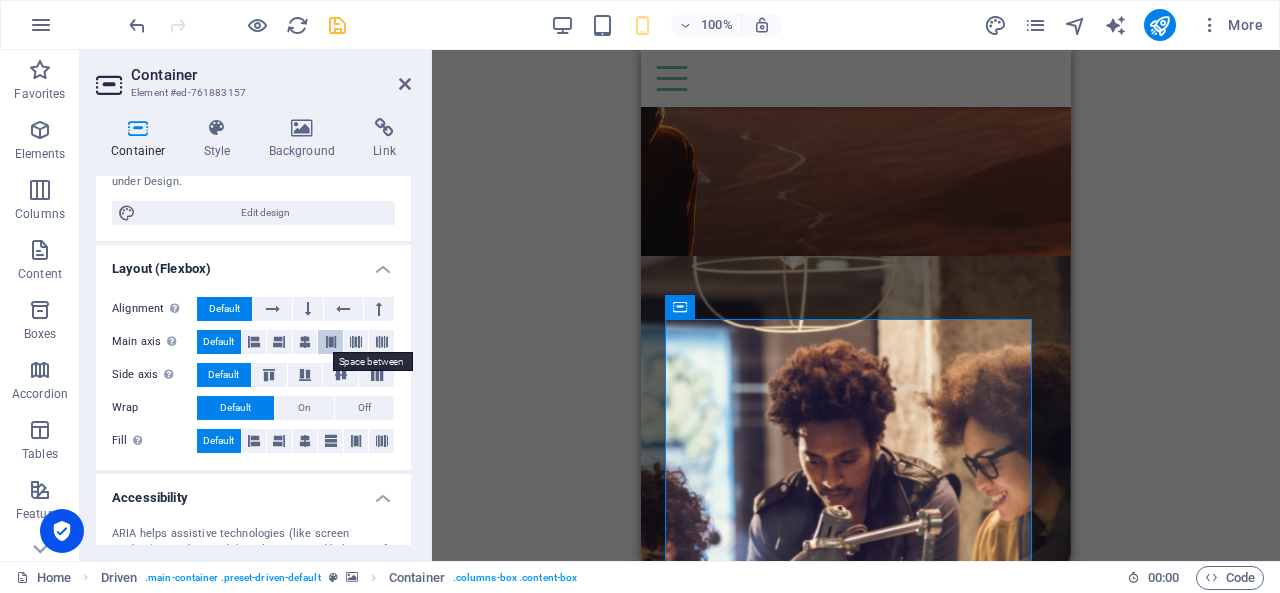 click at bounding box center [331, 342] 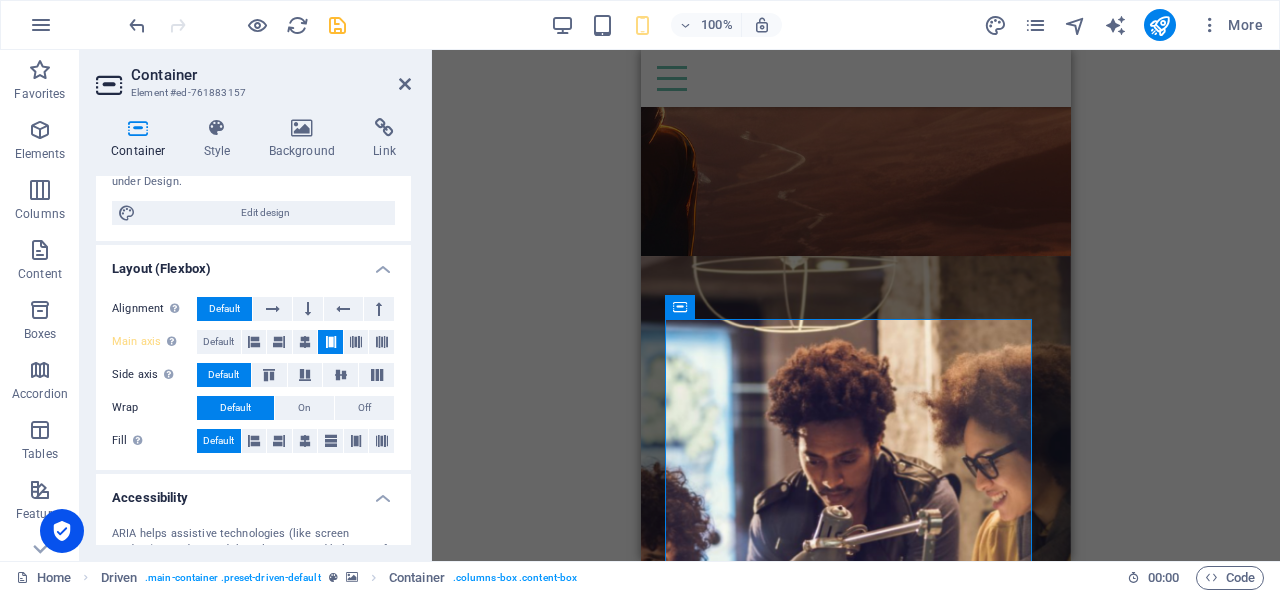 click at bounding box center (331, 342) 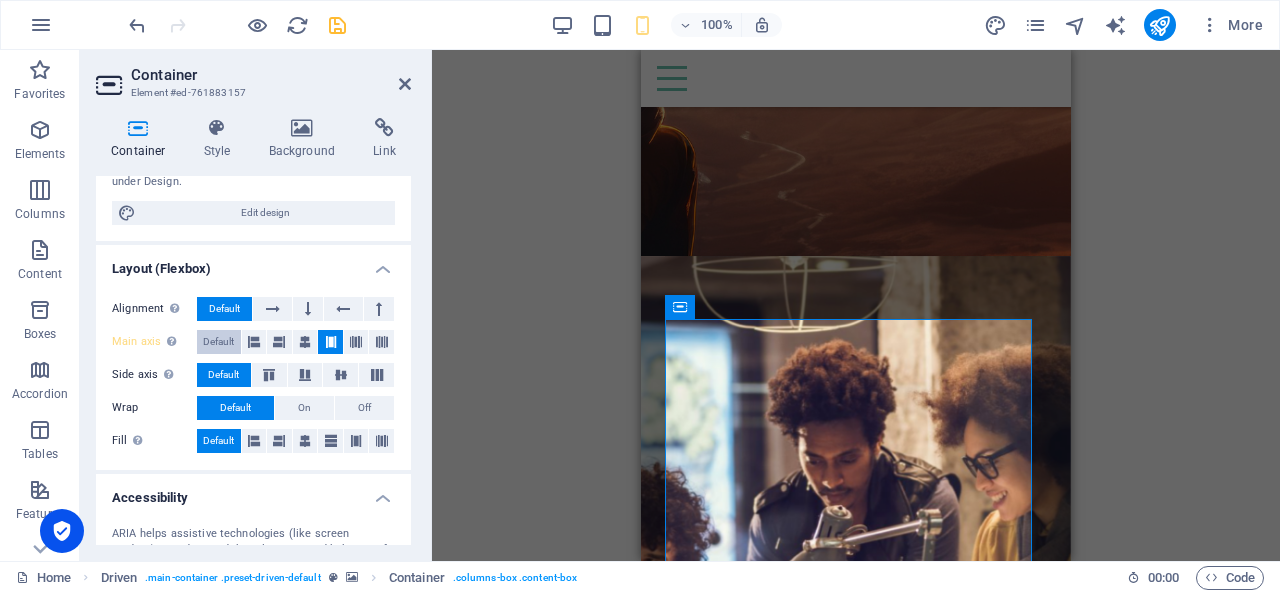 click on "Default" at bounding box center [218, 342] 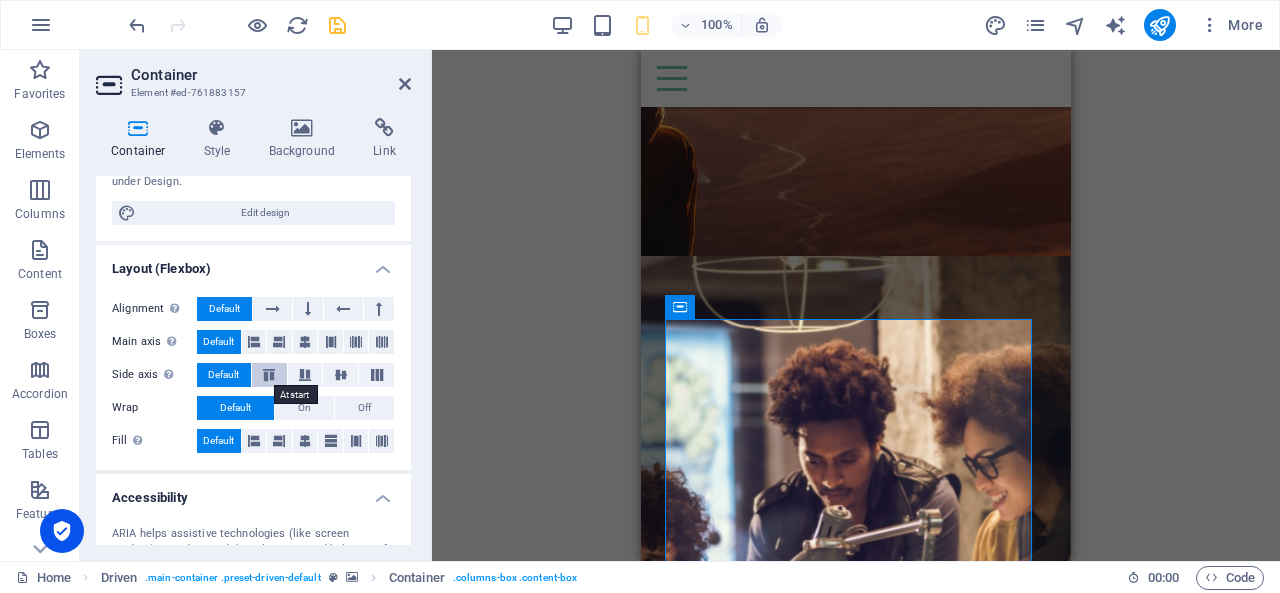 click at bounding box center (269, 375) 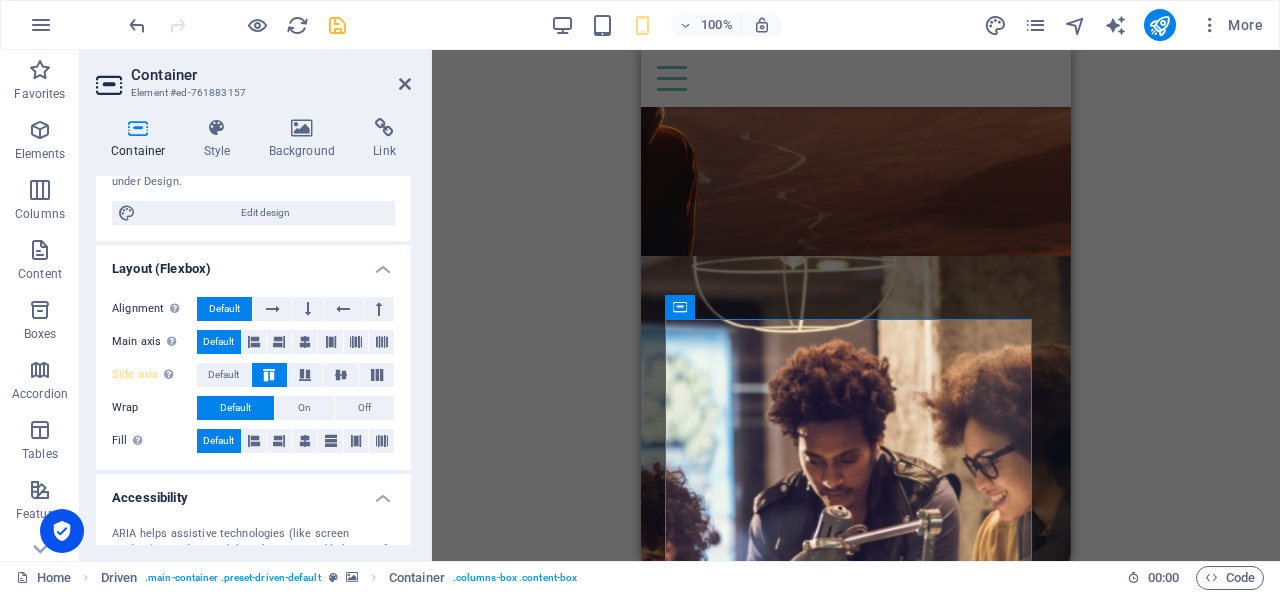 click at bounding box center (269, 375) 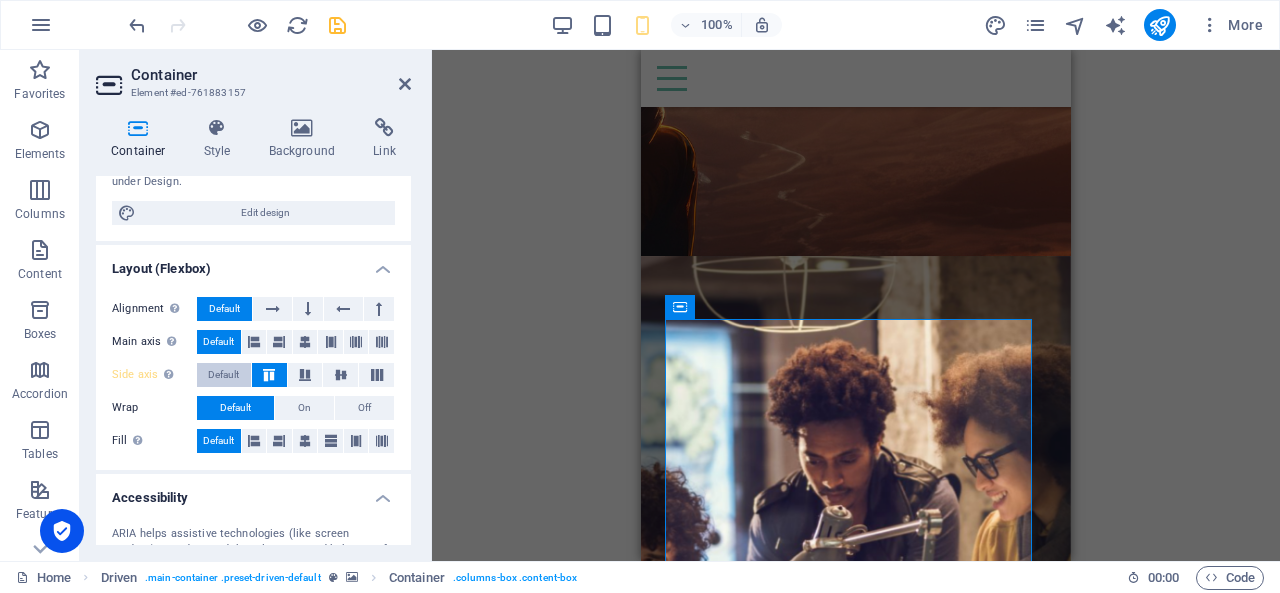 click on "Default" at bounding box center (223, 375) 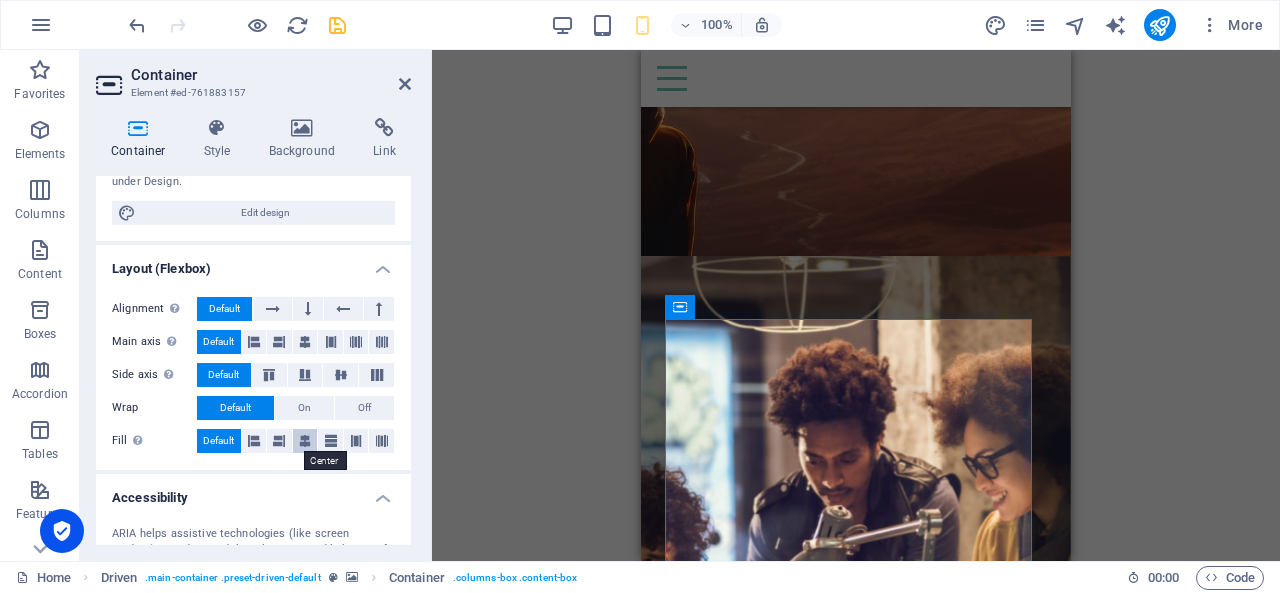 click at bounding box center [305, 441] 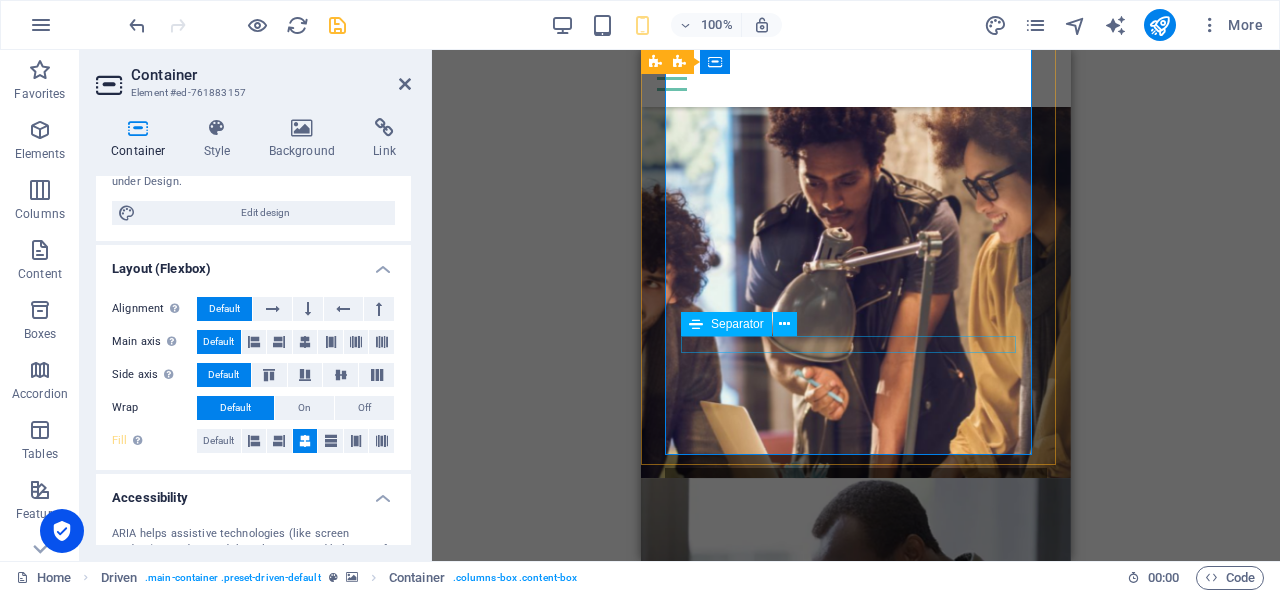 scroll, scrollTop: 1410, scrollLeft: 0, axis: vertical 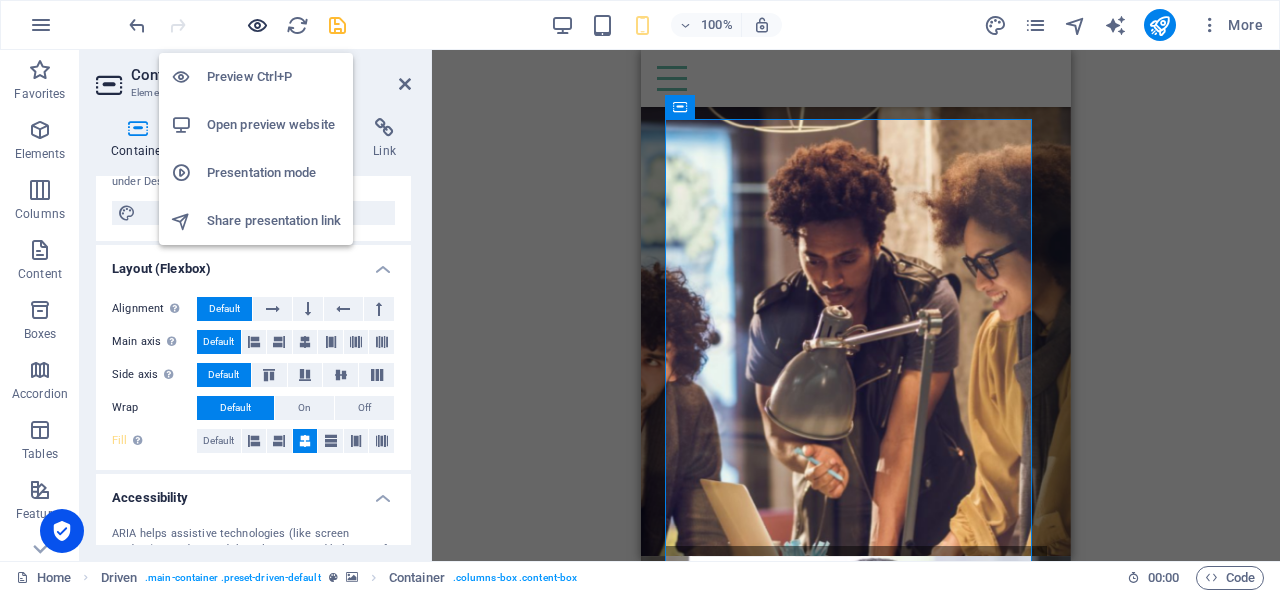 click at bounding box center [257, 25] 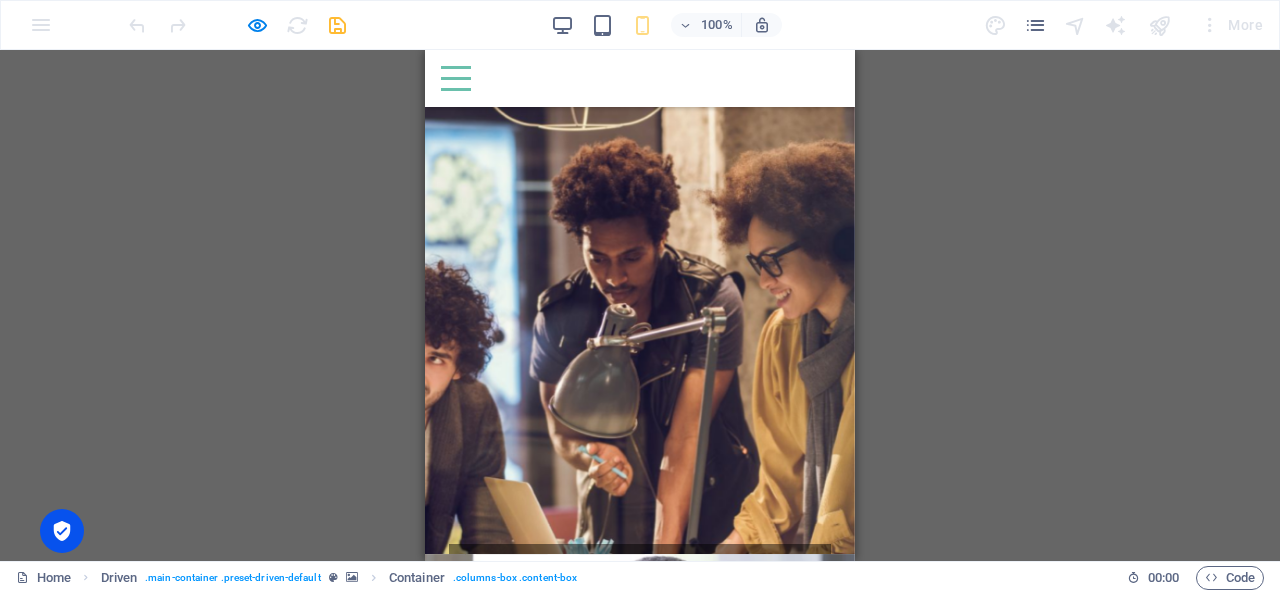 scroll, scrollTop: 1210, scrollLeft: 0, axis: vertical 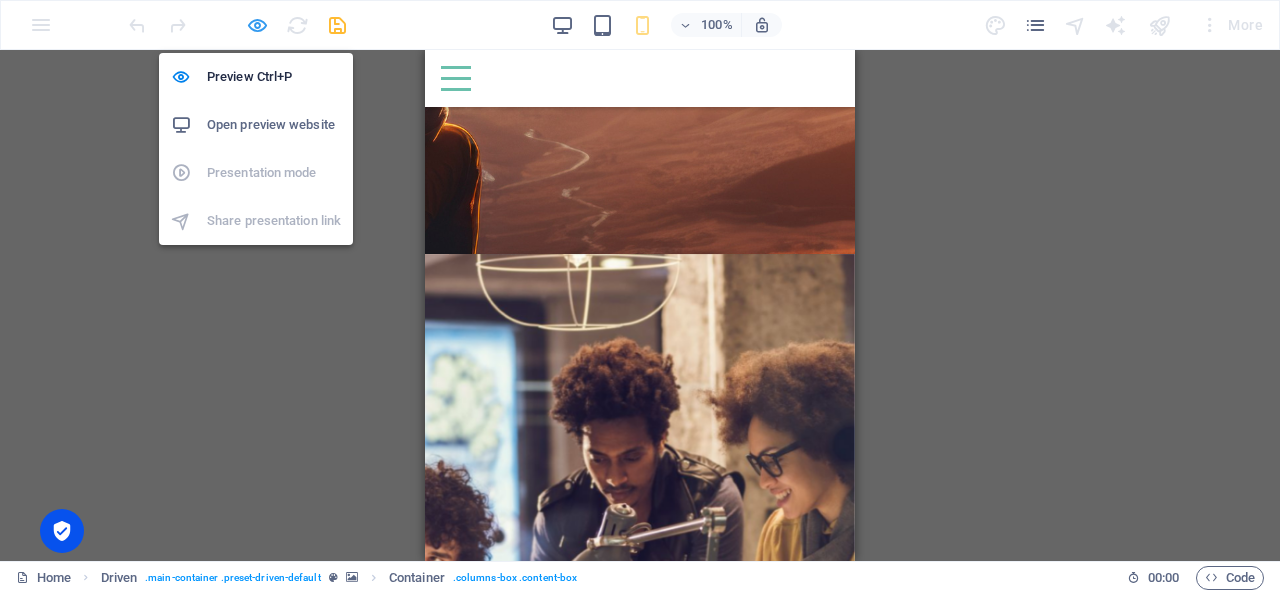 click at bounding box center (257, 25) 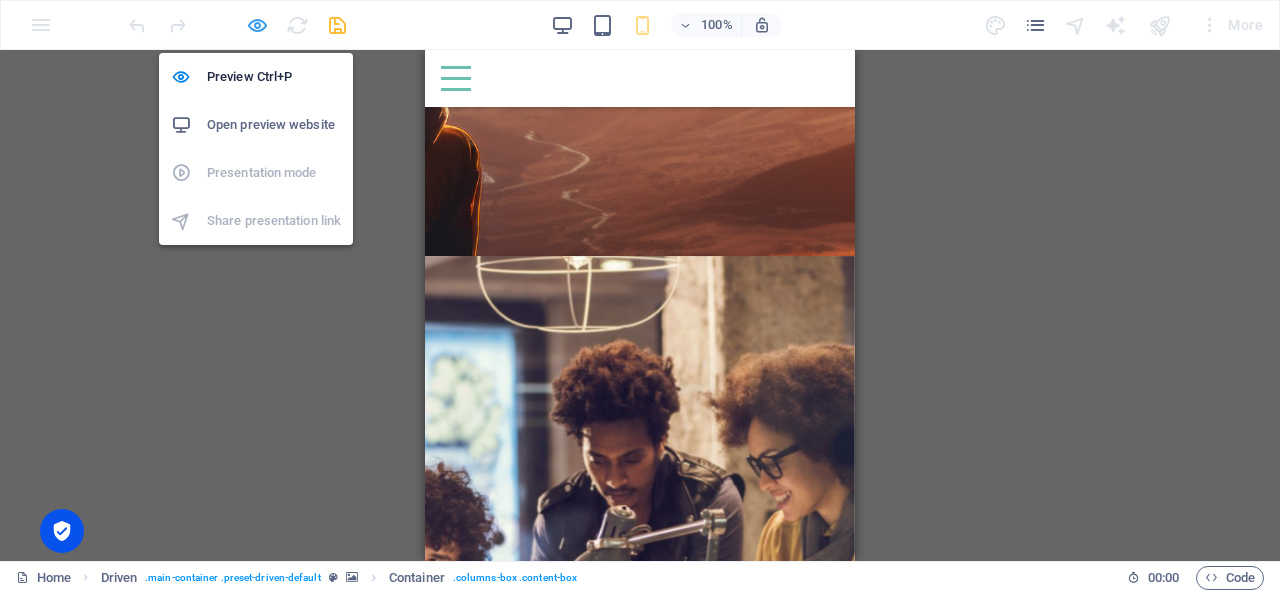 select on "px" 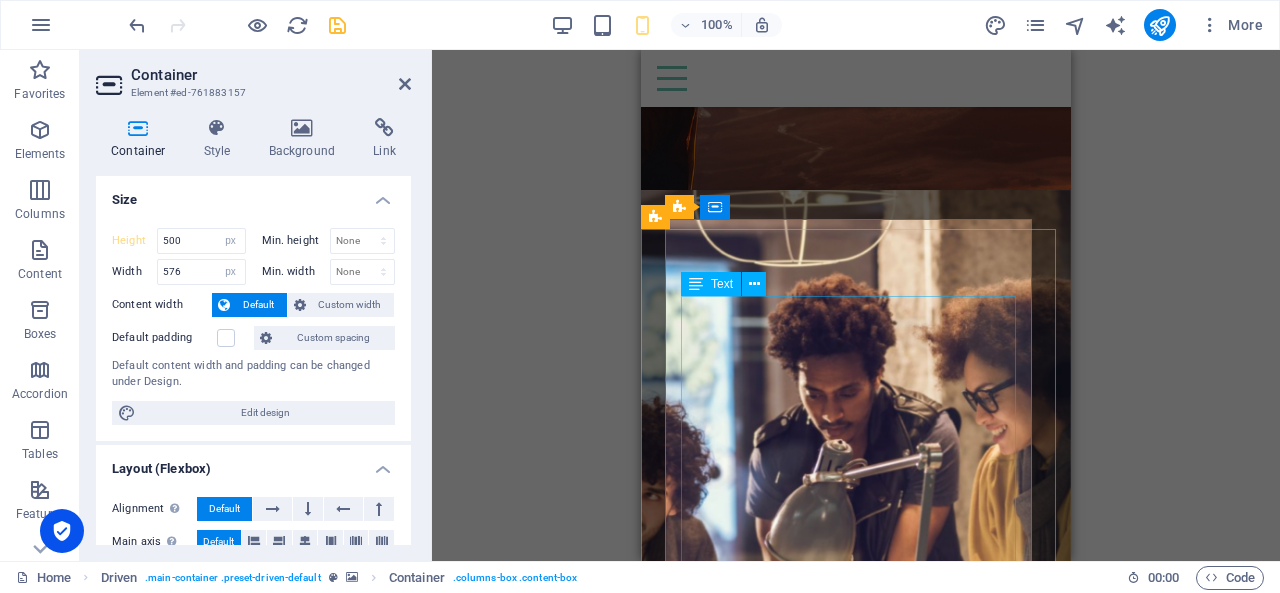 scroll, scrollTop: 1310, scrollLeft: 0, axis: vertical 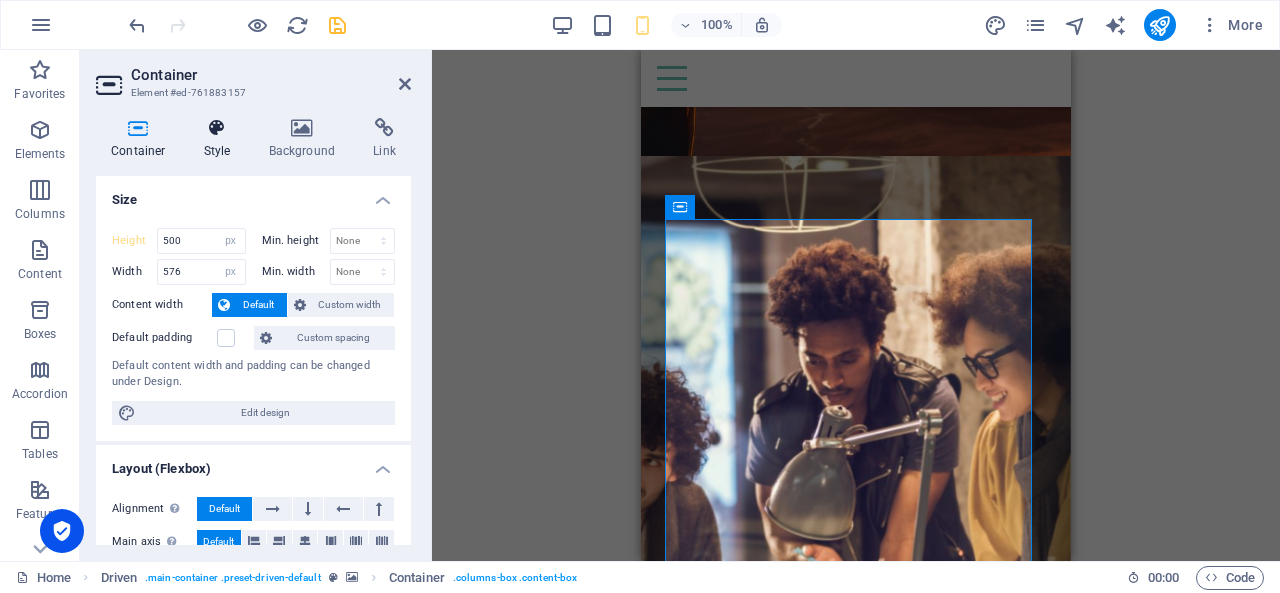 click at bounding box center (217, 128) 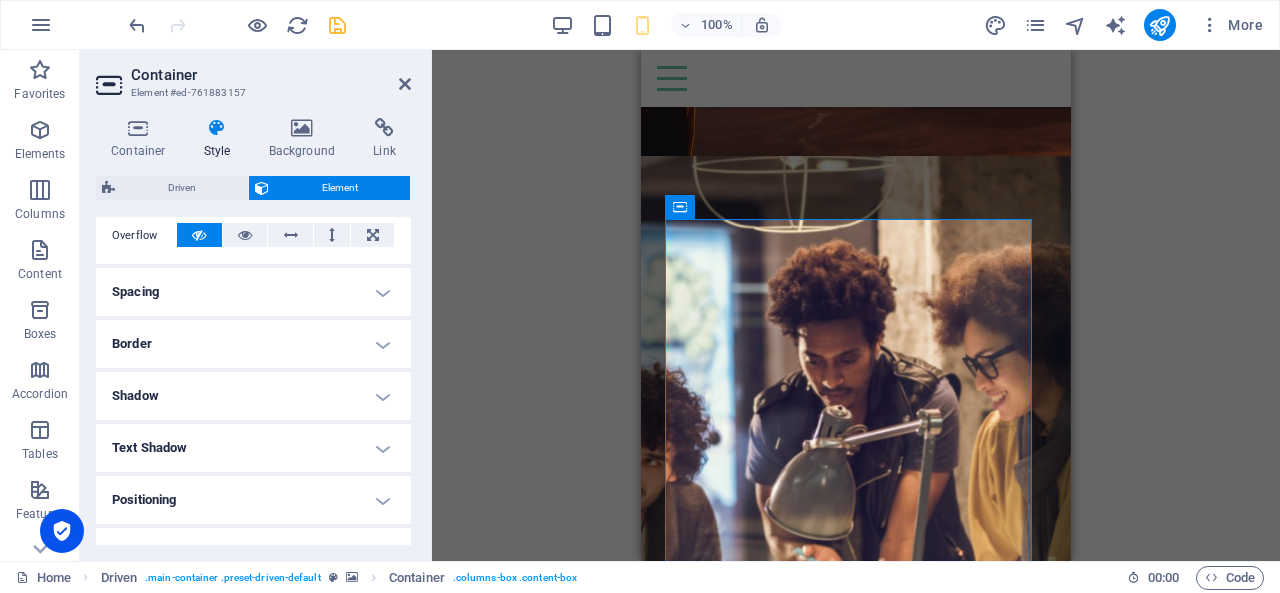 scroll, scrollTop: 316, scrollLeft: 0, axis: vertical 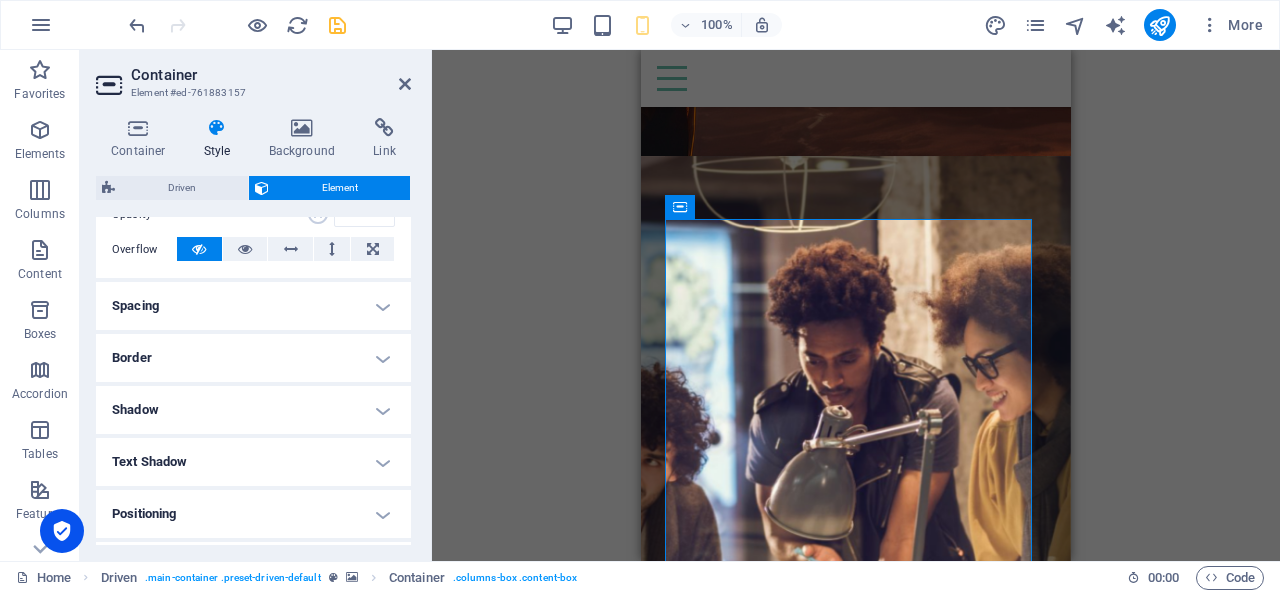 click on "Spacing" at bounding box center [253, 306] 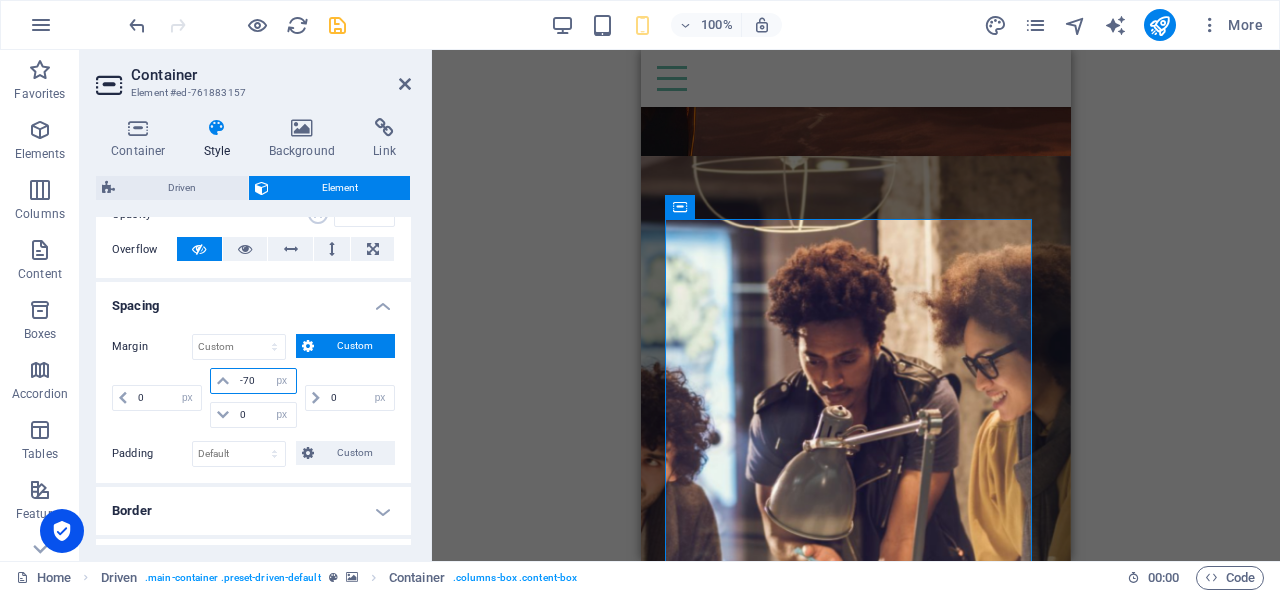 drag, startPoint x: 260, startPoint y: 380, endPoint x: 235, endPoint y: 380, distance: 25 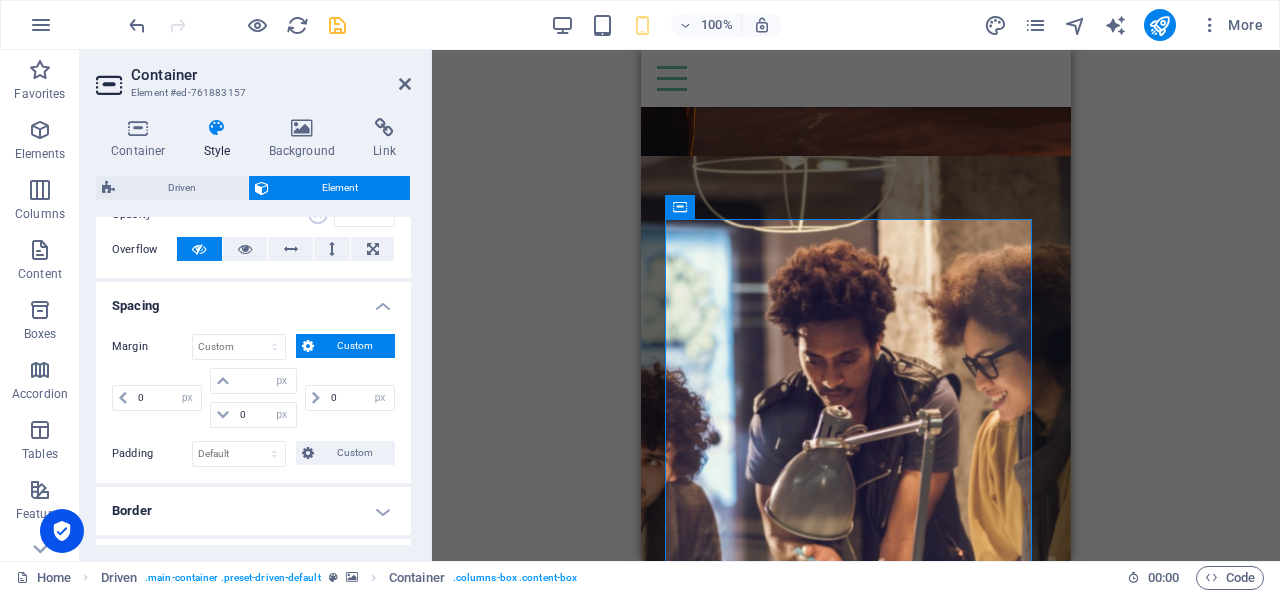 click on "0 auto px % rem vw vh" at bounding box center [348, 398] 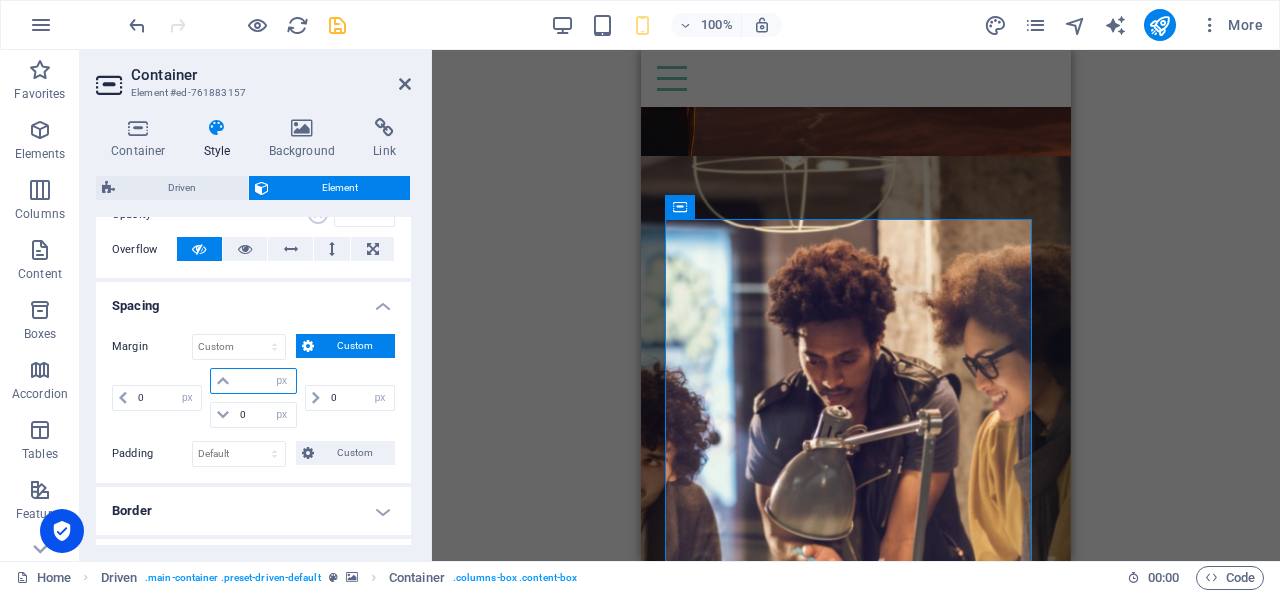 click at bounding box center [265, 381] 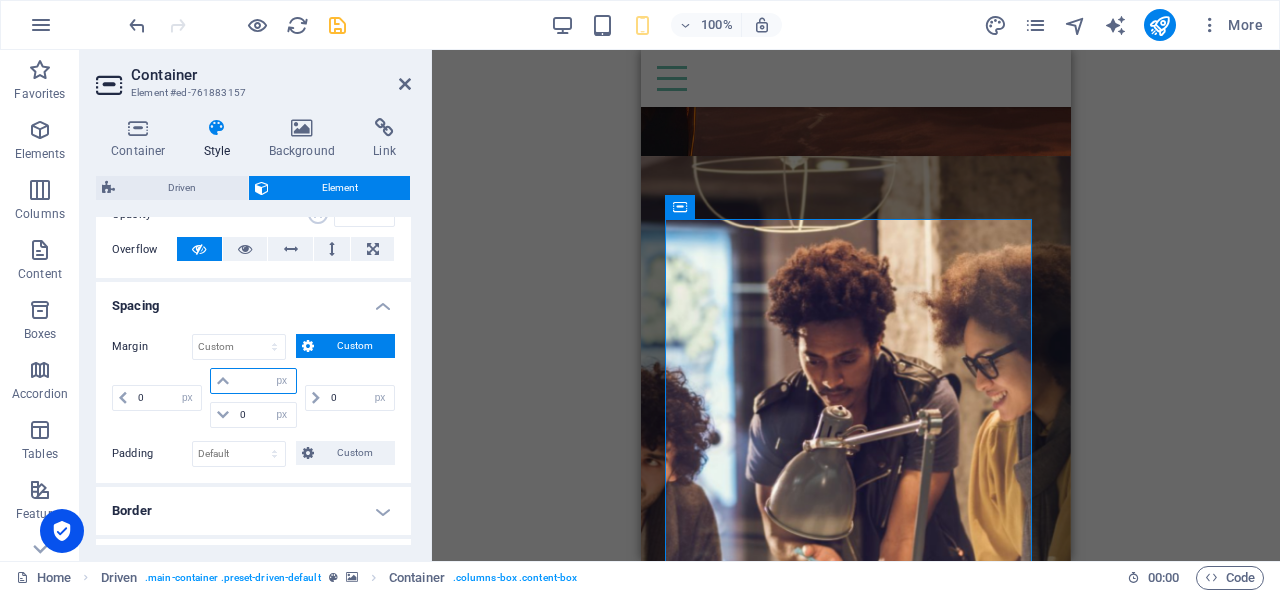 type on "0" 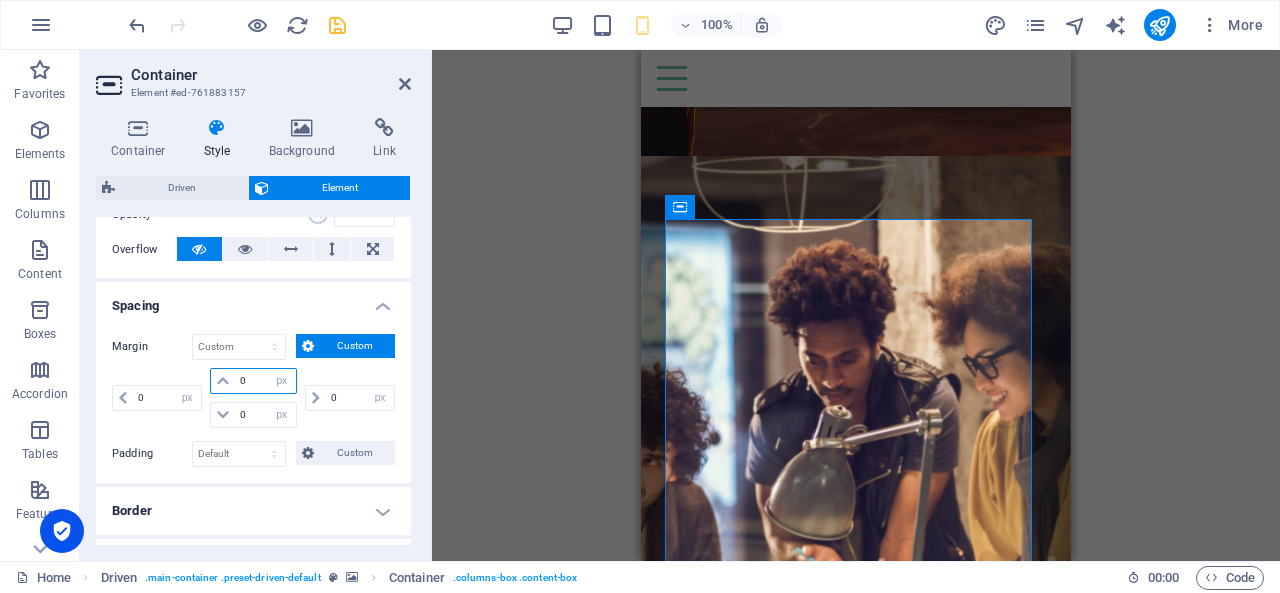 type on "0" 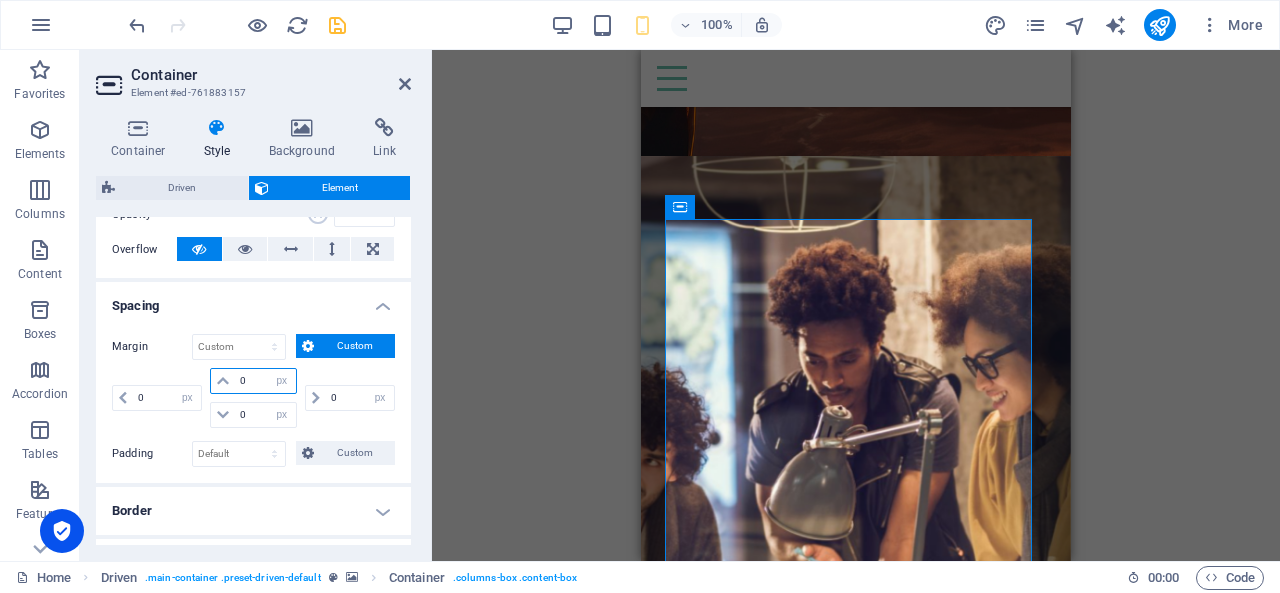 select on "px" 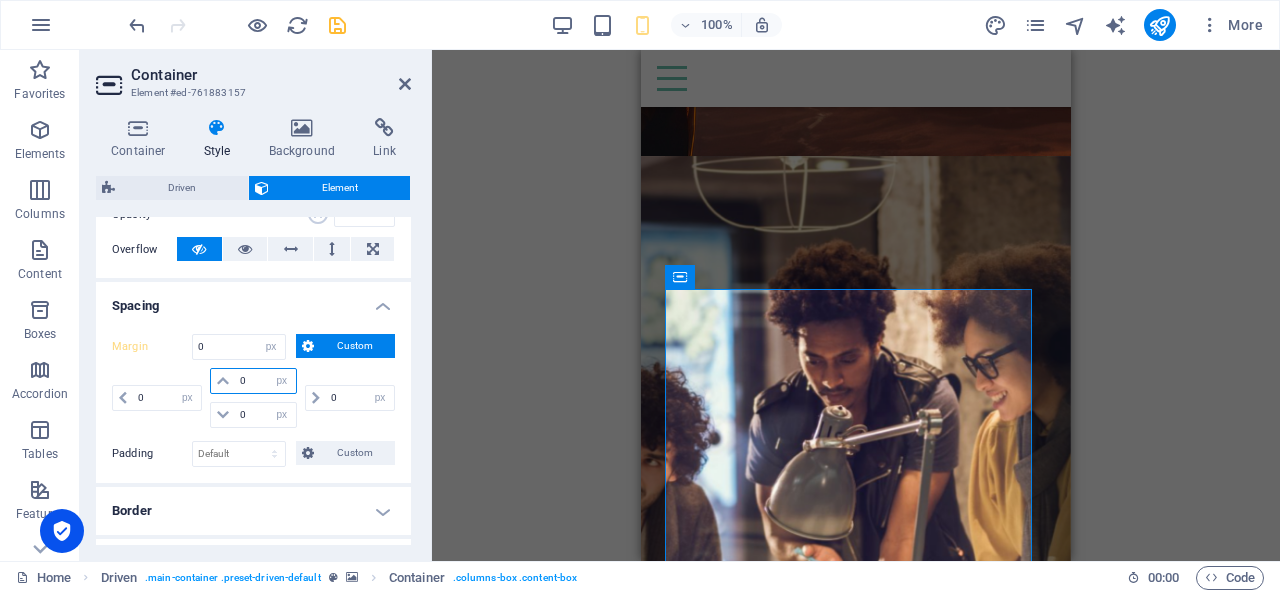 type on "0" 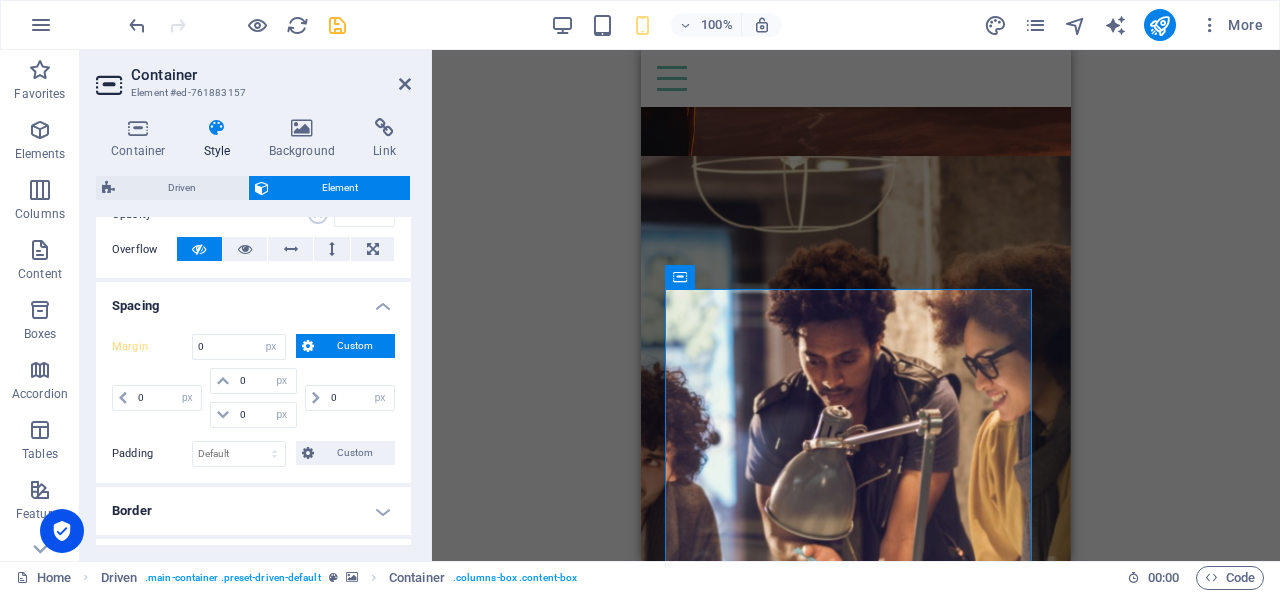 click on "Drag here to replace the existing content. Press “Ctrl” if you want to create a new element.
H3   Driven   Driven   Container   Menu   Menu Bar   Driven   Container   Driven   Container   Unequal Columns   Container   Unequal Columns   Text   Container   Container   Container   Container   Container   Text   Text   H3   Spacer   Button   Separator   Container   Driven   Text   Spacer   Container   Container   Button   Container   Container   Container   Logo   HTML   Icon   Spacer   Spacer   Text   Spacer   Spacer   Button   Separator" at bounding box center [856, 305] 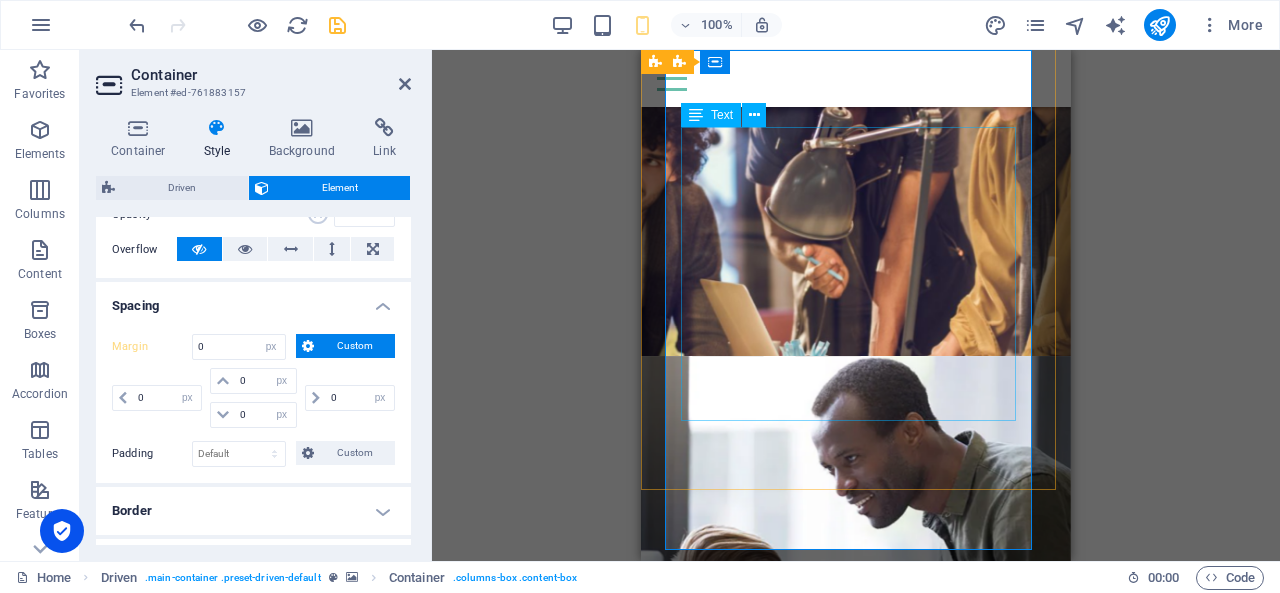 scroll, scrollTop: 1410, scrollLeft: 0, axis: vertical 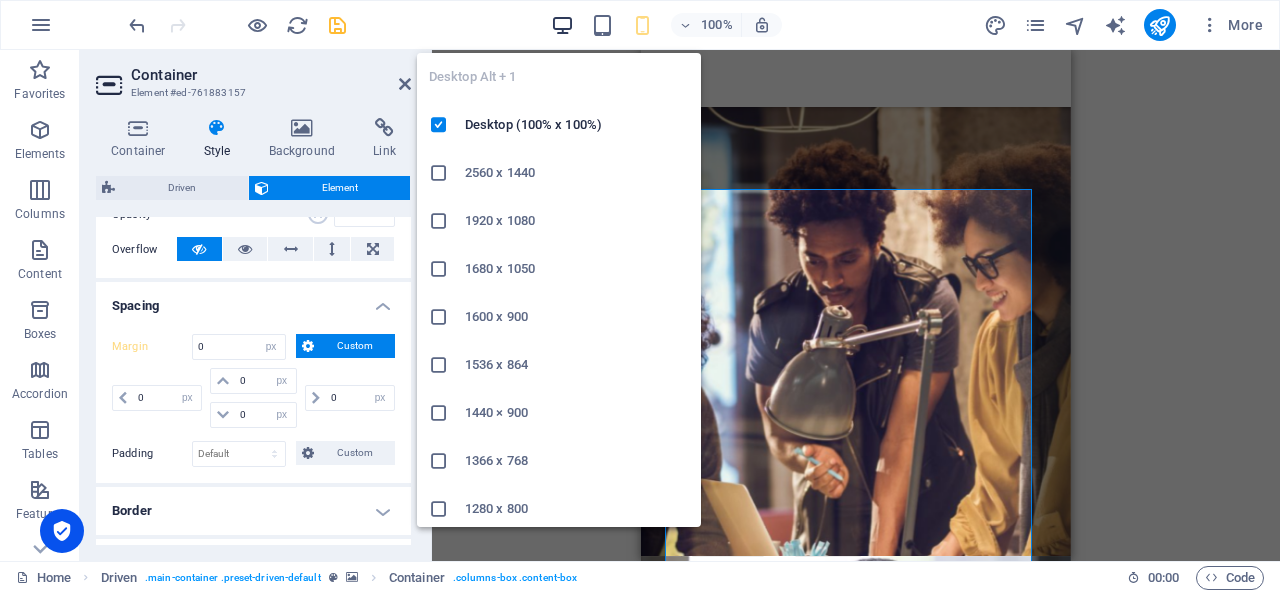 click at bounding box center [562, 25] 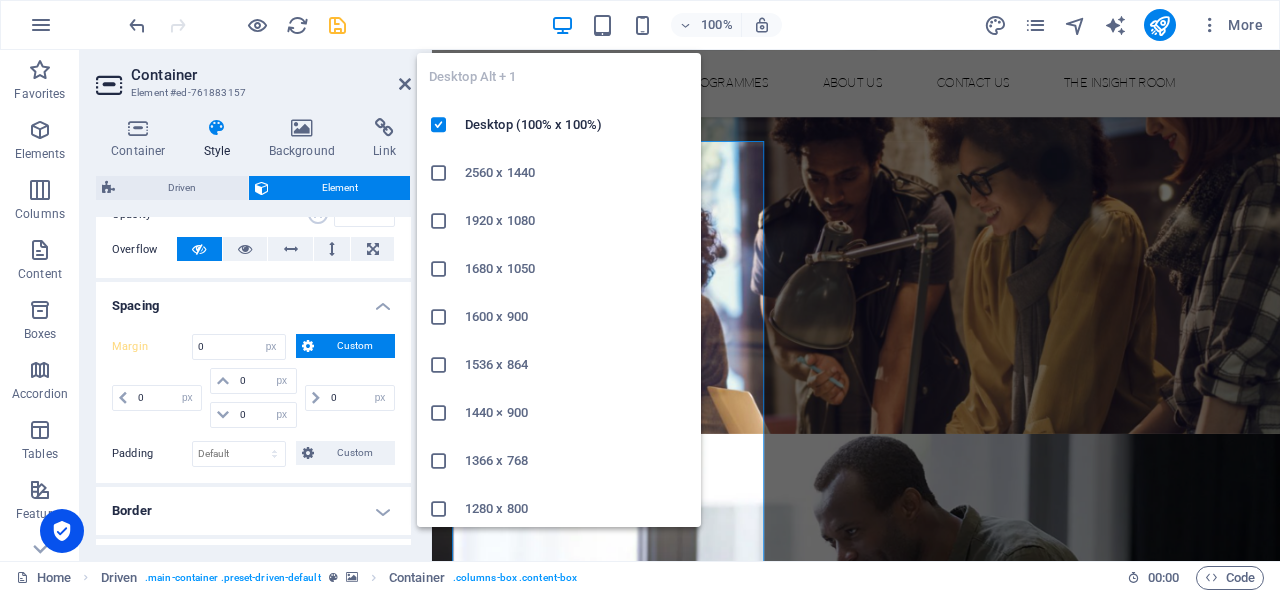 scroll, scrollTop: 1442, scrollLeft: 0, axis: vertical 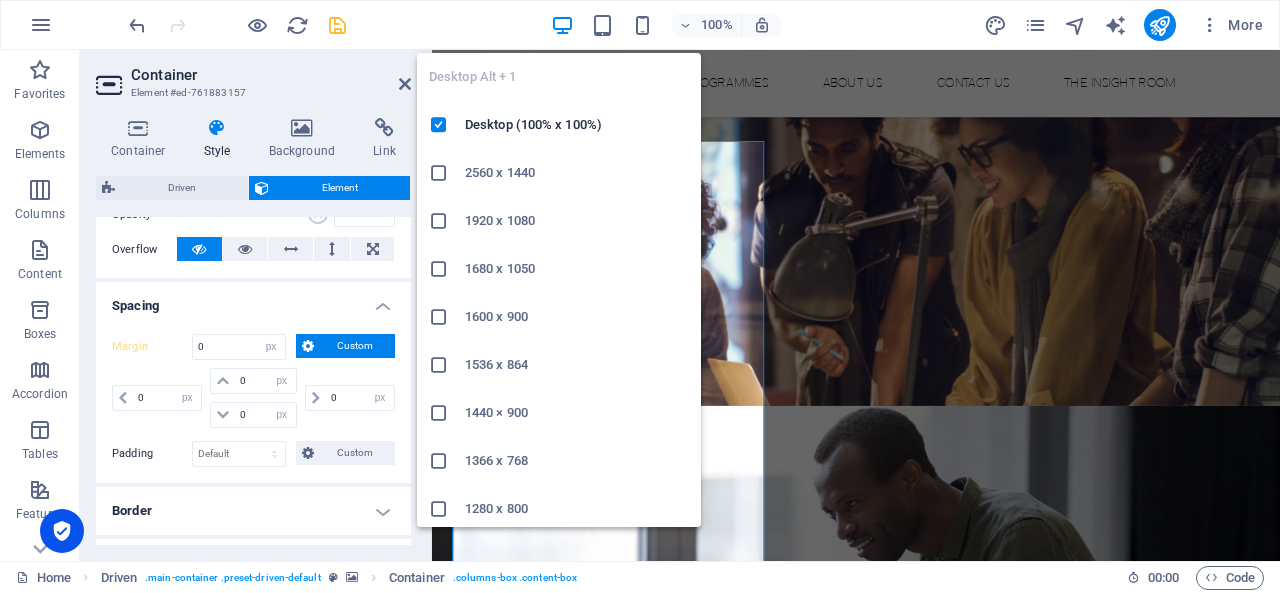 type 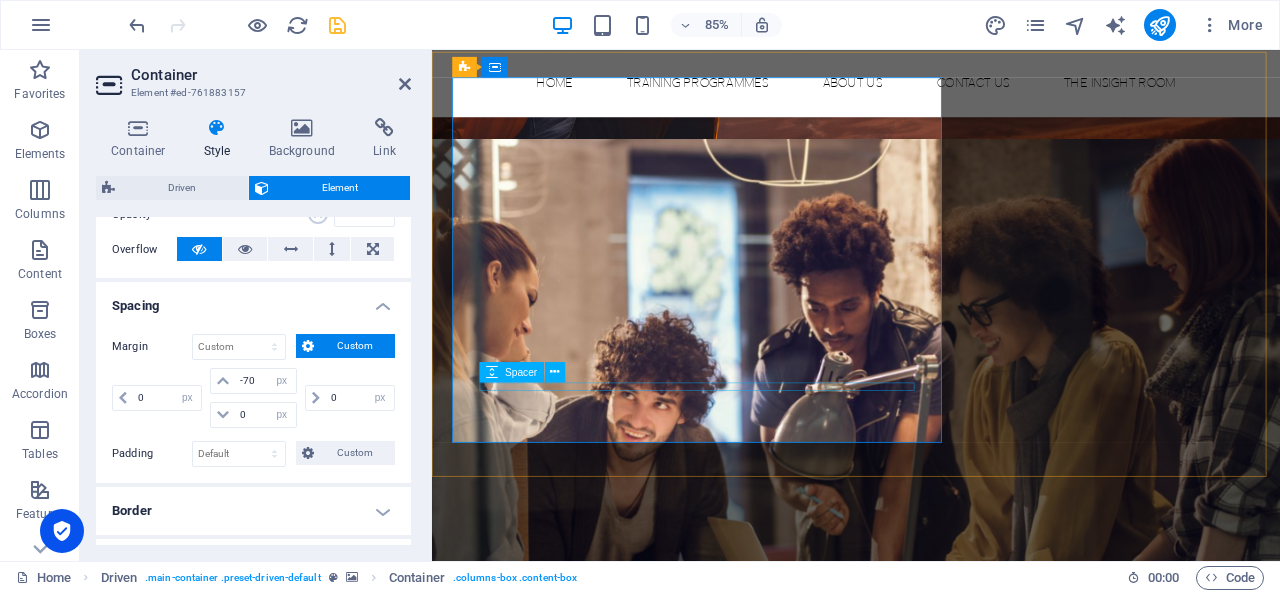 scroll, scrollTop: 1242, scrollLeft: 0, axis: vertical 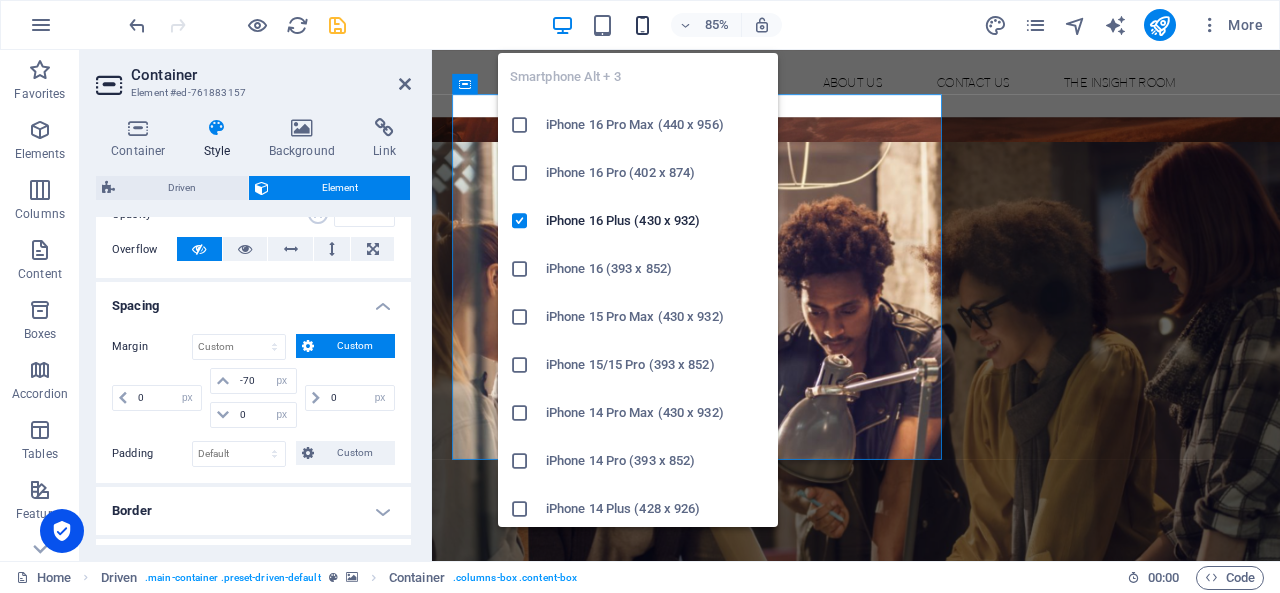 click at bounding box center (642, 25) 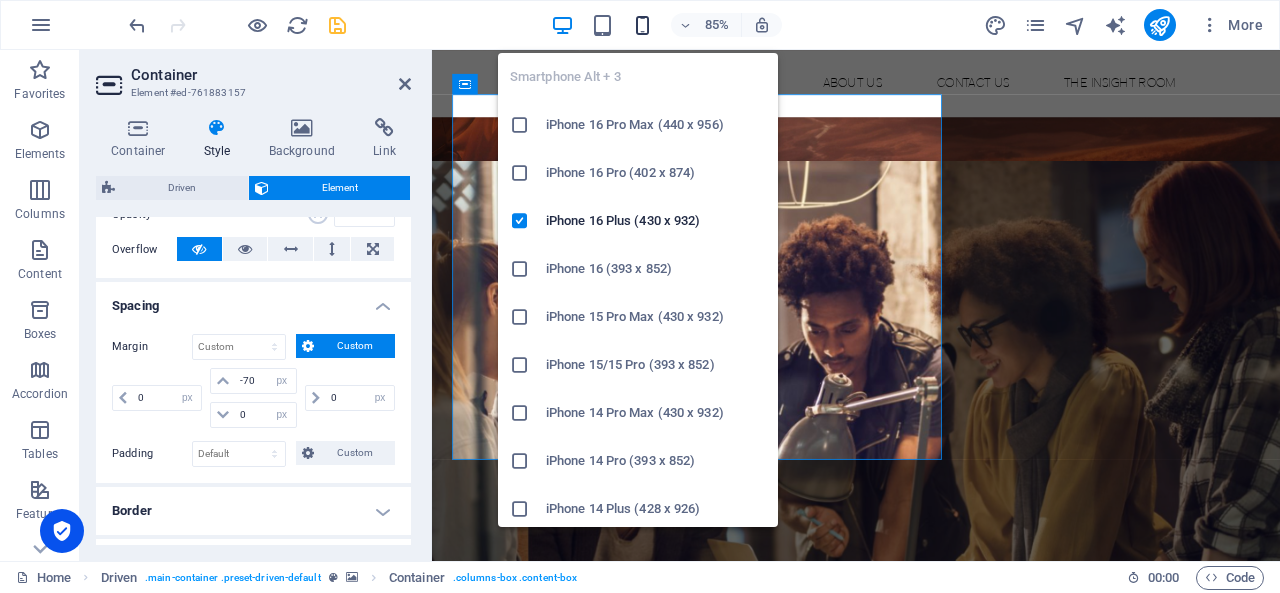 type on "0" 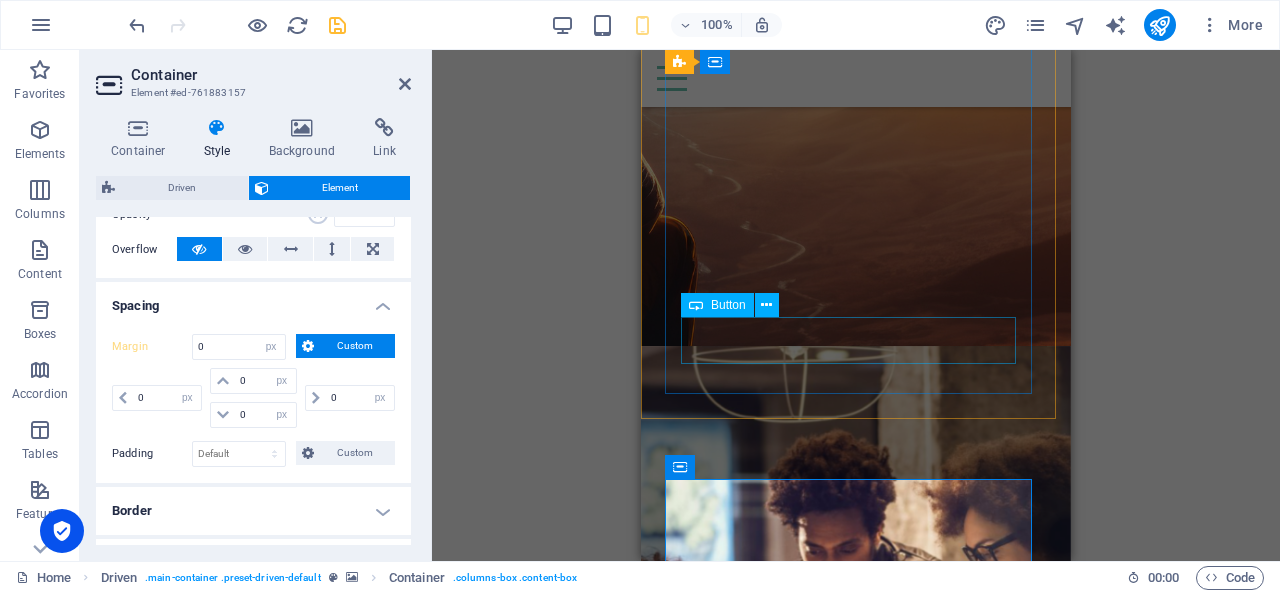 scroll, scrollTop: 1320, scrollLeft: 0, axis: vertical 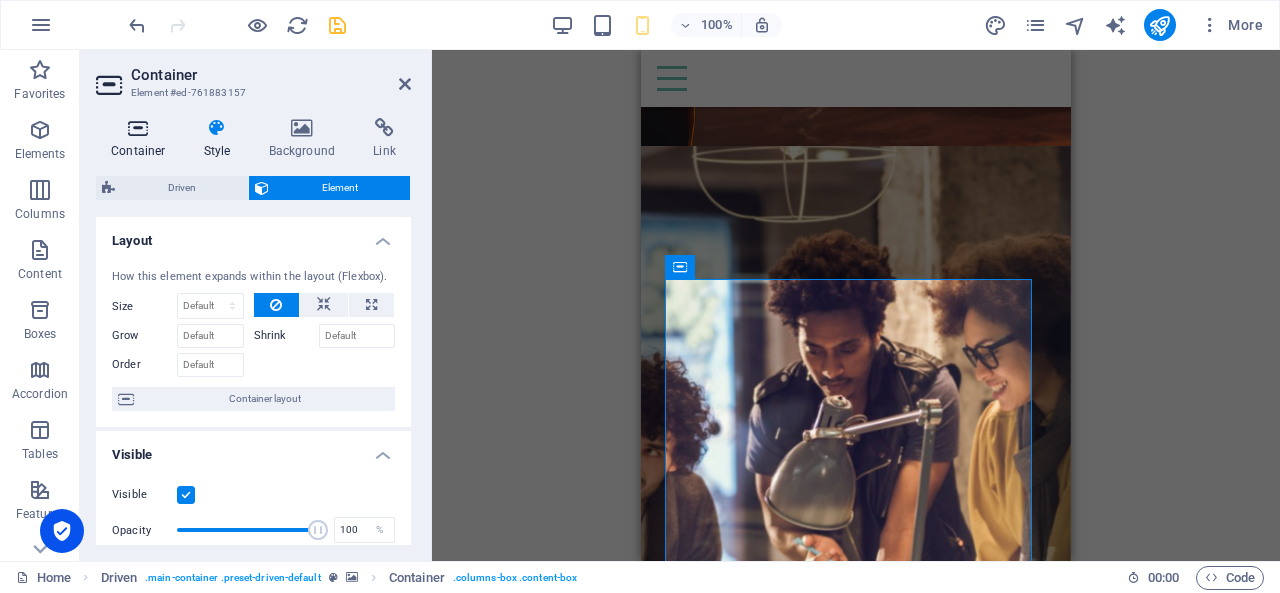 click at bounding box center [138, 128] 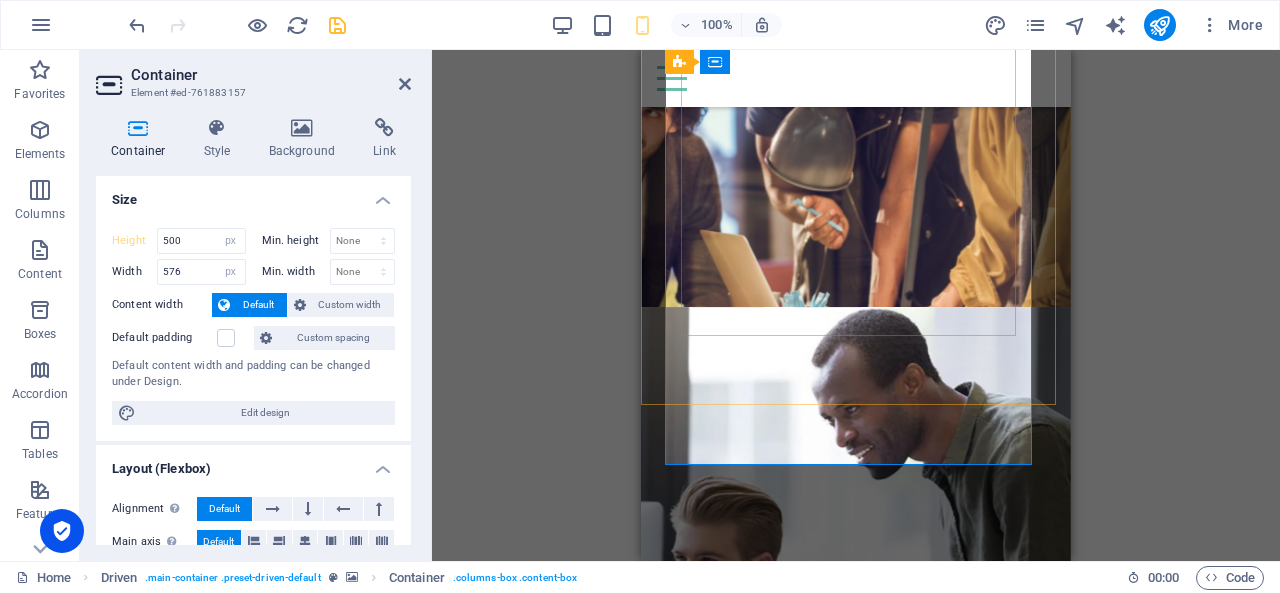 scroll, scrollTop: 1720, scrollLeft: 0, axis: vertical 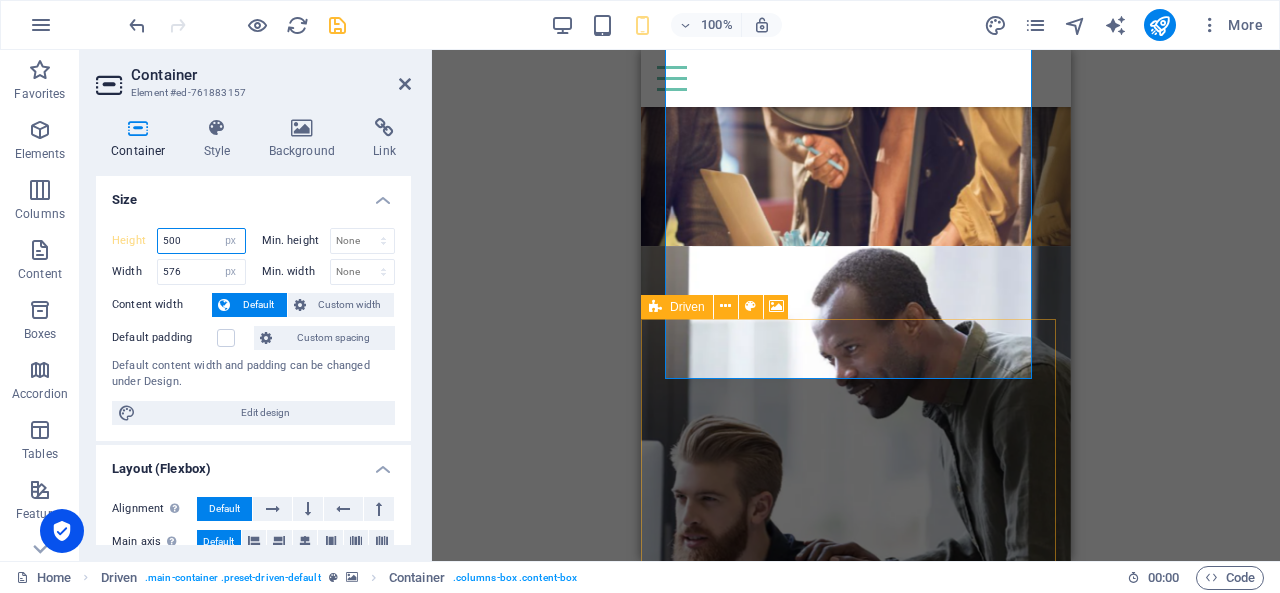 drag, startPoint x: 174, startPoint y: 236, endPoint x: 161, endPoint y: 239, distance: 13.341664 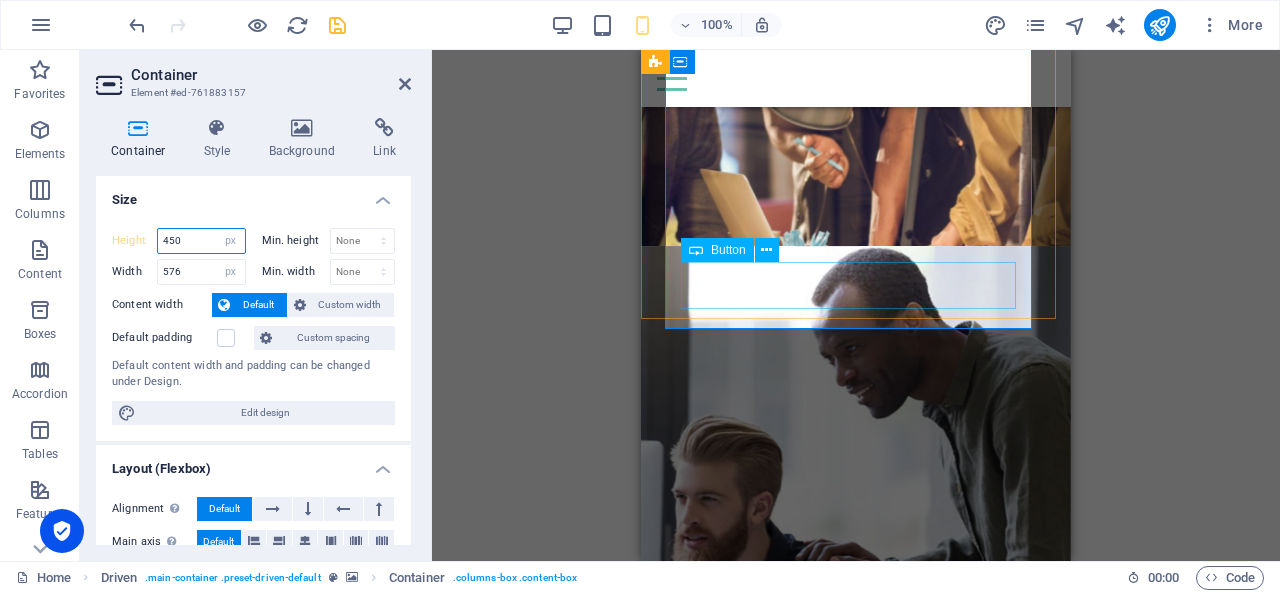 type on "450" 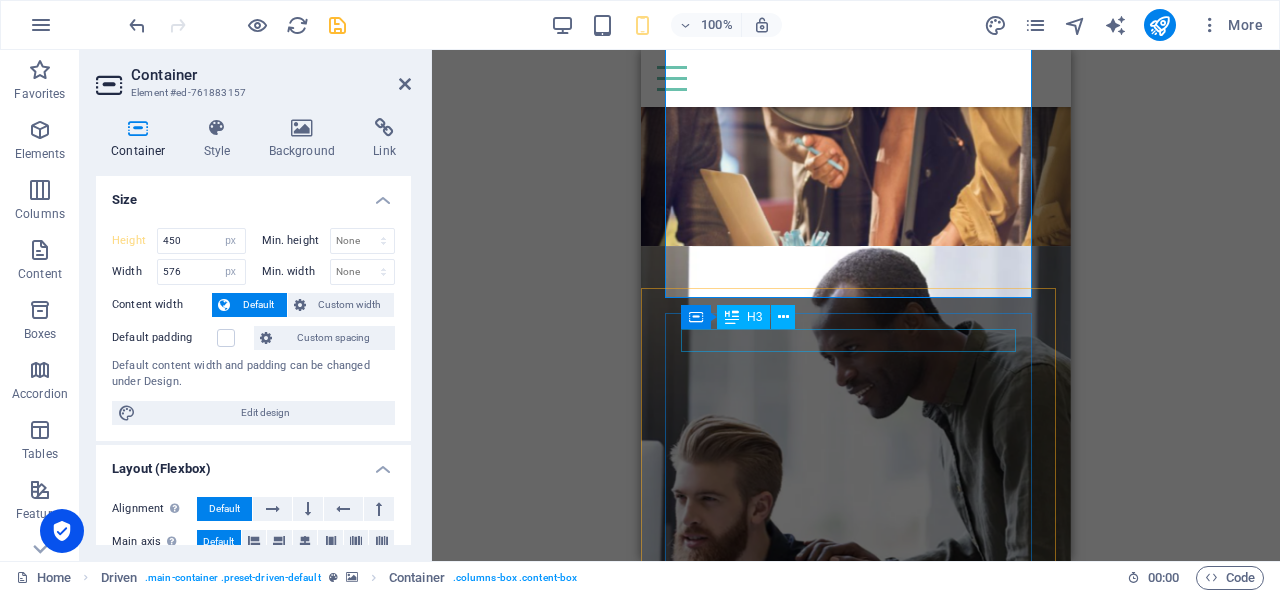 scroll, scrollTop: 1820, scrollLeft: 0, axis: vertical 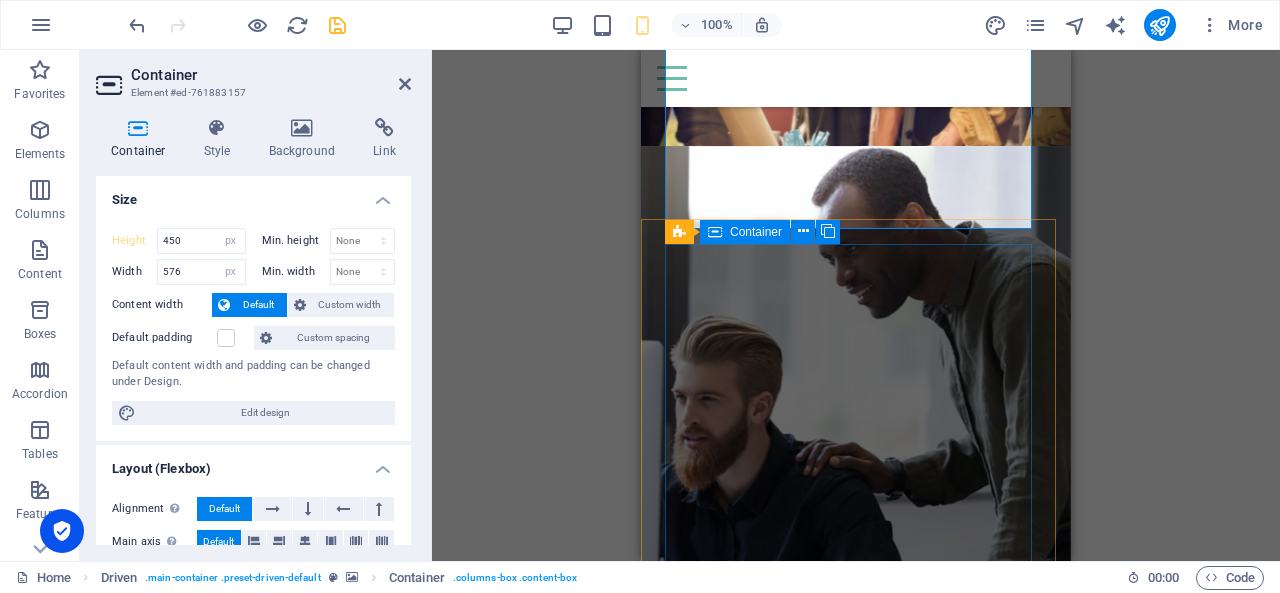 click on "CUSTOMER SERVICE TRAINING Our Customer Service programmes are engaging, inspiring, fun, interactive and relevant to the specific scenarios: Communicating Effectively Navigating Conflict, Complaints, and Showing Empathy Strategies for Handling Challenging Conversations Defining and Recognising Service Excellence
VIEW OUR COURSES" at bounding box center (856, 826) 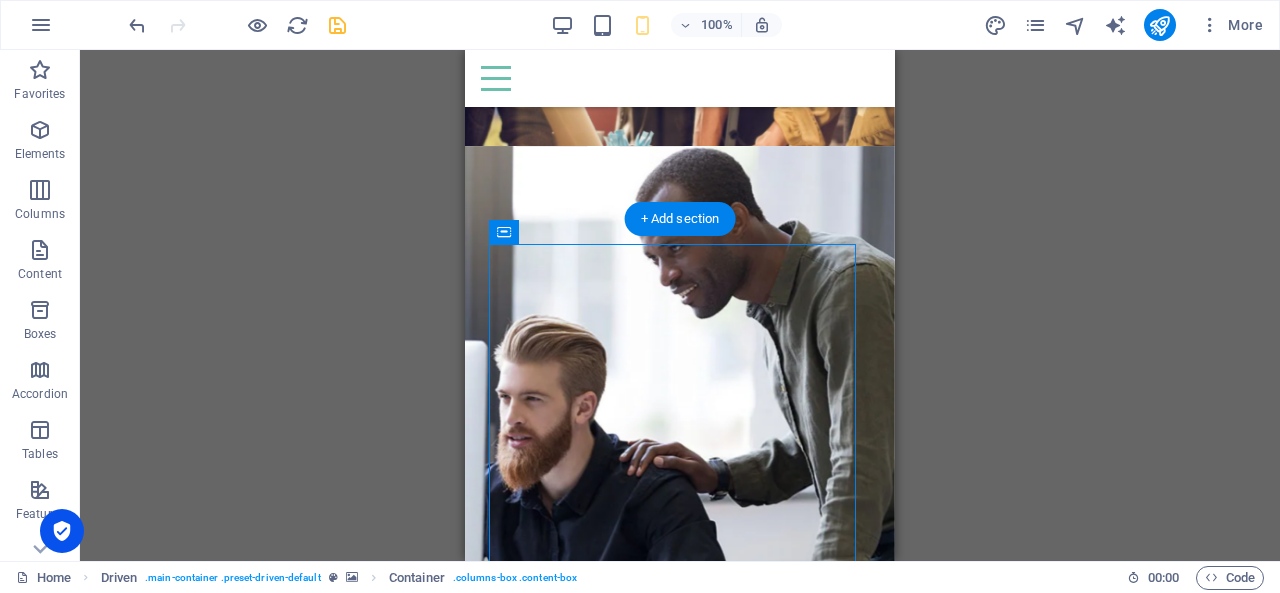 click at bounding box center (680, 396) 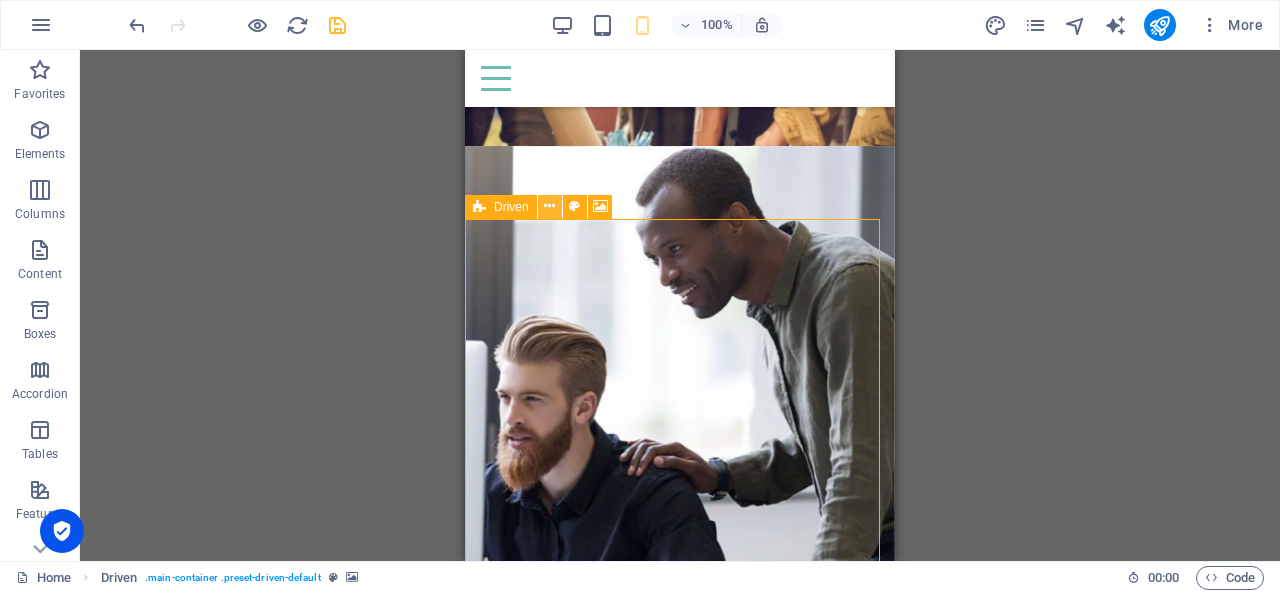 click at bounding box center [549, 206] 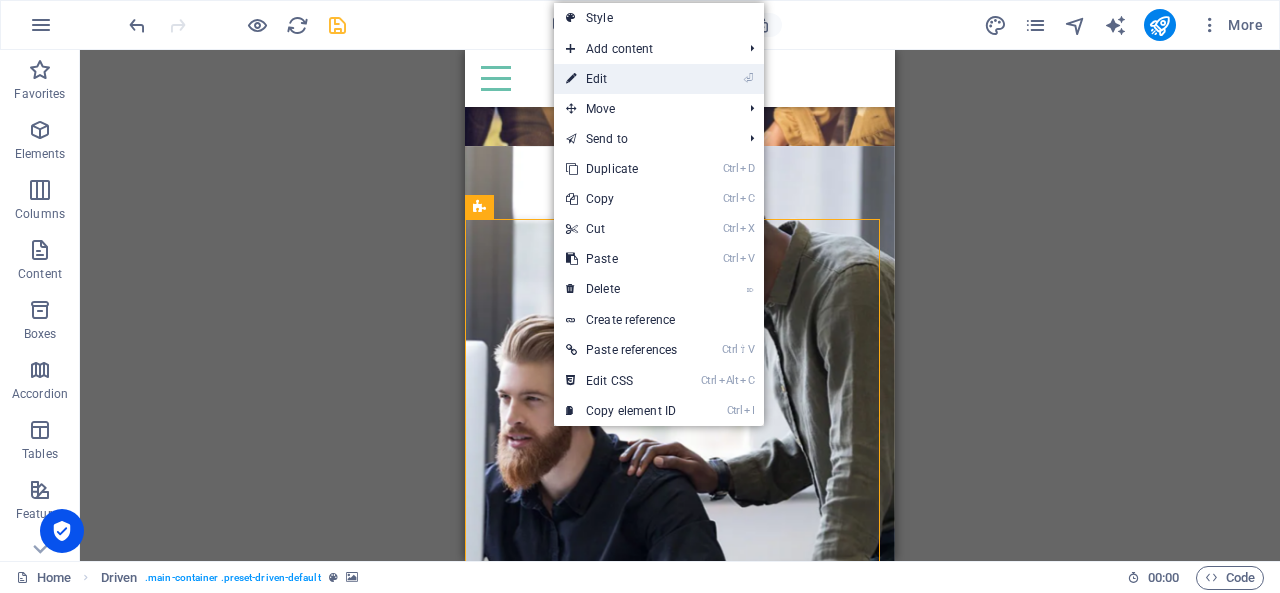 click on "⏎  Edit" at bounding box center [621, 79] 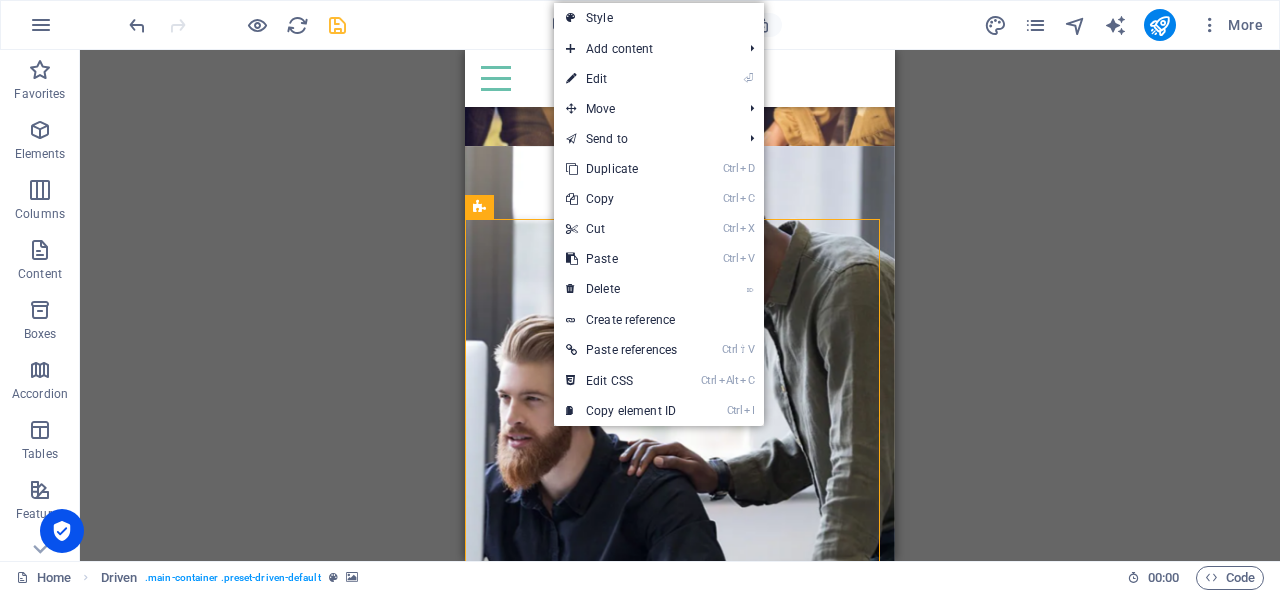 select on "px" 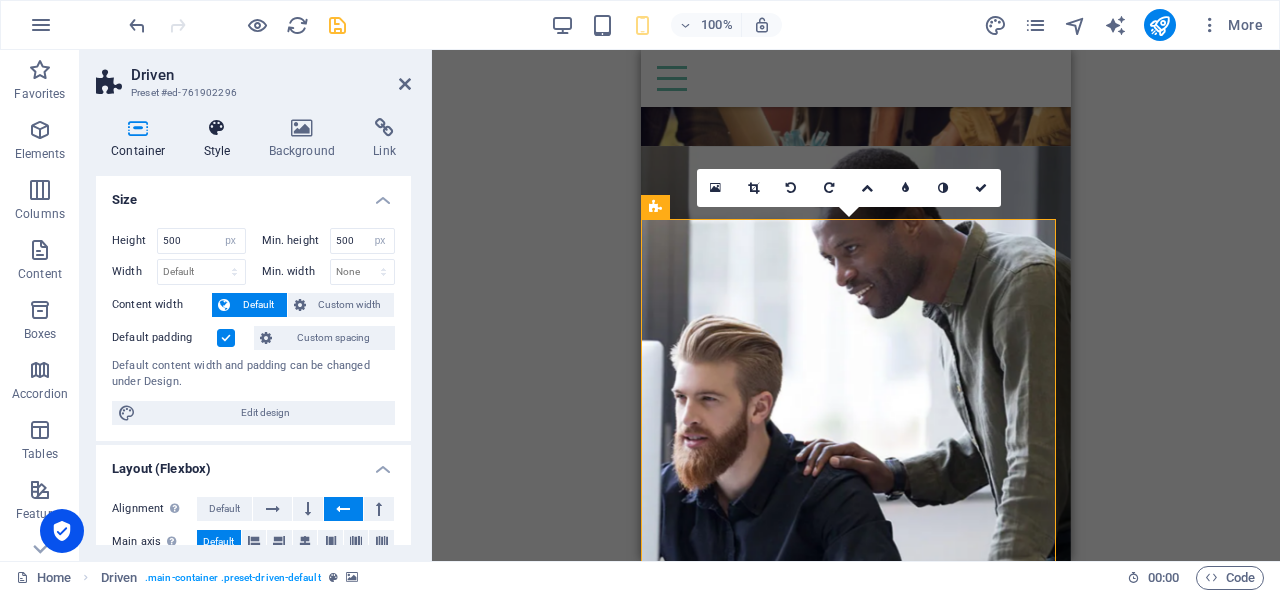 click on "Style" at bounding box center [221, 139] 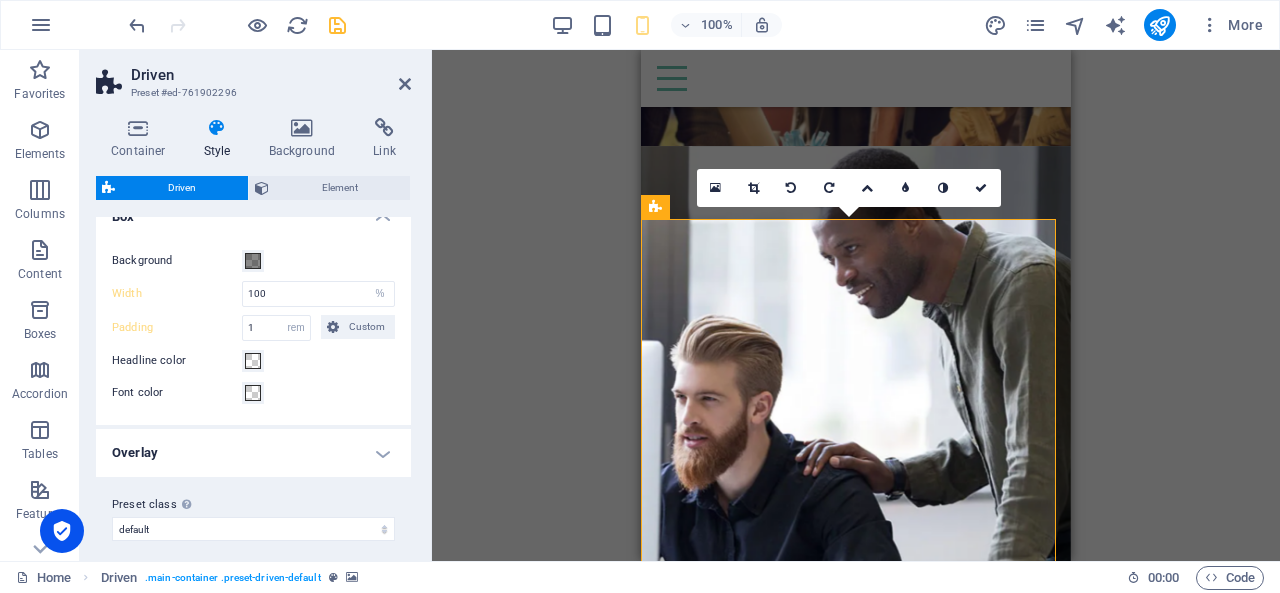 scroll, scrollTop: 34, scrollLeft: 0, axis: vertical 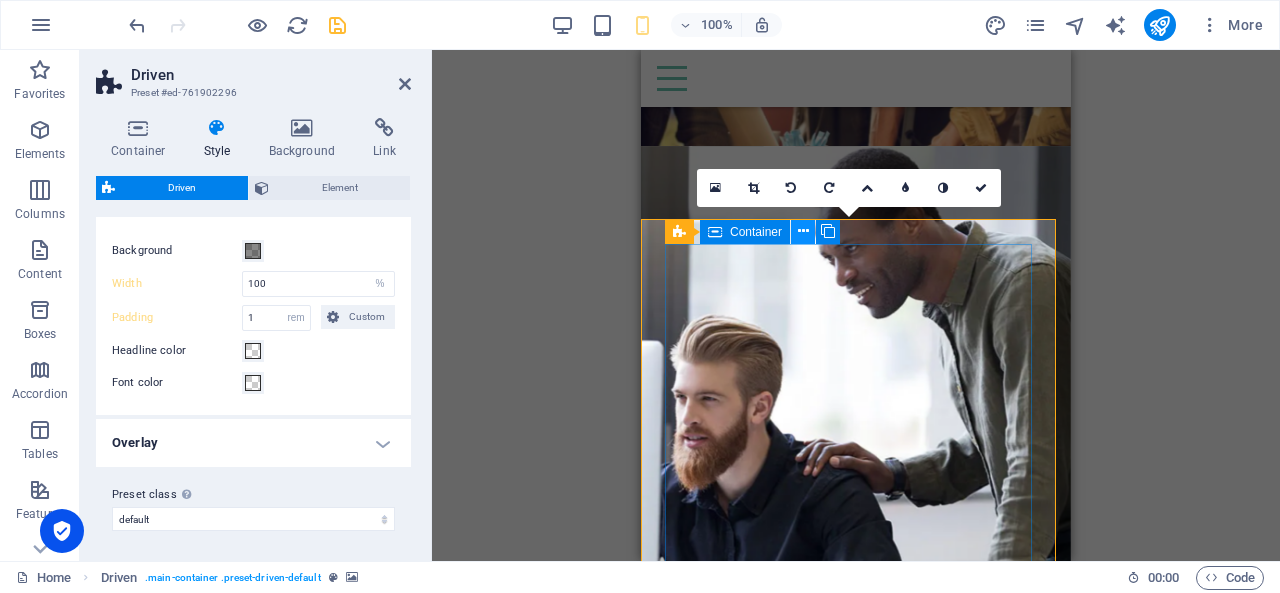 click at bounding box center (803, 231) 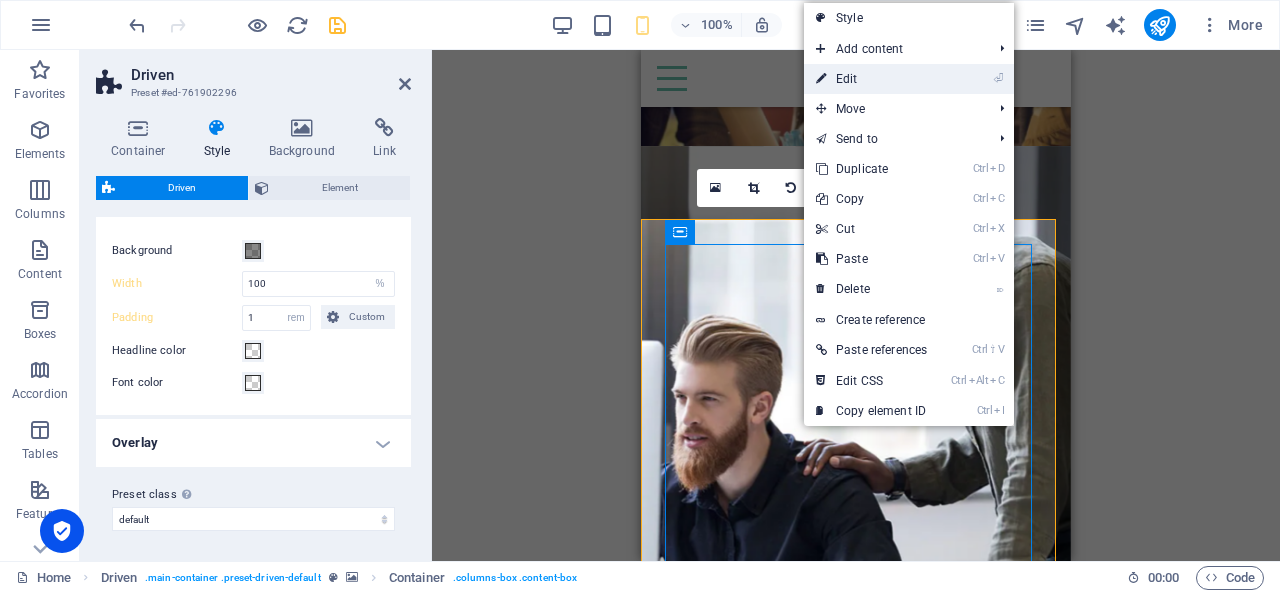 drag, startPoint x: 857, startPoint y: 80, endPoint x: 209, endPoint y: 32, distance: 649.7753 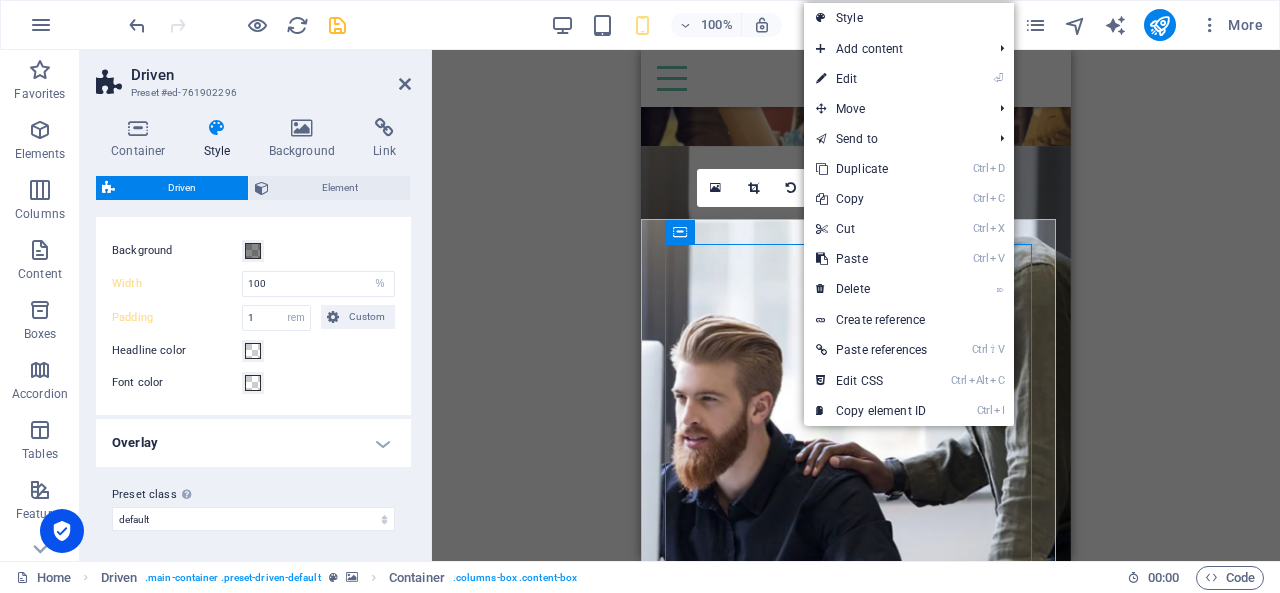 select on "px" 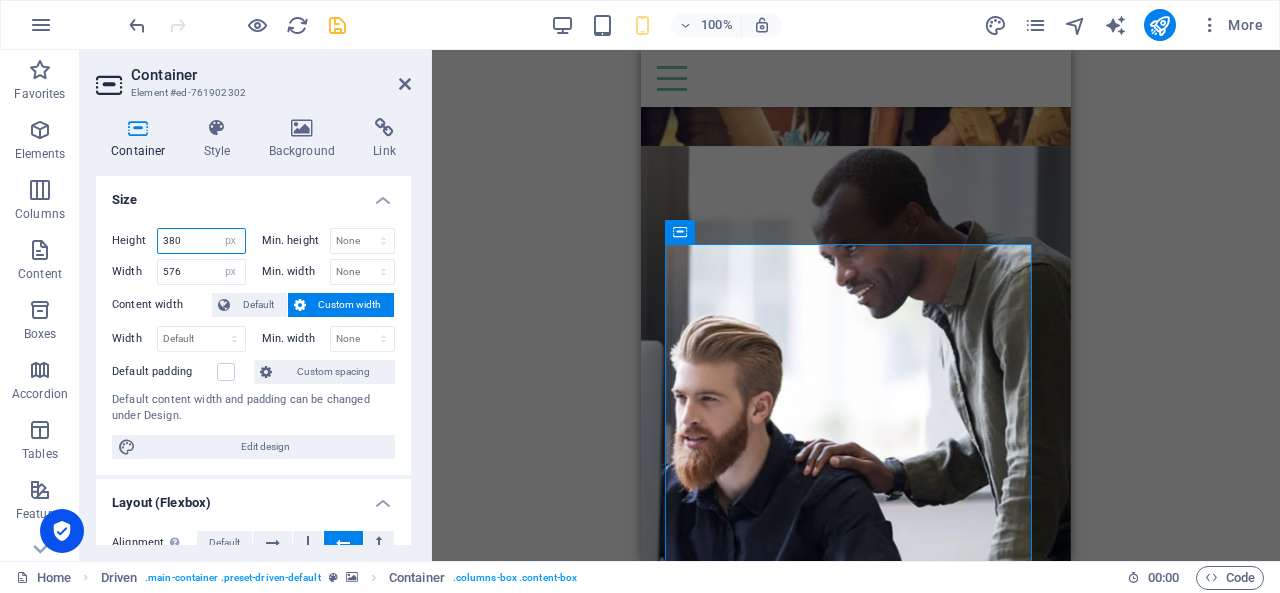 click on "380" at bounding box center (201, 241) 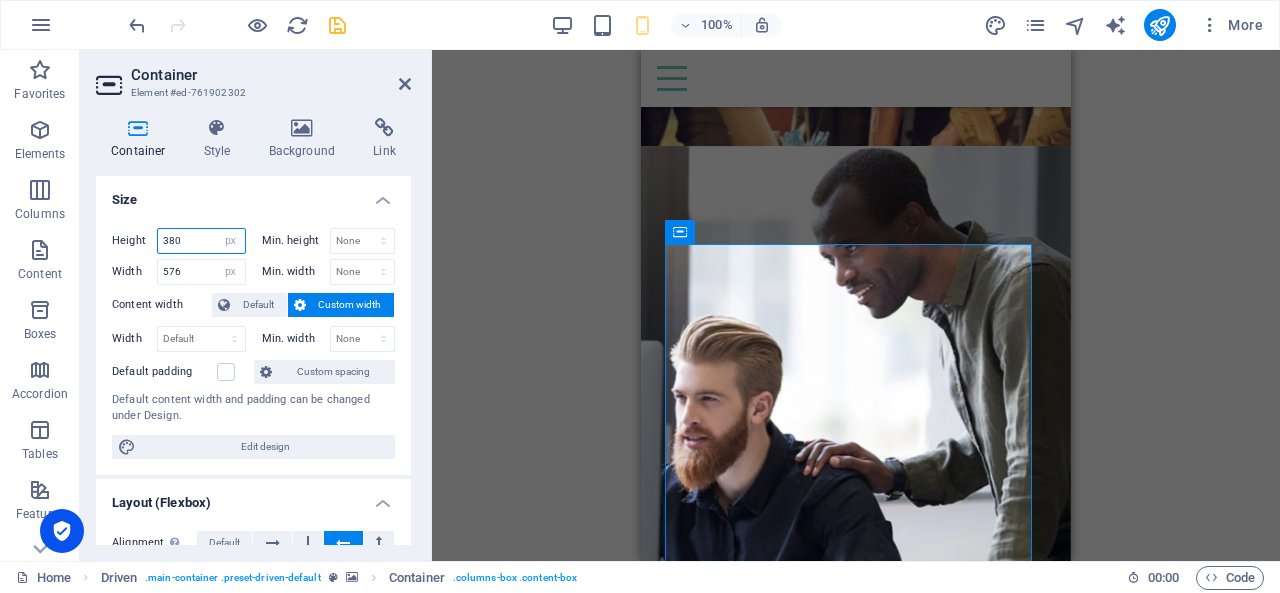 drag, startPoint x: 171, startPoint y: 240, endPoint x: 158, endPoint y: 240, distance: 13 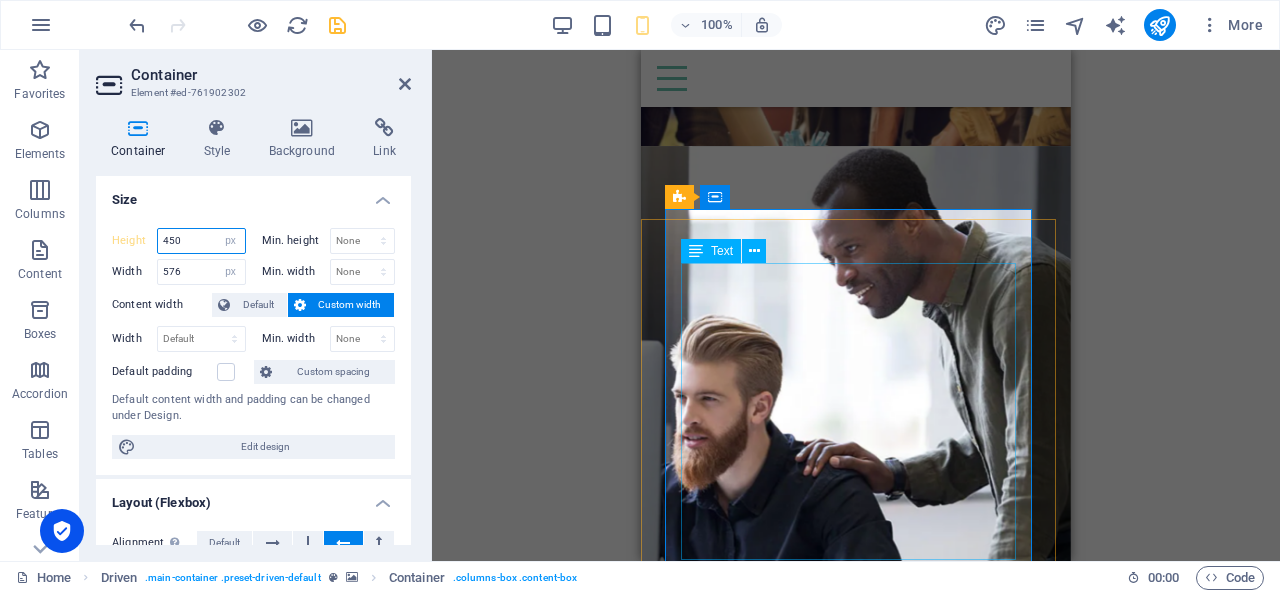 type on "450" 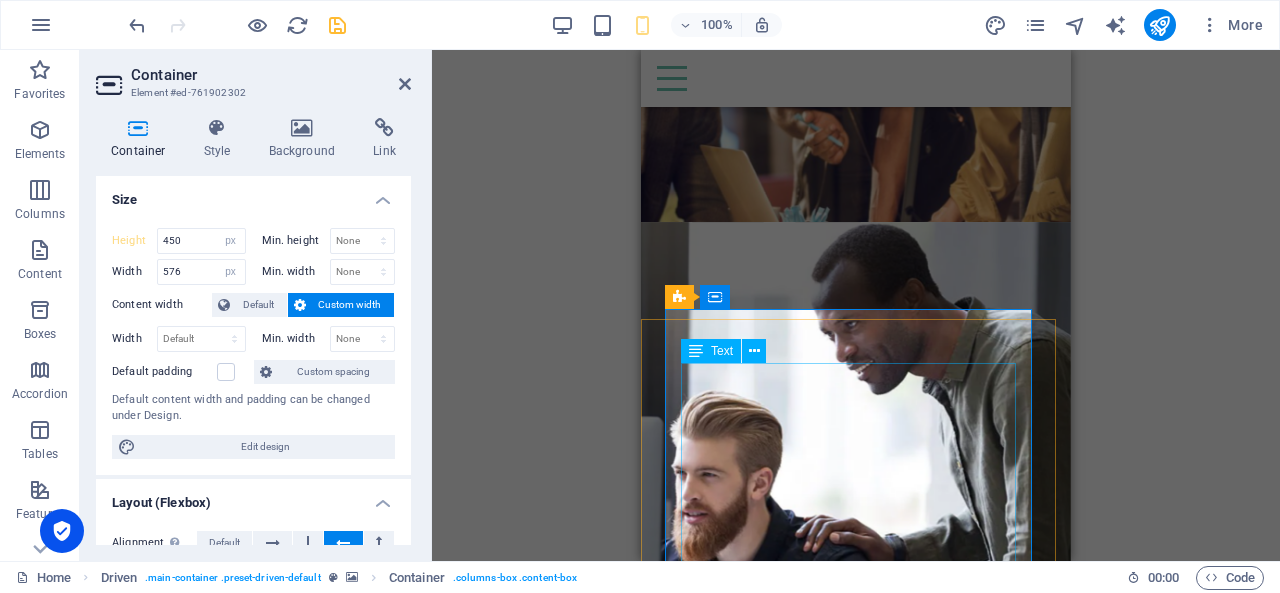 scroll, scrollTop: 1720, scrollLeft: 0, axis: vertical 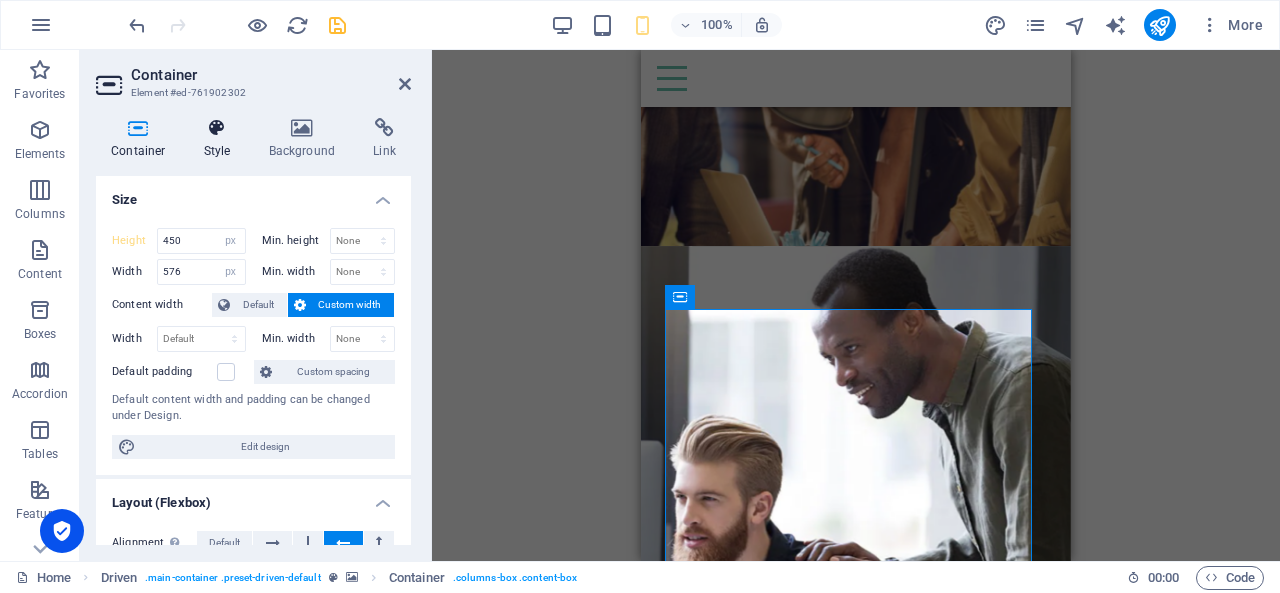 click on "Style" at bounding box center (221, 139) 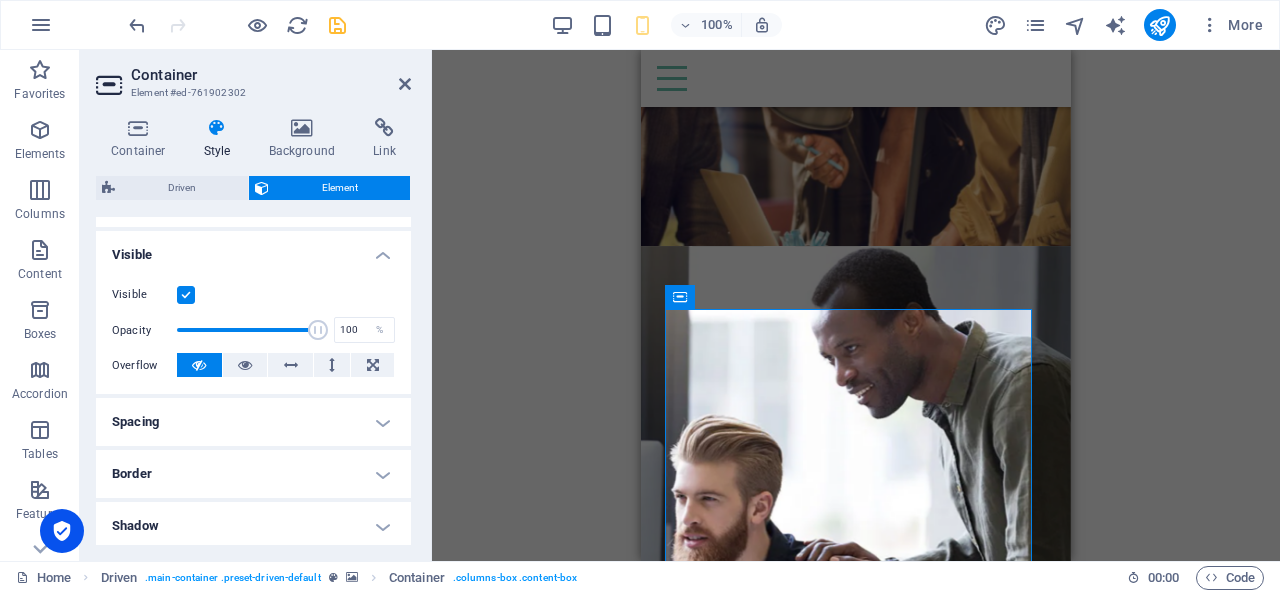 scroll, scrollTop: 300, scrollLeft: 0, axis: vertical 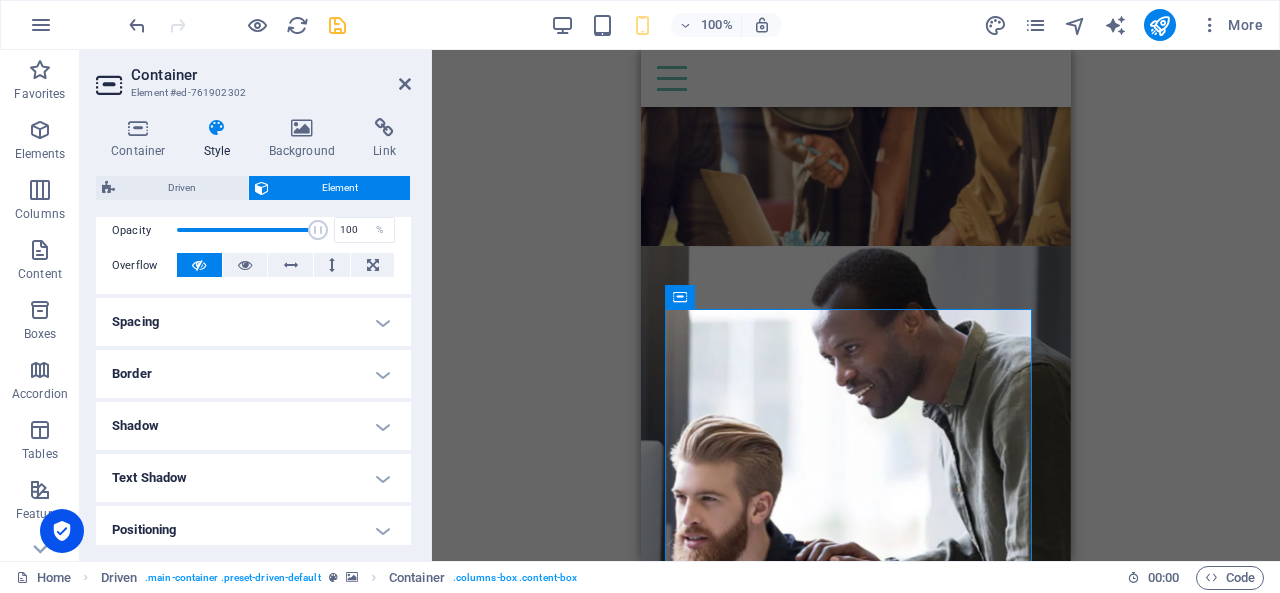 click on "Spacing" at bounding box center (253, 322) 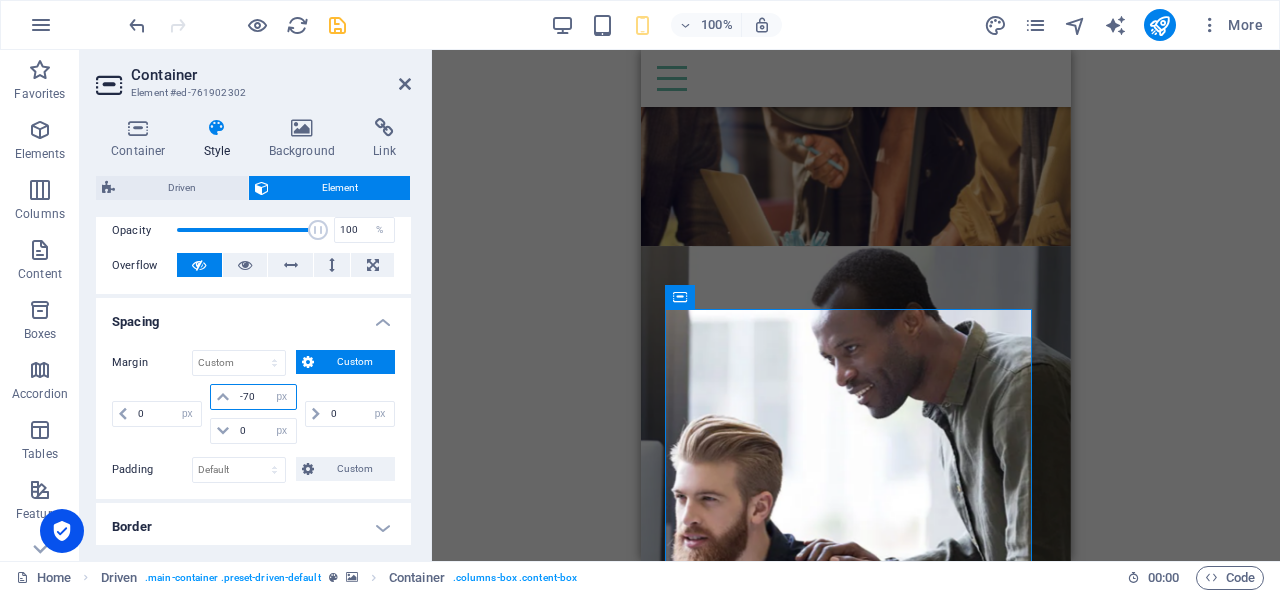 drag, startPoint x: 256, startPoint y: 394, endPoint x: 236, endPoint y: 397, distance: 20.22375 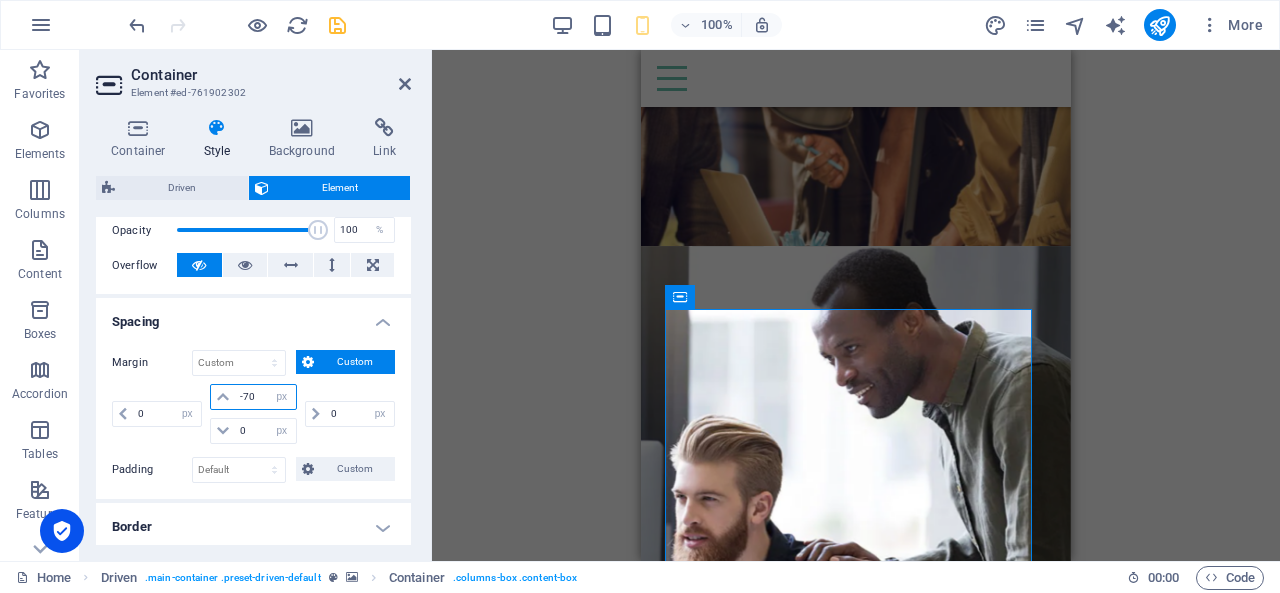 type on "0" 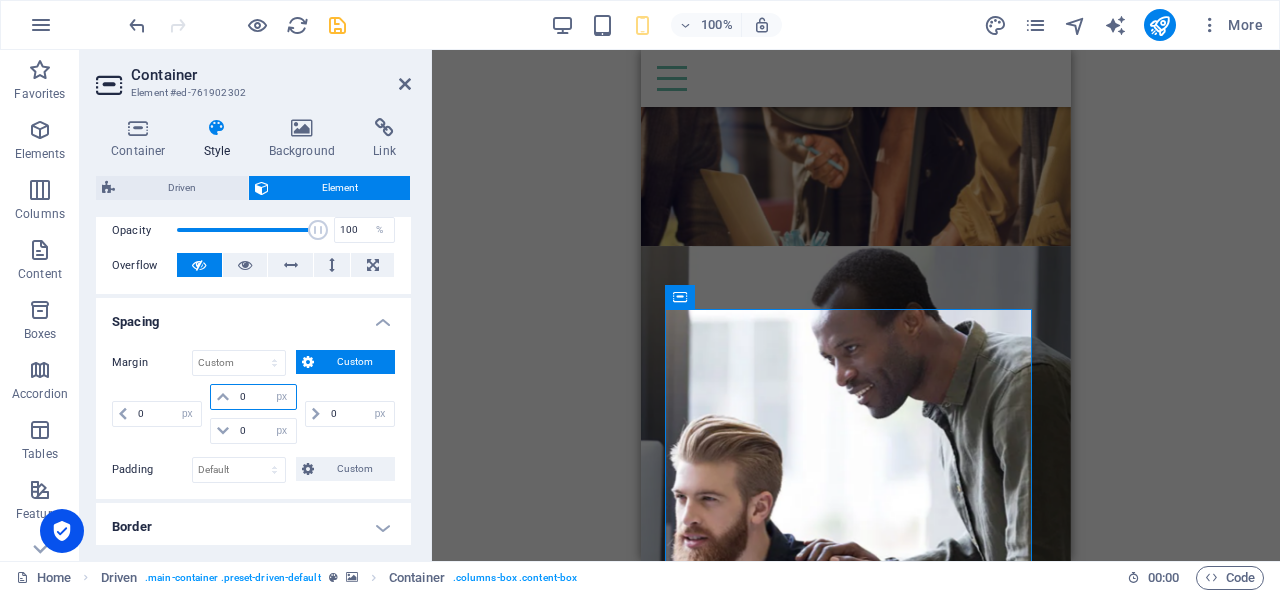 type on "0" 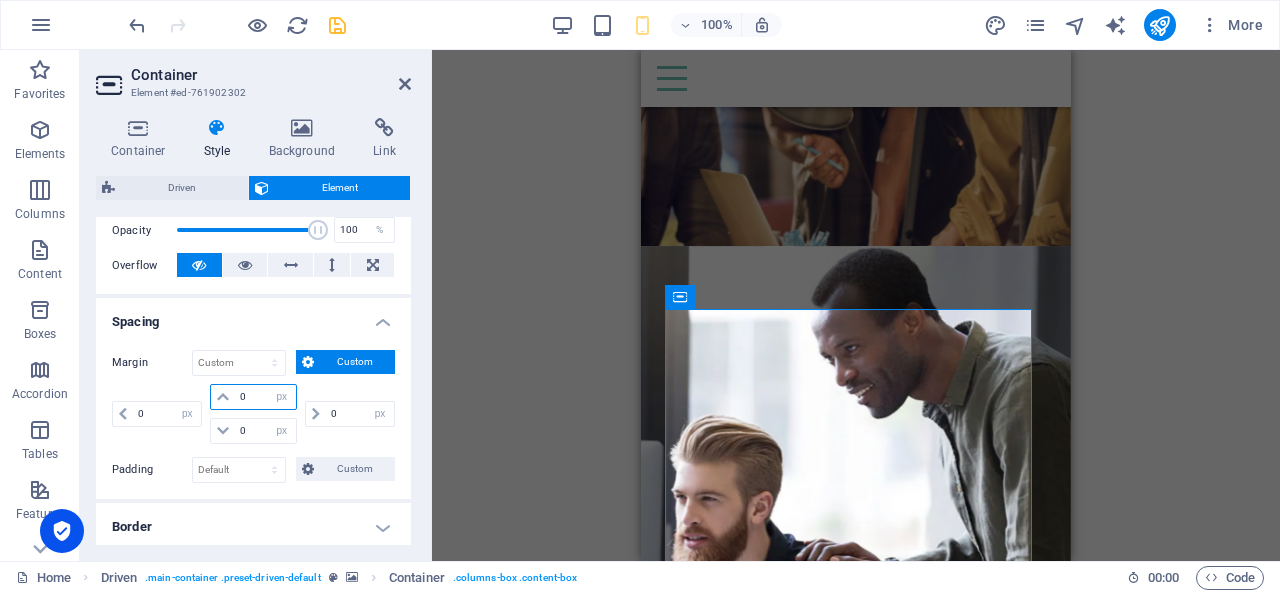 select on "px" 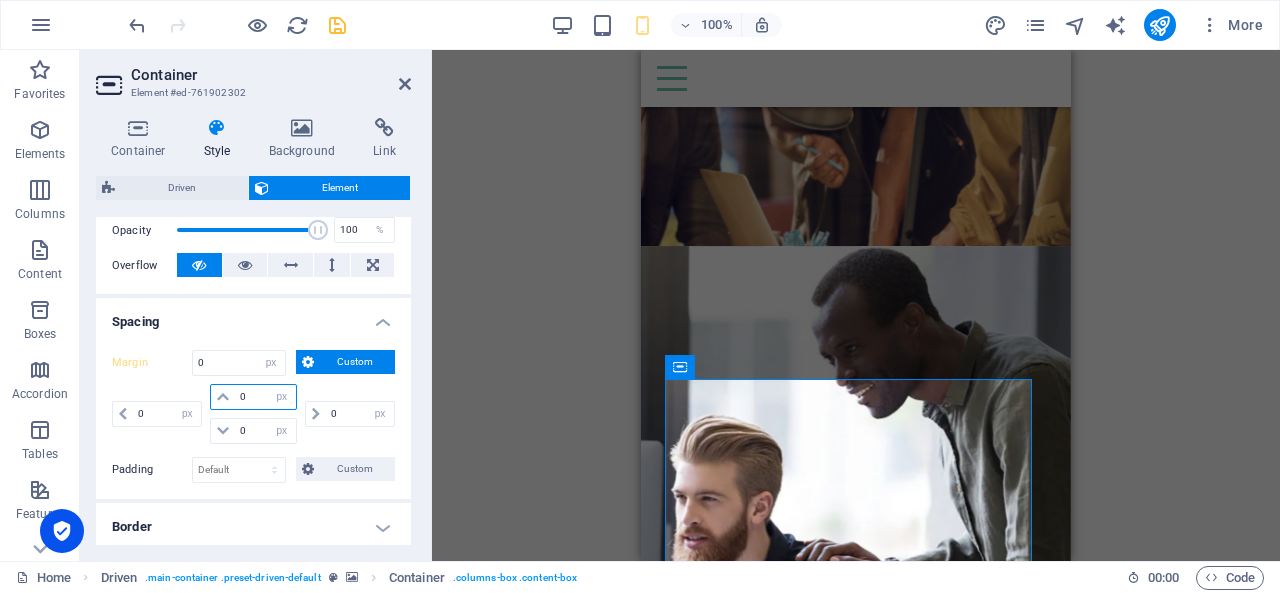 type on "0" 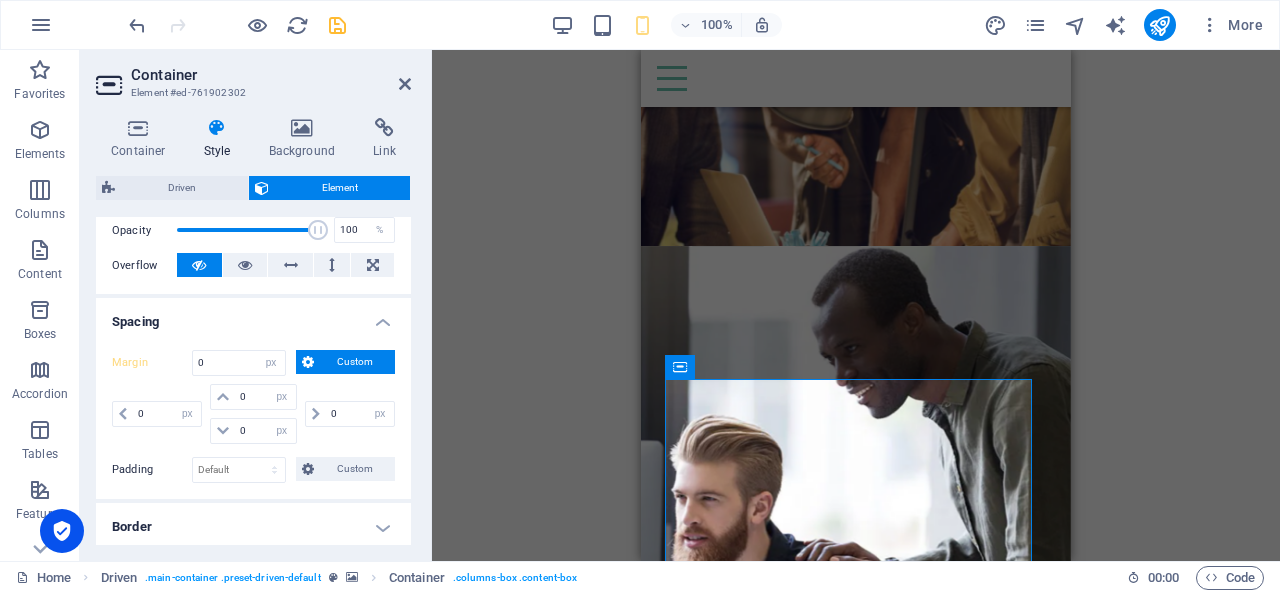 click on "Drag here to replace the existing content. Press “Ctrl” if you want to create a new element.
H3   Driven   Driven   Container   Menu   Menu Bar   Container   Driven   Container   Unequal Columns   Container   Unequal Columns   Text   Container   Container   Container   Container   Container   Text   Text   H3   Spacer   Button   Separator   Text   Spacer   Container   Container   Button   Container   Container   Container   Logo   HTML   Icon   Spacer   Spacer   Text   Spacer   Spacer   Button   Separator   Driven   Container   Driven   H3   Spacer   Text   Spacer   Spacer   Button   Container   Driven   H3   Text   Separator   Button   Separator" at bounding box center (856, 305) 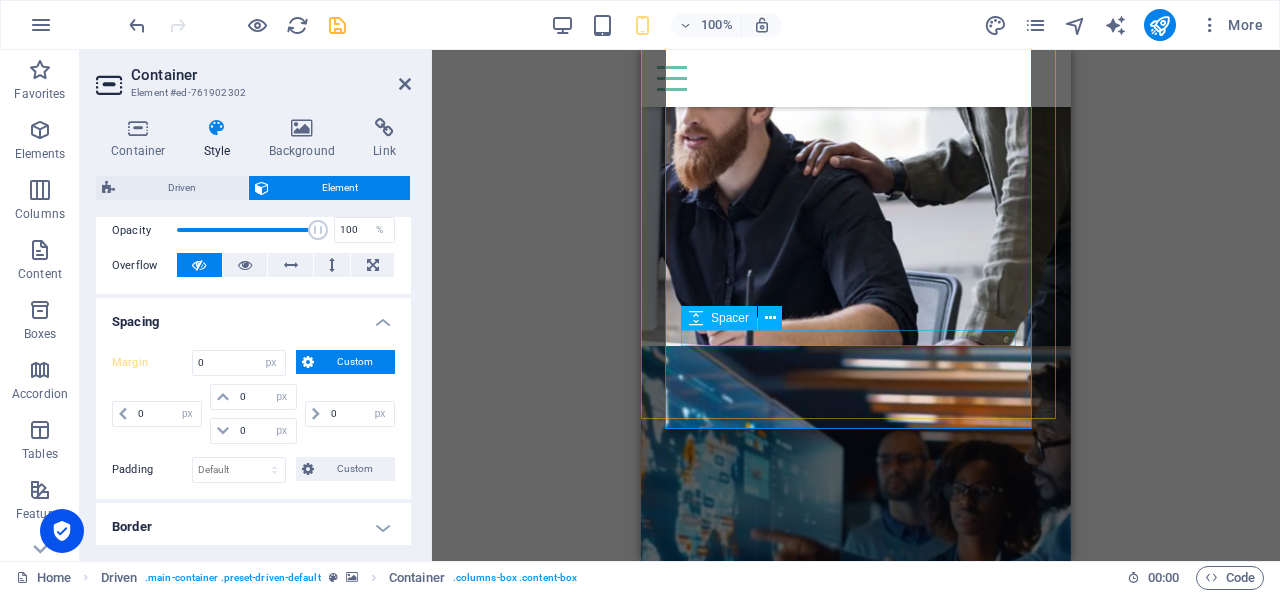 scroll, scrollTop: 2220, scrollLeft: 0, axis: vertical 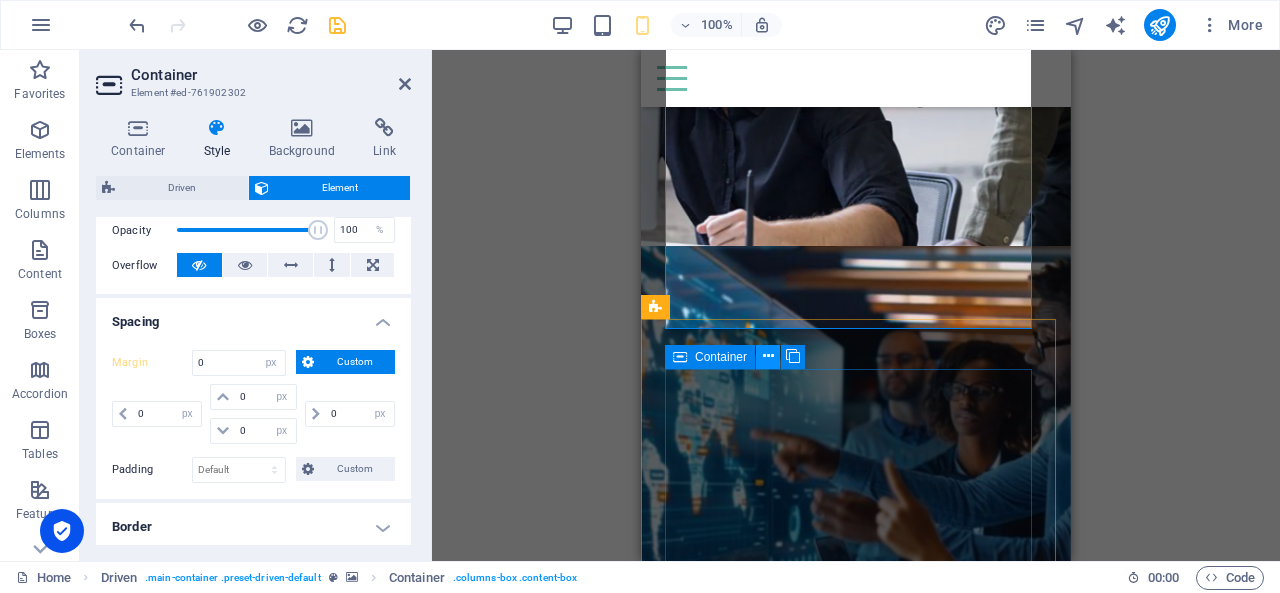 click at bounding box center [768, 356] 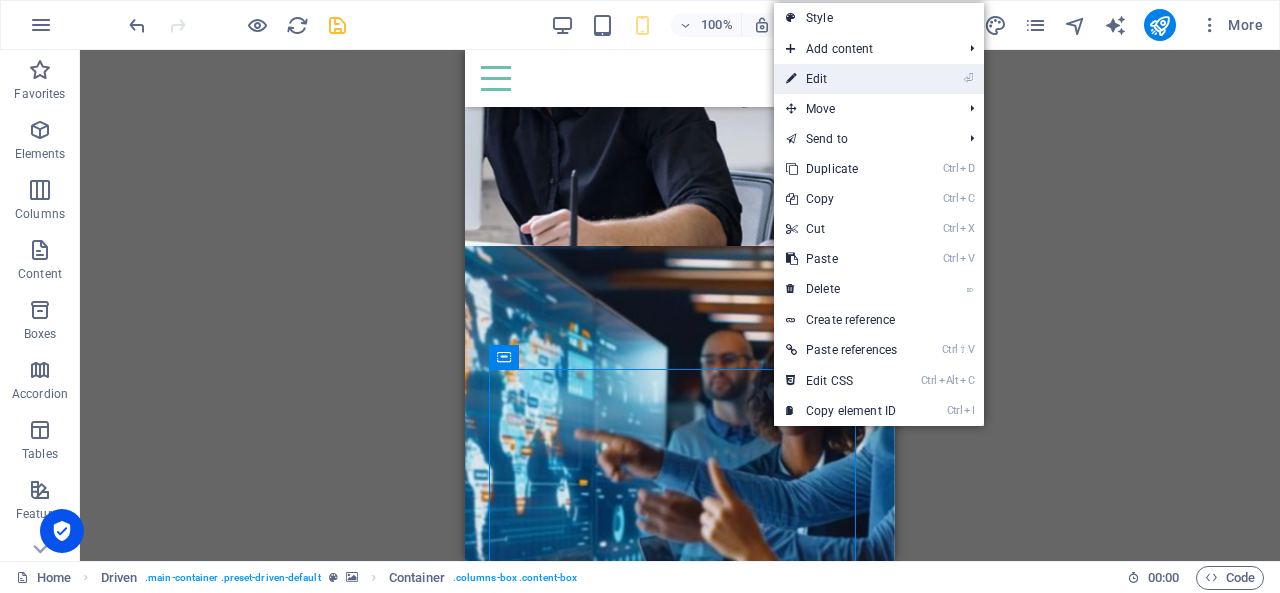 drag, startPoint x: 810, startPoint y: 67, endPoint x: 77, endPoint y: 63, distance: 733.0109 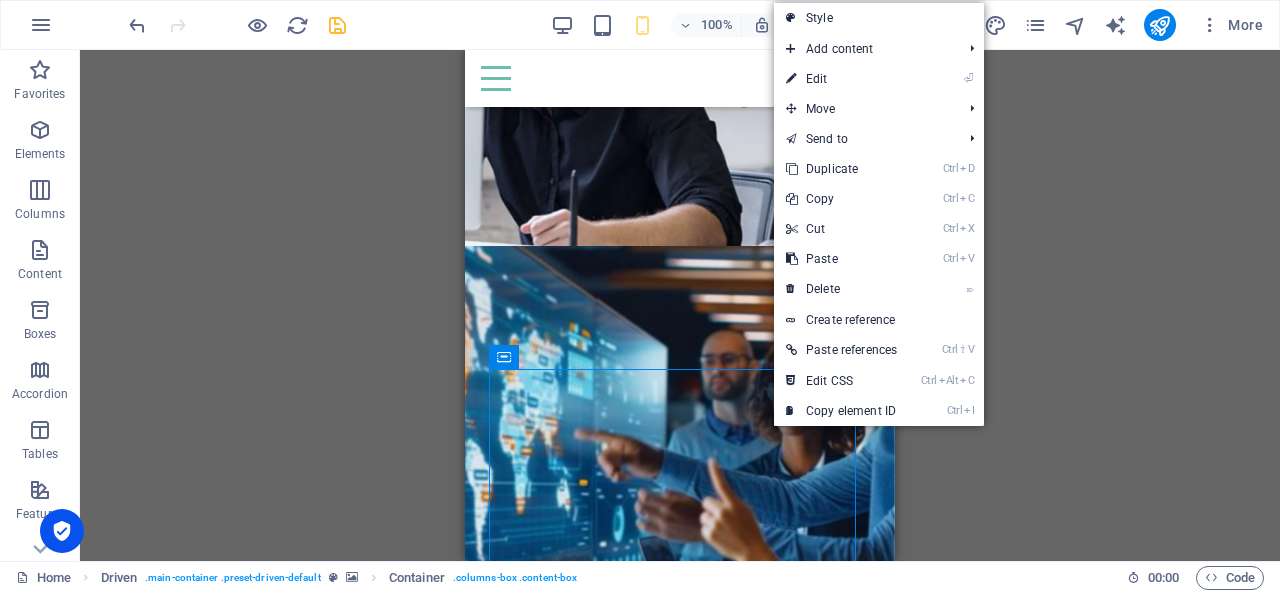 select on "px" 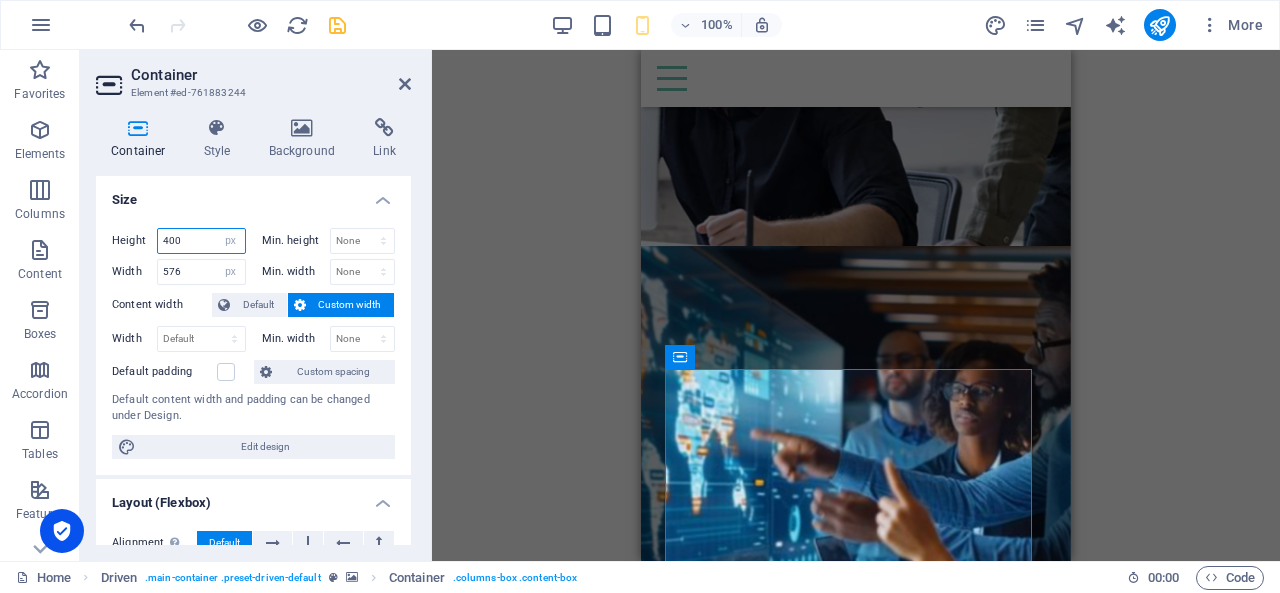 click on "400" at bounding box center [201, 241] 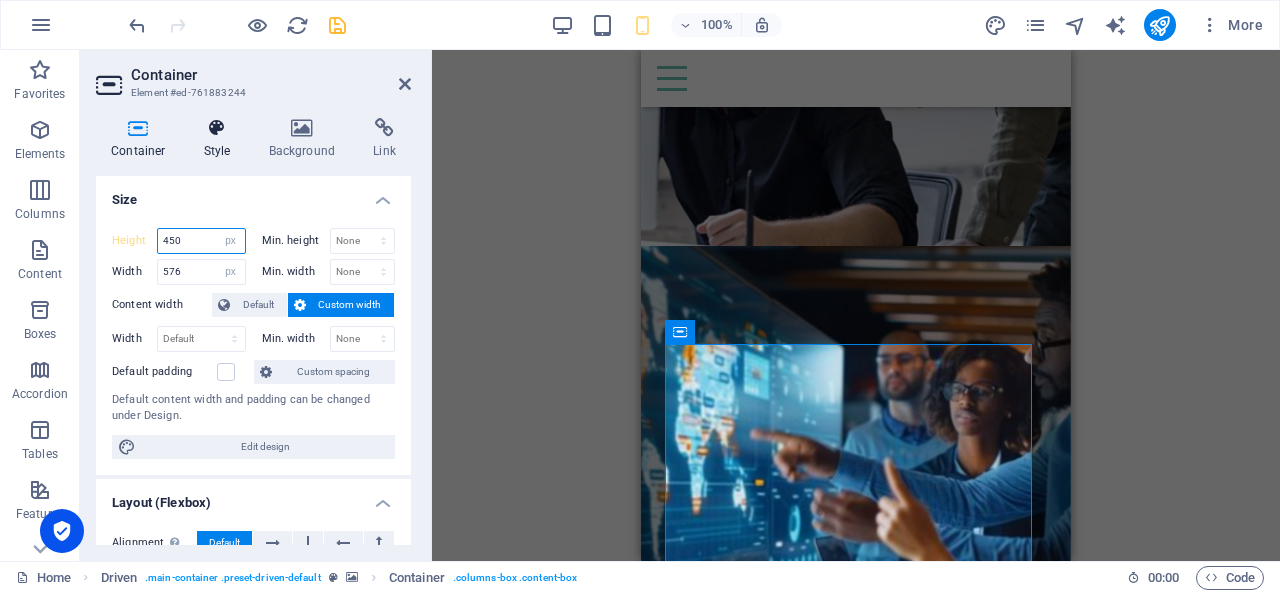 type on "450" 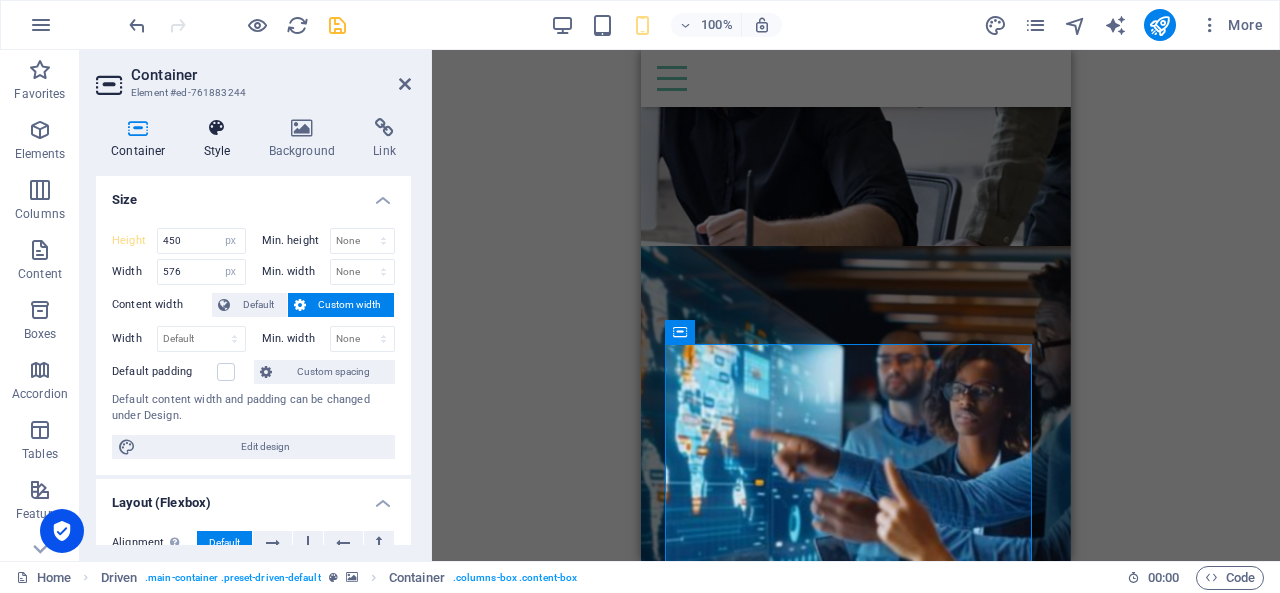 click at bounding box center (217, 128) 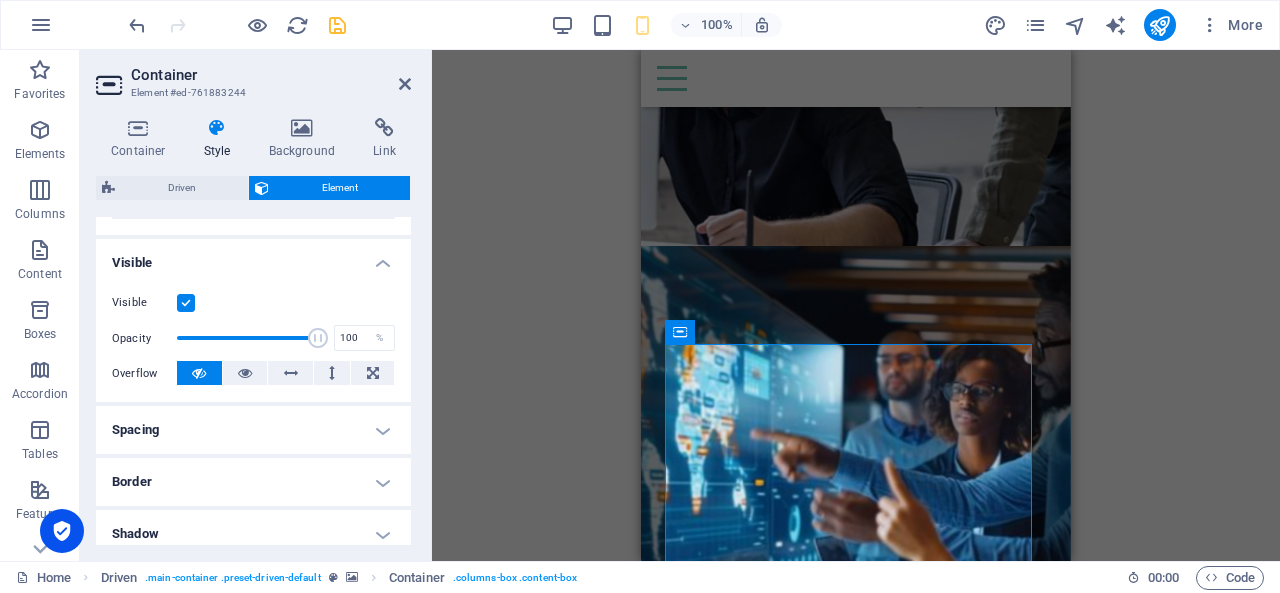 scroll, scrollTop: 200, scrollLeft: 0, axis: vertical 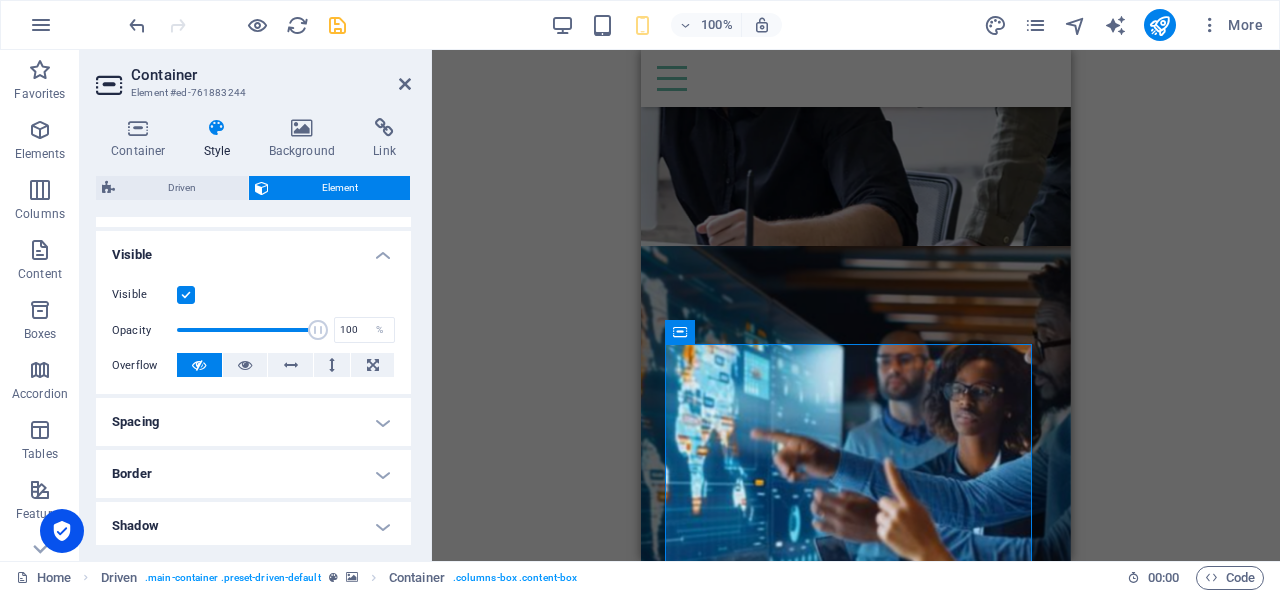 click on "Spacing" at bounding box center [253, 422] 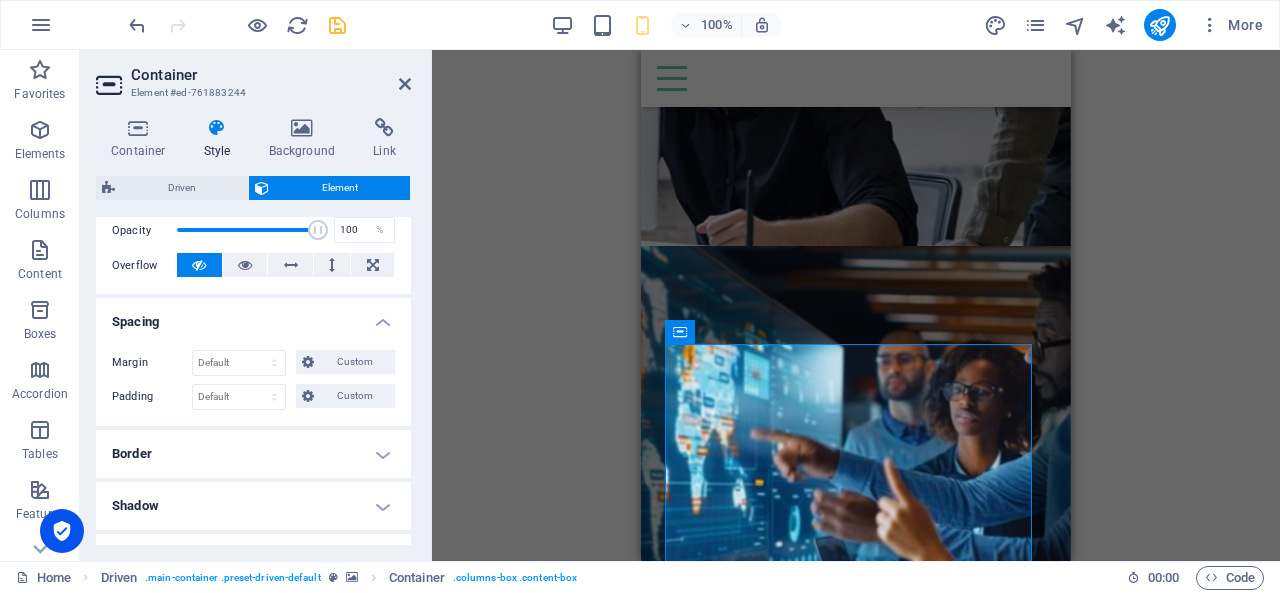 scroll, scrollTop: 200, scrollLeft: 0, axis: vertical 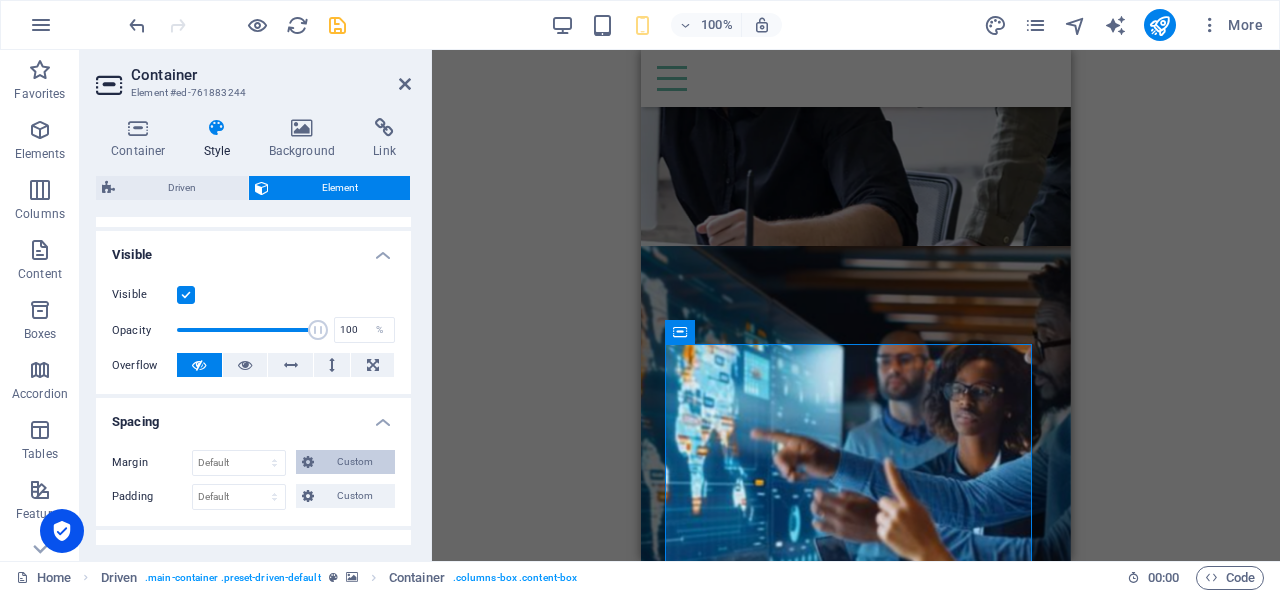 click at bounding box center (308, 462) 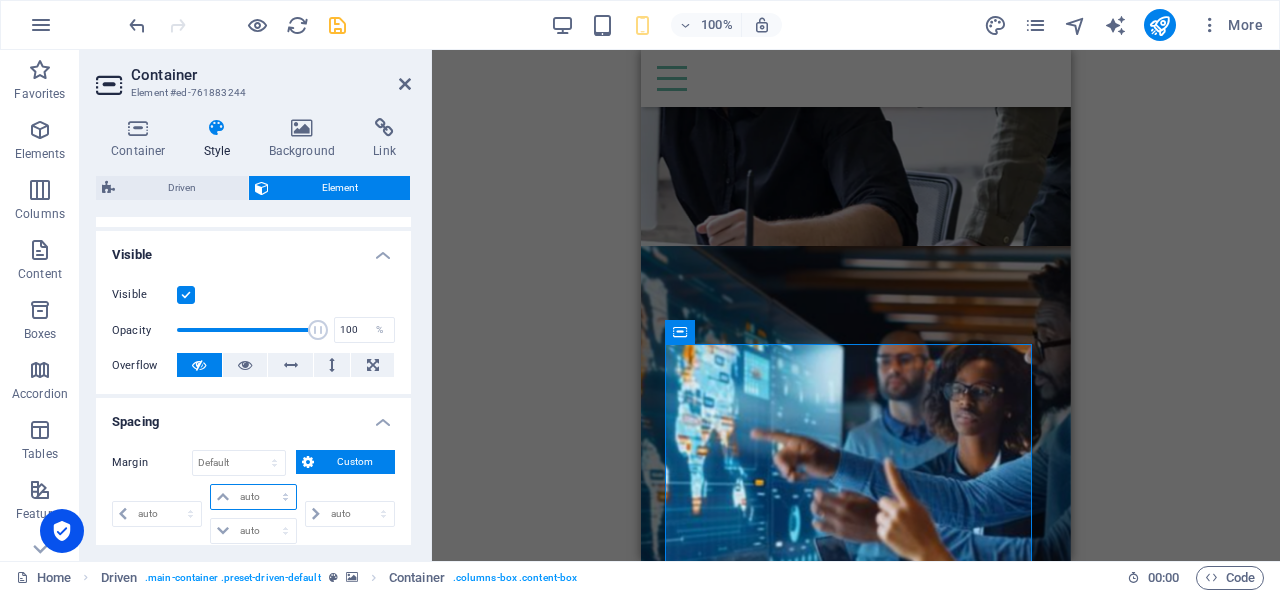 click on "auto px % rem vw vh" at bounding box center (253, 497) 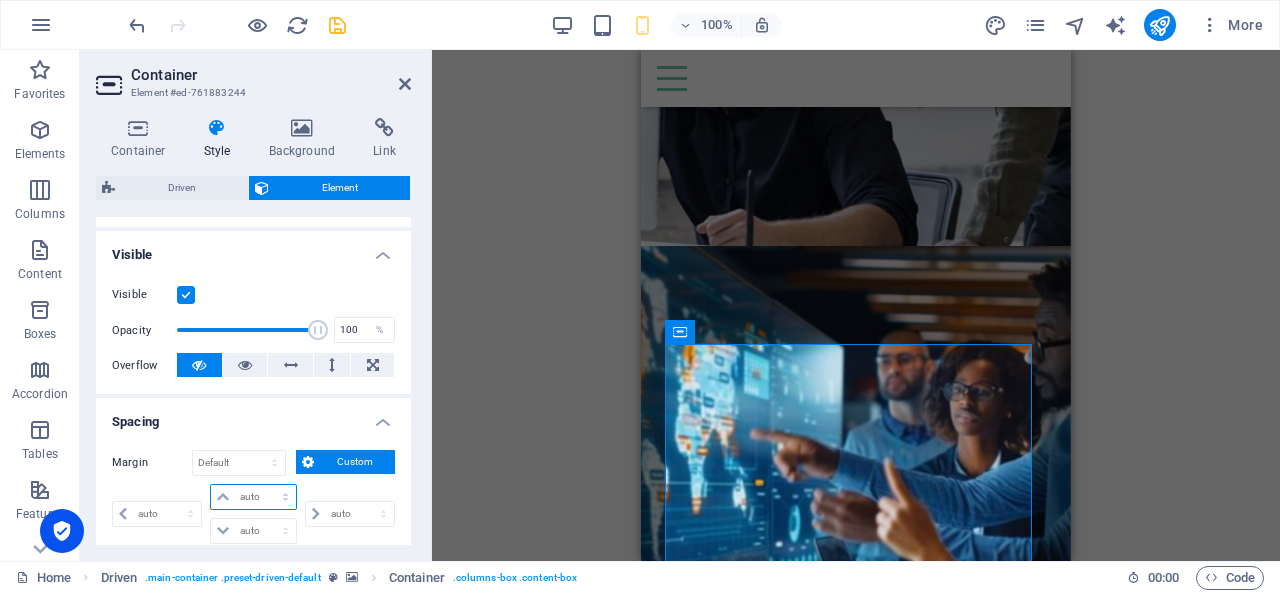 select on "px" 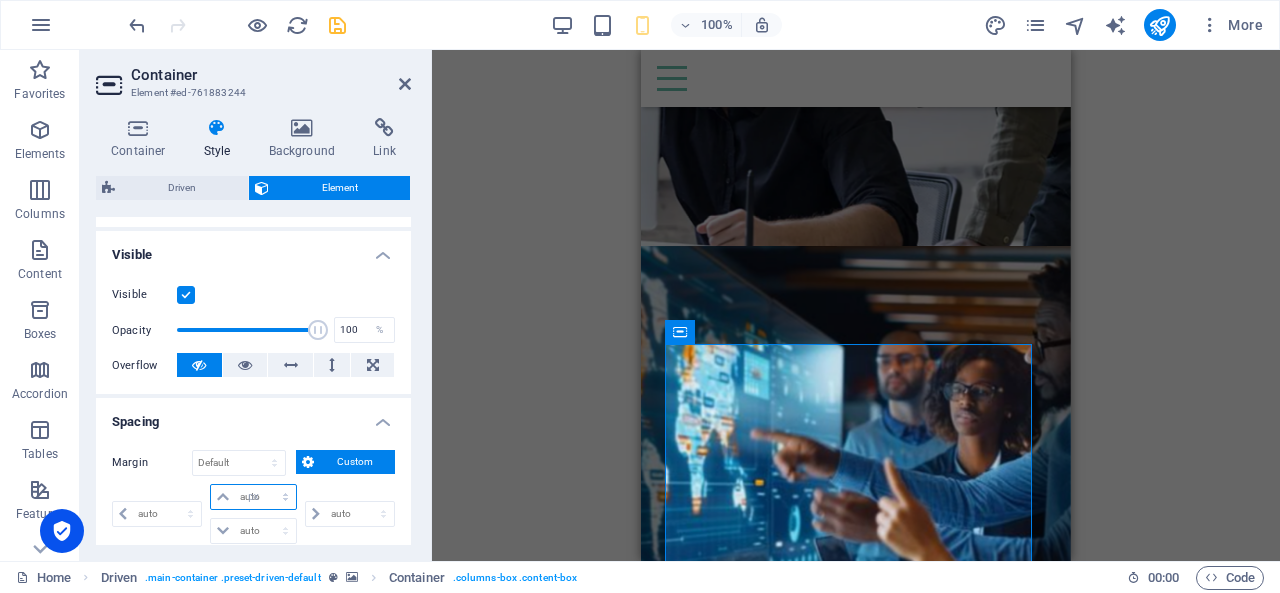 click on "auto px % rem vw vh" at bounding box center (253, 497) 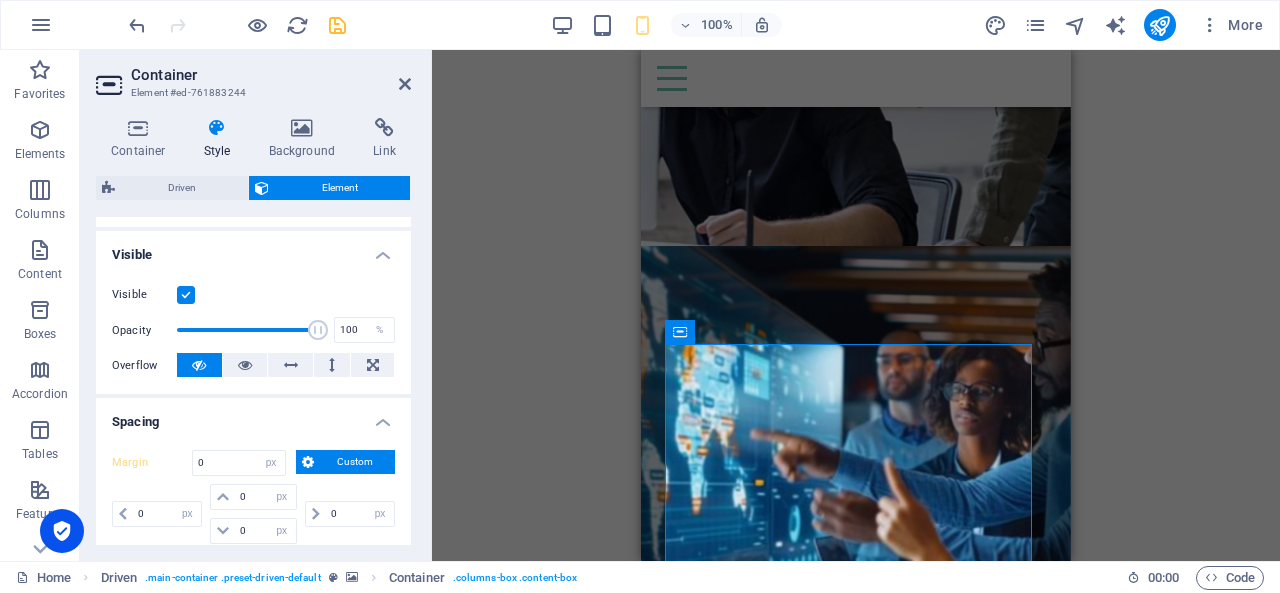 click on "Spacing" at bounding box center (253, 416) 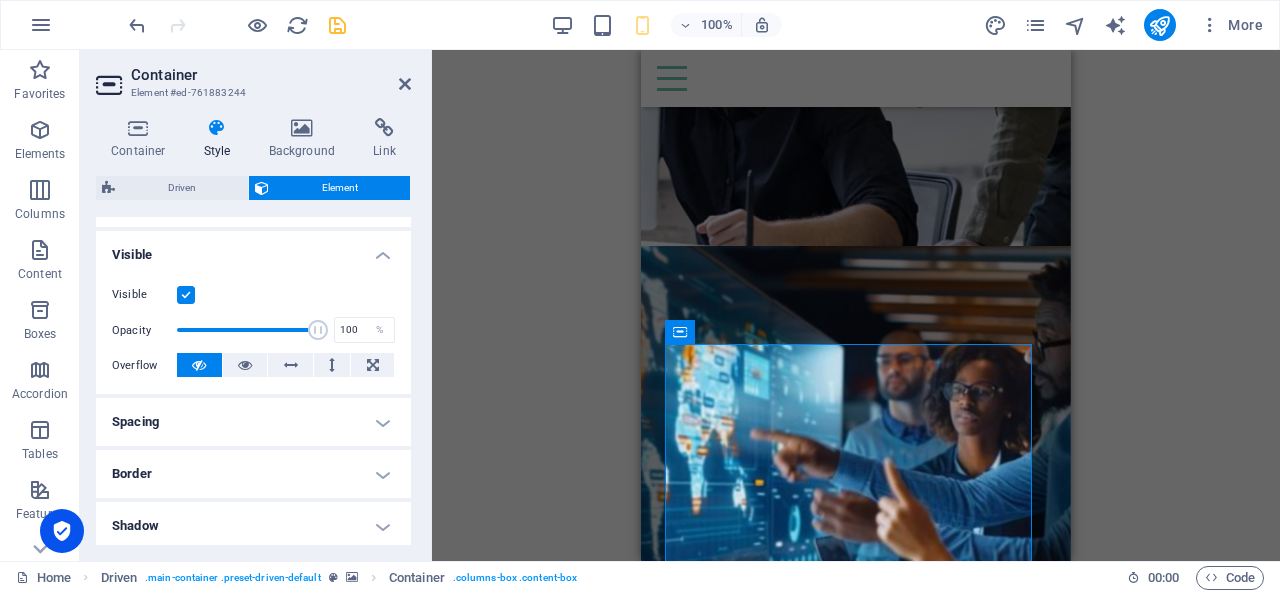 click on "Spacing" at bounding box center [253, 422] 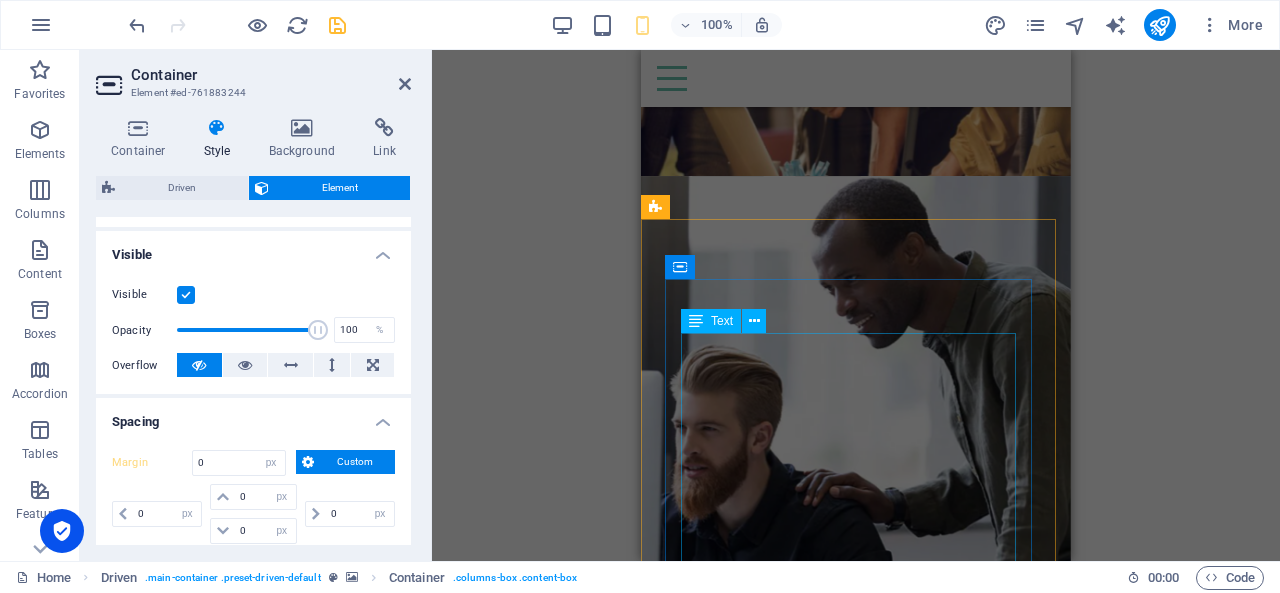 scroll, scrollTop: 1820, scrollLeft: 0, axis: vertical 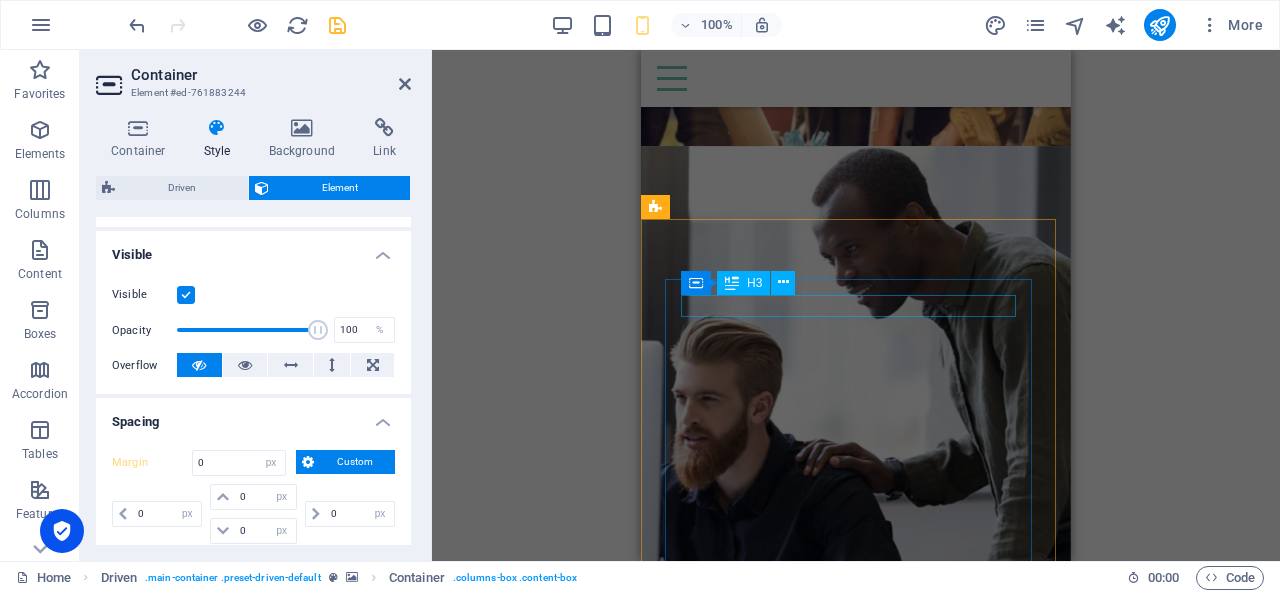click on "CUSTOMER SERVICE TRAINING" at bounding box center (856, 733) 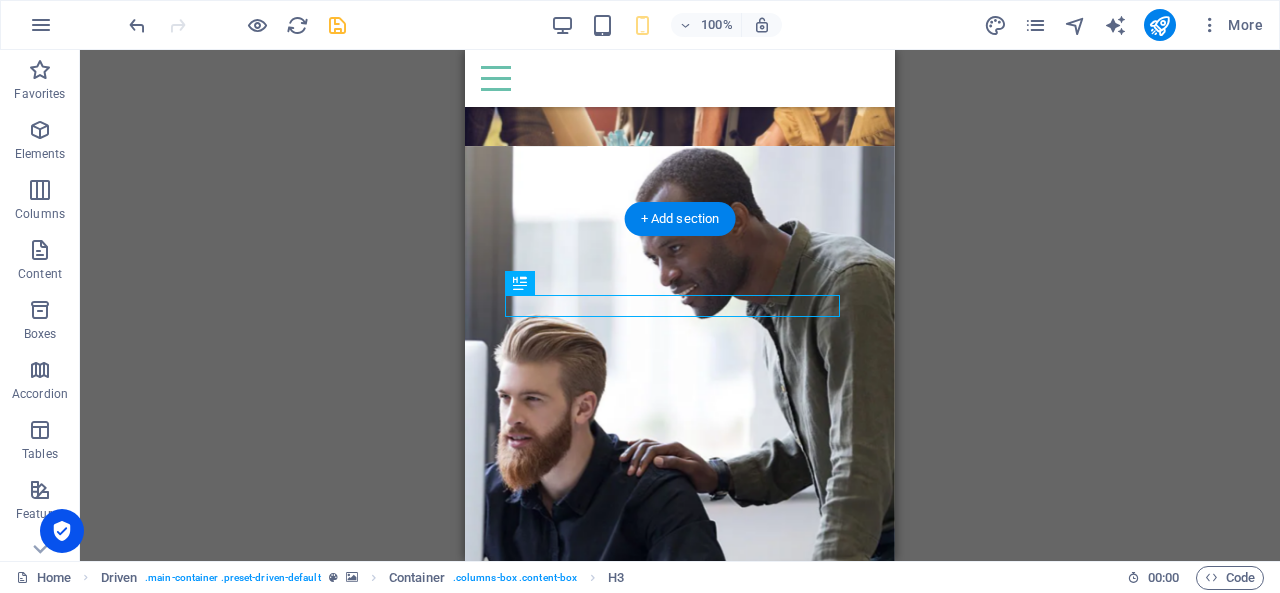 click at bounding box center [680, 396] 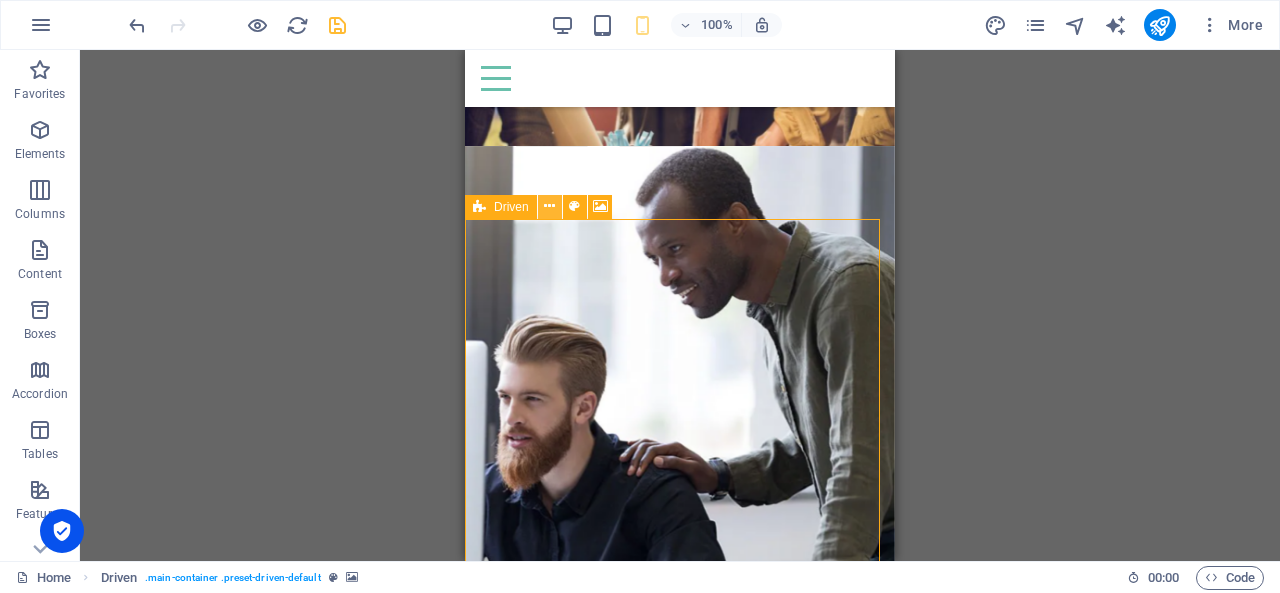click at bounding box center [549, 206] 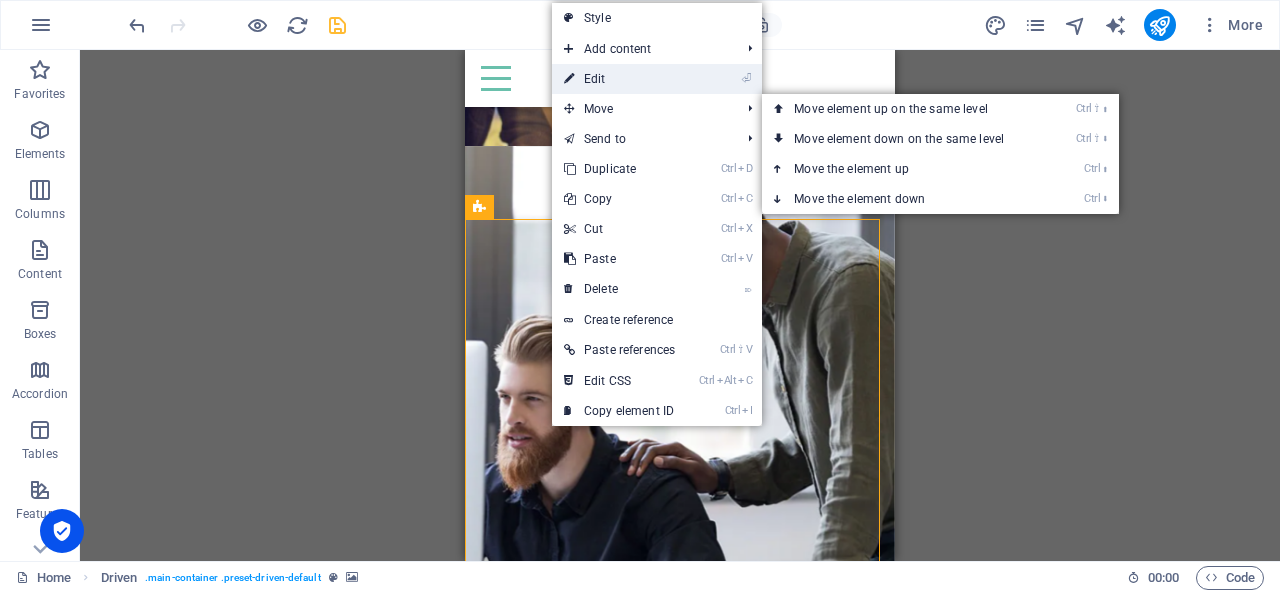 click on "⏎  Edit" at bounding box center (619, 79) 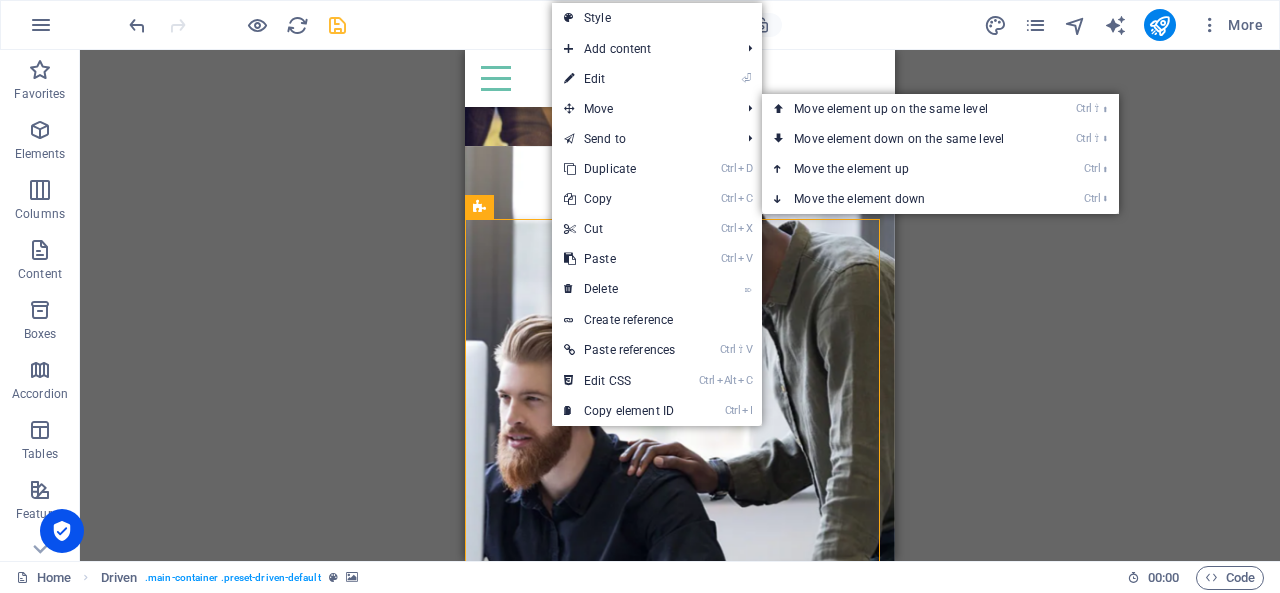 select on "%" 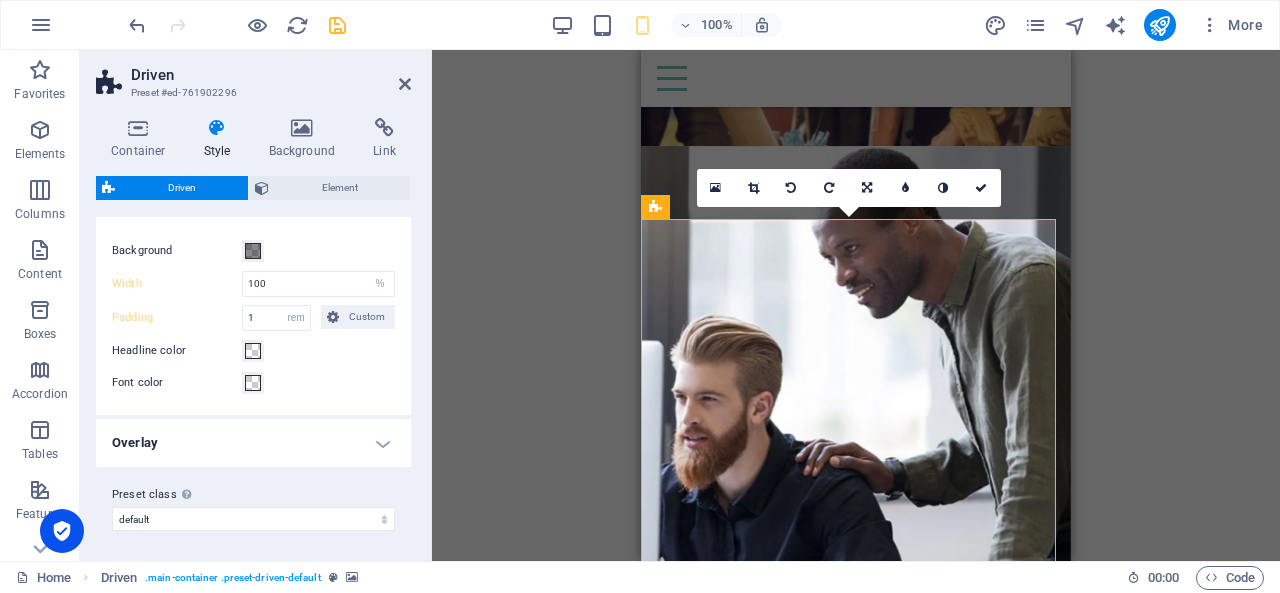 scroll, scrollTop: 0, scrollLeft: 0, axis: both 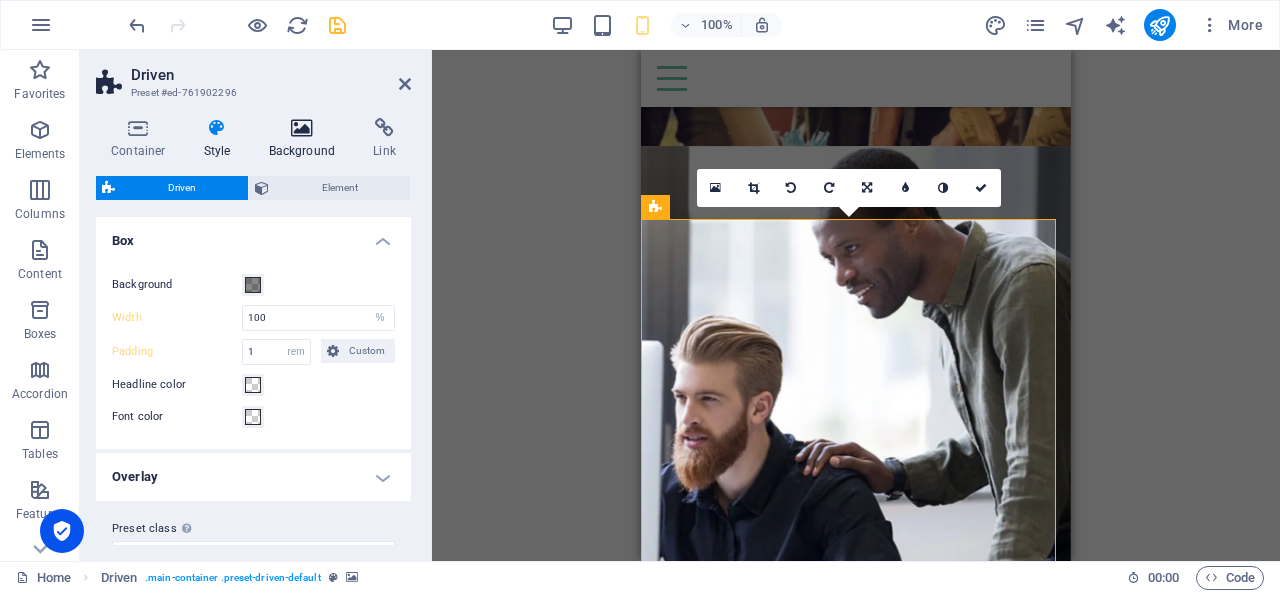 click at bounding box center (302, 128) 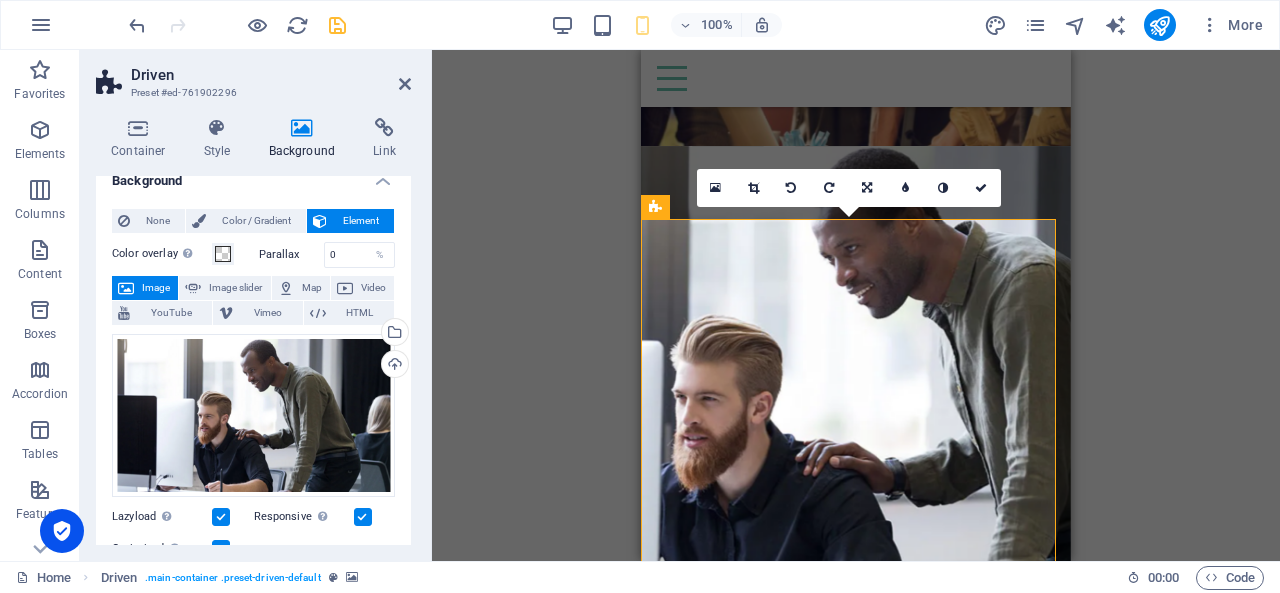 scroll, scrollTop: 0, scrollLeft: 0, axis: both 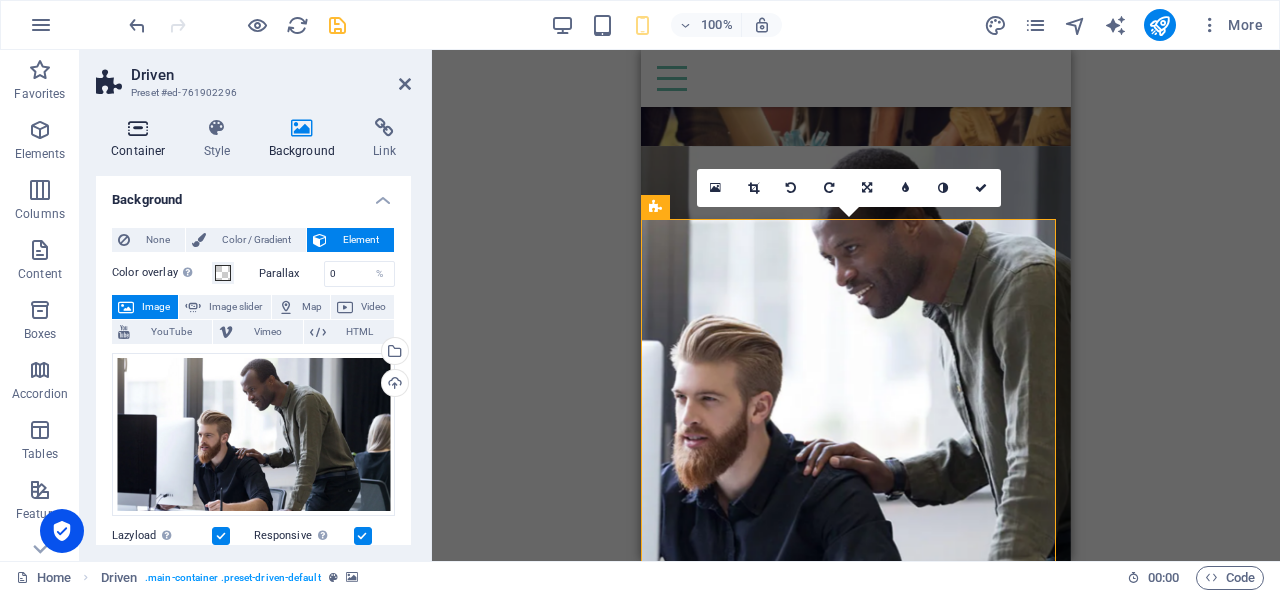 click at bounding box center [138, 128] 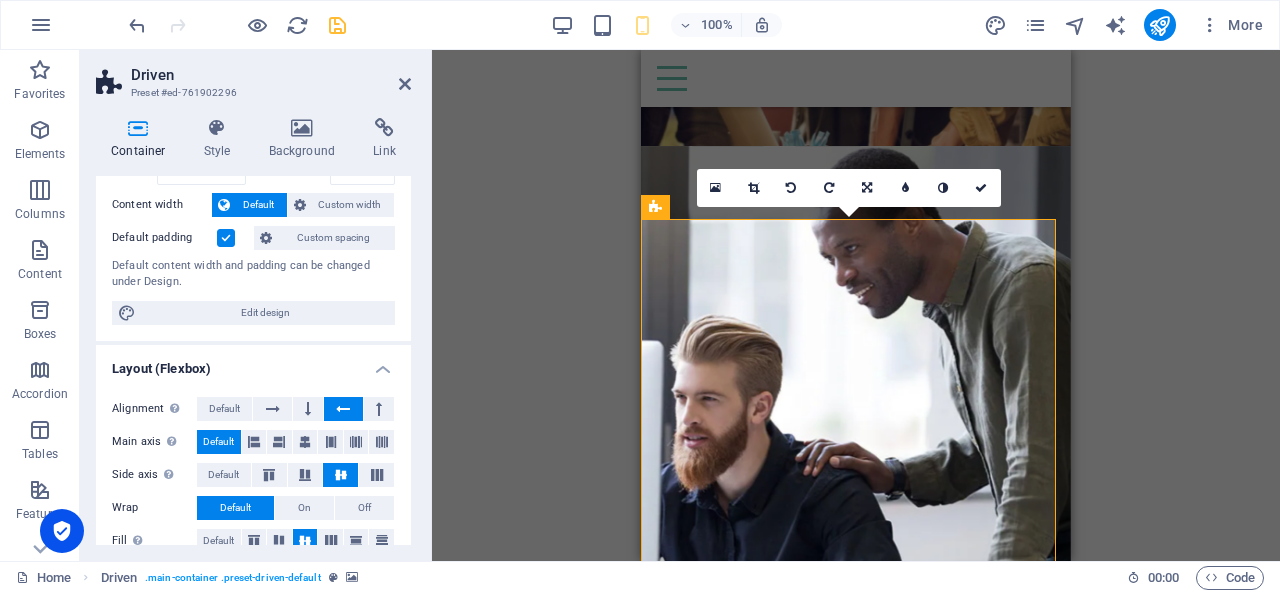 scroll, scrollTop: 200, scrollLeft: 0, axis: vertical 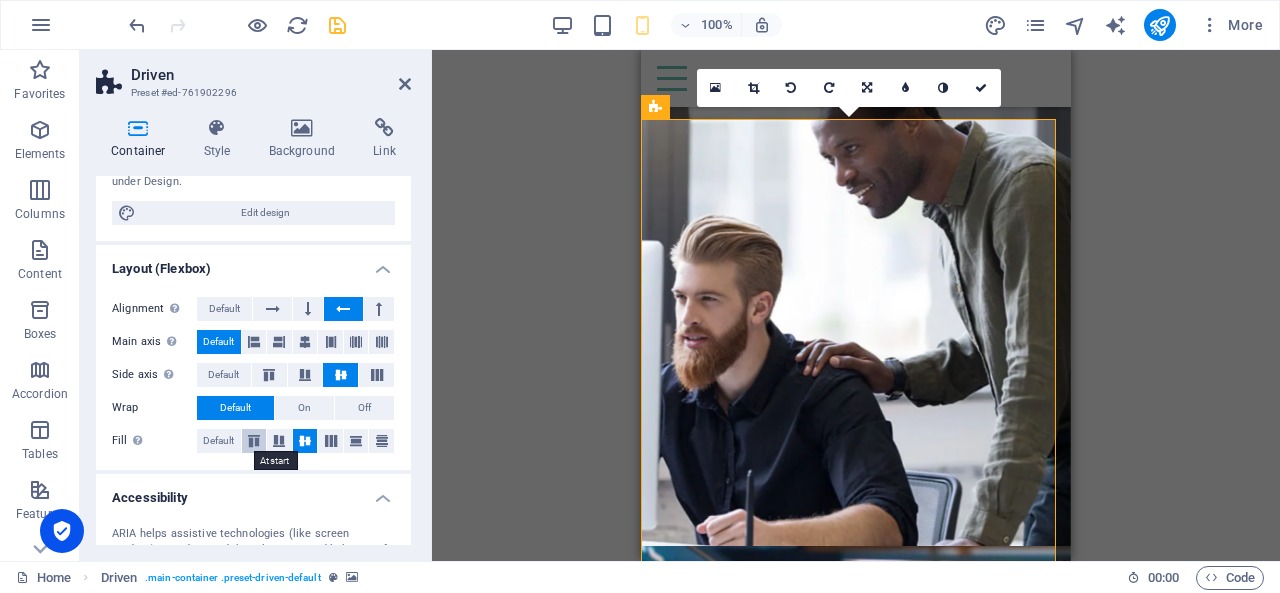 click at bounding box center [254, 441] 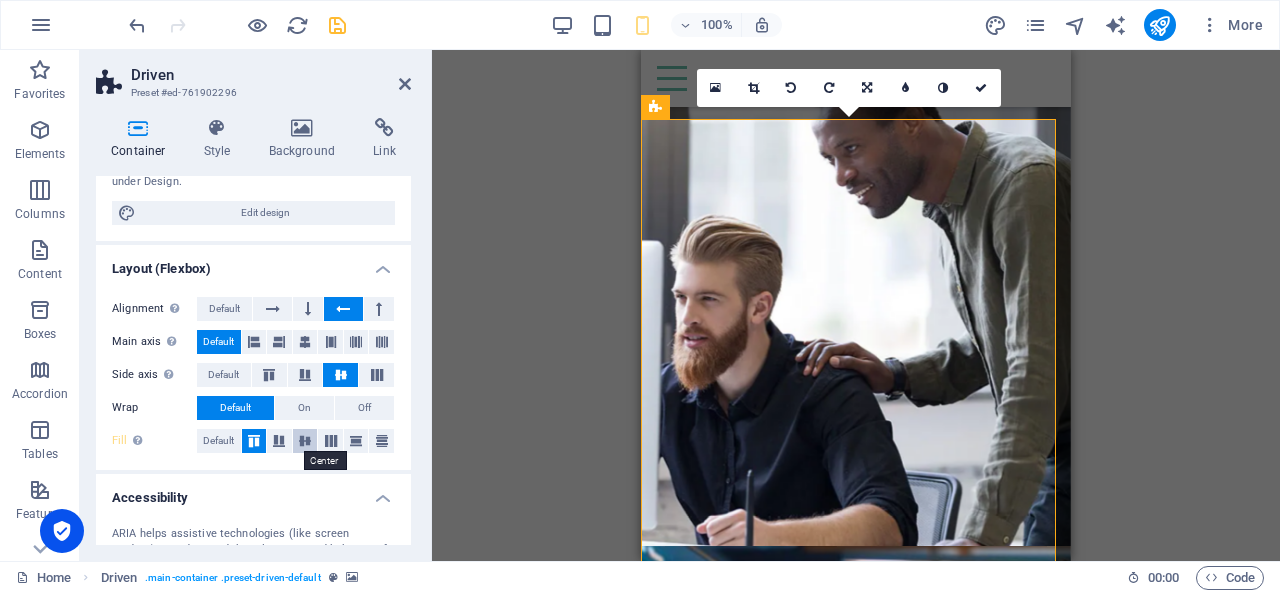 click at bounding box center [305, 441] 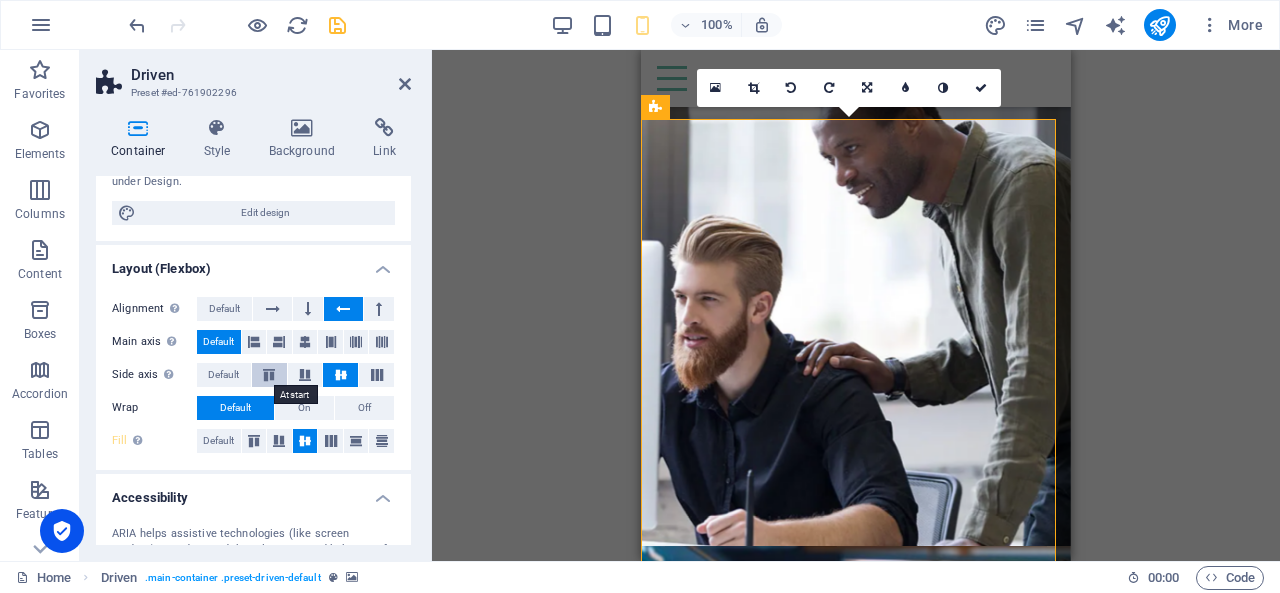 click at bounding box center [269, 375] 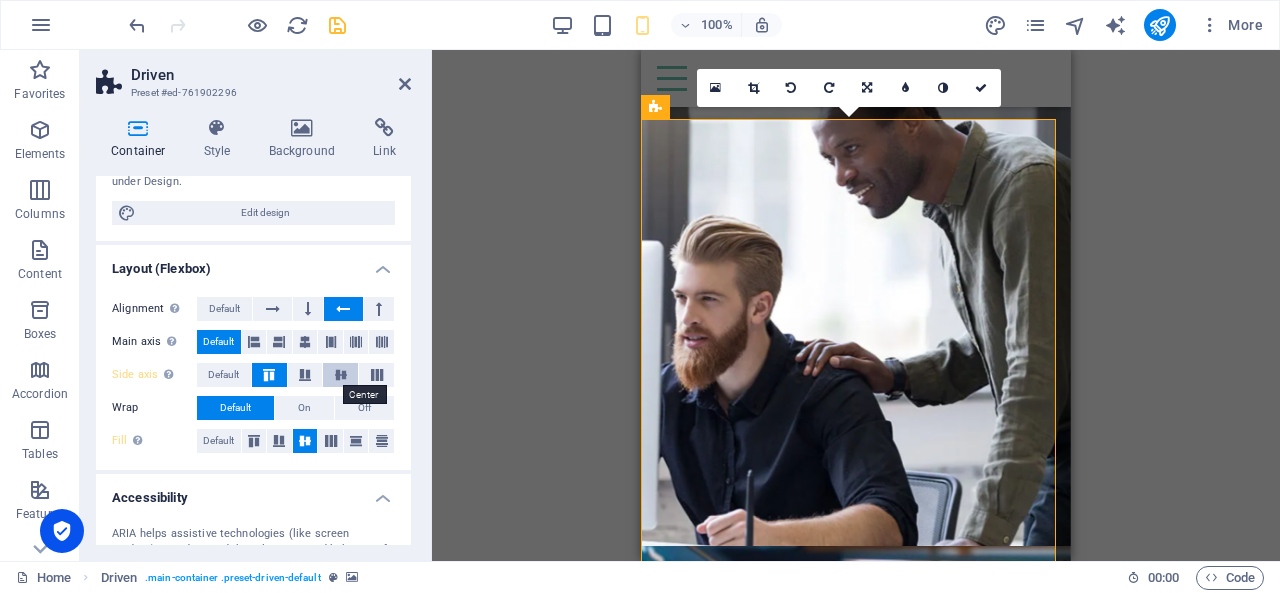 click at bounding box center (340, 375) 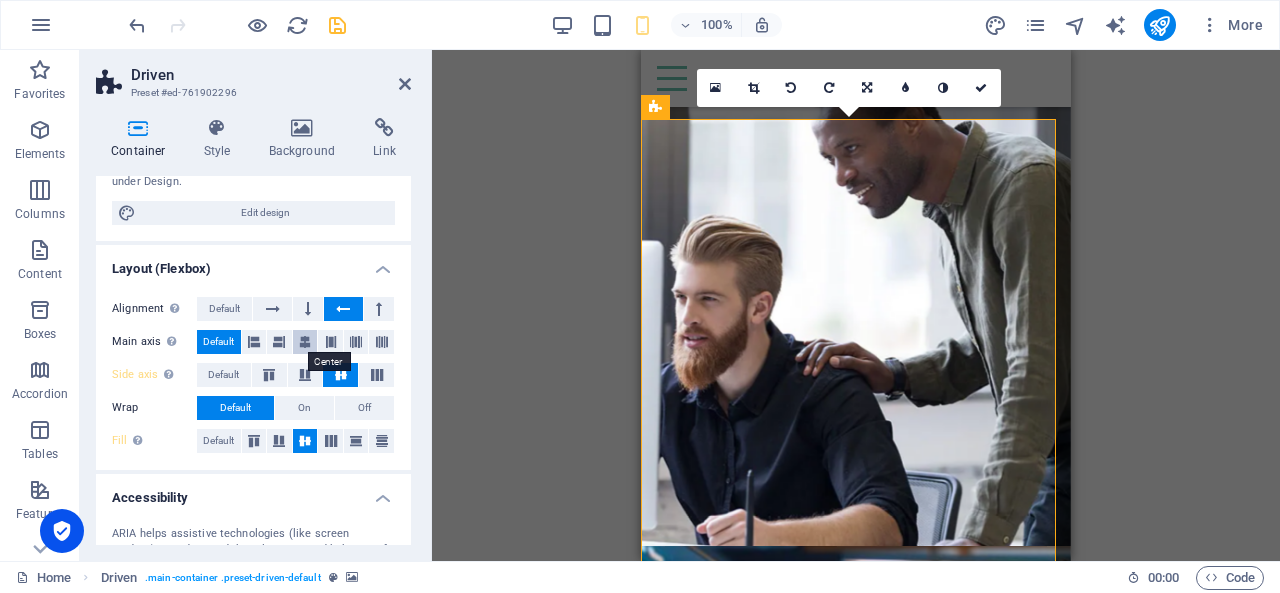 click at bounding box center (305, 342) 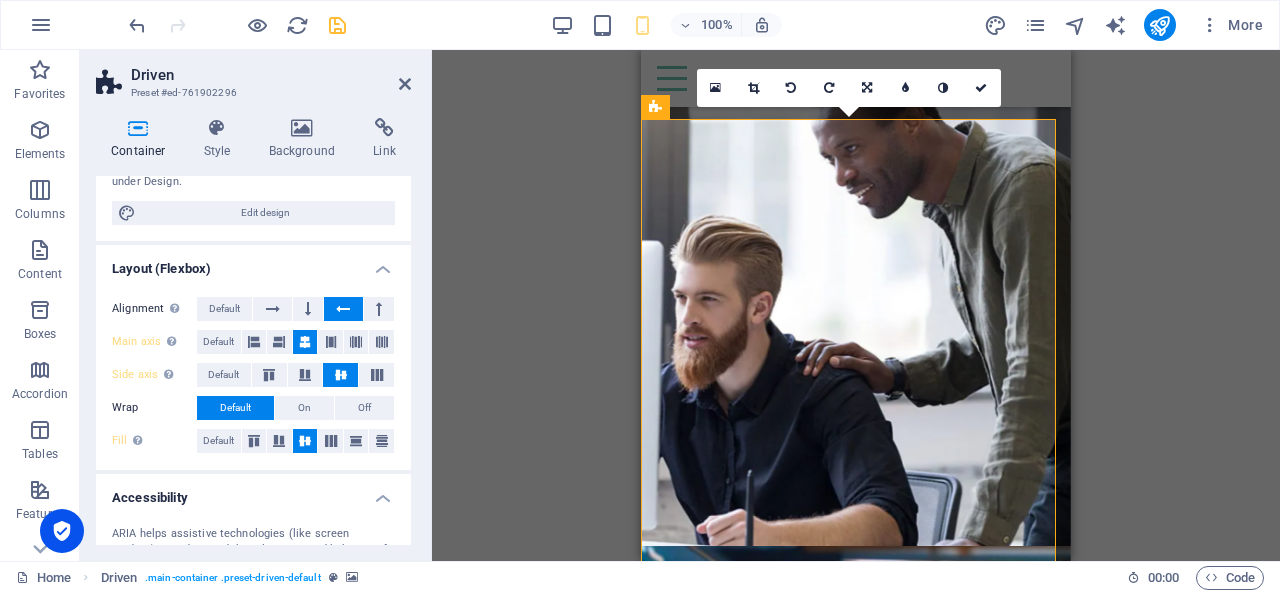 click at bounding box center (305, 342) 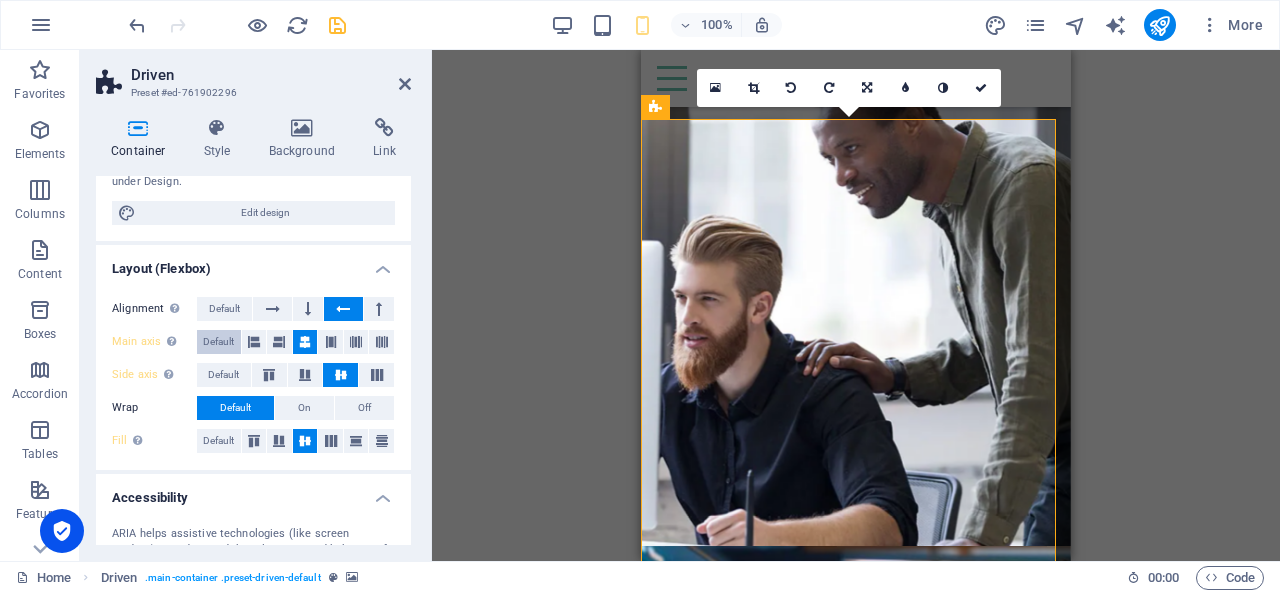 click on "Default" at bounding box center (218, 342) 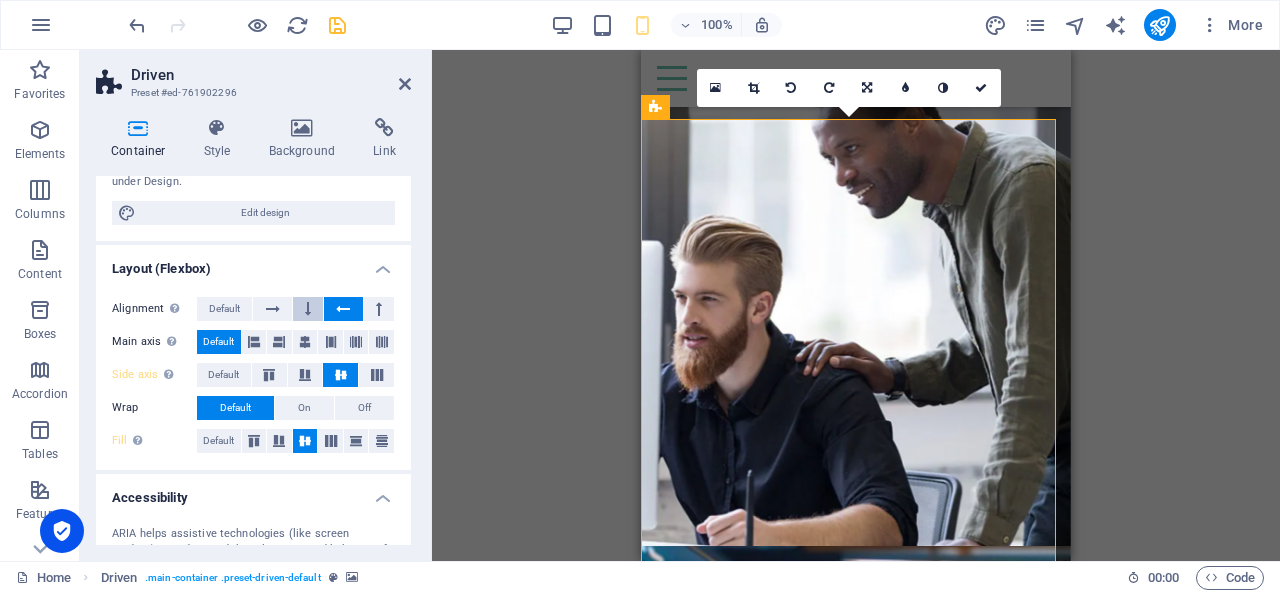 click at bounding box center [308, 309] 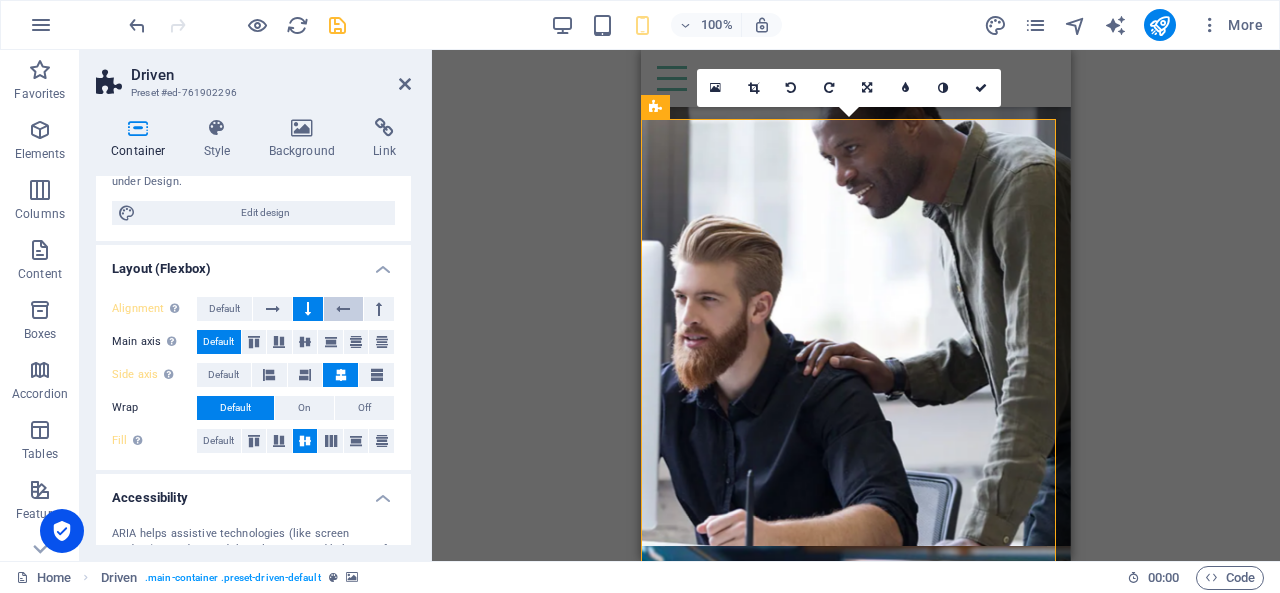 click at bounding box center (343, 309) 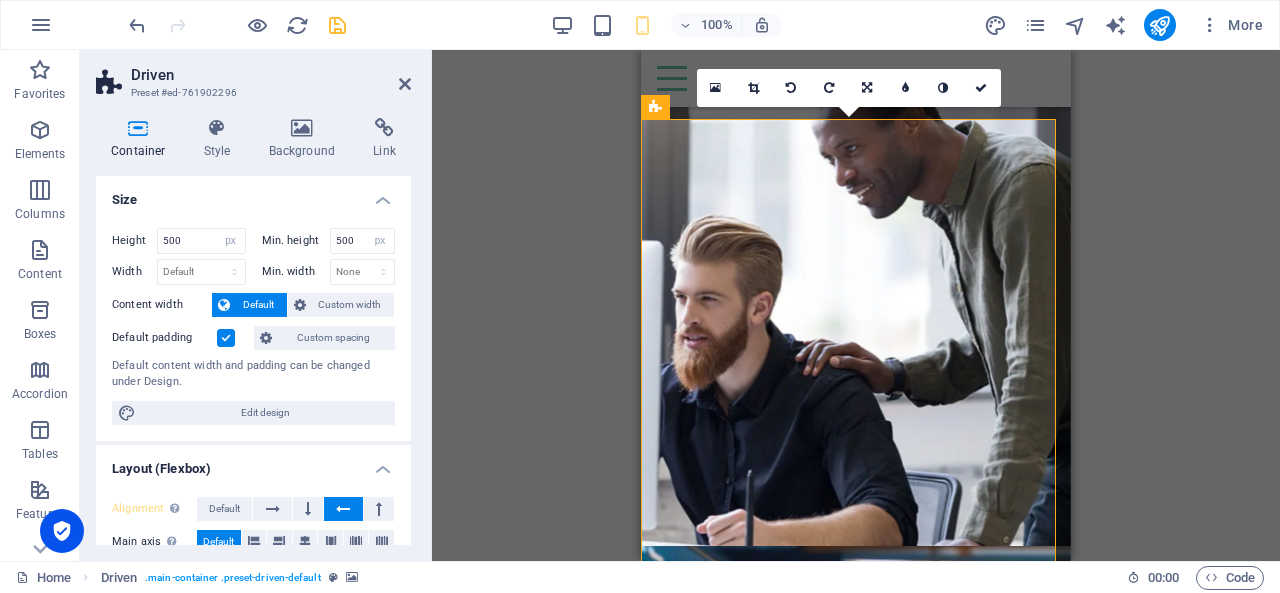 scroll, scrollTop: 0, scrollLeft: 0, axis: both 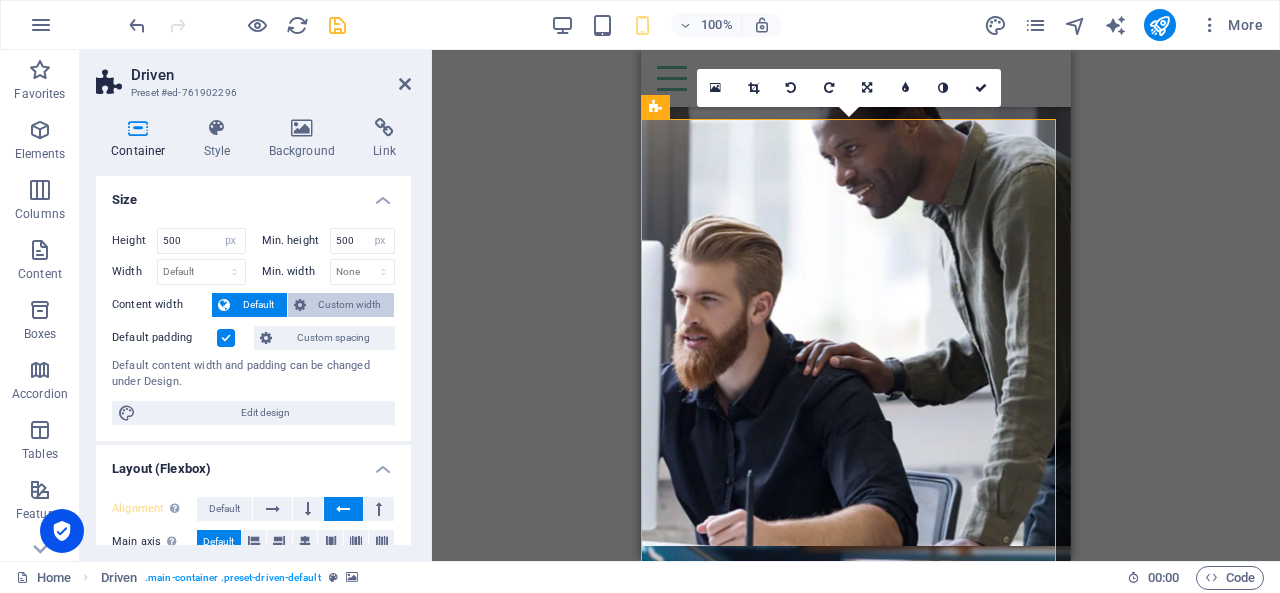 click on "Custom width" at bounding box center (350, 305) 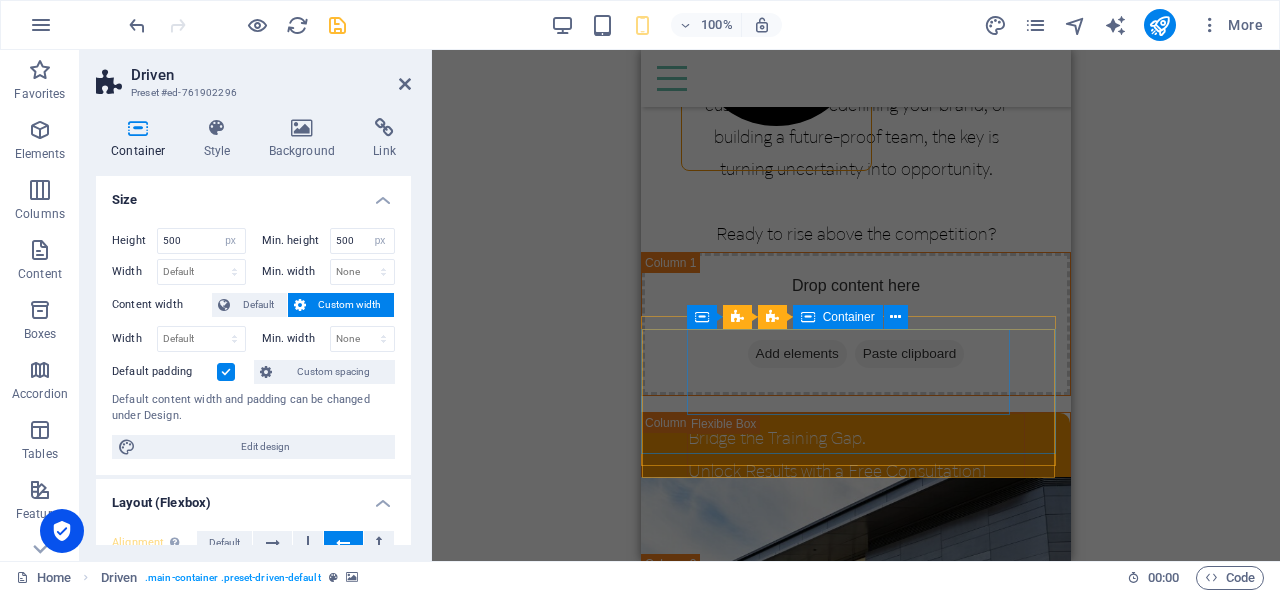 scroll, scrollTop: 3420, scrollLeft: 0, axis: vertical 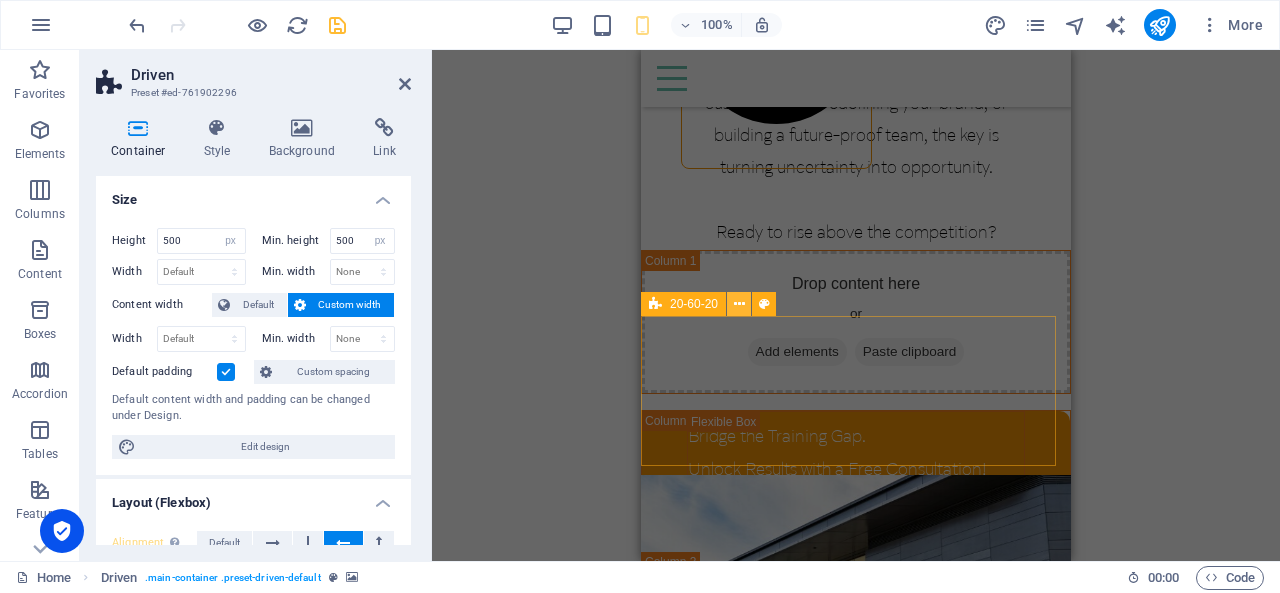 click at bounding box center (739, 304) 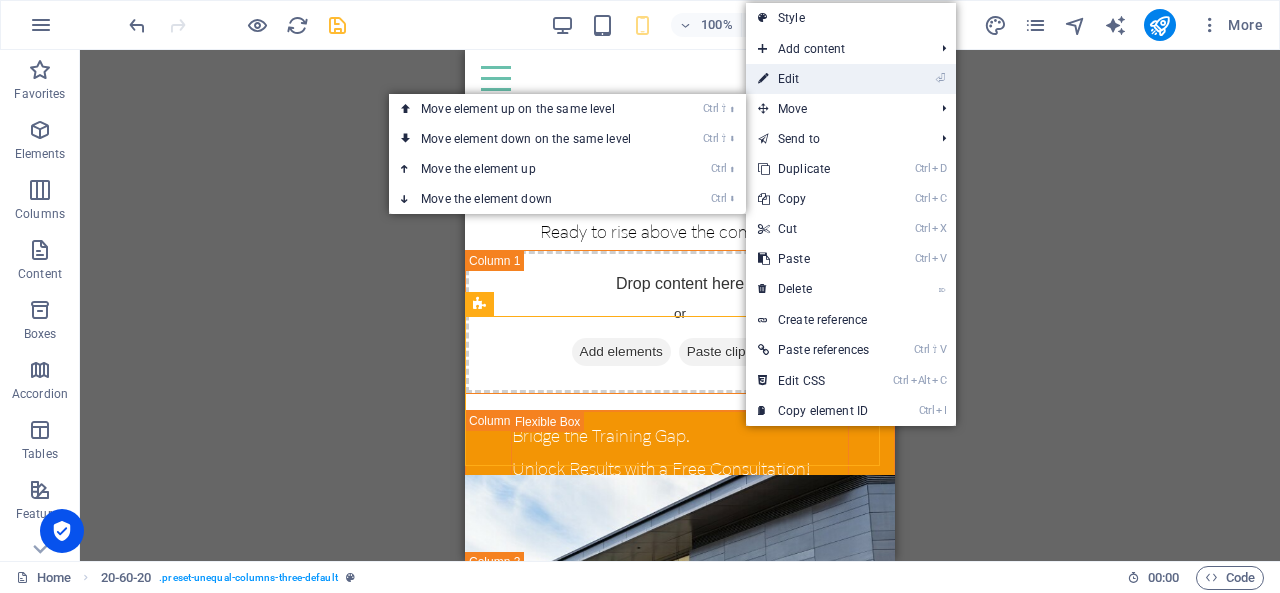click on "⏎  Edit" at bounding box center (813, 79) 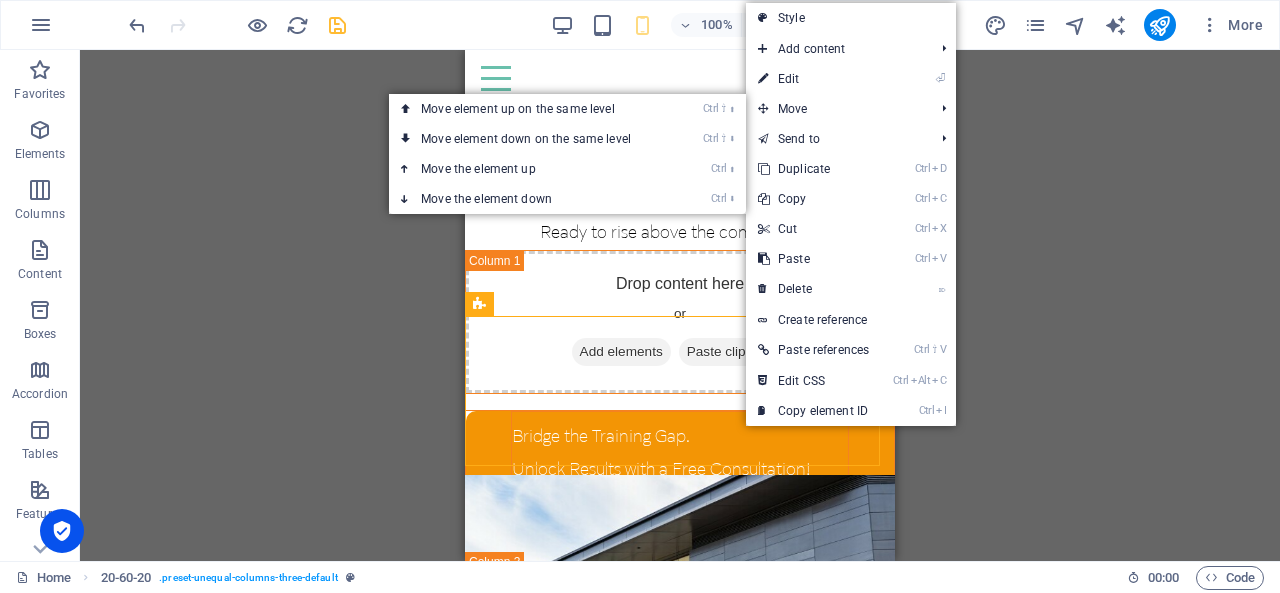 select on "px" 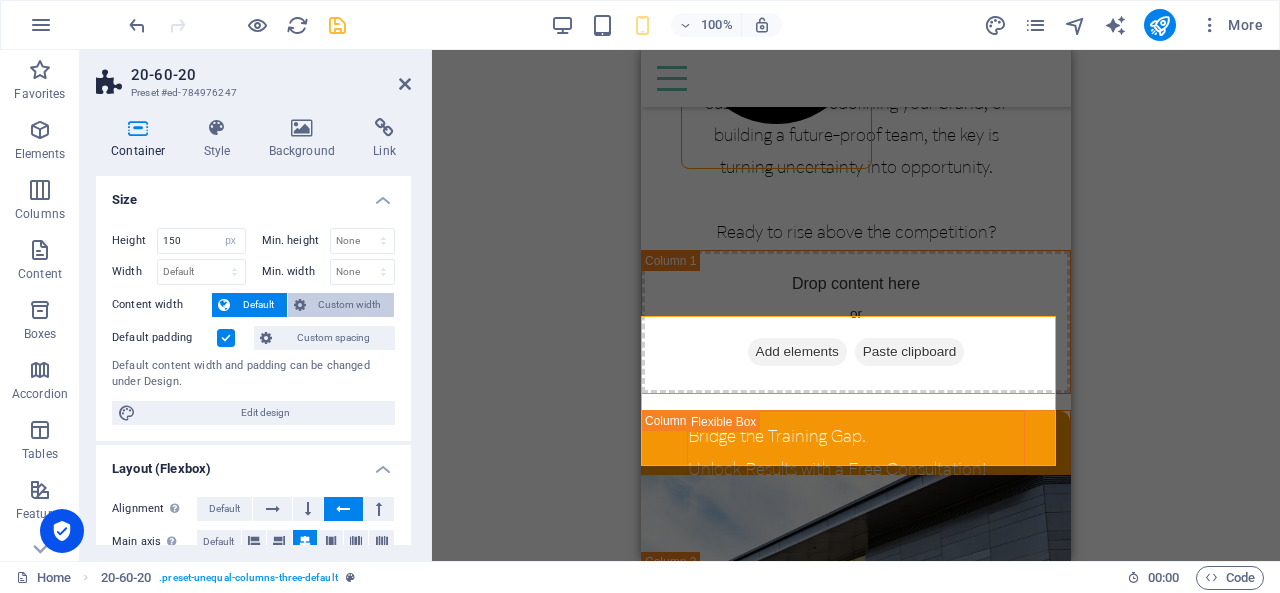 click on "Custom width" at bounding box center (350, 305) 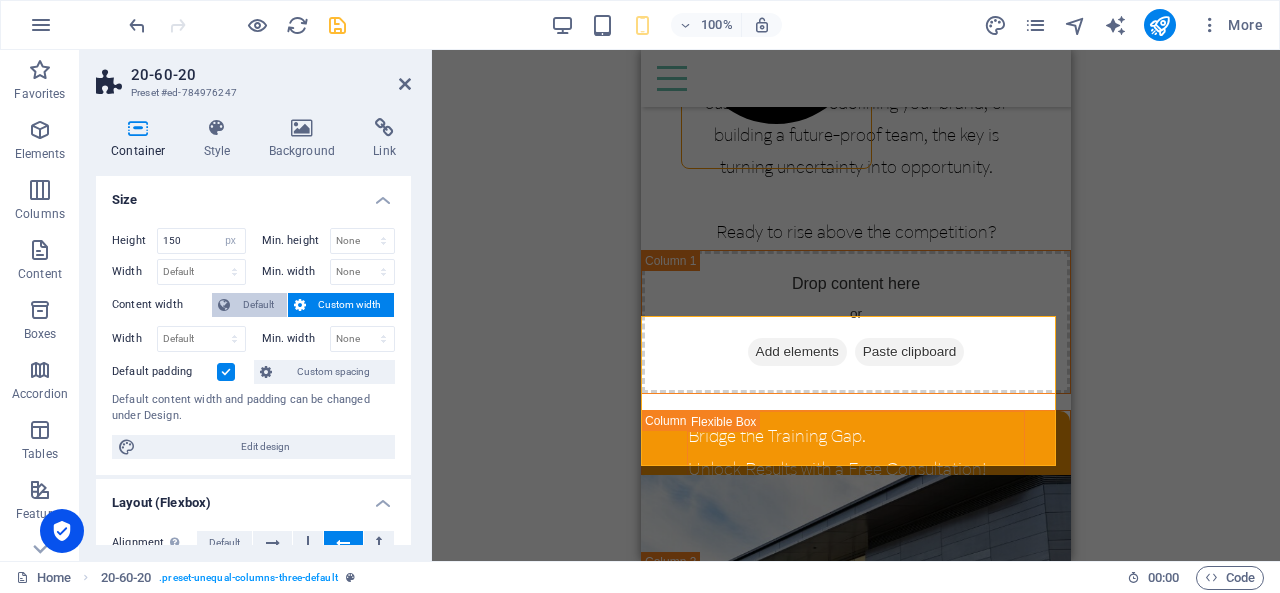 click on "Default" at bounding box center (258, 305) 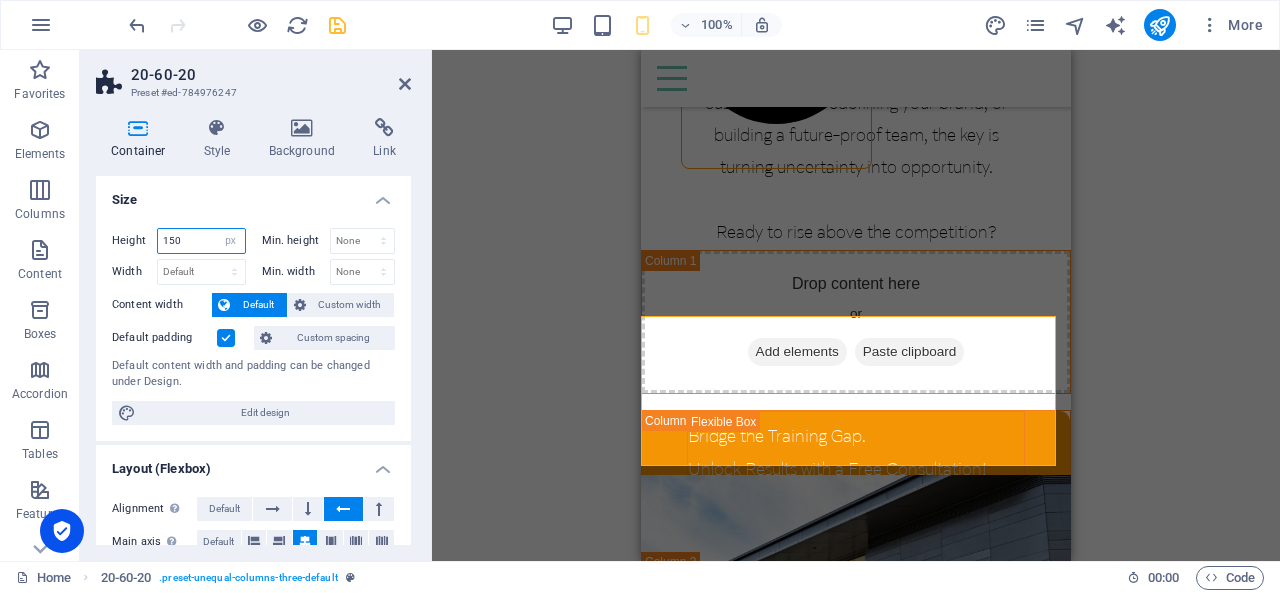 click on "150" at bounding box center [201, 241] 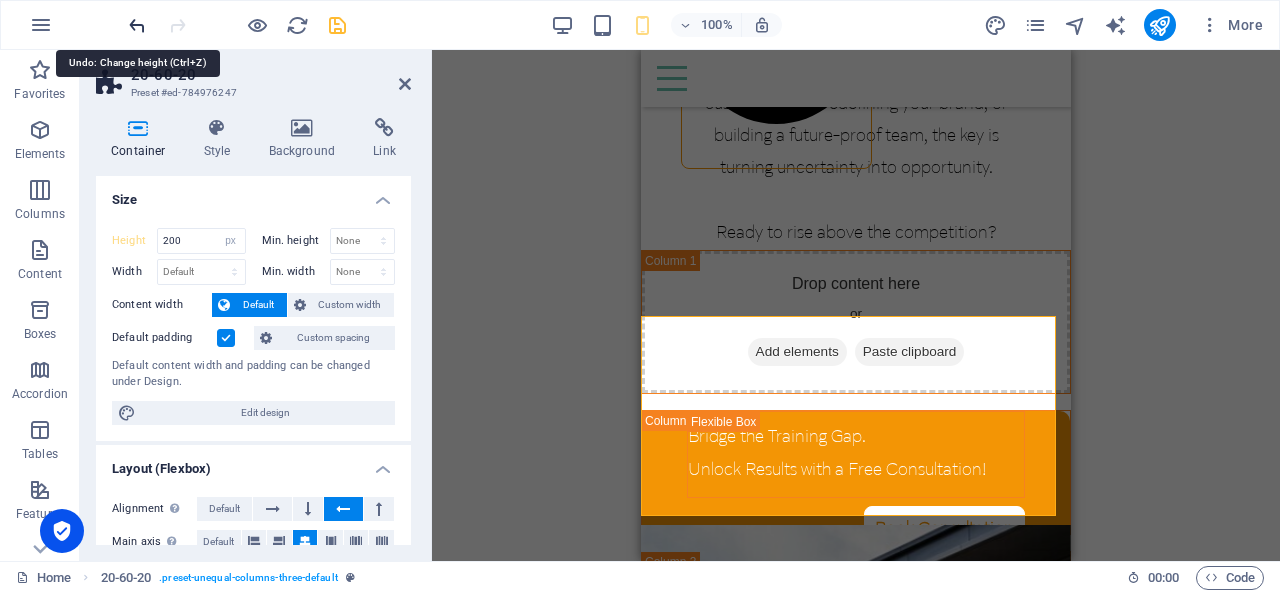 click at bounding box center (137, 25) 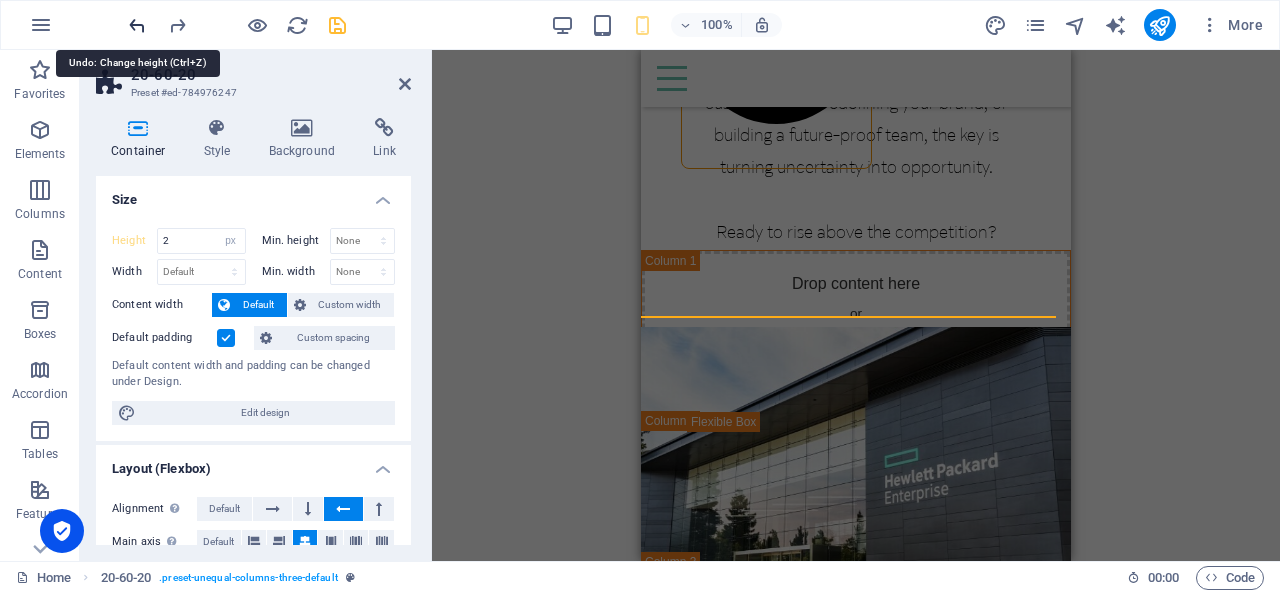click at bounding box center (137, 25) 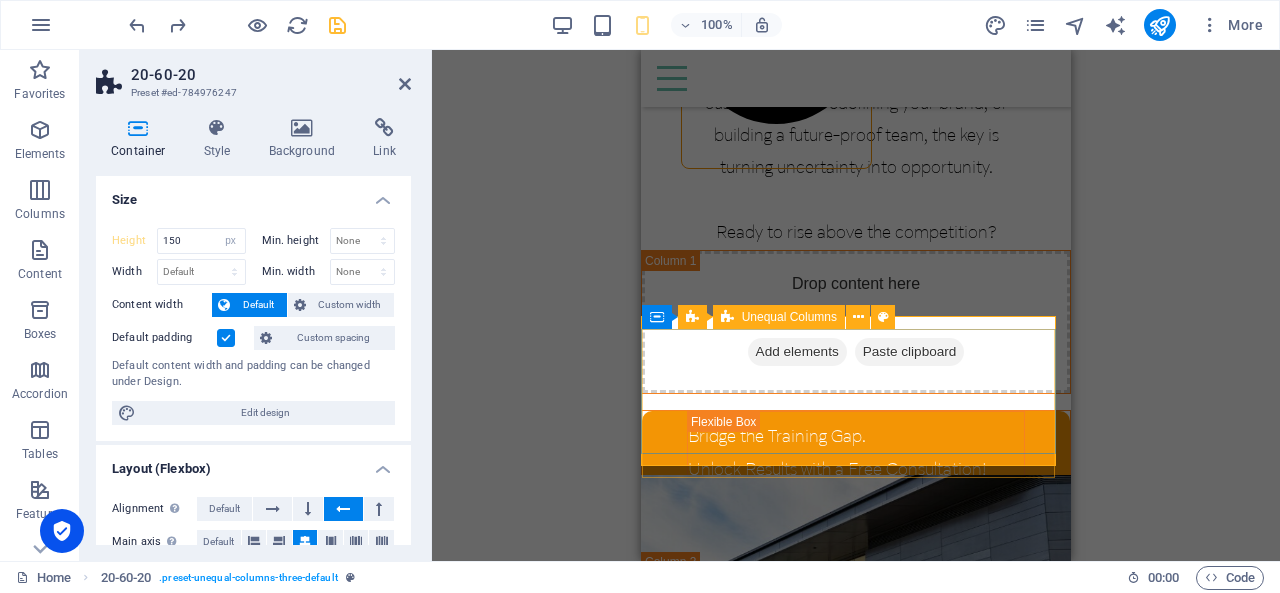 click on "Bridge the Training Gap. Unlock Results with a Free Consultation! Book Consultation" at bounding box center (856, 555) 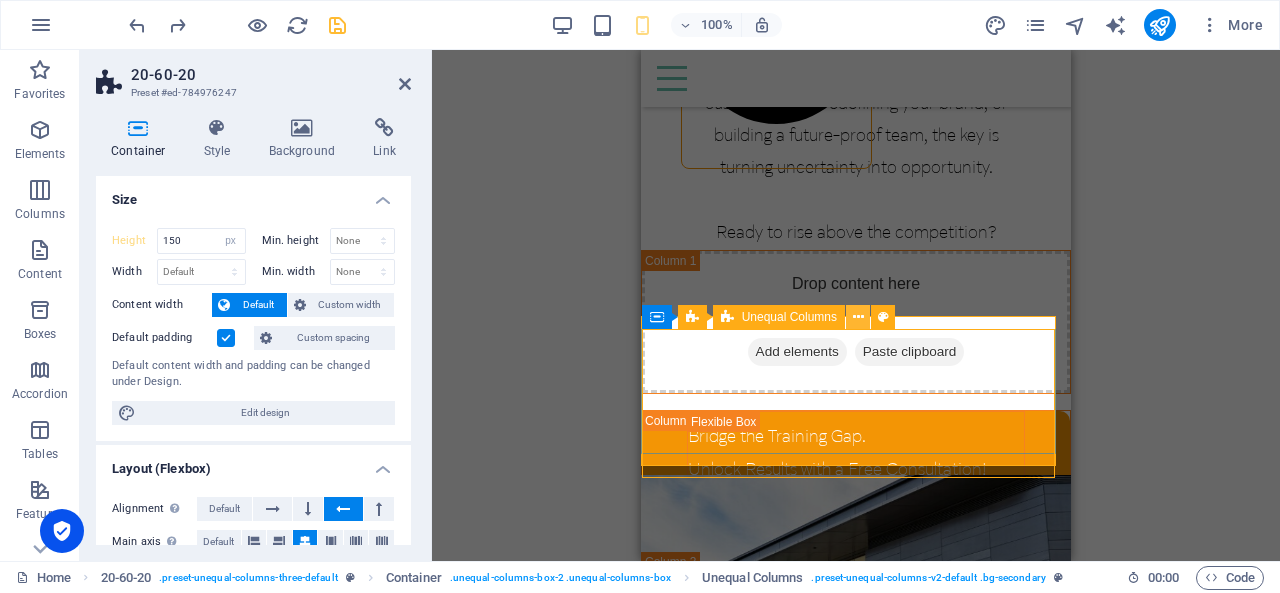 click at bounding box center (858, 317) 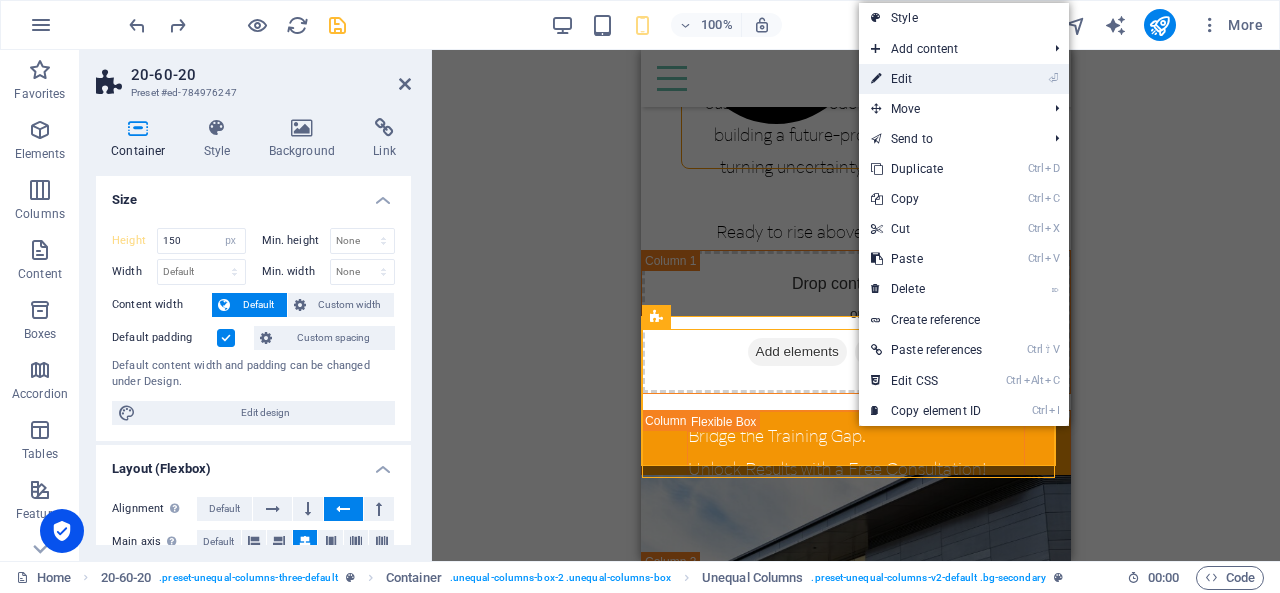 click on "⏎  Edit" at bounding box center [926, 79] 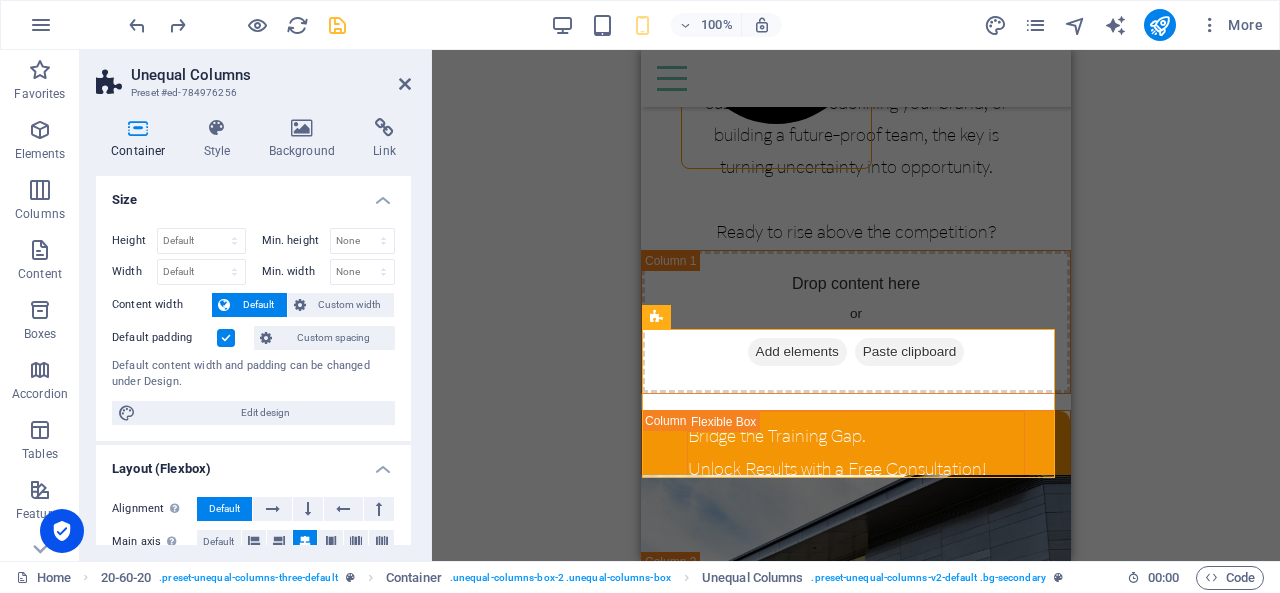 scroll, scrollTop: 100, scrollLeft: 0, axis: vertical 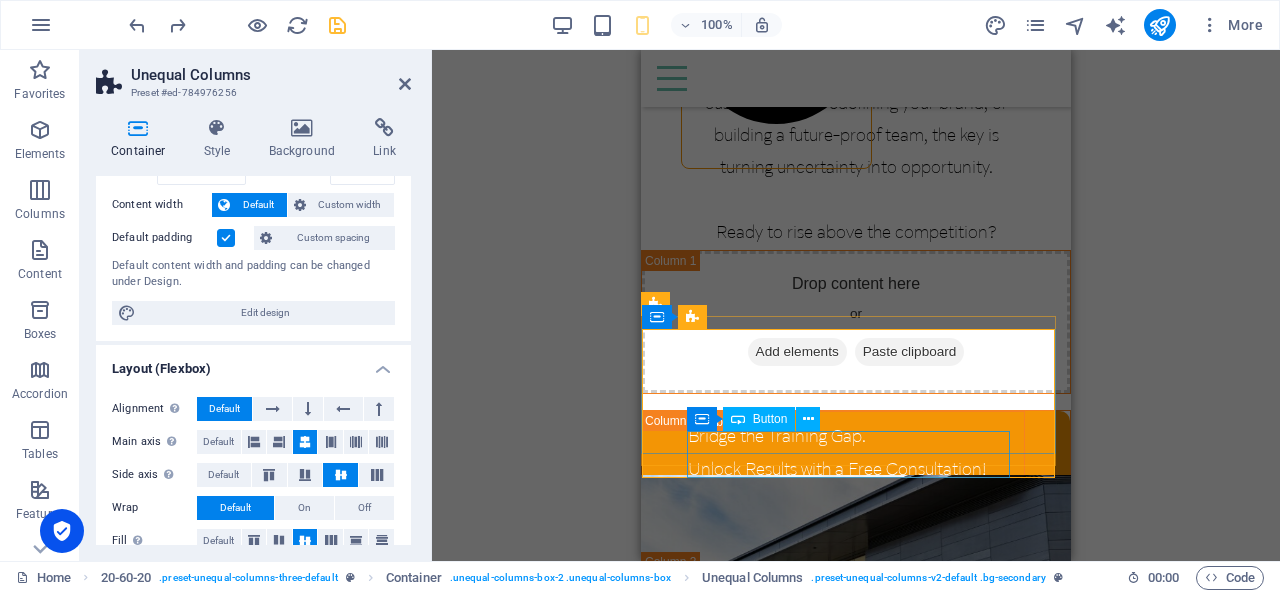 click on "Button" at bounding box center [759, 419] 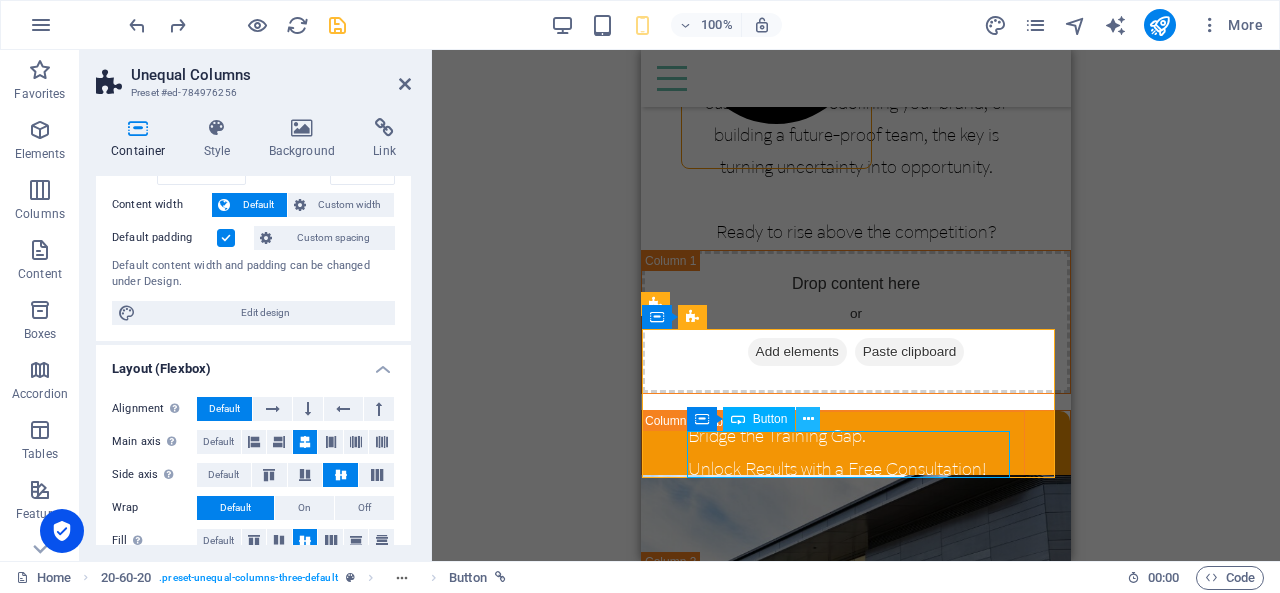 click at bounding box center [808, 419] 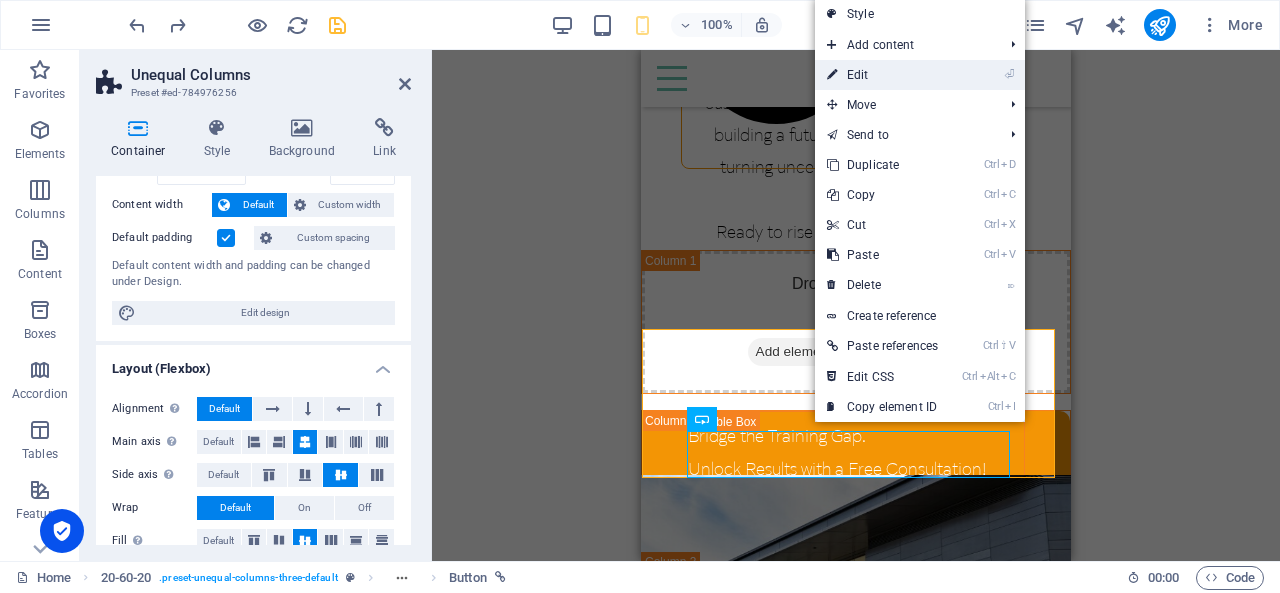 drag, startPoint x: 870, startPoint y: 81, endPoint x: 41, endPoint y: 177, distance: 834.54 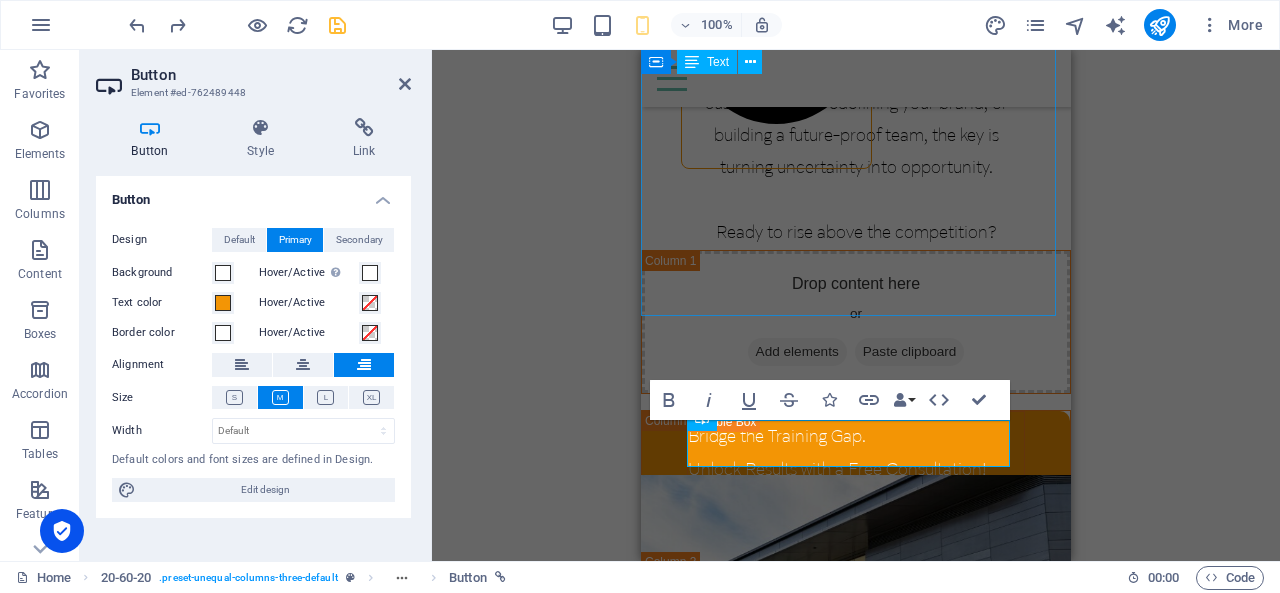 scroll, scrollTop: 11, scrollLeft: 0, axis: vertical 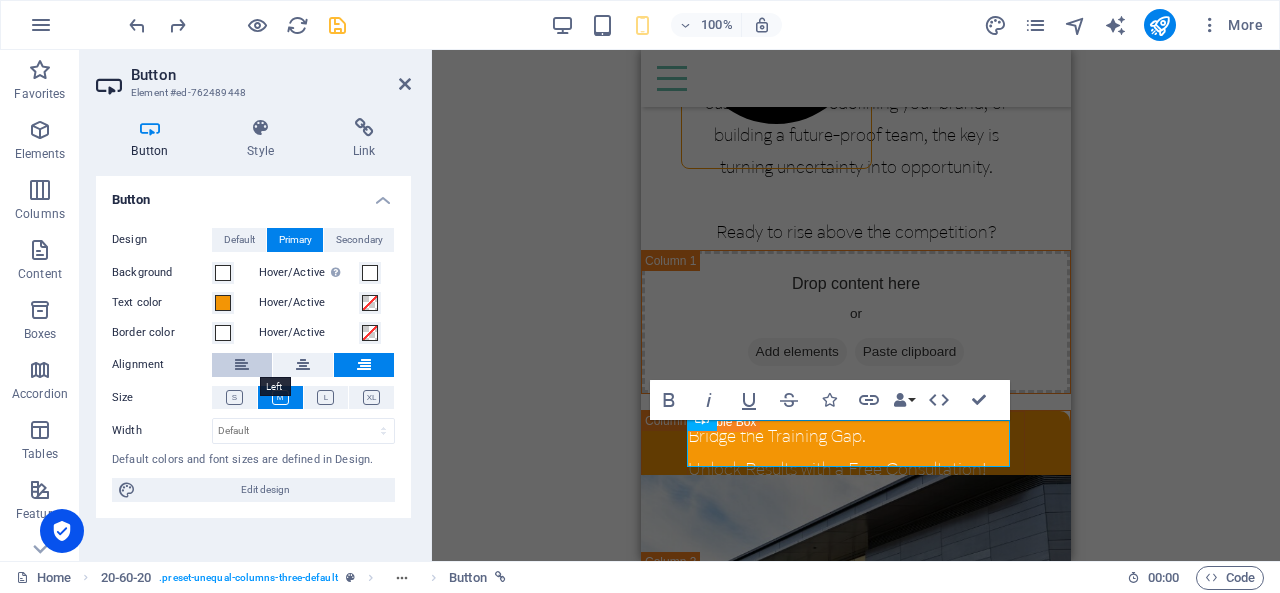 click at bounding box center (242, 365) 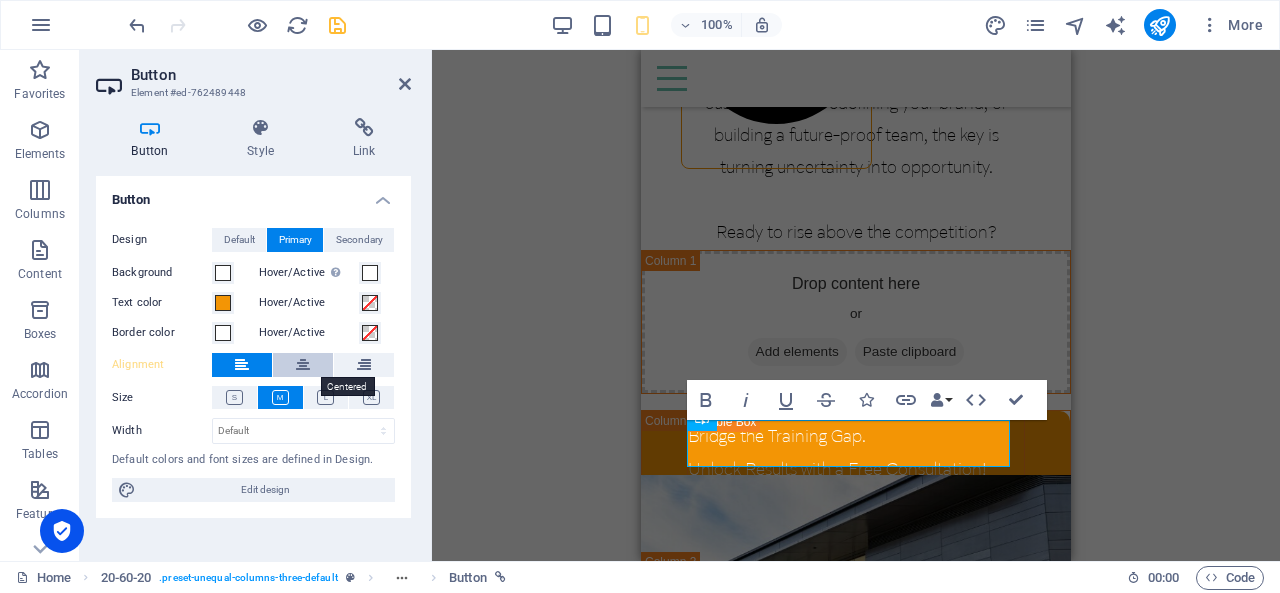 click at bounding box center [303, 365] 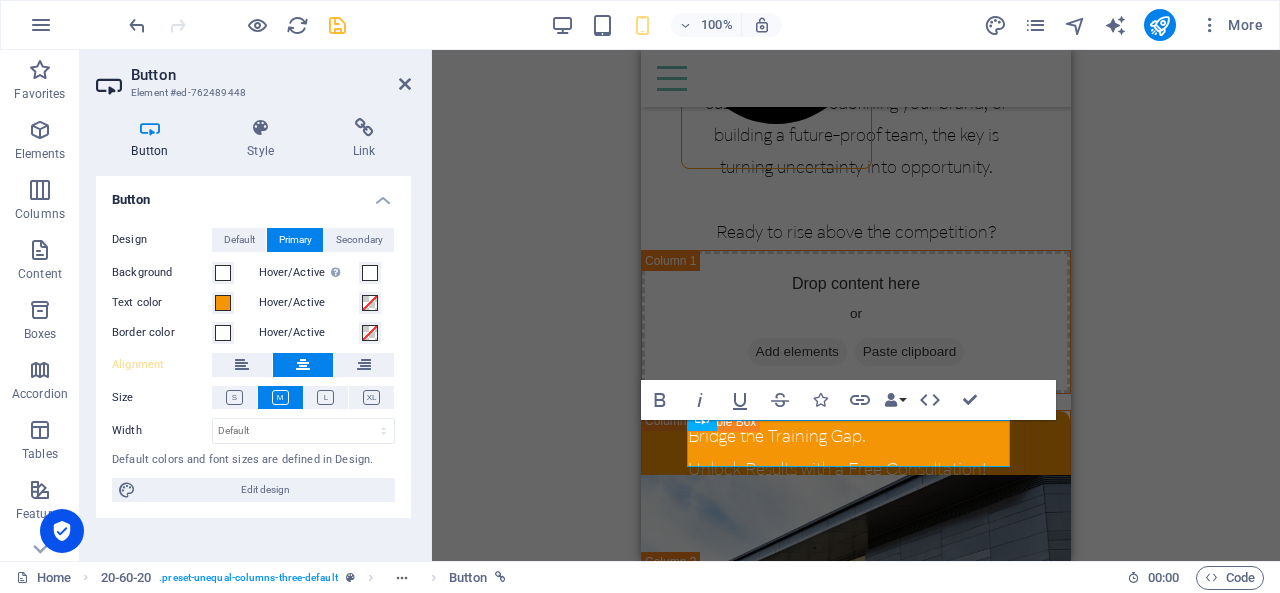 click on "Design Default Primary Secondary Background Hover/Active Switch to preview mode to test the active/hover state Text color Hover/Active Border color Hover/Active Alignment Size Width Default px rem % em vh vw Default colors and font sizes are defined in Design. Edit design" at bounding box center [253, 365] 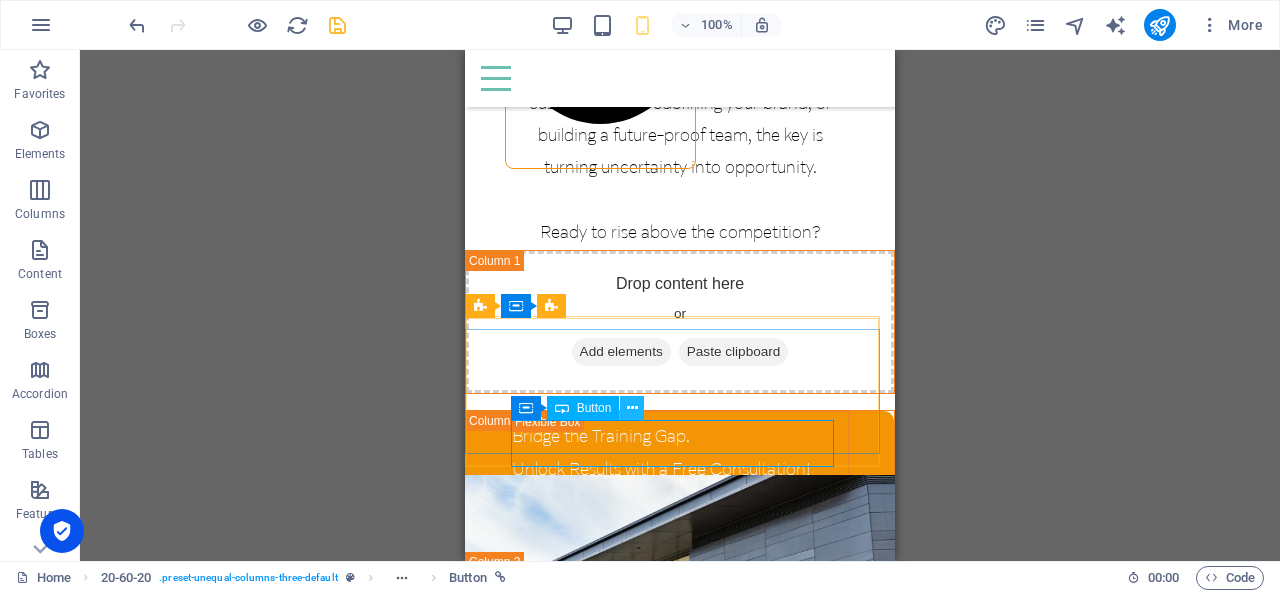 click at bounding box center [632, 408] 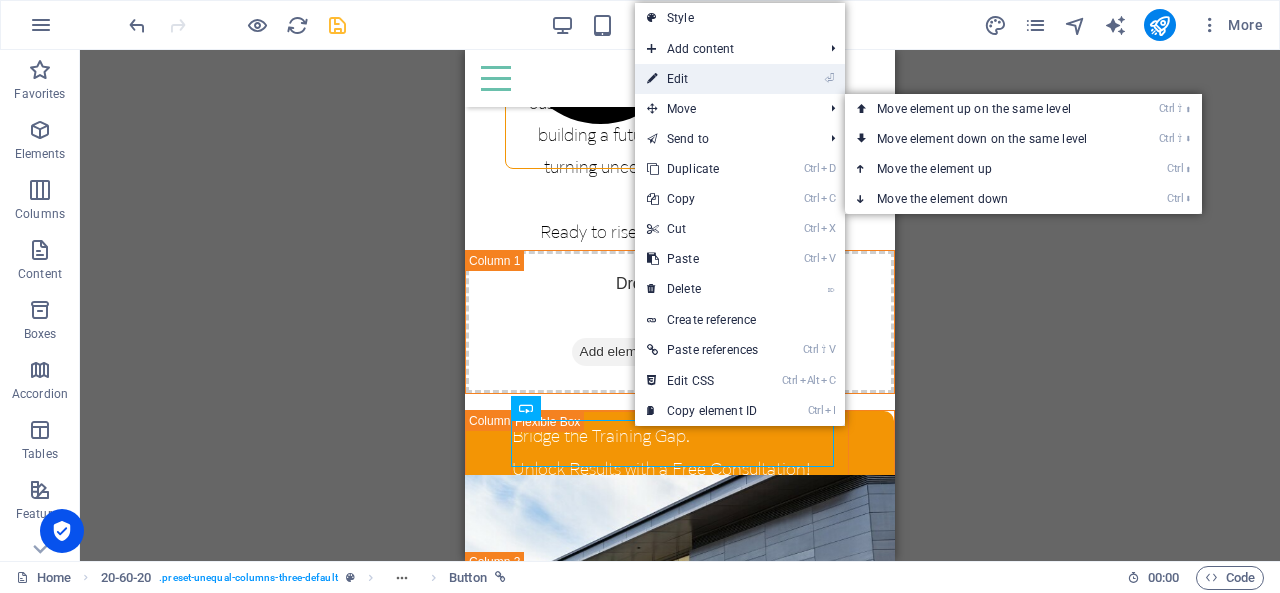 click on "⏎  Edit" at bounding box center [702, 79] 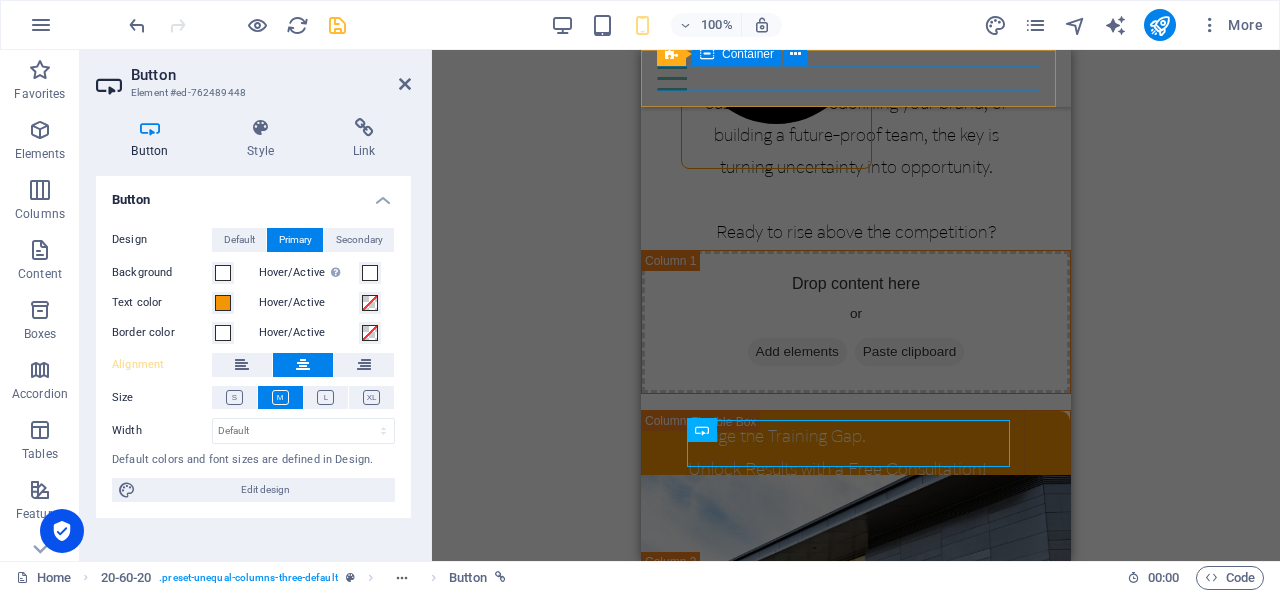 scroll, scrollTop: 11, scrollLeft: 0, axis: vertical 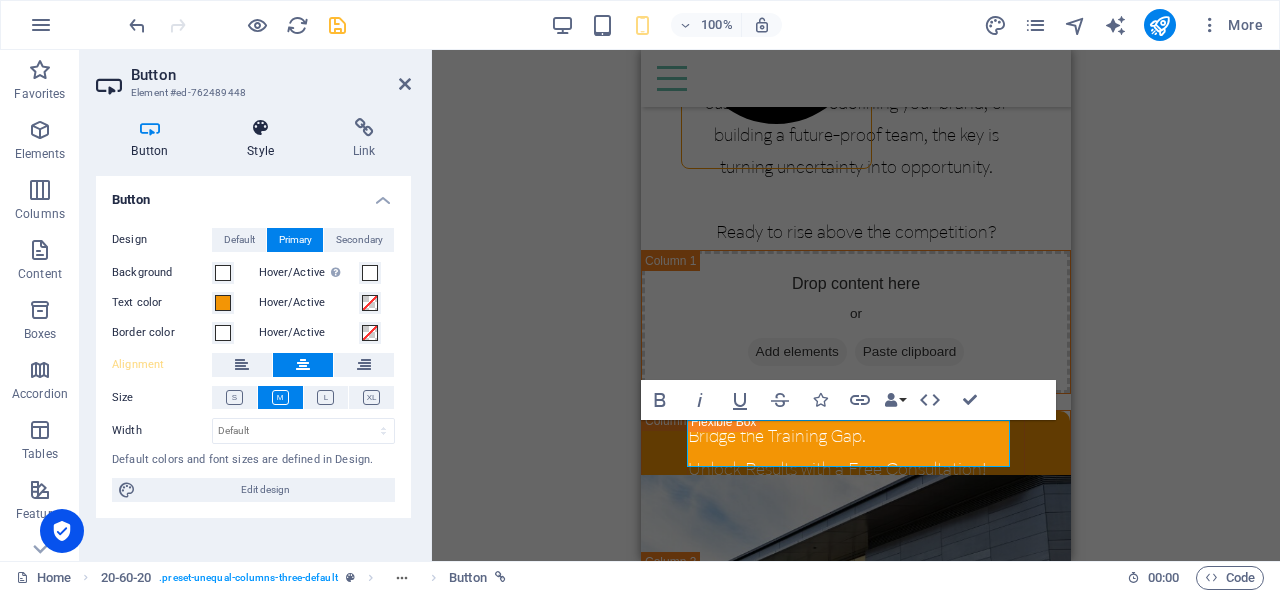 click on "Style" at bounding box center [265, 139] 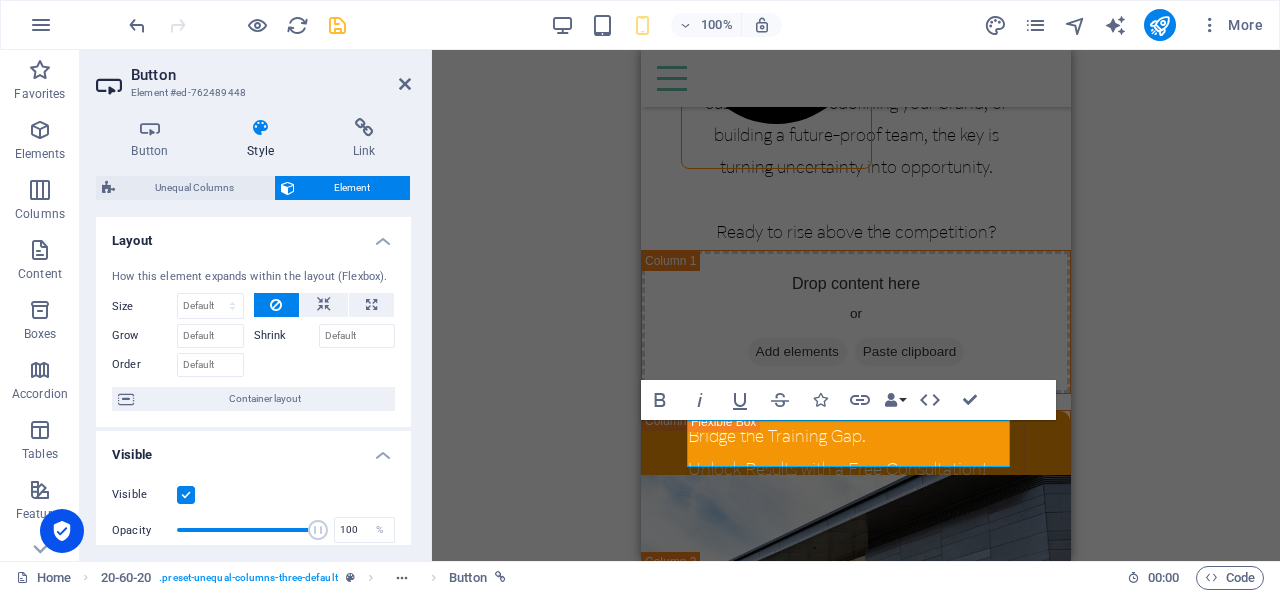 scroll, scrollTop: 200, scrollLeft: 0, axis: vertical 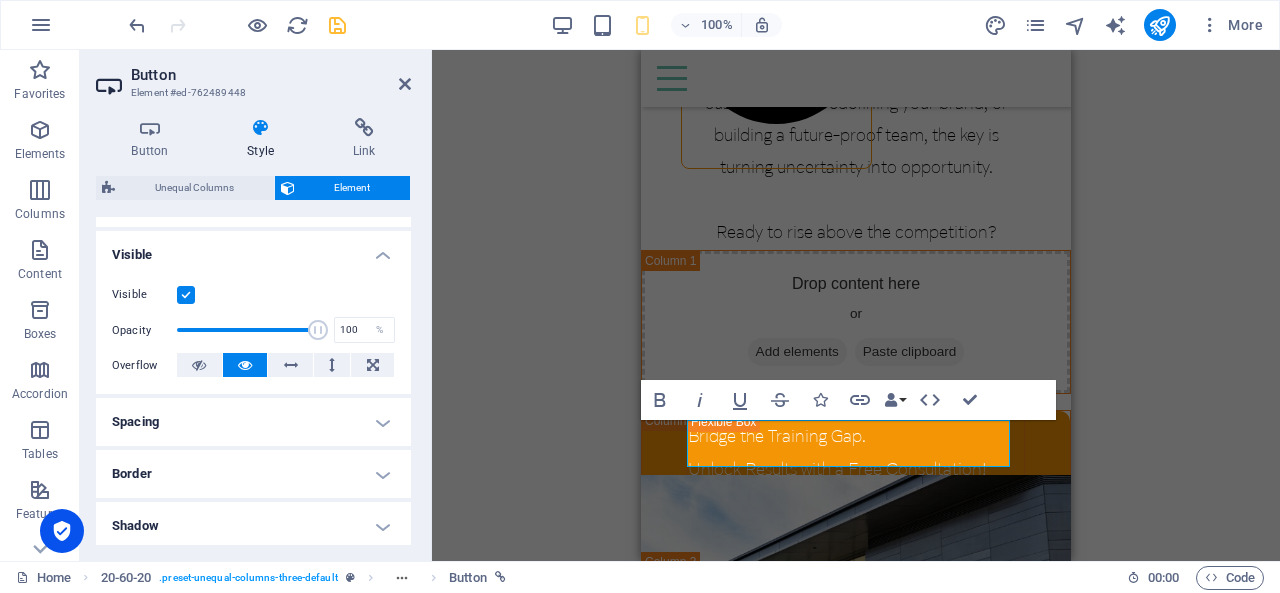 click on "Spacing" at bounding box center [253, 422] 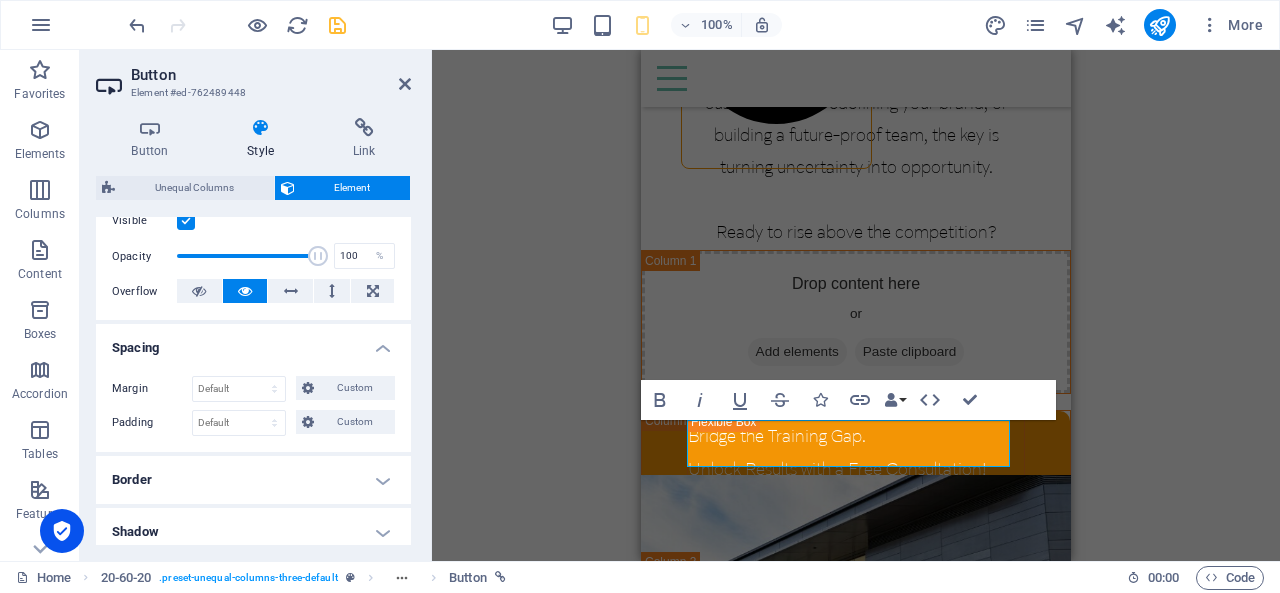 scroll, scrollTop: 300, scrollLeft: 0, axis: vertical 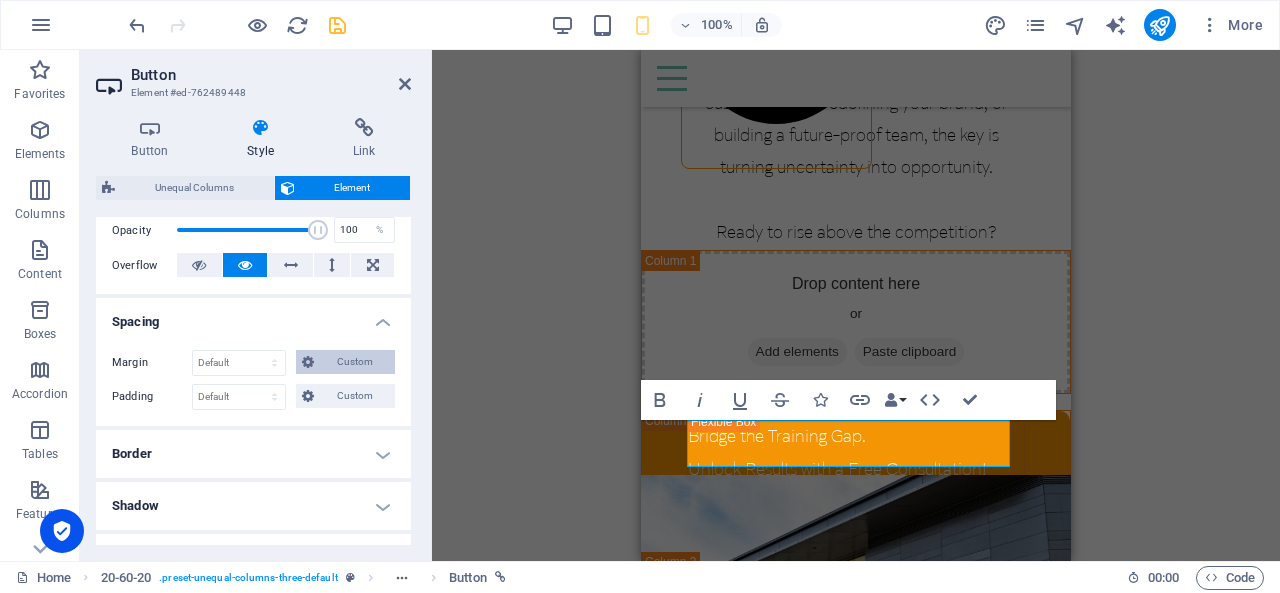 click on "Custom" at bounding box center [354, 362] 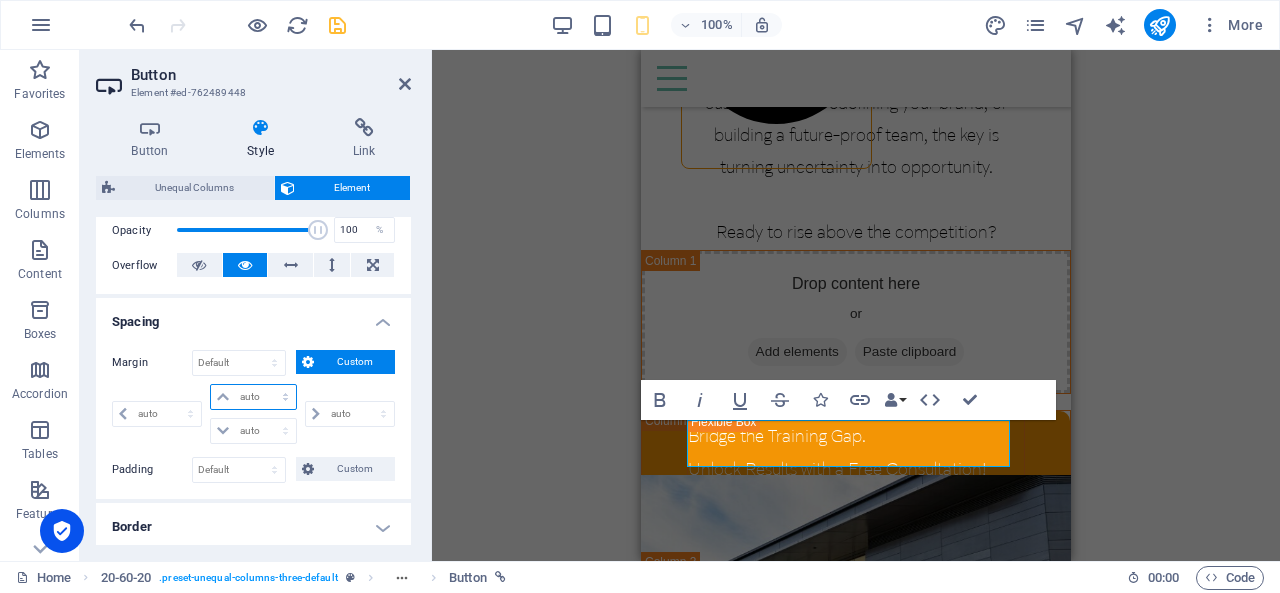 click on "auto px % rem vw vh" at bounding box center [253, 397] 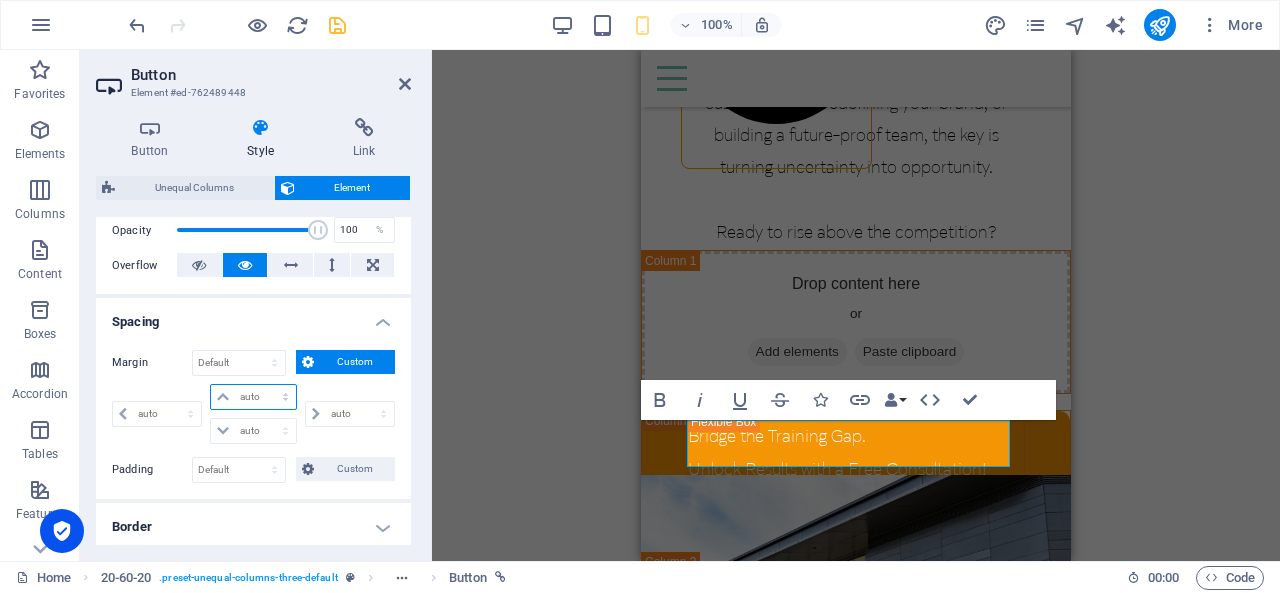 select on "px" 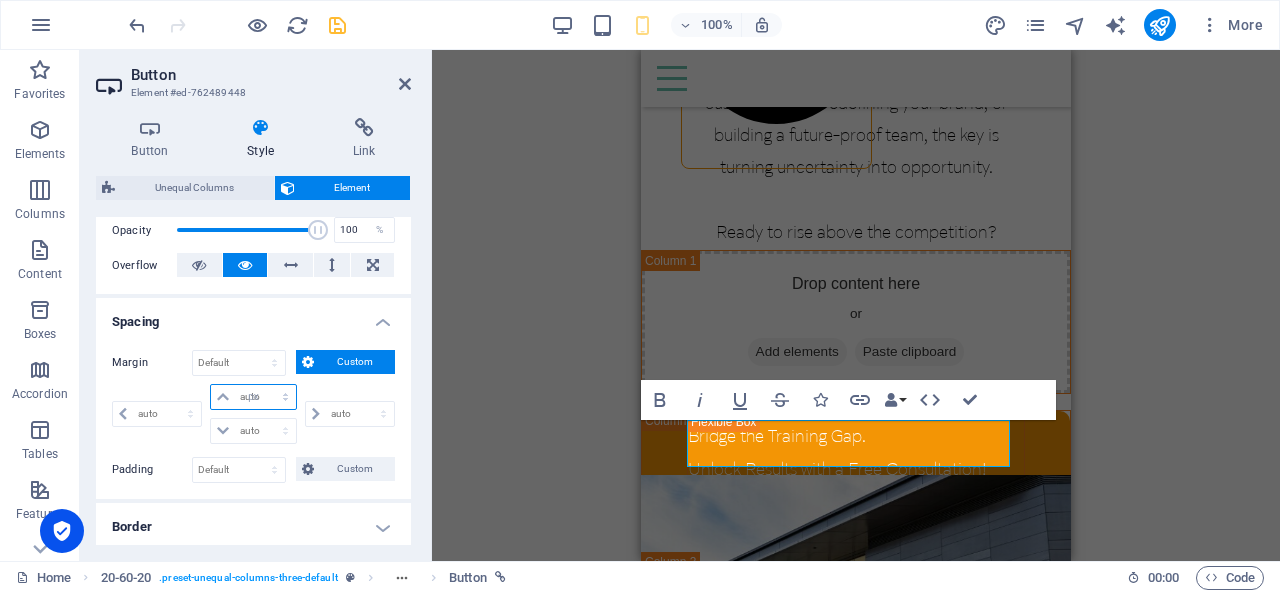 click on "auto px % rem vw vh" at bounding box center [253, 397] 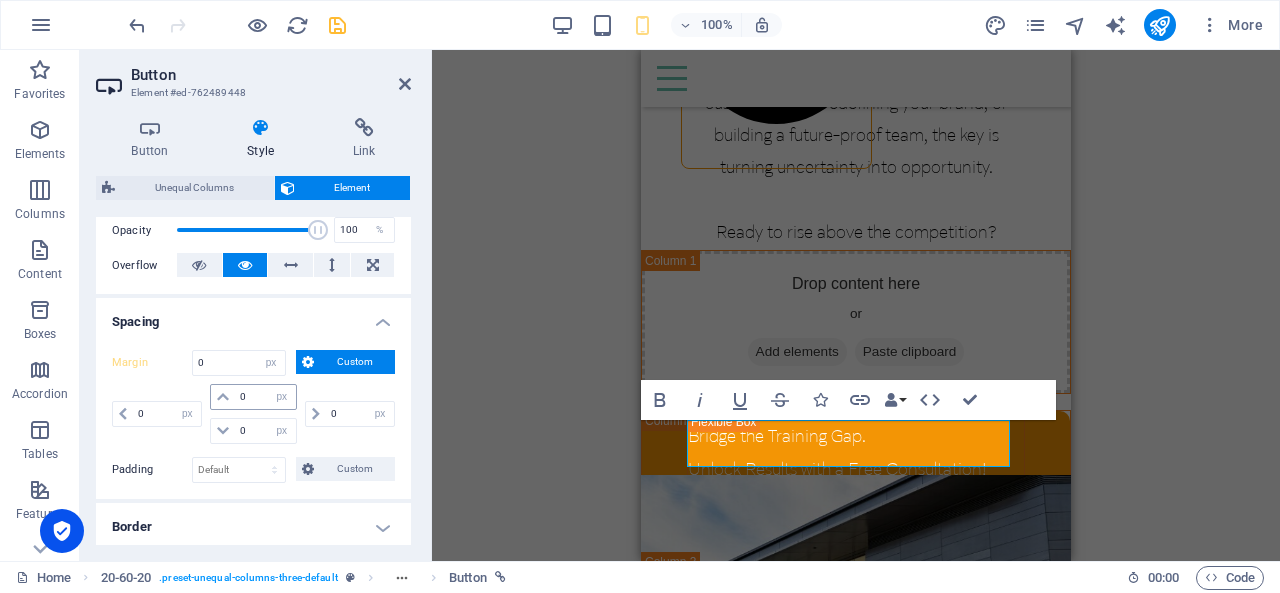 click at bounding box center (223, 397) 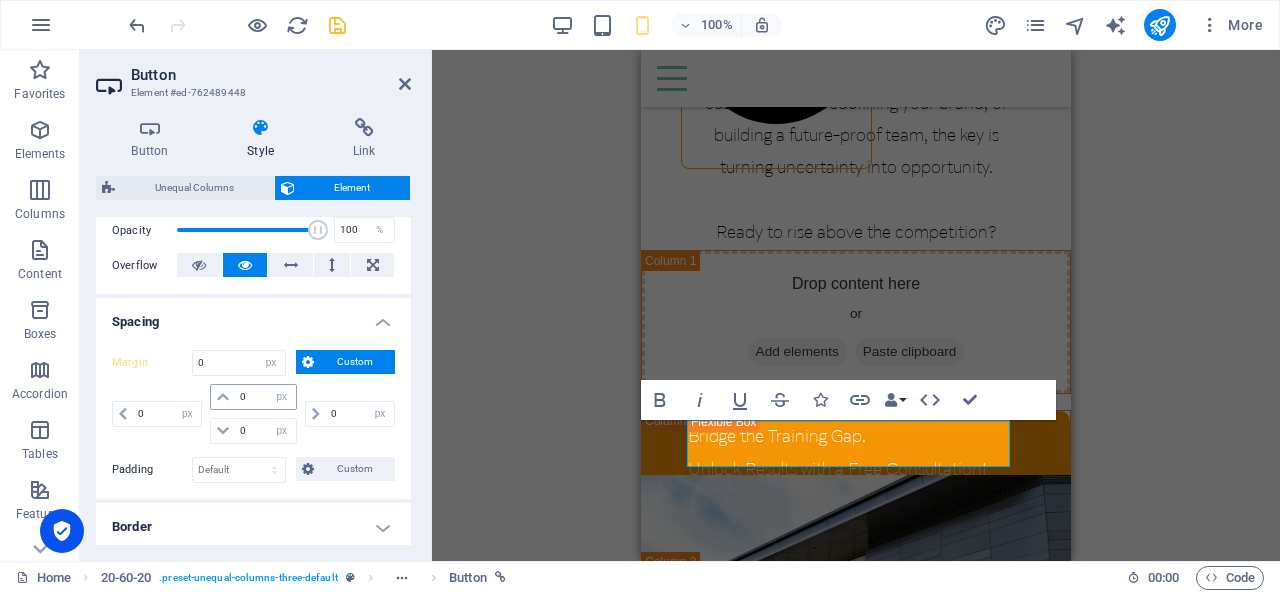 click at bounding box center (223, 397) 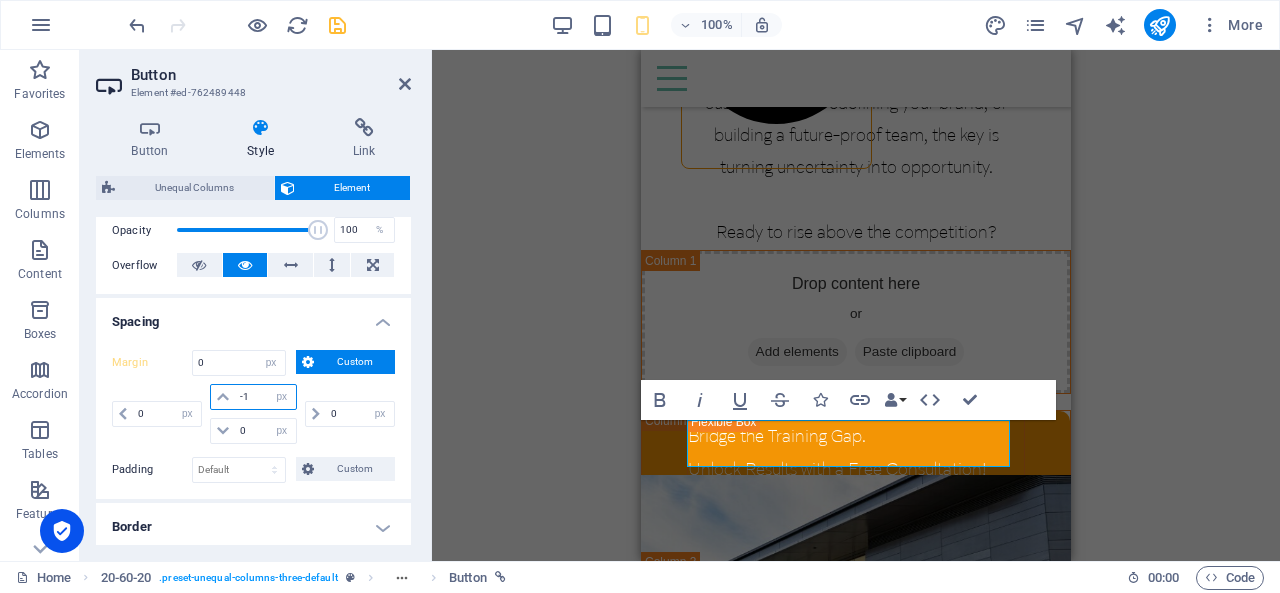 type on "-10" 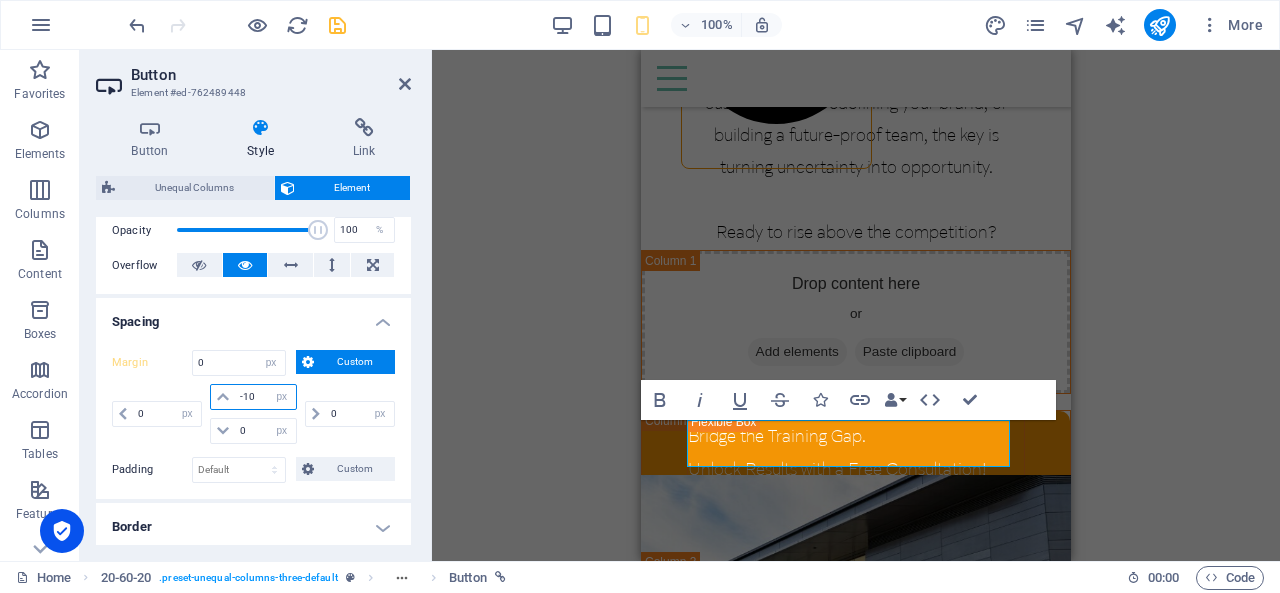 type 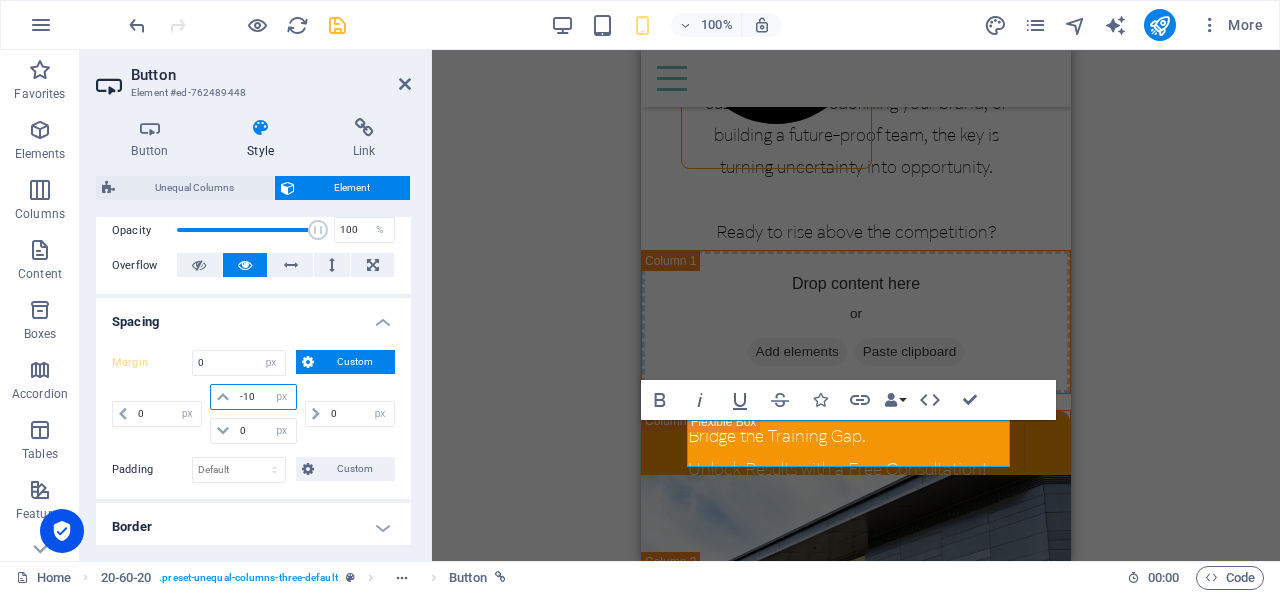 select on "DISABLED_OPTION_VALUE" 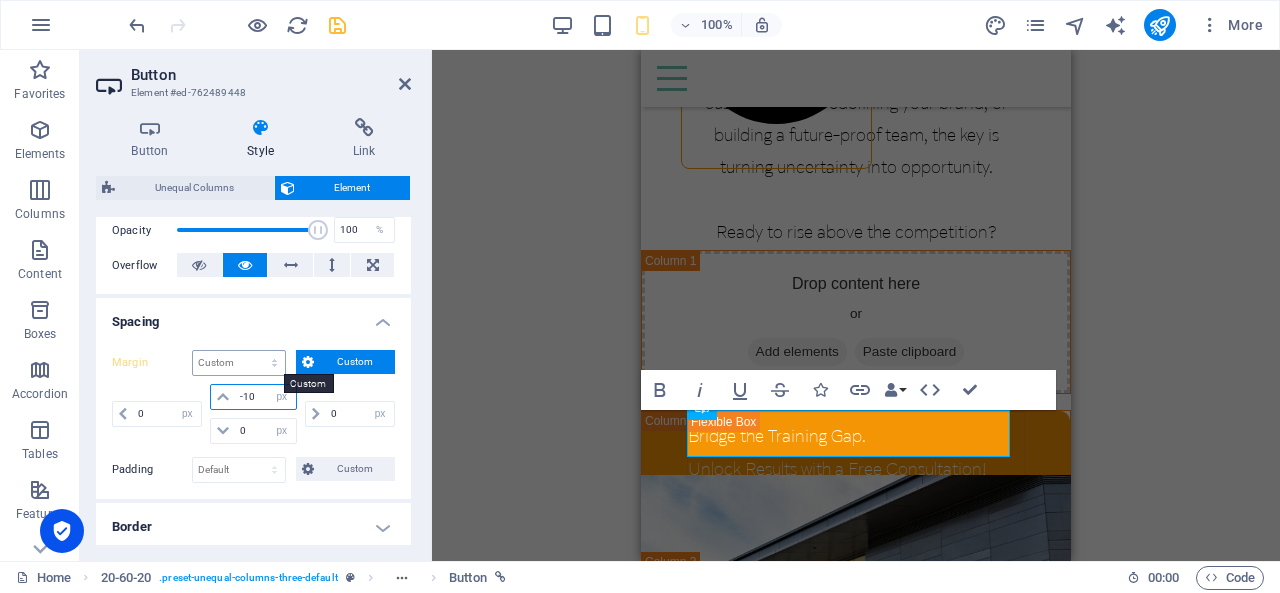 type on "-10" 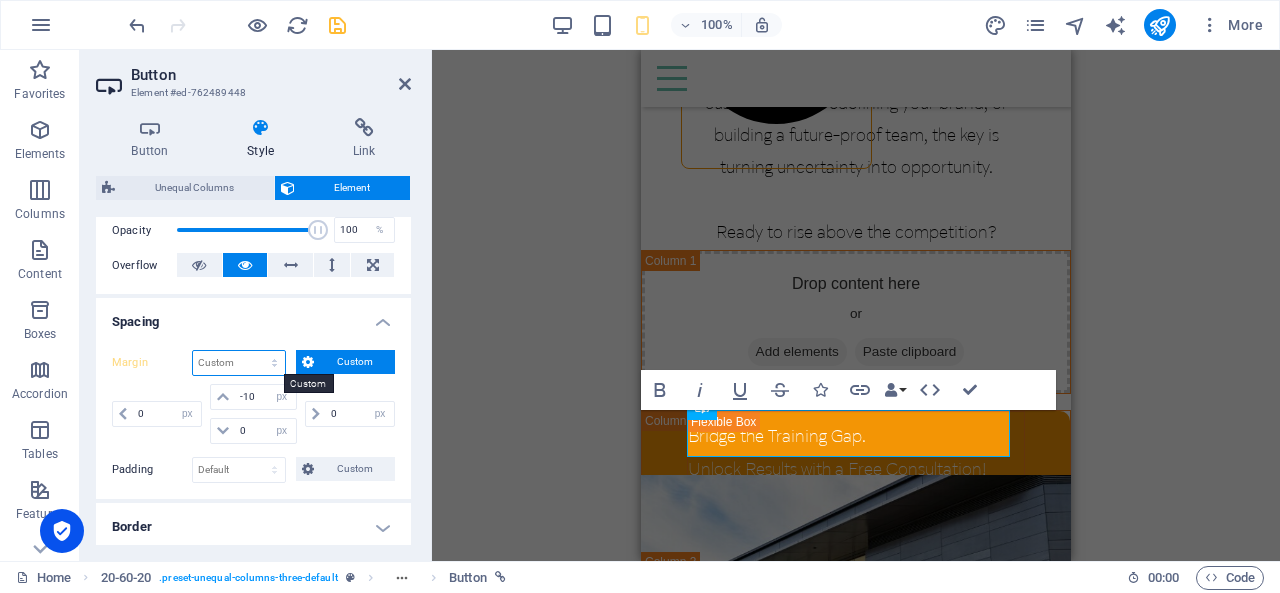 click on "Default auto px % rem vw vh Custom" at bounding box center (239, 363) 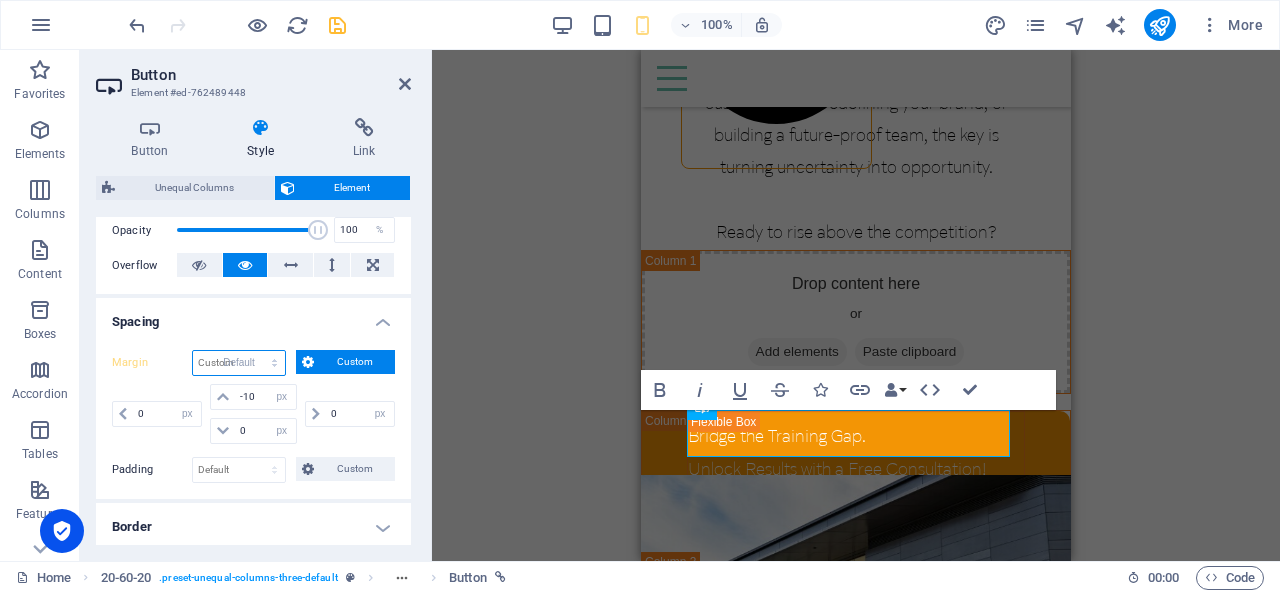 click on "Default auto px % rem vw vh Custom" at bounding box center (239, 363) 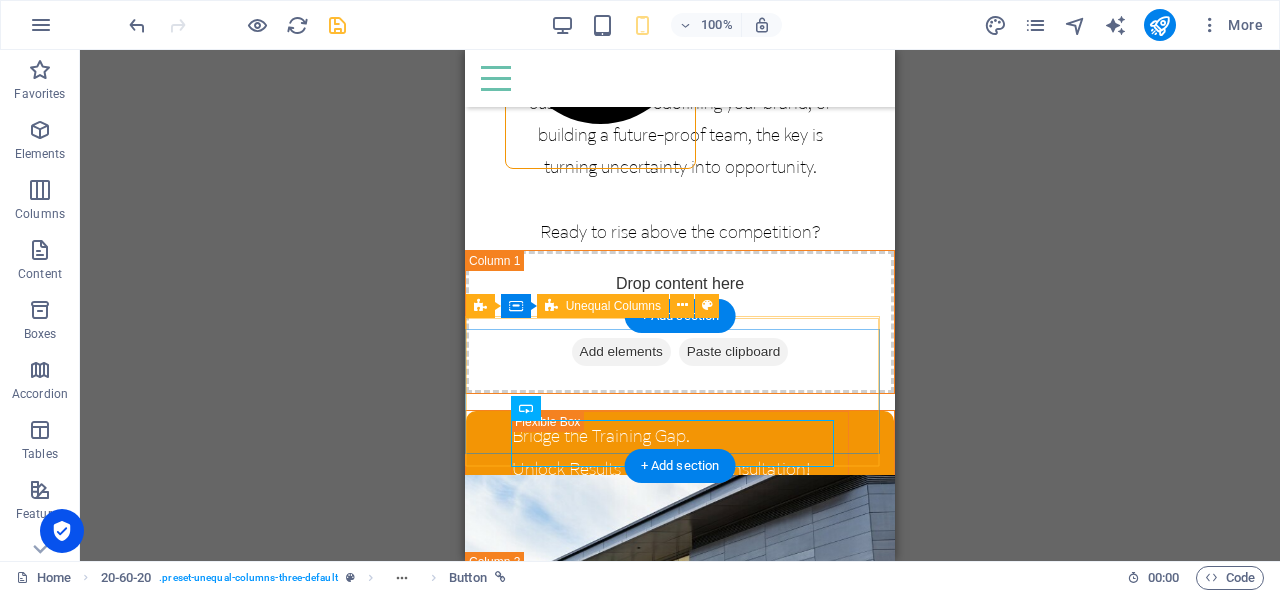 click on "Bridge the Training Gap. Unlock Results with a Free Consultation! Book Consultation" at bounding box center [680, 555] 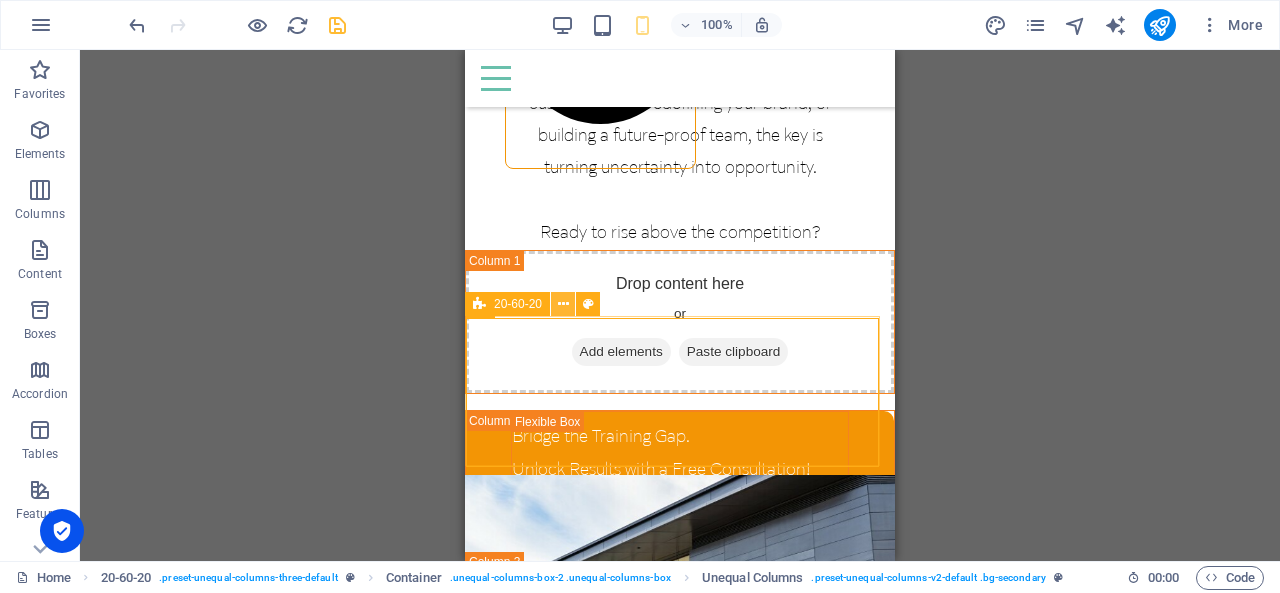 click at bounding box center (563, 304) 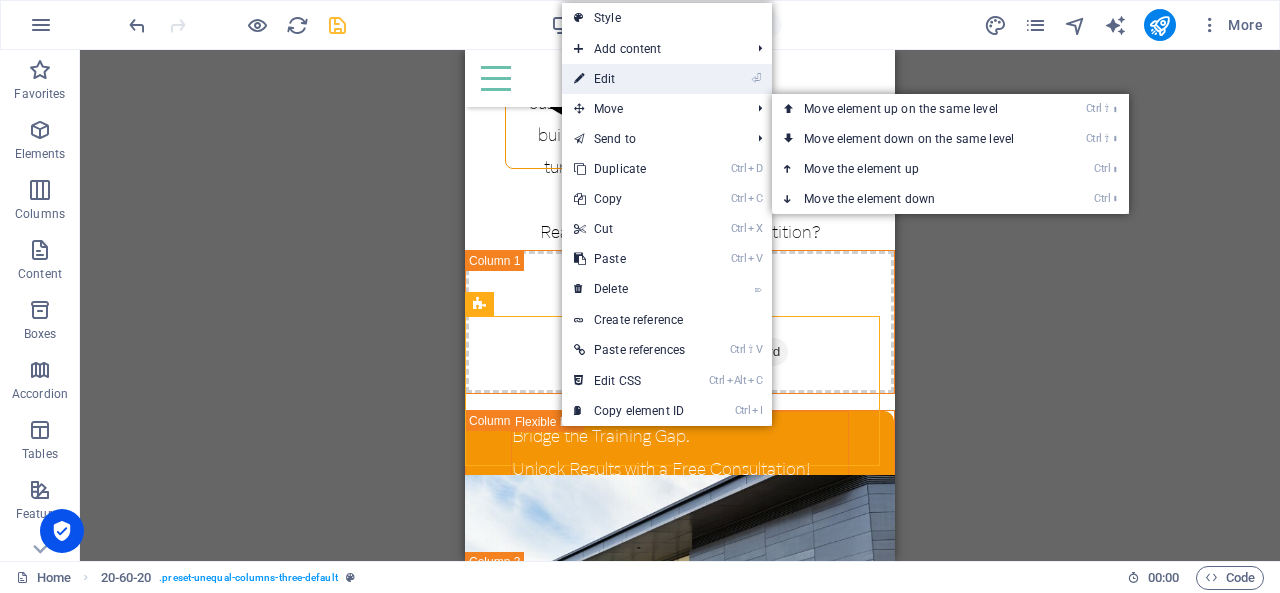 click on "⏎  Edit" at bounding box center (629, 79) 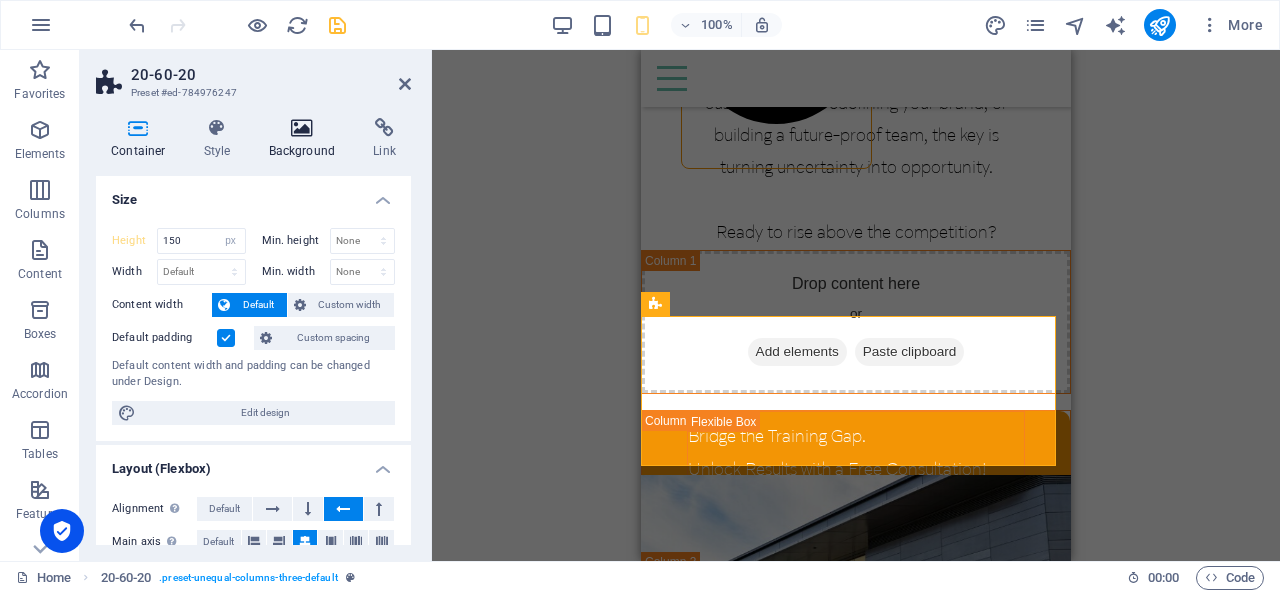 click on "Background" at bounding box center (306, 139) 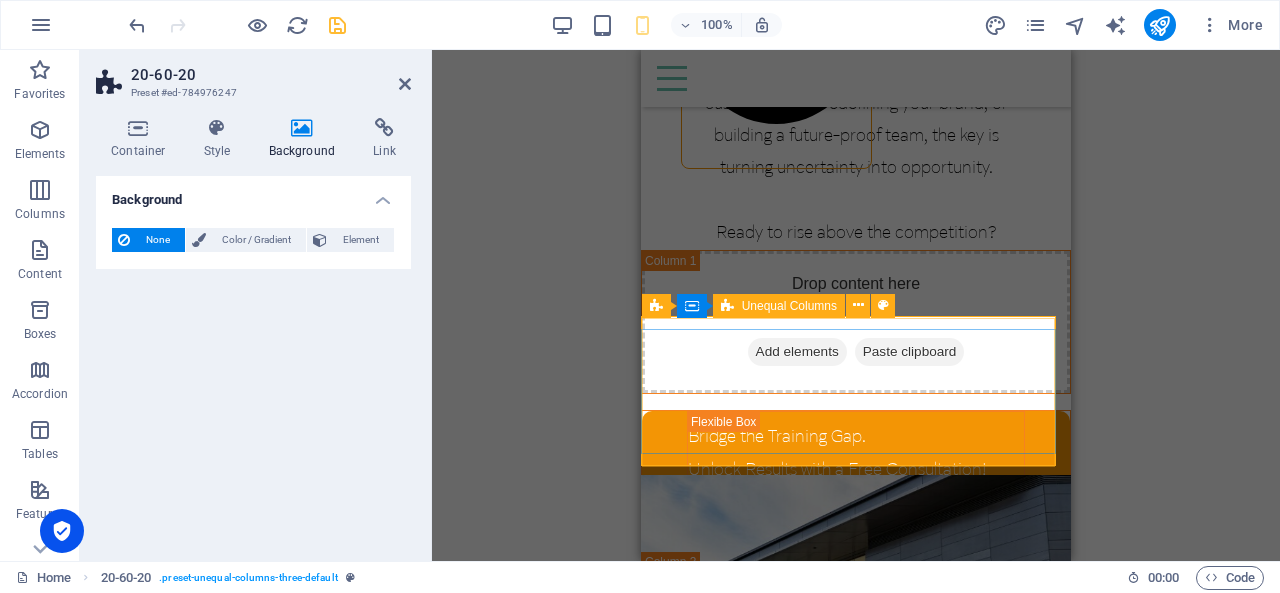 click on "Bridge the Training Gap. Unlock Results with a Free Consultation! Book Consultation" at bounding box center (856, 555) 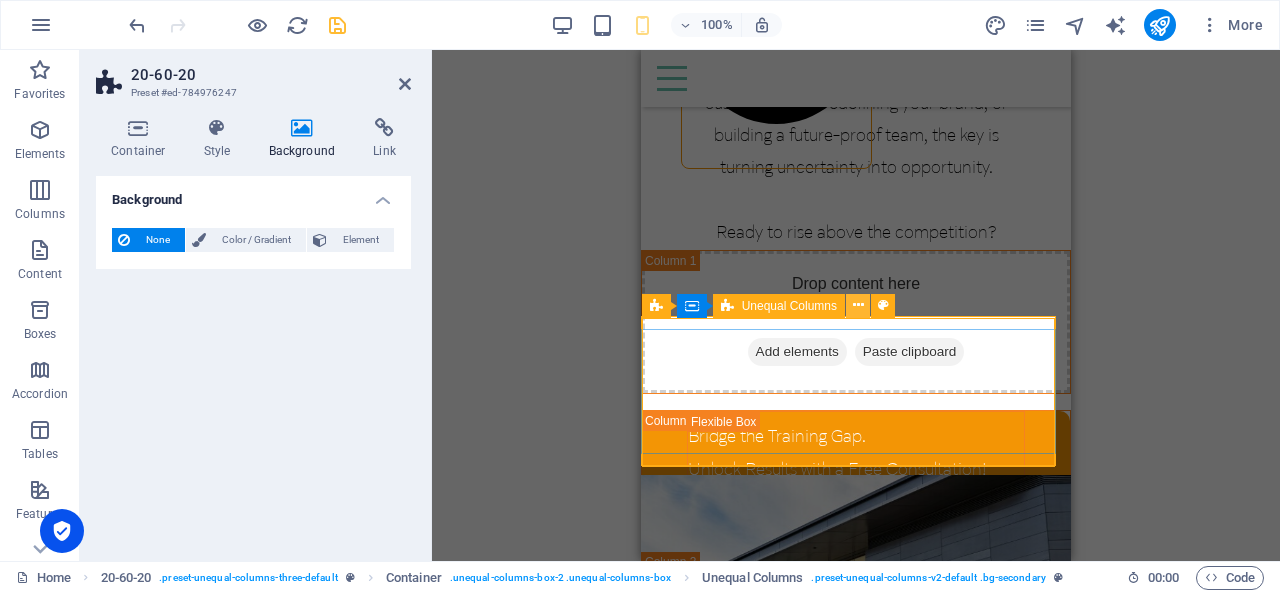 click at bounding box center [858, 305] 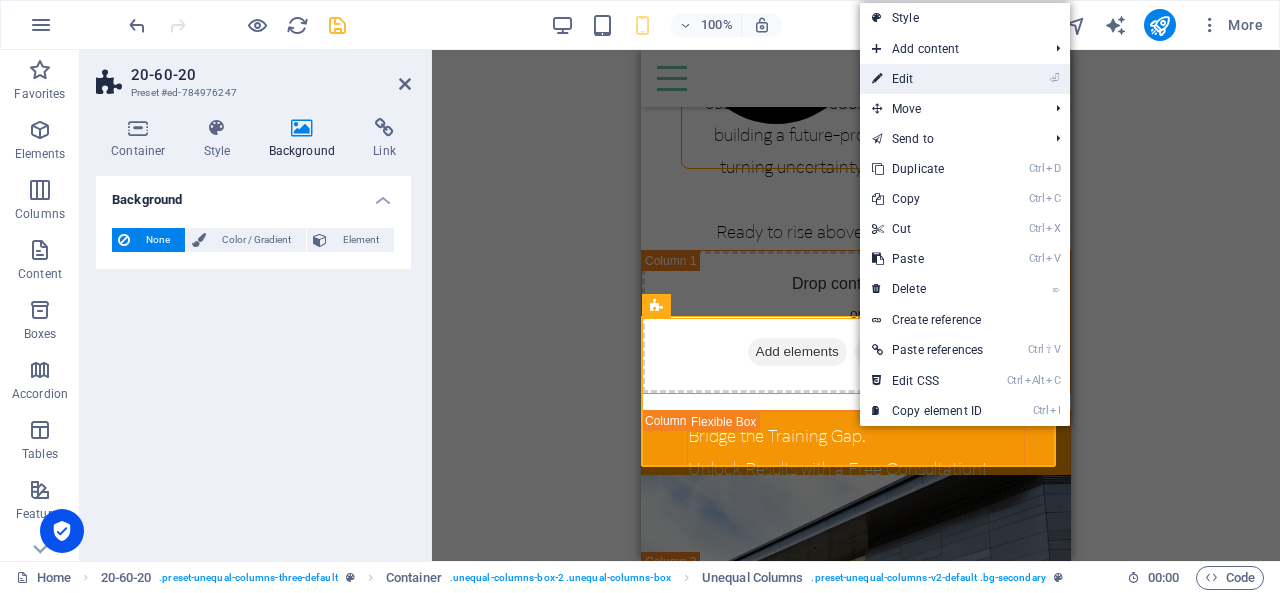 click on "⏎  Edit" at bounding box center (927, 79) 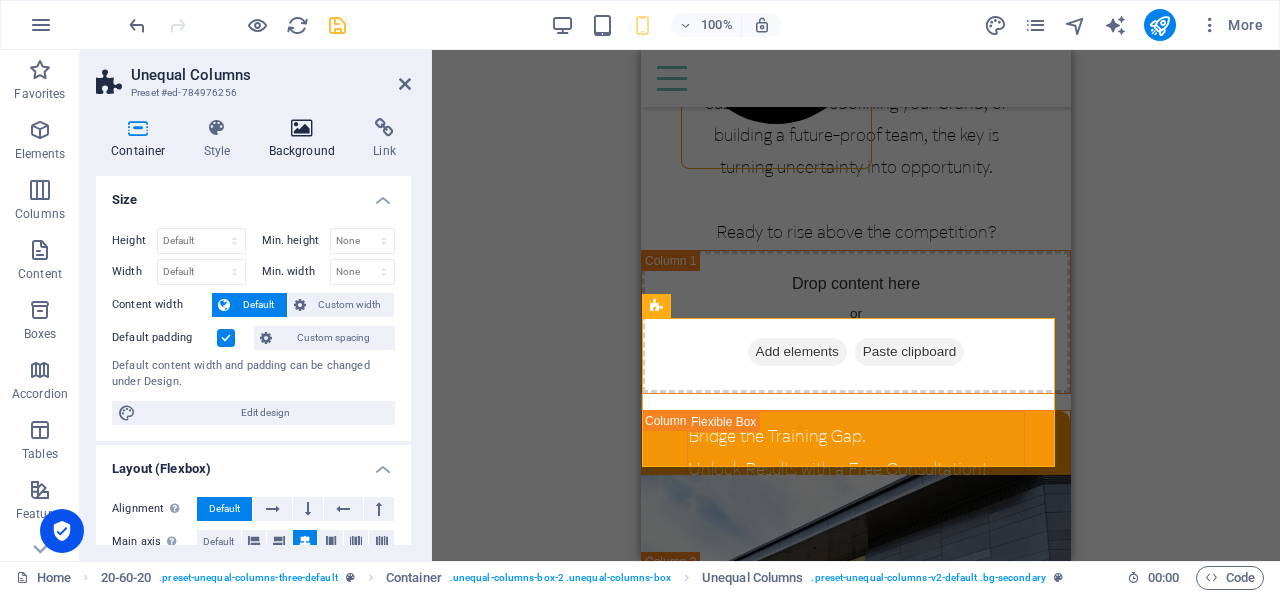click on "Background" at bounding box center (306, 139) 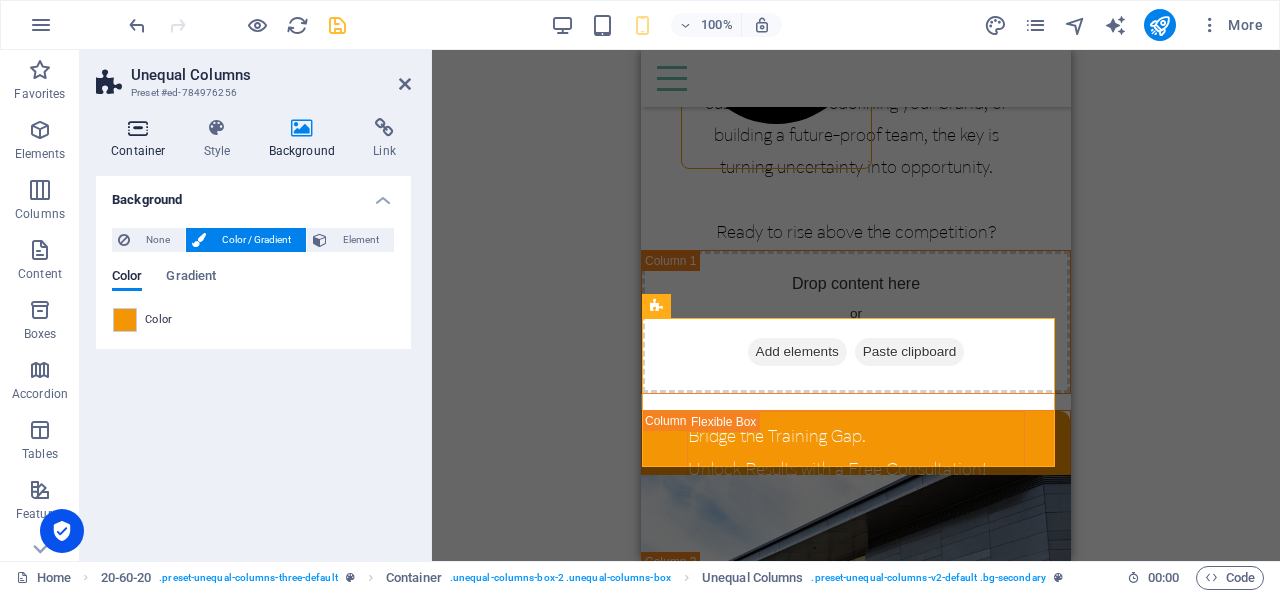 click at bounding box center (138, 128) 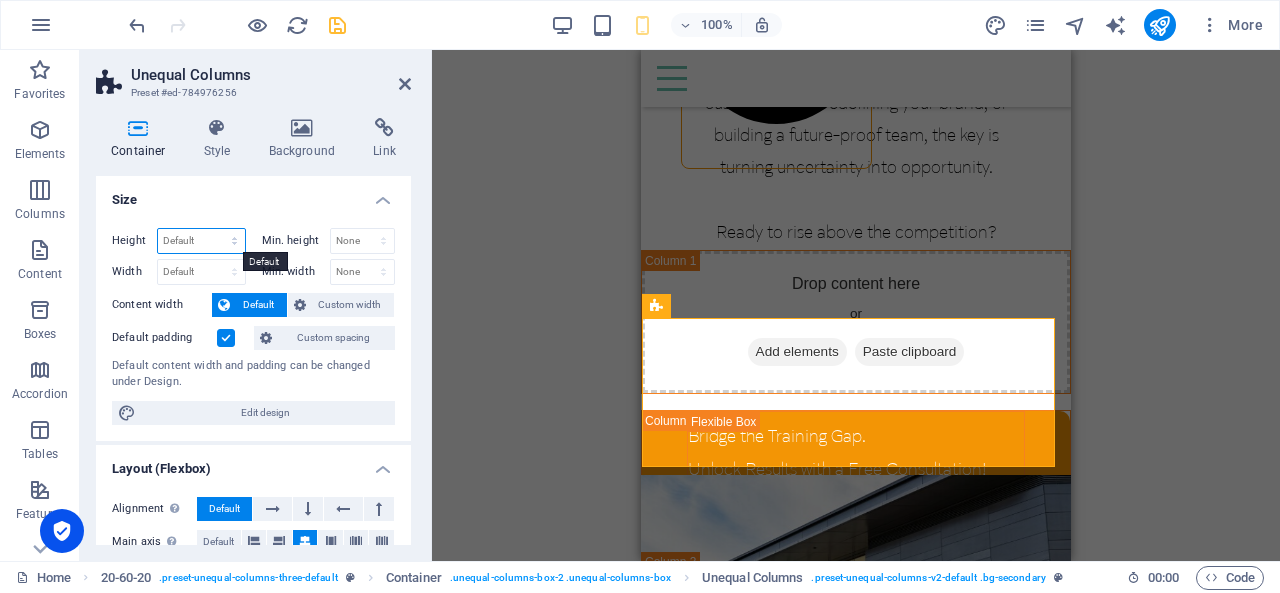 click on "Default px rem % vh vw" at bounding box center (201, 241) 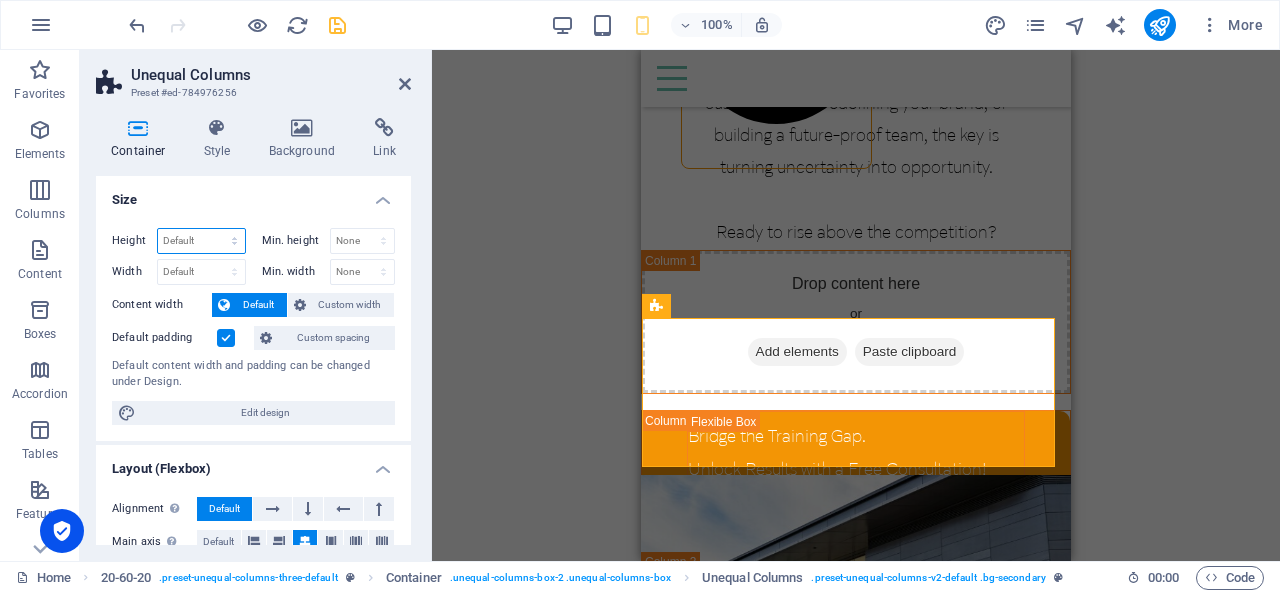 select on "px" 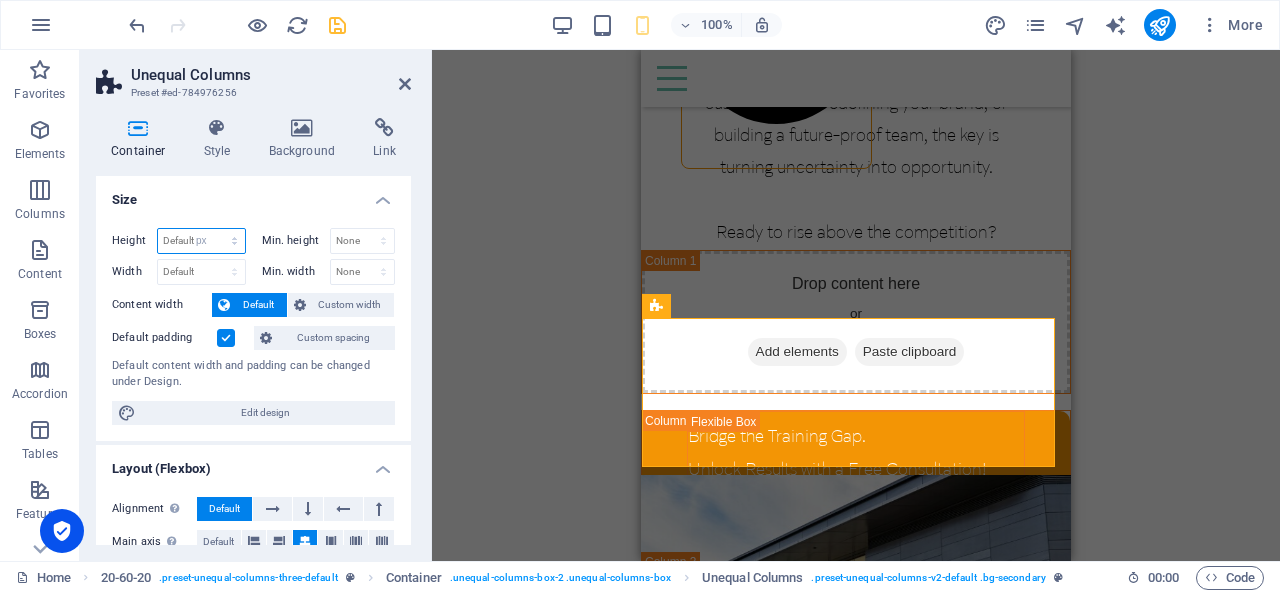 click on "Default px rem % vh vw" at bounding box center (201, 241) 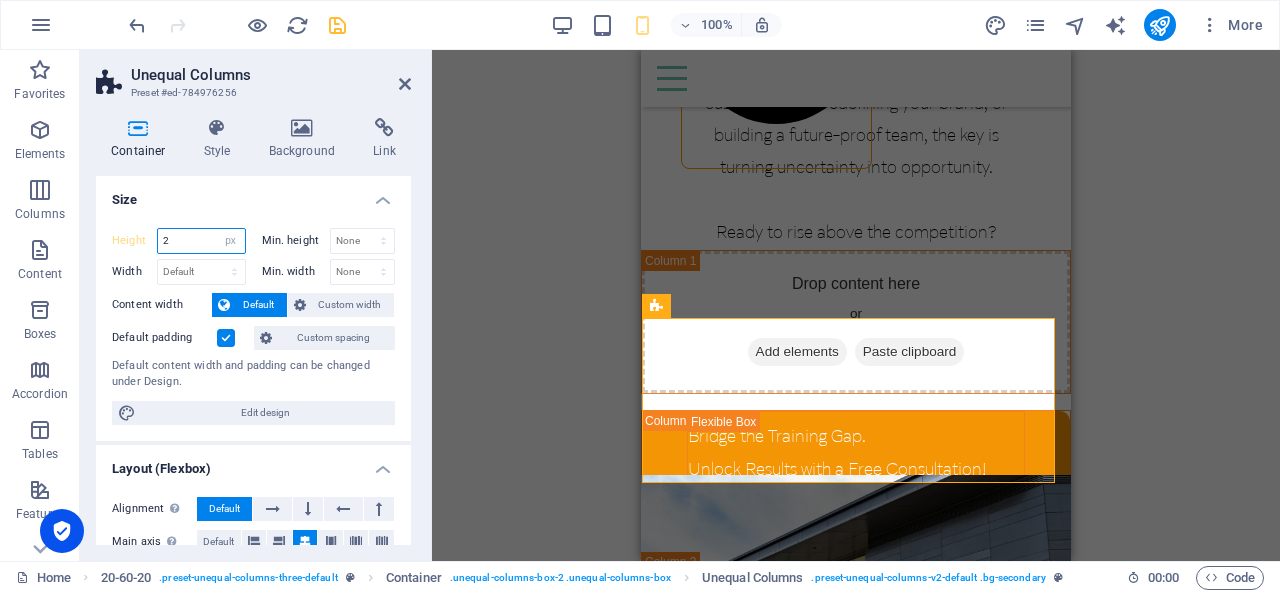 scroll, scrollTop: 0, scrollLeft: 0, axis: both 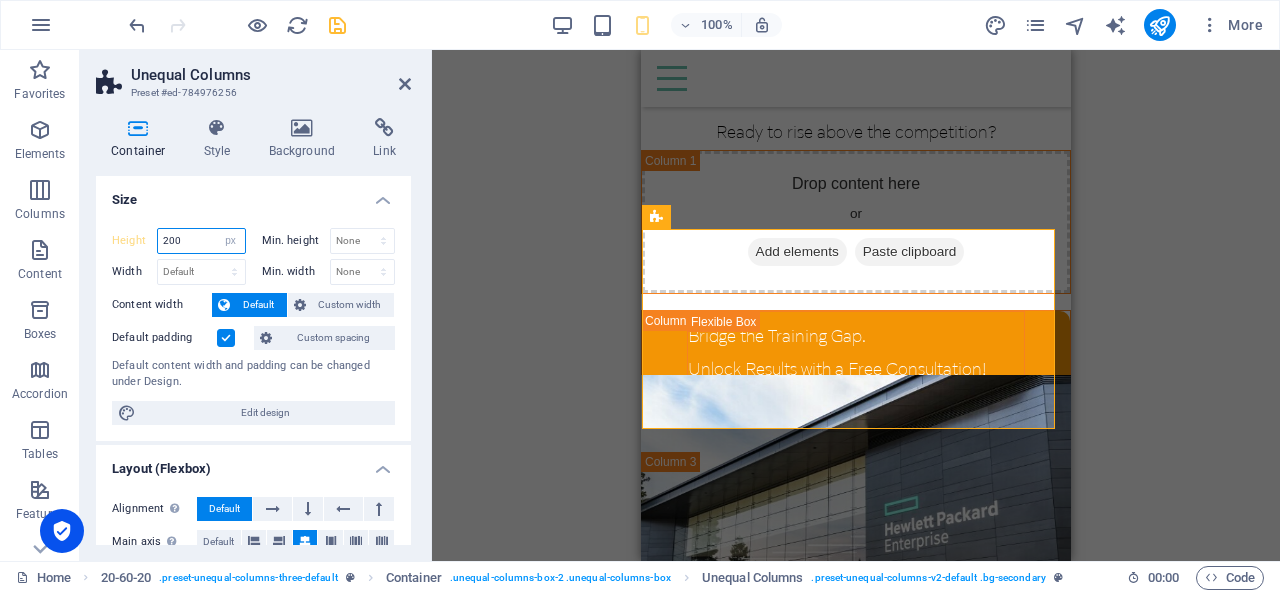 drag, startPoint x: 174, startPoint y: 240, endPoint x: 161, endPoint y: 242, distance: 13.152946 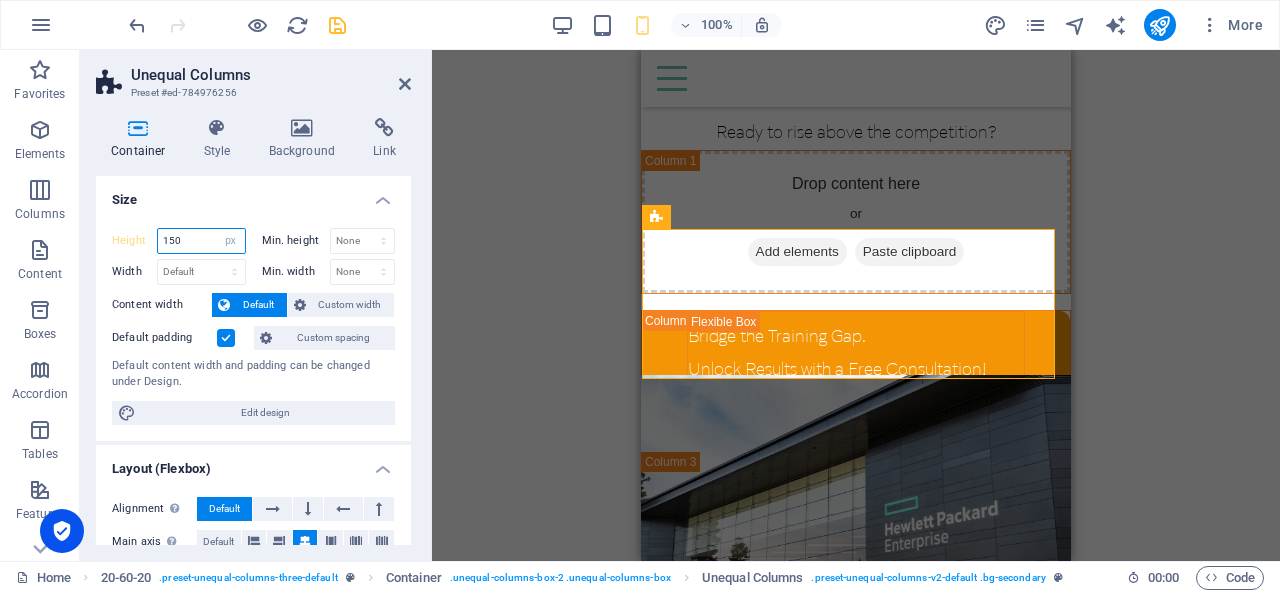 click on "150" at bounding box center [201, 241] 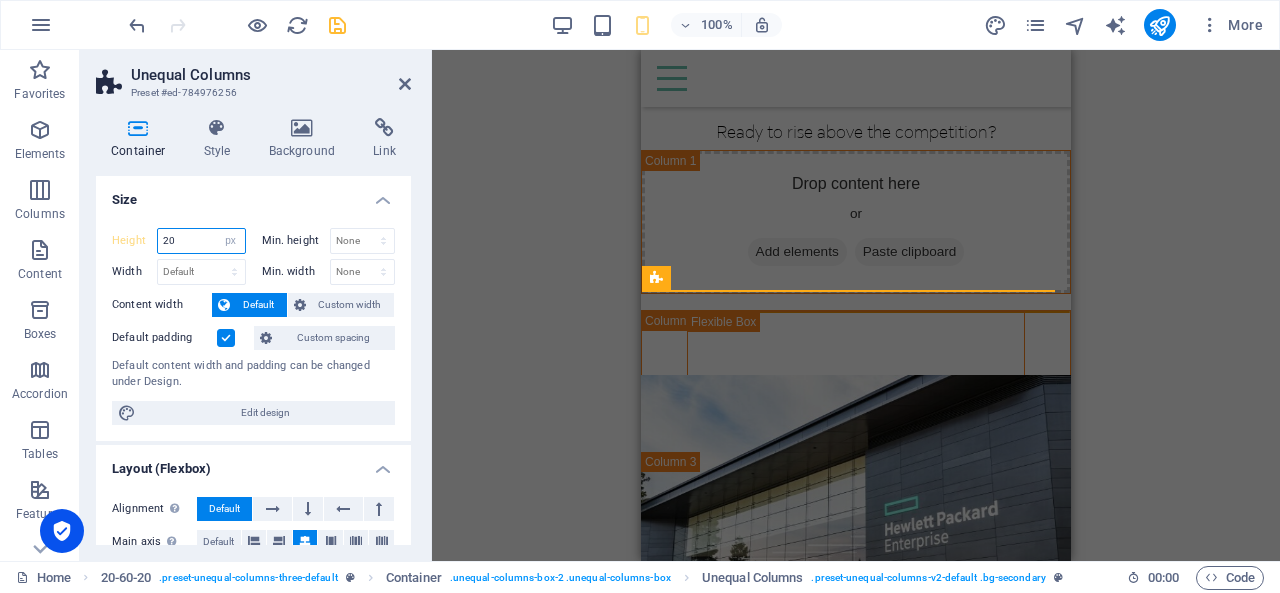 type on "200" 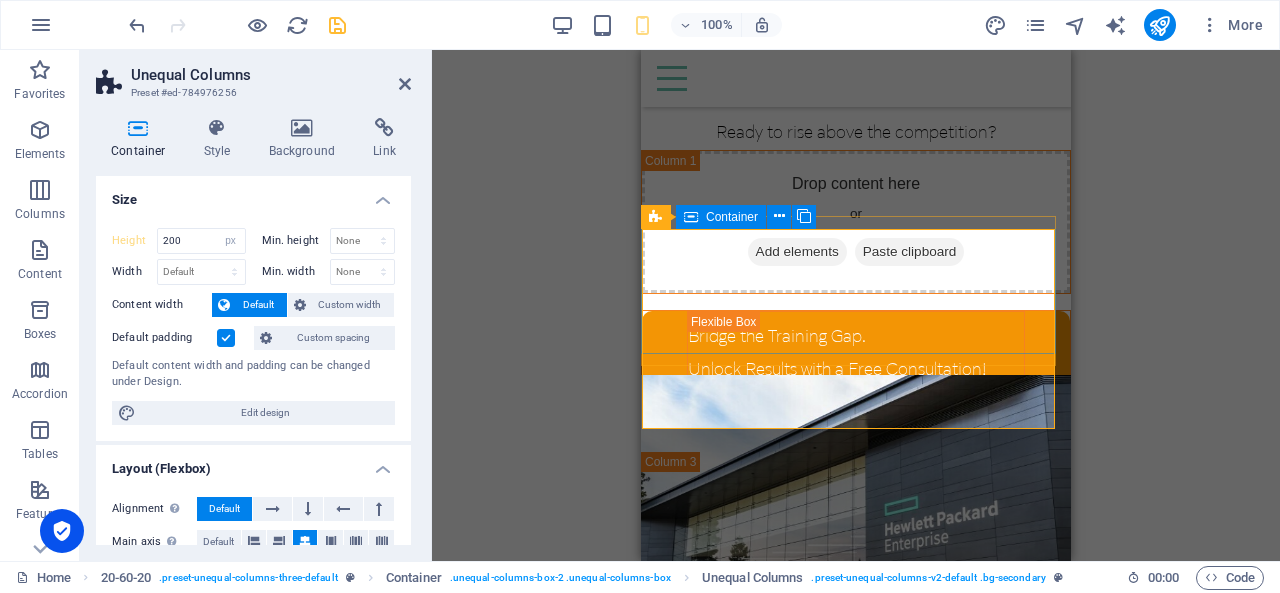 click on "Bridge the Training Gap. Unlock Results with a Free Consultation! Book Consultation" at bounding box center [856, 372] 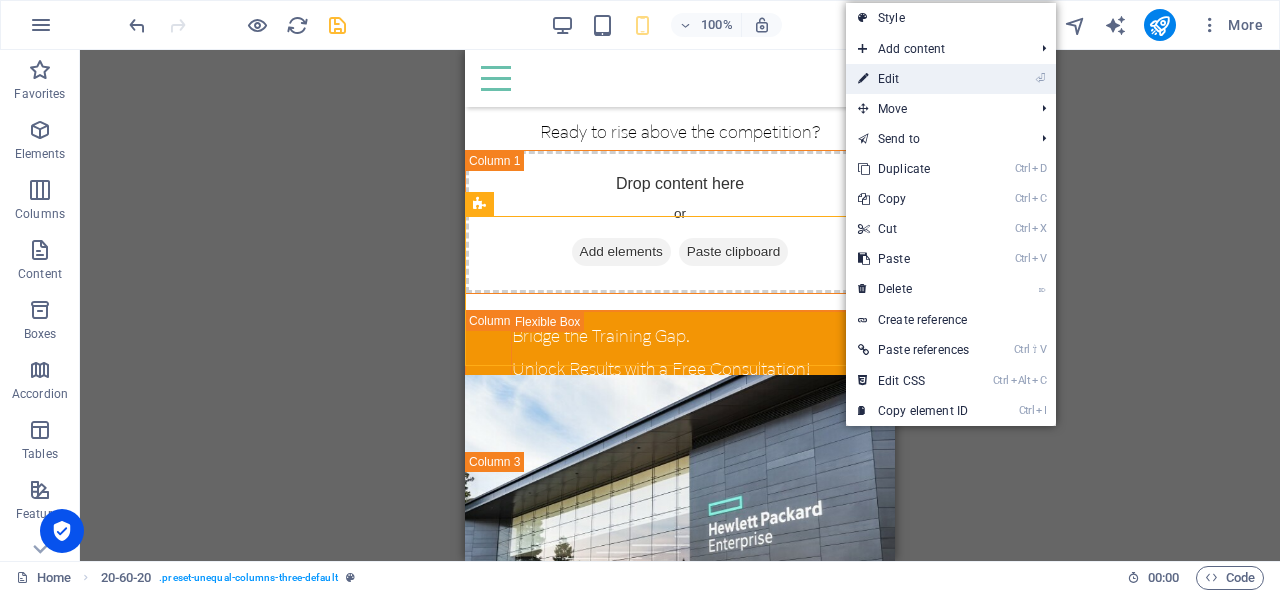 click on "⏎  Edit" at bounding box center (913, 79) 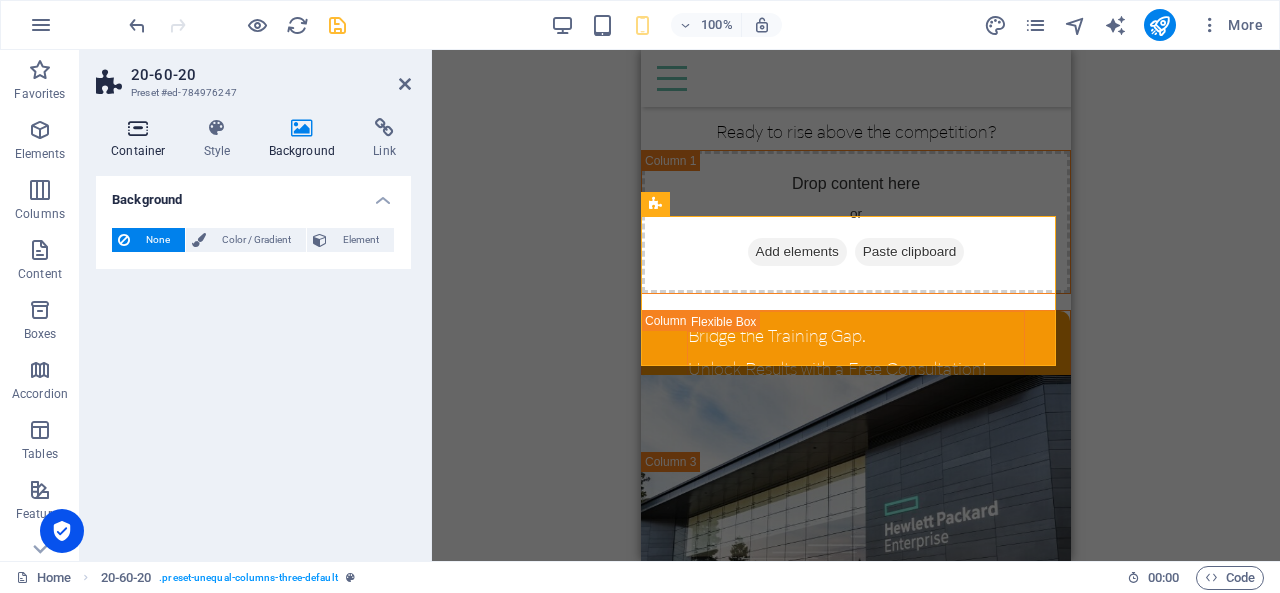 click at bounding box center [138, 128] 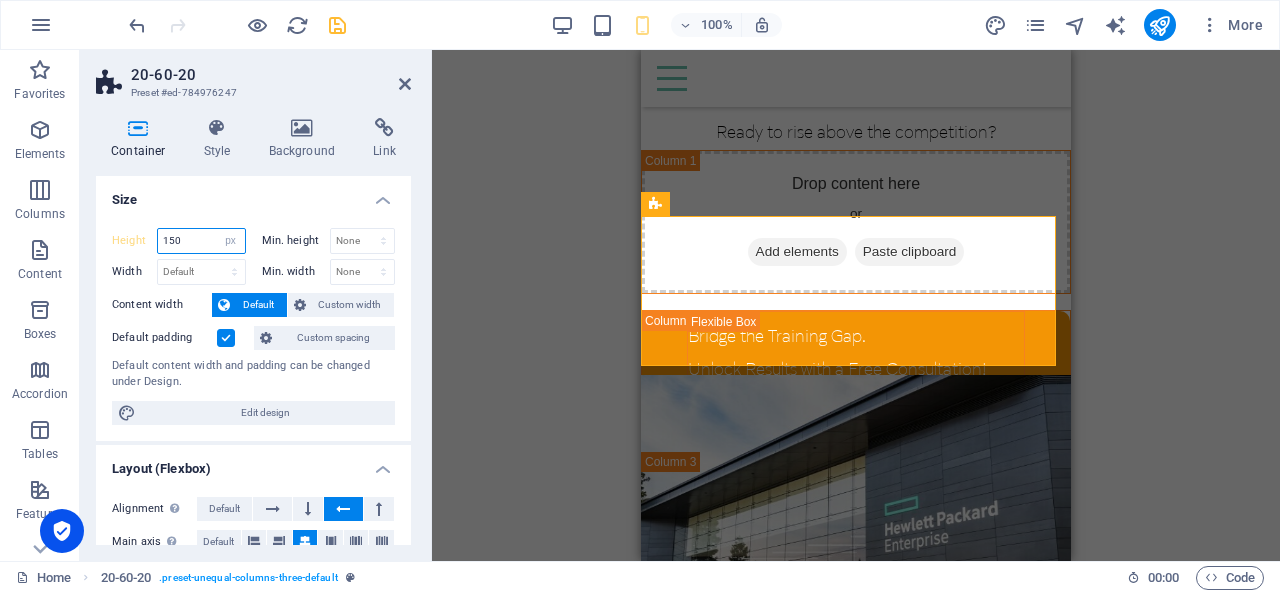 click on "150" at bounding box center [201, 241] 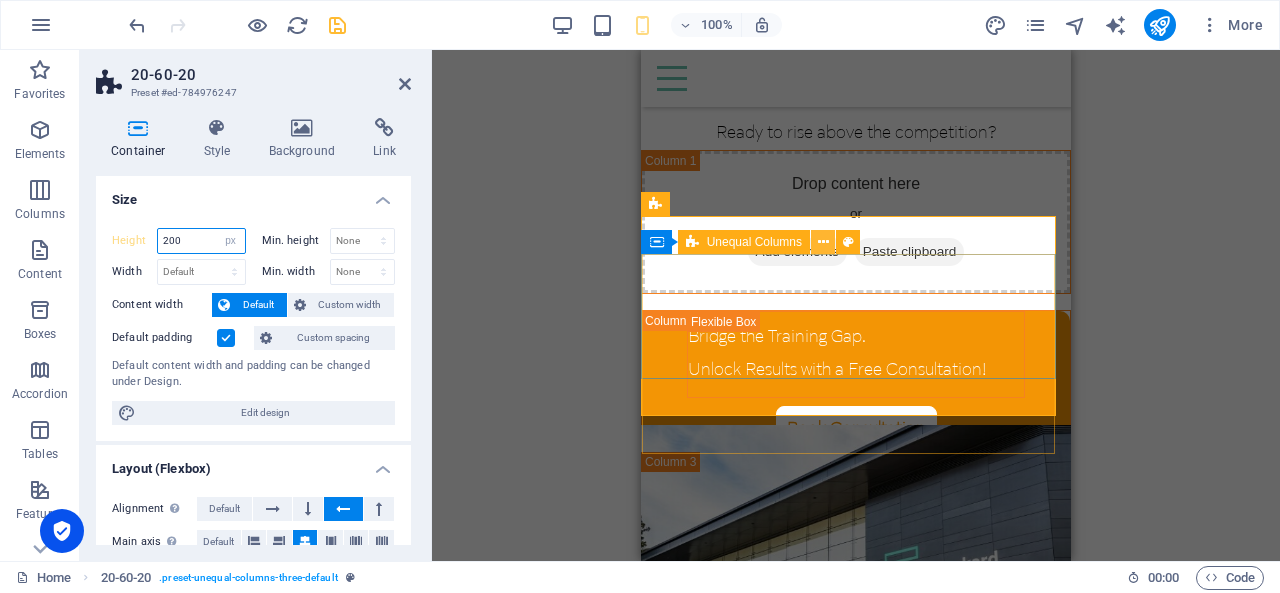 type on "200" 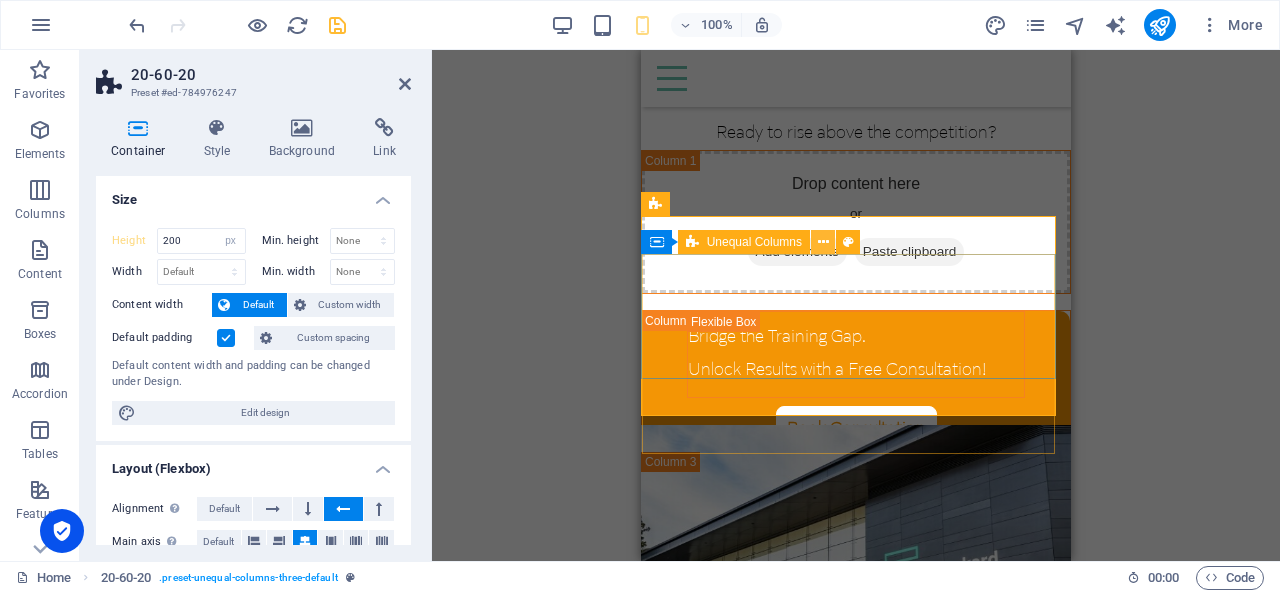 click at bounding box center (823, 242) 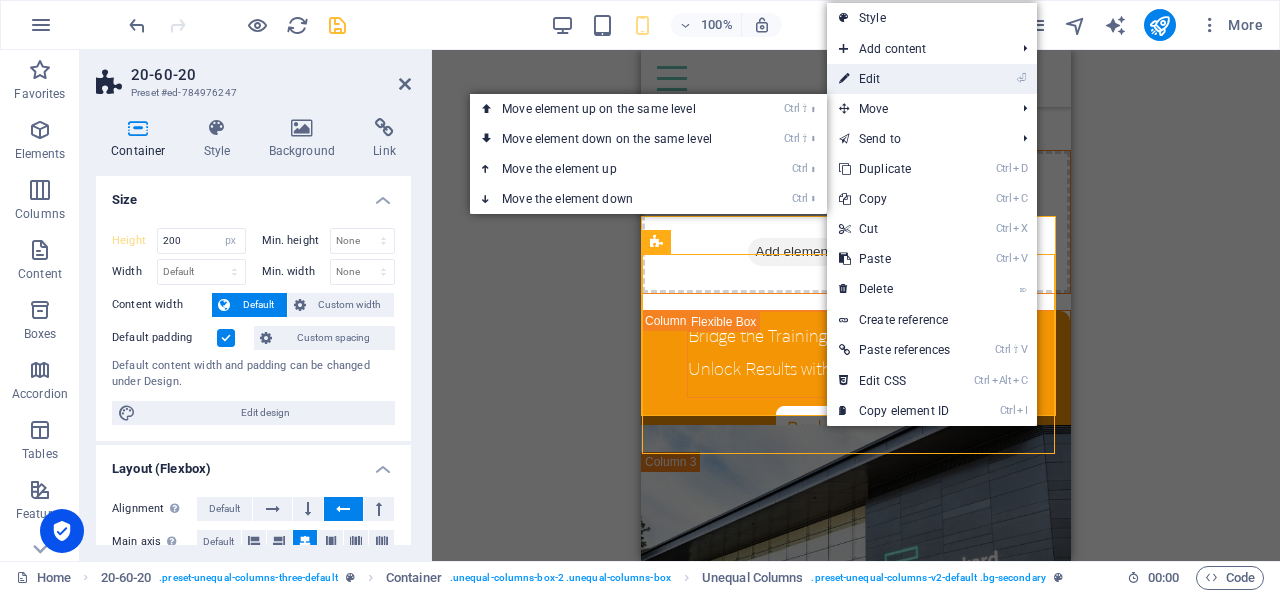 click on "⏎  Edit" at bounding box center (894, 79) 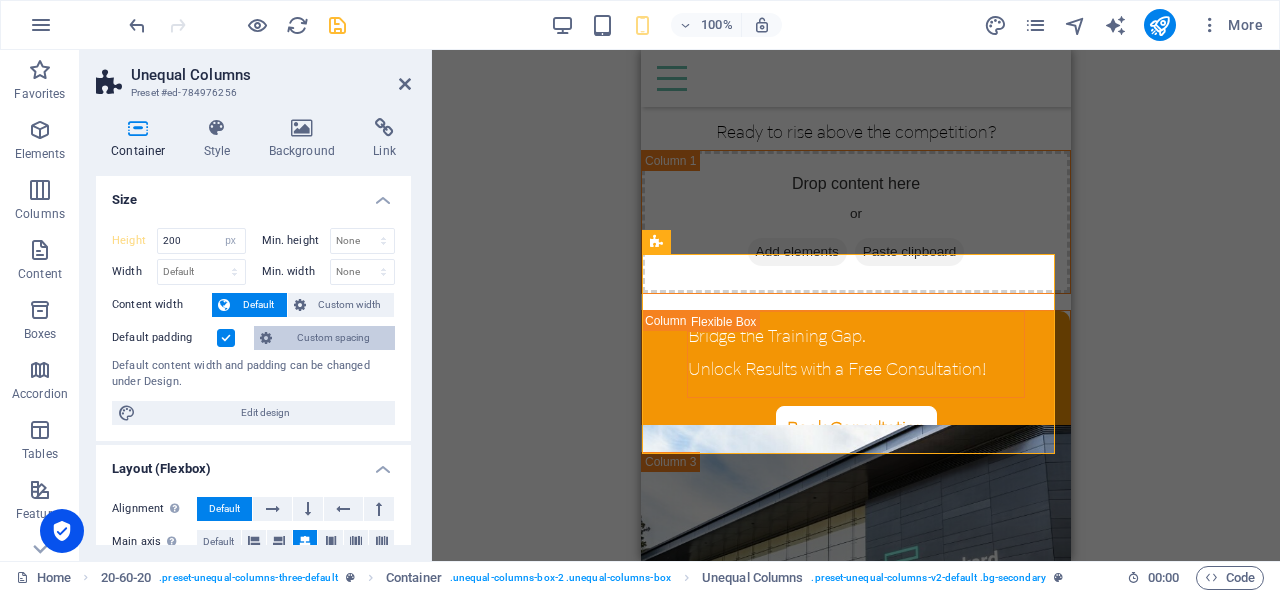 click on "Custom spacing" at bounding box center [333, 338] 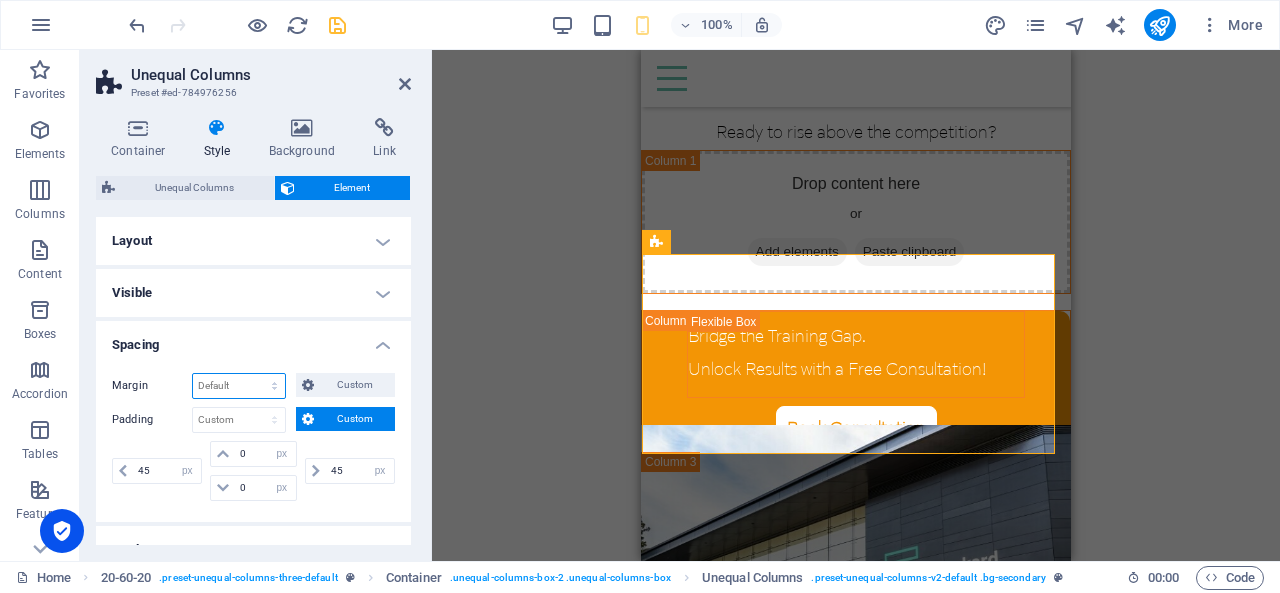 click on "Default auto px % rem vw vh Custom" at bounding box center (239, 386) 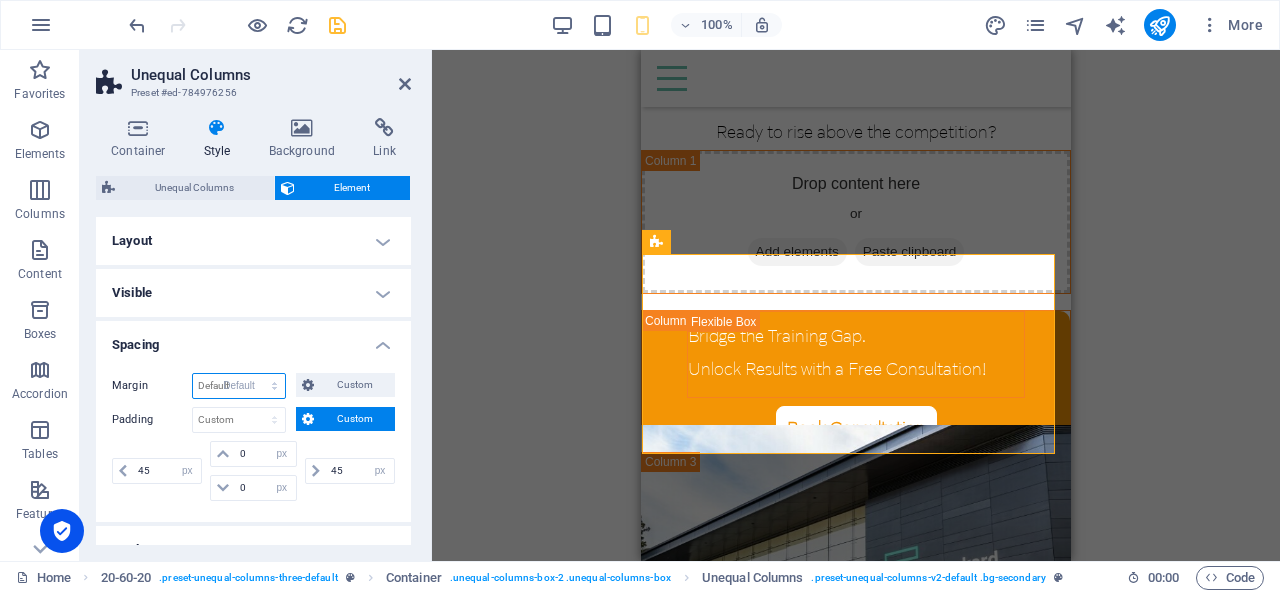 click on "Default auto px % rem vw vh Custom" at bounding box center (239, 386) 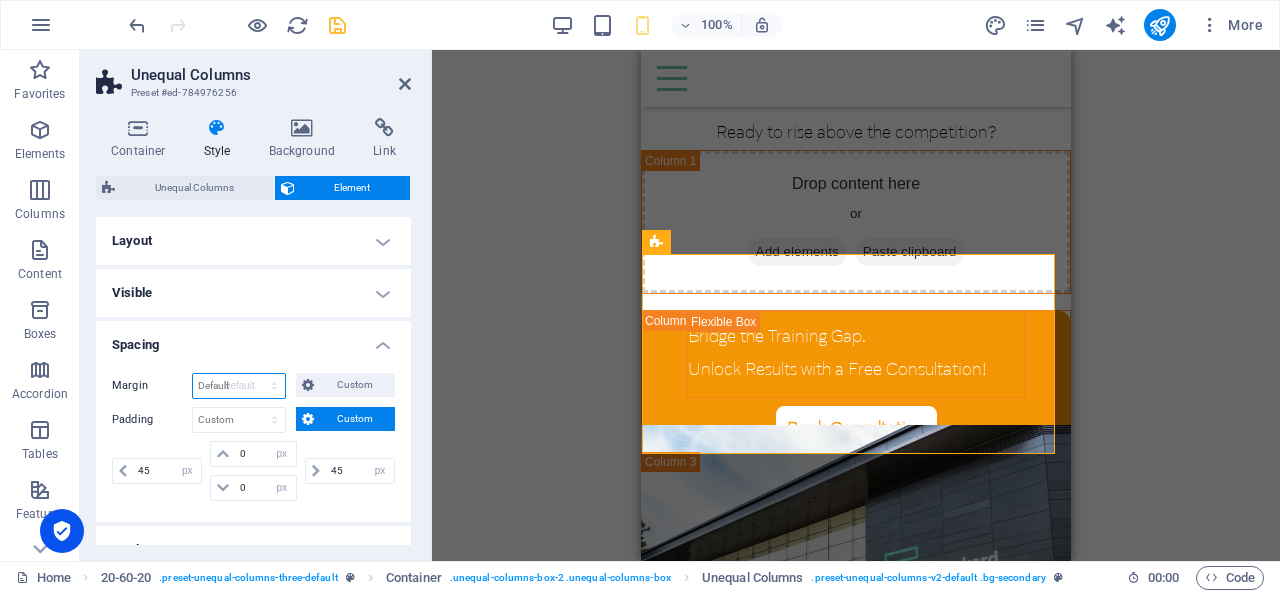 select on "DISABLED_OPTION_VALUE" 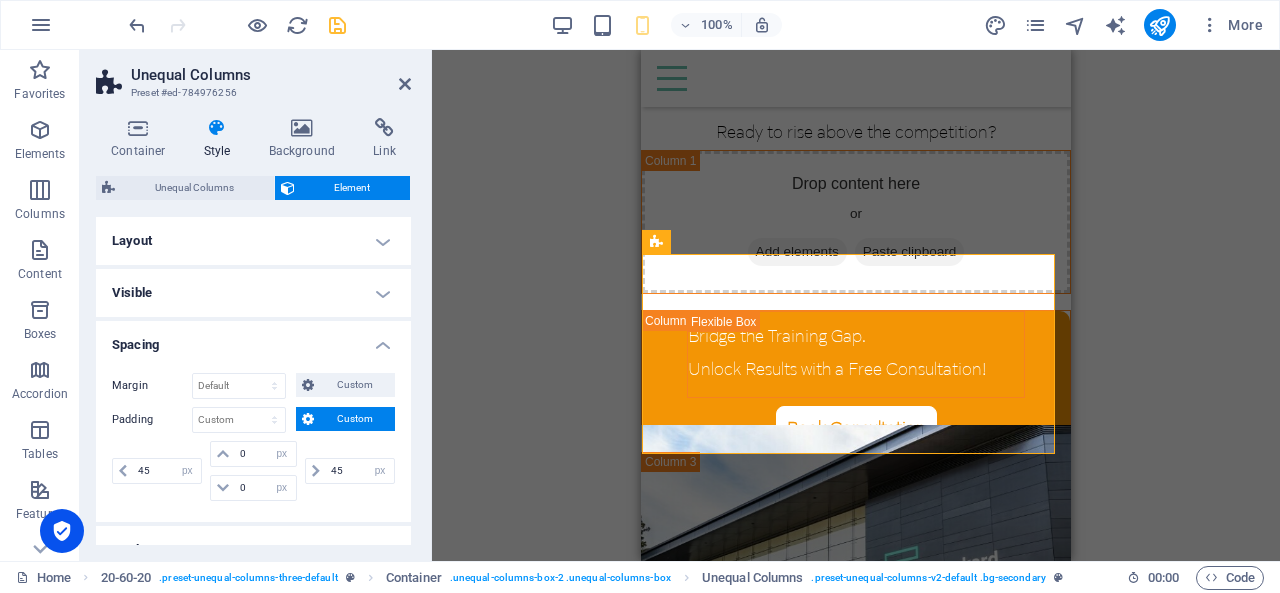 click on "Layout" at bounding box center (253, 241) 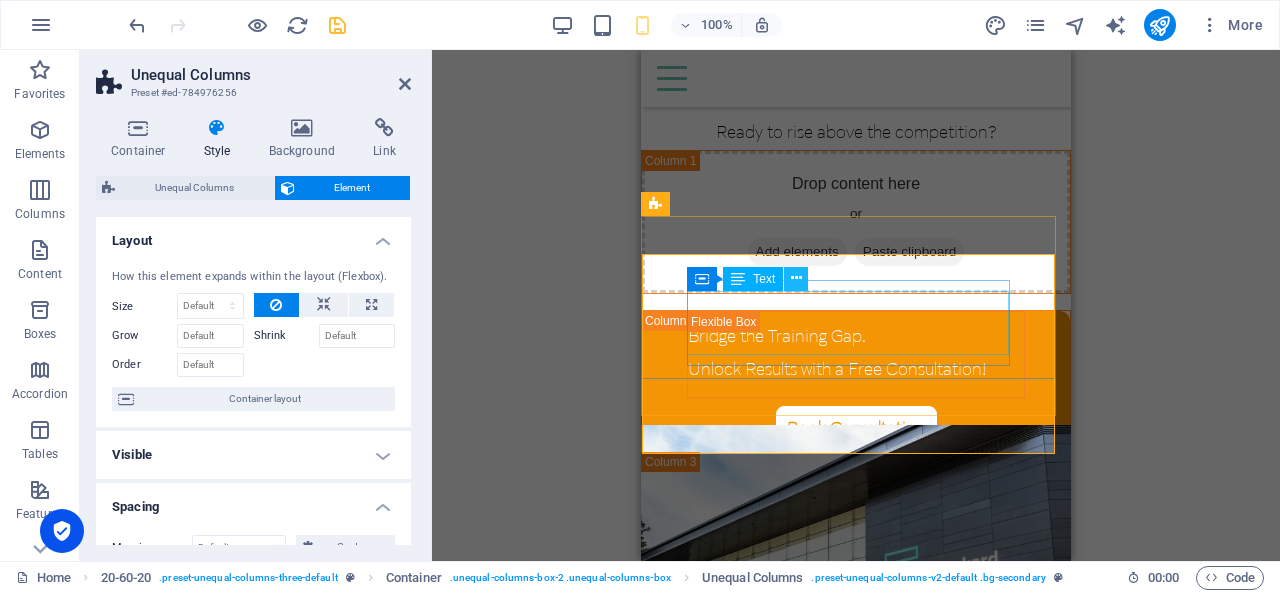 click at bounding box center [796, 278] 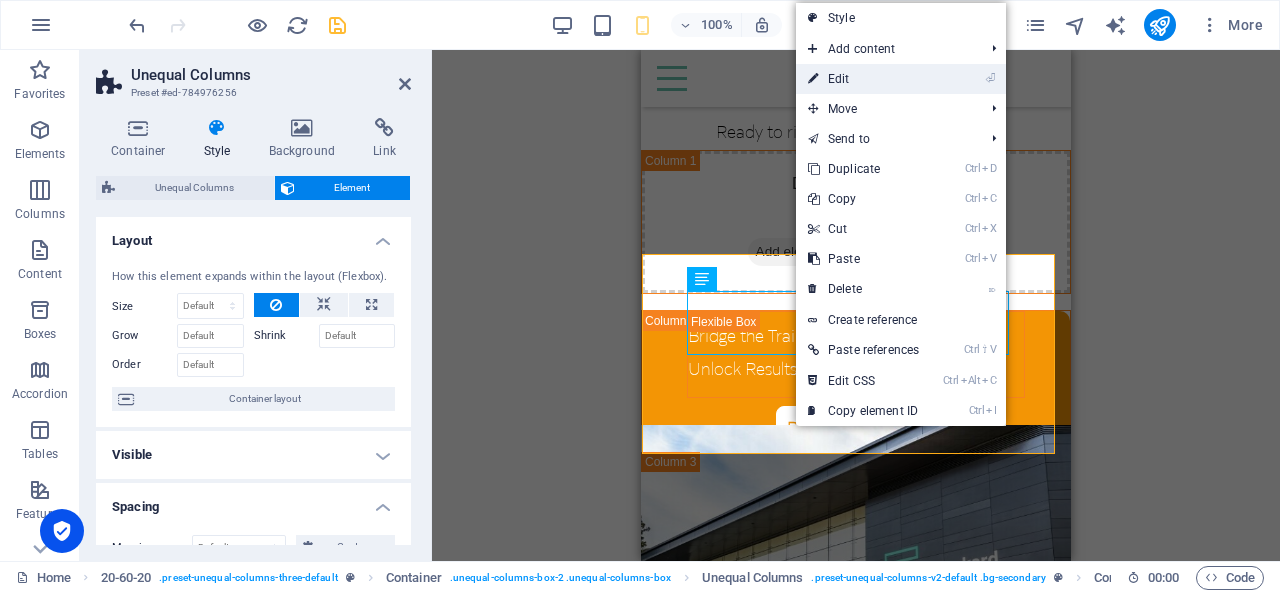 click on "⏎  Edit" at bounding box center [863, 79] 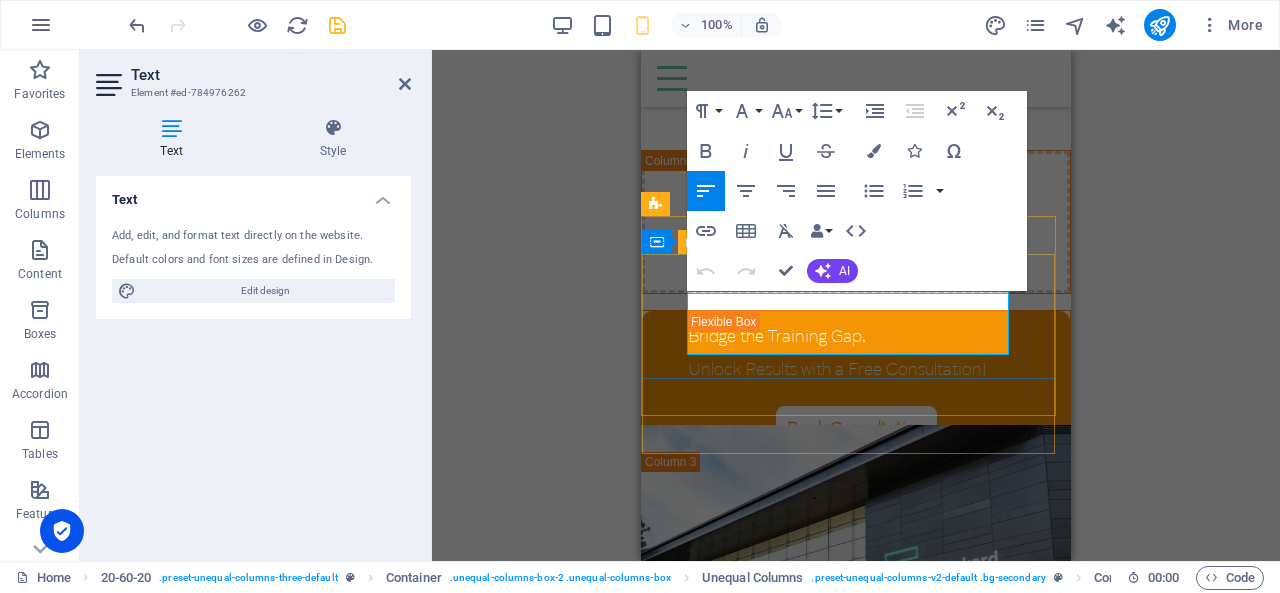 click on "Bridge the Training Gap. Unlock Results with a Free Consultation! Book Consultation" at bounding box center (856, 411) 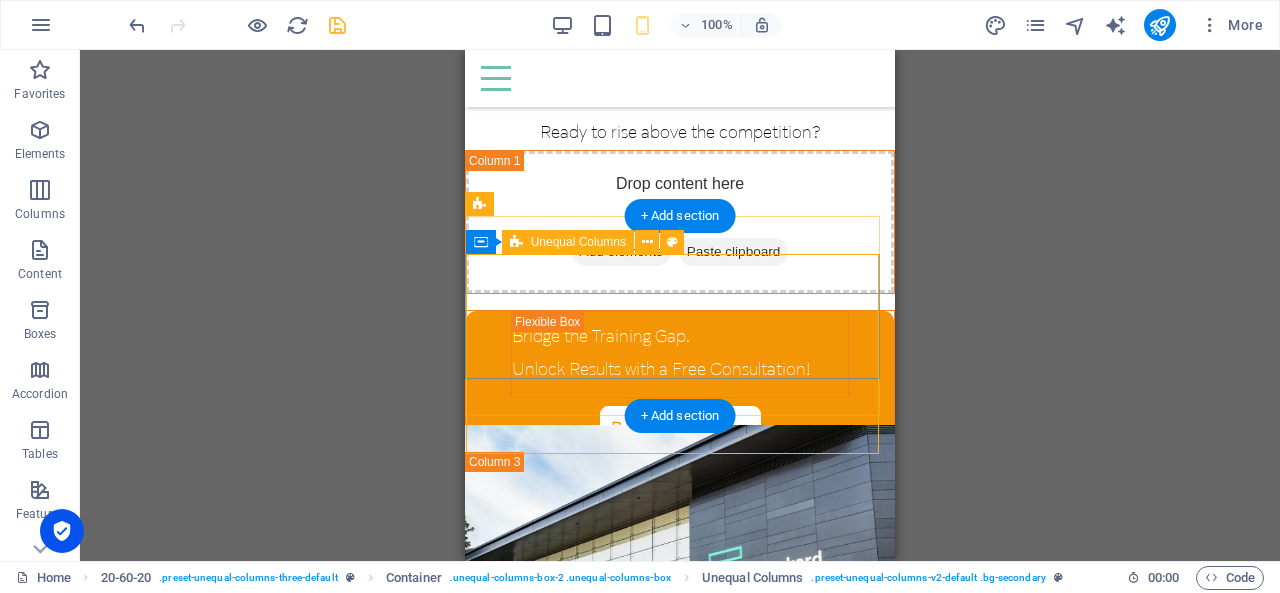 click on "Bridge the Training Gap. Unlock Results with a Free Consultation! Book Consultation" at bounding box center (680, 411) 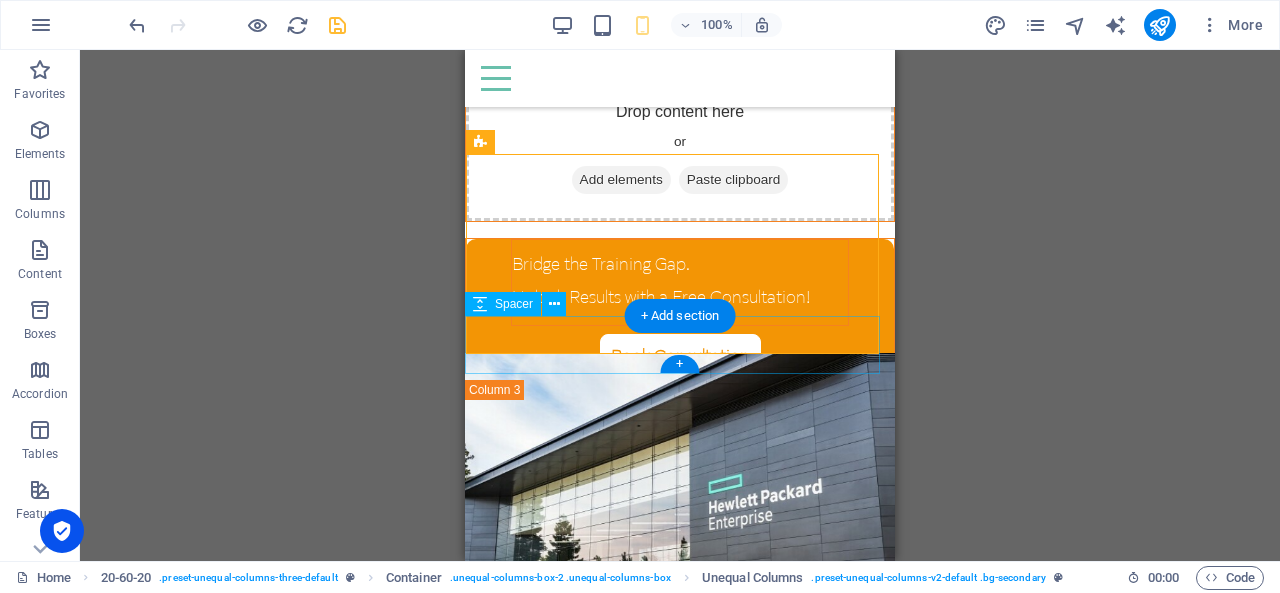 scroll, scrollTop: 3620, scrollLeft: 0, axis: vertical 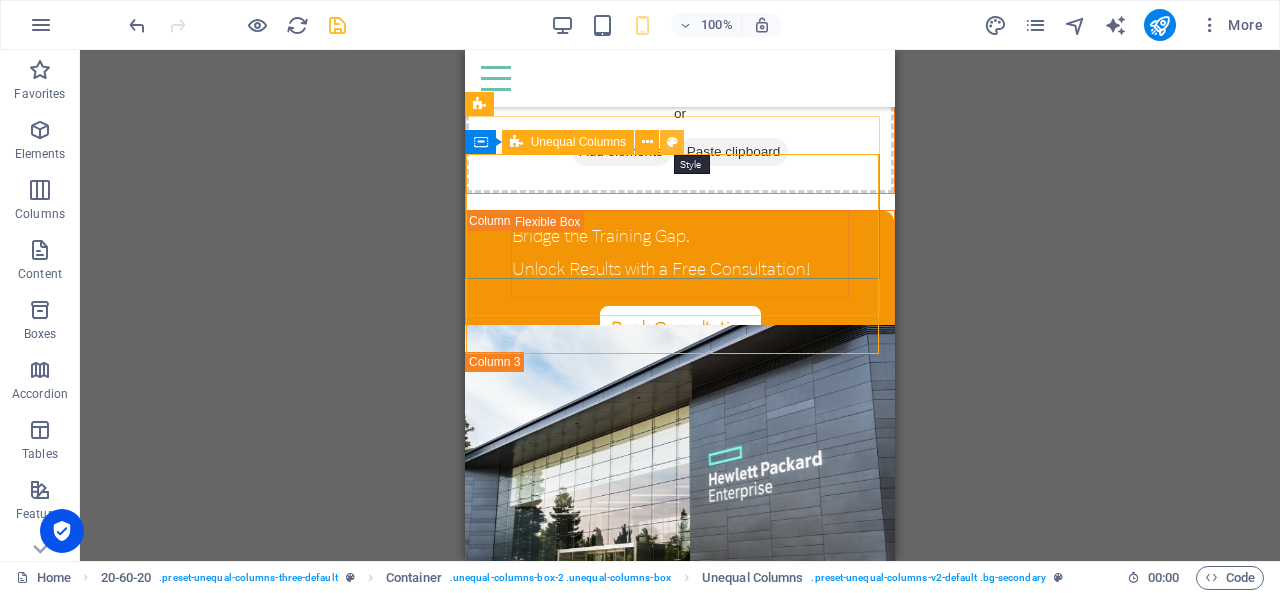 click at bounding box center [672, 142] 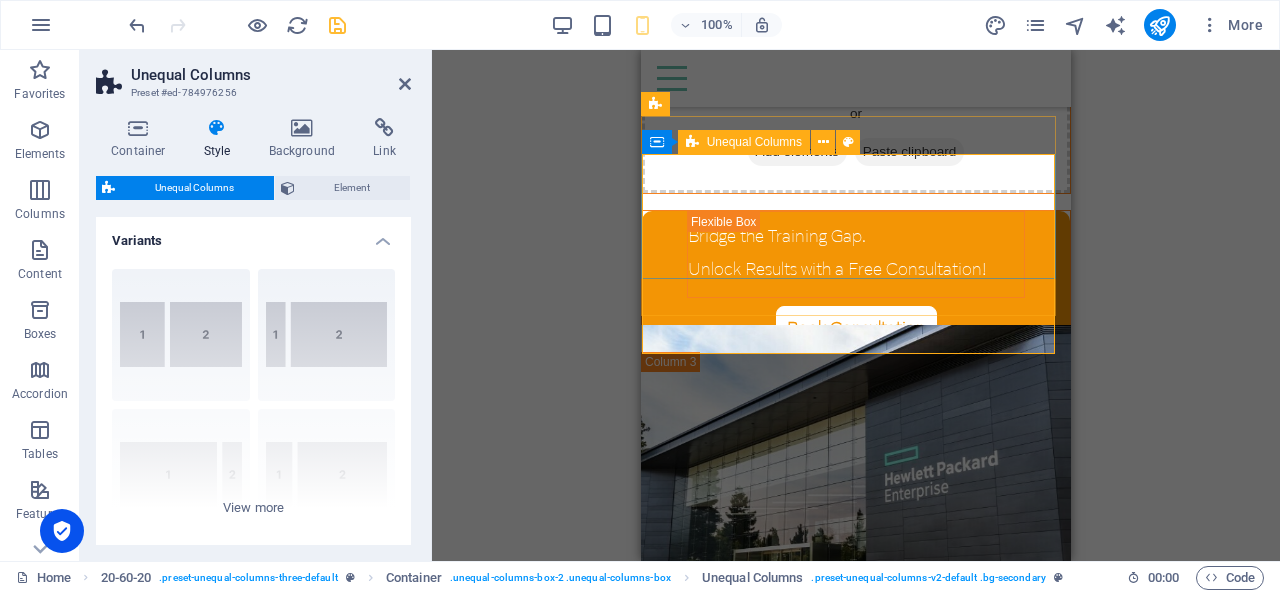 click on "Bridge the Training Gap. Unlock Results with a Free Consultation! Book Consultation" at bounding box center (856, 311) 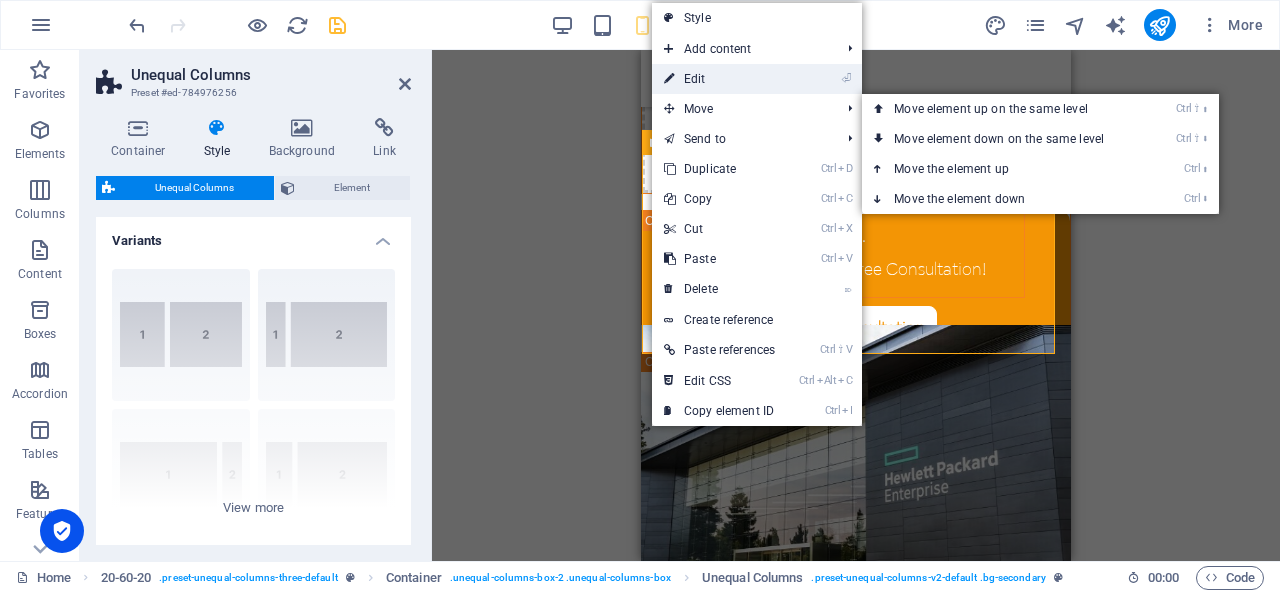 click on "⏎  Edit" at bounding box center [719, 79] 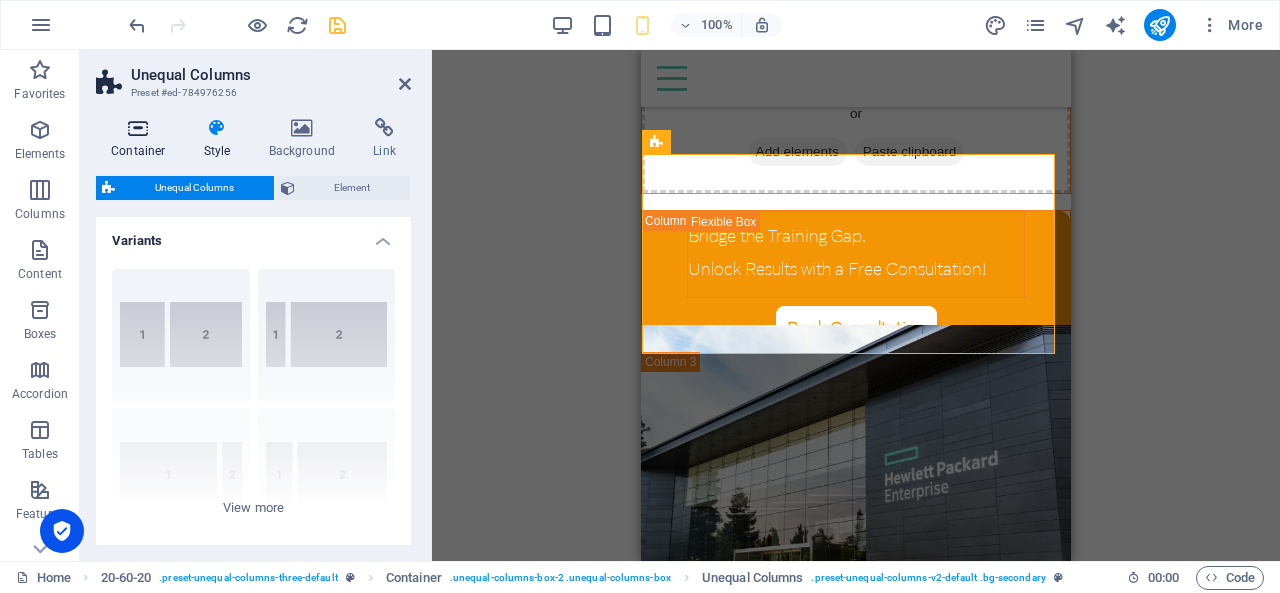 click on "Container" at bounding box center (142, 139) 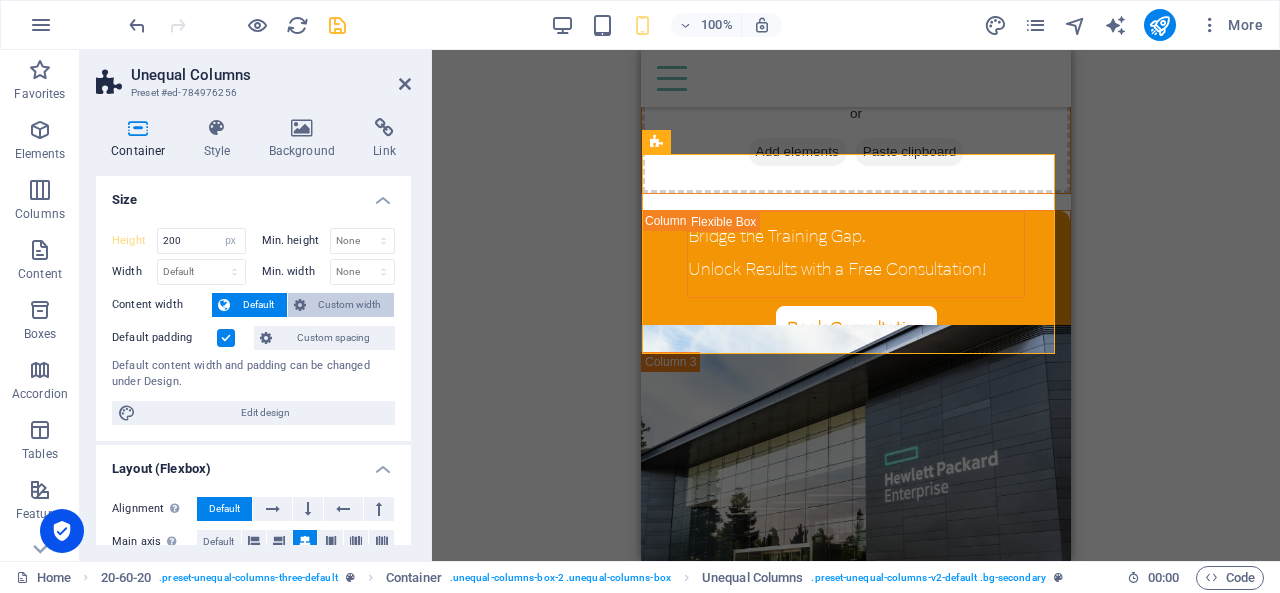 click on "Custom width" at bounding box center (350, 305) 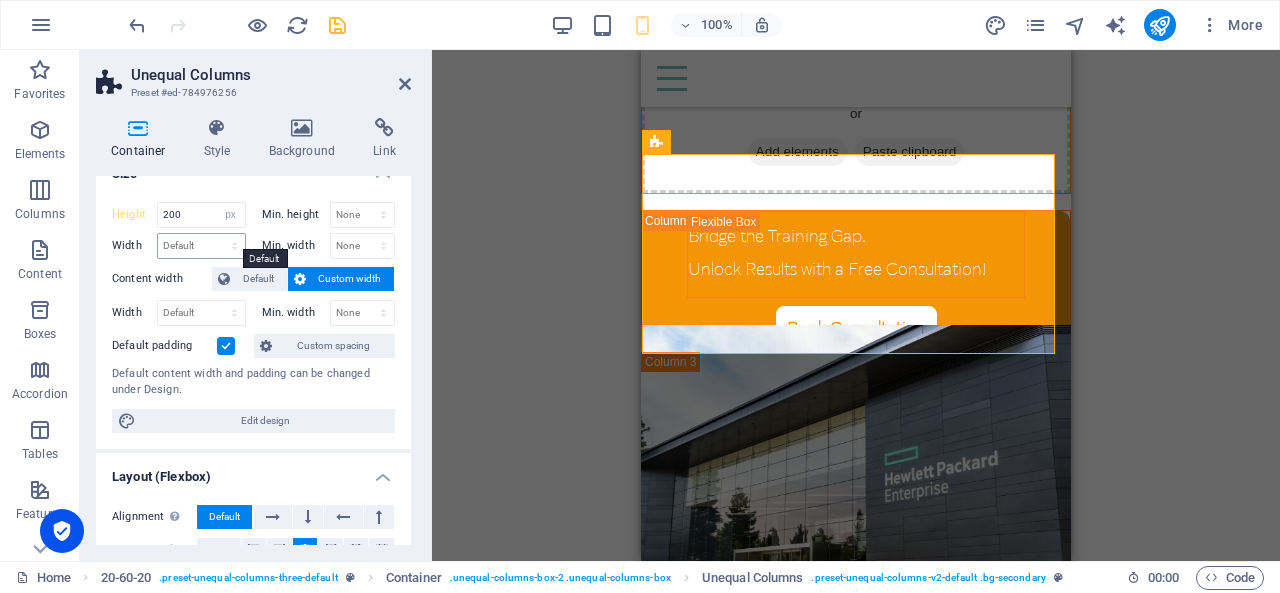 scroll, scrollTop: 0, scrollLeft: 0, axis: both 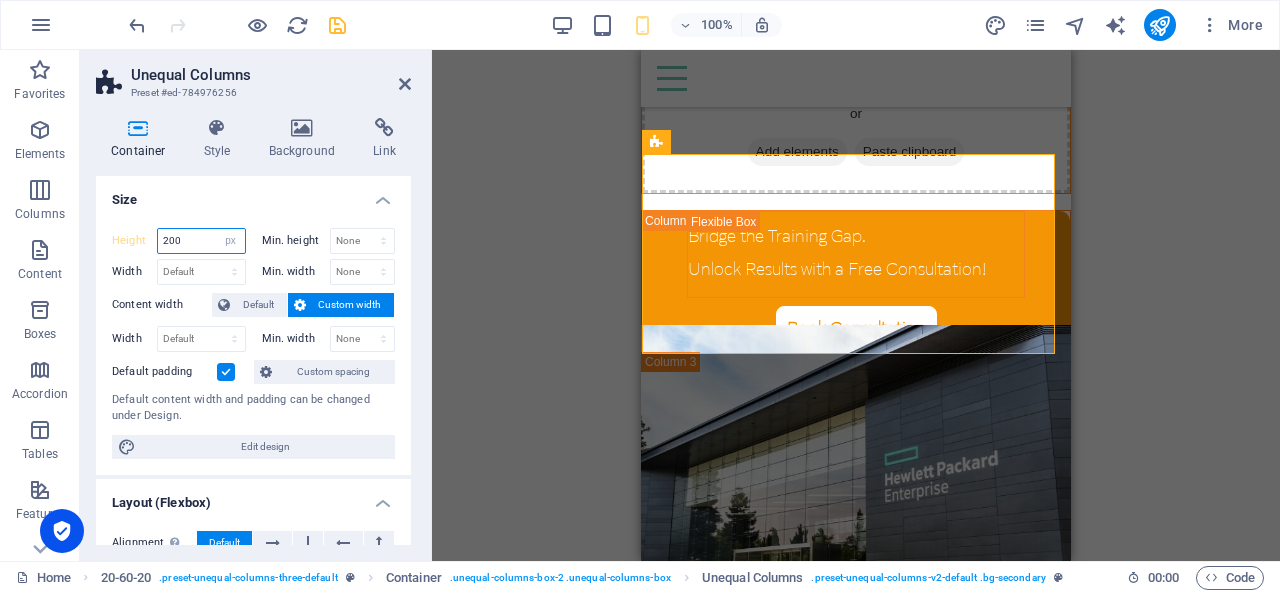 drag, startPoint x: 184, startPoint y: 242, endPoint x: 159, endPoint y: 243, distance: 25.019993 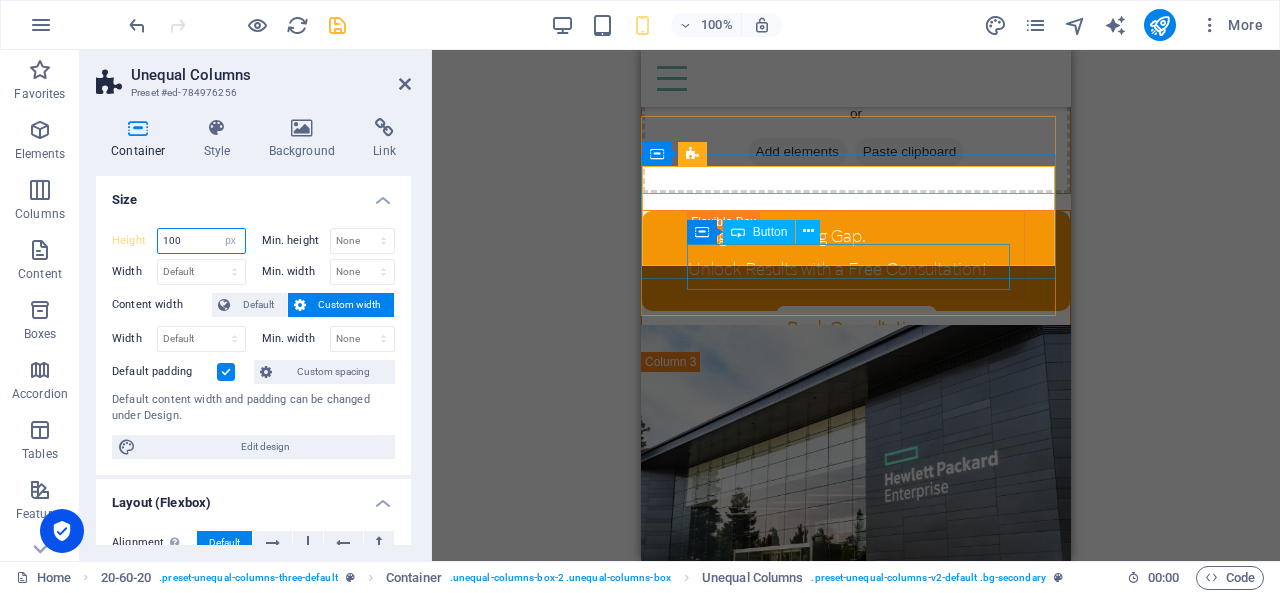 type on "100" 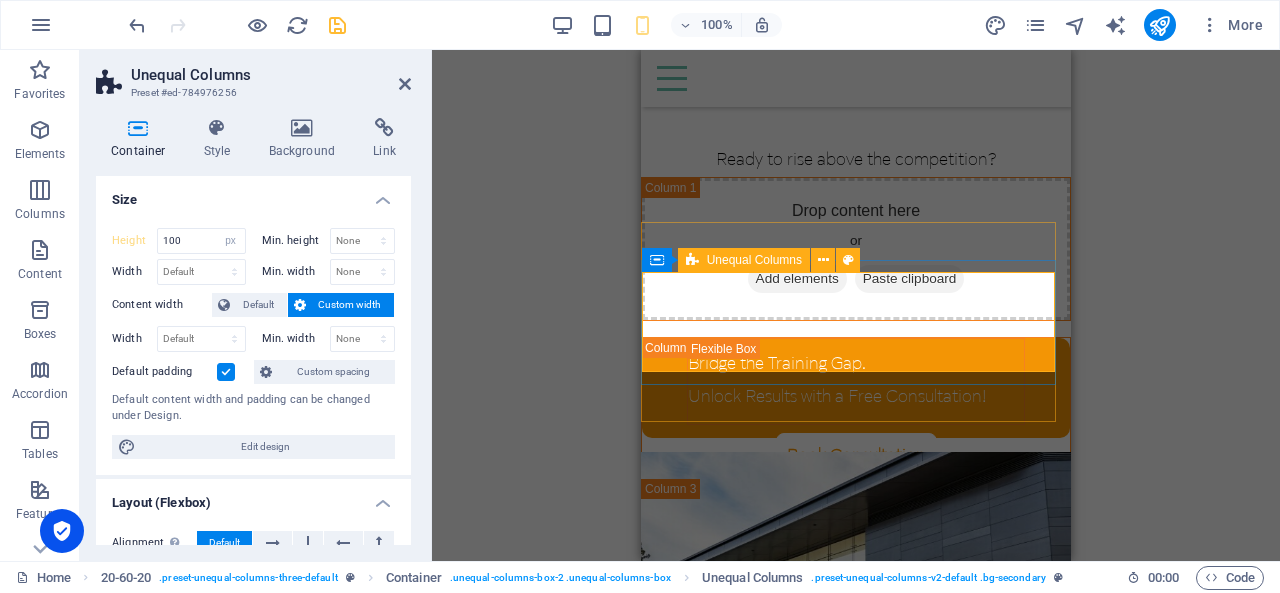 scroll, scrollTop: 3520, scrollLeft: 0, axis: vertical 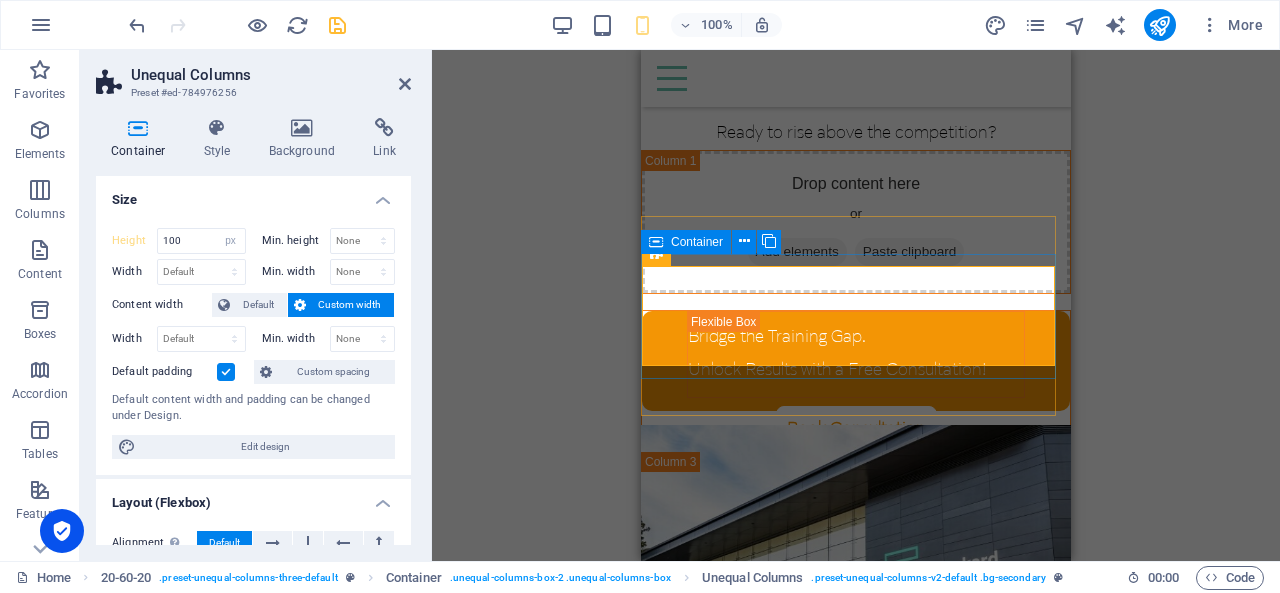 click on "Bridge the Training Gap. Unlock Results with a Free Consultation! Book Consultation" at bounding box center (856, 372) 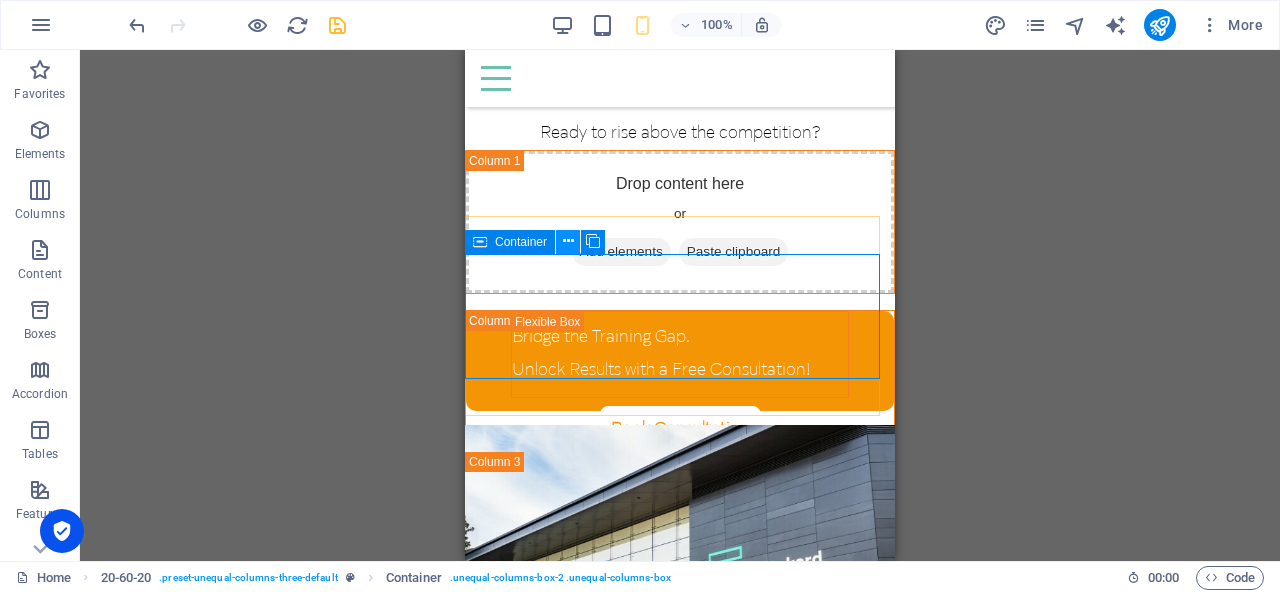 click at bounding box center [568, 241] 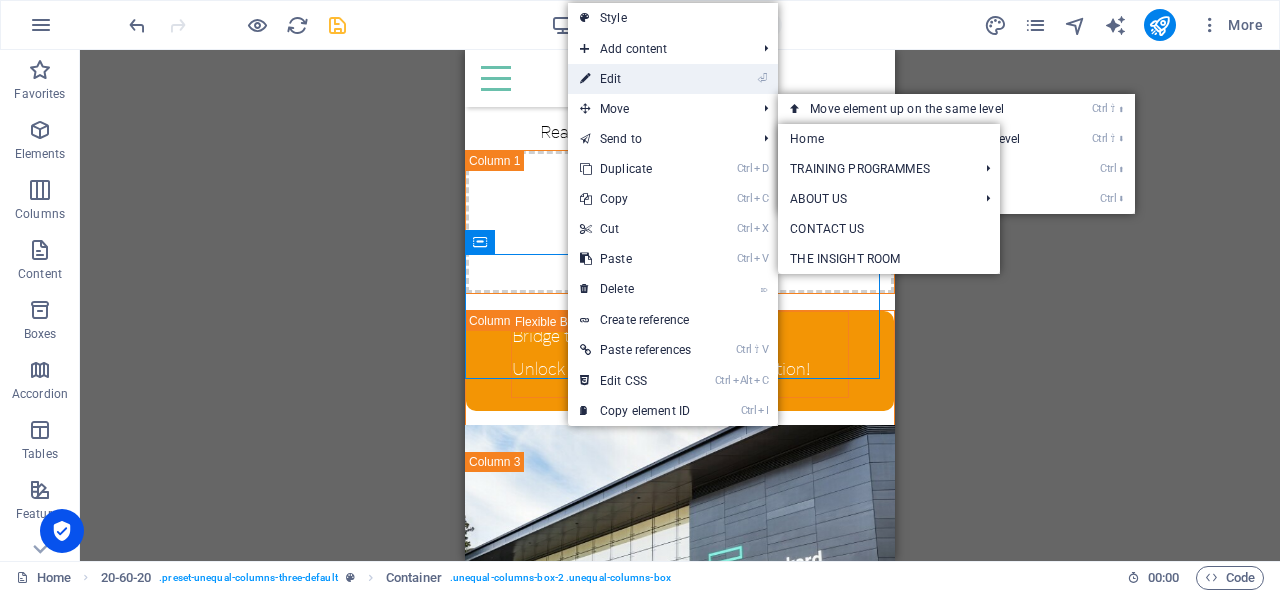 click on "⏎  Edit" at bounding box center (635, 79) 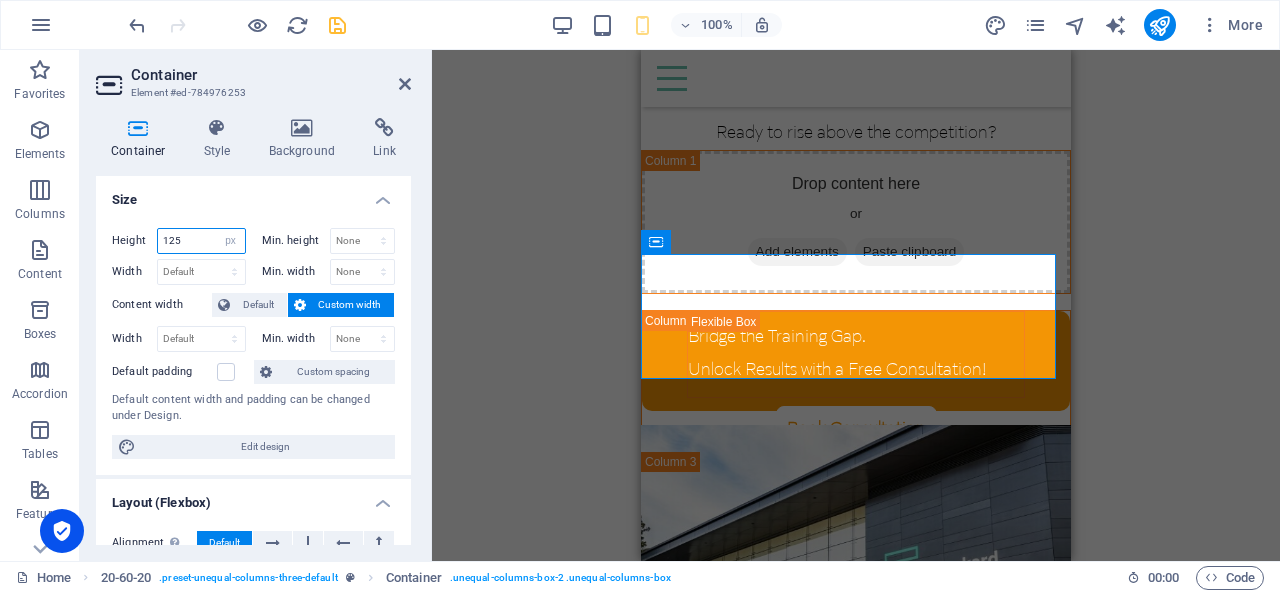 click on "125" at bounding box center [201, 241] 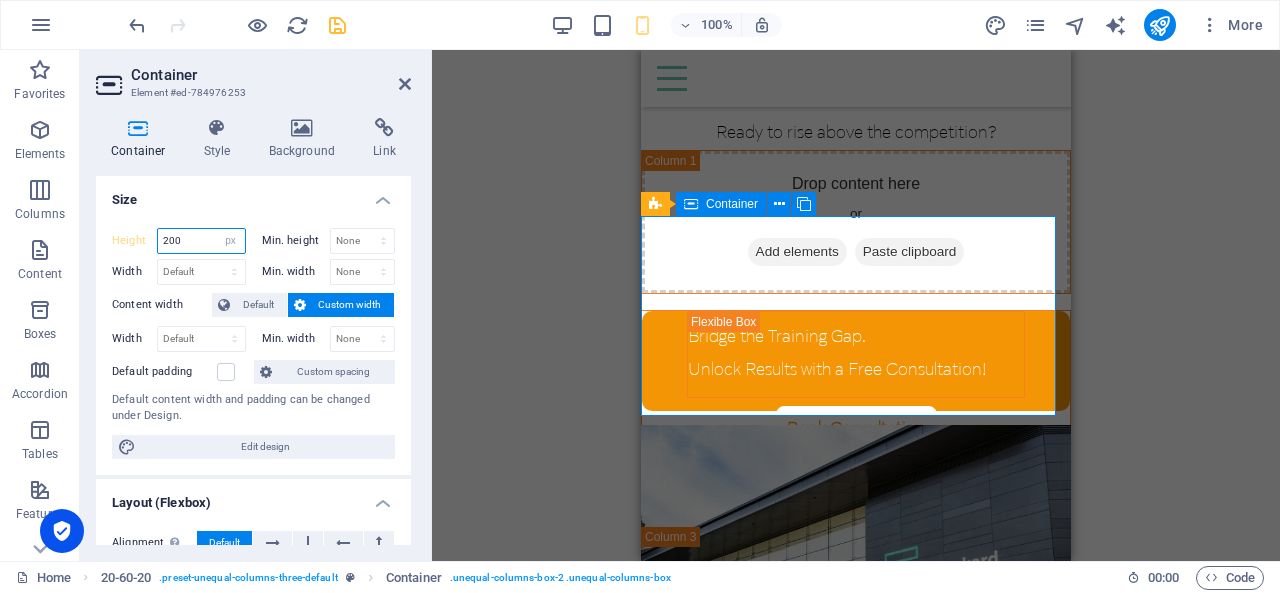 type on "200" 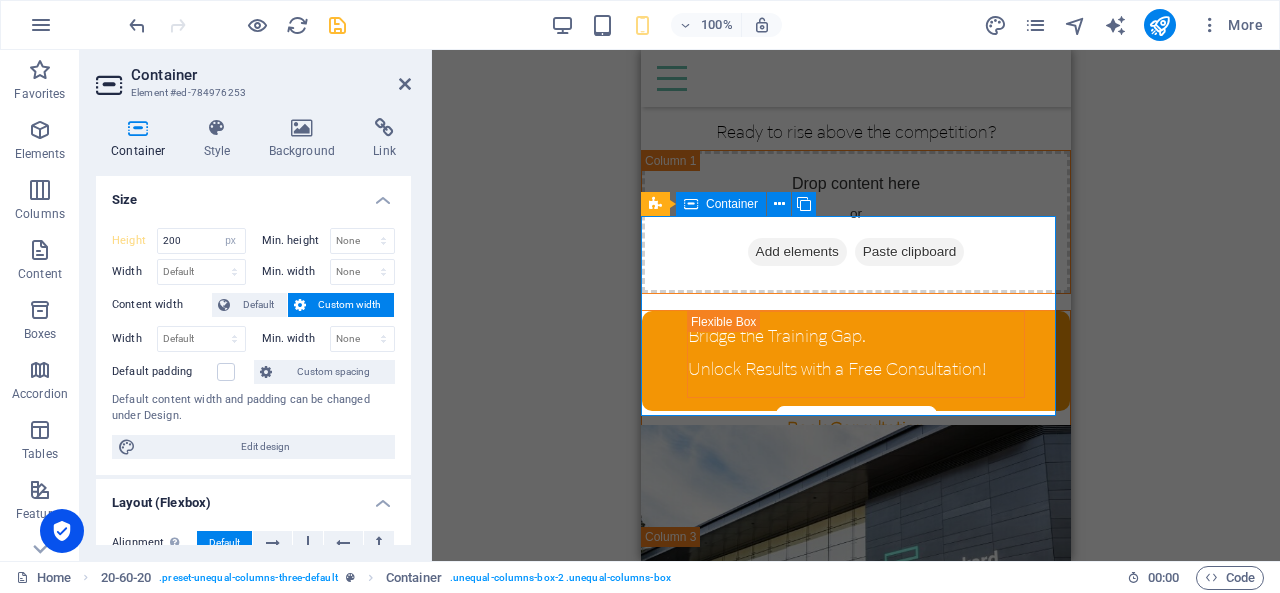 click on "Bridge the Training Gap. Unlock Results with a Free Consultation! Book Consultation" at bounding box center (856, 410) 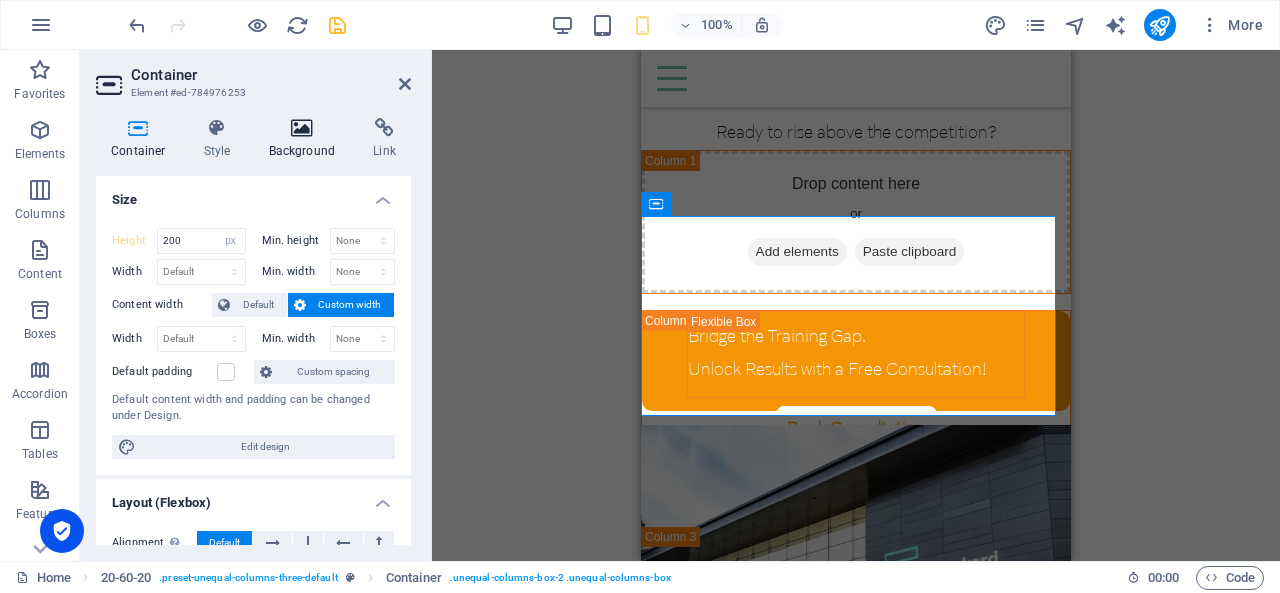 click on "Background" at bounding box center (306, 139) 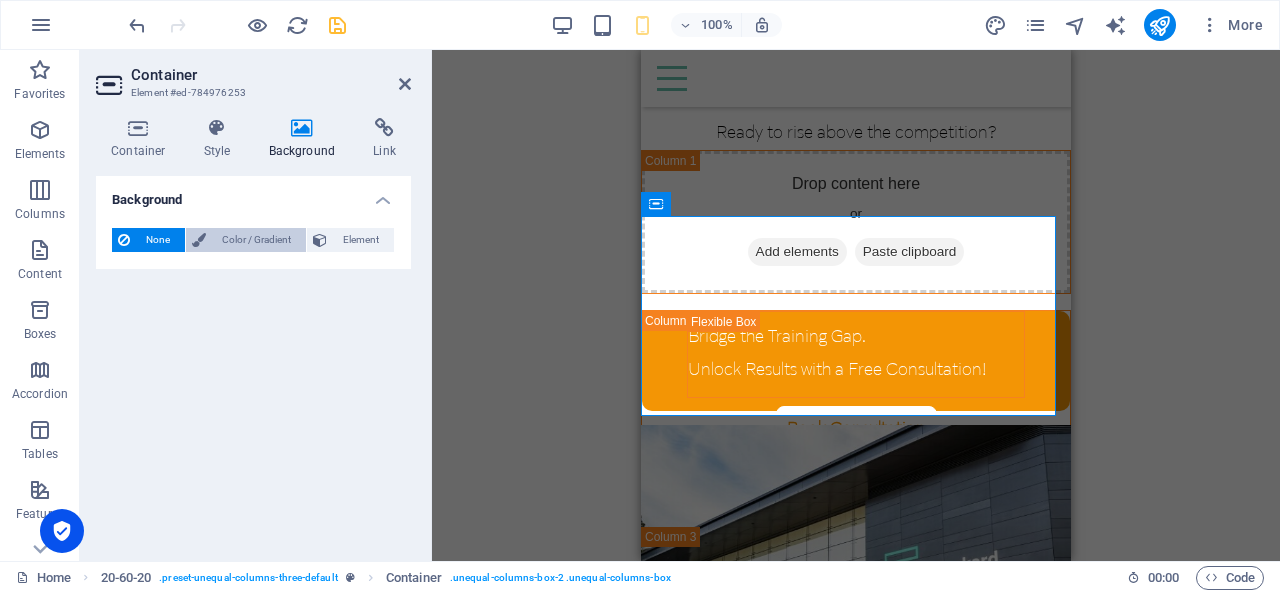 click on "Color / Gradient" at bounding box center [256, 240] 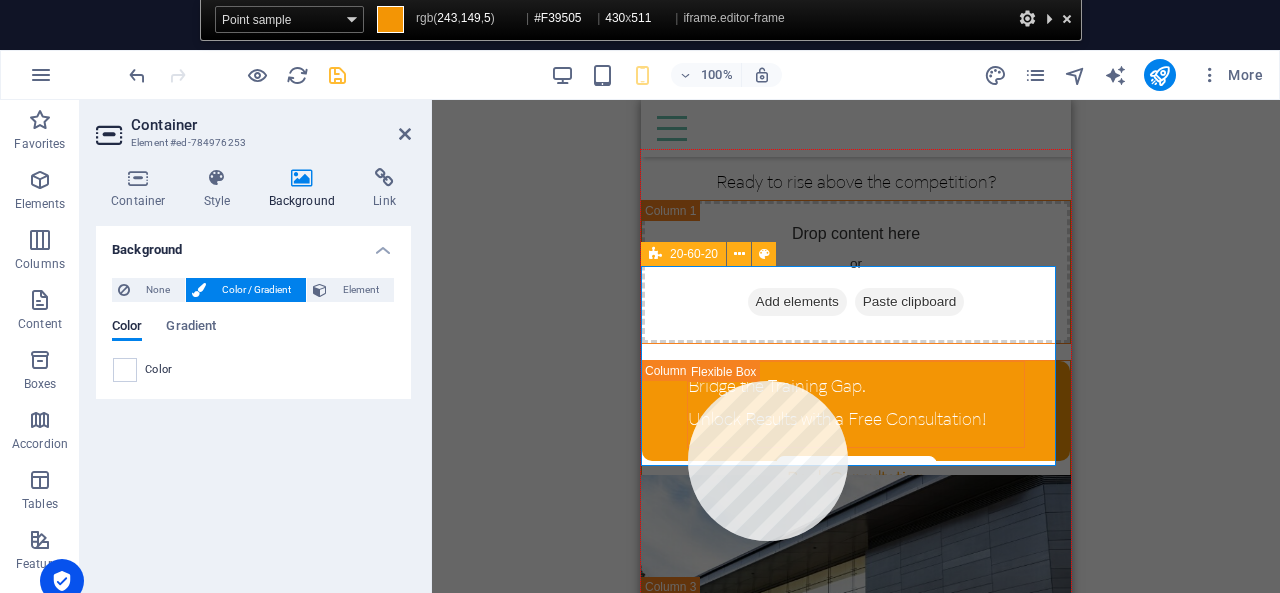 click at bounding box center [856, 405] 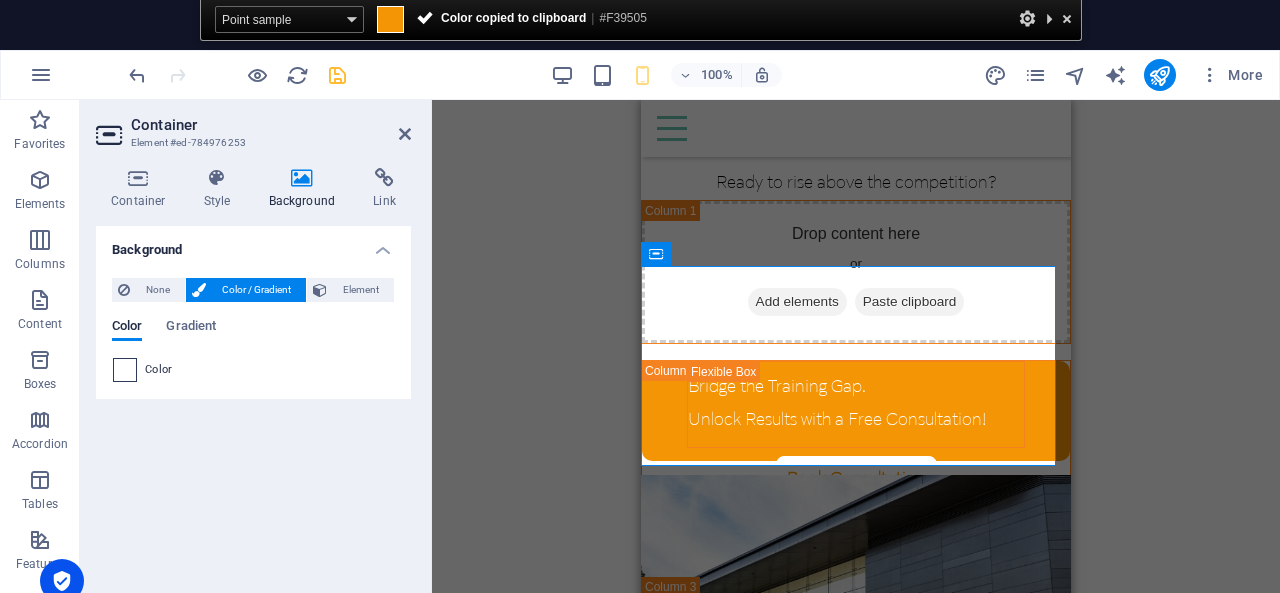 click at bounding box center (125, 370) 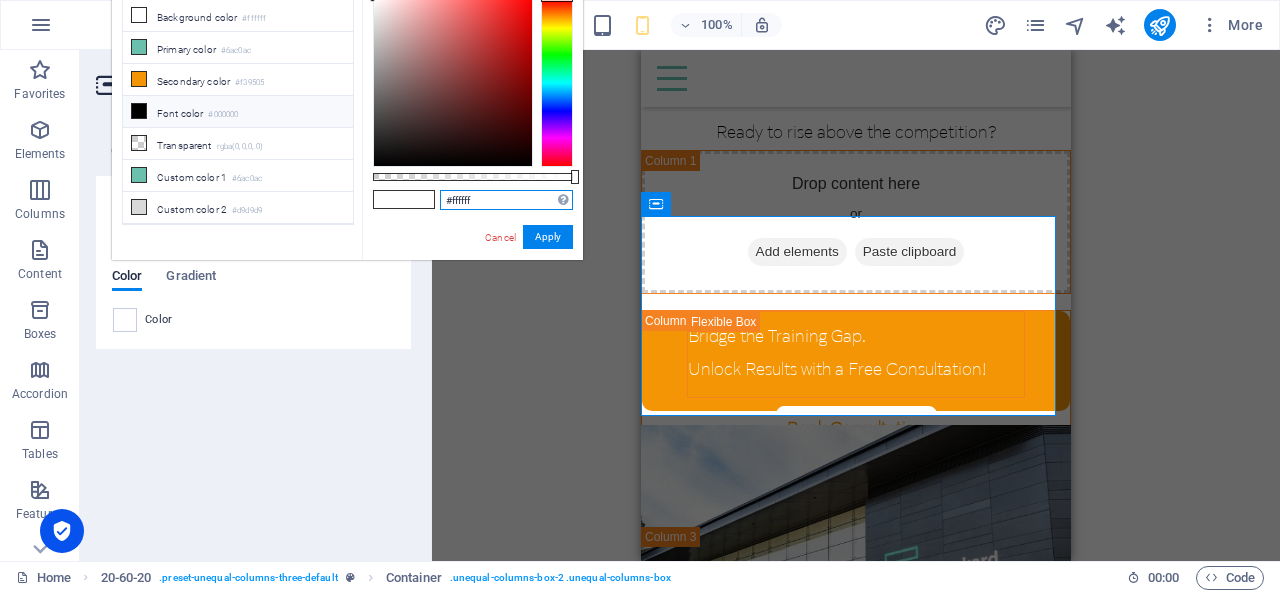 click on "#ffffff" at bounding box center (506, 200) 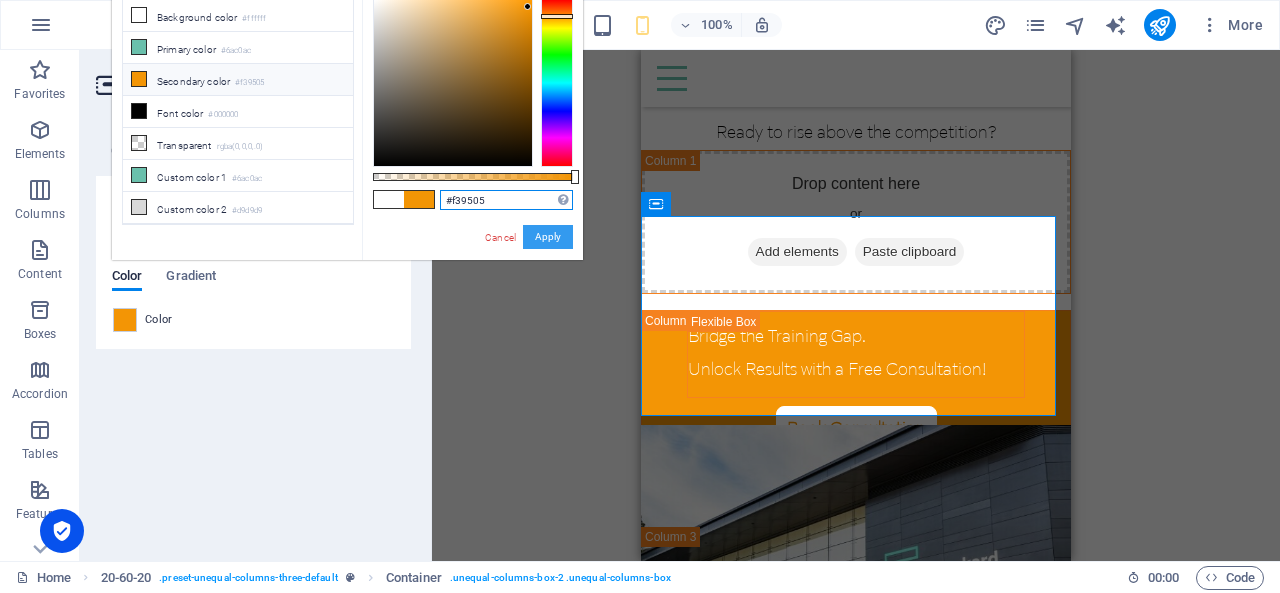 type on "#f39505" 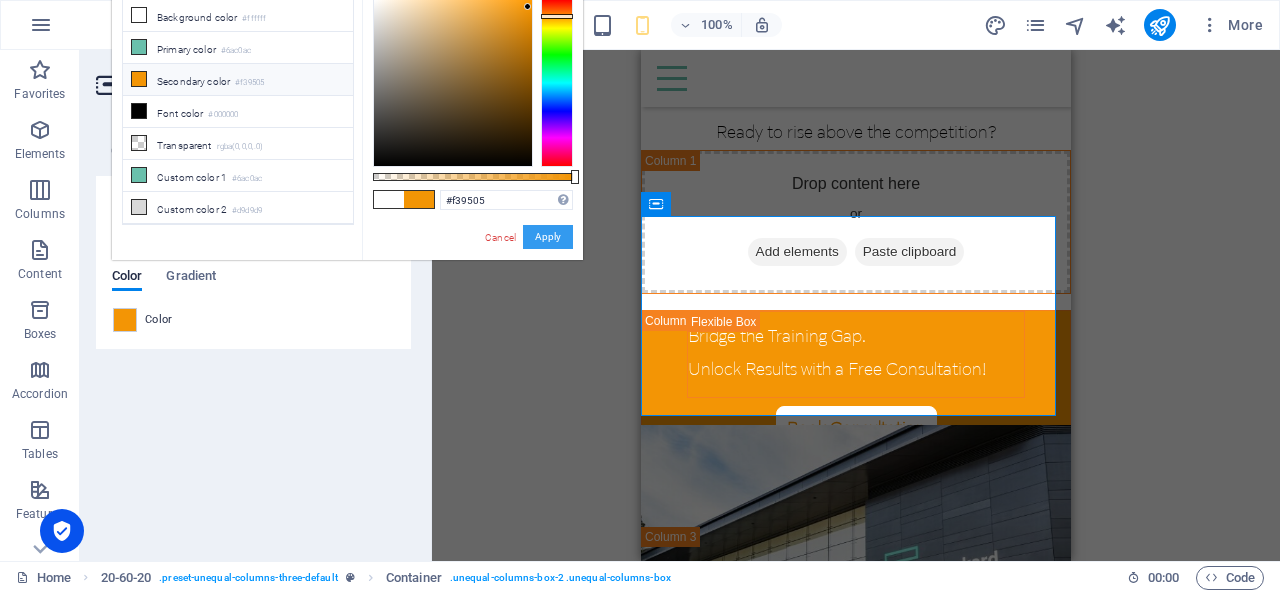 click on "Apply" at bounding box center [548, 237] 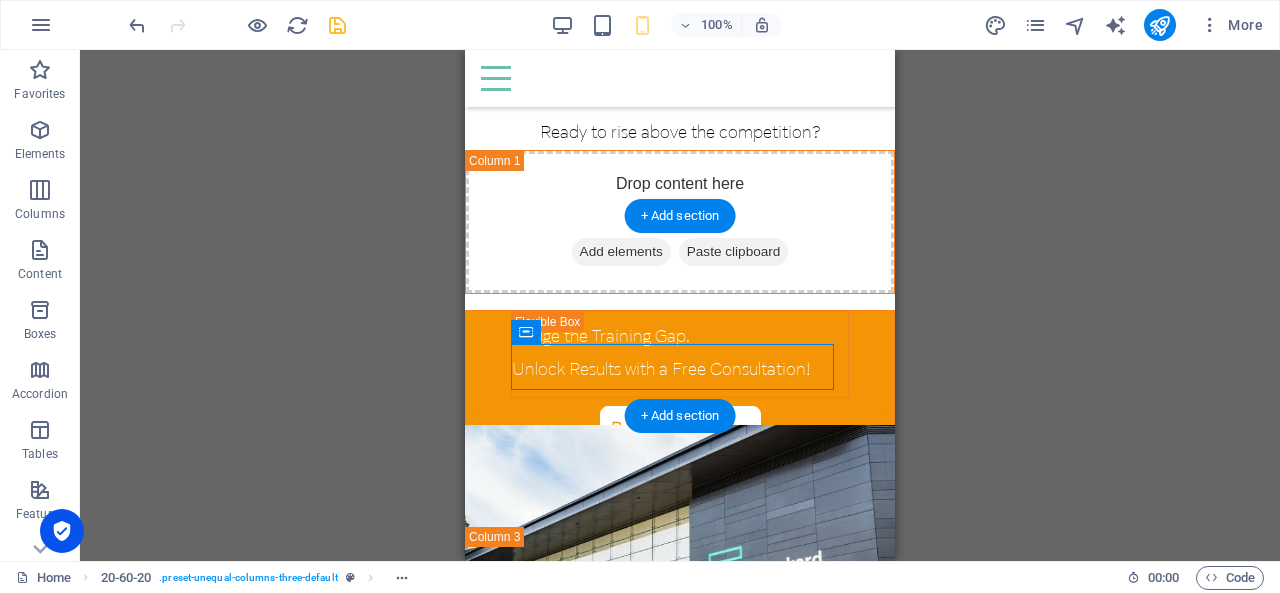 drag, startPoint x: 1175, startPoint y: 381, endPoint x: 684, endPoint y: 348, distance: 492.1077 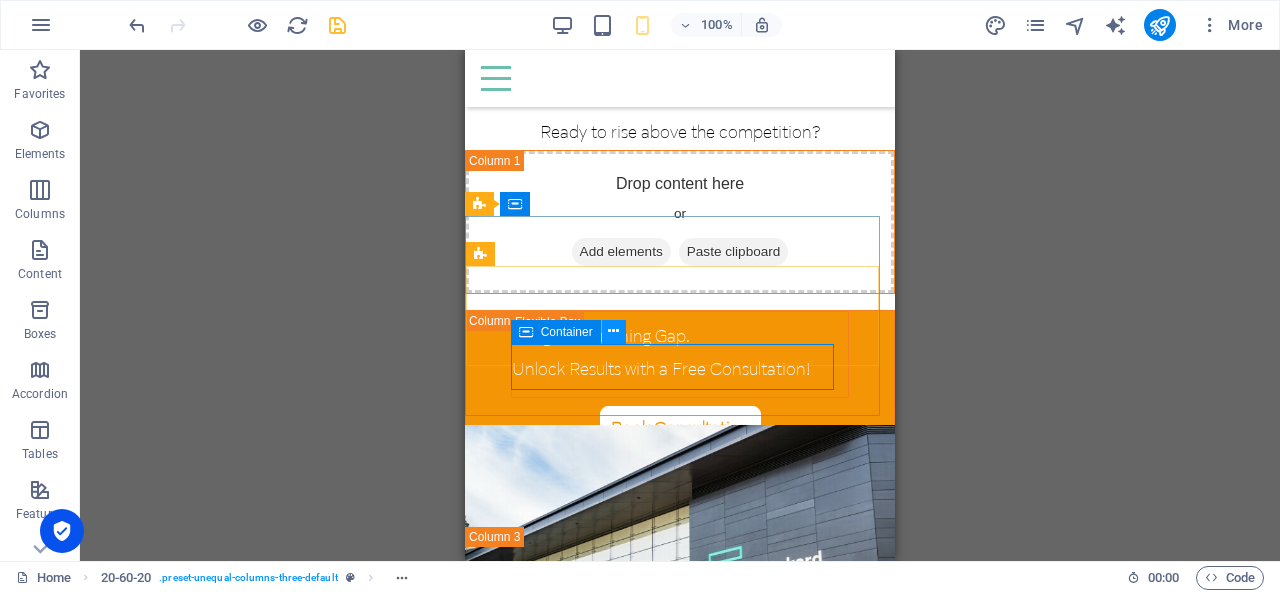 click at bounding box center [613, 331] 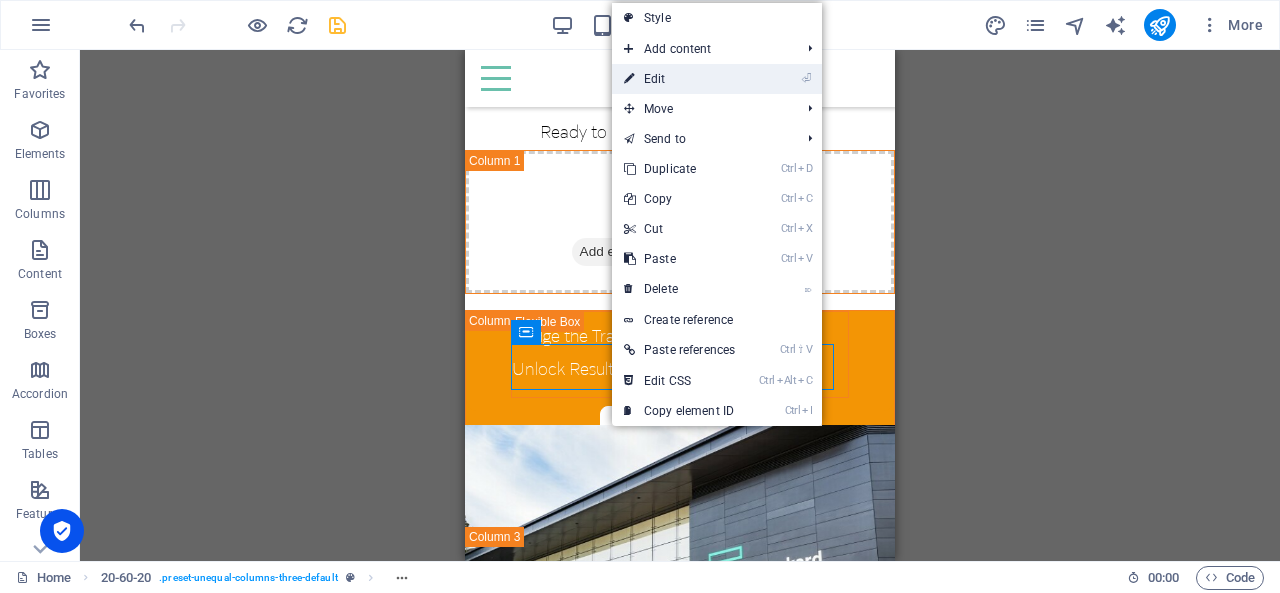 click on "⏎  Edit" at bounding box center (679, 79) 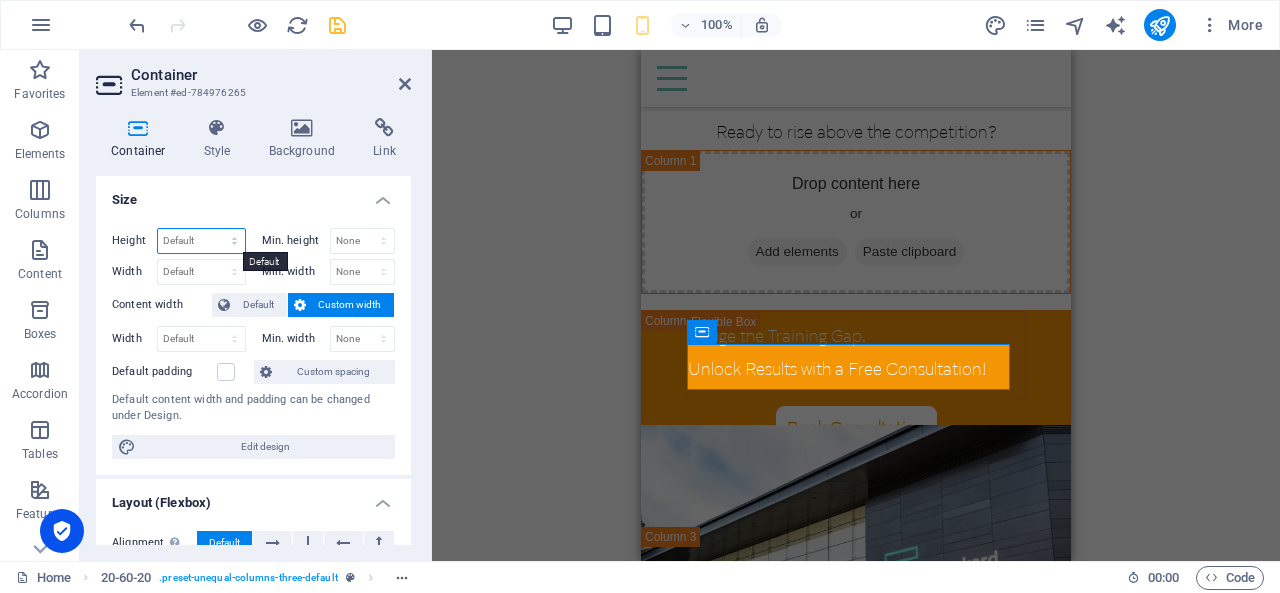 click on "Default px rem % vh vw" at bounding box center (201, 241) 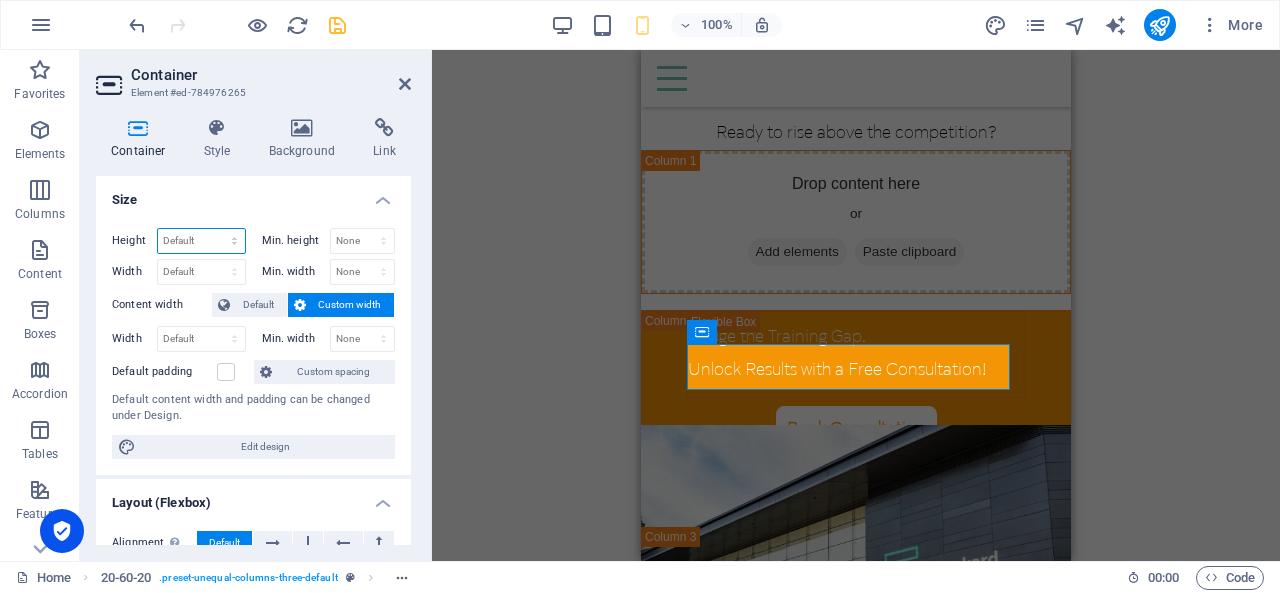 select on "px" 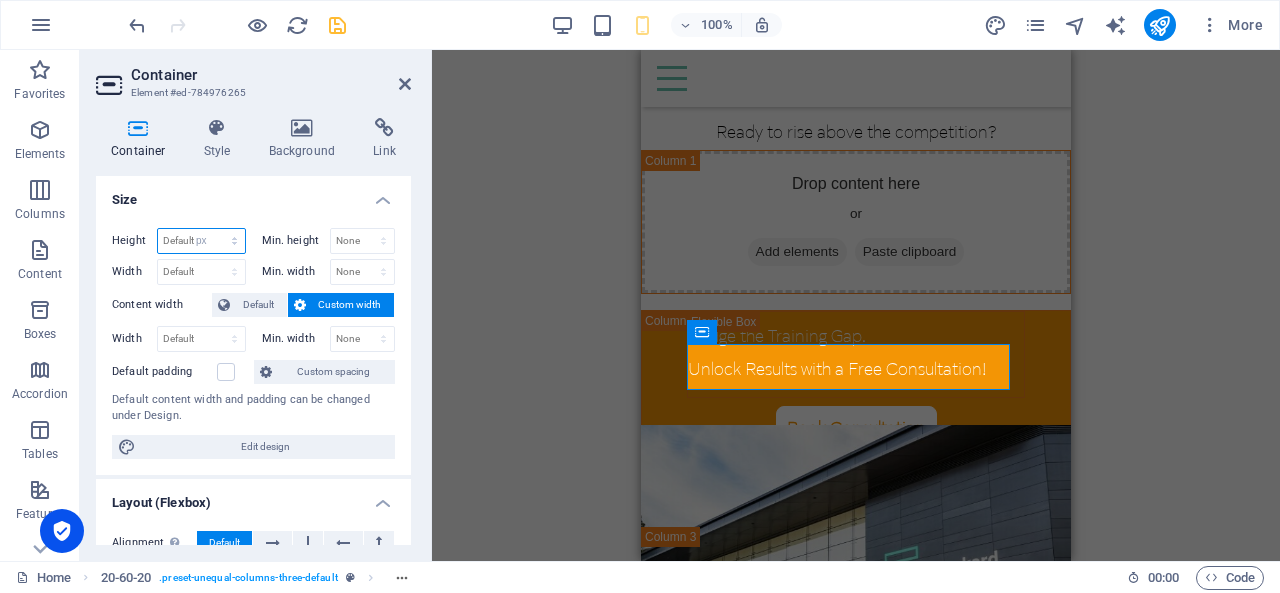 click on "Default px rem % vh vw" at bounding box center [201, 241] 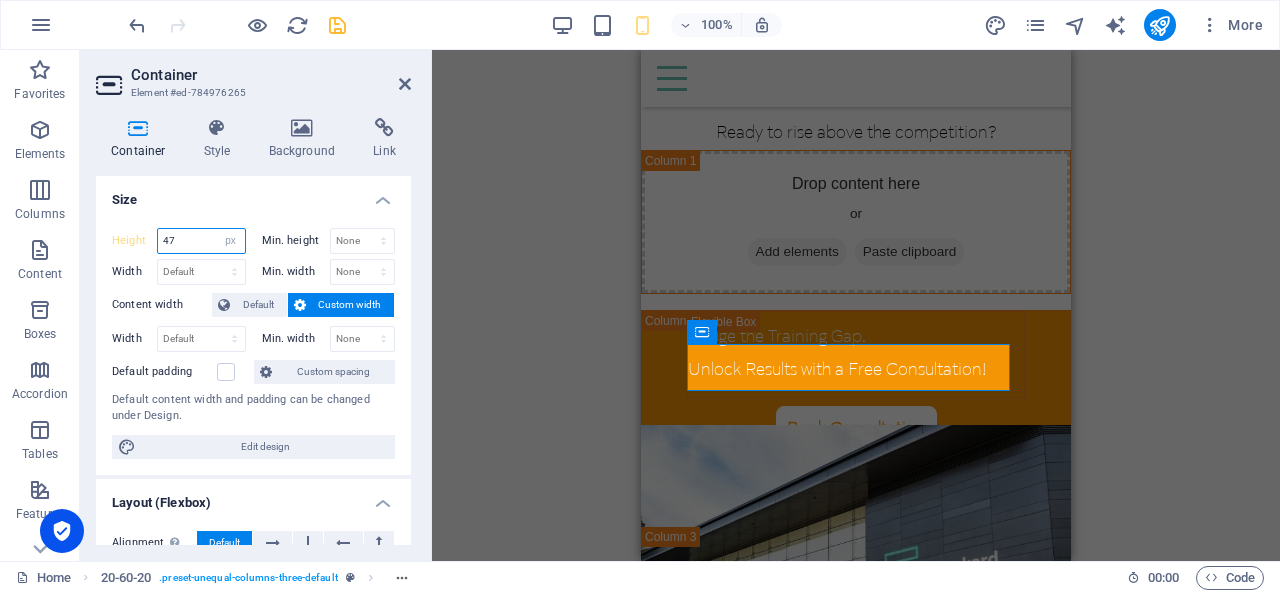click on "47" at bounding box center (201, 241) 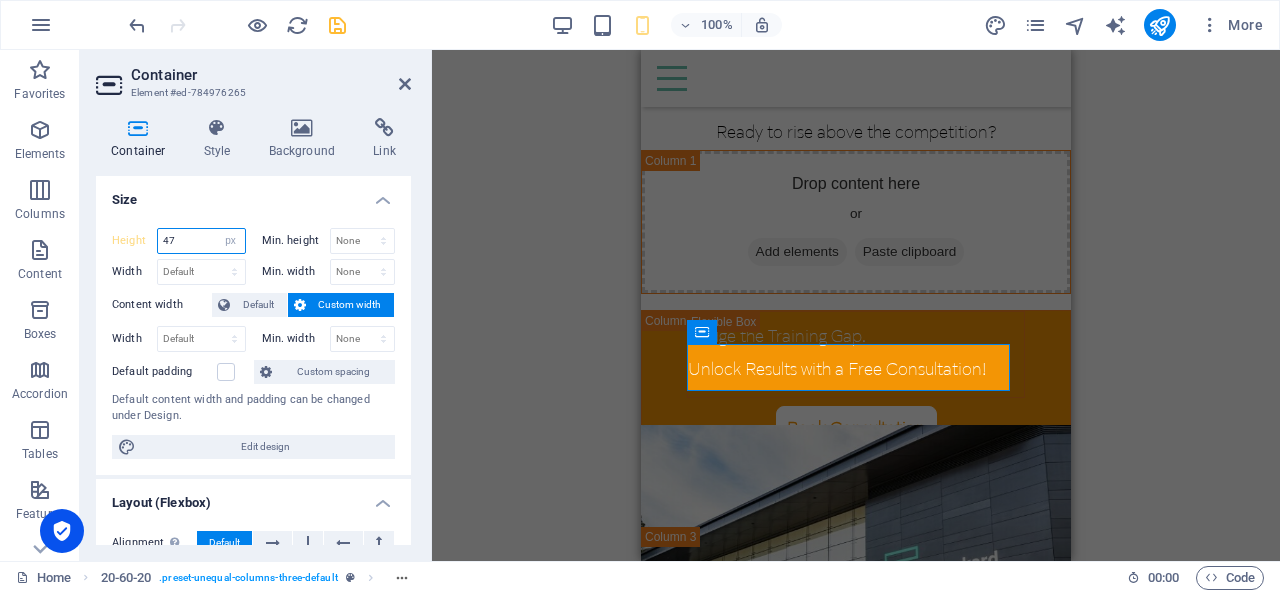 click on "47" at bounding box center [201, 241] 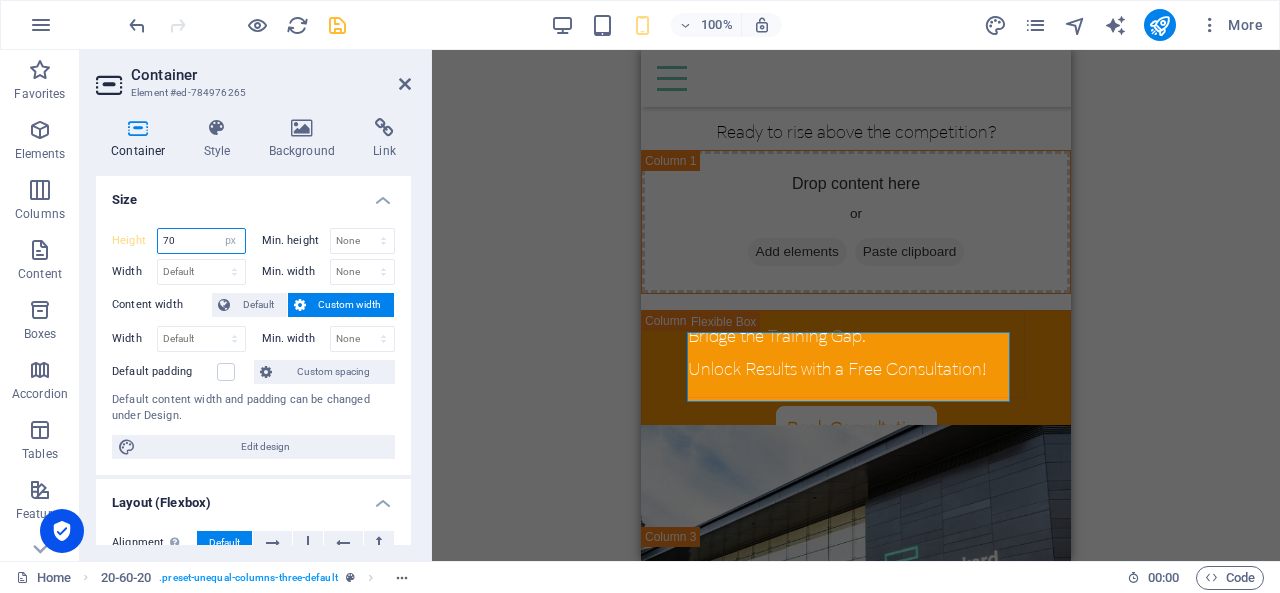 drag, startPoint x: 165, startPoint y: 243, endPoint x: 183, endPoint y: 243, distance: 18 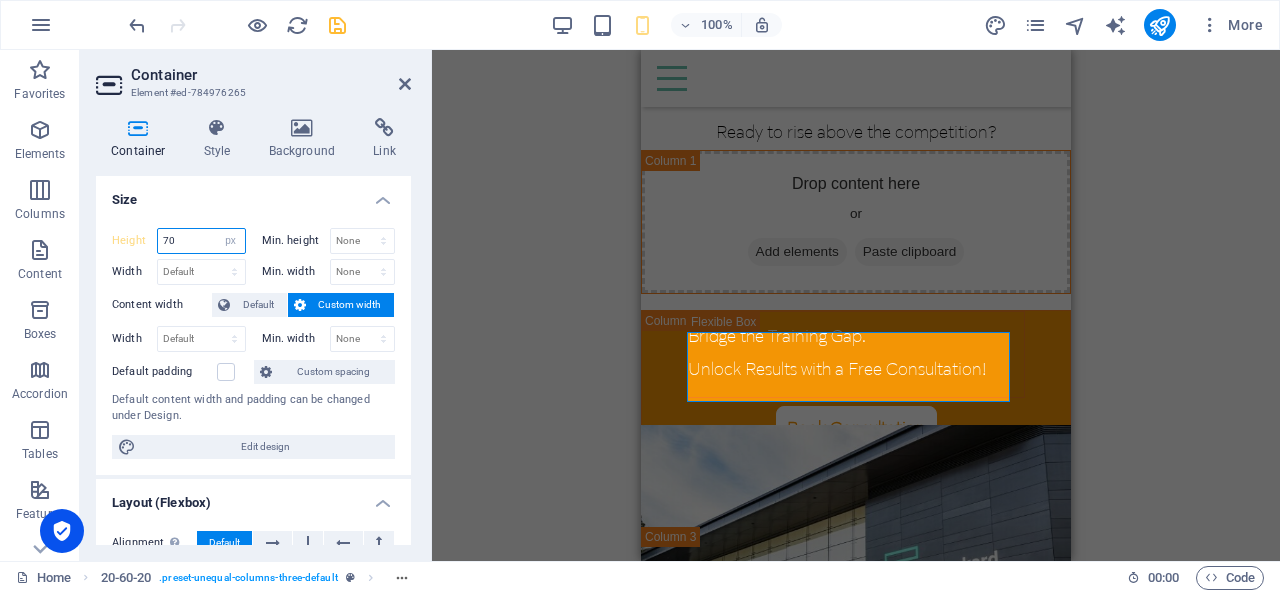 click on "70" at bounding box center (201, 241) 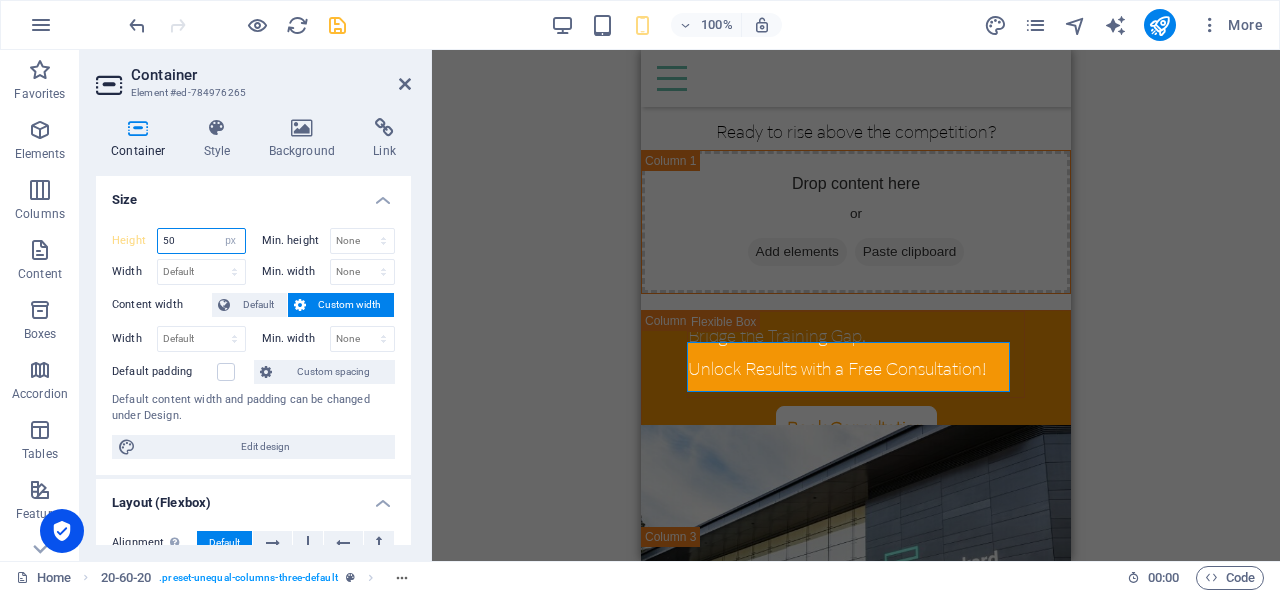 click on "50" at bounding box center [201, 241] 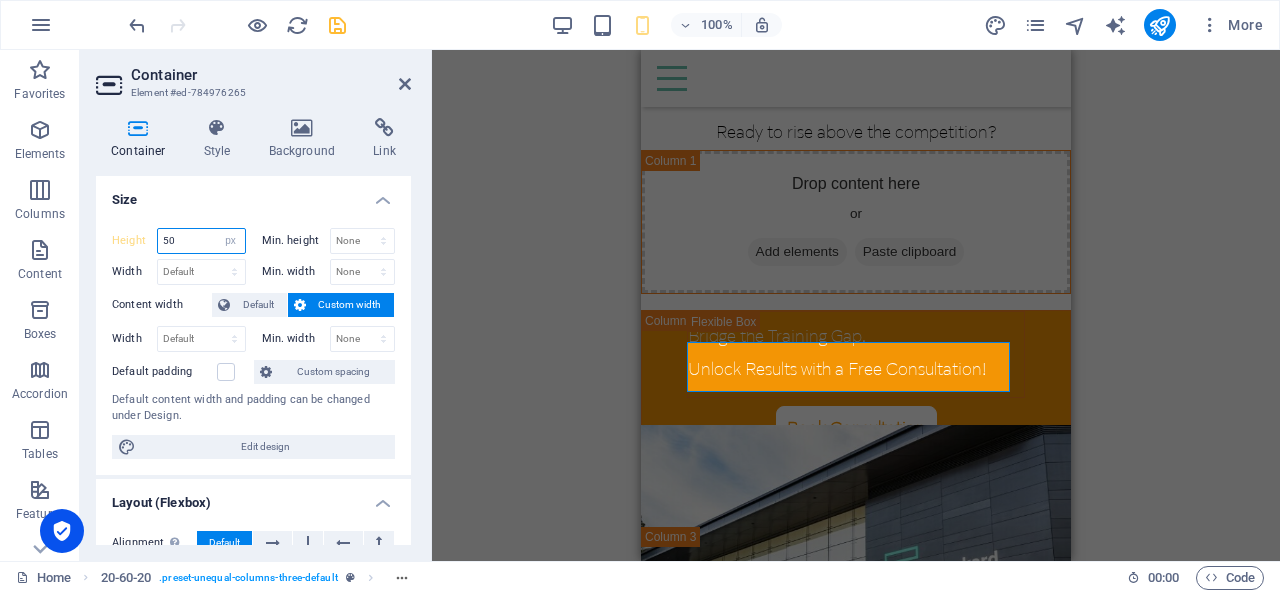 click on "50" at bounding box center [201, 241] 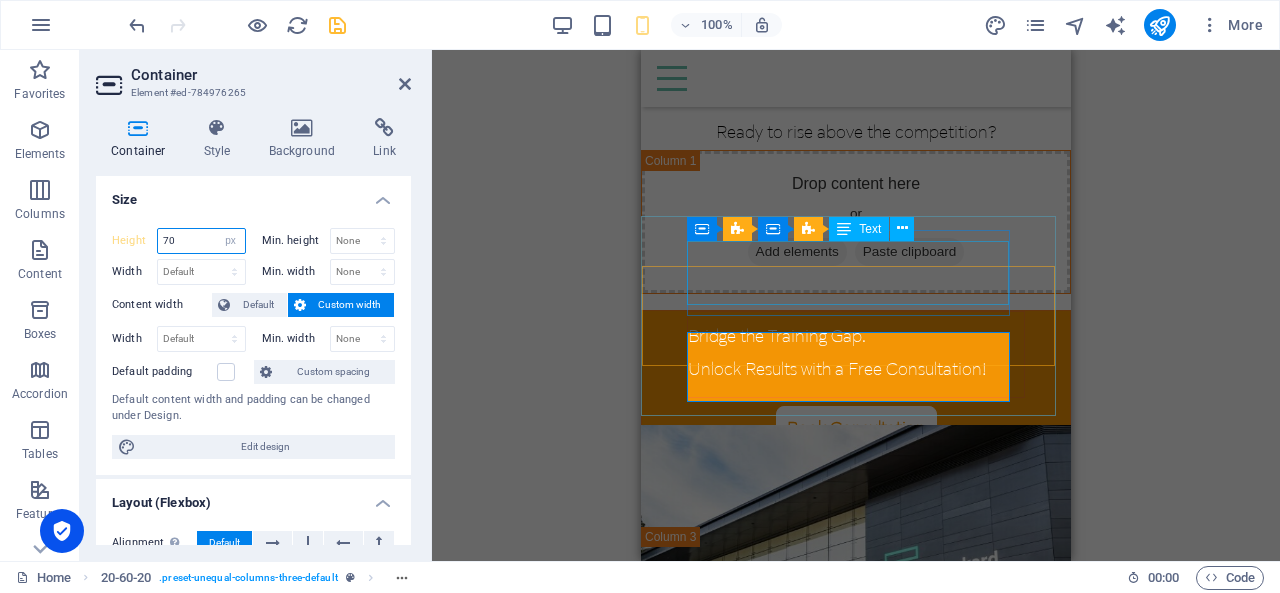 type on "70" 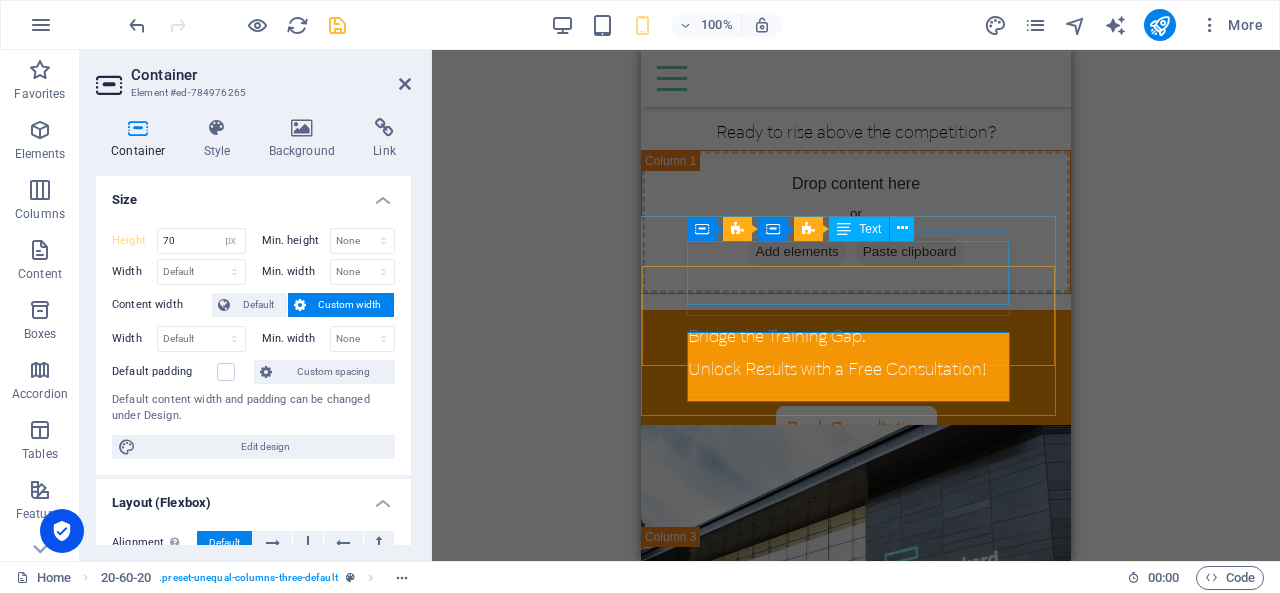 click on "Bridge the Training Gap. Unlock Results with a Free Consultation!" at bounding box center [856, 354] 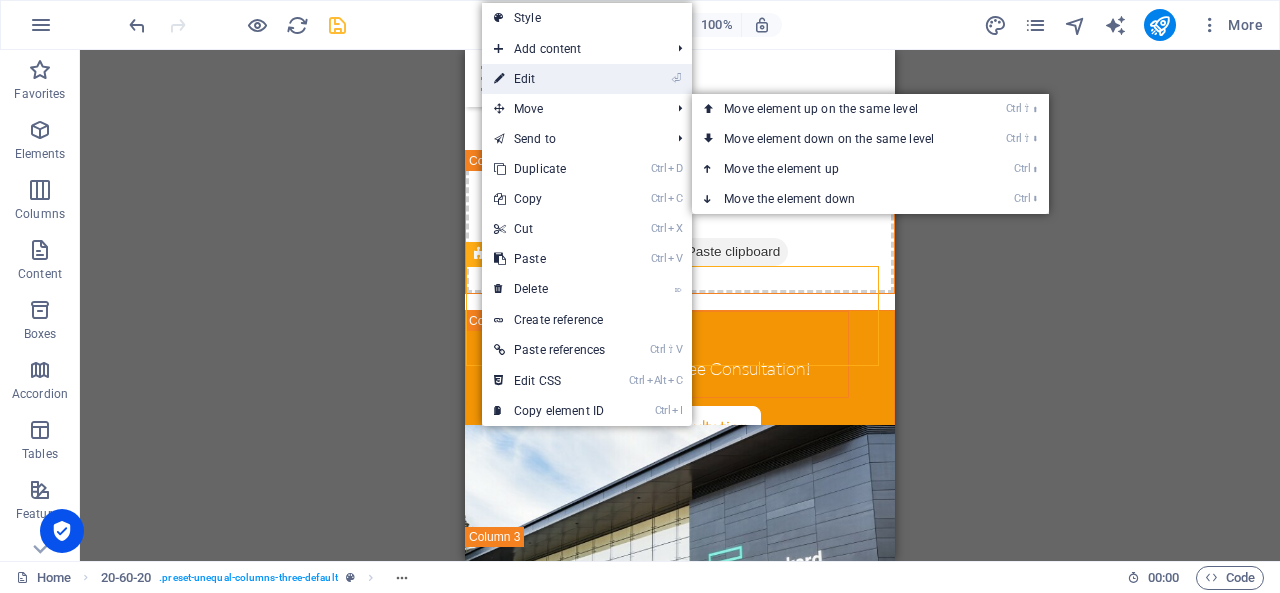 click at bounding box center (499, 79) 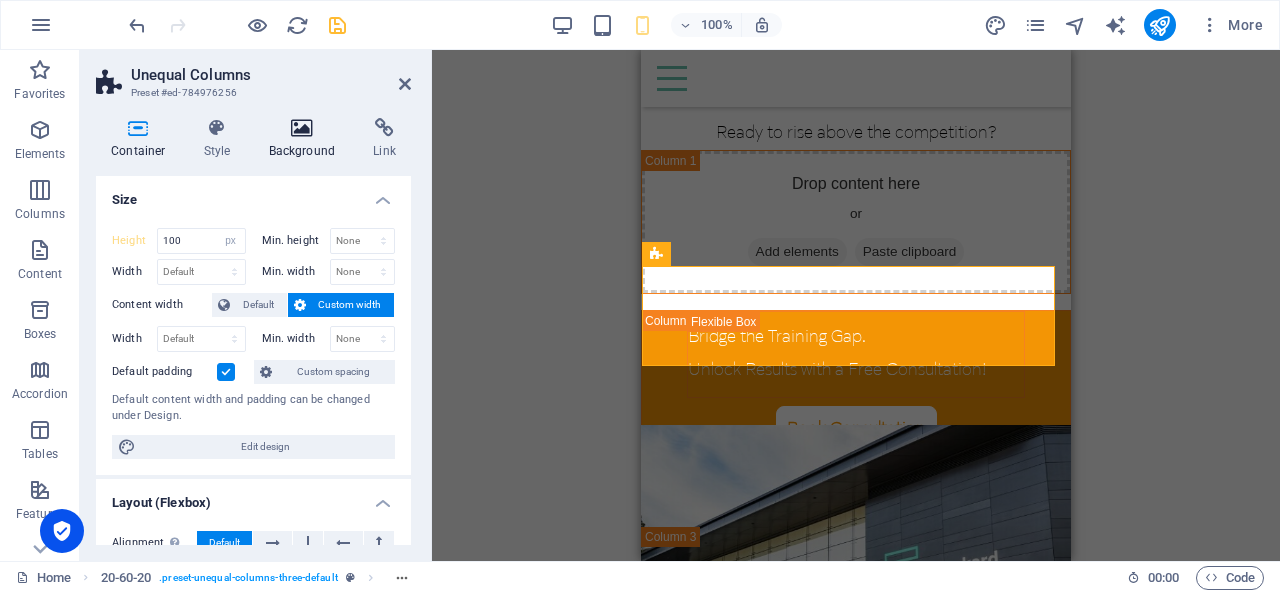 click on "Background" at bounding box center [306, 139] 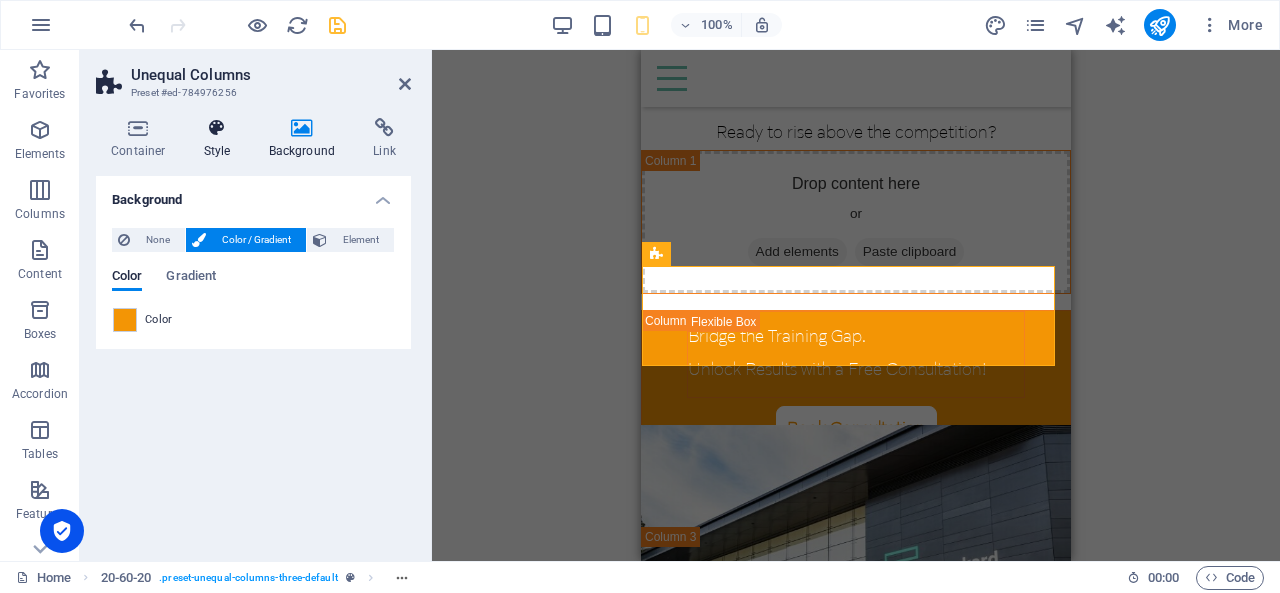 click at bounding box center [217, 128] 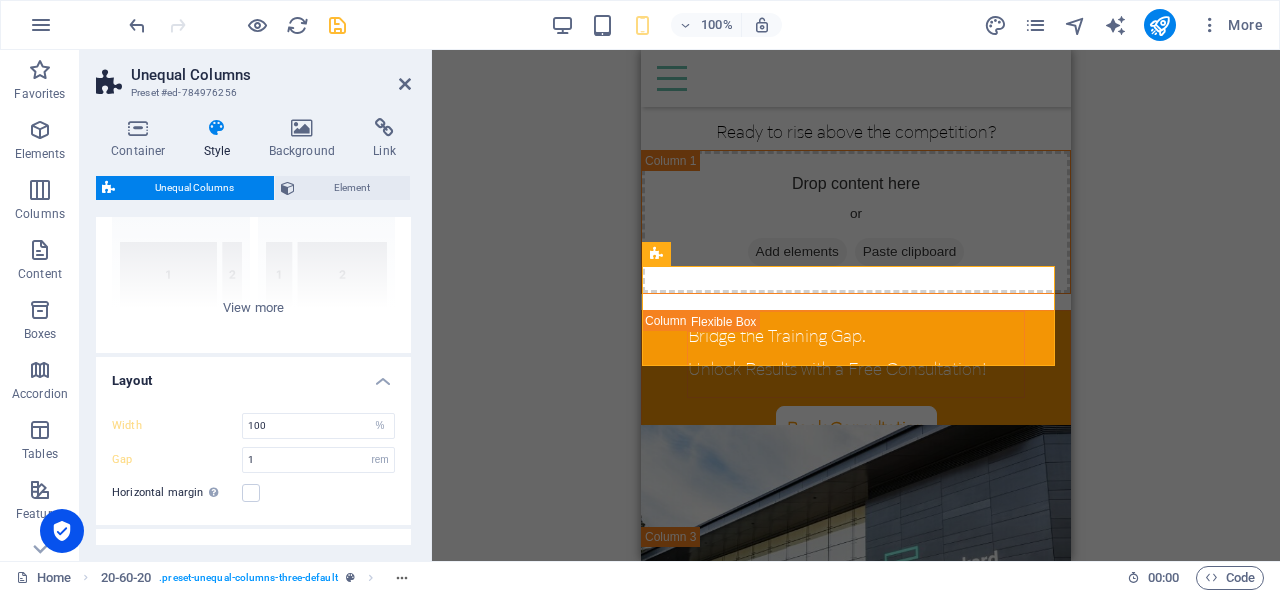 scroll, scrollTop: 300, scrollLeft: 0, axis: vertical 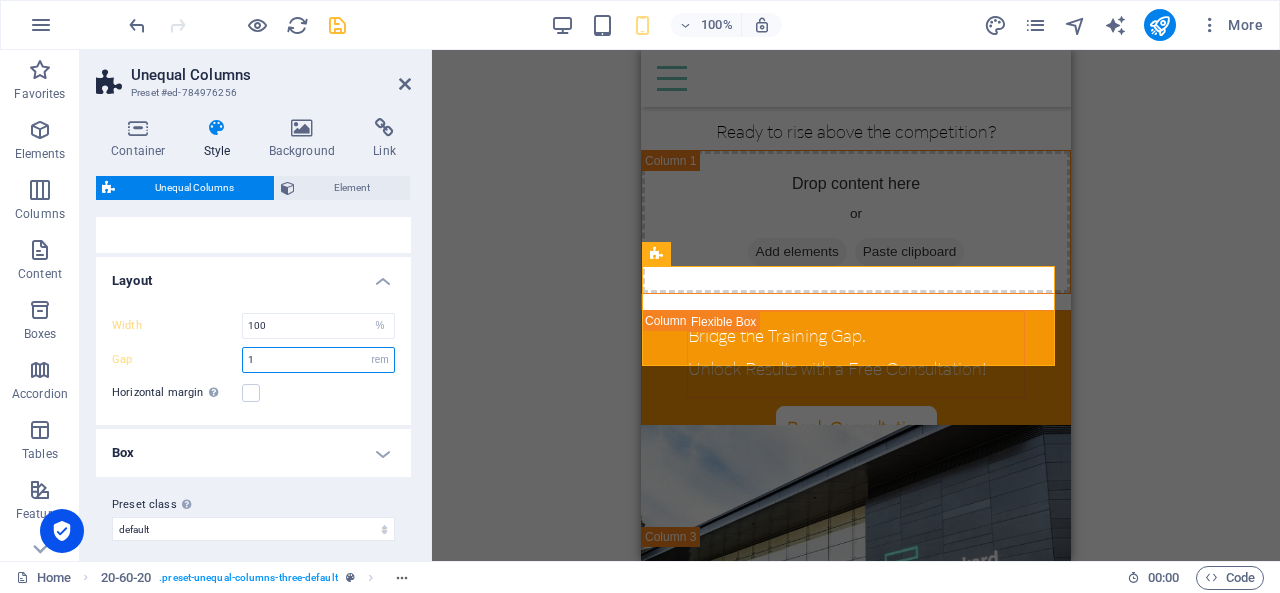 drag, startPoint x: 260, startPoint y: 358, endPoint x: 240, endPoint y: 361, distance: 20.22375 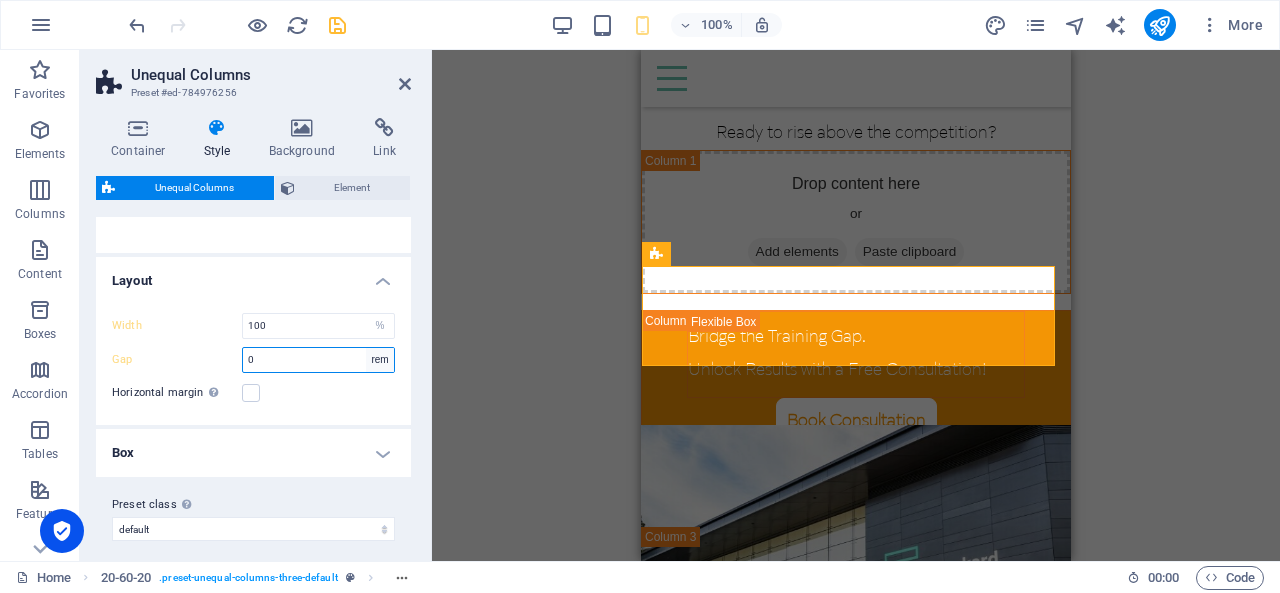 type on "0" 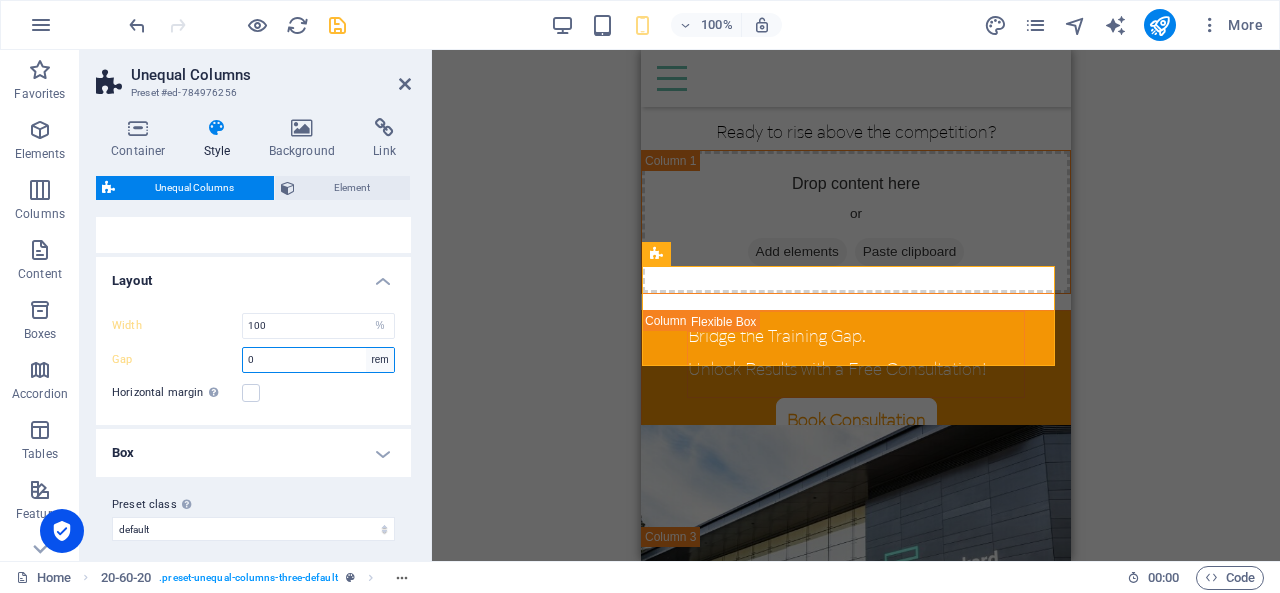 click on "px rem % vh vw" at bounding box center (380, 360) 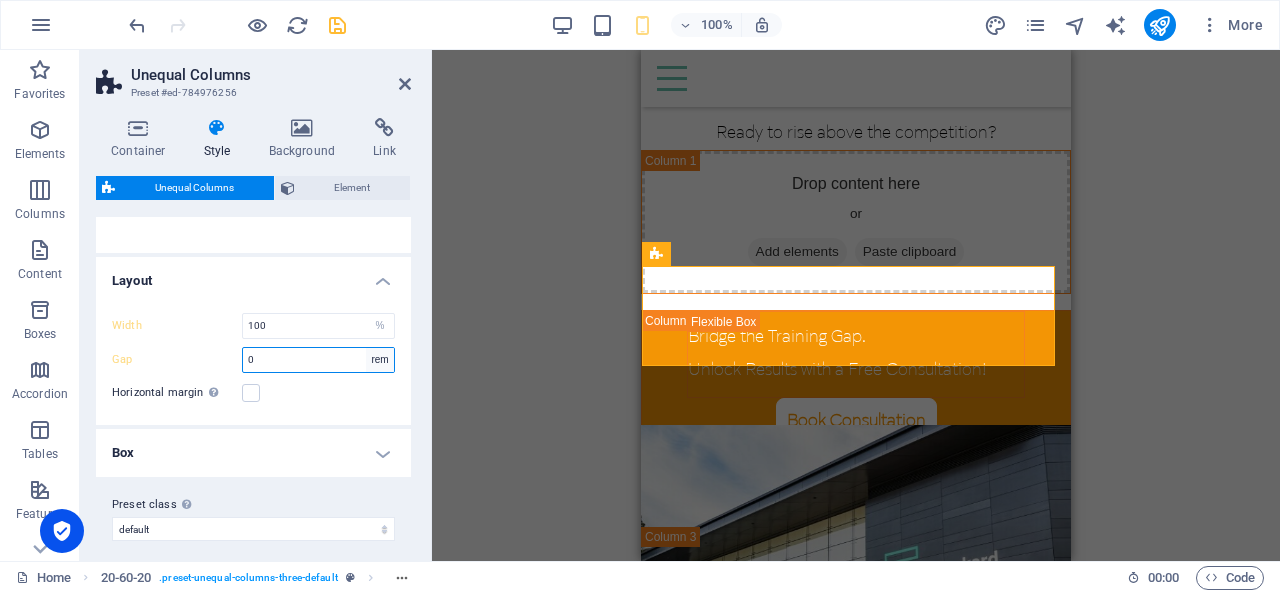 select on "px" 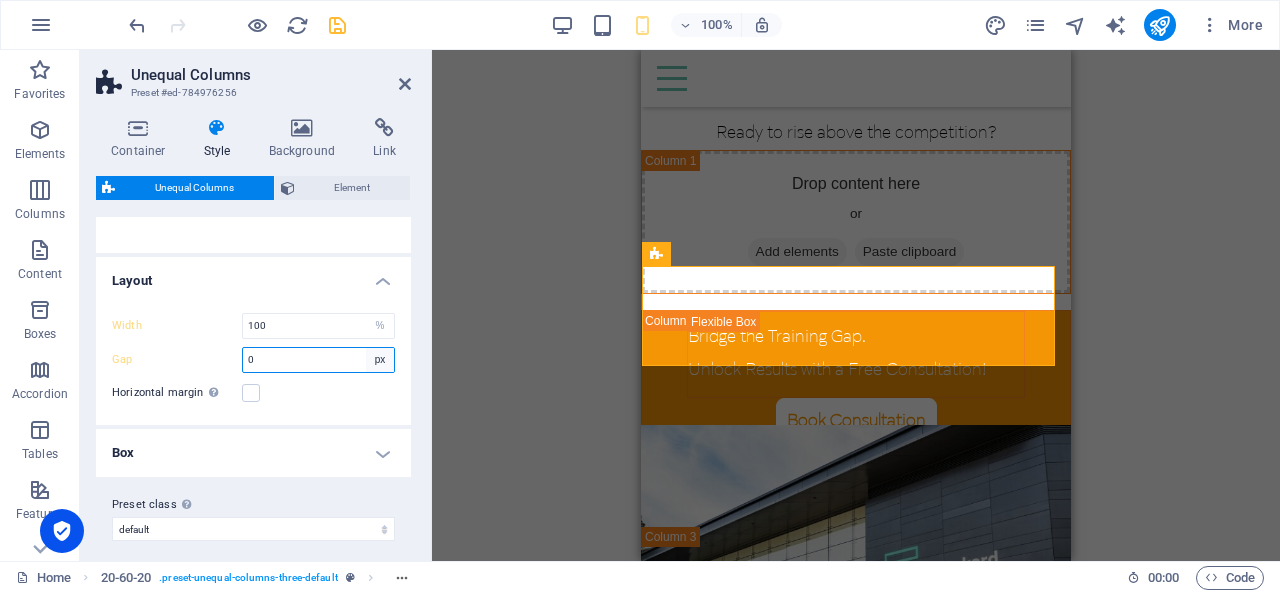 click on "px rem % vh vw" at bounding box center [380, 360] 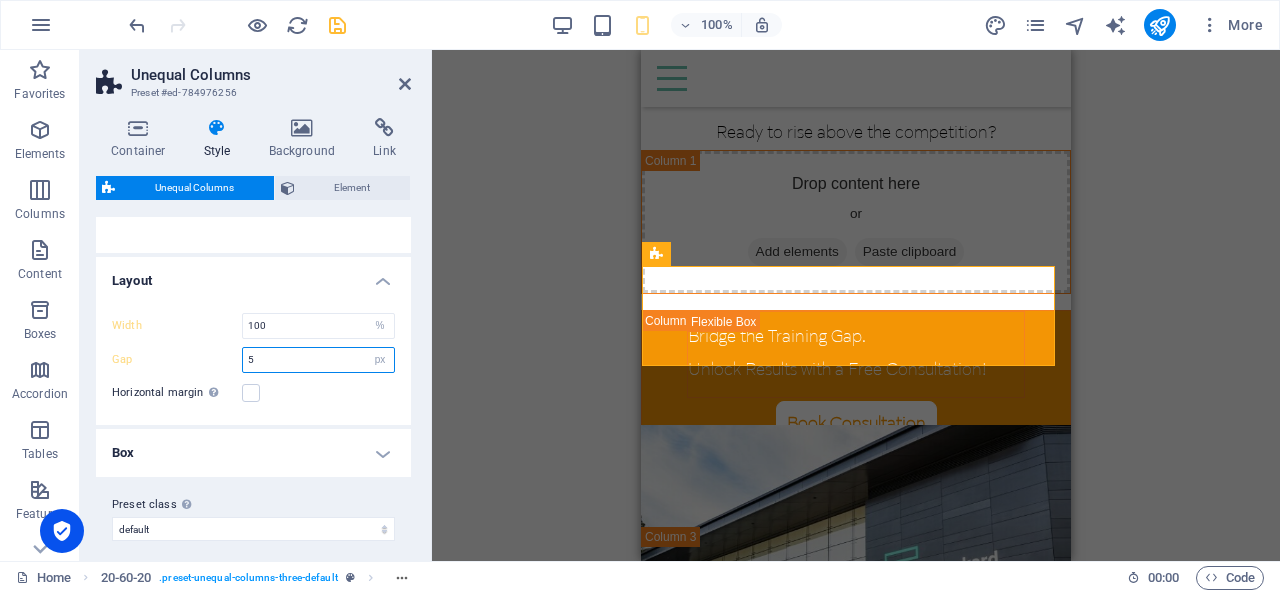 type on "5" 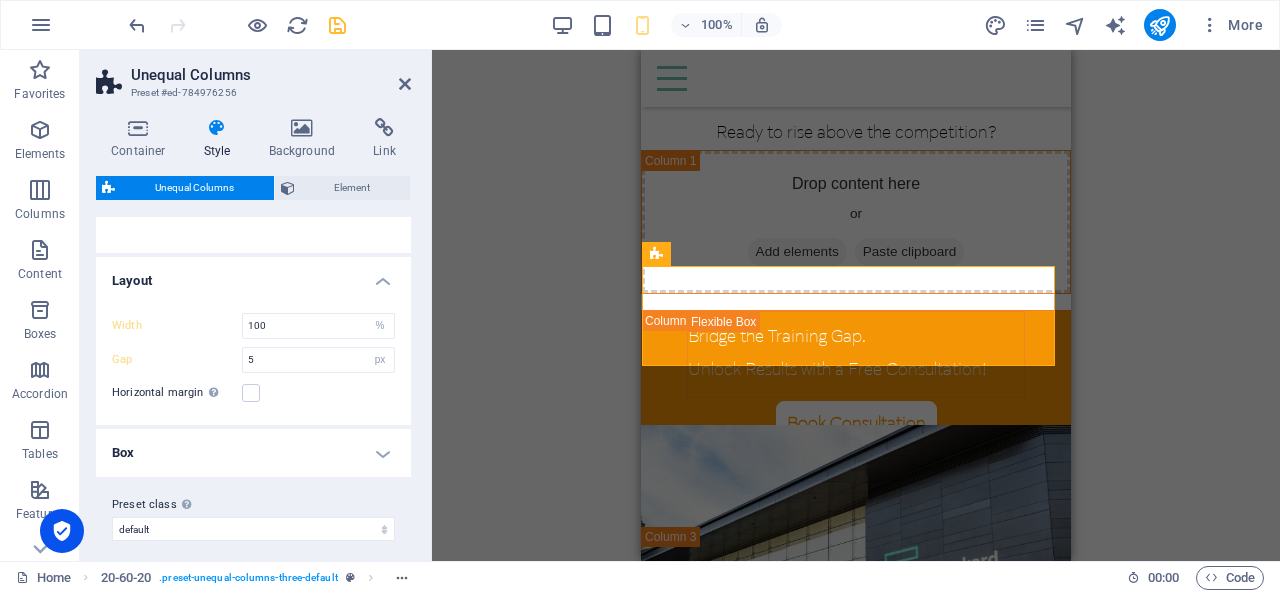 click on "Drag here to replace the existing content. Press “Ctrl” if you want to create a new element.
H3   Driven   Driven   Container   Menu   Menu Bar   Driven   Container   Driven   Container   Unequal Columns   Container   Unequal Columns   Text   Container   Container   Container   Container   Container   Text   Text   H3   Spacer   Button   Separator   Text   Spacer   Container   Container   Button   Container   Container   Container   Logo   HTML   Icon   Spacer   Spacer   Text   Spacer   Spacer   Button   Separator   Driven   Container   Driven   H3   Spacer   Text   Spacer   Spacer   Button   Driven   Container   Driven   H3   Text   Separator   Button   Separator   Spacer   Spacer   Spacer   Collection search   Text   HTML   Spacer   Container   Text   Container   Spacer   20-60-20   Unequal Columns   Container   20-60-20   Container   Unequal Columns   Container   Text   Button   Container   Spacer   Container   Placeholder   Placeholder   Container" at bounding box center (856, 305) 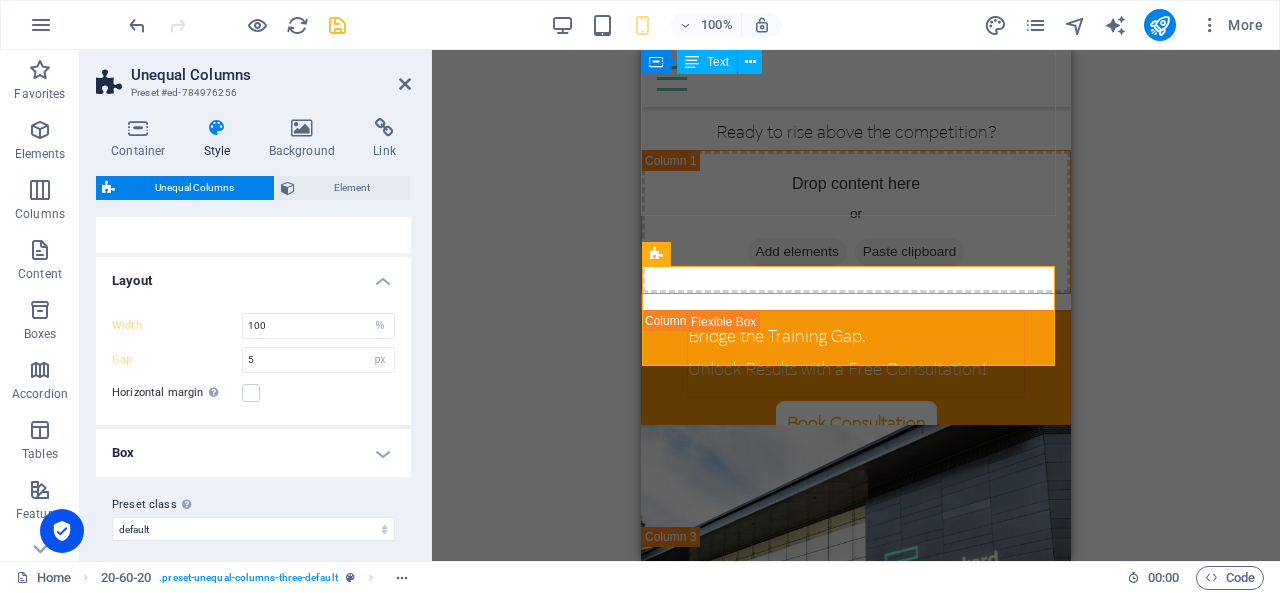 click on "The business world moves faster than ever - shifting markets, unpredictable challenges, and new competition at every turn.  To thrive, leaders and teams need more than just hard work; they need the right strategies and skills to adapt, innovate, and grow.  Whether you're scaling your customer base, redefining your brand, or building a future-proof team, the key is turning uncertainty into opportunity. Ready to rise above the competition?" at bounding box center (856, -87) 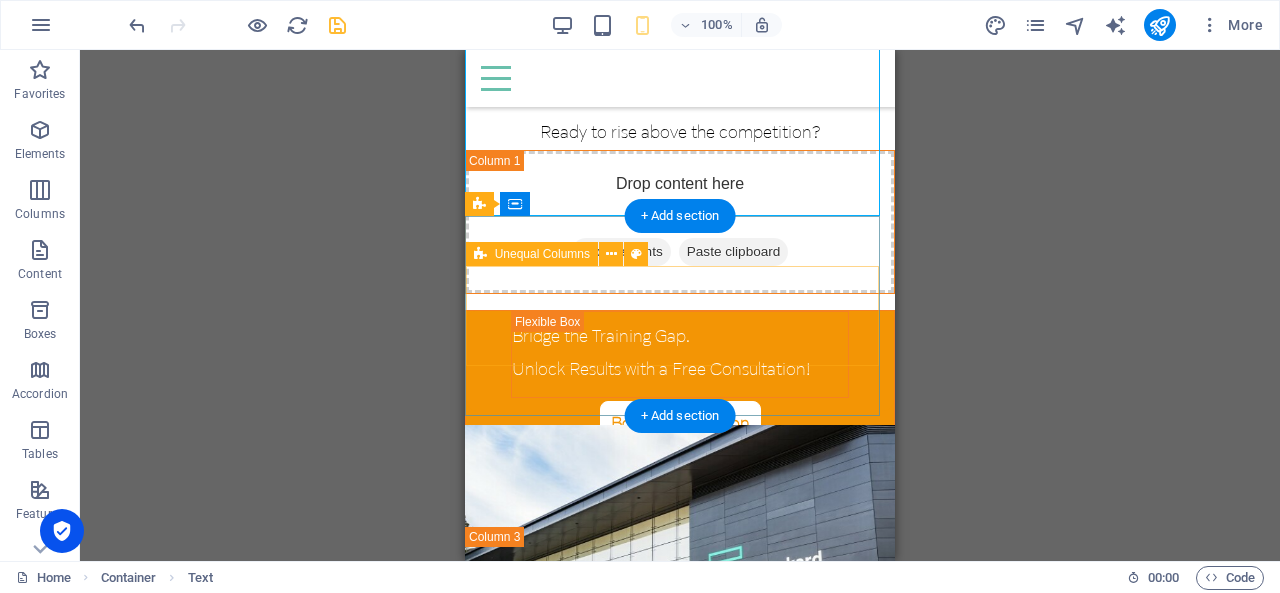 click on "Bridge the Training Gap. Unlock Results with a Free Consultation! Book Consultation" at bounding box center [680, 361] 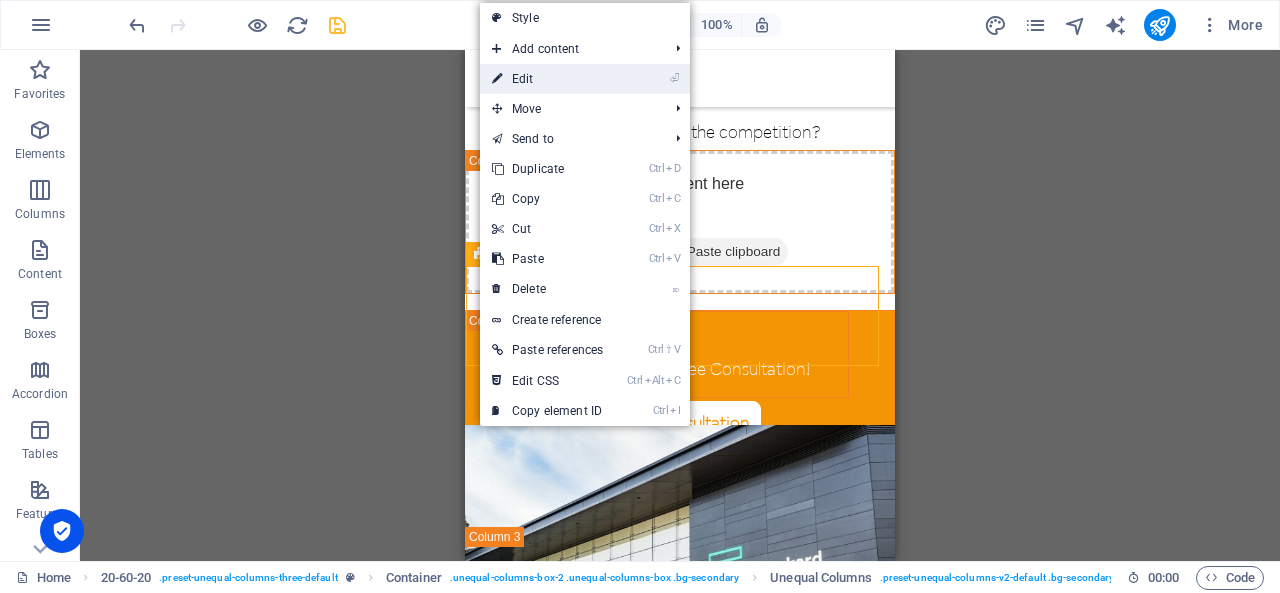 click on "⏎  Edit" at bounding box center [547, 79] 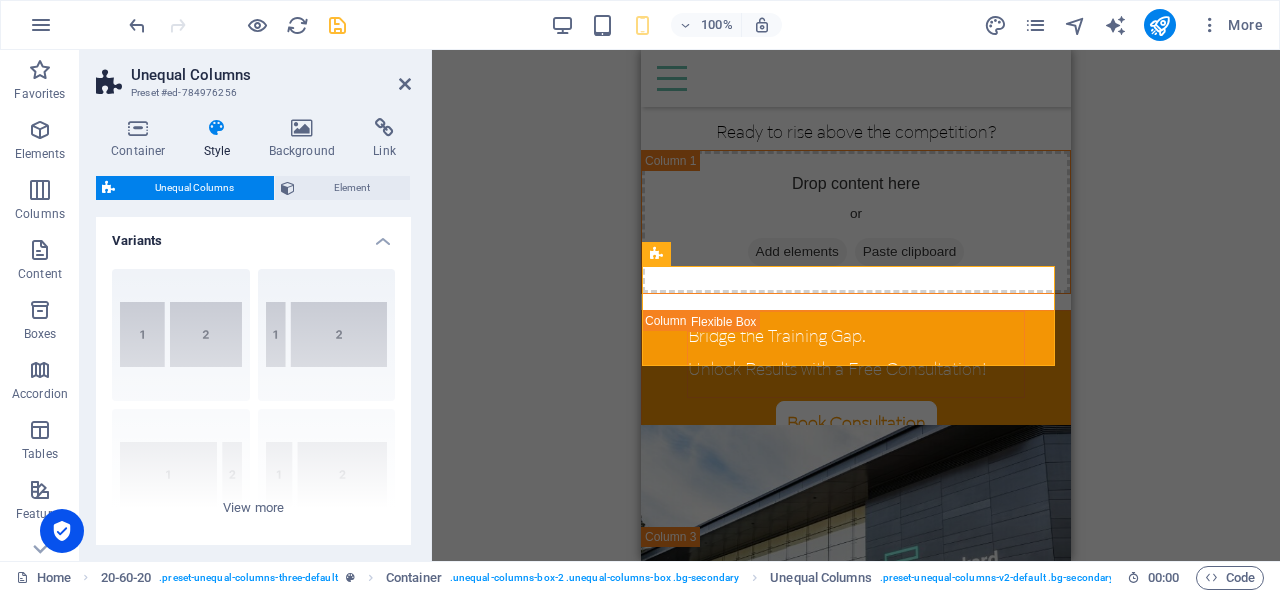 click on "Style" at bounding box center [221, 139] 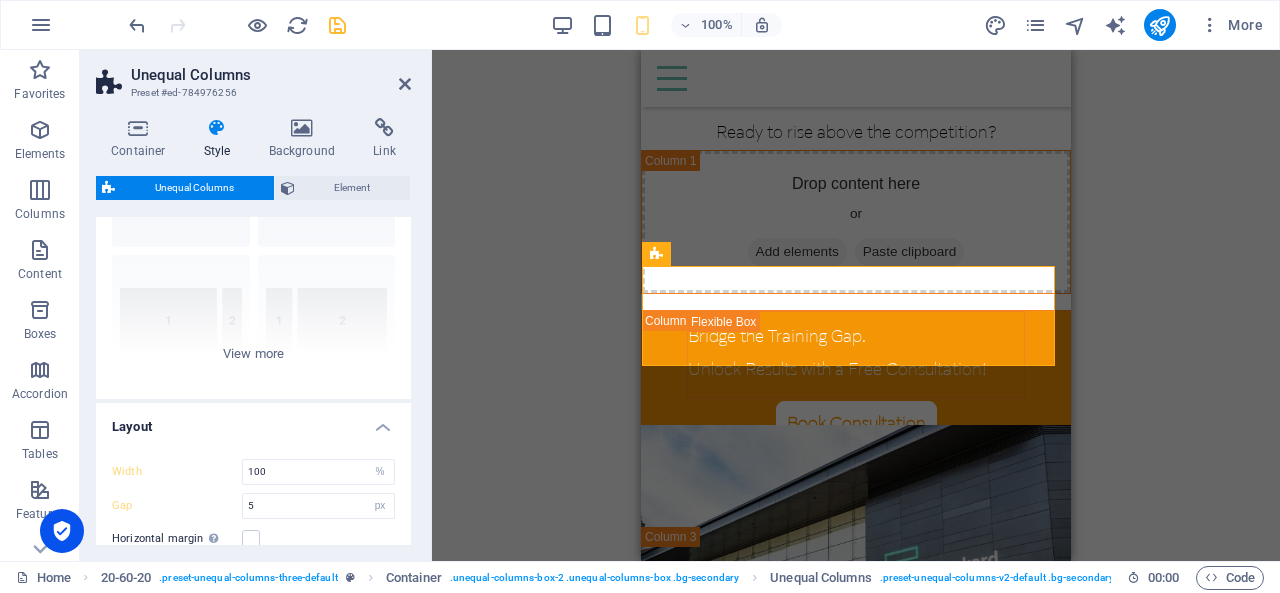 scroll, scrollTop: 10, scrollLeft: 0, axis: vertical 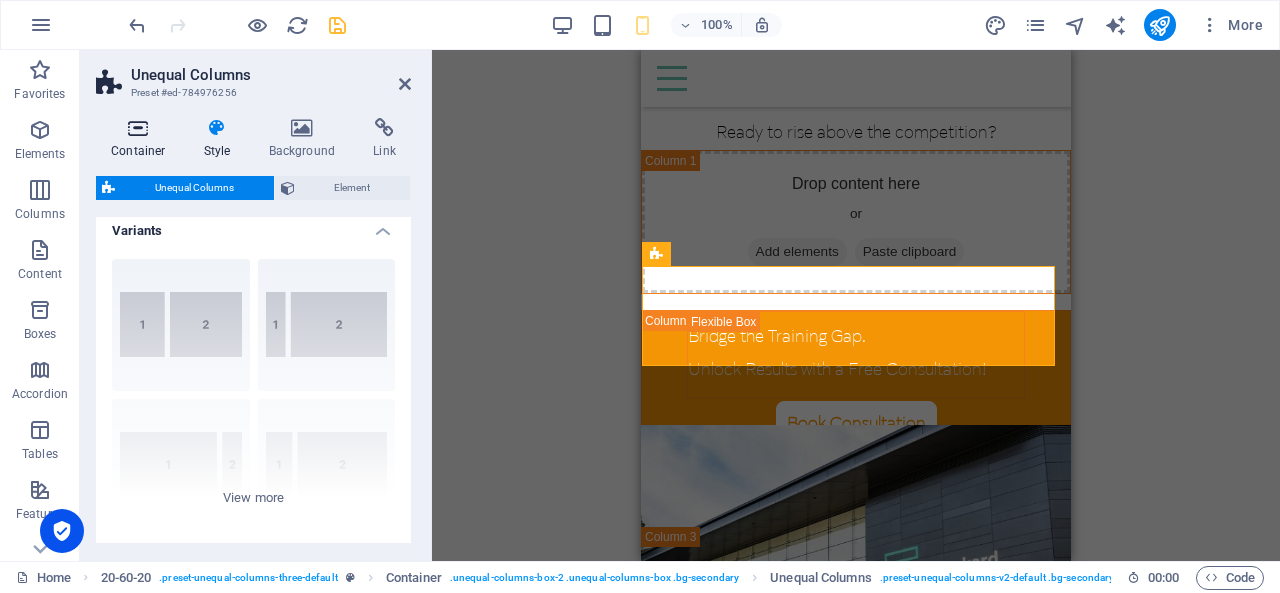 click on "Container" at bounding box center (142, 139) 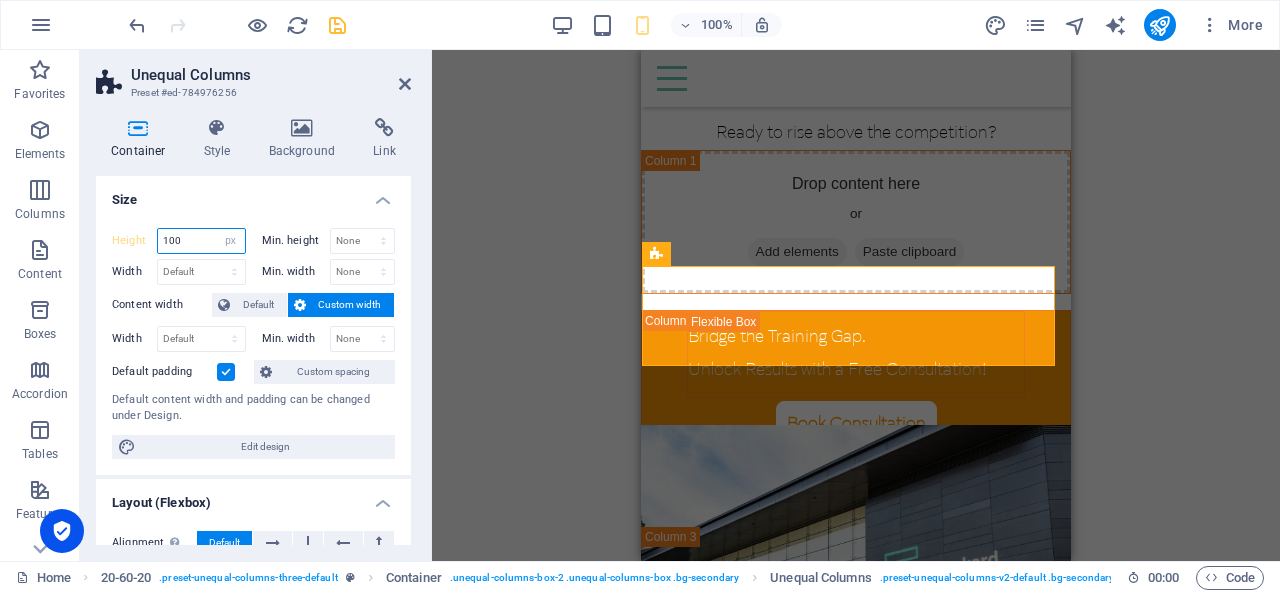 drag, startPoint x: 184, startPoint y: 241, endPoint x: 163, endPoint y: 243, distance: 21.095022 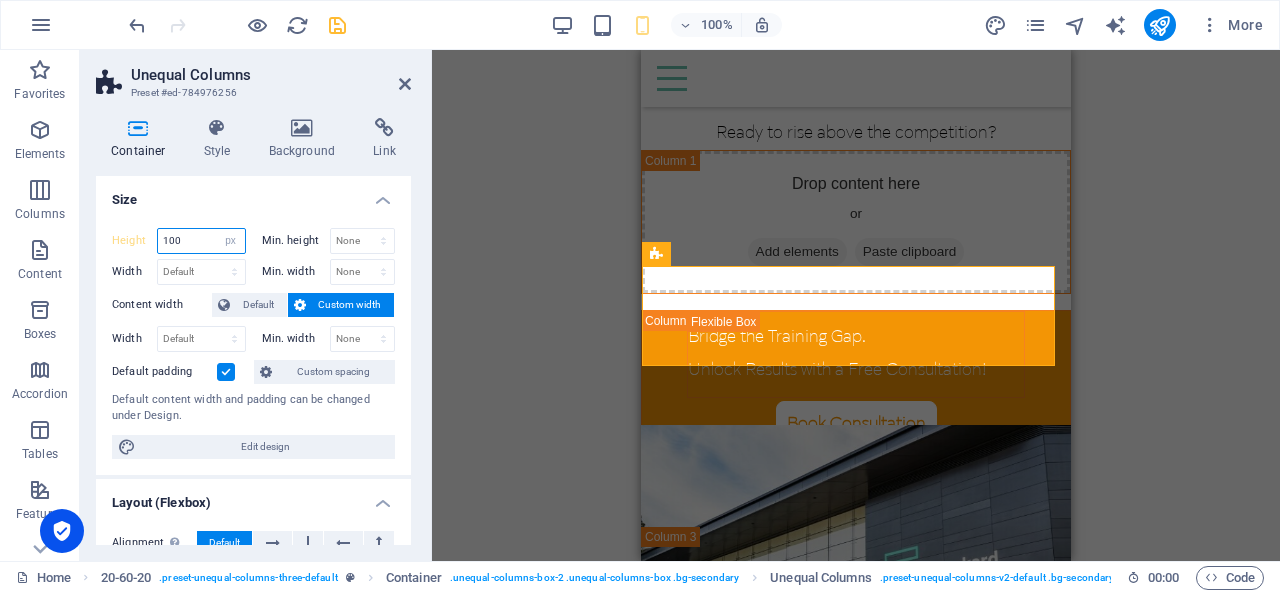 click on "100" at bounding box center [201, 241] 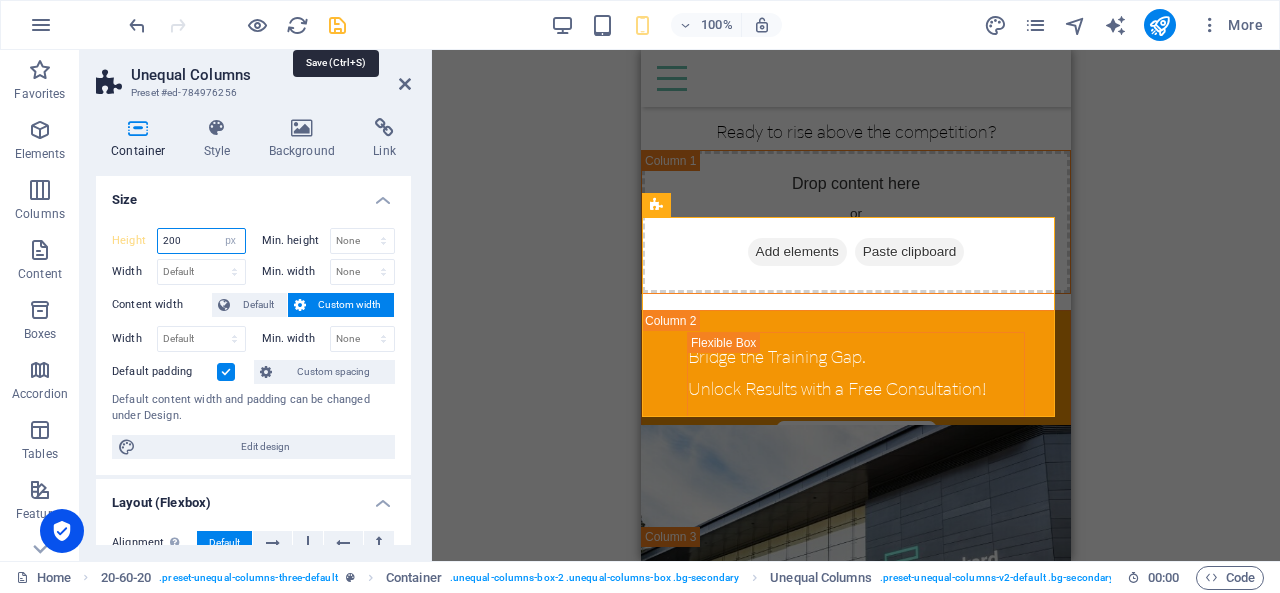 type on "200" 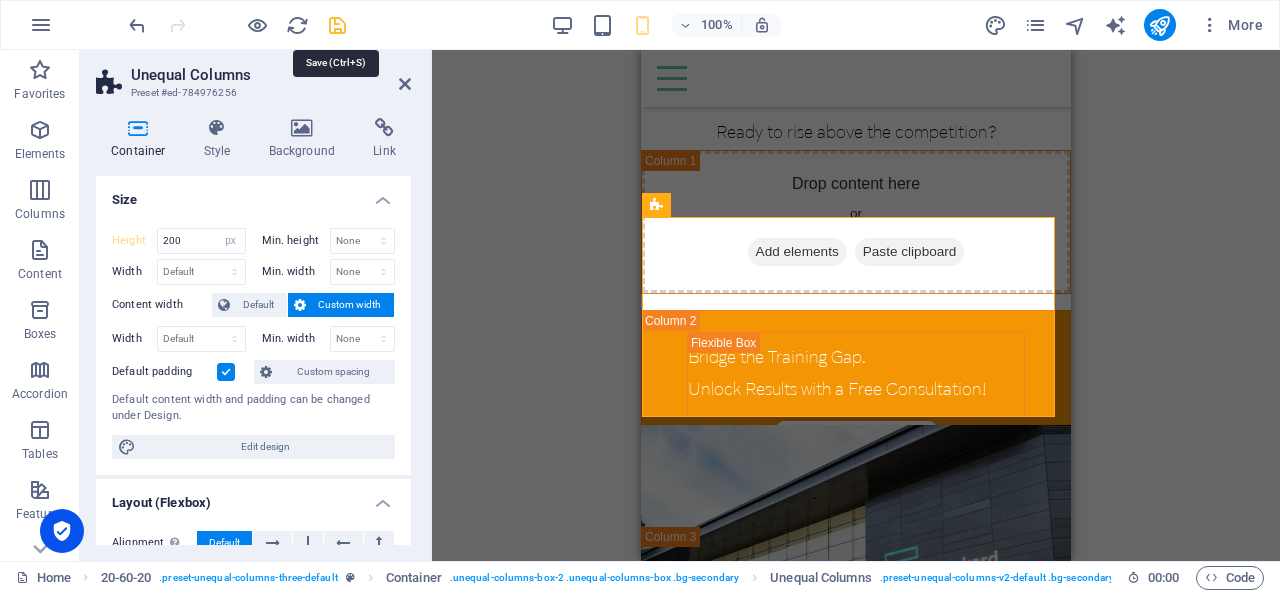 click at bounding box center (337, 25) 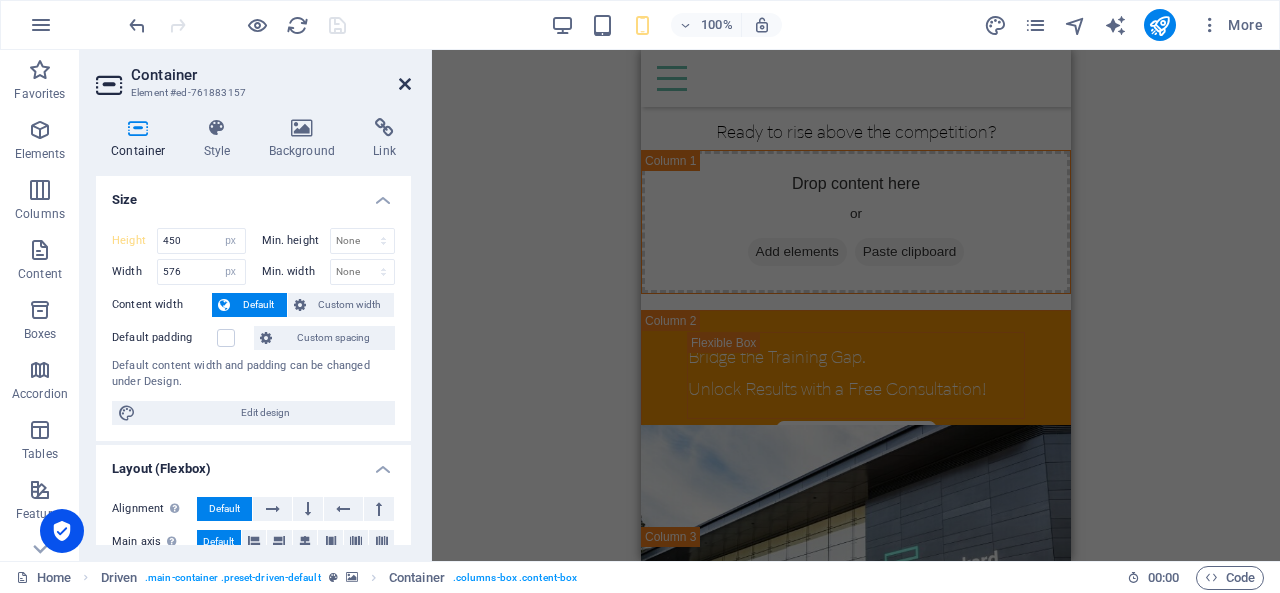 click at bounding box center [405, 84] 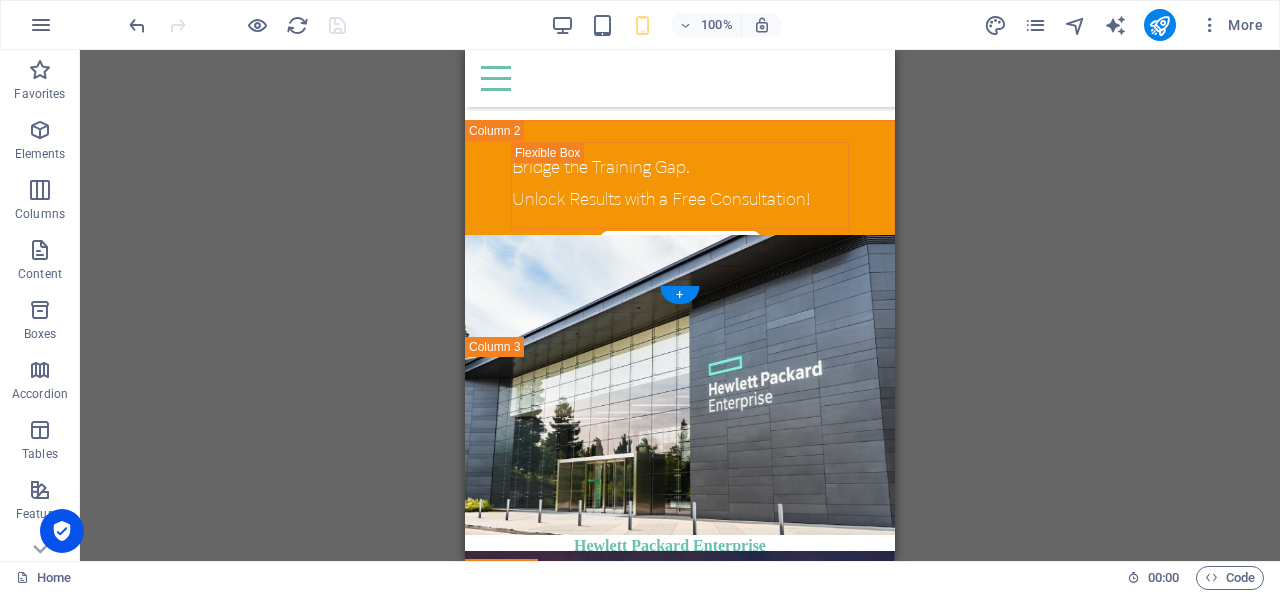 scroll, scrollTop: 3726, scrollLeft: 0, axis: vertical 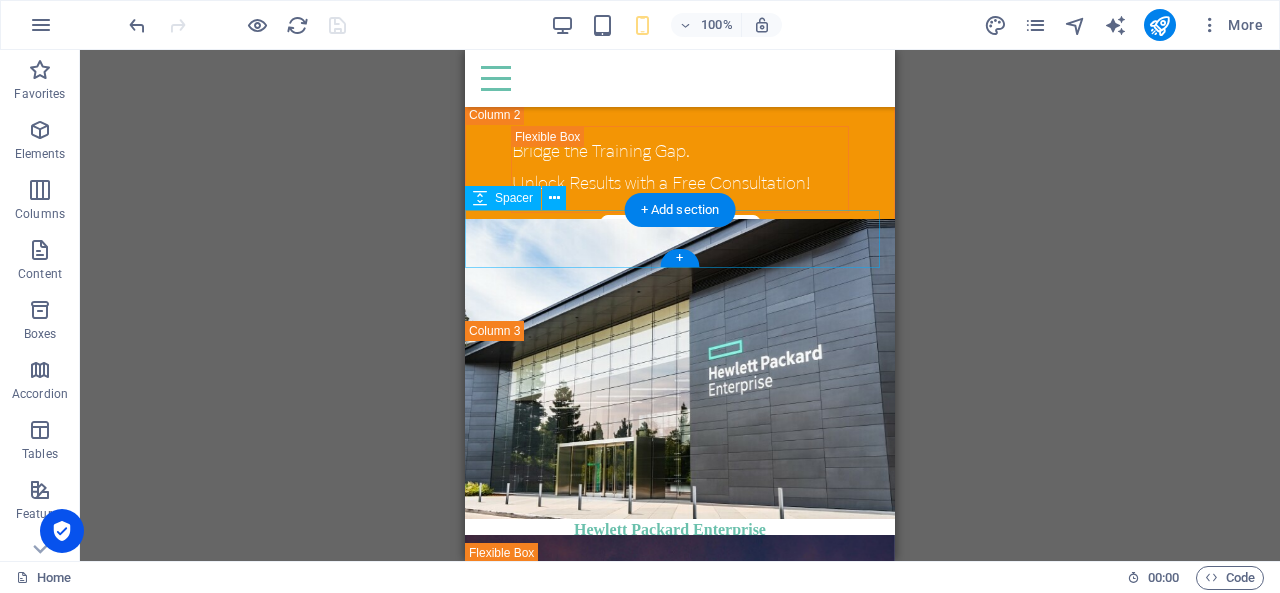 click at bounding box center (680, 173) 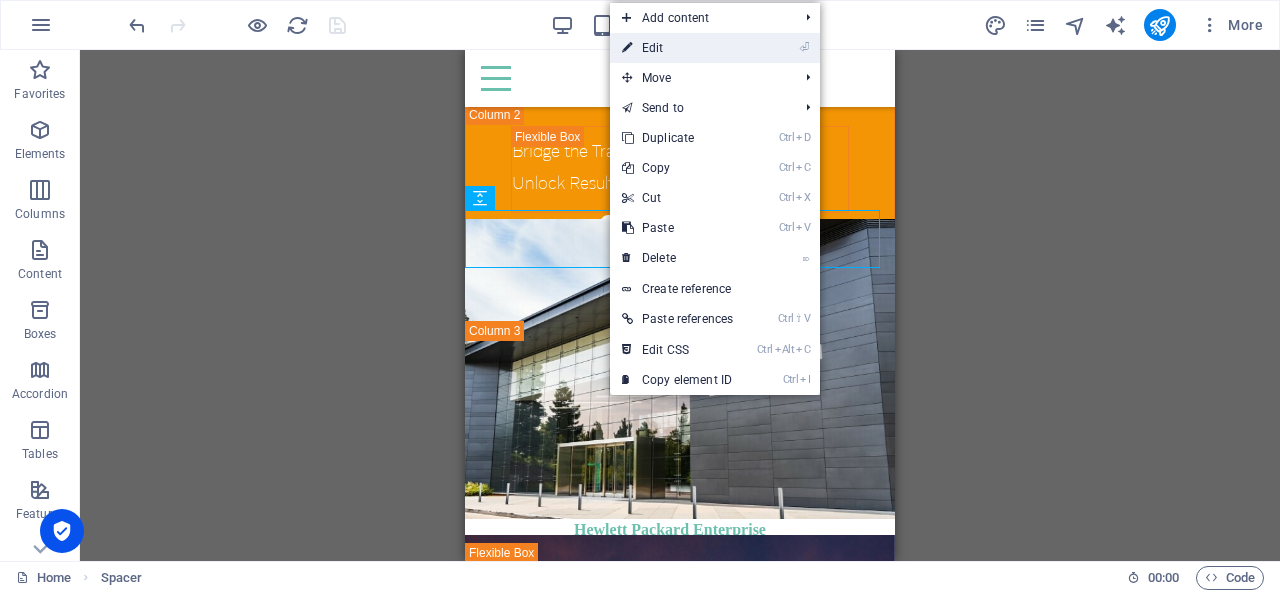 click on "⏎  Edit" at bounding box center (677, 48) 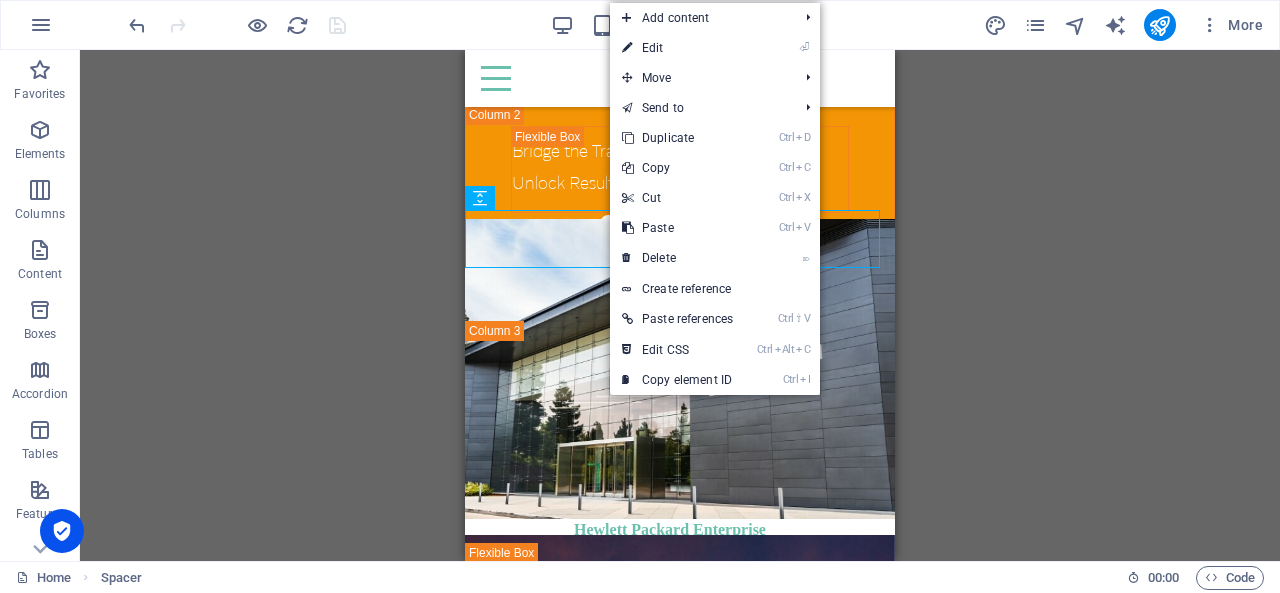 select on "px" 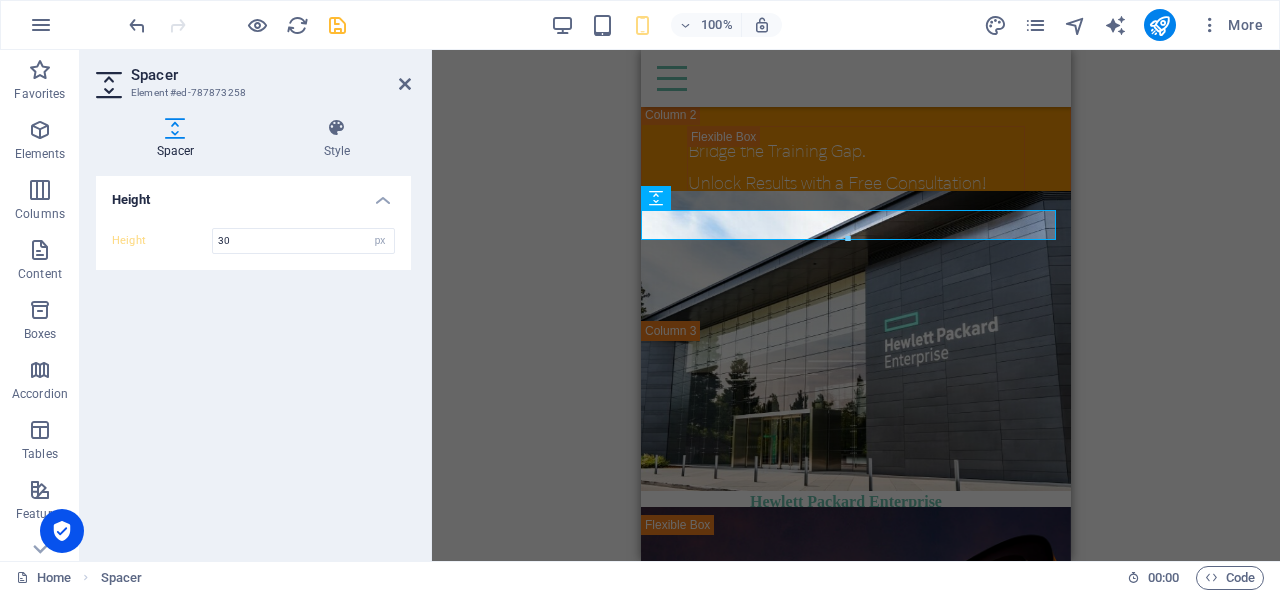 type on "30" 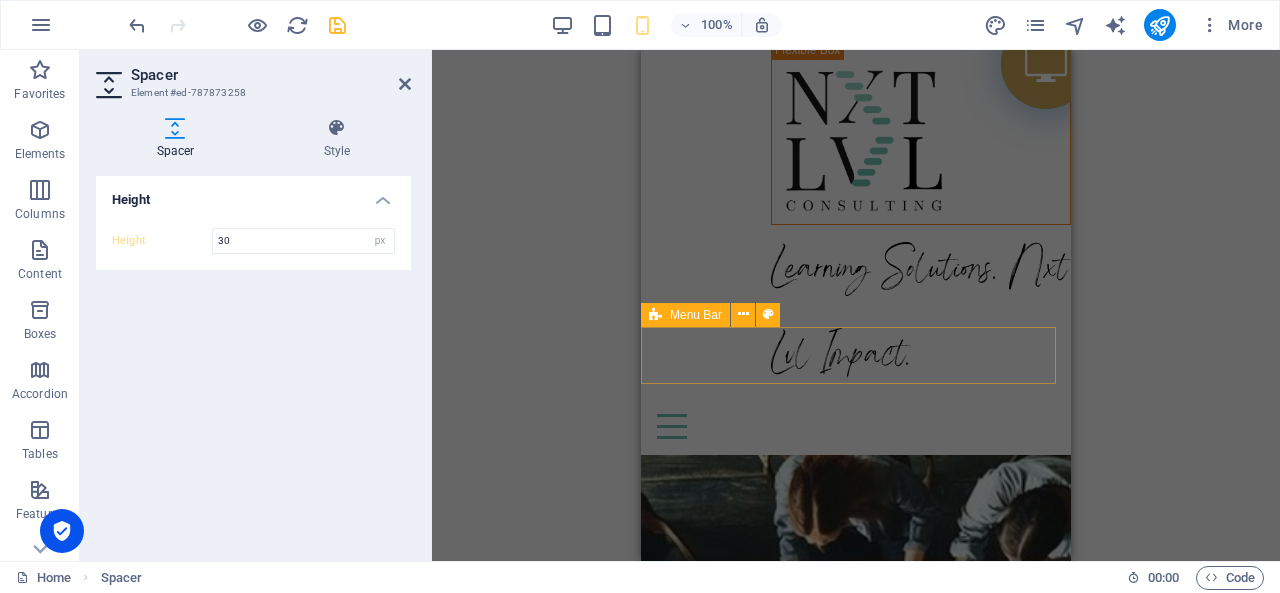 scroll, scrollTop: 0, scrollLeft: 0, axis: both 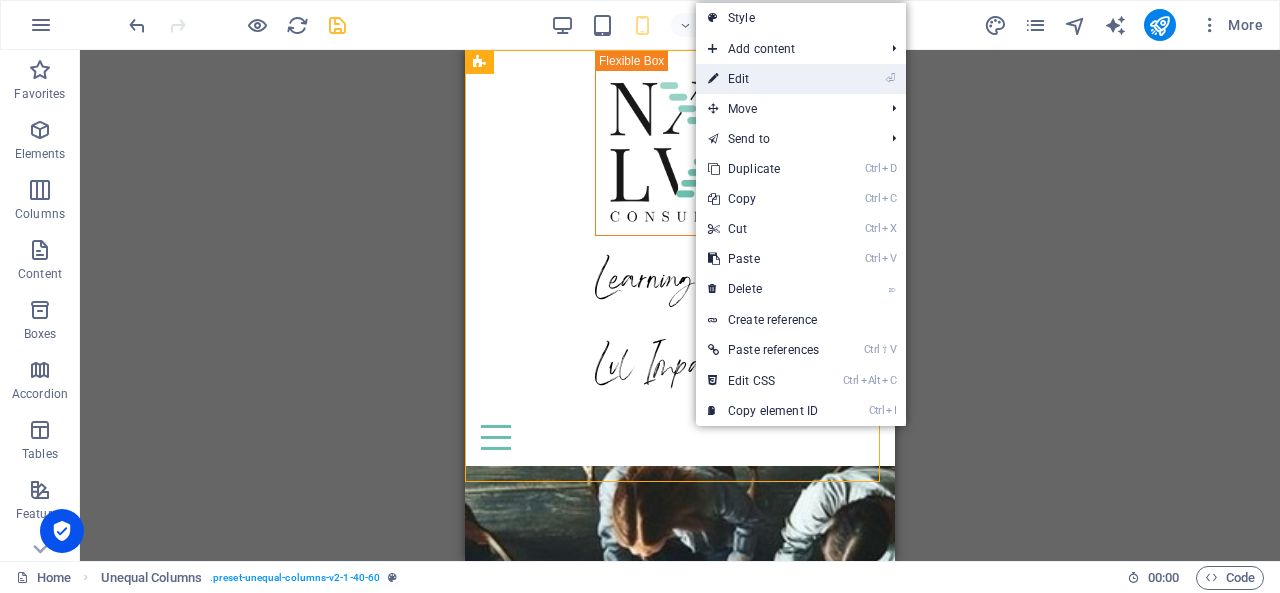 click on "⏎  Edit" at bounding box center (763, 79) 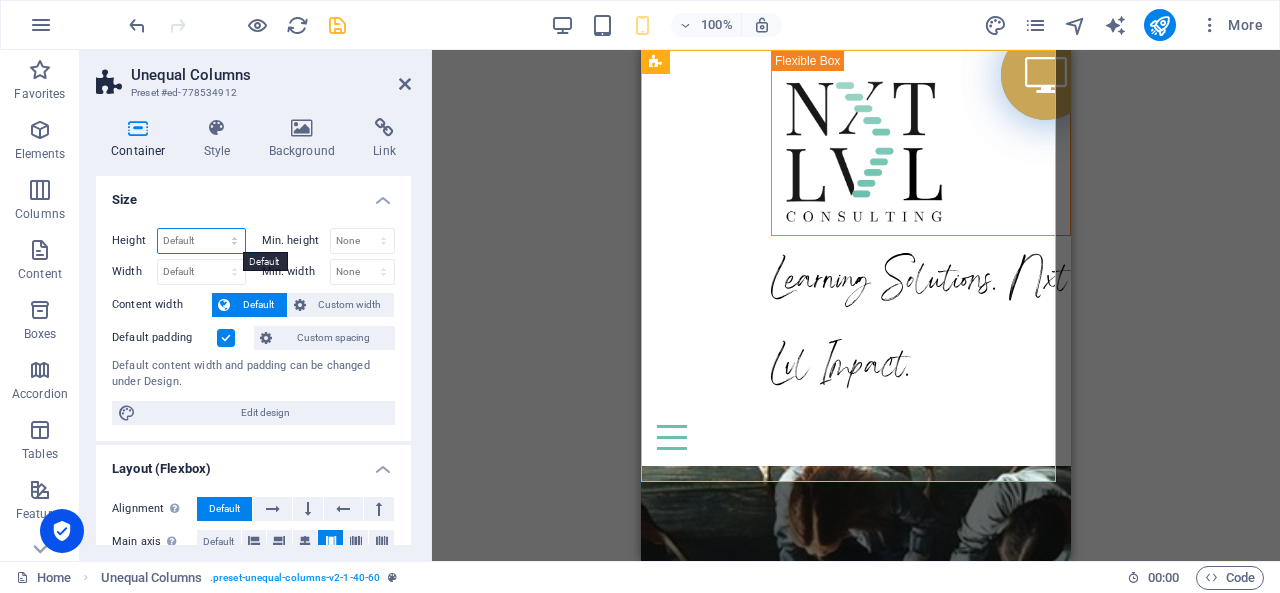 click on "Default px rem % vh vw" at bounding box center (201, 241) 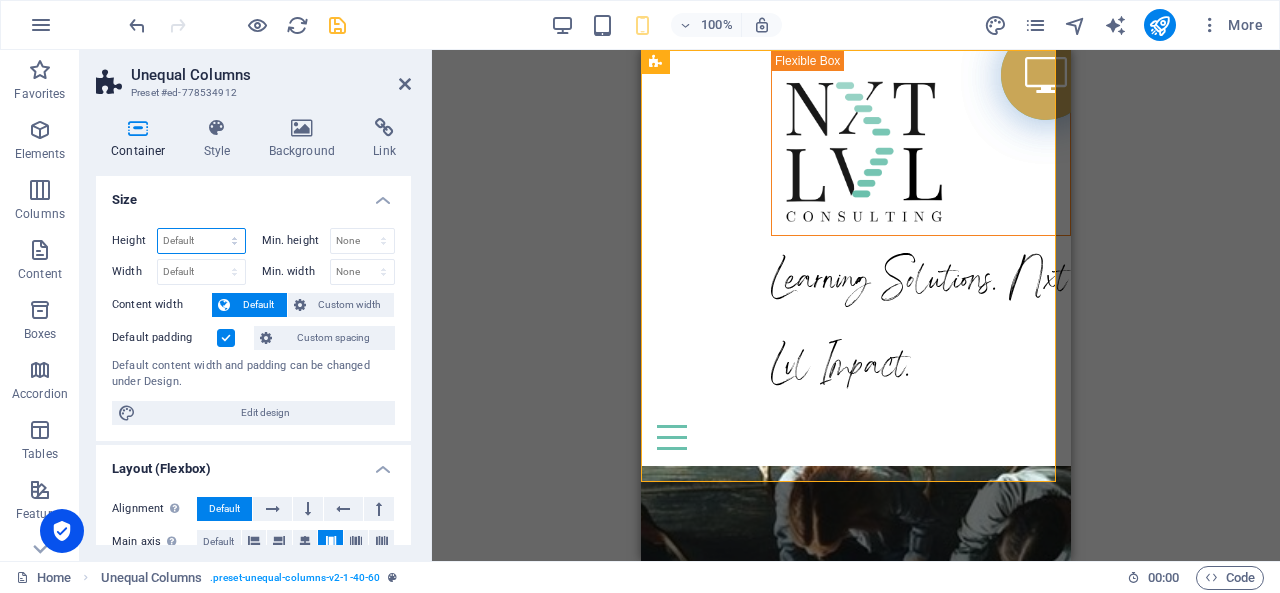 select on "px" 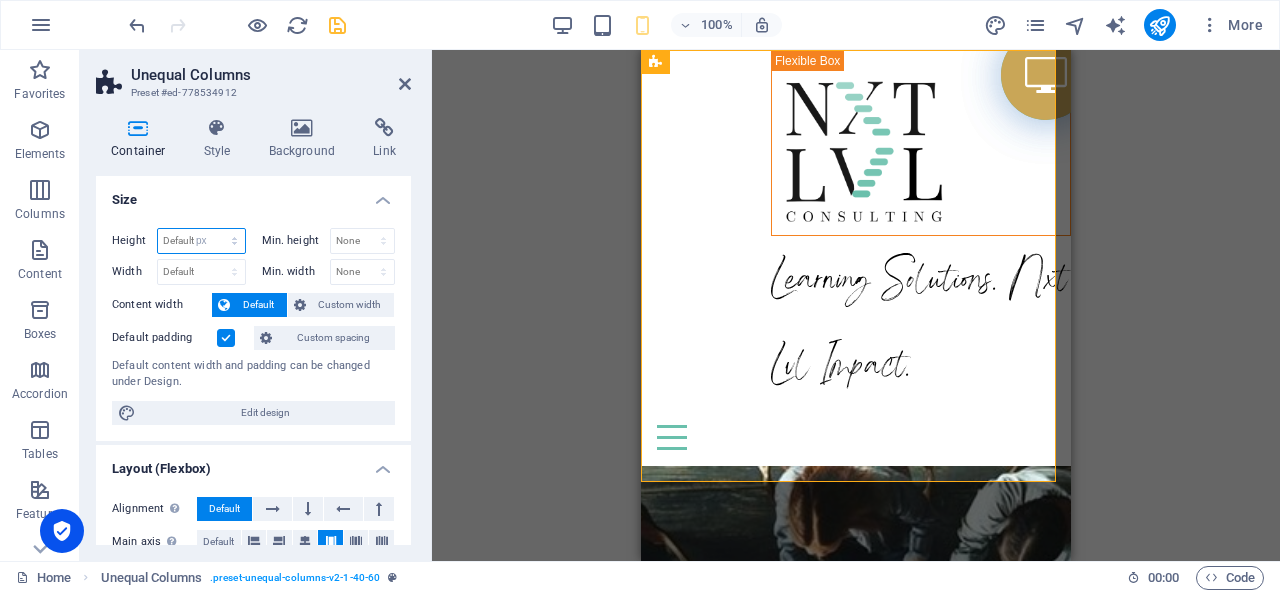 click on "Default px rem % vh vw" at bounding box center [201, 241] 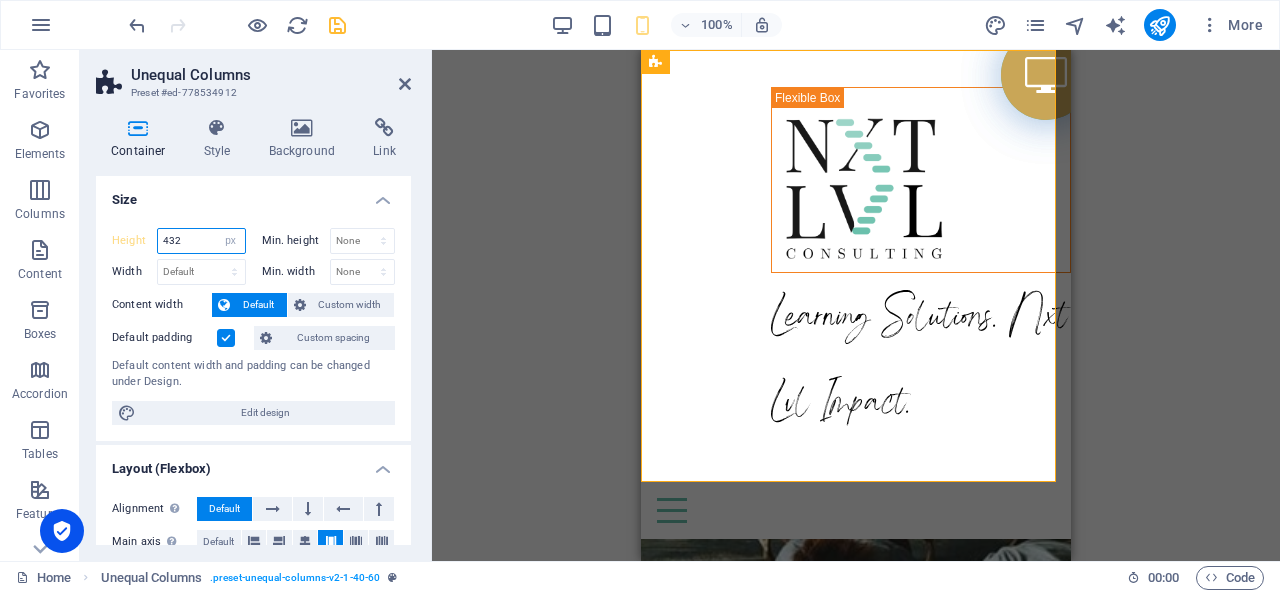 click on "432" at bounding box center (201, 241) 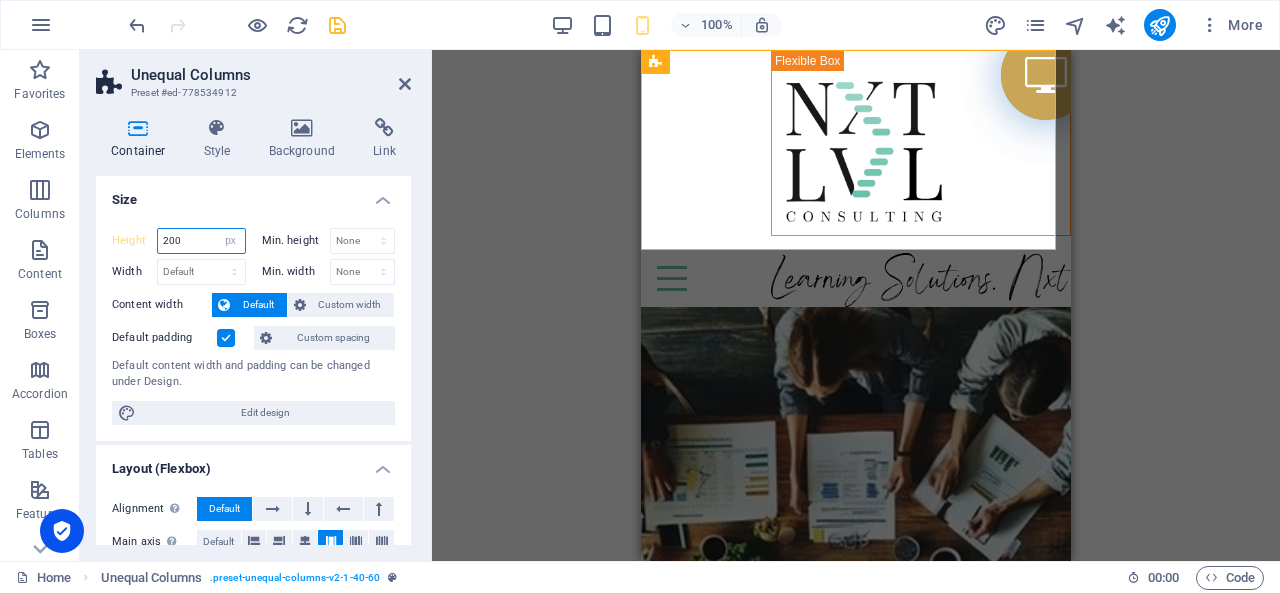 click on "200" at bounding box center [201, 241] 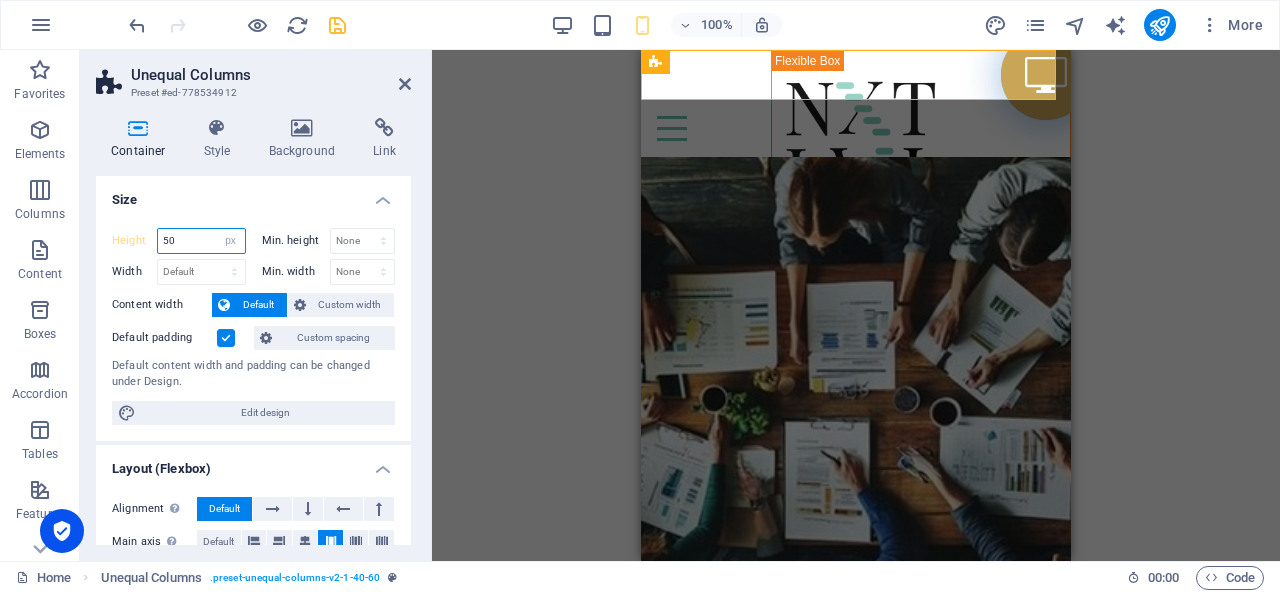click on "50" at bounding box center [201, 241] 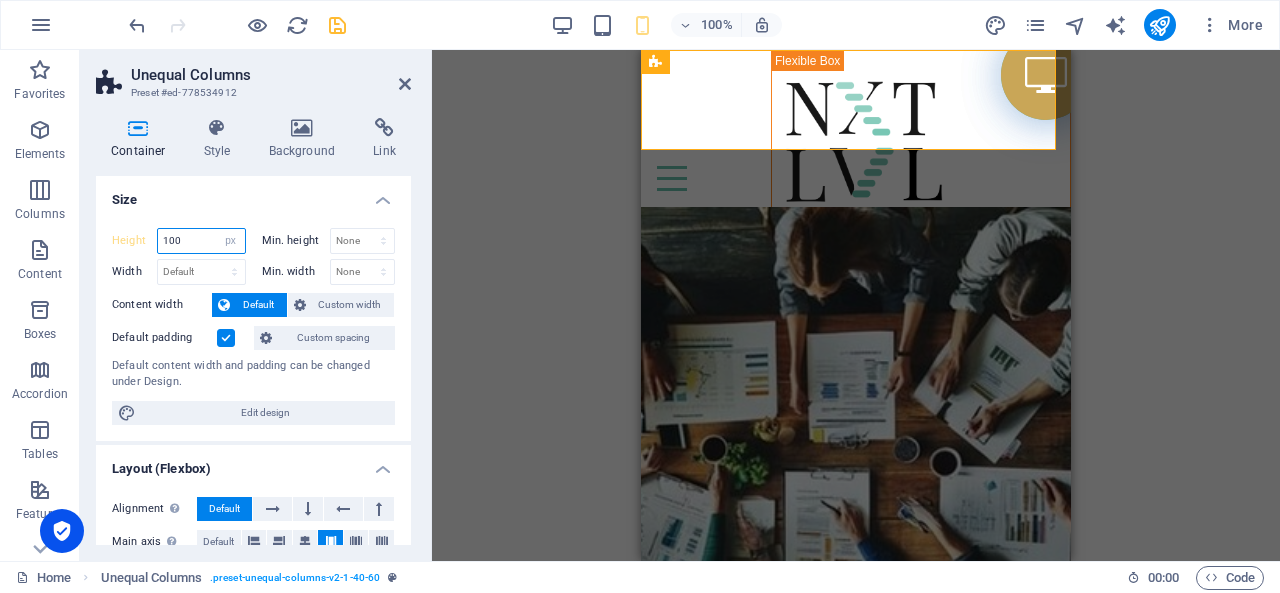 type on "100" 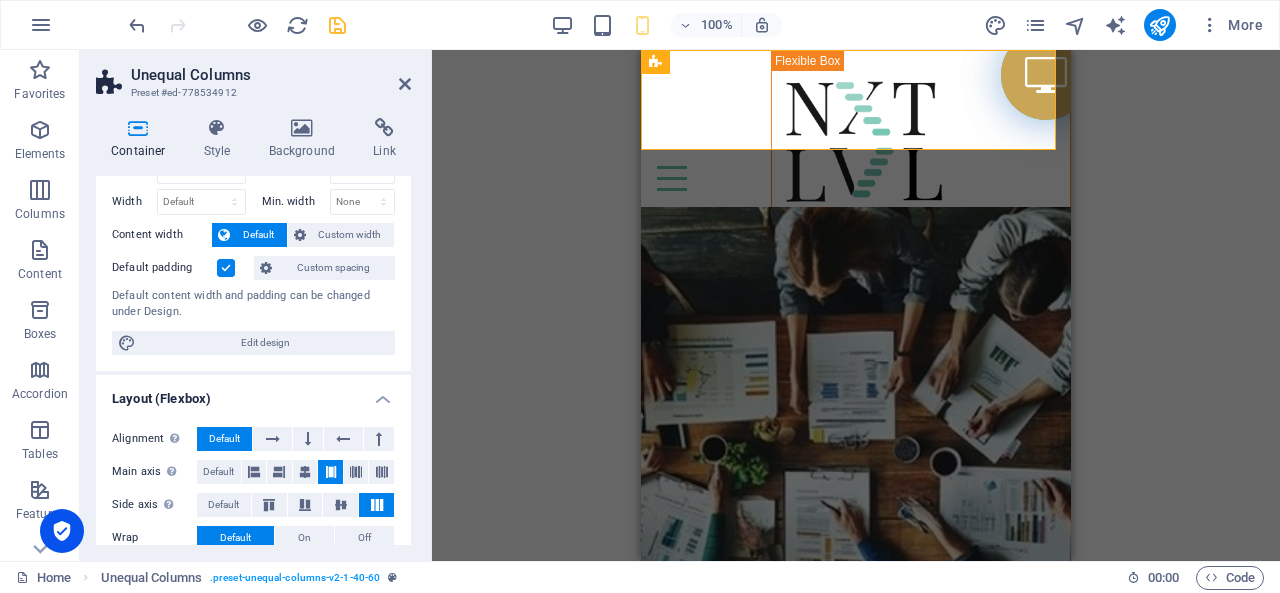 scroll, scrollTop: 100, scrollLeft: 0, axis: vertical 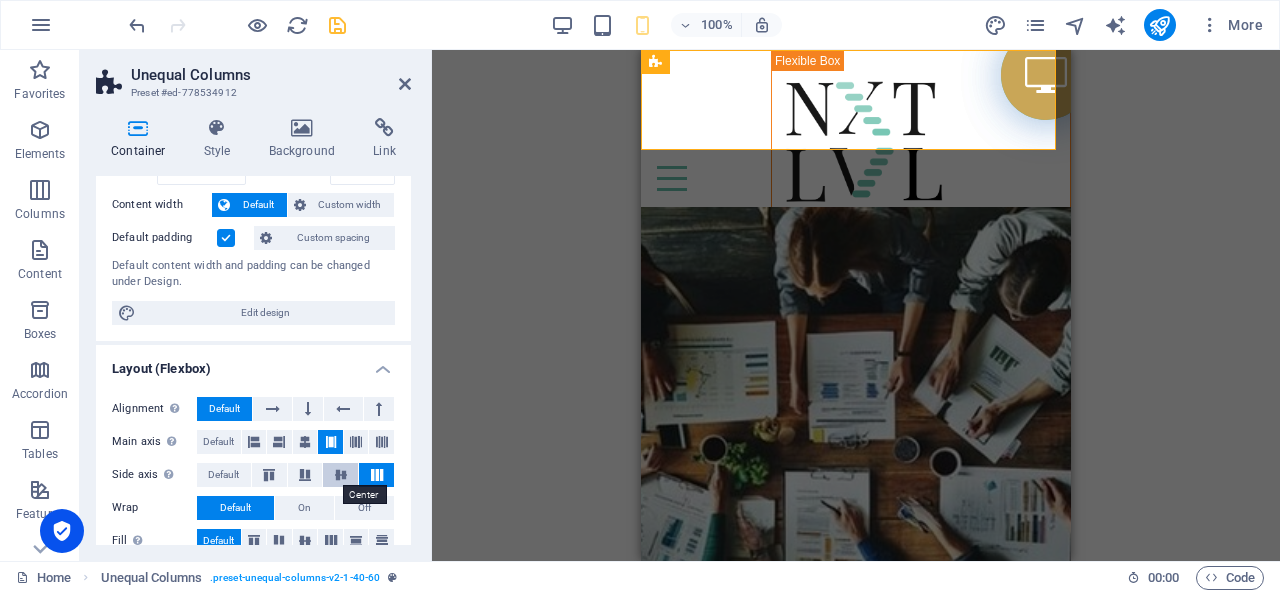 click at bounding box center (341, 475) 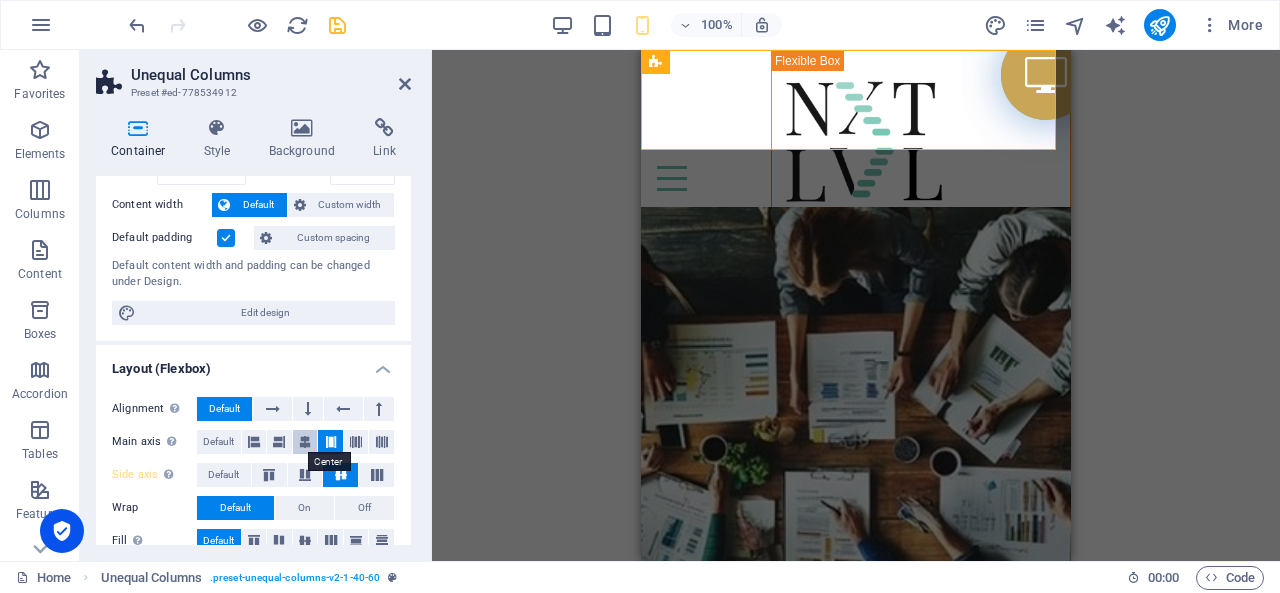 click at bounding box center [305, 442] 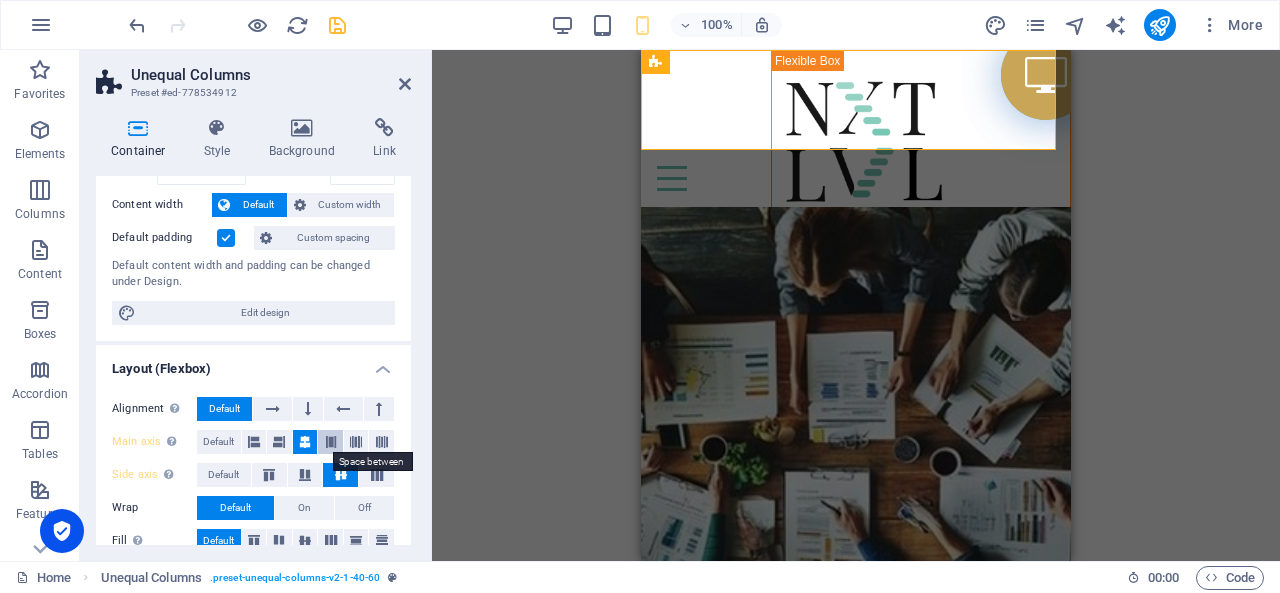 click at bounding box center (331, 442) 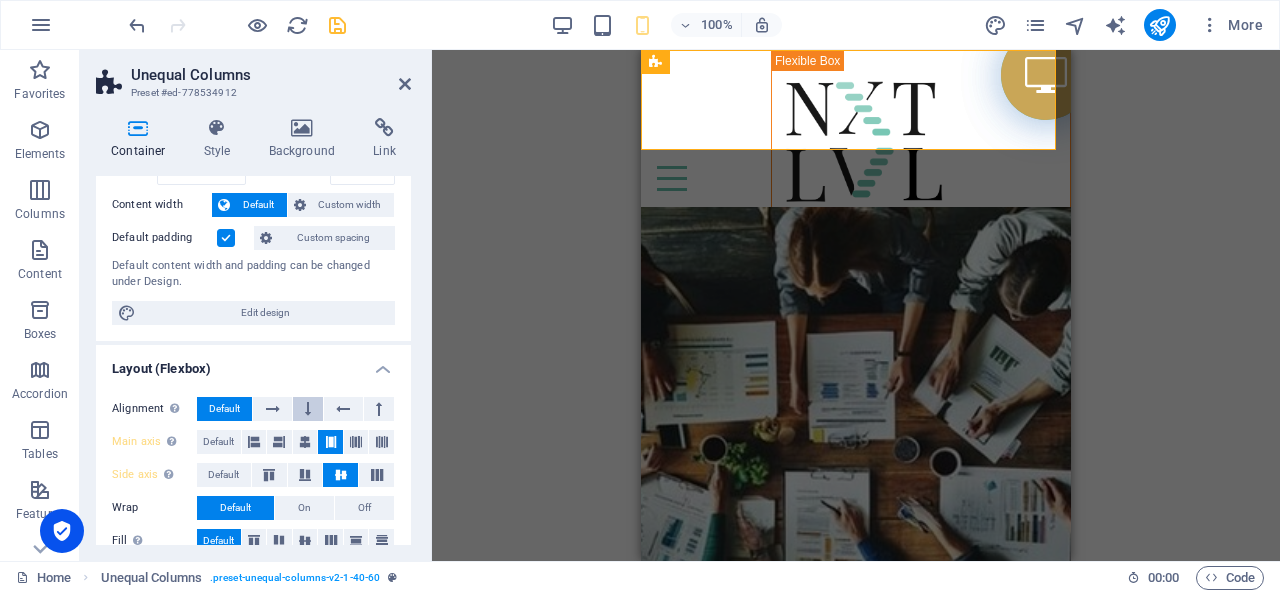 click at bounding box center [308, 409] 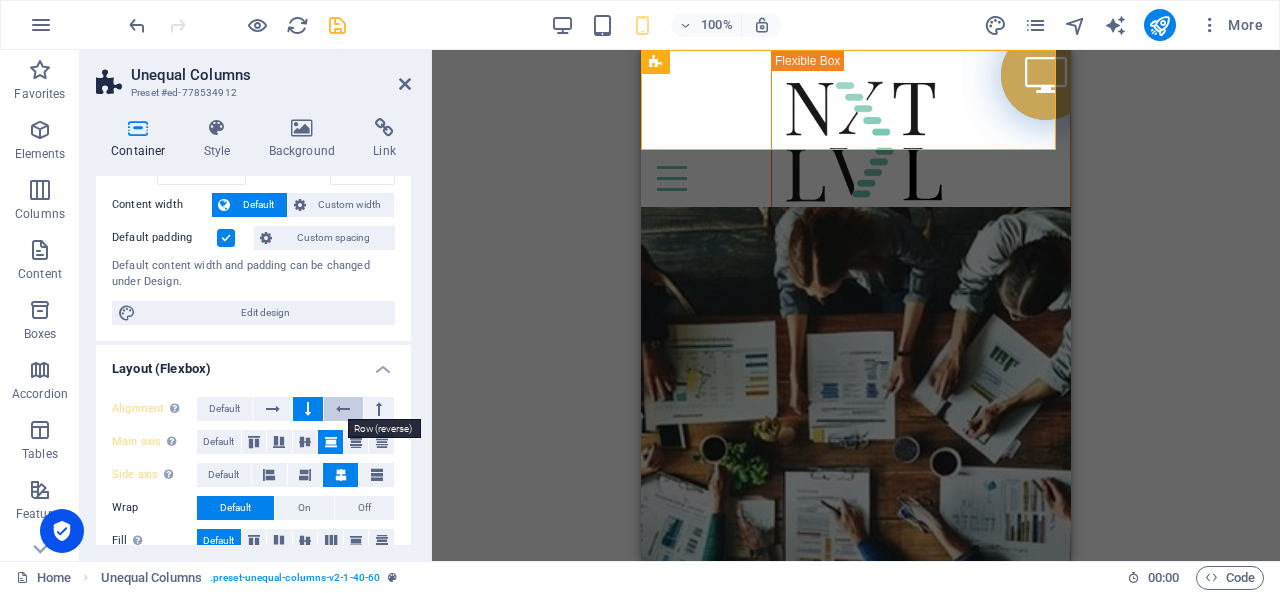 click at bounding box center (343, 409) 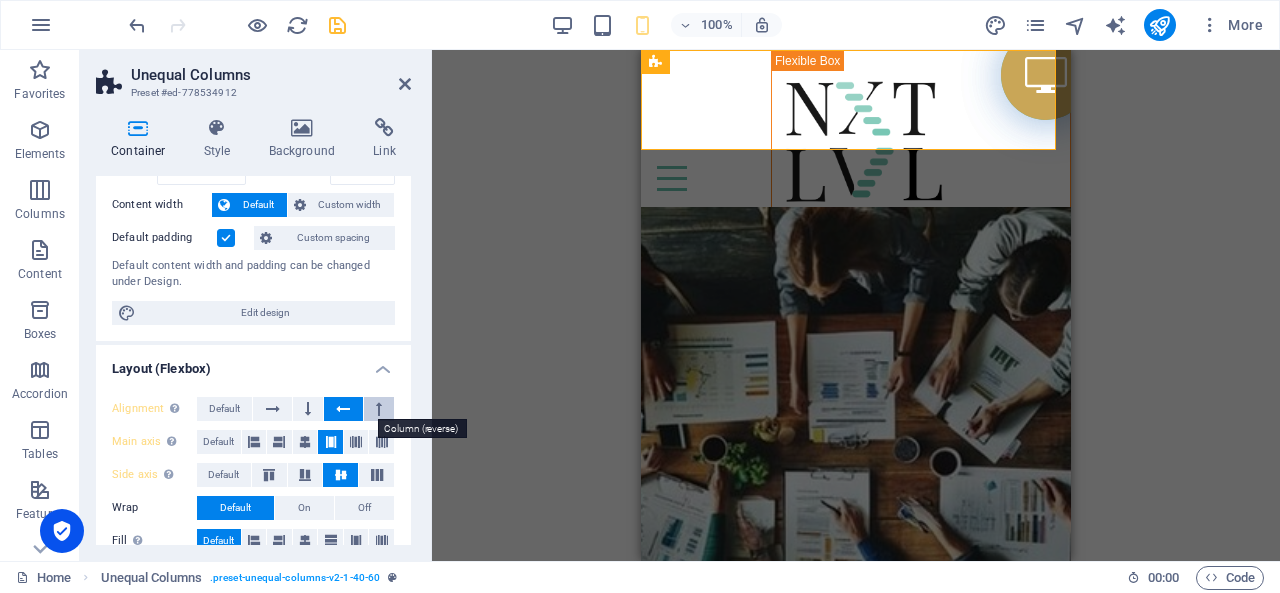 click at bounding box center (379, 409) 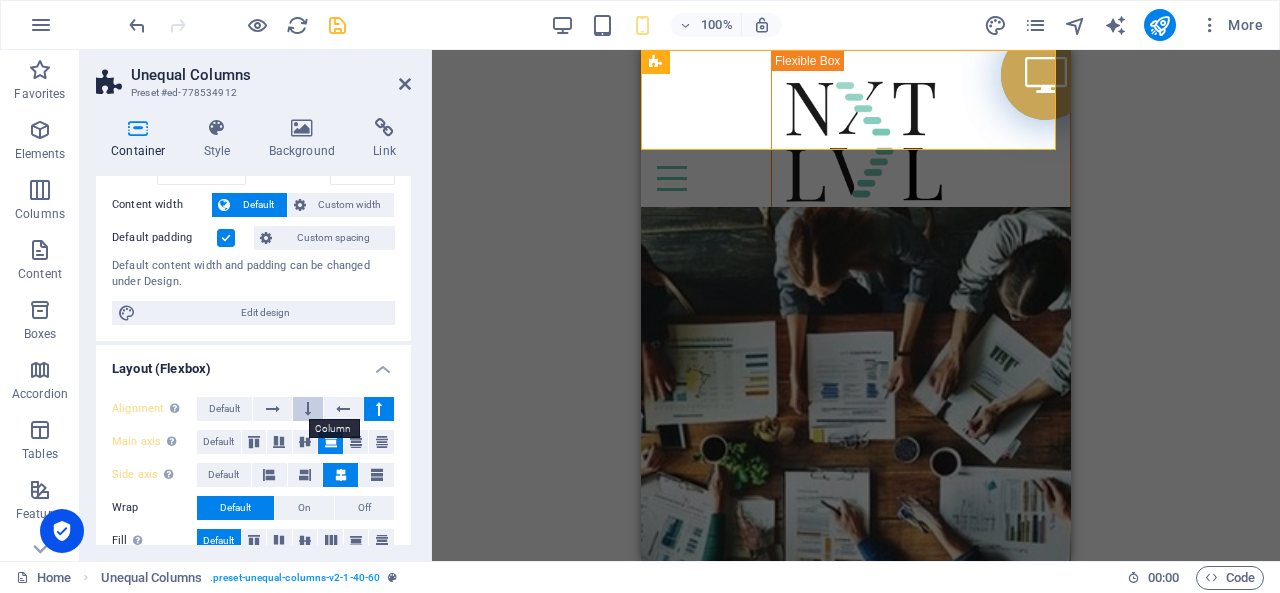click at bounding box center [308, 409] 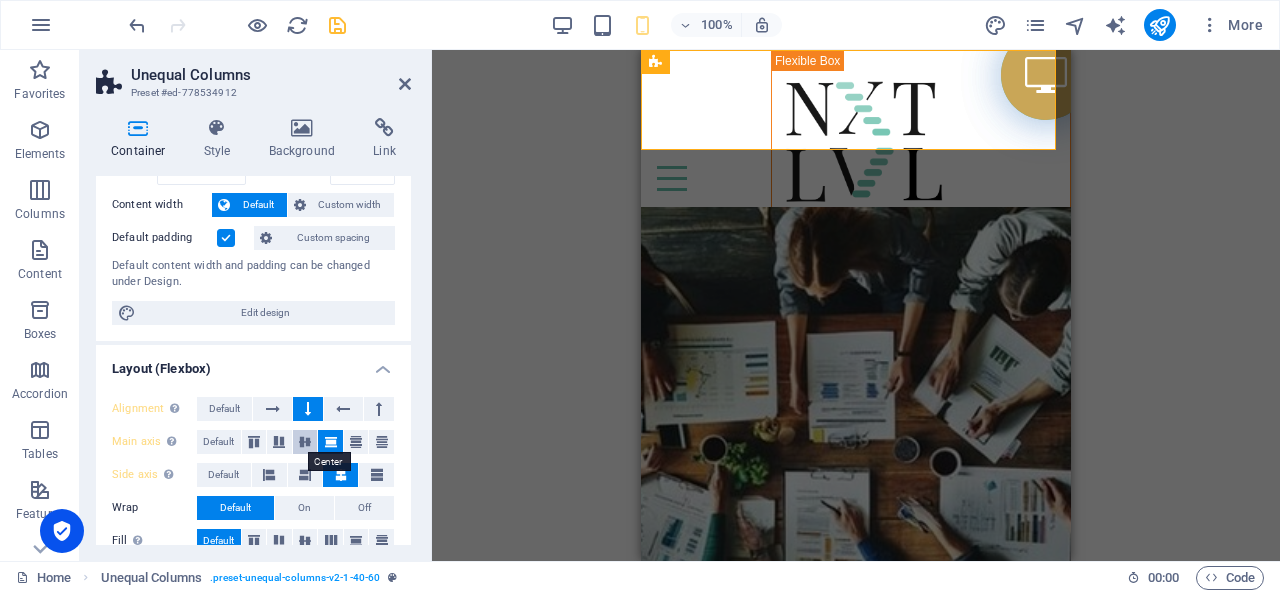 click at bounding box center [305, 442] 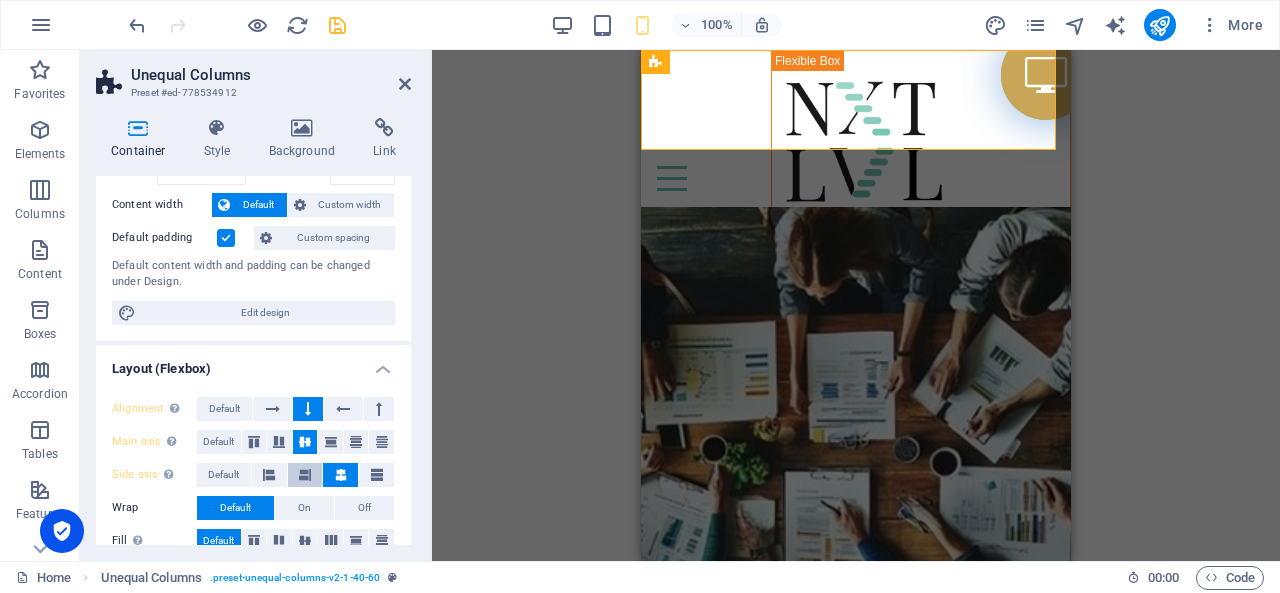 scroll, scrollTop: 200, scrollLeft: 0, axis: vertical 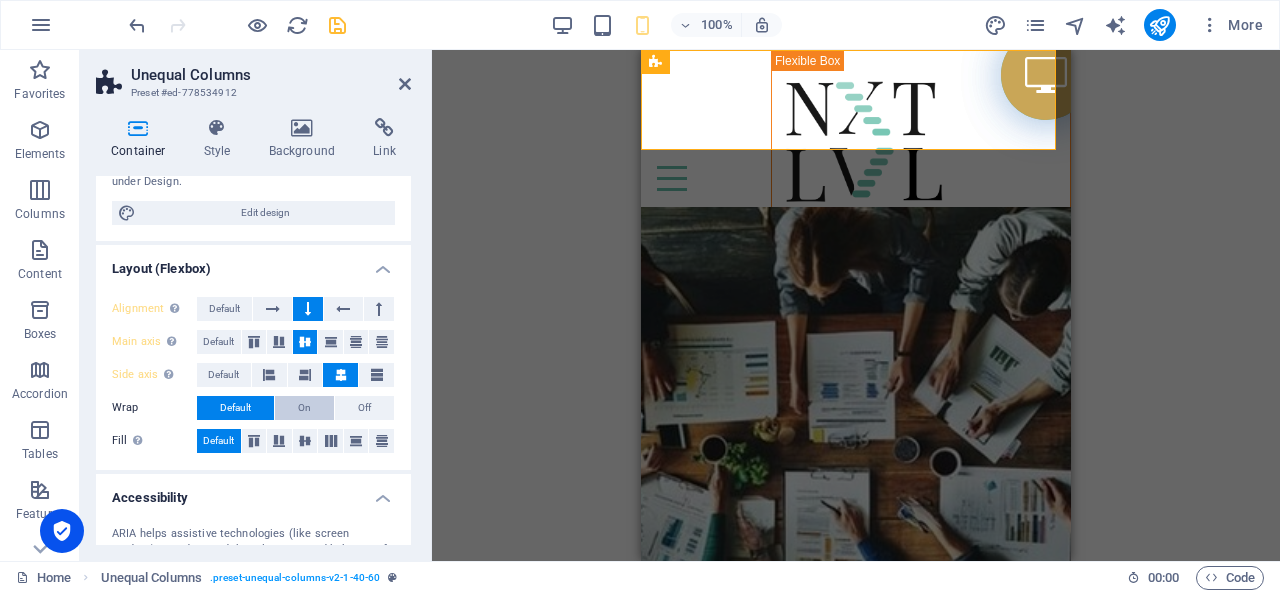 click on "On" at bounding box center (304, 408) 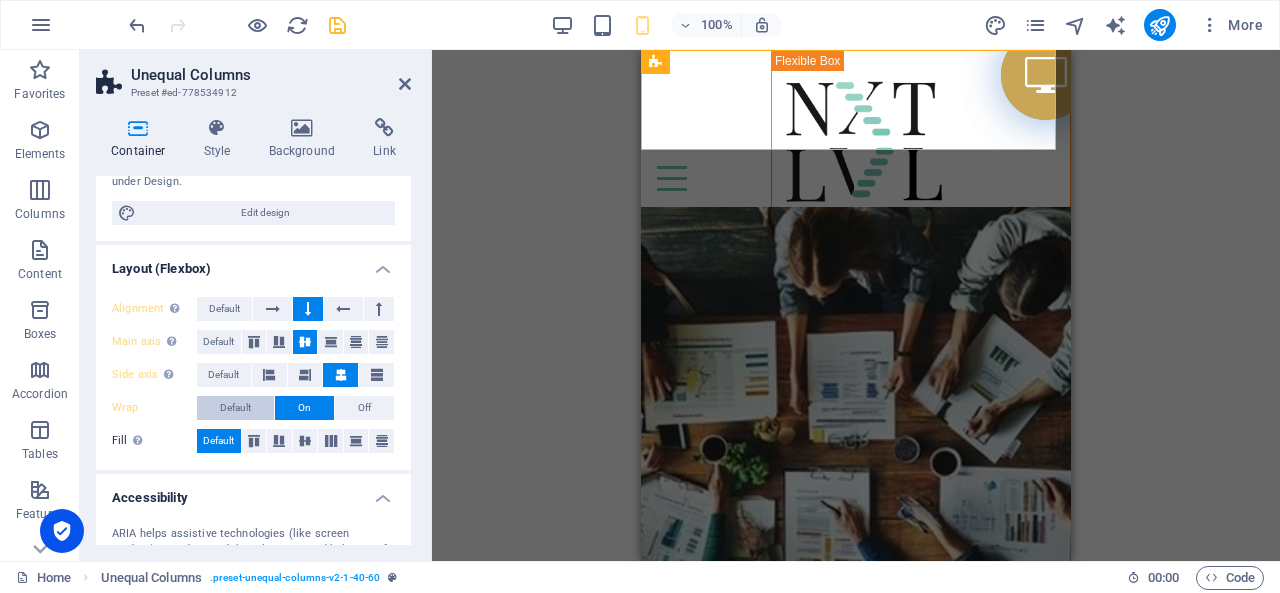 click on "Default" at bounding box center (235, 408) 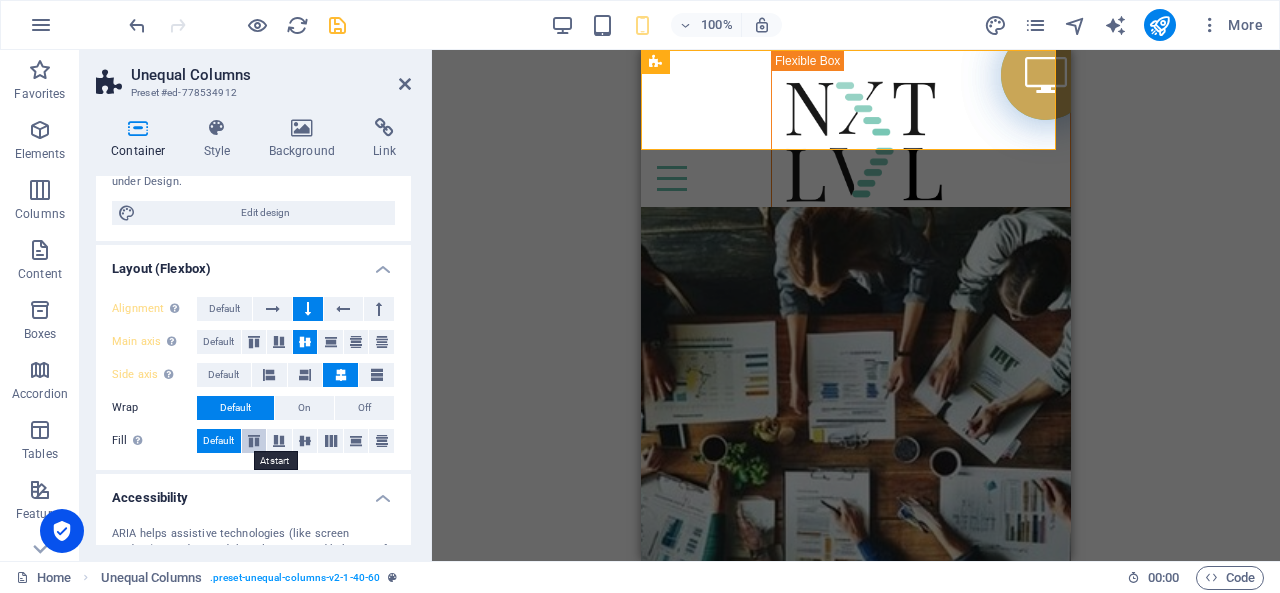 click at bounding box center (254, 441) 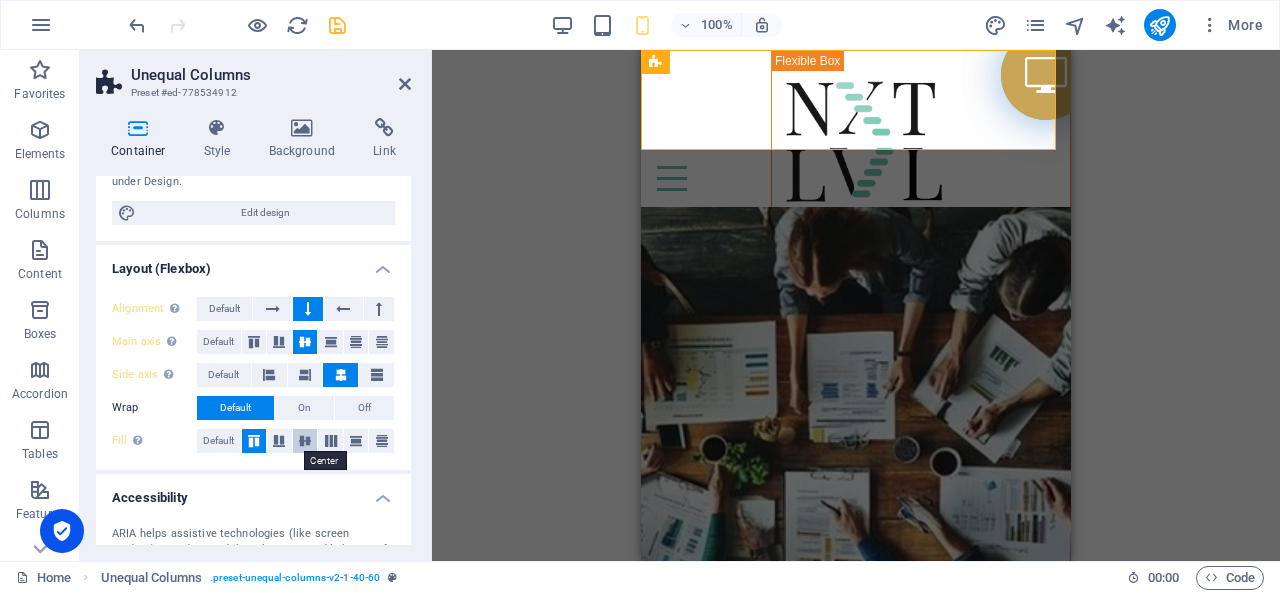 click at bounding box center (305, 441) 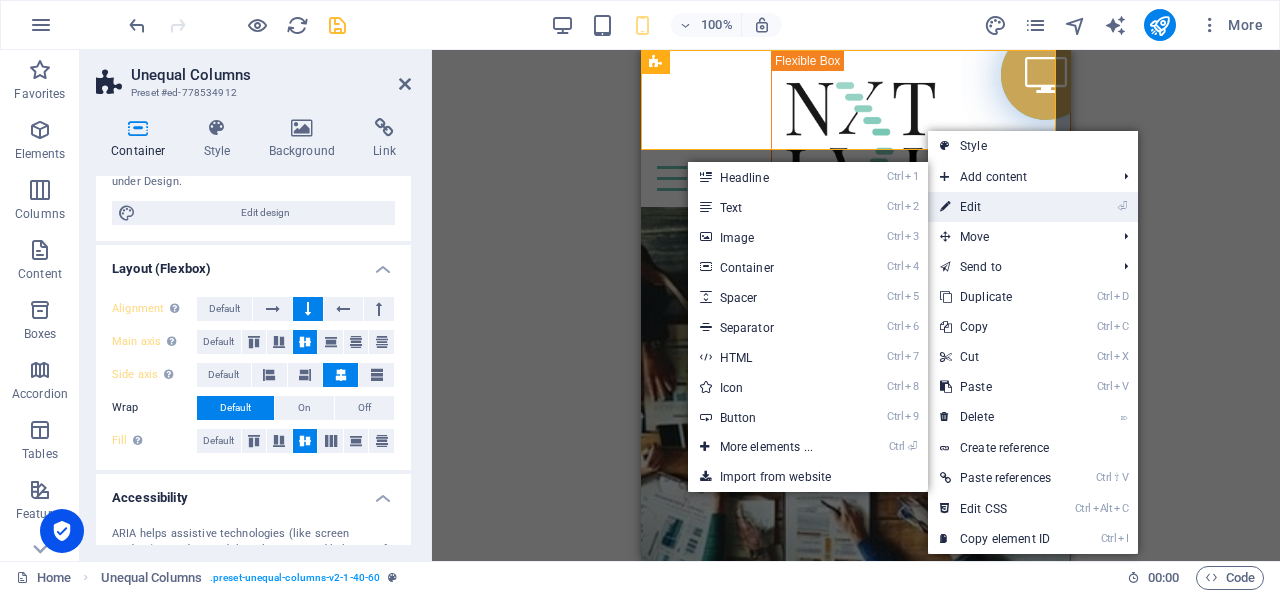 click on "⏎  Edit" at bounding box center (995, 207) 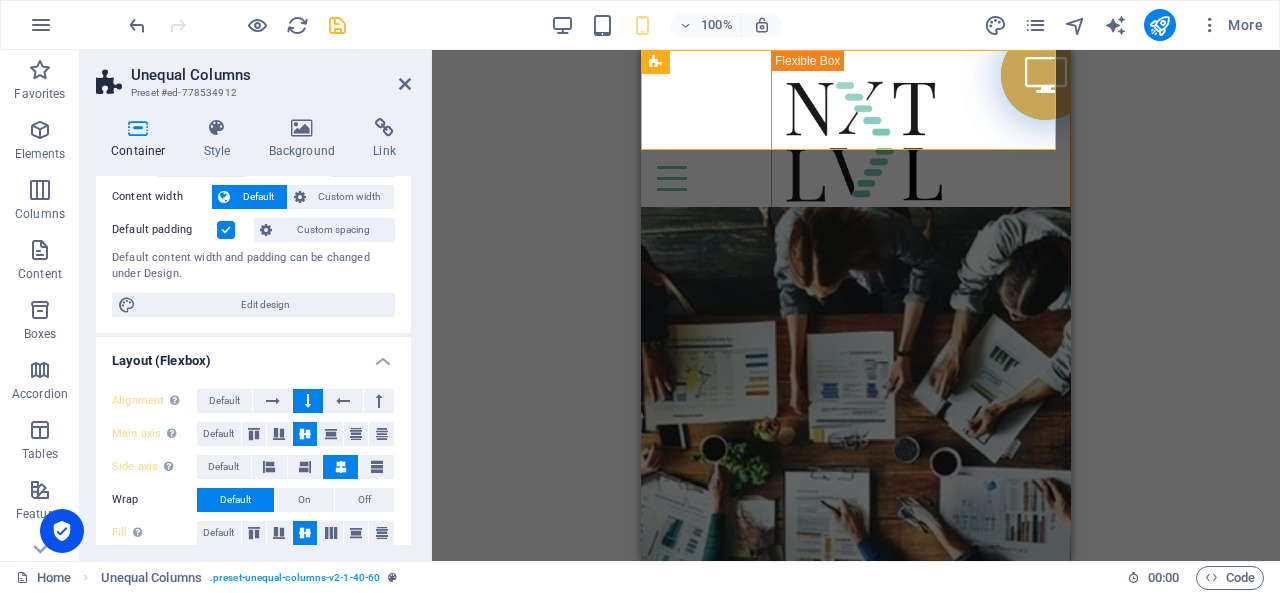 scroll, scrollTop: 0, scrollLeft: 0, axis: both 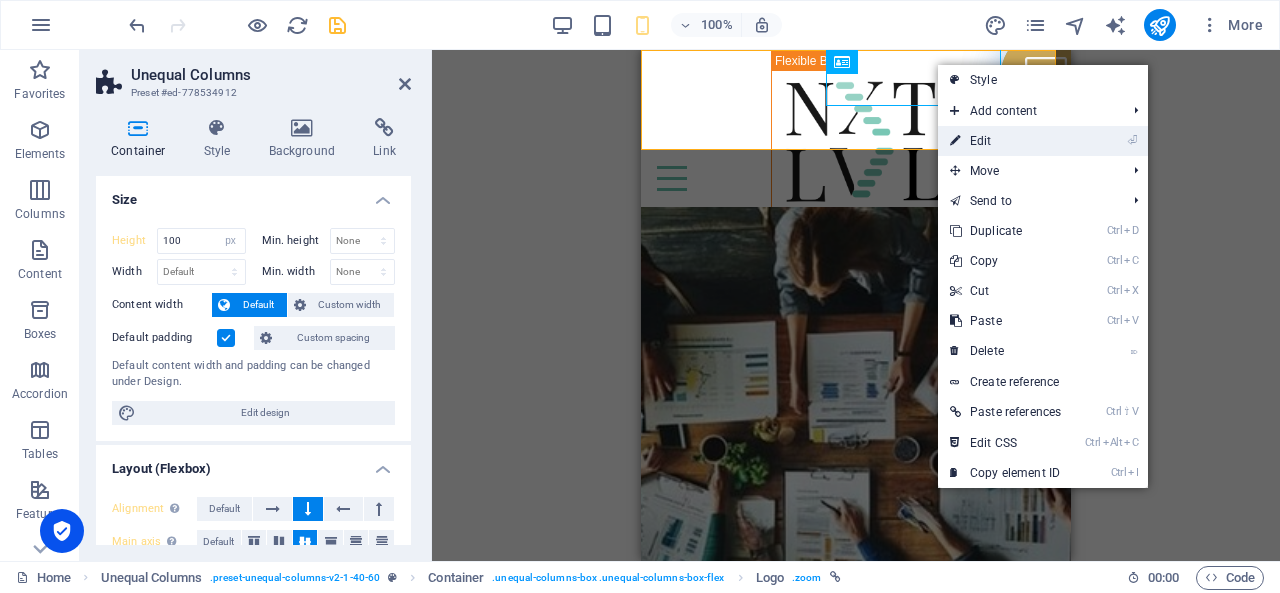 click on "⏎  Edit" at bounding box center (1005, 141) 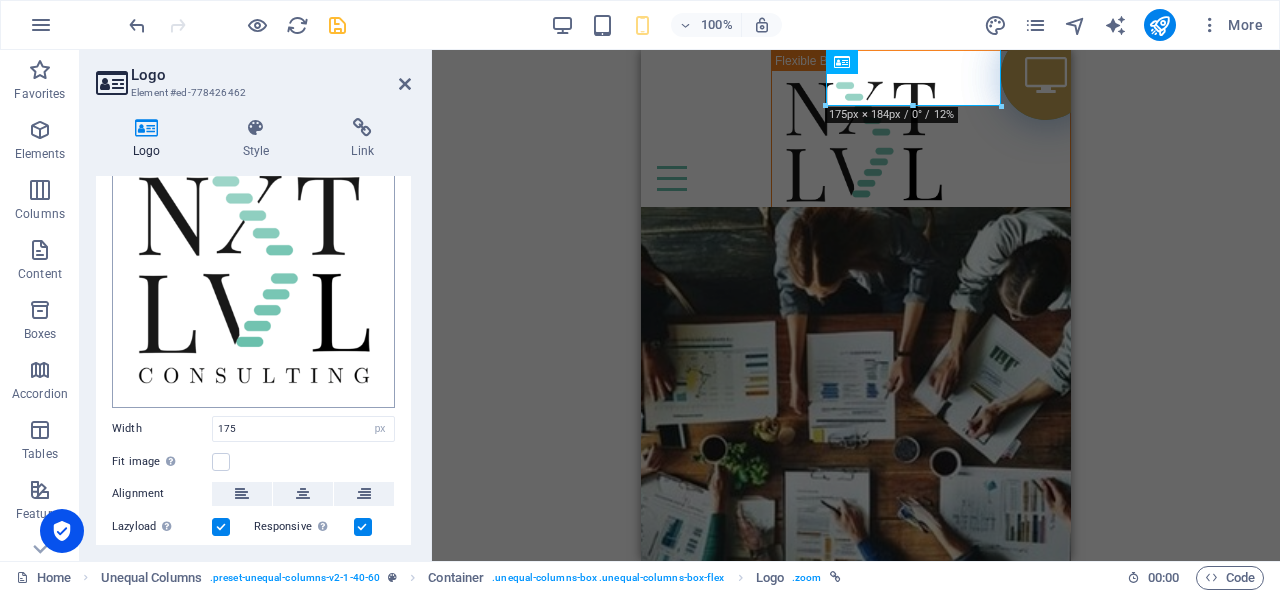 scroll, scrollTop: 300, scrollLeft: 0, axis: vertical 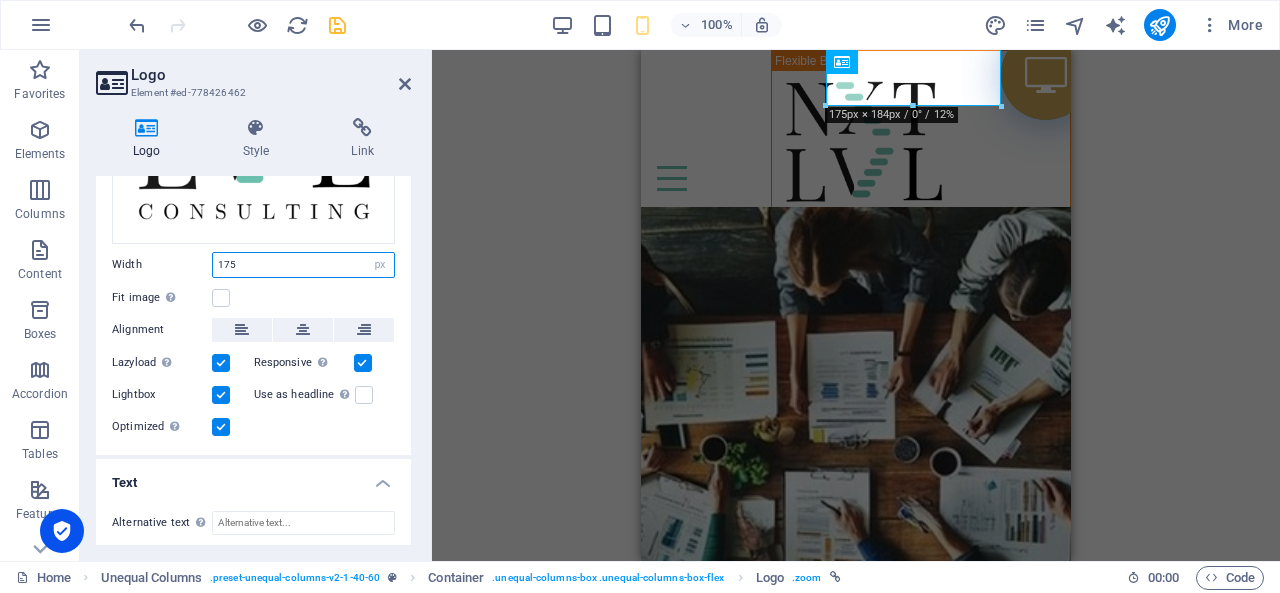 click on "175" at bounding box center (303, 265) 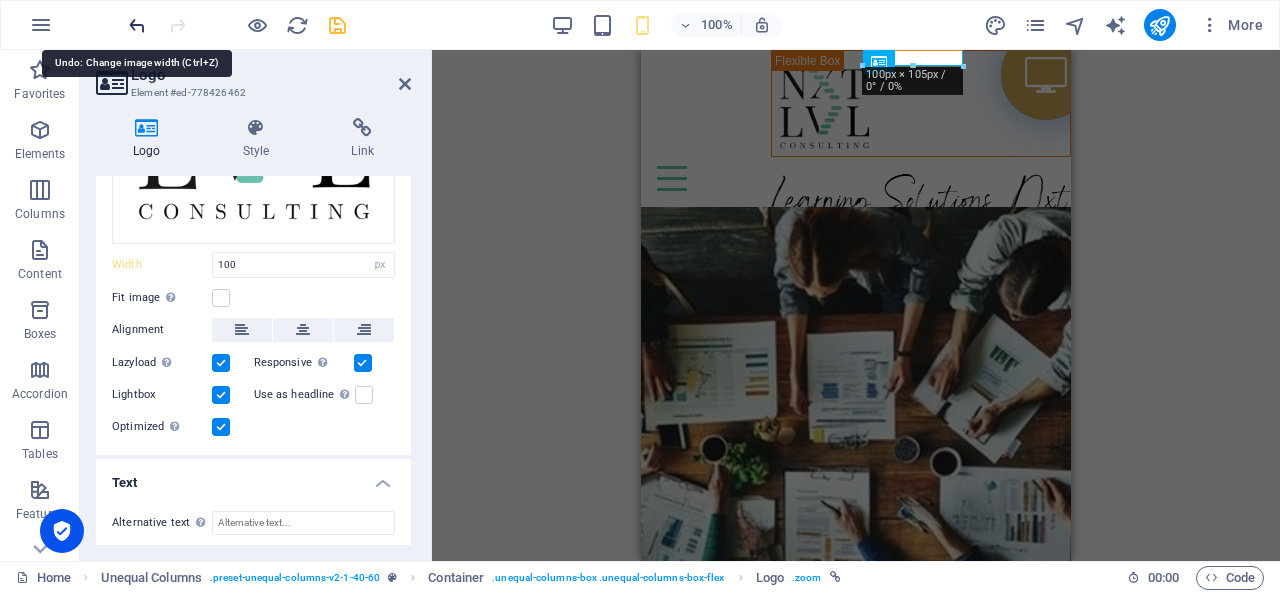 click at bounding box center (137, 25) 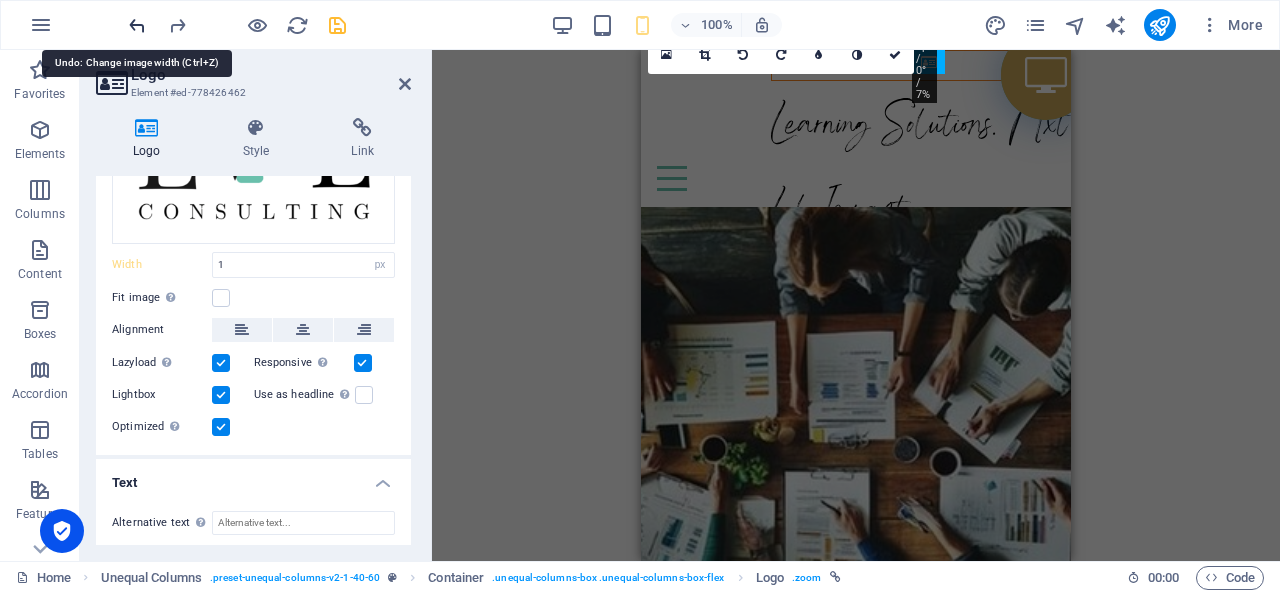 click at bounding box center [137, 25] 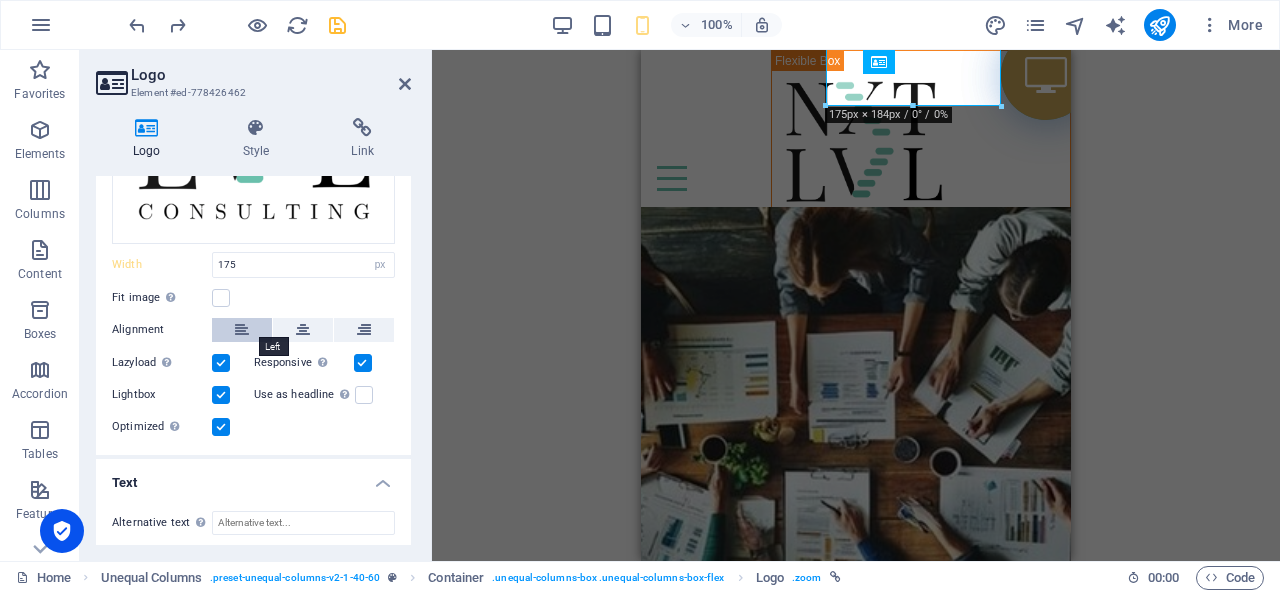 click at bounding box center [242, 330] 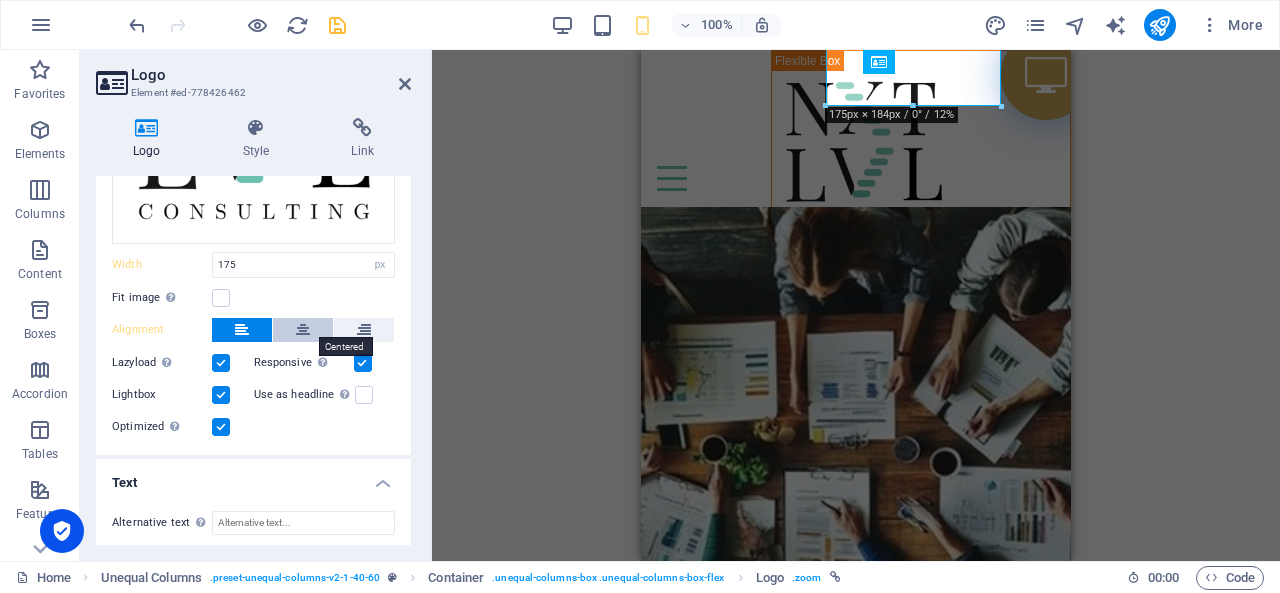 click at bounding box center [303, 330] 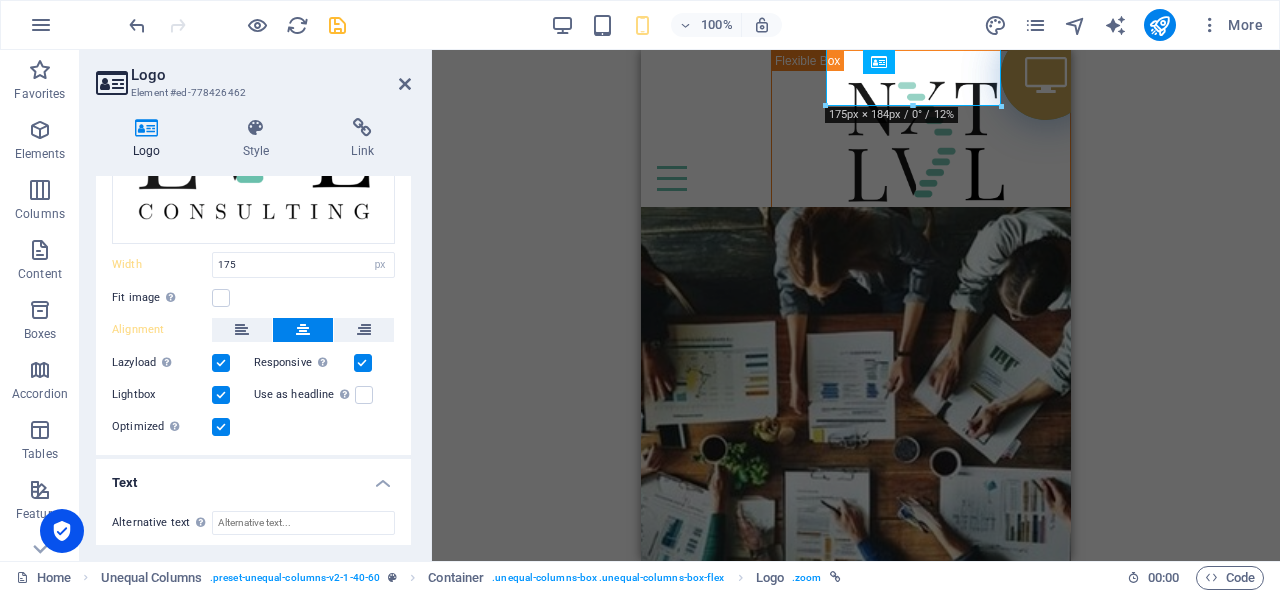 click at bounding box center (221, 363) 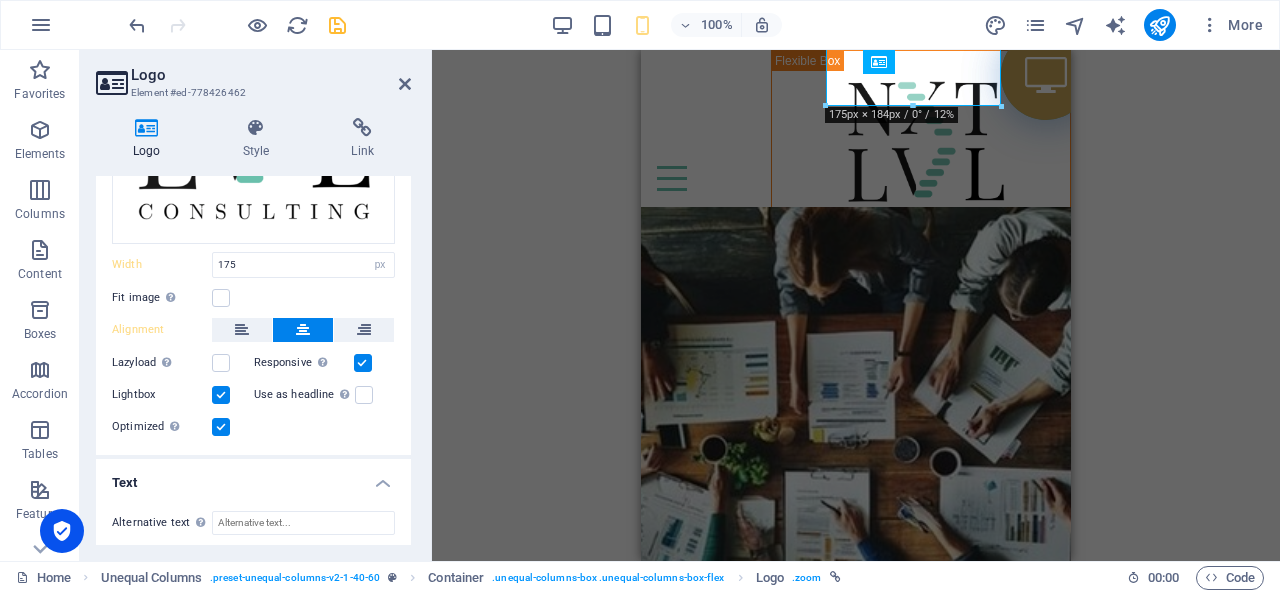 click at bounding box center [363, 363] 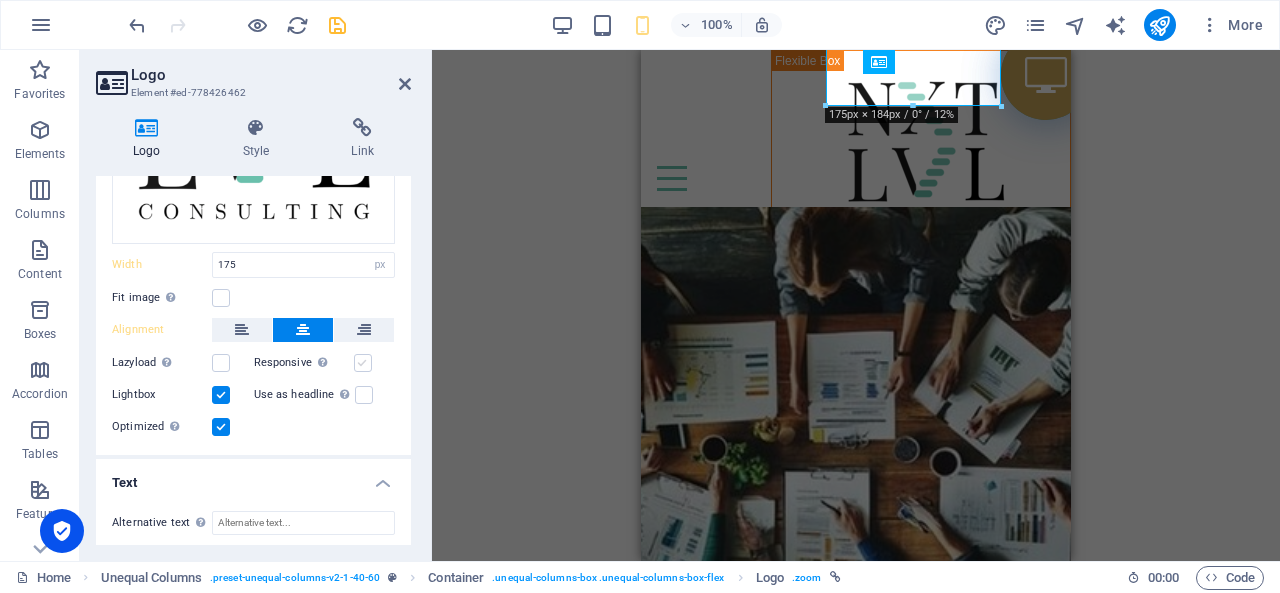 click at bounding box center (363, 363) 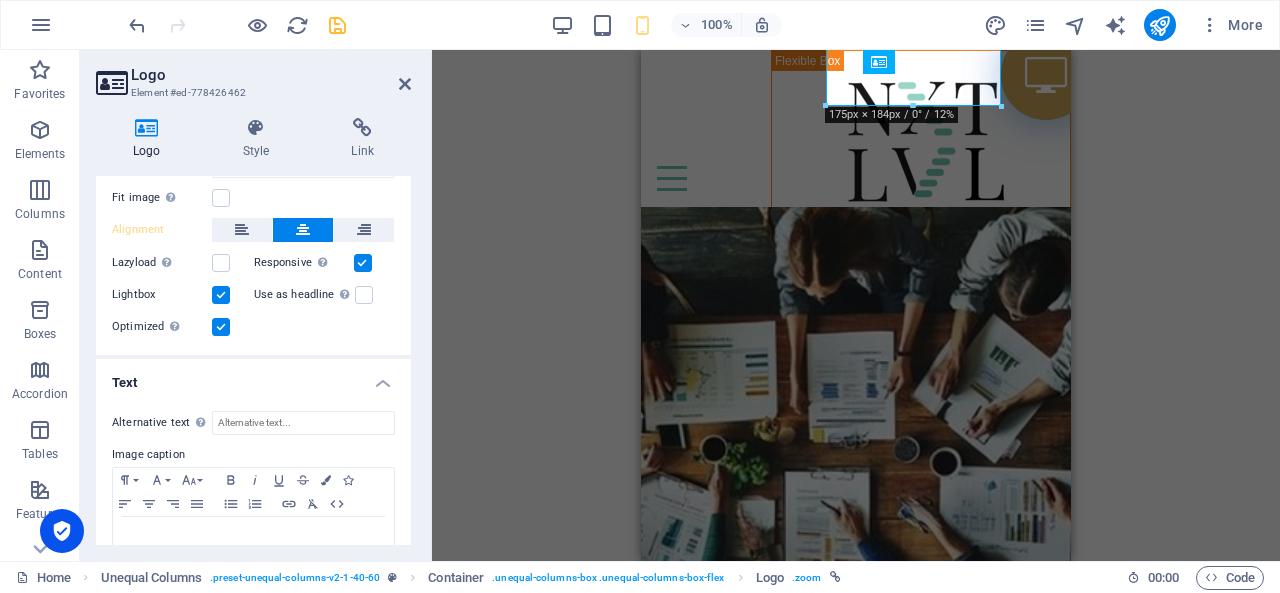 scroll, scrollTop: 444, scrollLeft: 0, axis: vertical 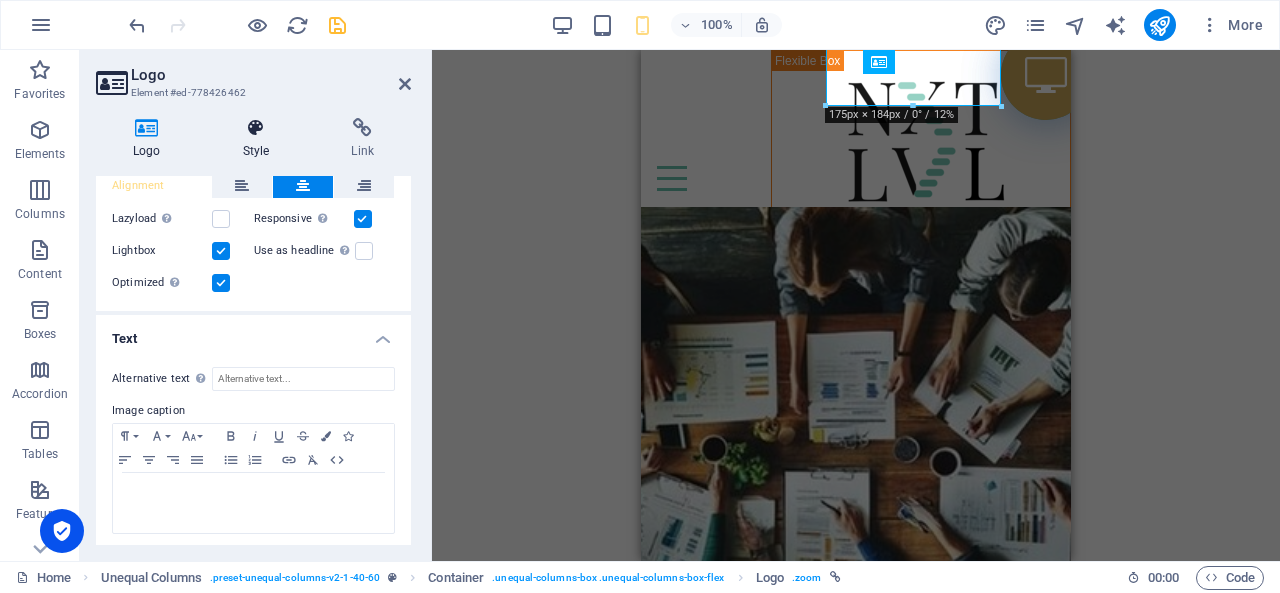 click at bounding box center [256, 128] 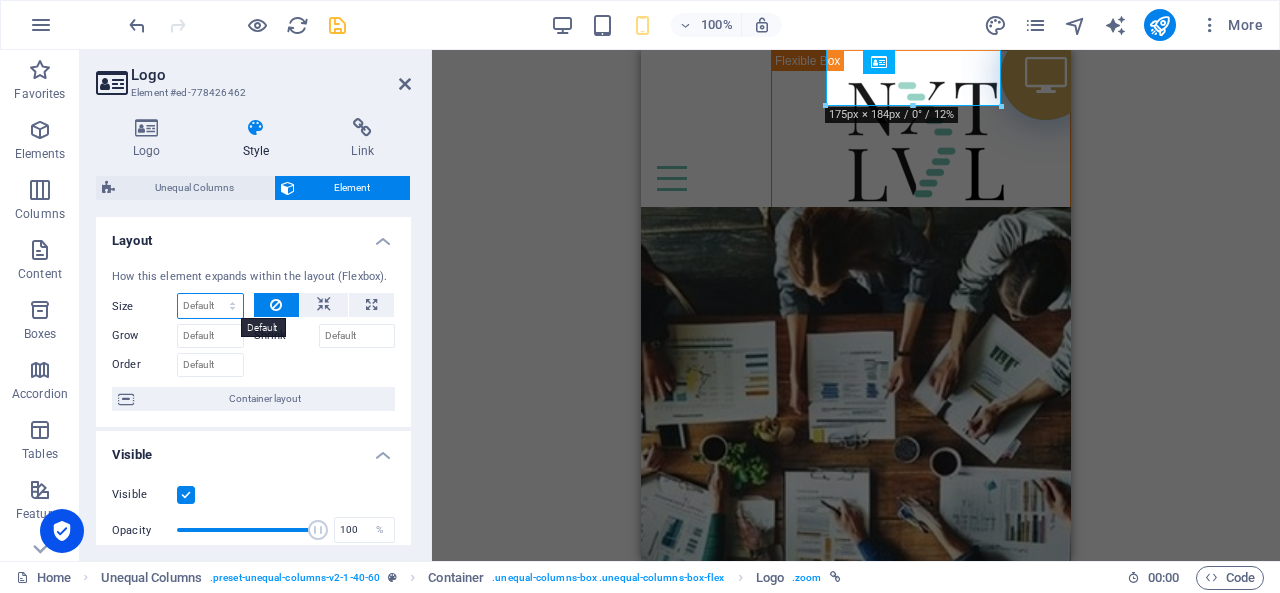 click on "Default auto px % 1/1 1/2 1/3 1/4 1/5 1/6 1/7 1/8 1/9 1/10" at bounding box center [210, 306] 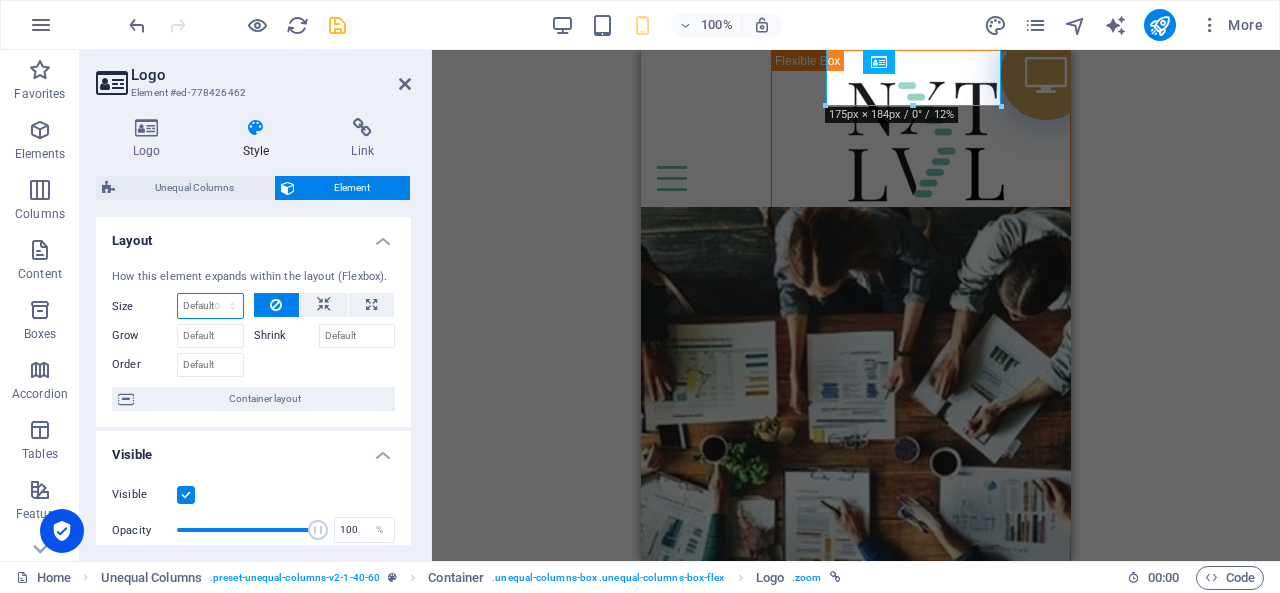 click on "Default auto px % 1/1 1/2 1/3 1/4 1/5 1/6 1/7 1/8 1/9 1/10" at bounding box center [210, 306] 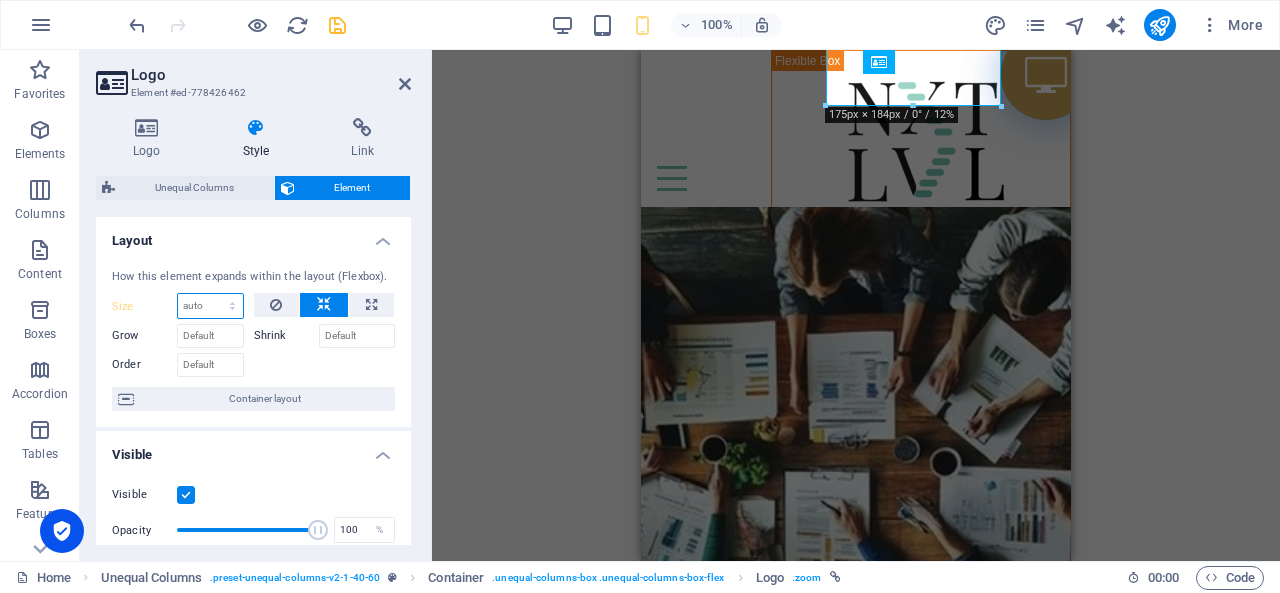click on "Default auto px % 1/1 1/2 1/3 1/4 1/5 1/6 1/7 1/8 1/9 1/10" at bounding box center (210, 306) 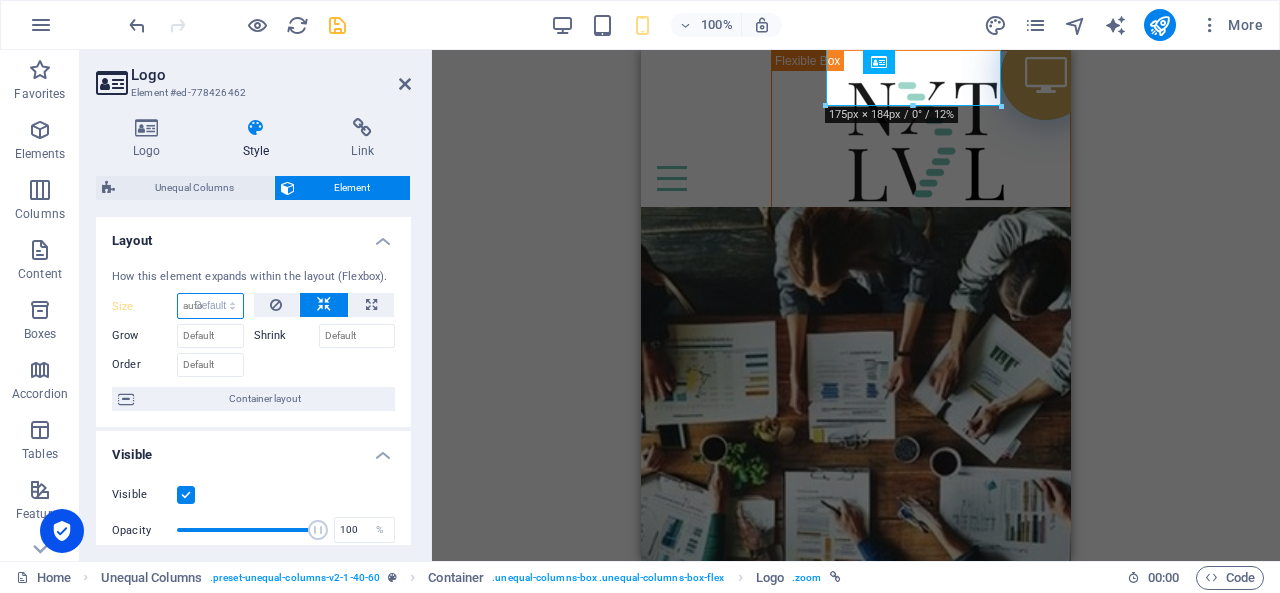 click on "Default auto px % 1/1 1/2 1/3 1/4 1/5 1/6 1/7 1/8 1/9 1/10" at bounding box center (210, 306) 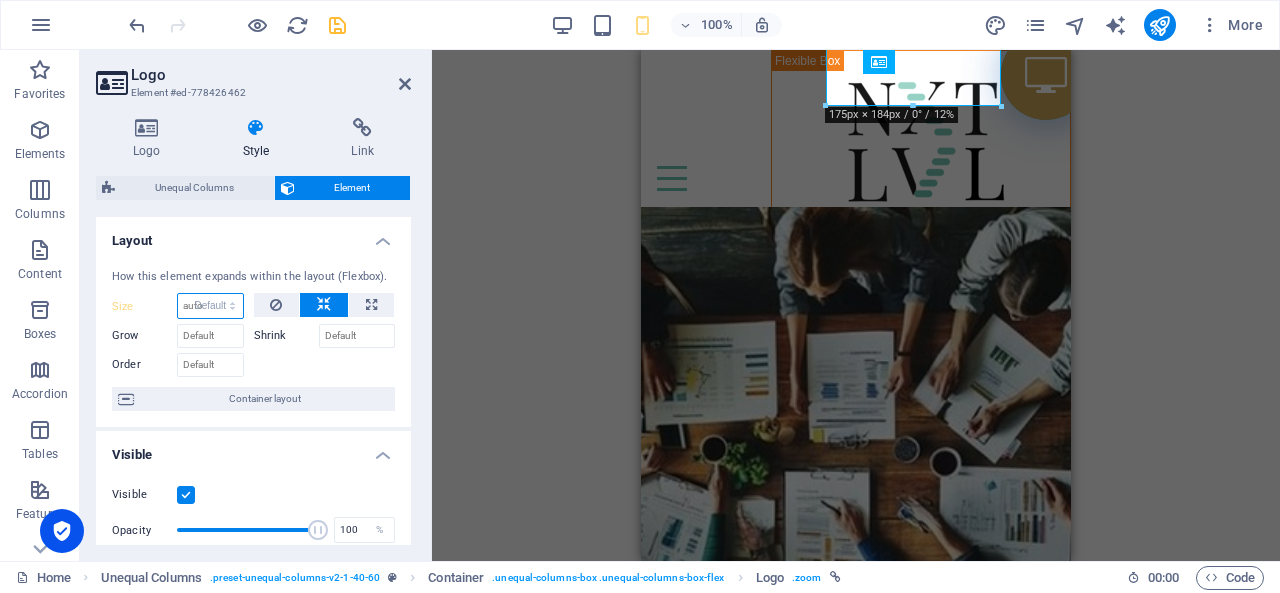select on "DISABLED_OPTION_VALUE" 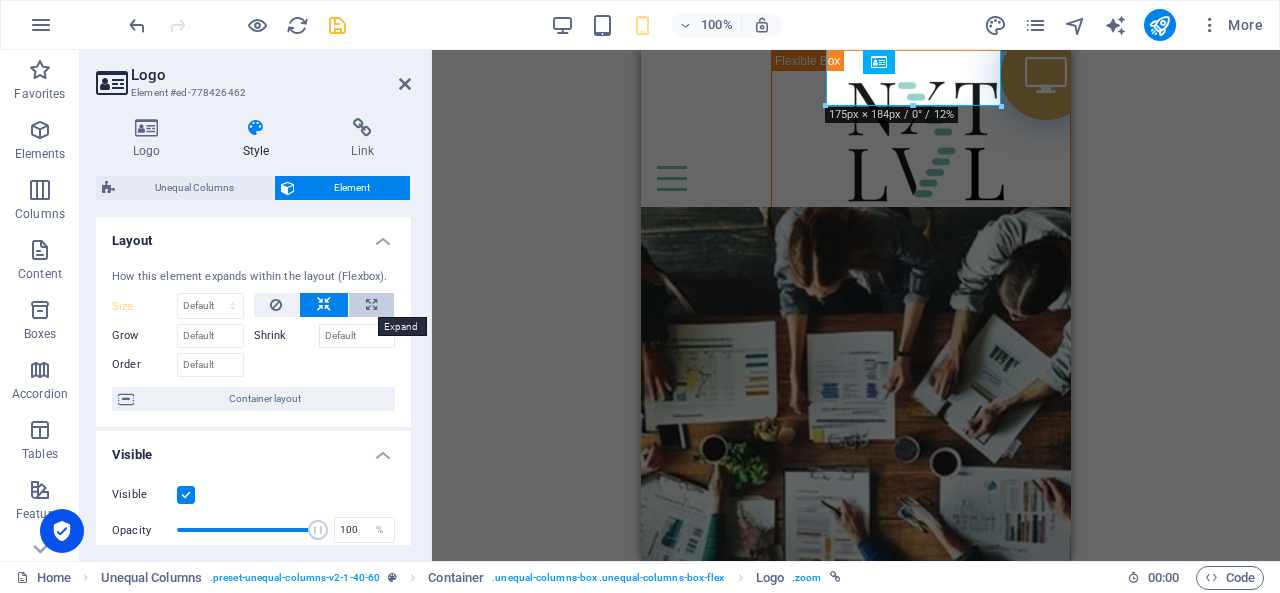 click at bounding box center (371, 305) 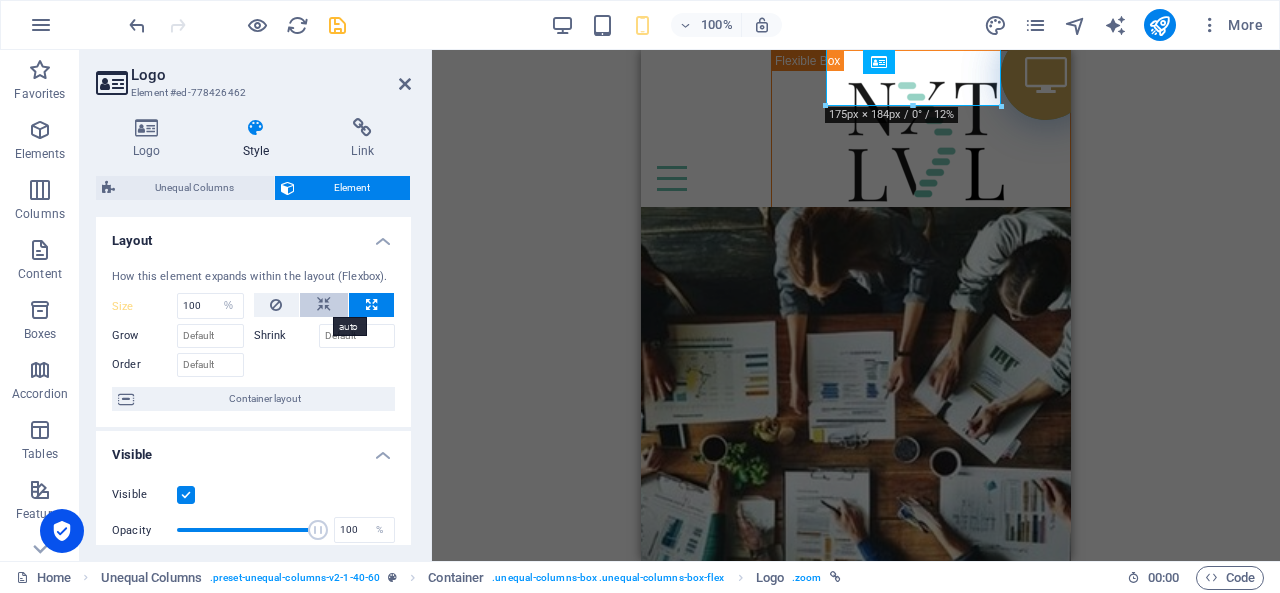 click at bounding box center [324, 305] 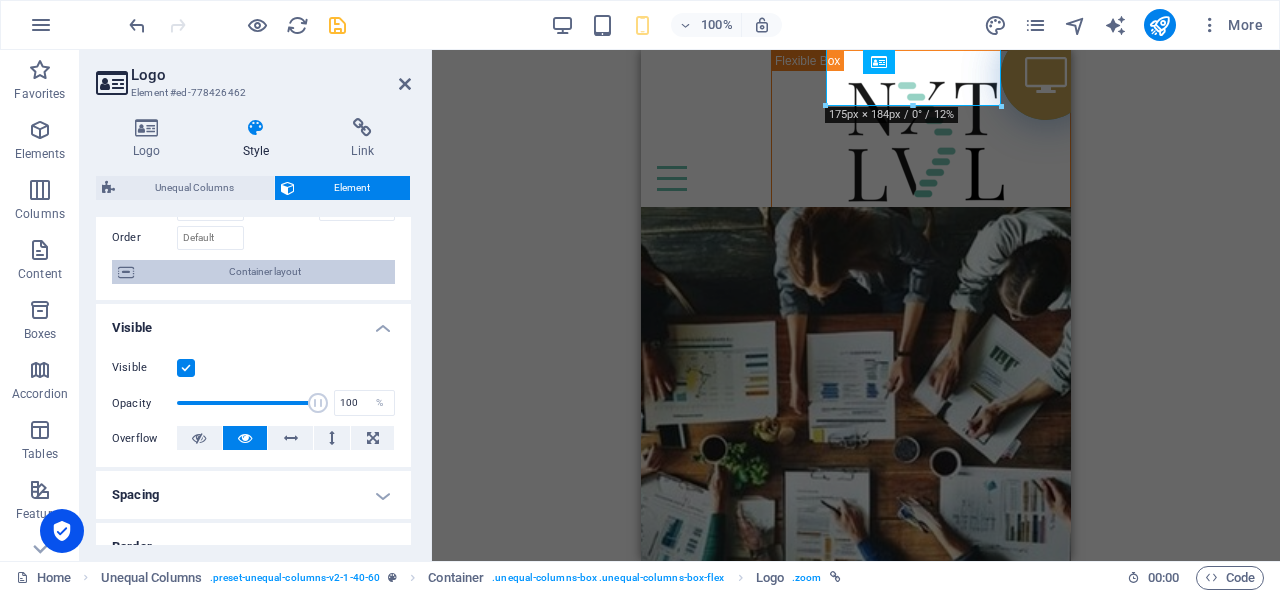 scroll, scrollTop: 200, scrollLeft: 0, axis: vertical 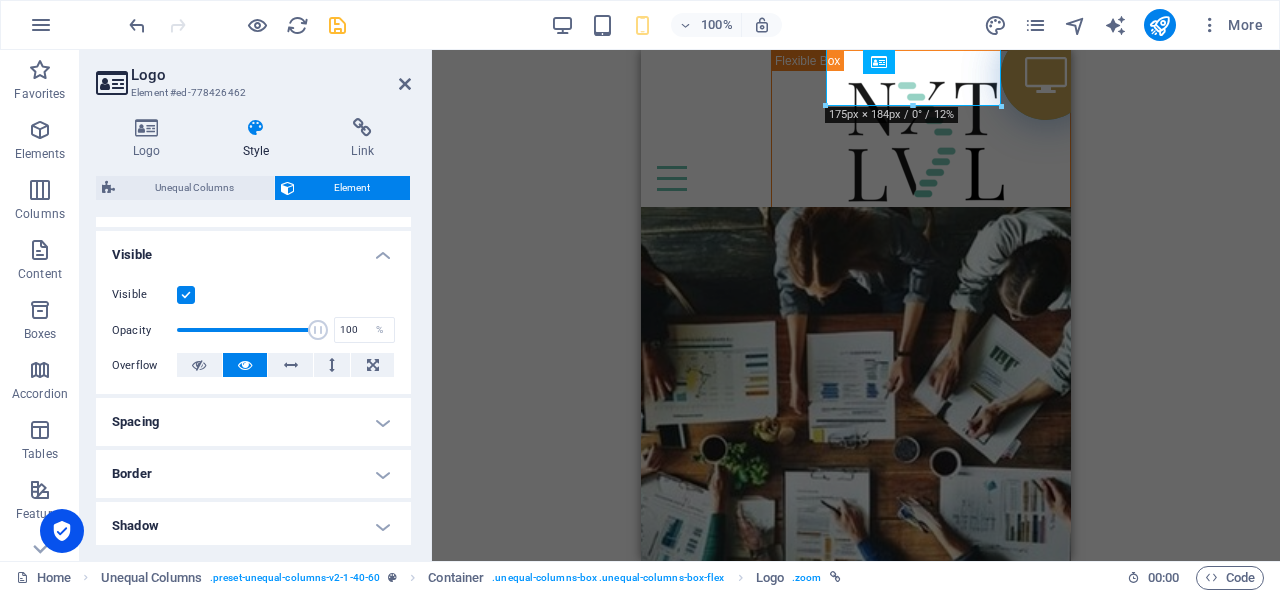 click on "Spacing" at bounding box center [253, 422] 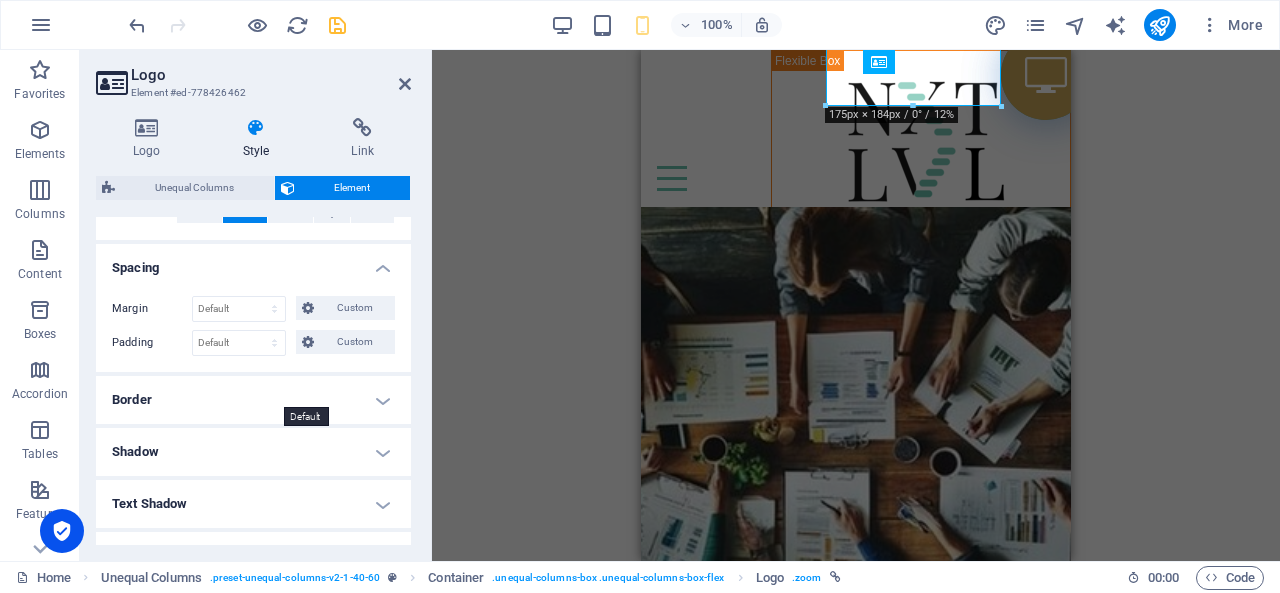 scroll, scrollTop: 400, scrollLeft: 0, axis: vertical 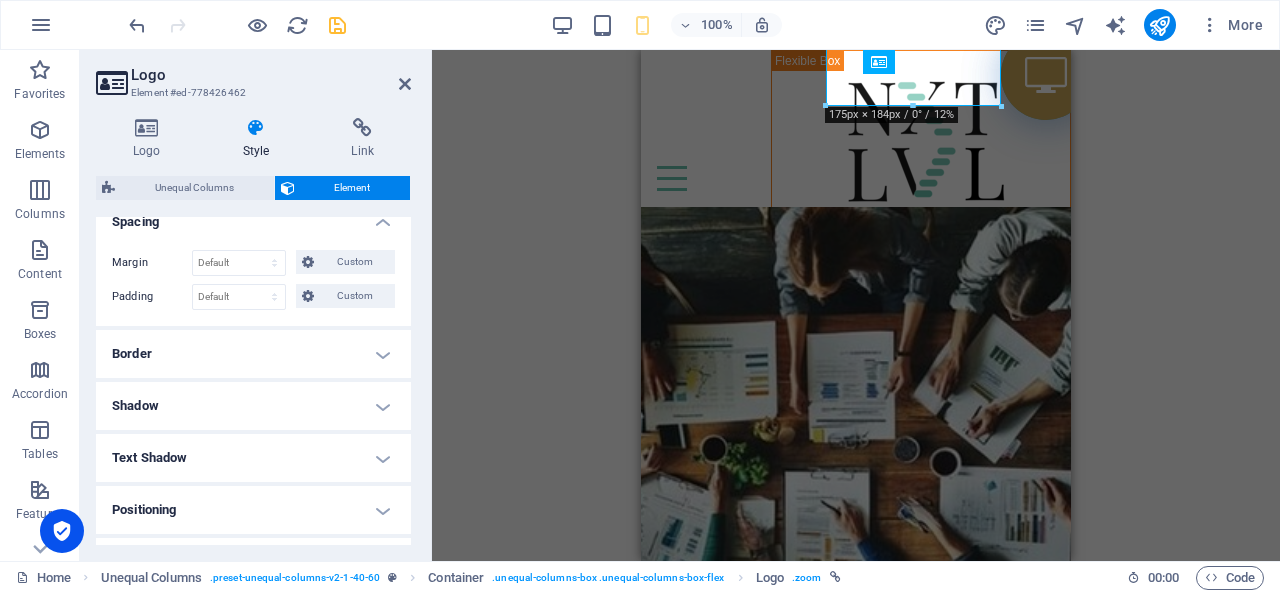 click on "Border" at bounding box center (253, 354) 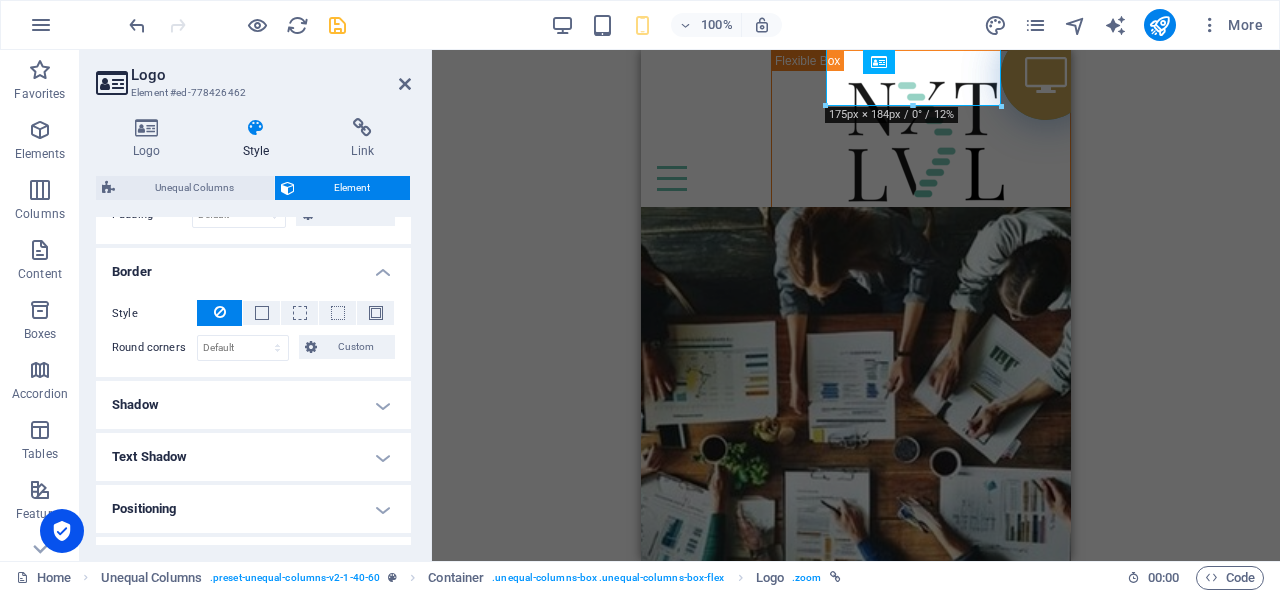 scroll, scrollTop: 600, scrollLeft: 0, axis: vertical 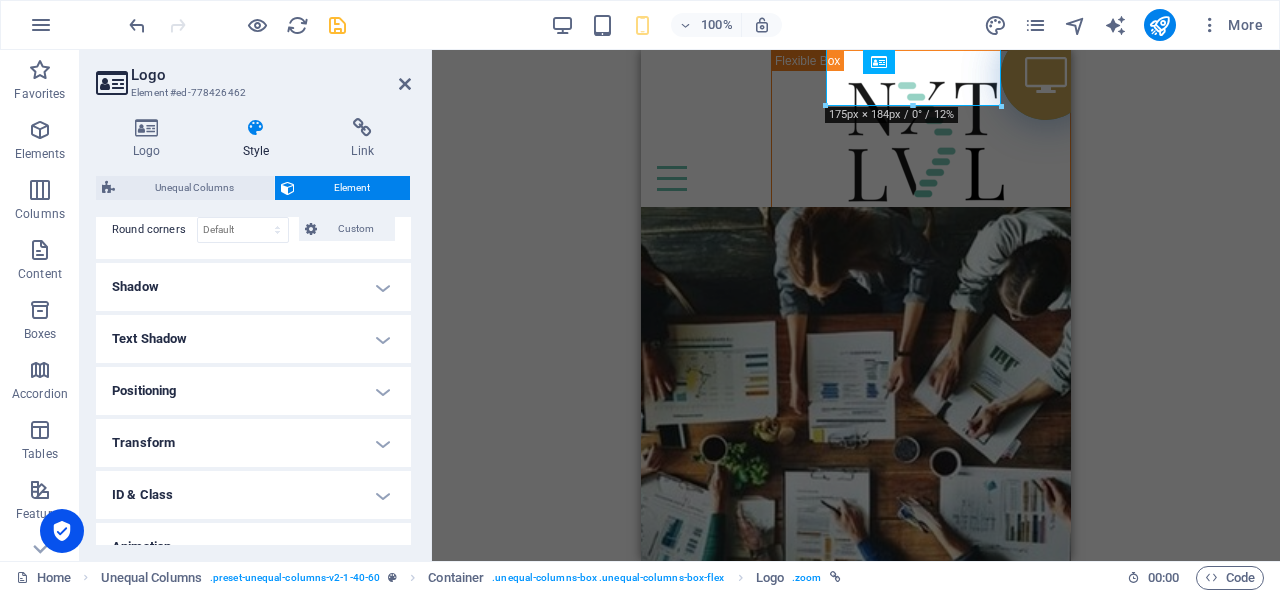 click on "Shadow" at bounding box center (253, 287) 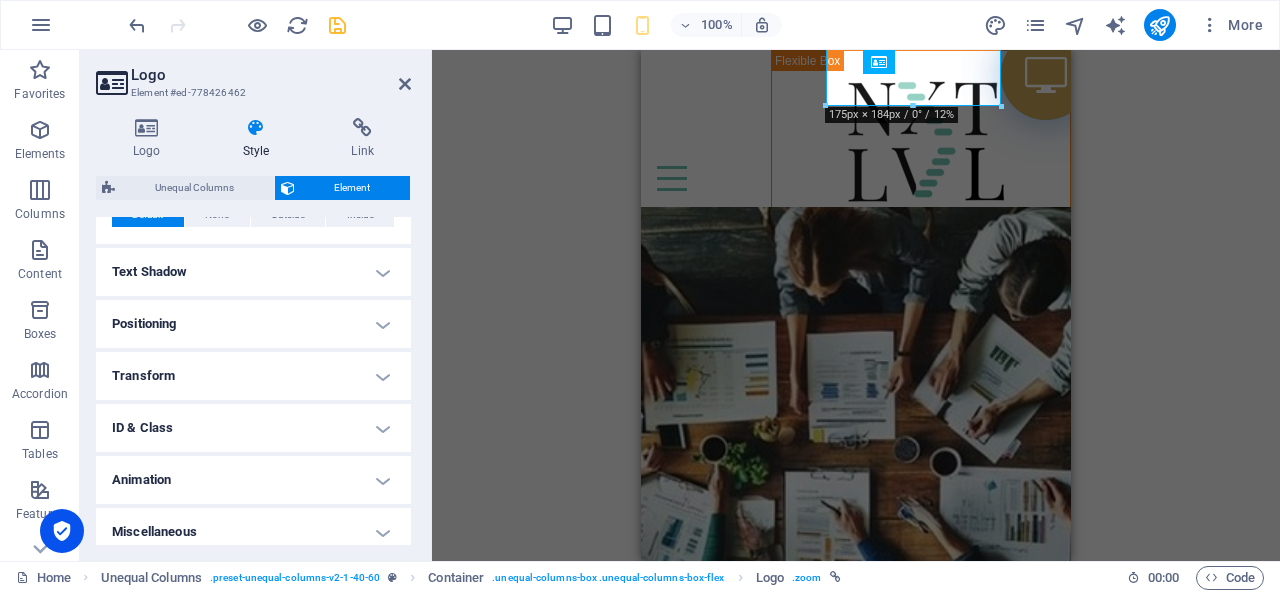 scroll, scrollTop: 719, scrollLeft: 0, axis: vertical 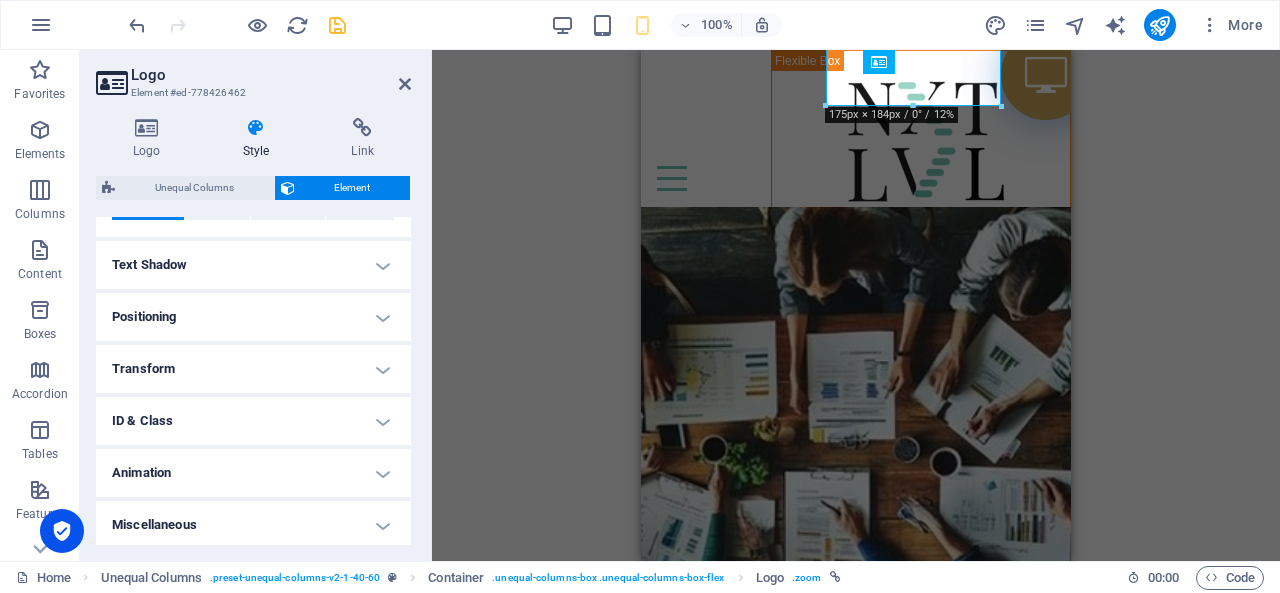 click on "Positioning" at bounding box center (253, 317) 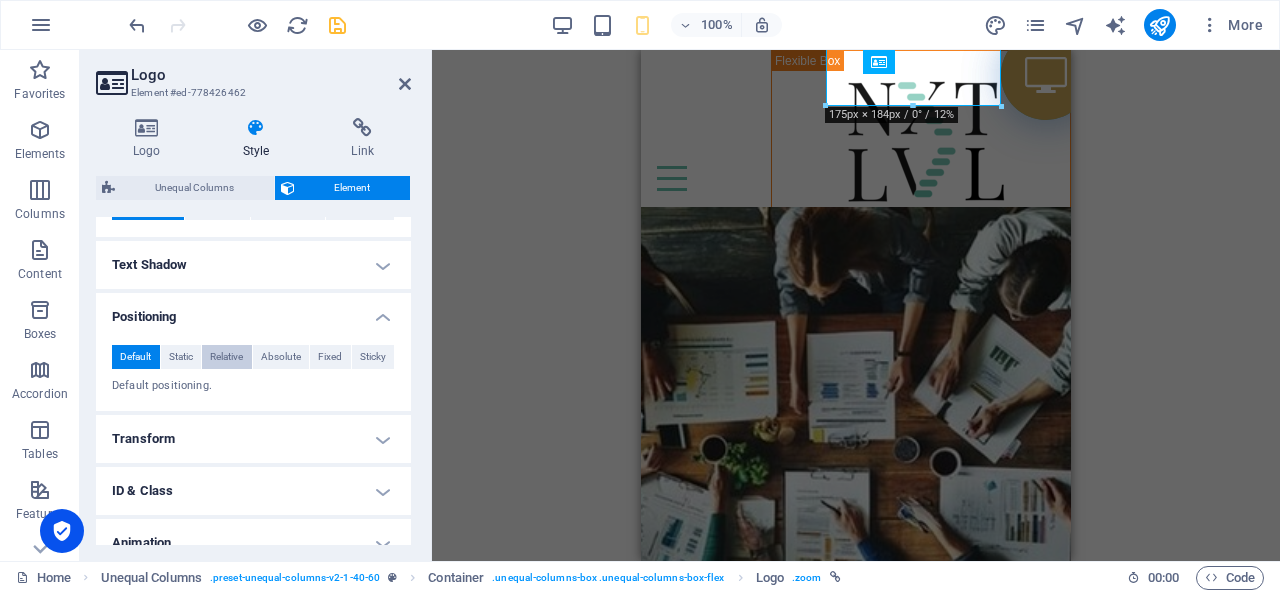 click on "Relative" at bounding box center (226, 357) 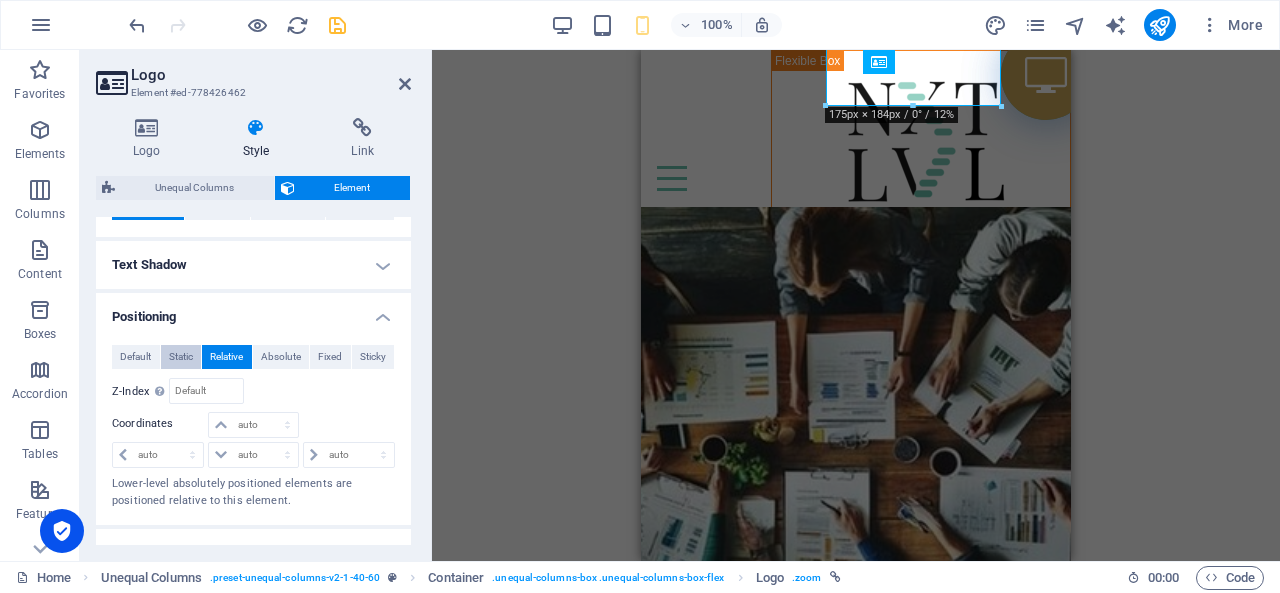 click on "Static" at bounding box center [181, 357] 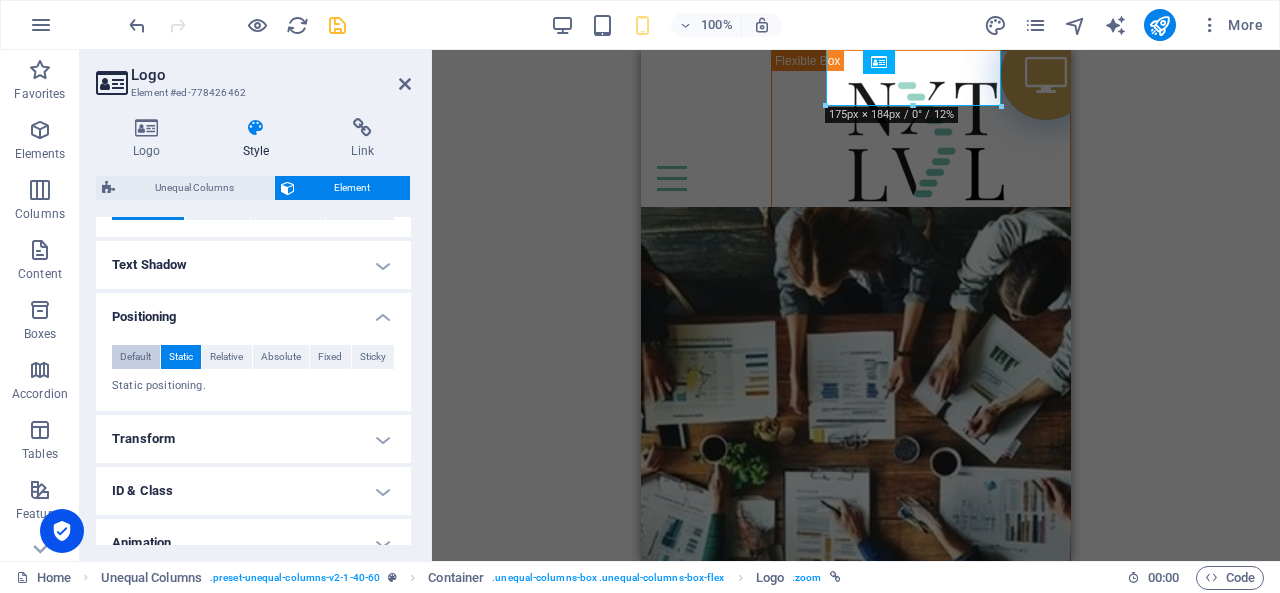 click on "Default" at bounding box center (135, 357) 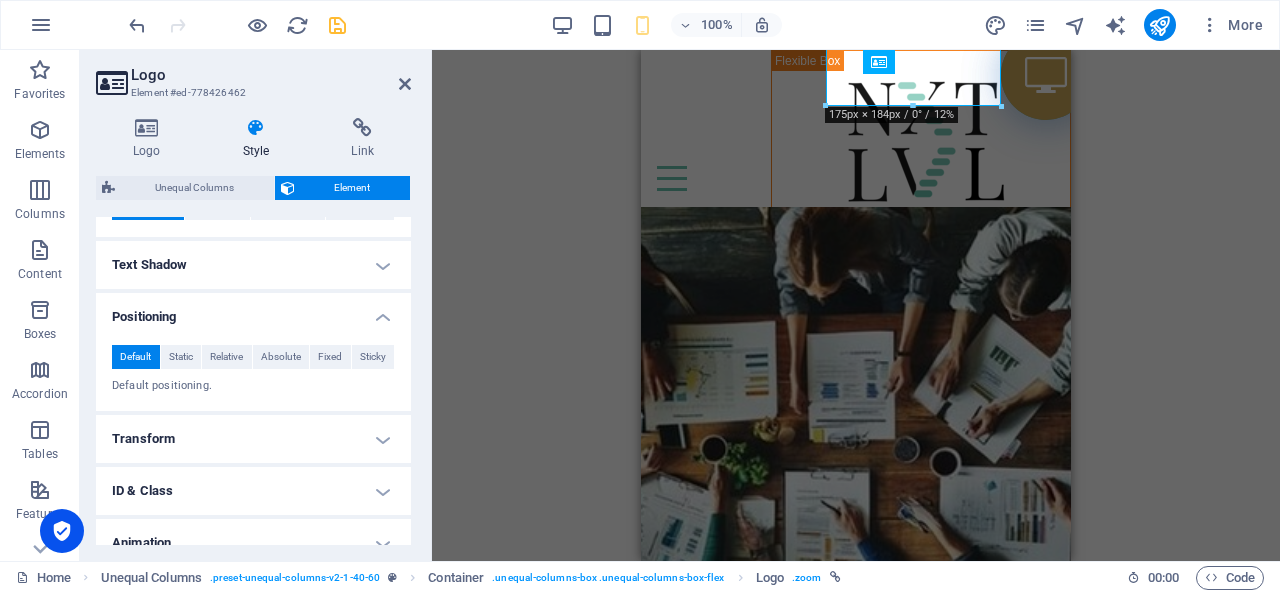 click on "Transform" at bounding box center (253, 439) 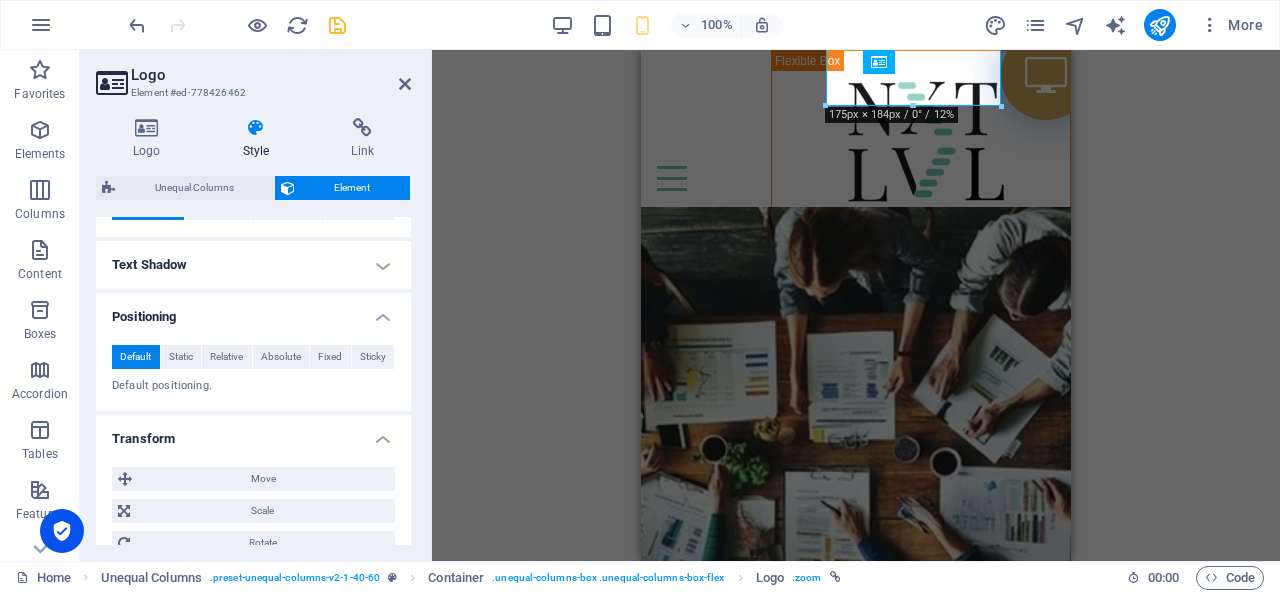 click on "Transform" at bounding box center [253, 433] 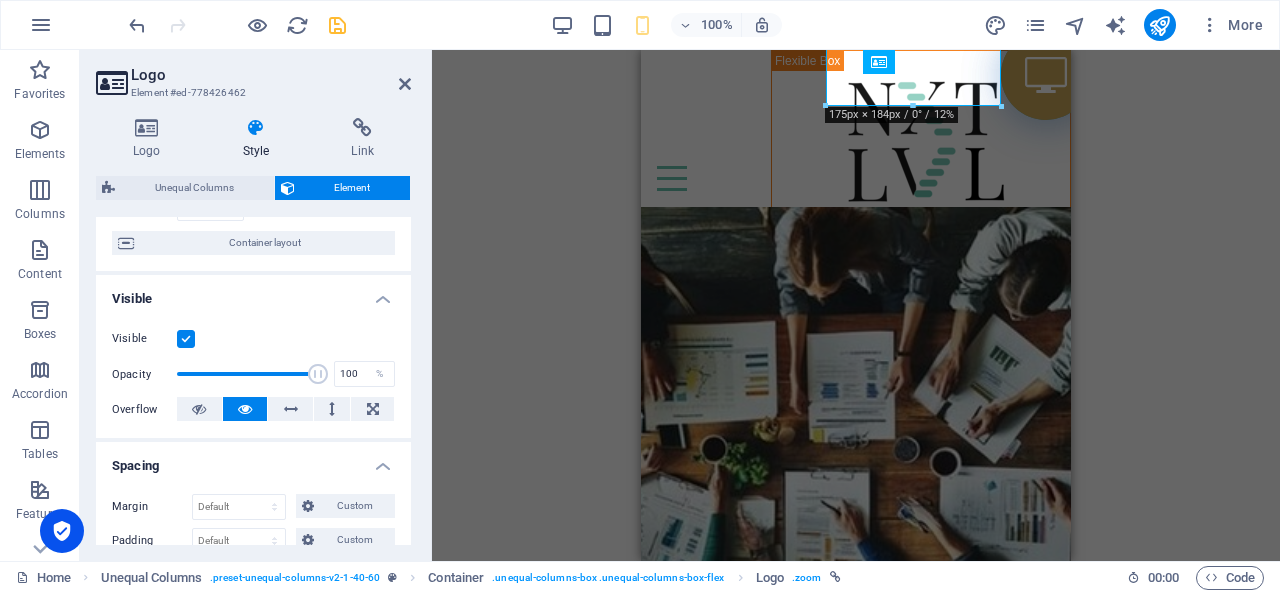 scroll, scrollTop: 0, scrollLeft: 0, axis: both 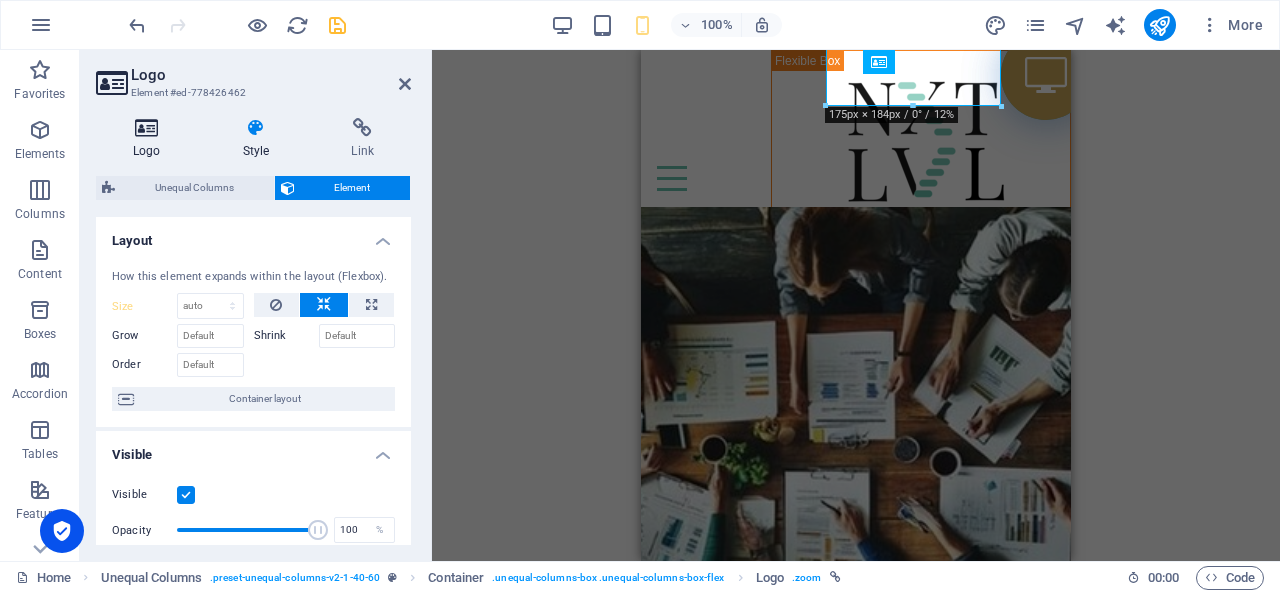 click at bounding box center [147, 128] 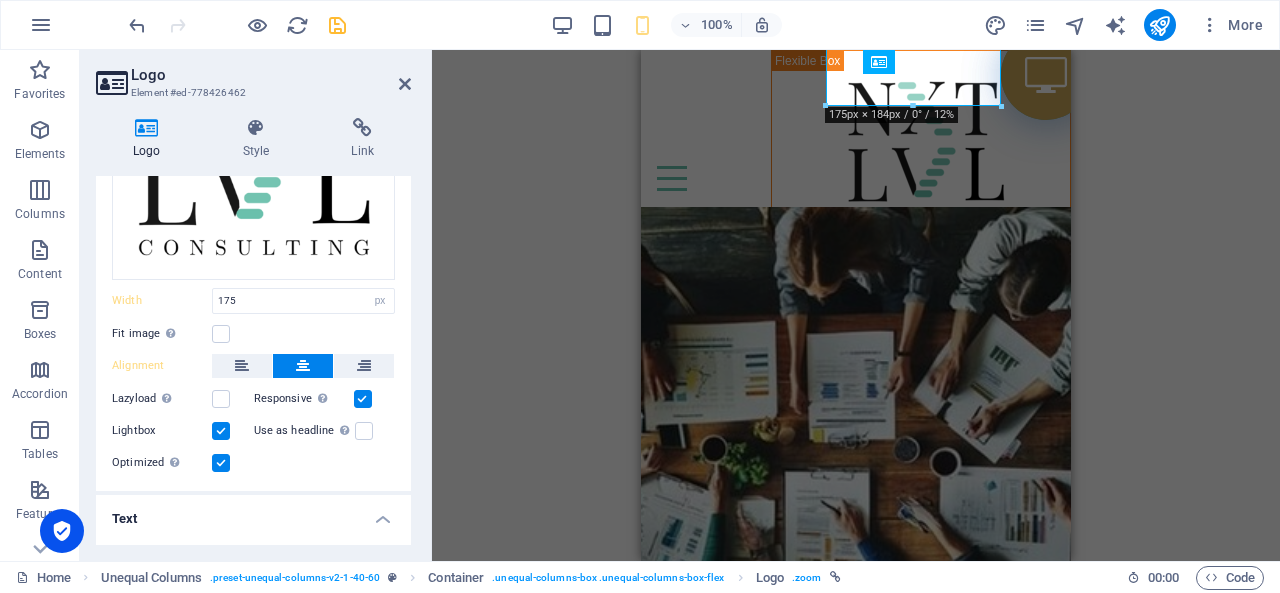 scroll, scrollTop: 300, scrollLeft: 0, axis: vertical 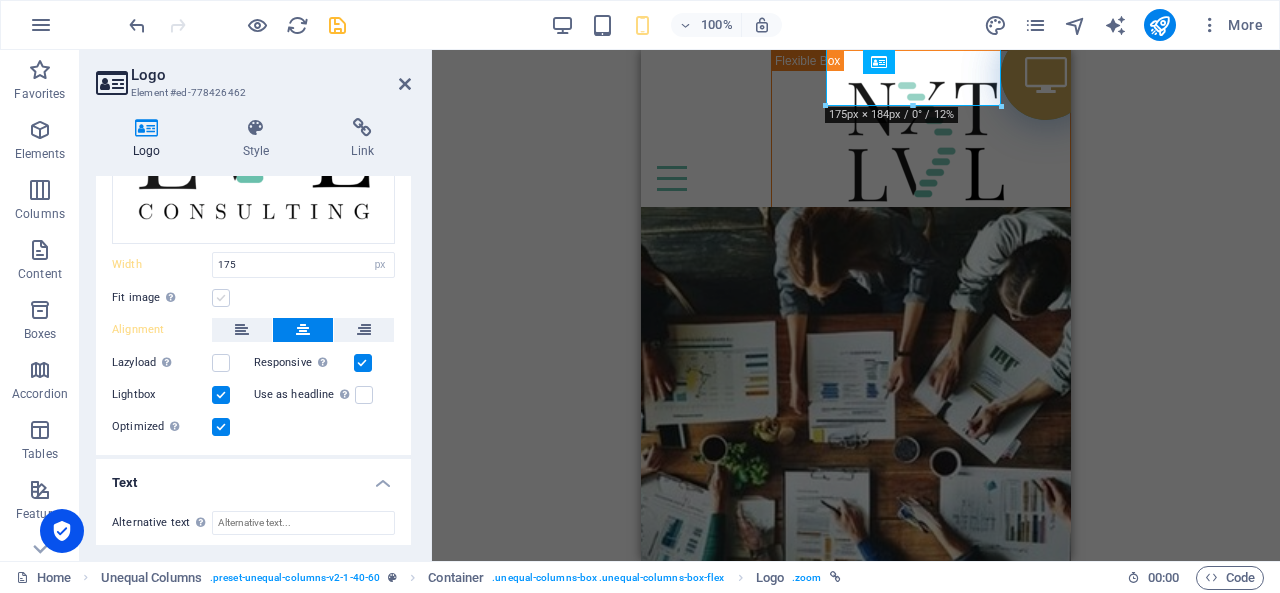 click at bounding box center (221, 298) 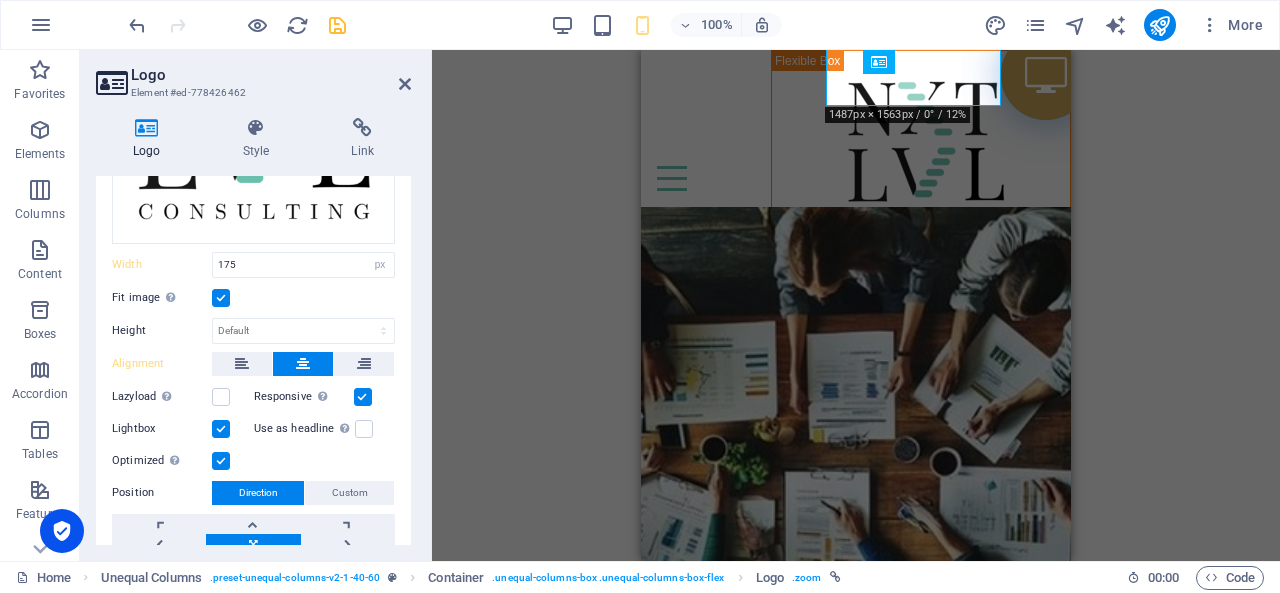 click at bounding box center [221, 298] 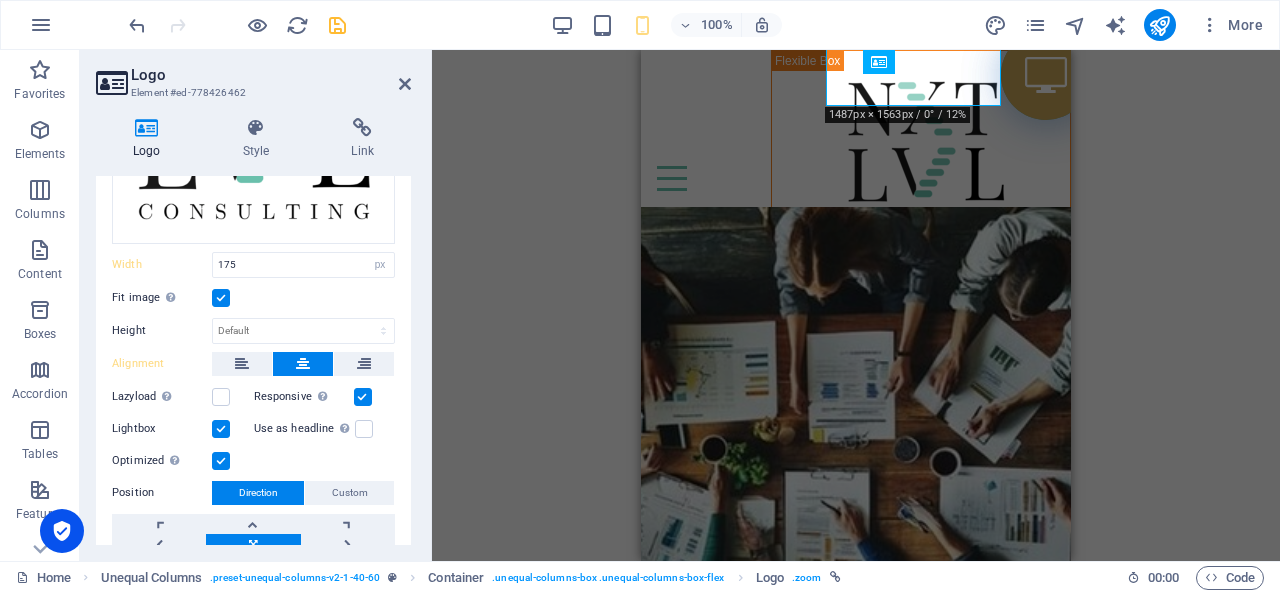 click on "Fit image Automatically fit image to a fixed width and height" at bounding box center (0, 0) 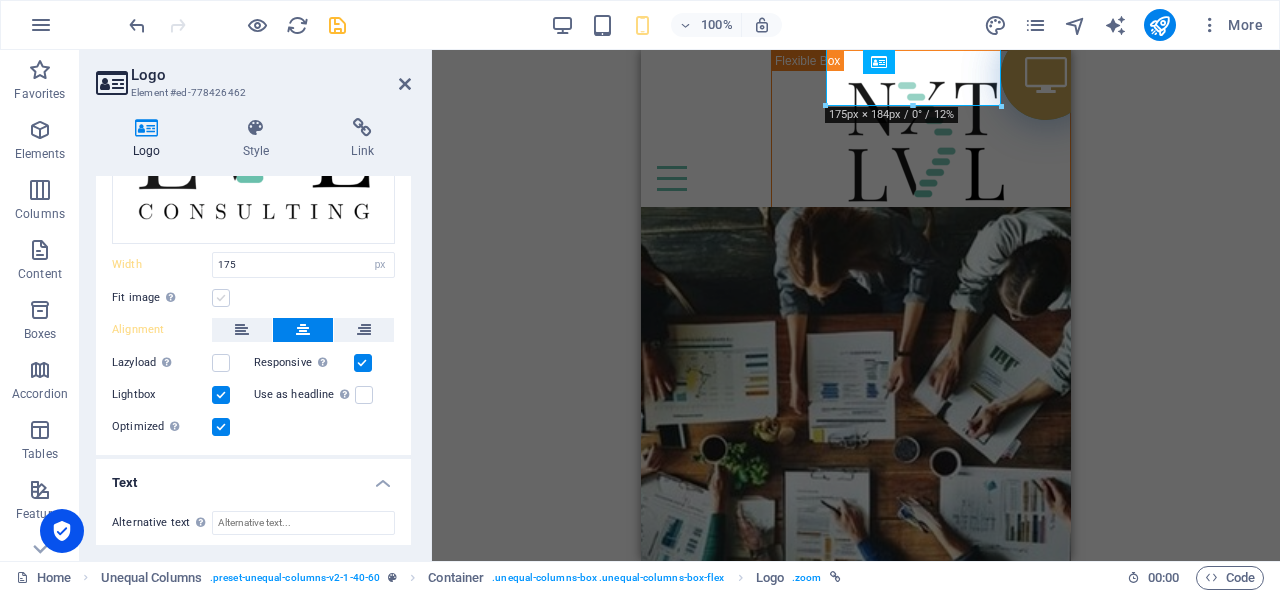 click at bounding box center (221, 298) 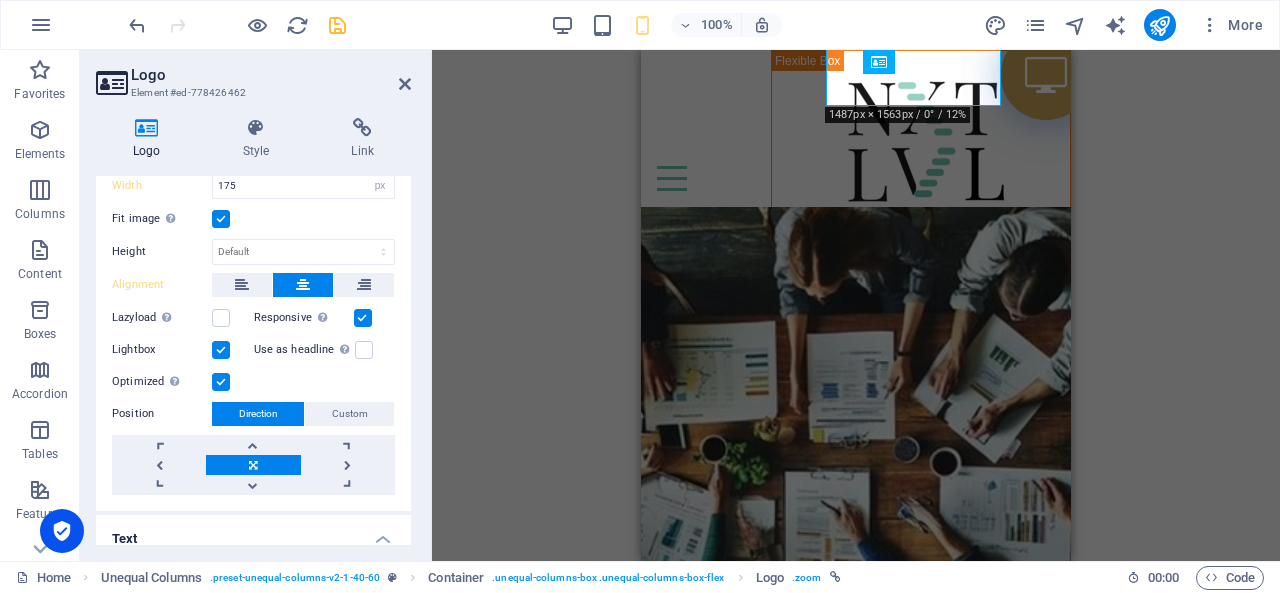 scroll, scrollTop: 500, scrollLeft: 0, axis: vertical 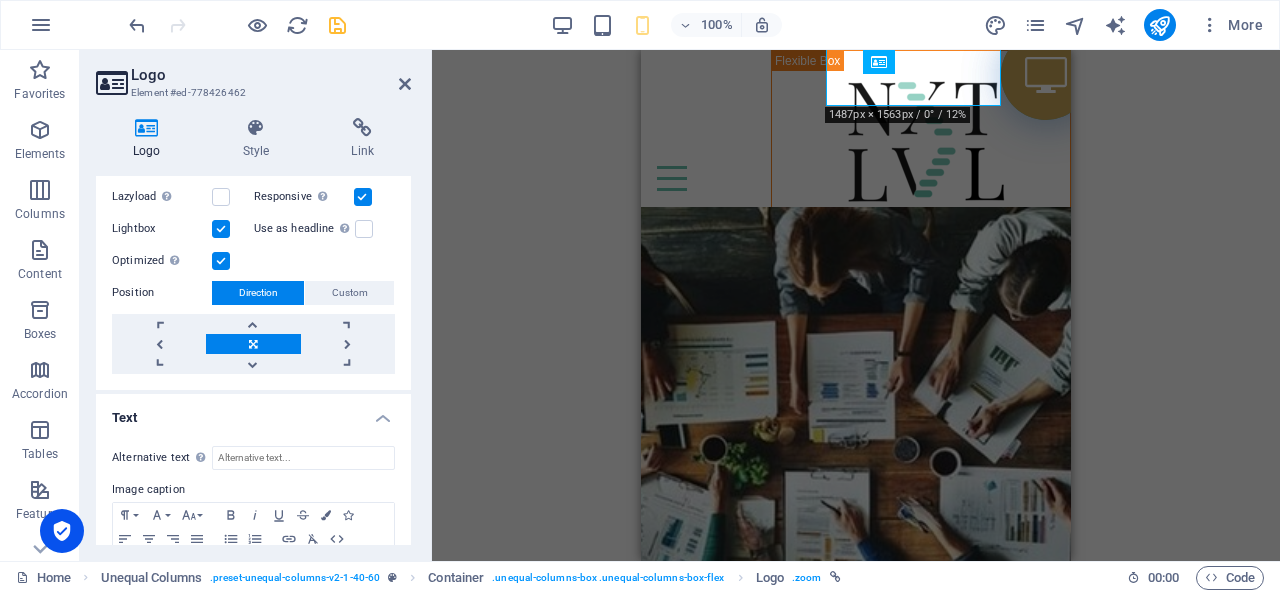 click at bounding box center [253, 344] 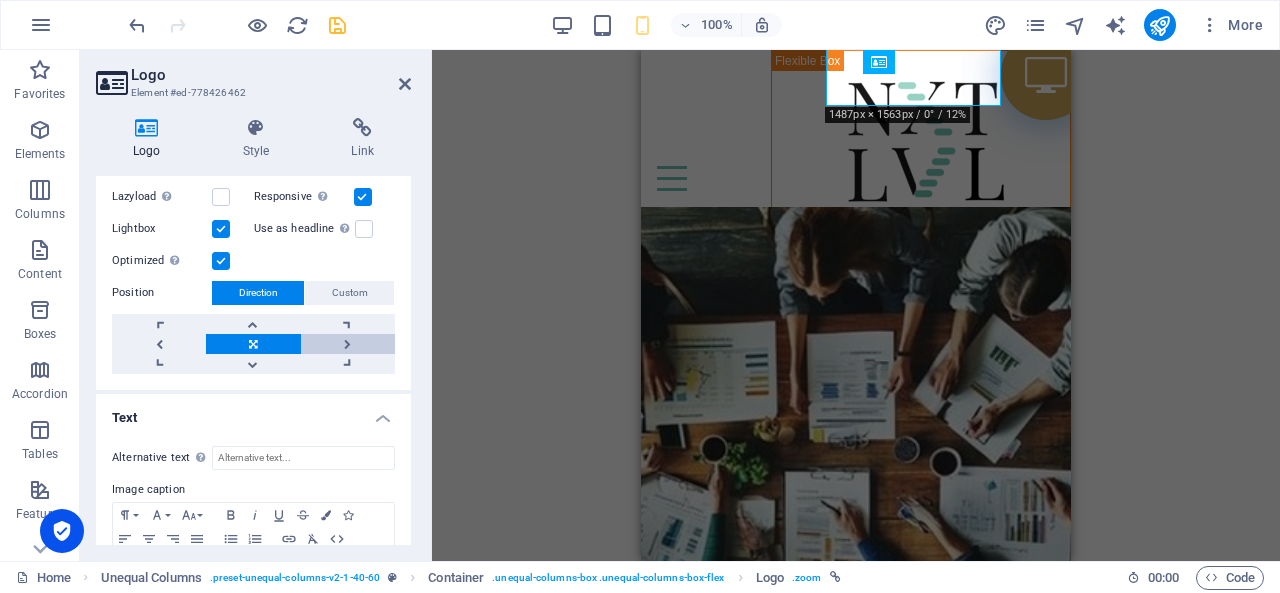 click at bounding box center (348, 344) 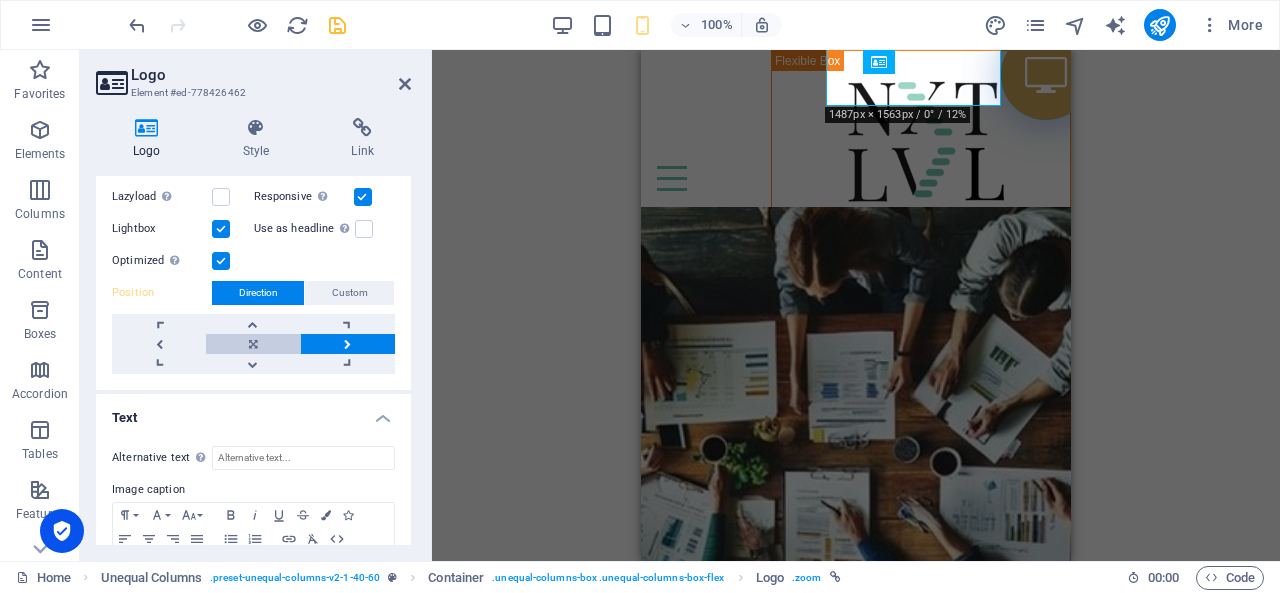 click at bounding box center (253, 344) 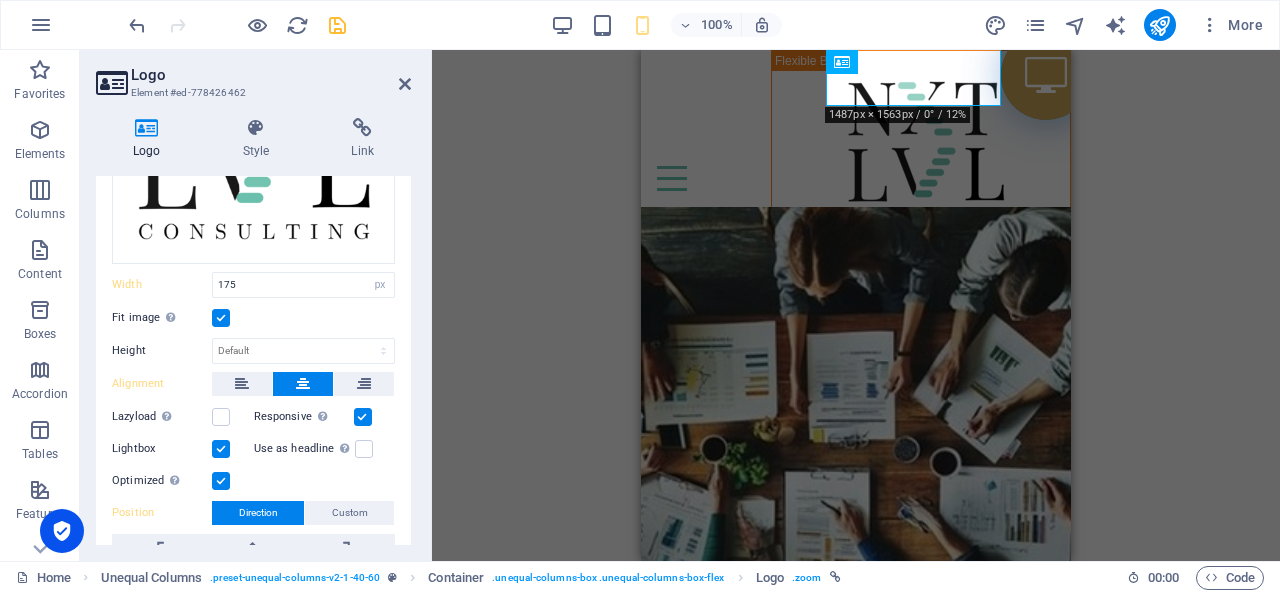 scroll, scrollTop: 278, scrollLeft: 0, axis: vertical 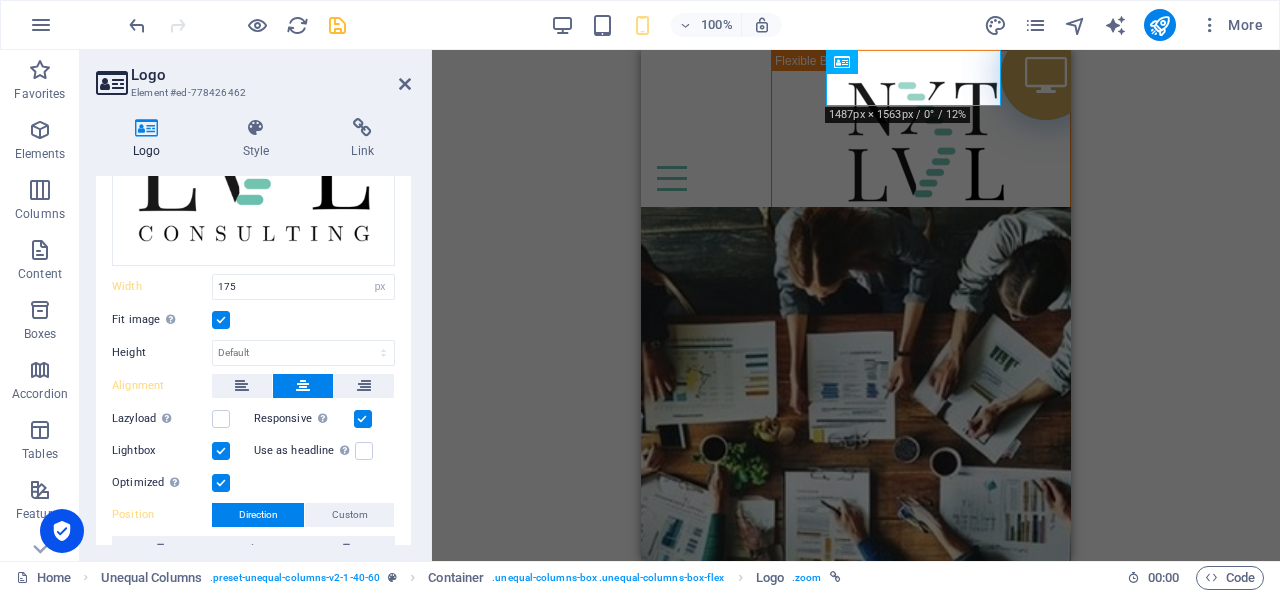 click at bounding box center (363, 419) 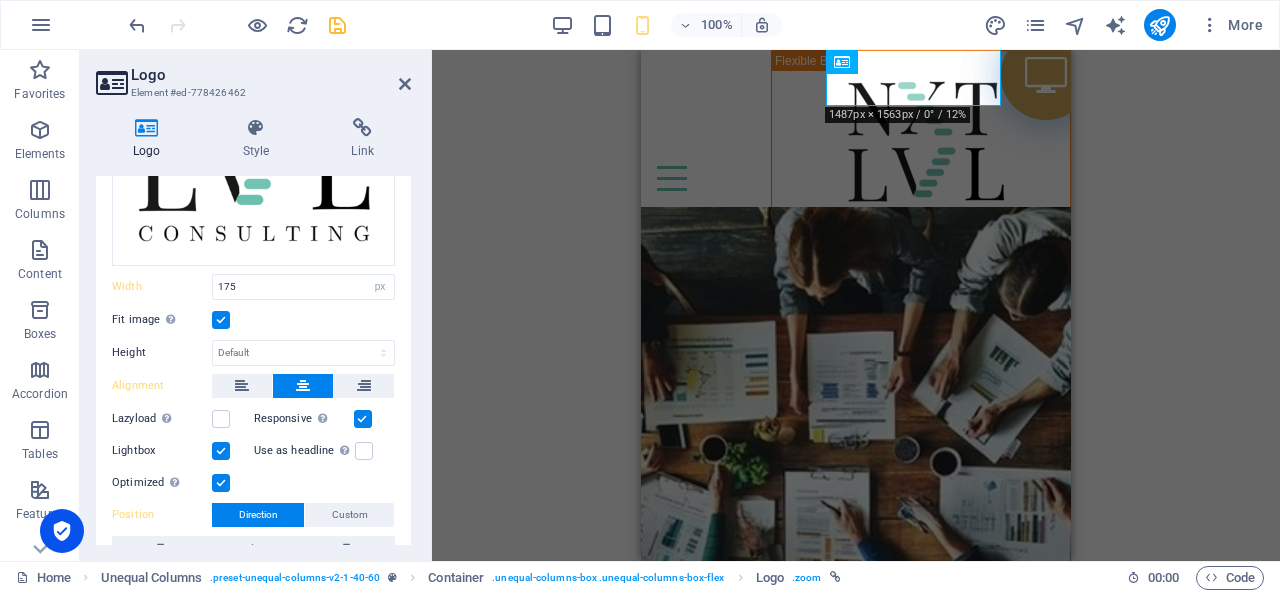 click on "Responsive Automatically load retina image and smartphone optimized sizes." at bounding box center (0, 0) 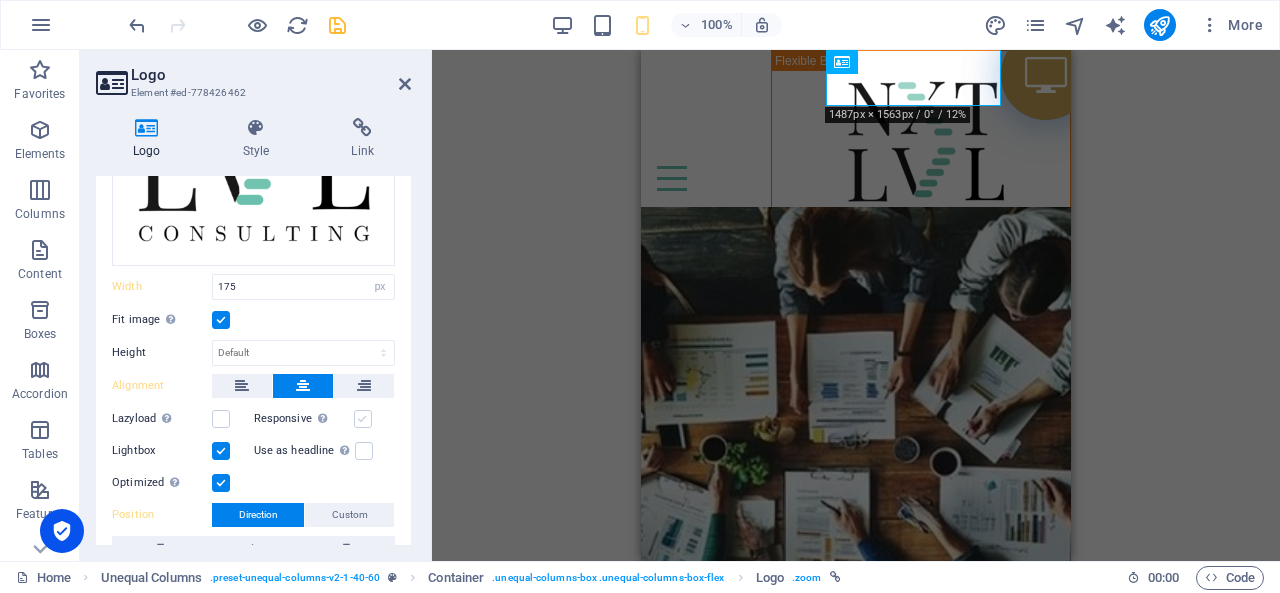 click at bounding box center [363, 419] 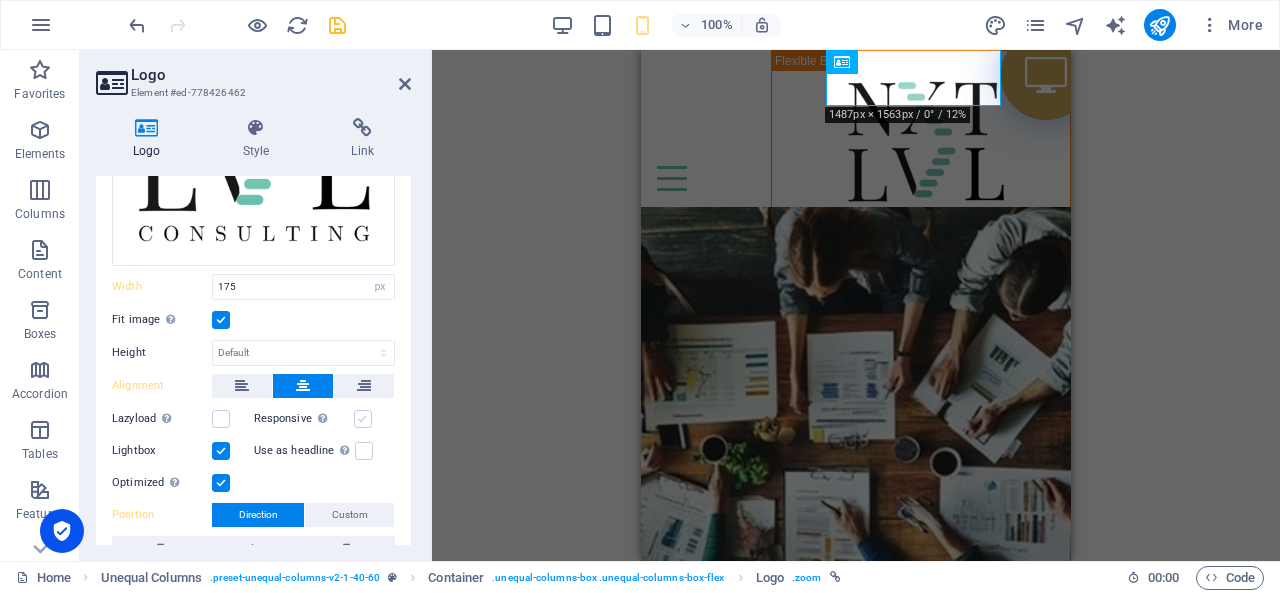 click on "Responsive Automatically load retina image and smartphone optimized sizes." at bounding box center (0, 0) 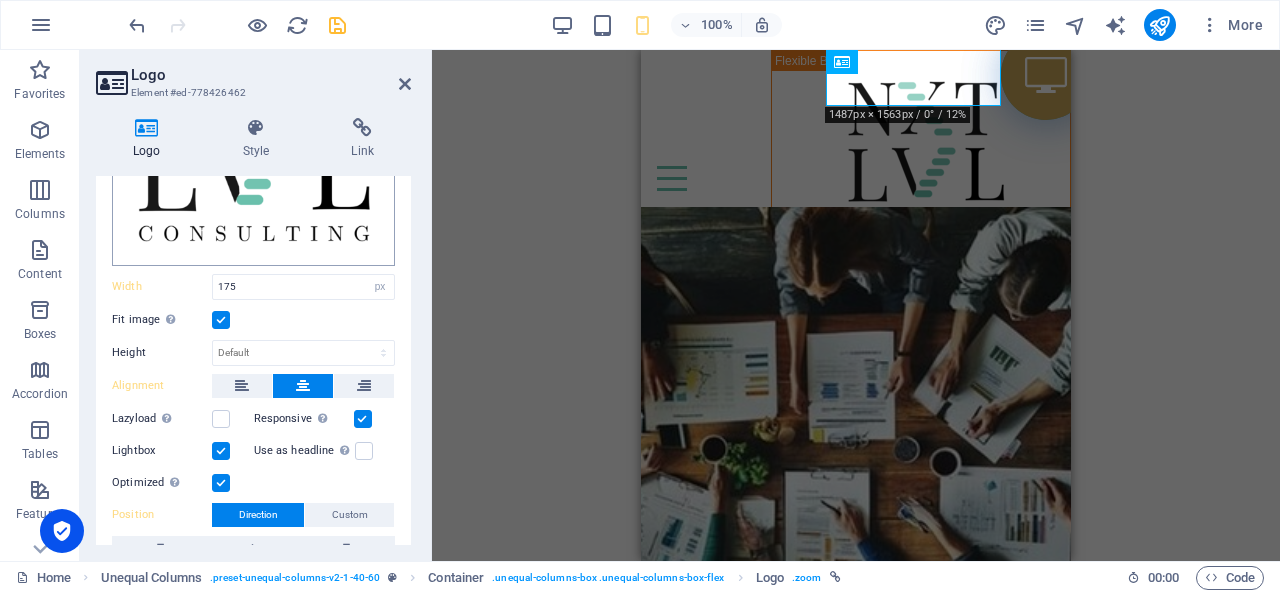 scroll, scrollTop: 0, scrollLeft: 0, axis: both 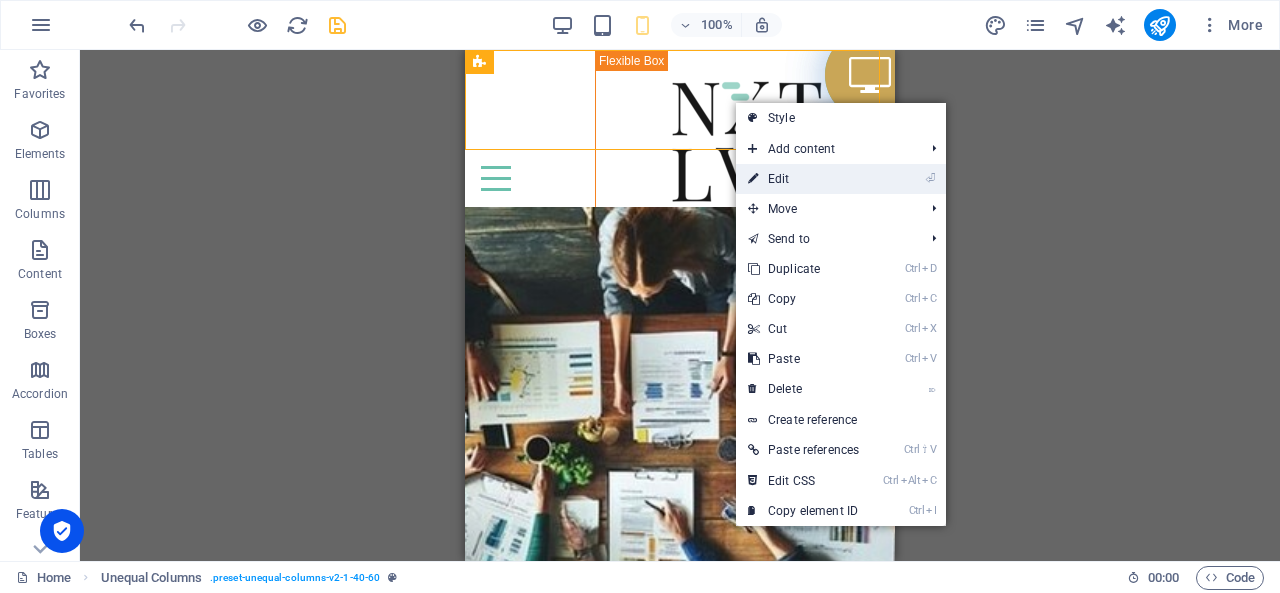 click on "⏎  Edit" at bounding box center (803, 179) 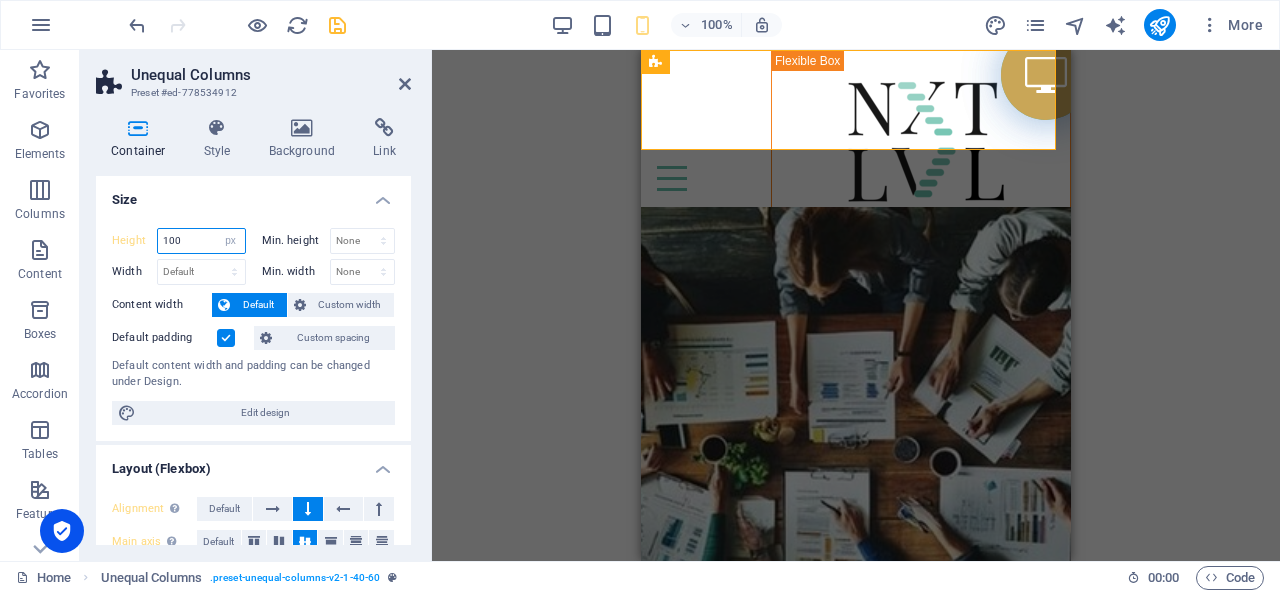 drag, startPoint x: 186, startPoint y: 235, endPoint x: 161, endPoint y: 241, distance: 25.70992 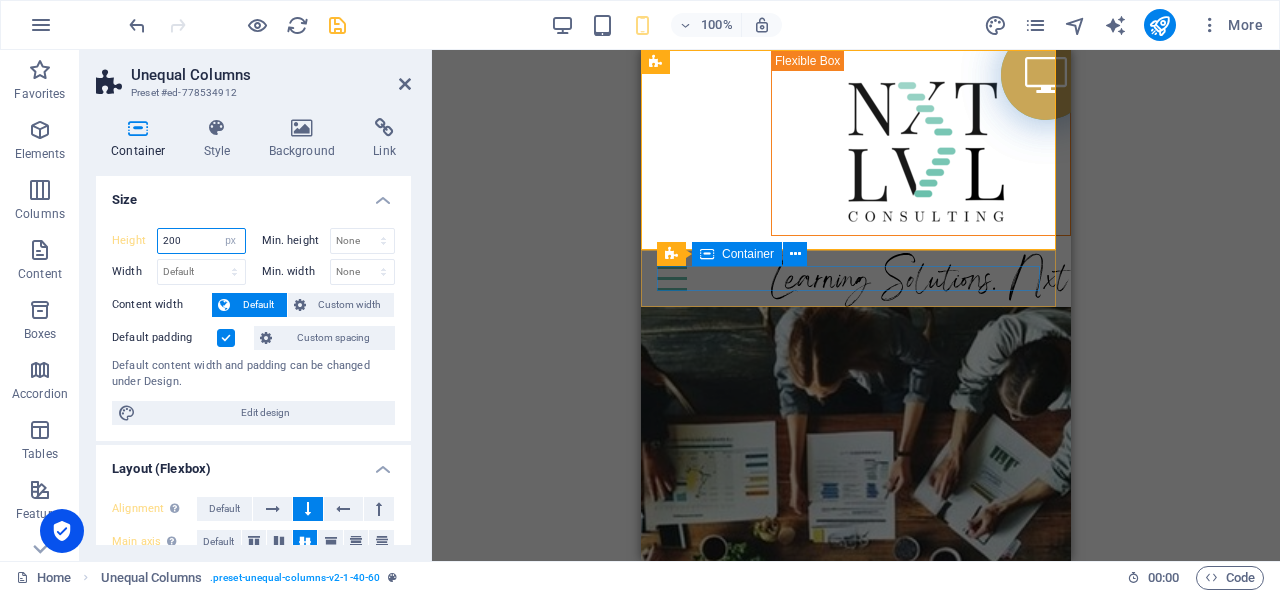 type on "200" 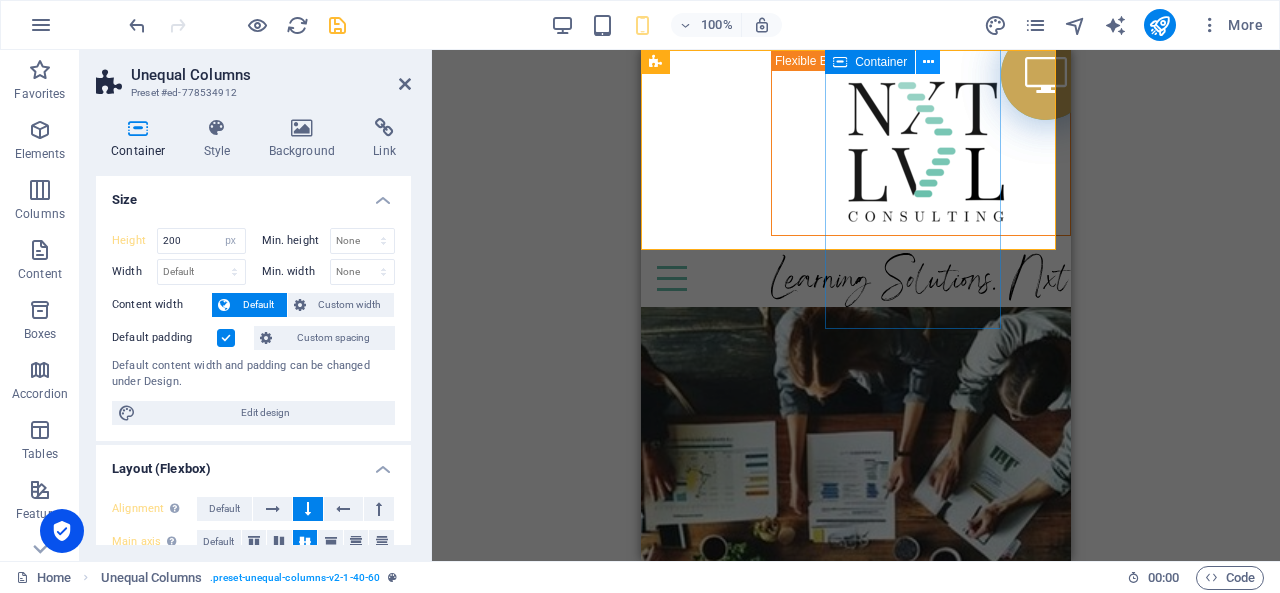 click at bounding box center [928, 62] 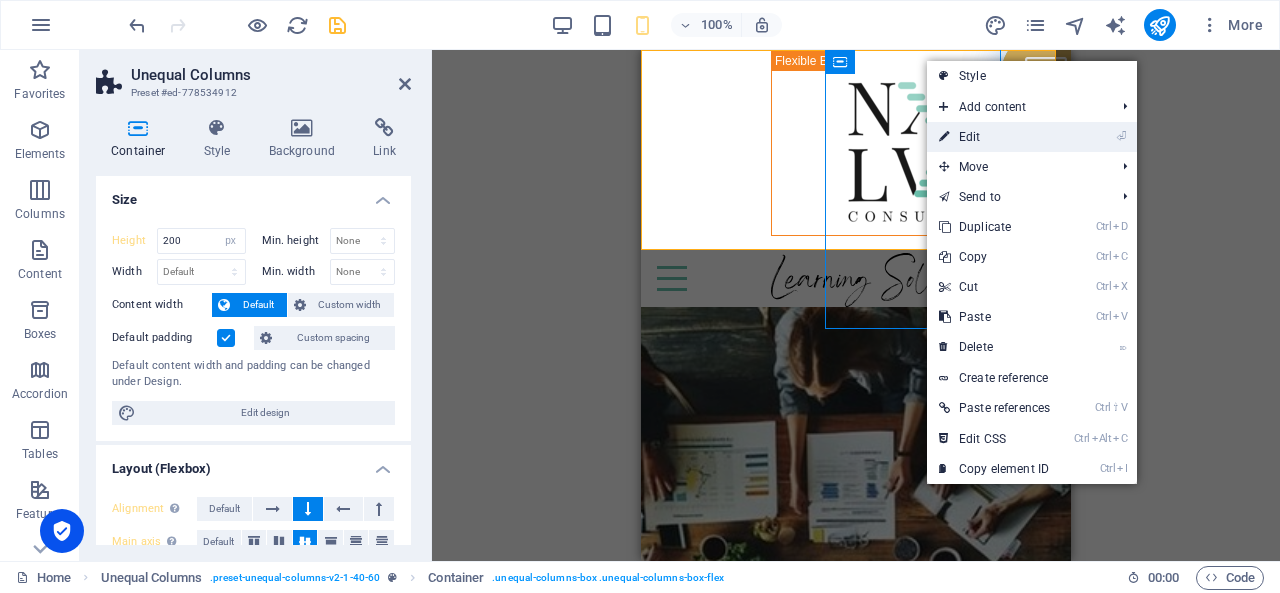 drag, startPoint x: 959, startPoint y: 129, endPoint x: 11, endPoint y: 147, distance: 948.1709 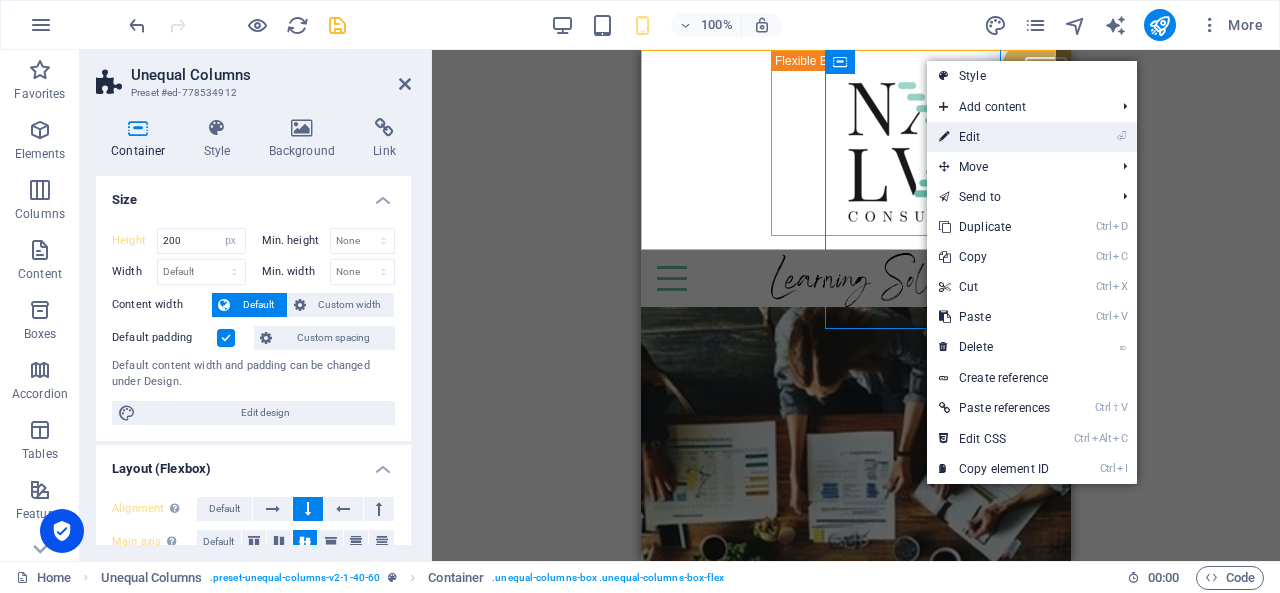click on "⏎  Edit" at bounding box center [994, 137] 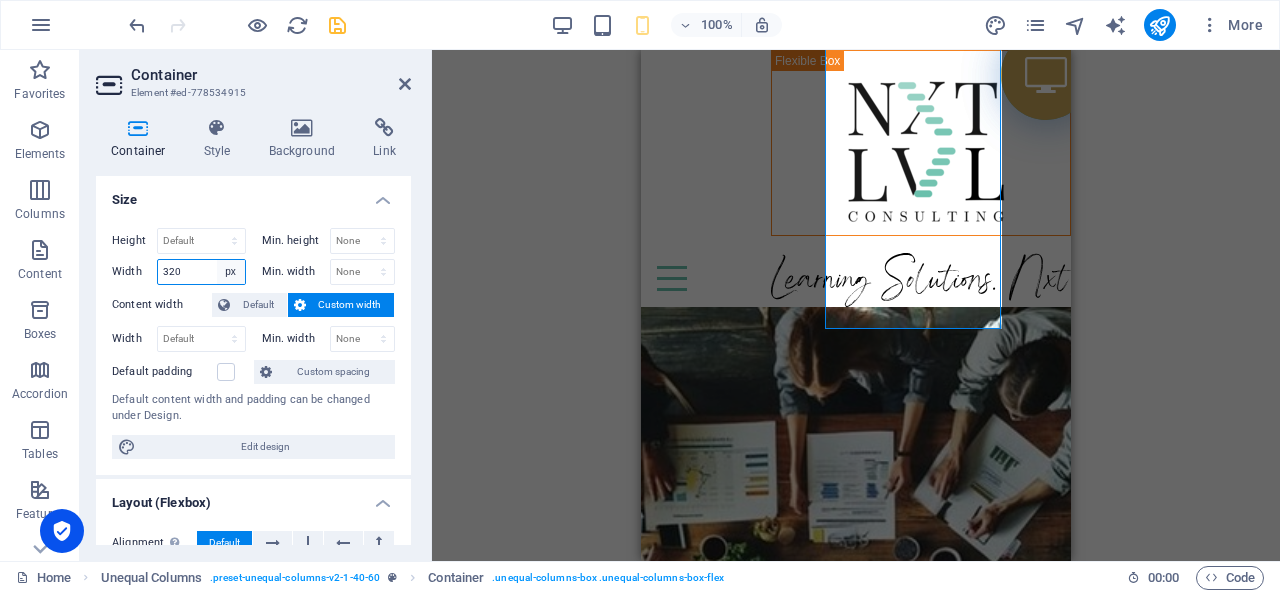 click on "Default px rem % em vh vw" at bounding box center [231, 272] 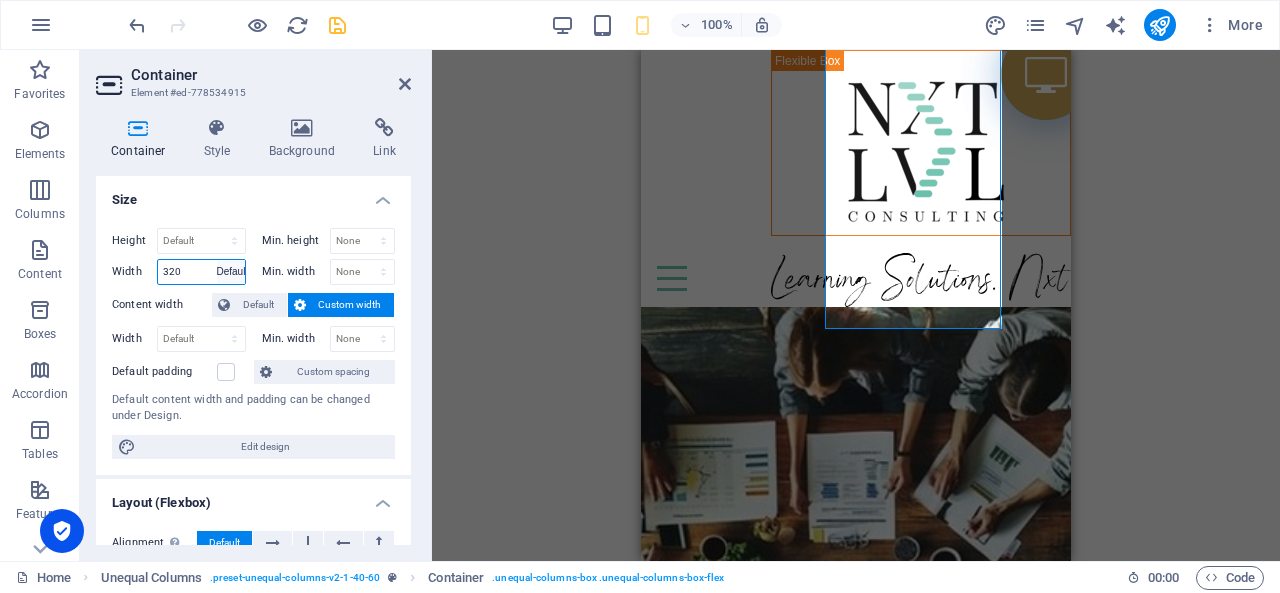 click on "Default px rem % em vh vw" at bounding box center [231, 272] 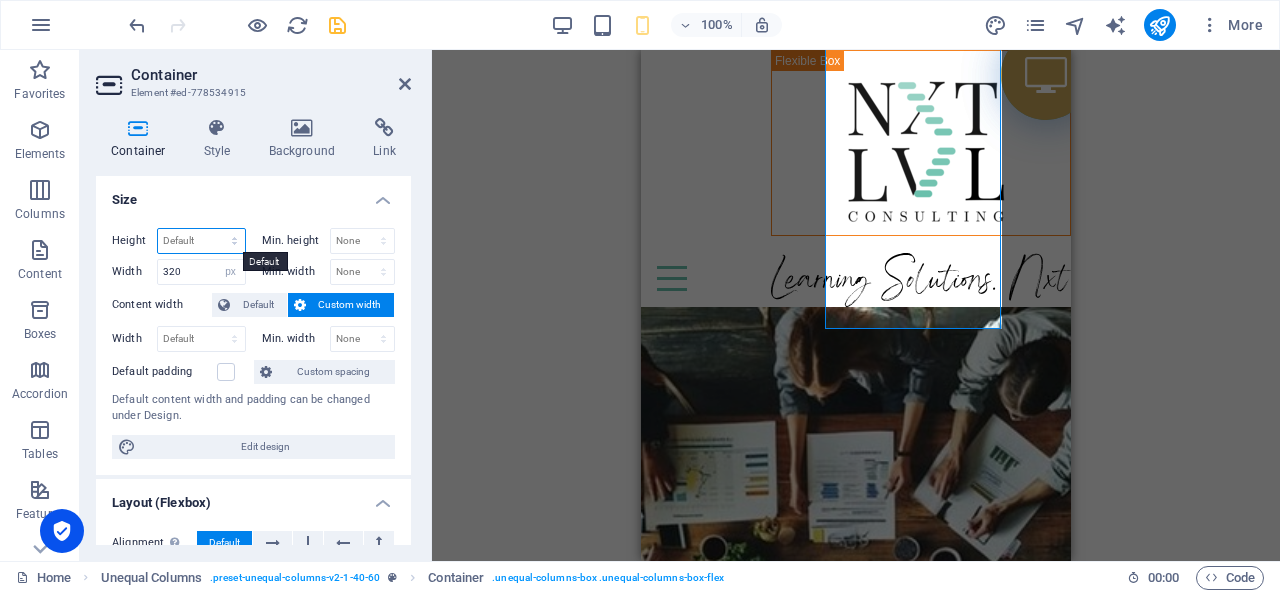 click on "Default px rem % vh vw" at bounding box center [201, 241] 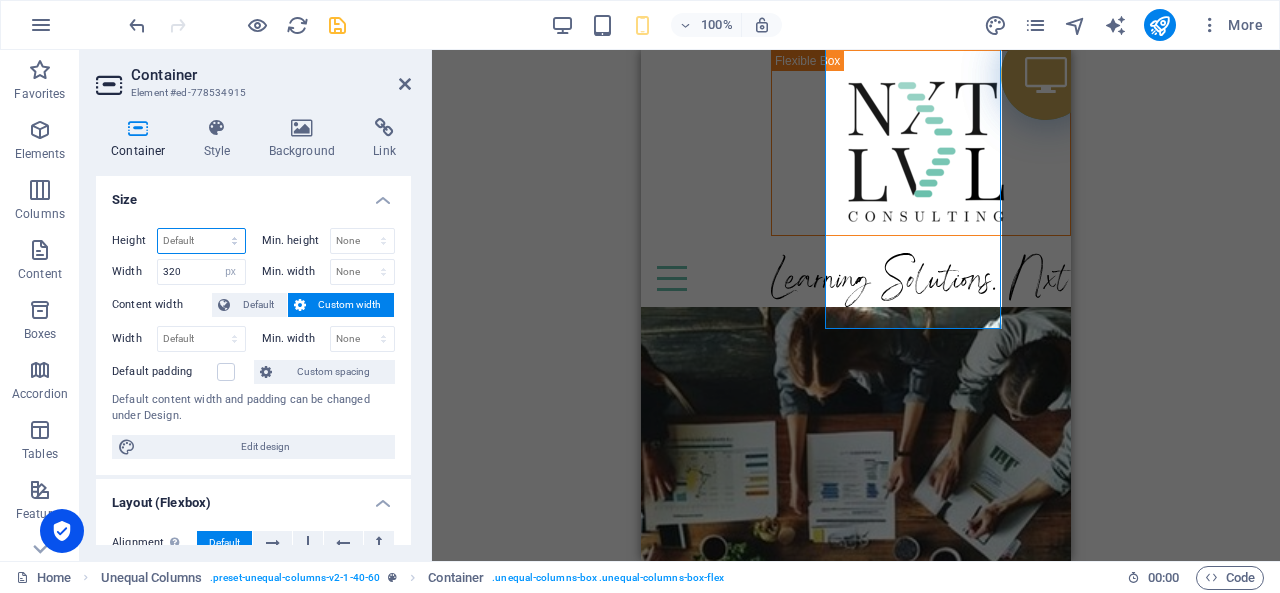 select on "px" 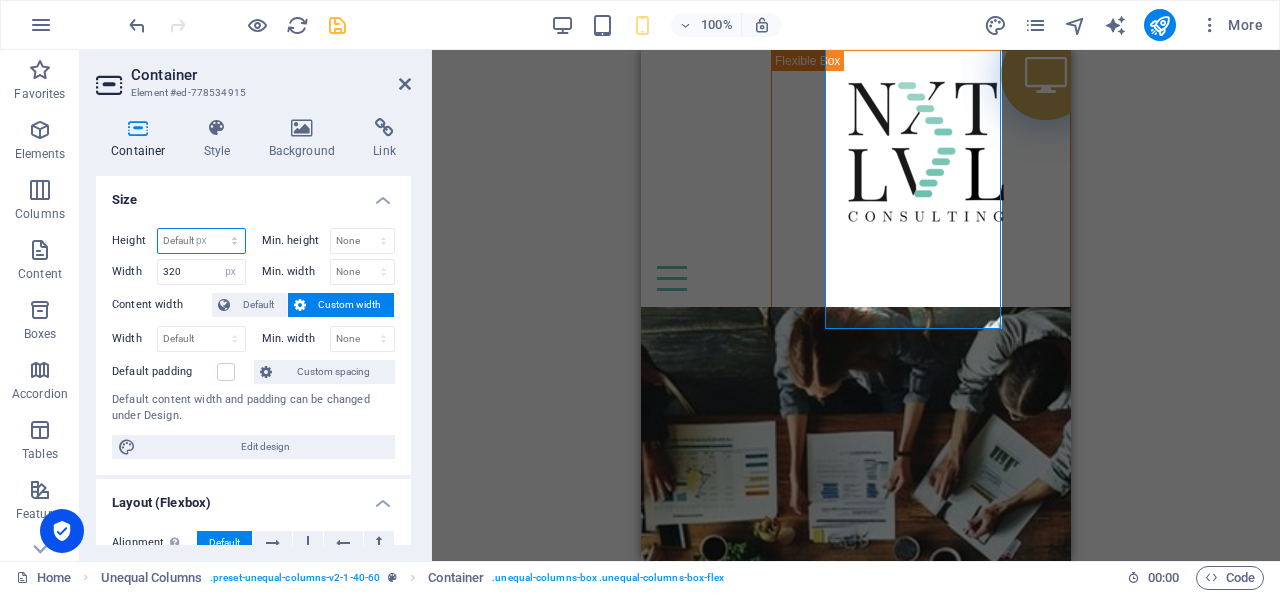 click on "Default px rem % vh vw" at bounding box center [201, 241] 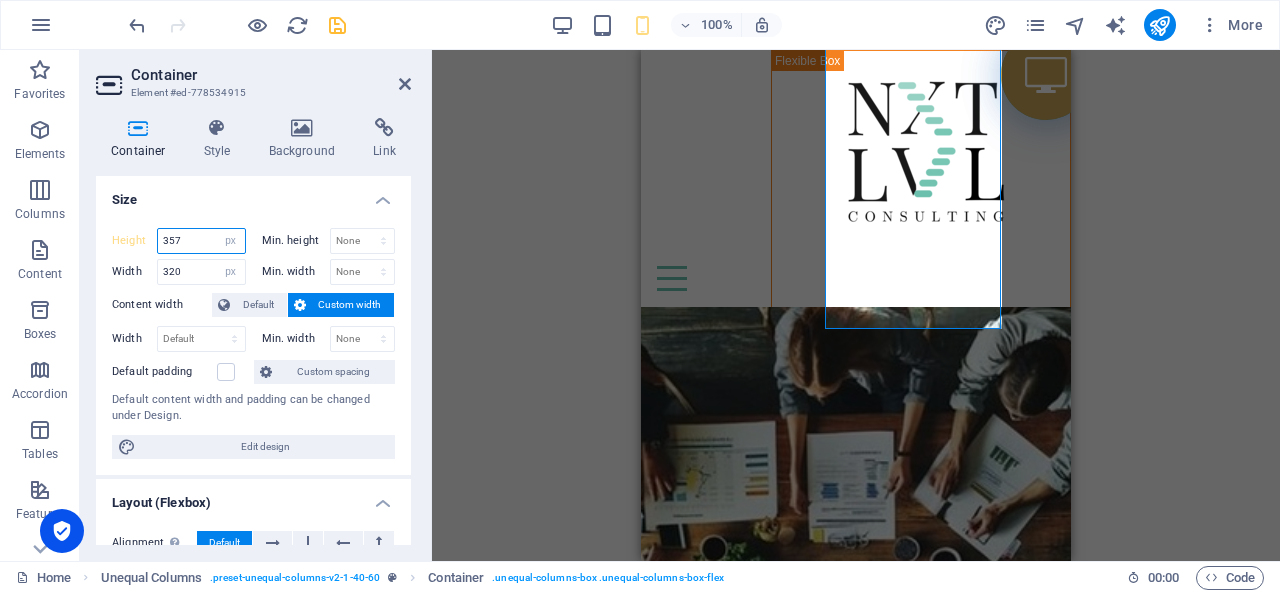 click on "357" at bounding box center (201, 241) 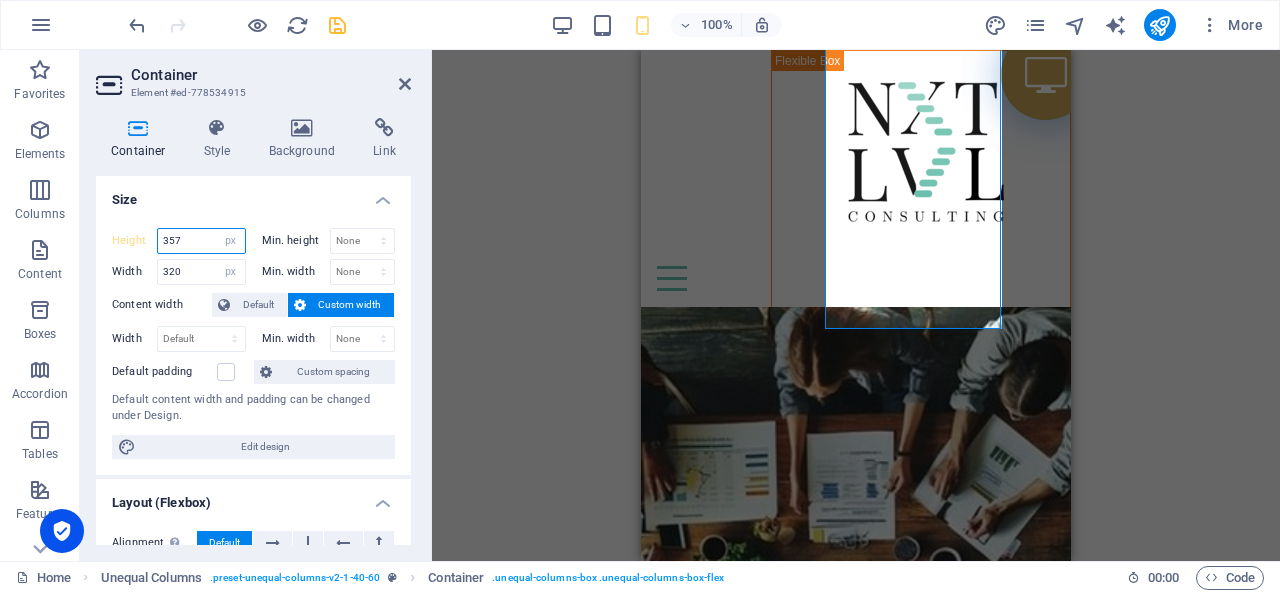 click on "357" at bounding box center (201, 241) 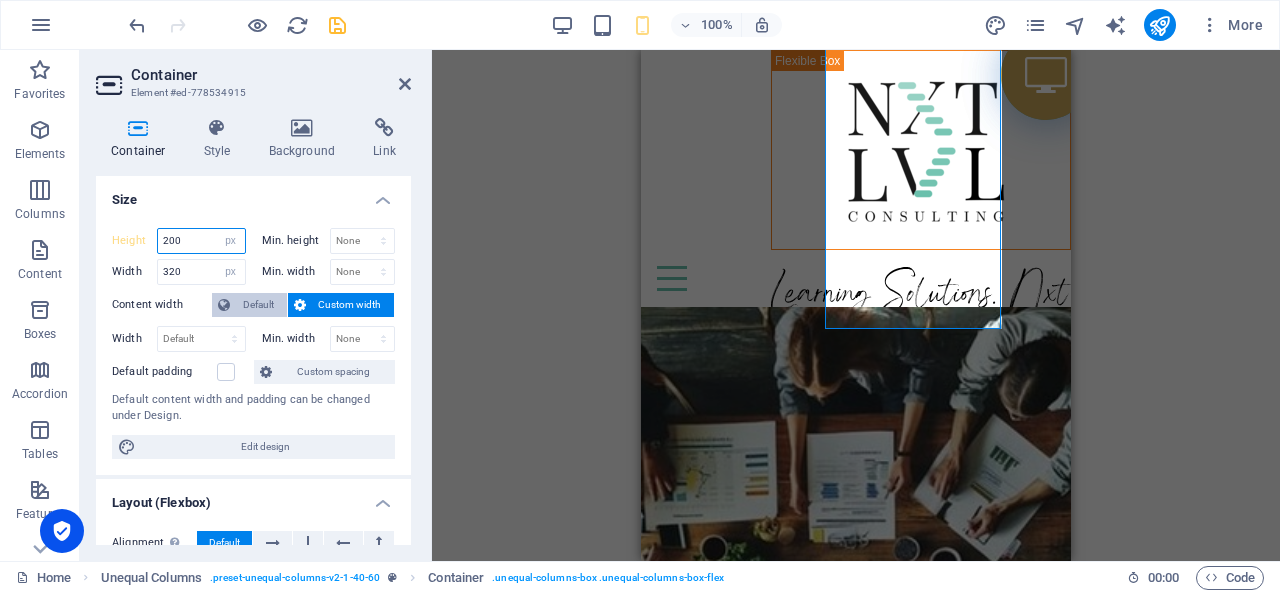 type on "200" 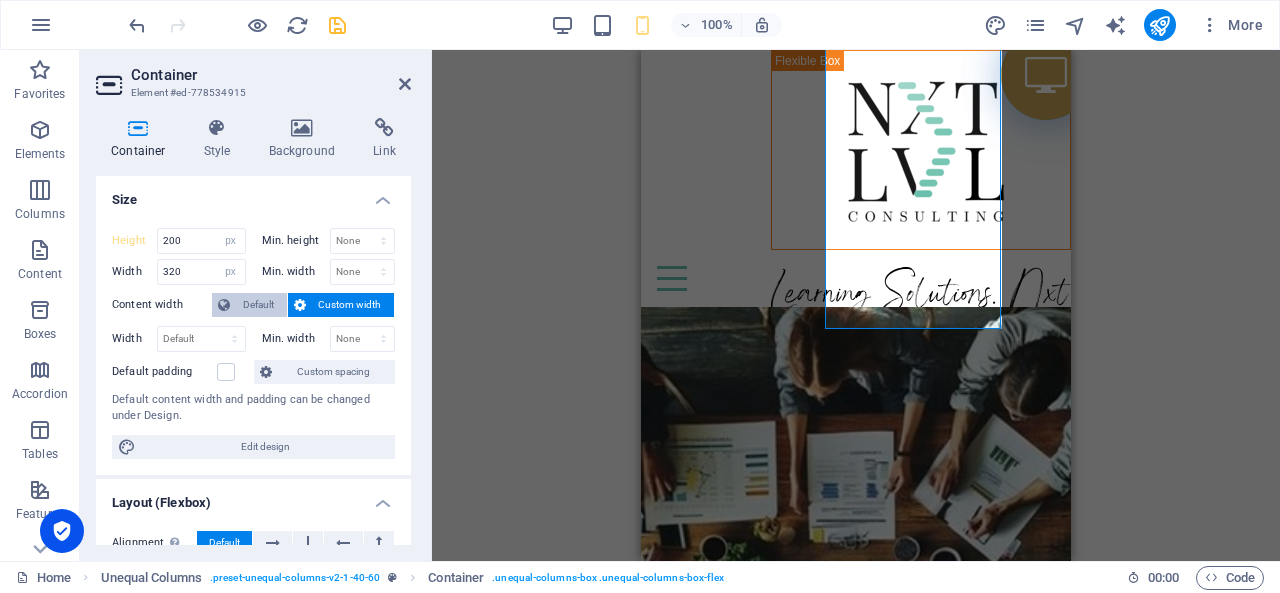 click on "Default" at bounding box center [258, 305] 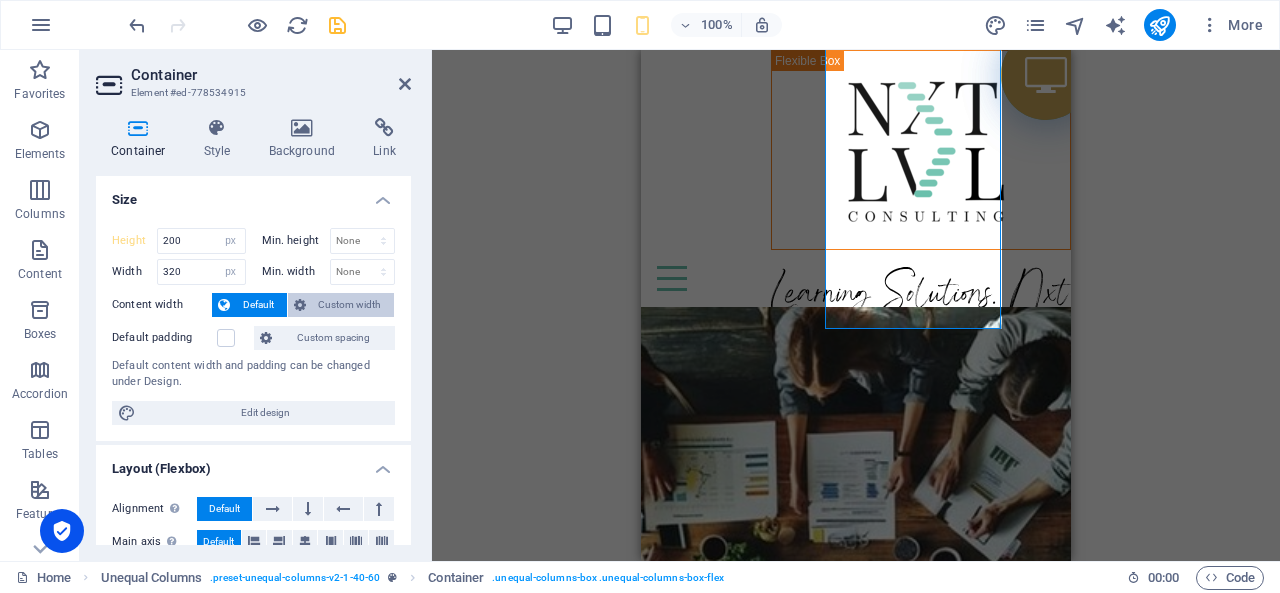 click on "Custom width" at bounding box center [350, 305] 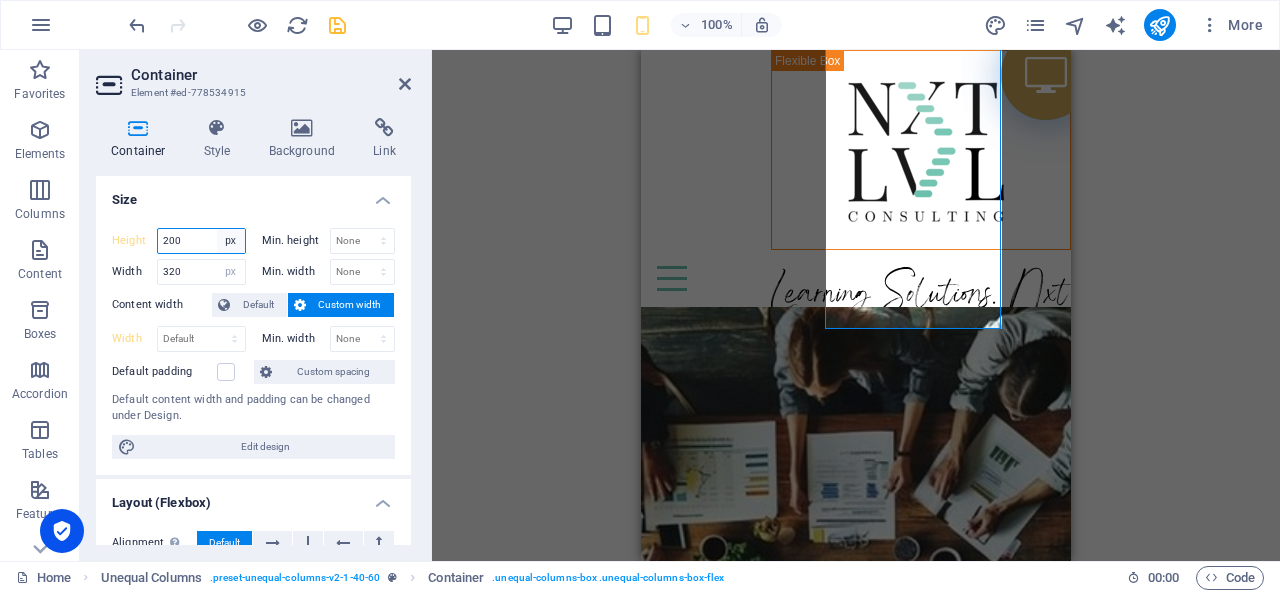 click on "Default px rem % vh vw" at bounding box center [231, 241] 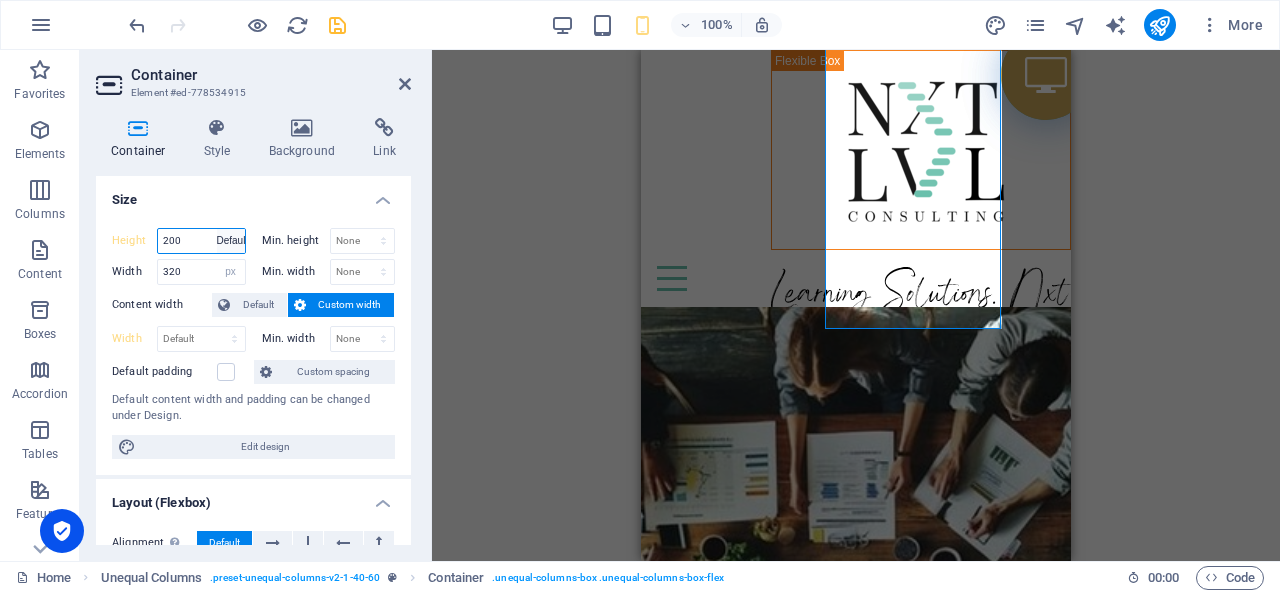 click on "Default px rem % vh vw" at bounding box center (231, 241) 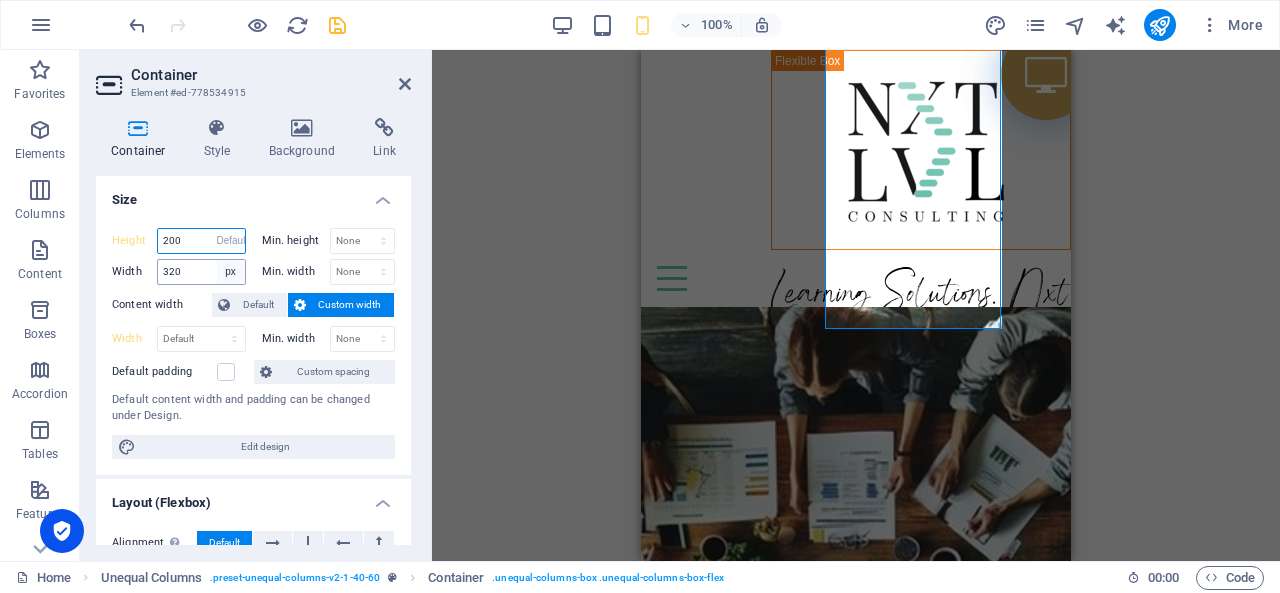 type on "200" 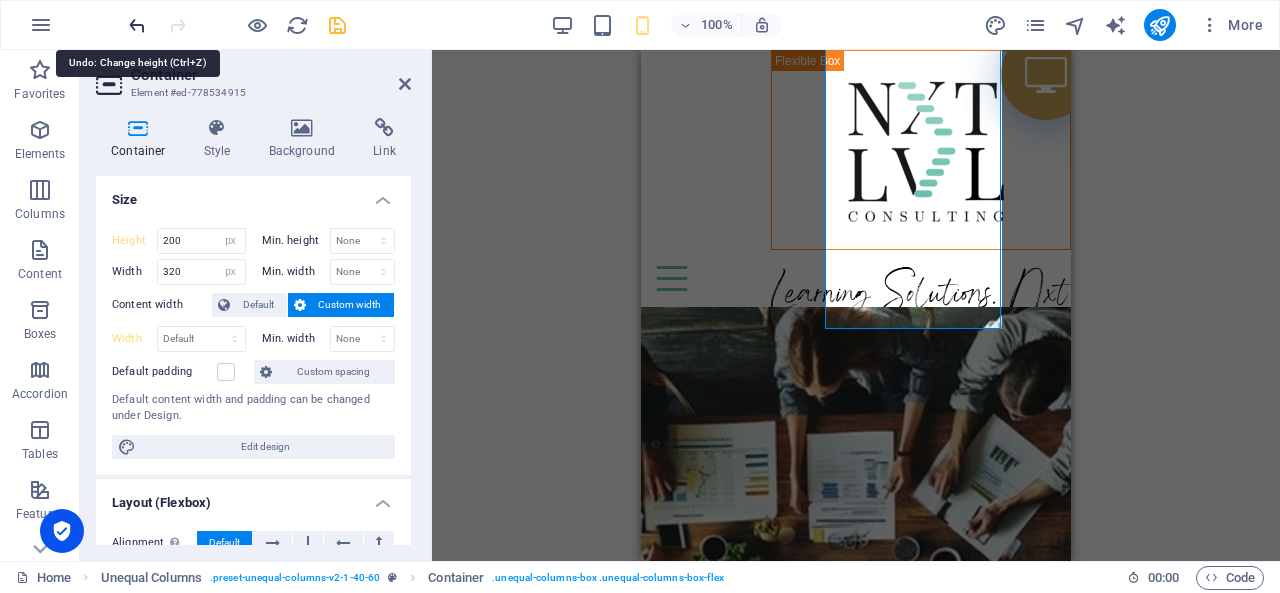 click at bounding box center [137, 25] 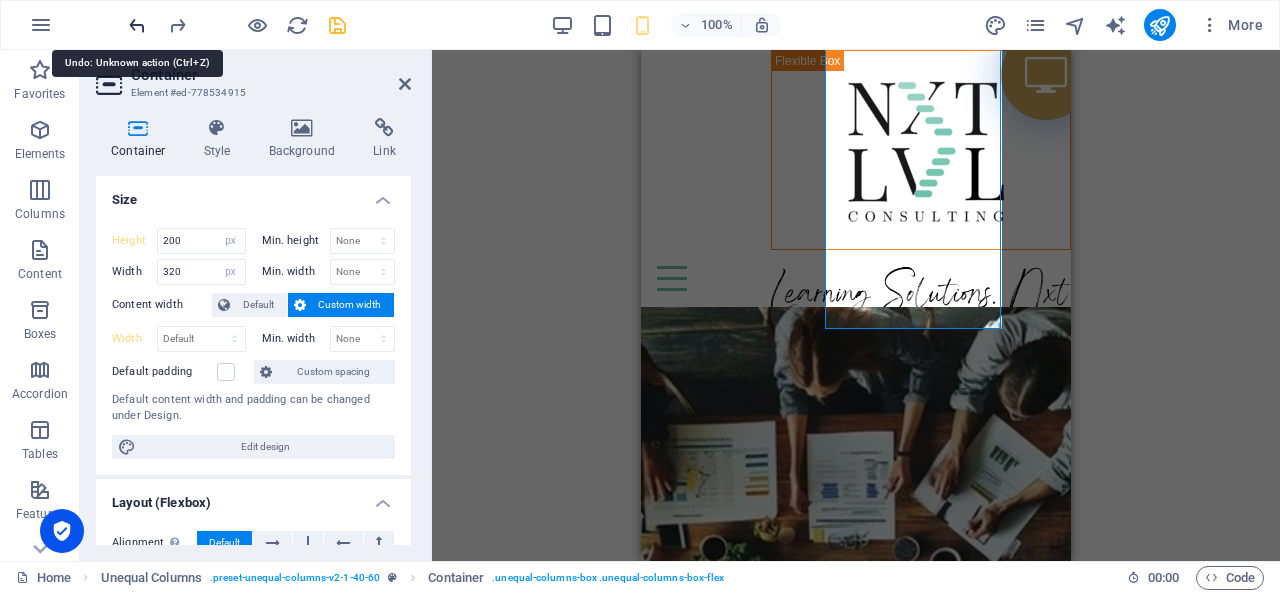 click at bounding box center (137, 25) 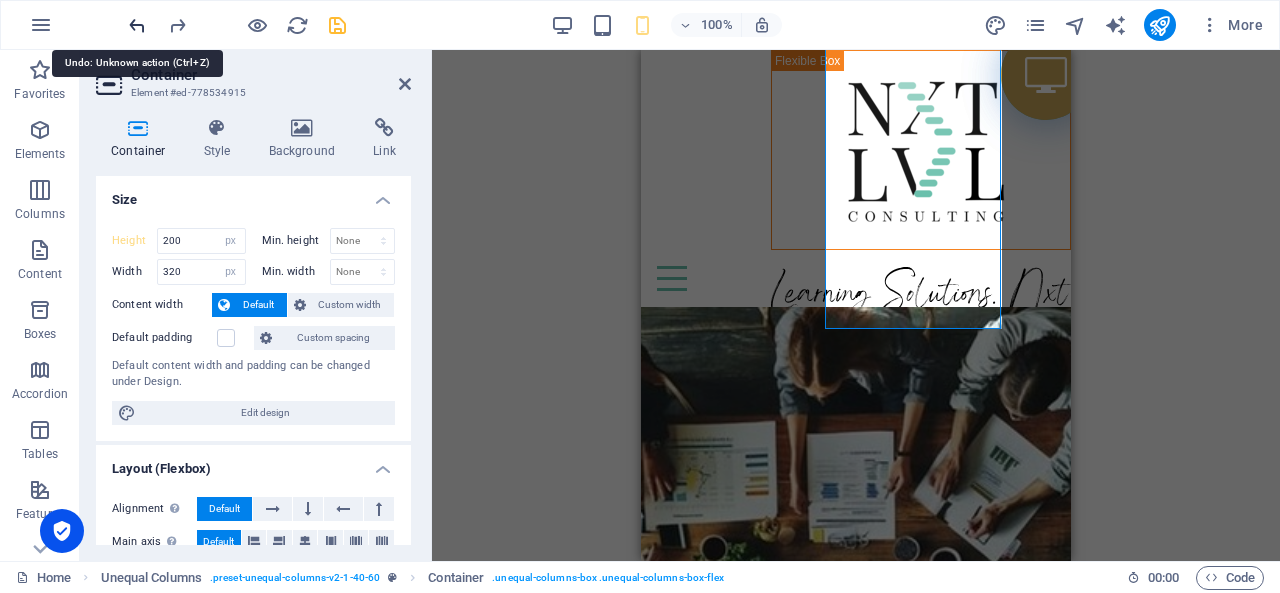 click at bounding box center [137, 25] 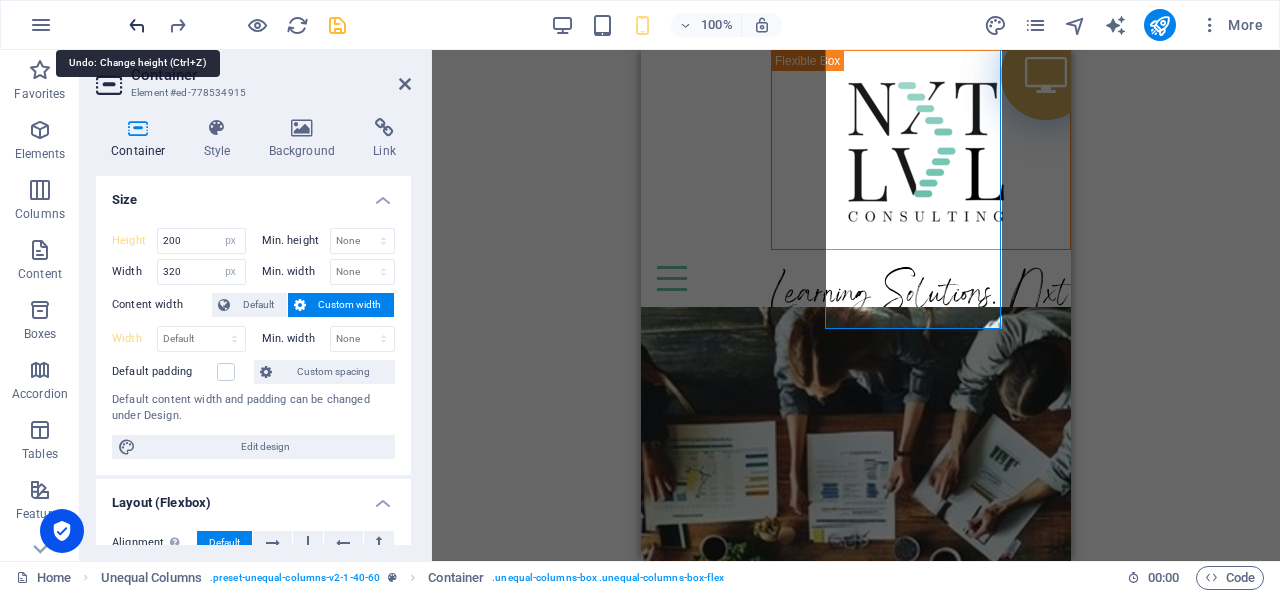 click at bounding box center (137, 25) 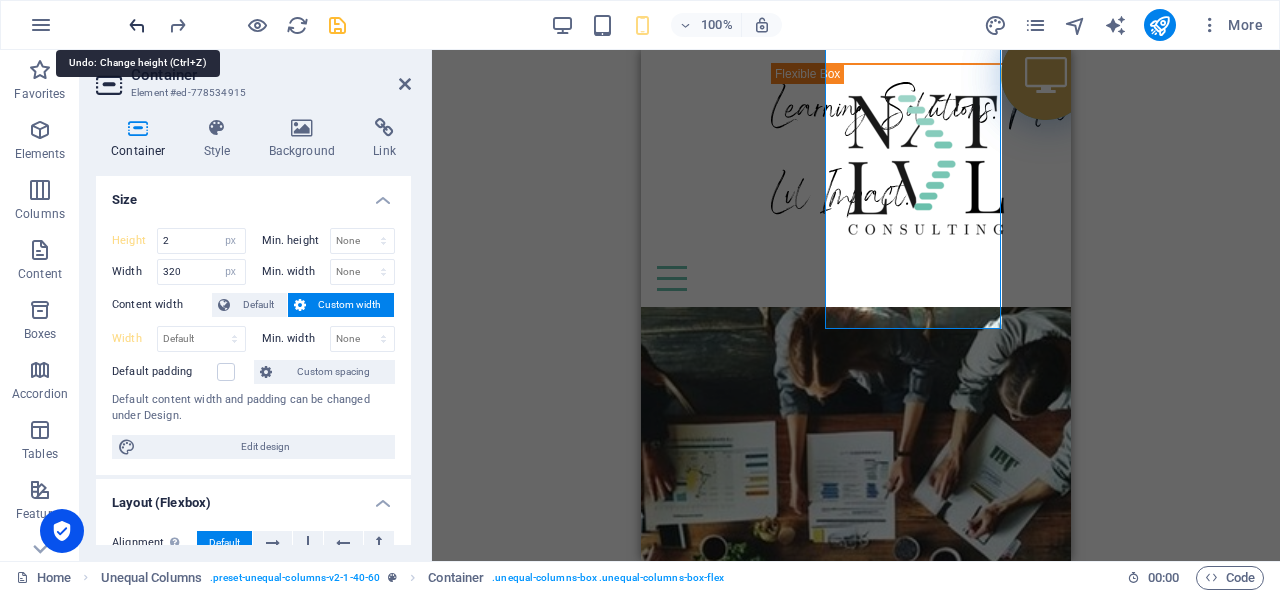 click at bounding box center [137, 25] 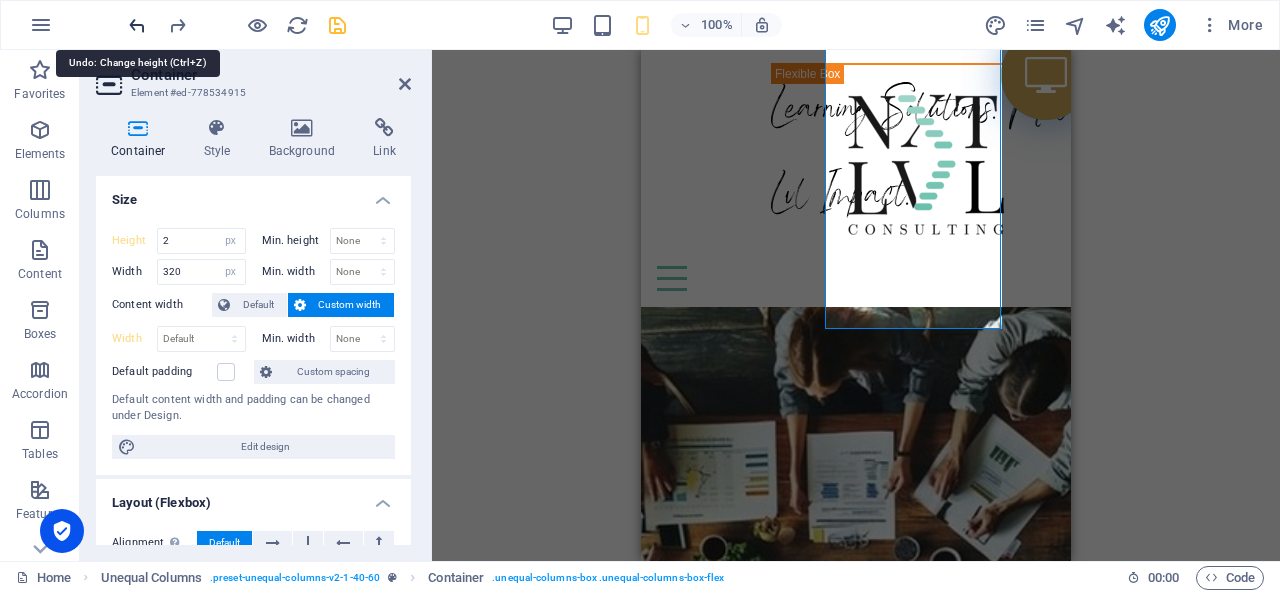 type on "357" 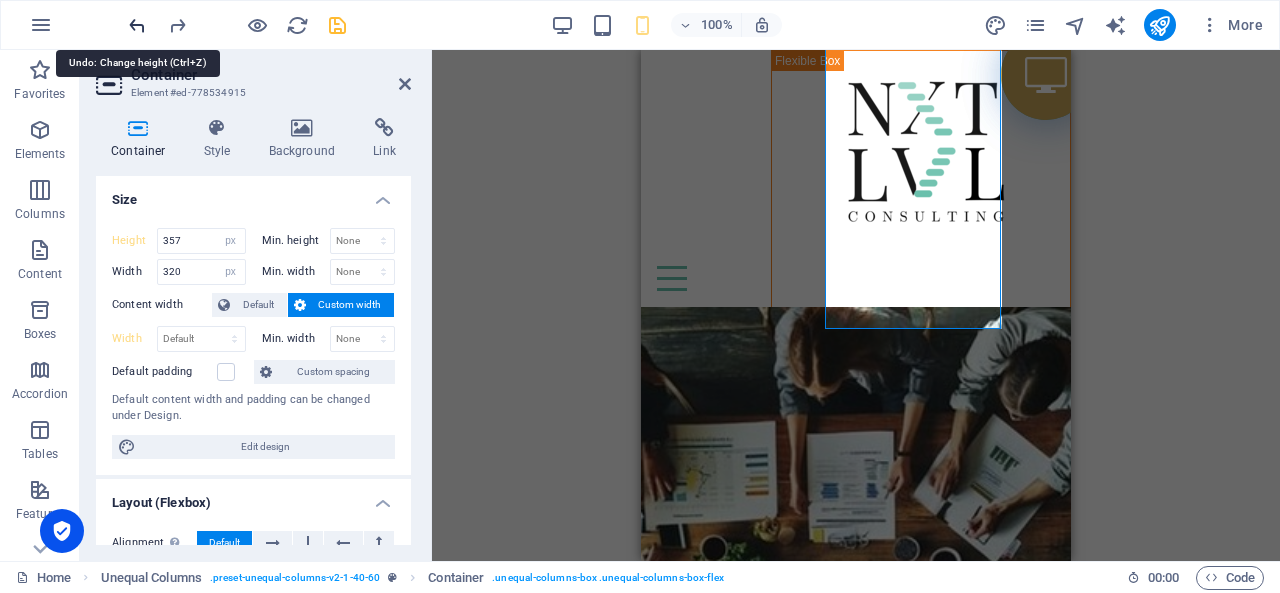 click at bounding box center (137, 25) 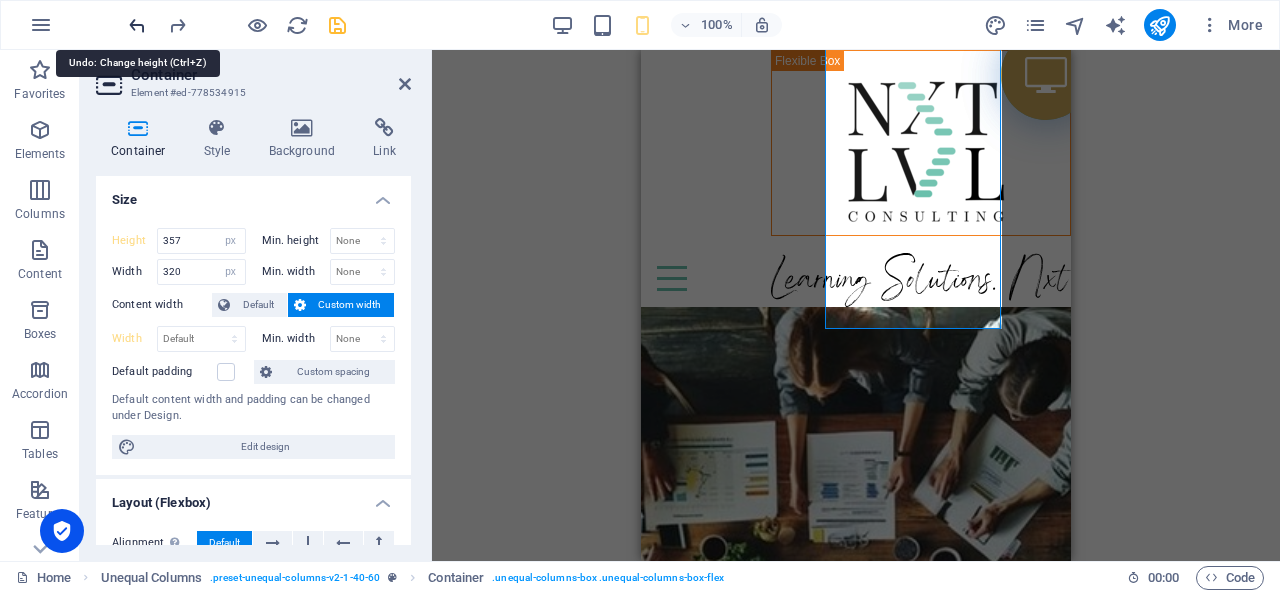 type 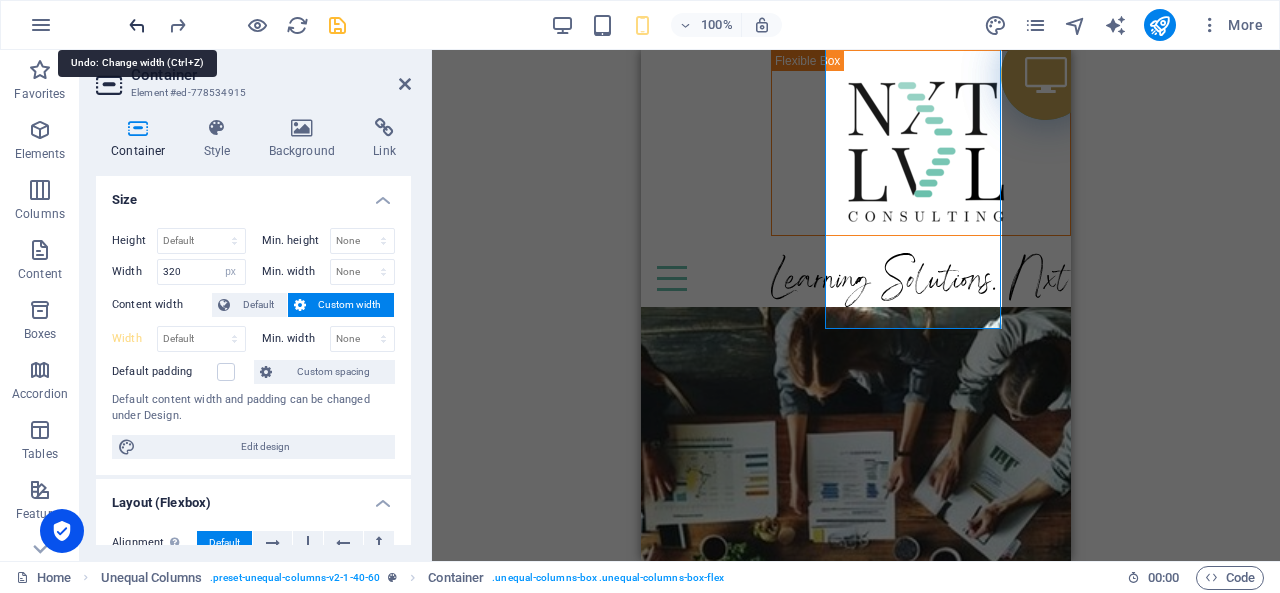 click at bounding box center (137, 25) 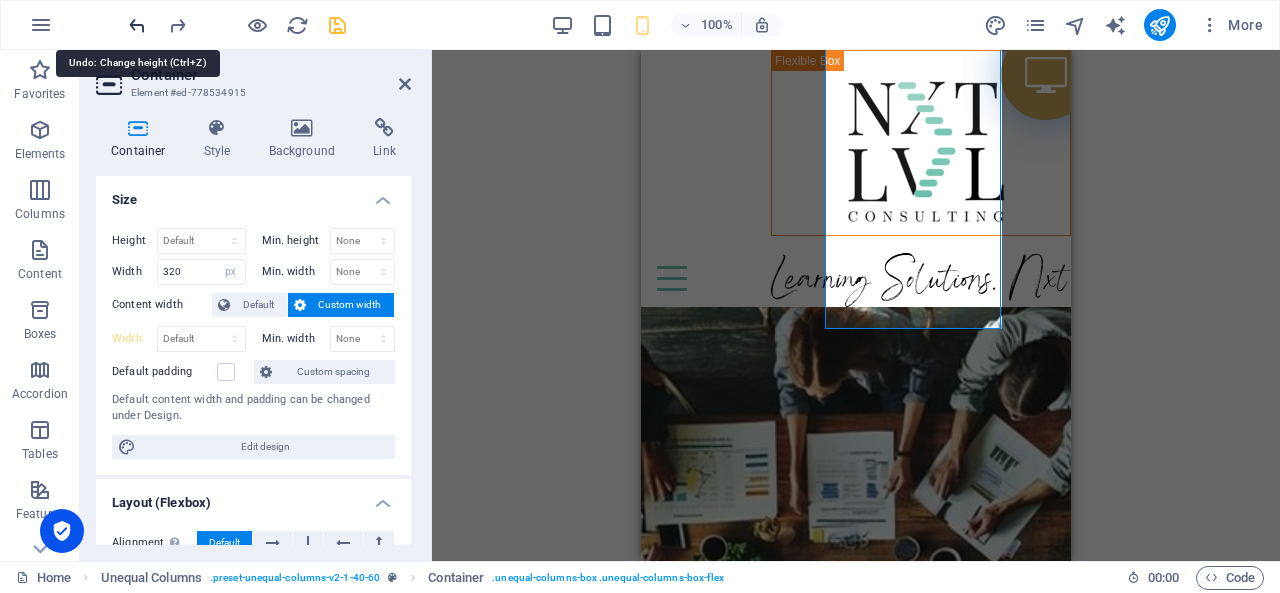 click at bounding box center [137, 25] 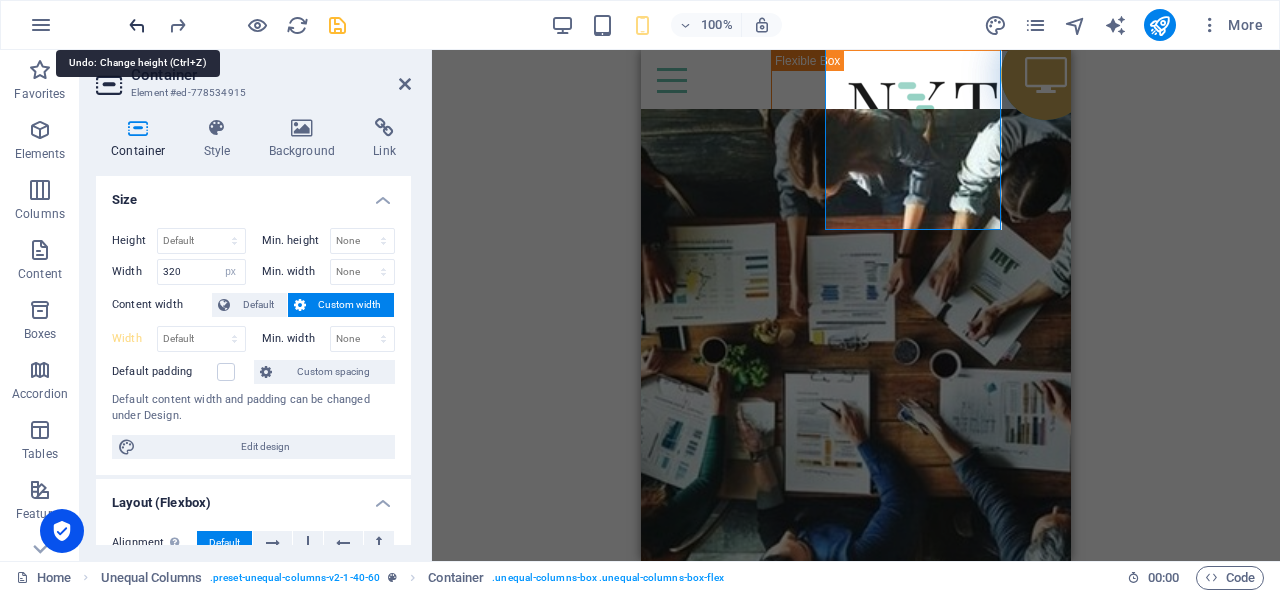 click at bounding box center [137, 25] 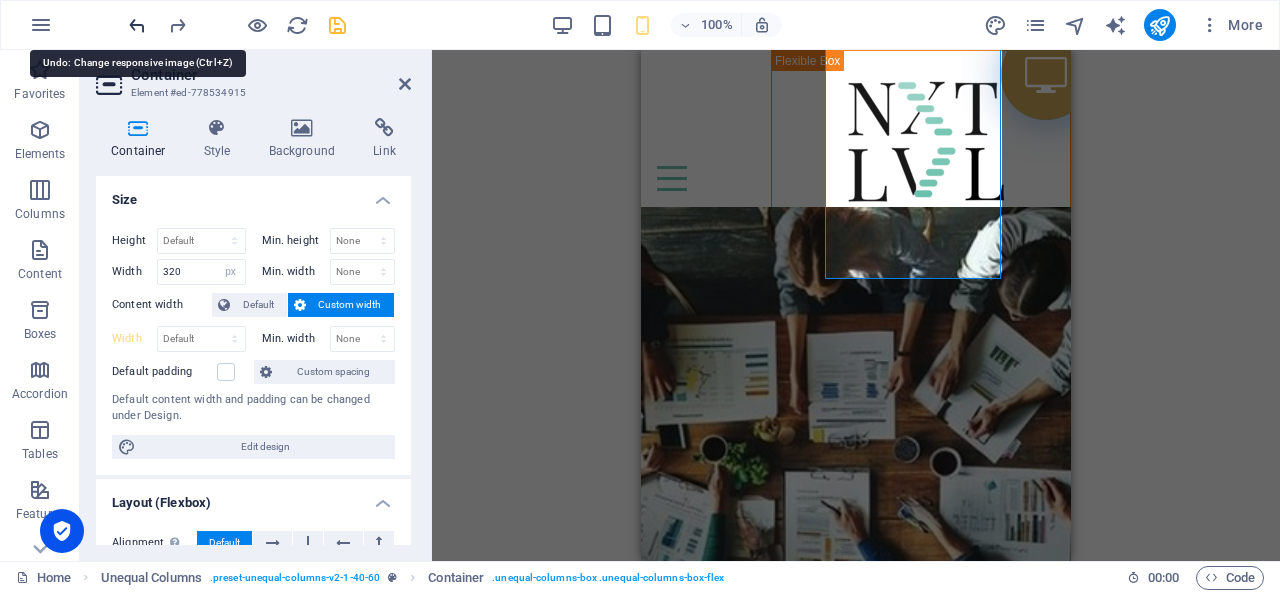 click at bounding box center (137, 25) 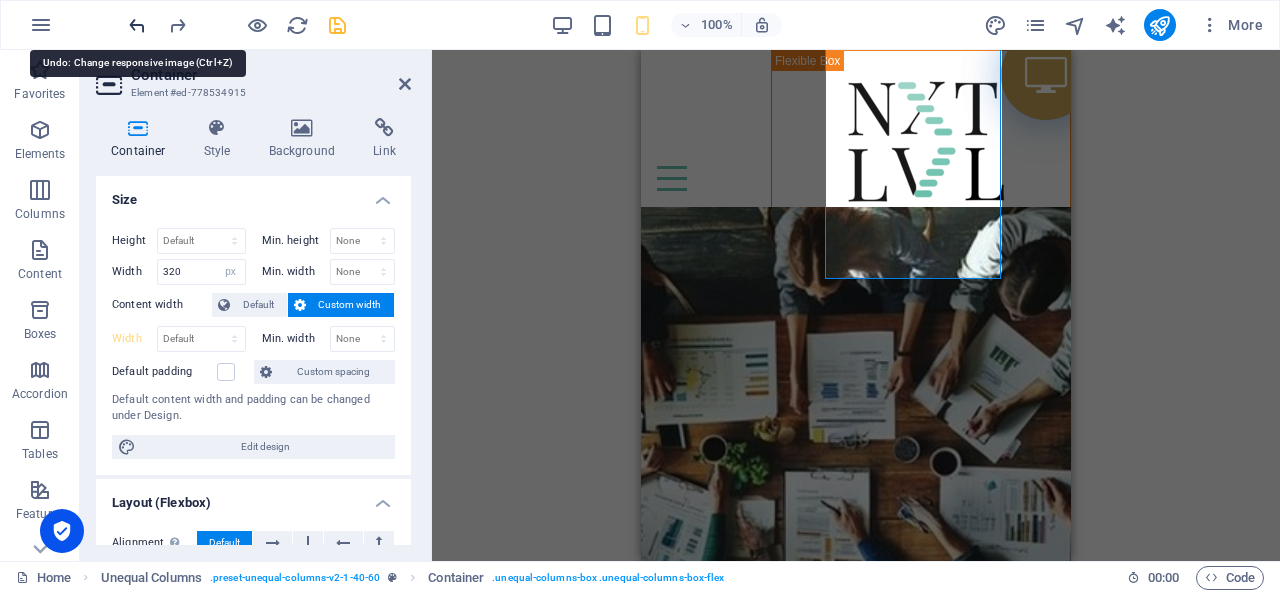 click at bounding box center (137, 25) 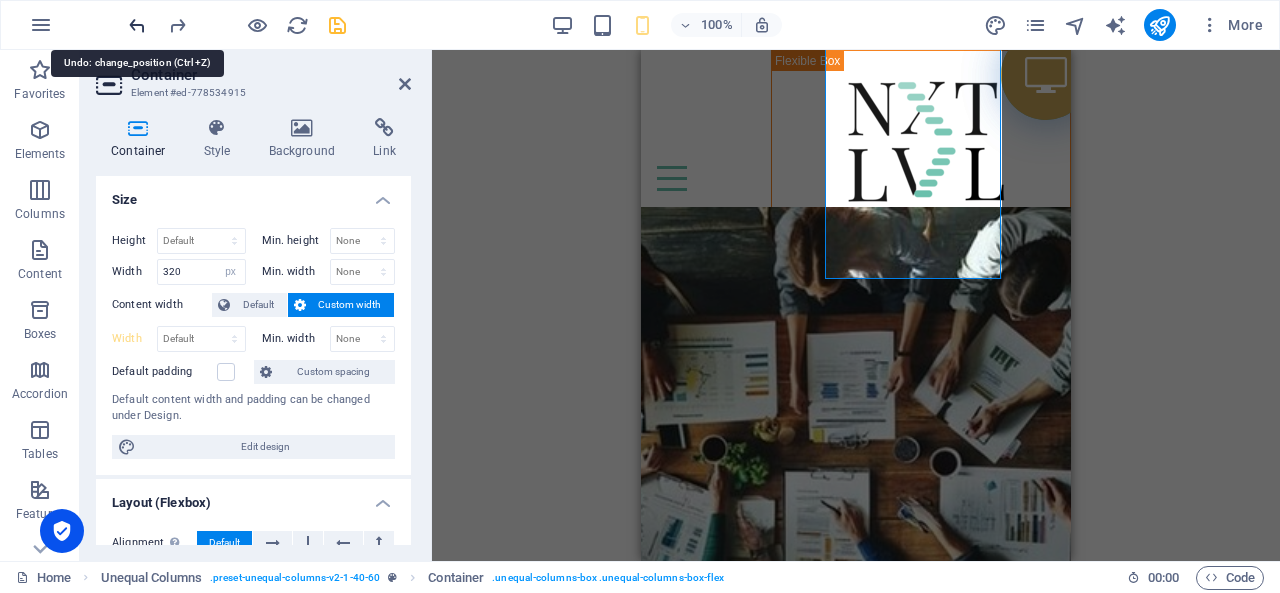 click at bounding box center (137, 25) 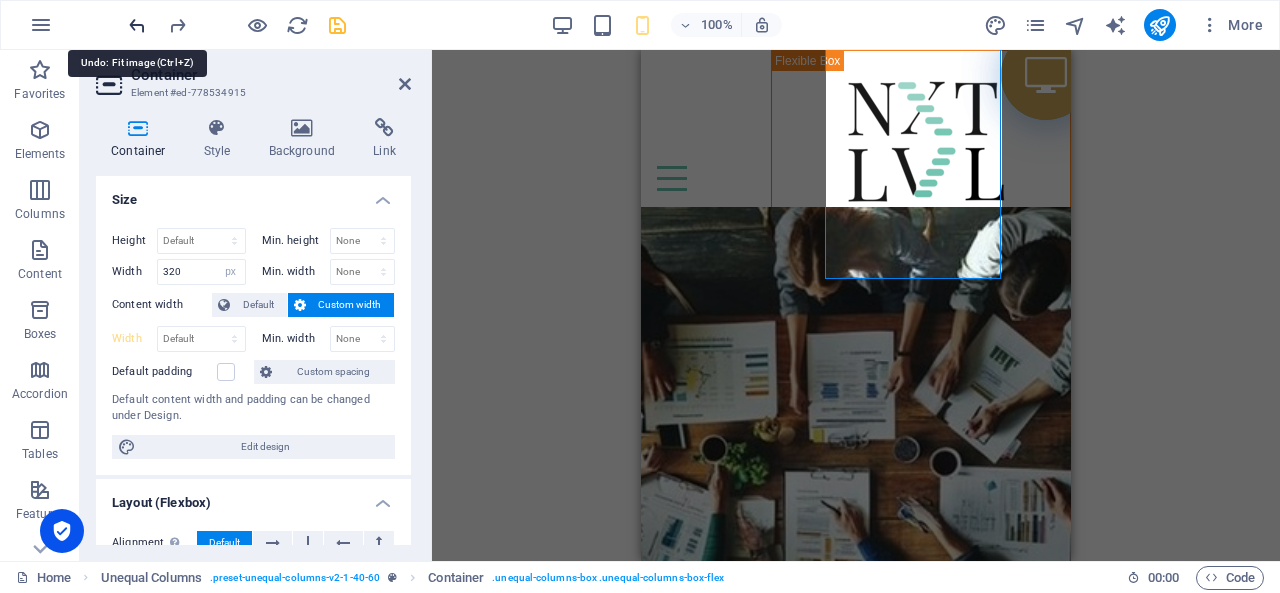click at bounding box center [137, 25] 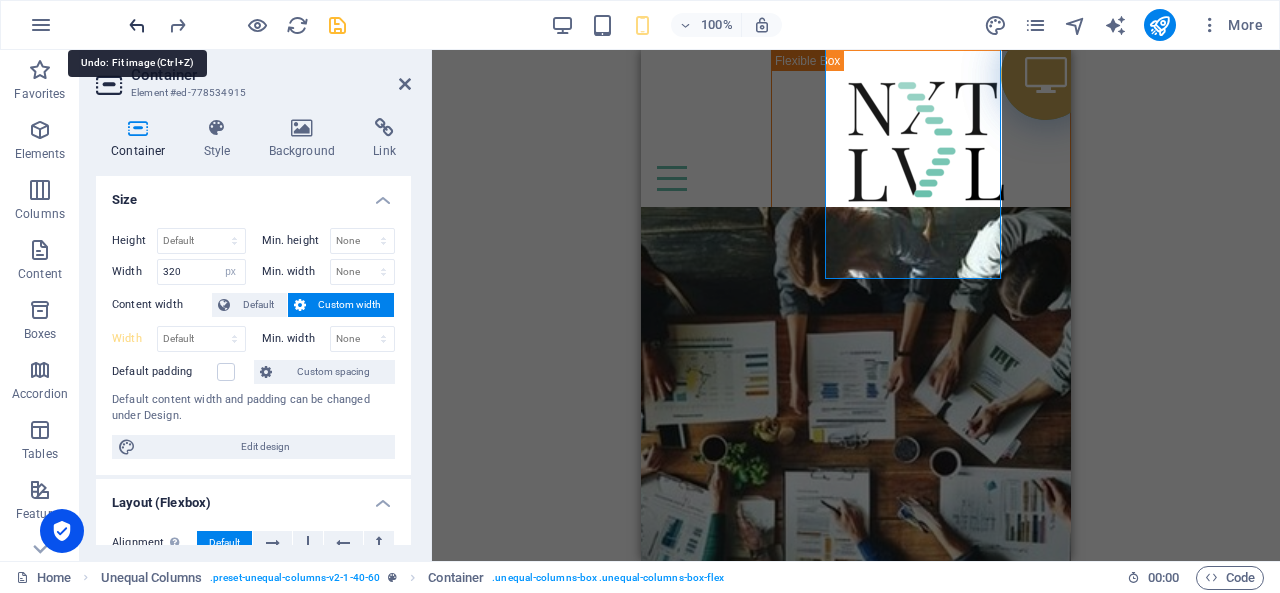 click at bounding box center [137, 25] 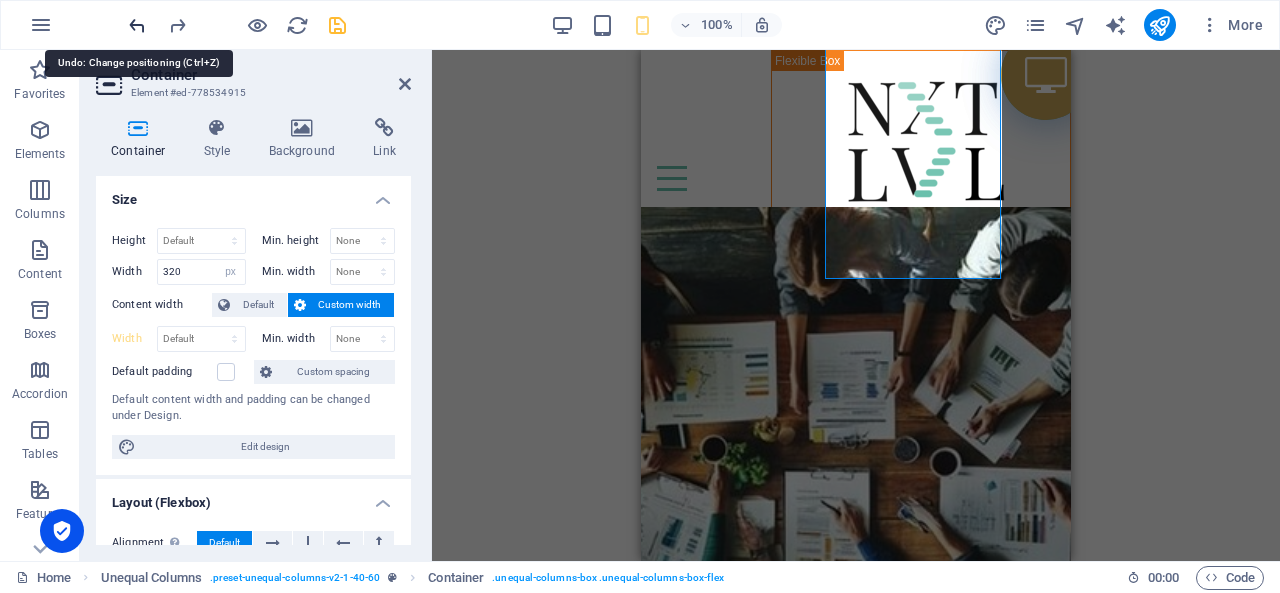 click at bounding box center [137, 25] 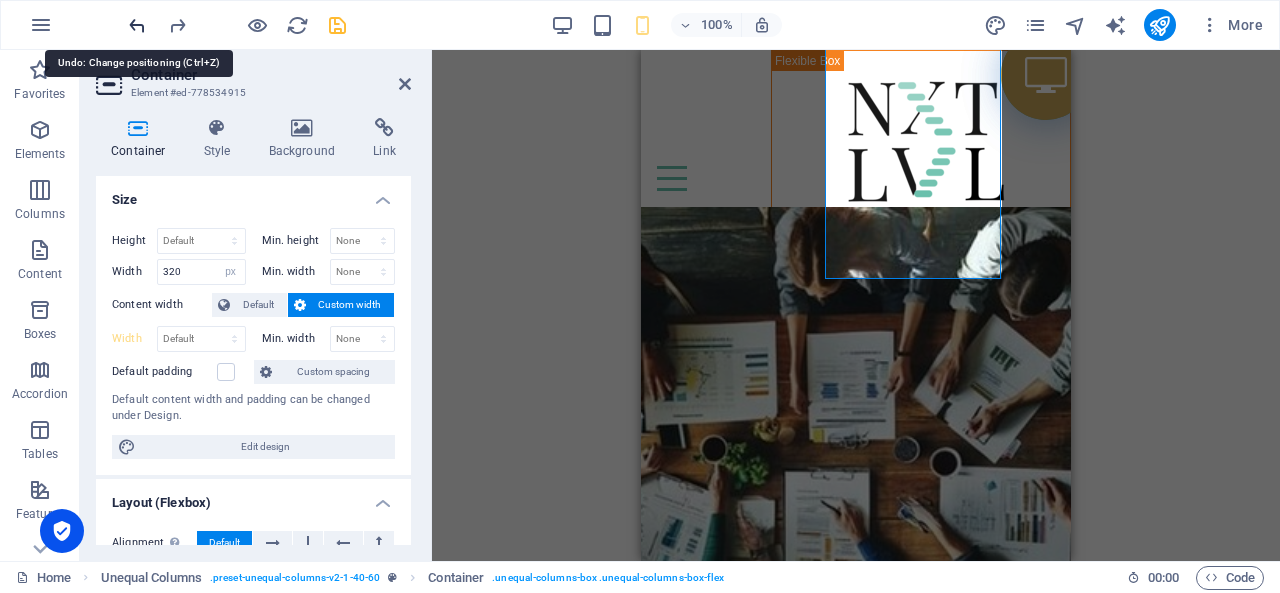 click at bounding box center [137, 25] 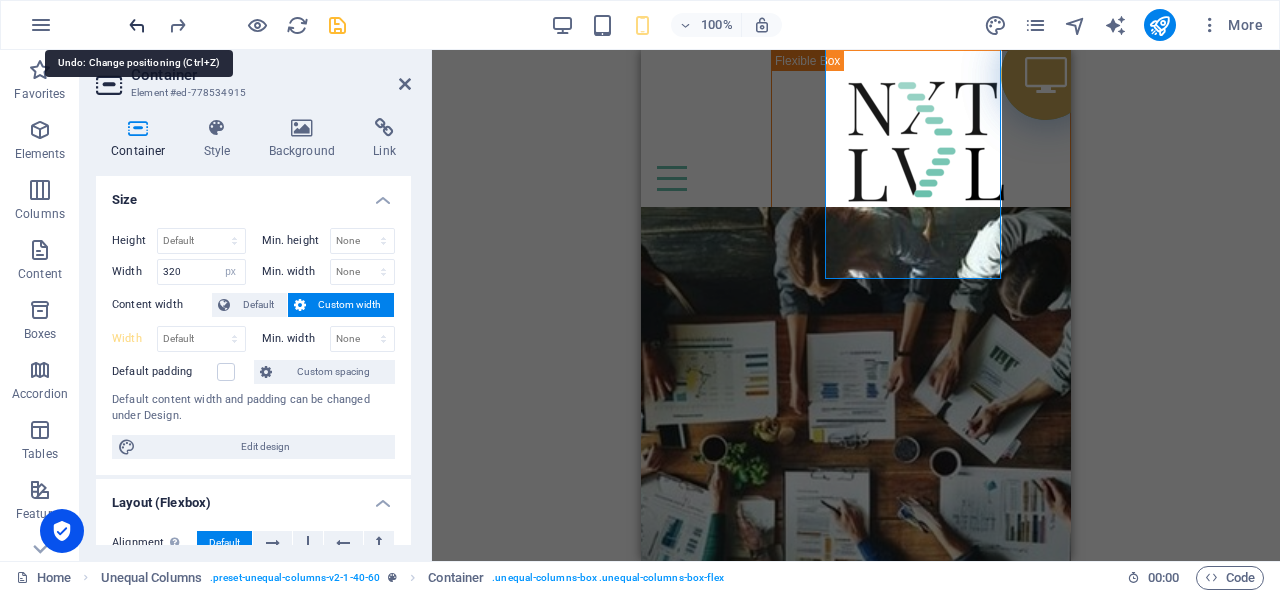 click at bounding box center (137, 25) 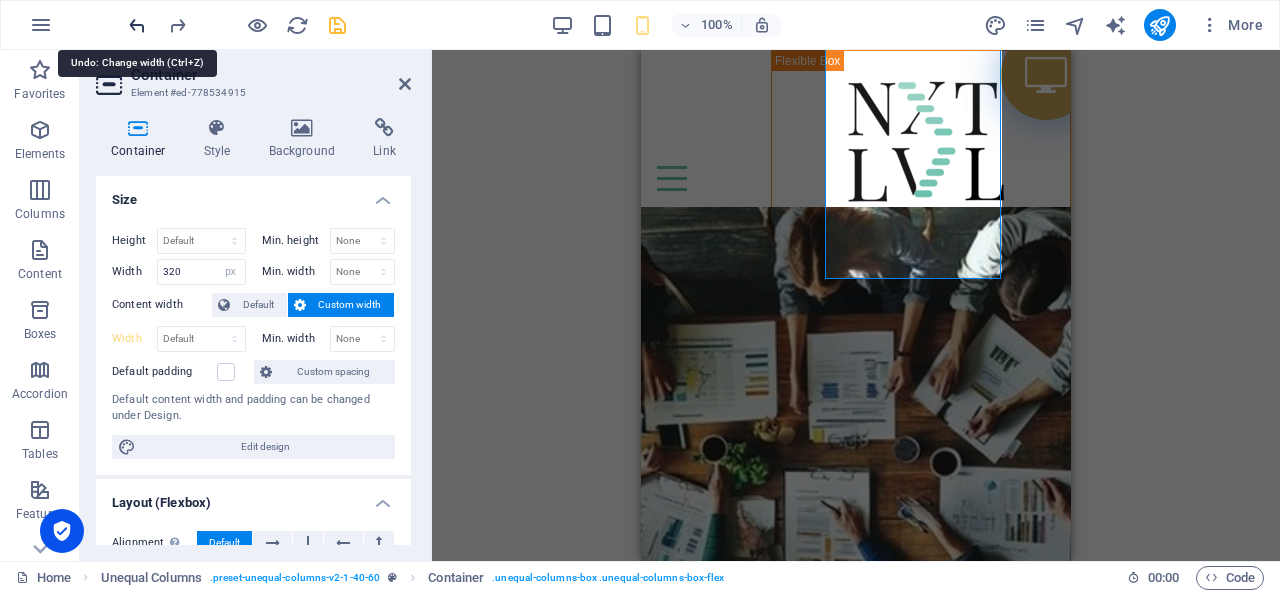 click at bounding box center [137, 25] 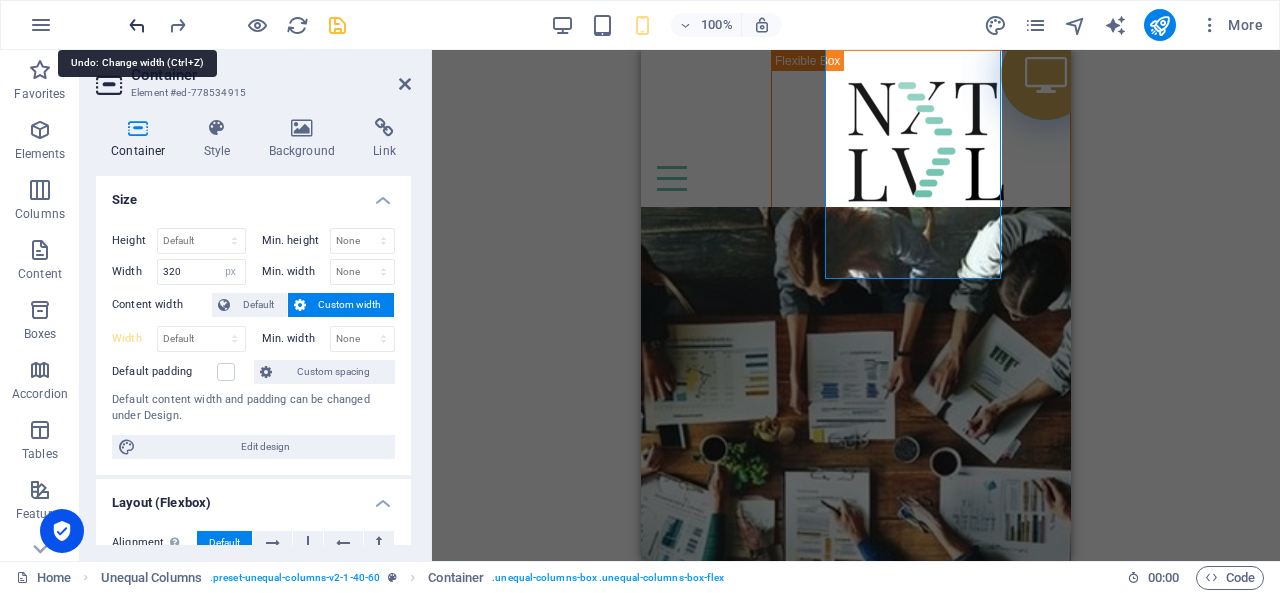 click at bounding box center (137, 25) 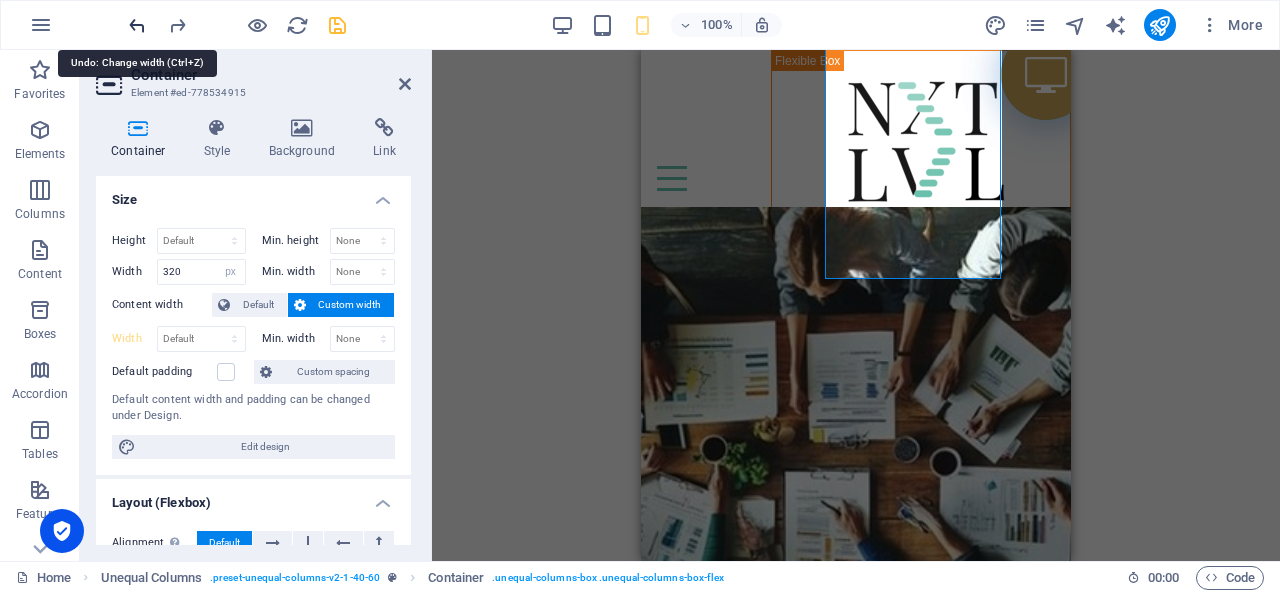 click at bounding box center (137, 25) 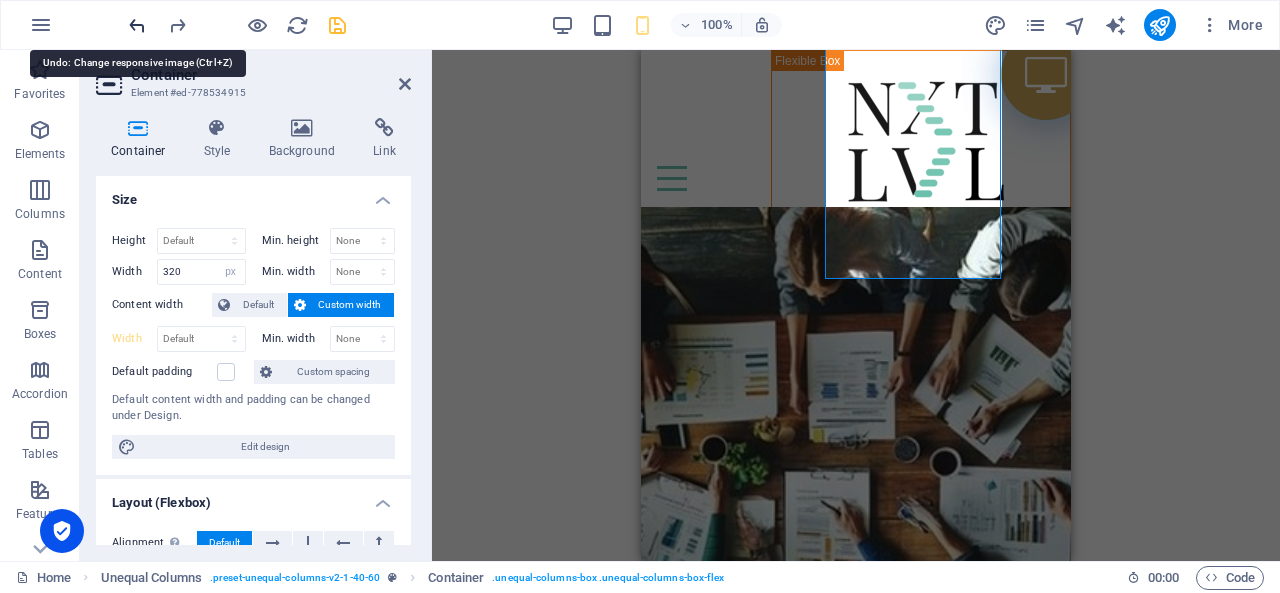 click at bounding box center (137, 25) 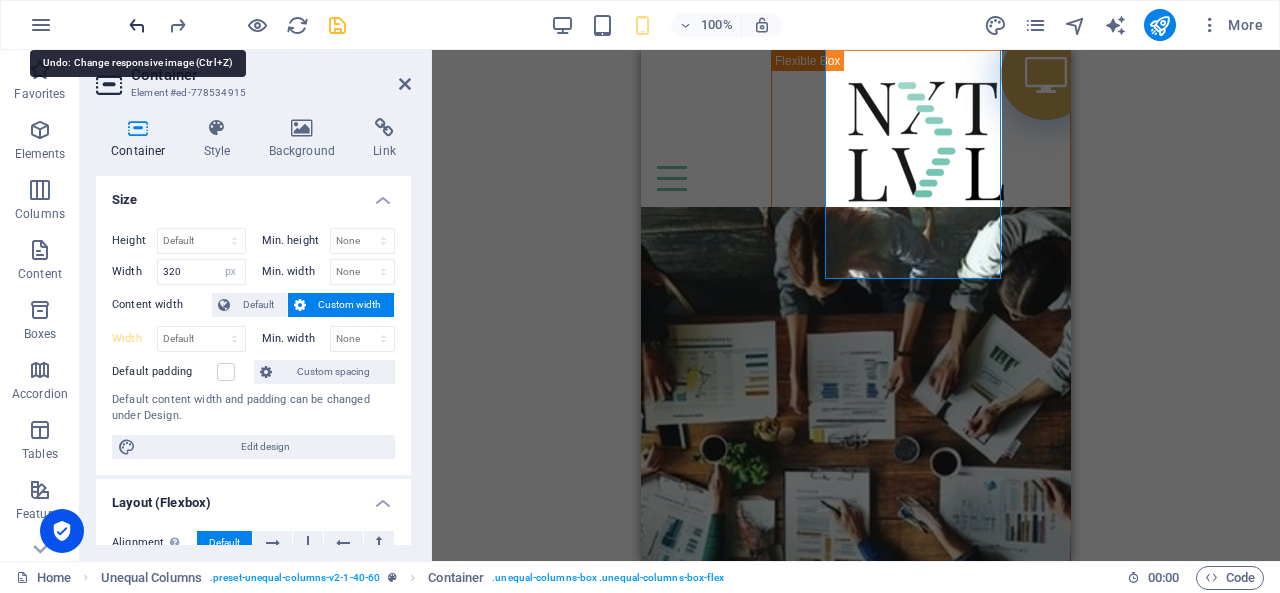 click at bounding box center (137, 25) 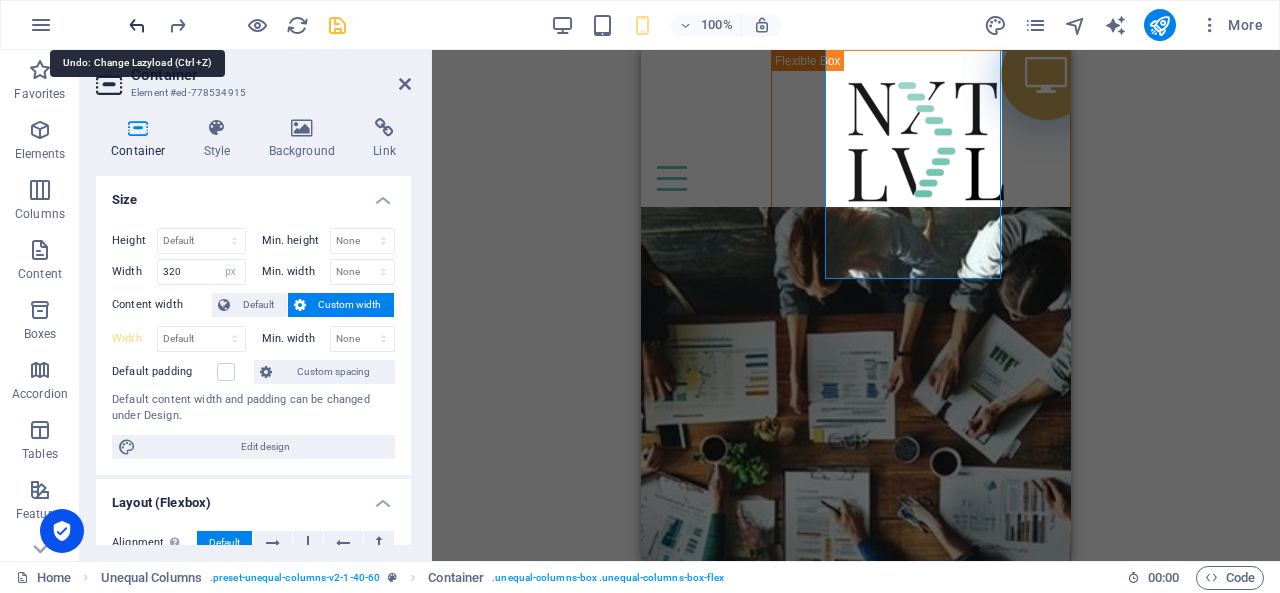click at bounding box center [137, 25] 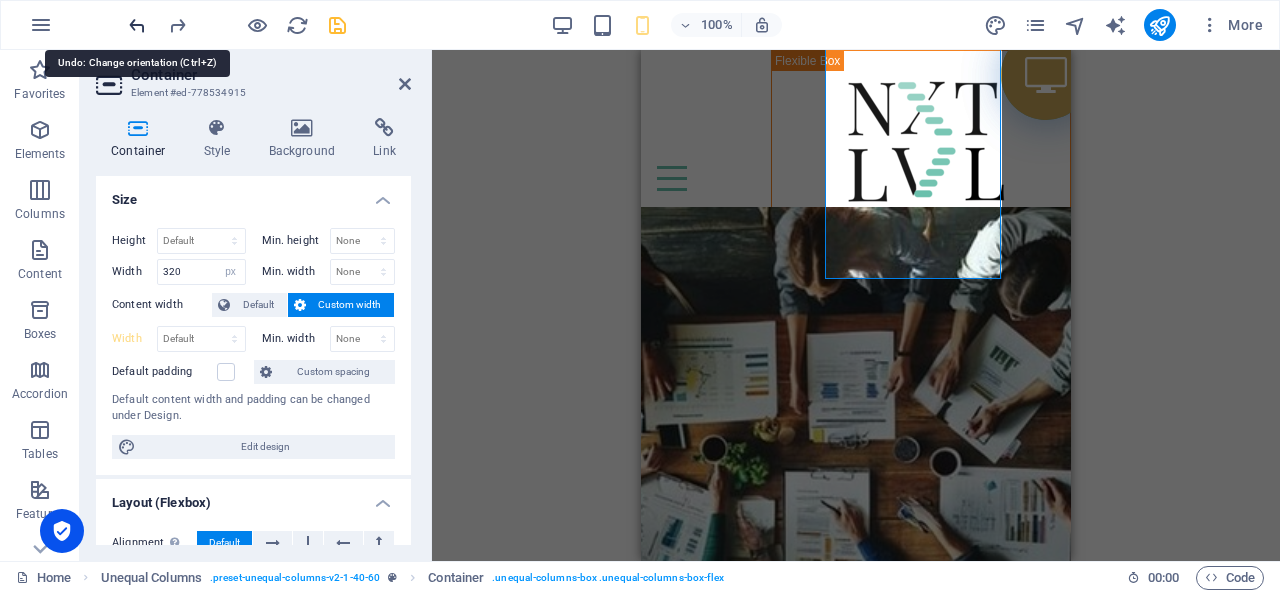click at bounding box center [137, 25] 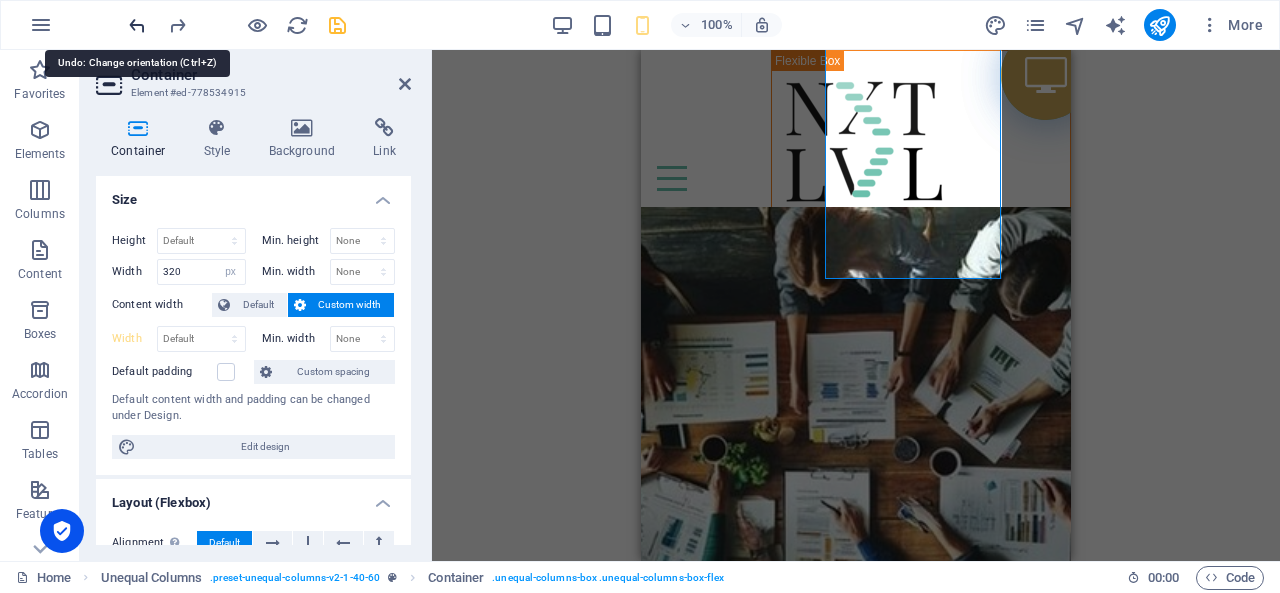 click at bounding box center (137, 25) 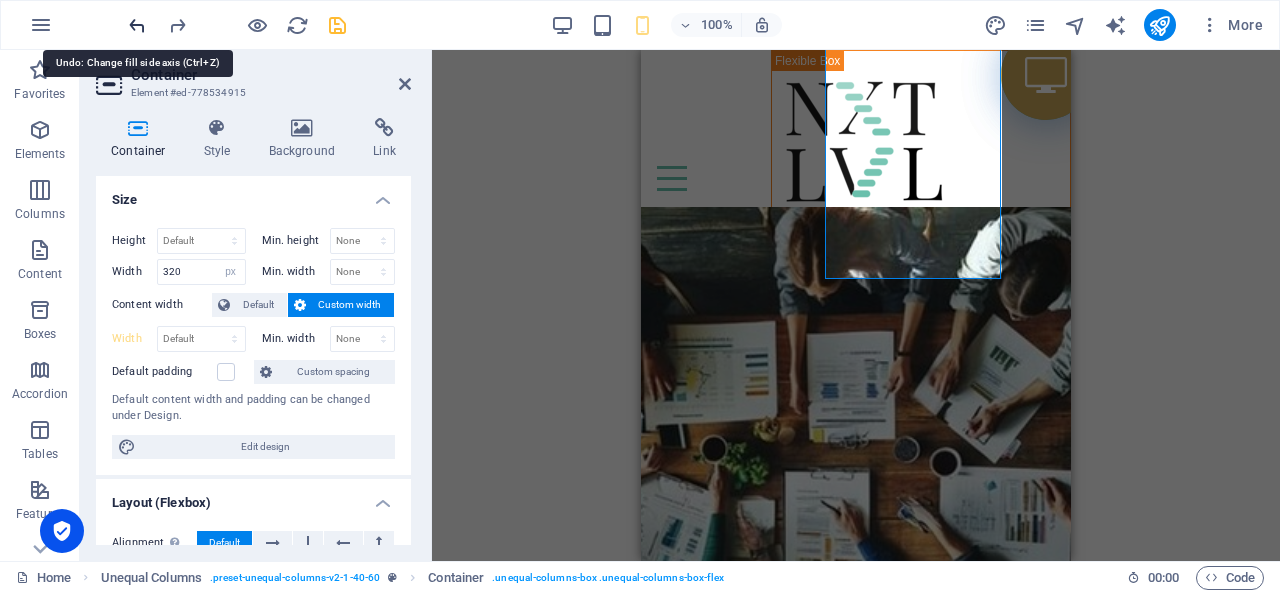 click at bounding box center (137, 25) 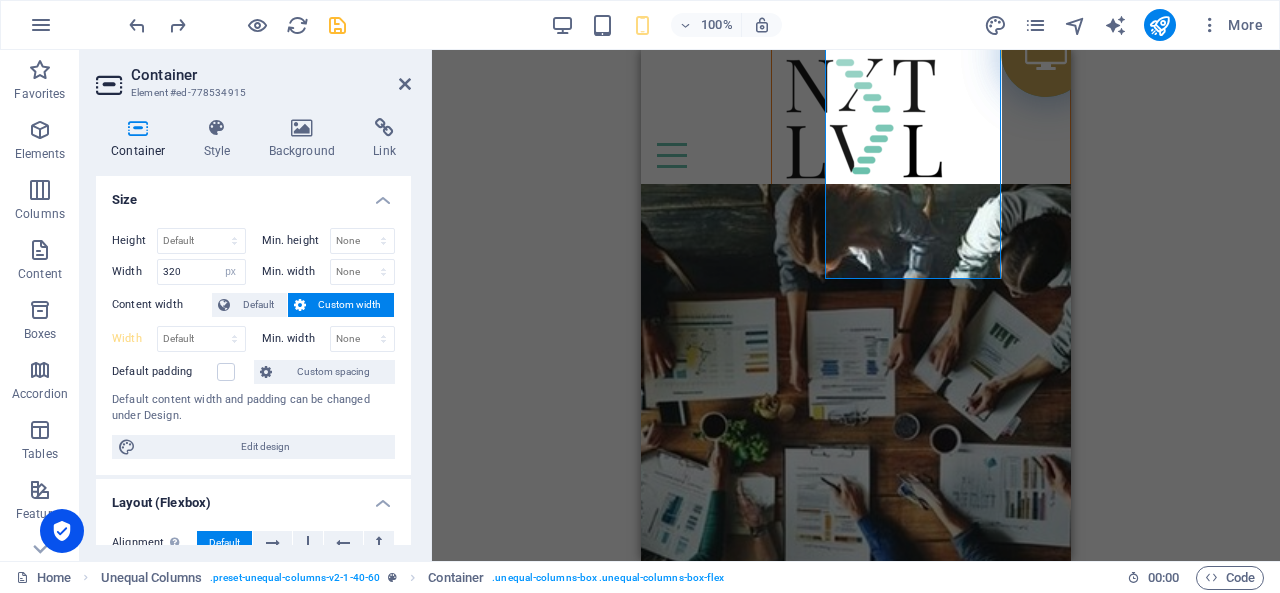scroll, scrollTop: 0, scrollLeft: 0, axis: both 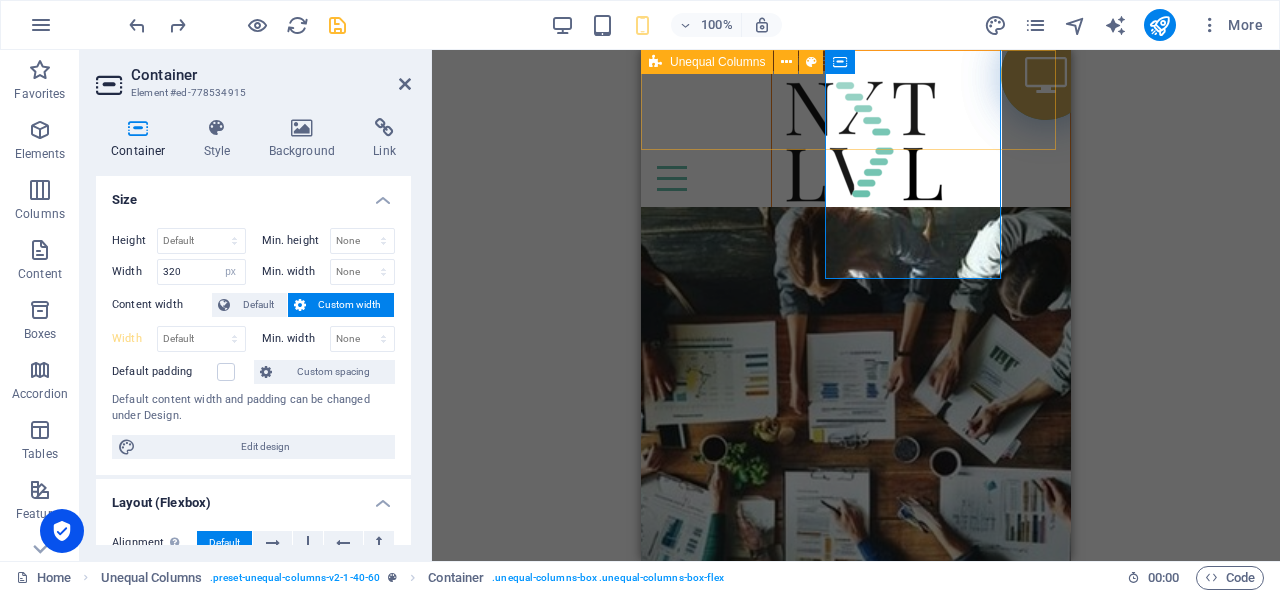 click on "Unequal Columns" at bounding box center (717, 62) 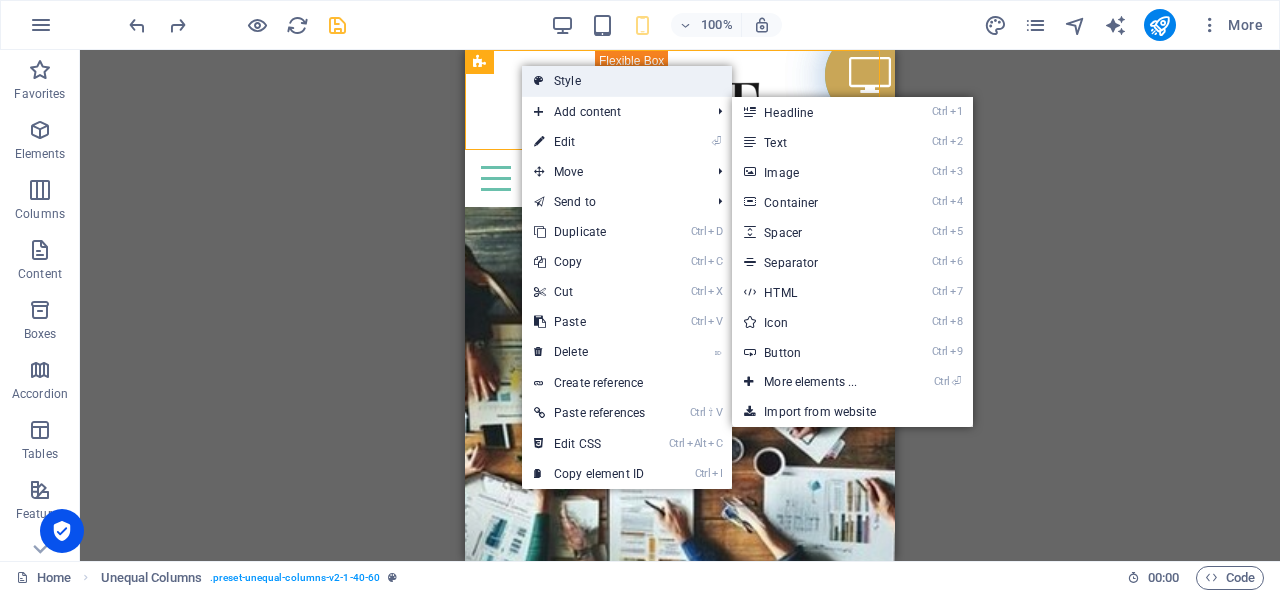 click on "Style" at bounding box center [627, 81] 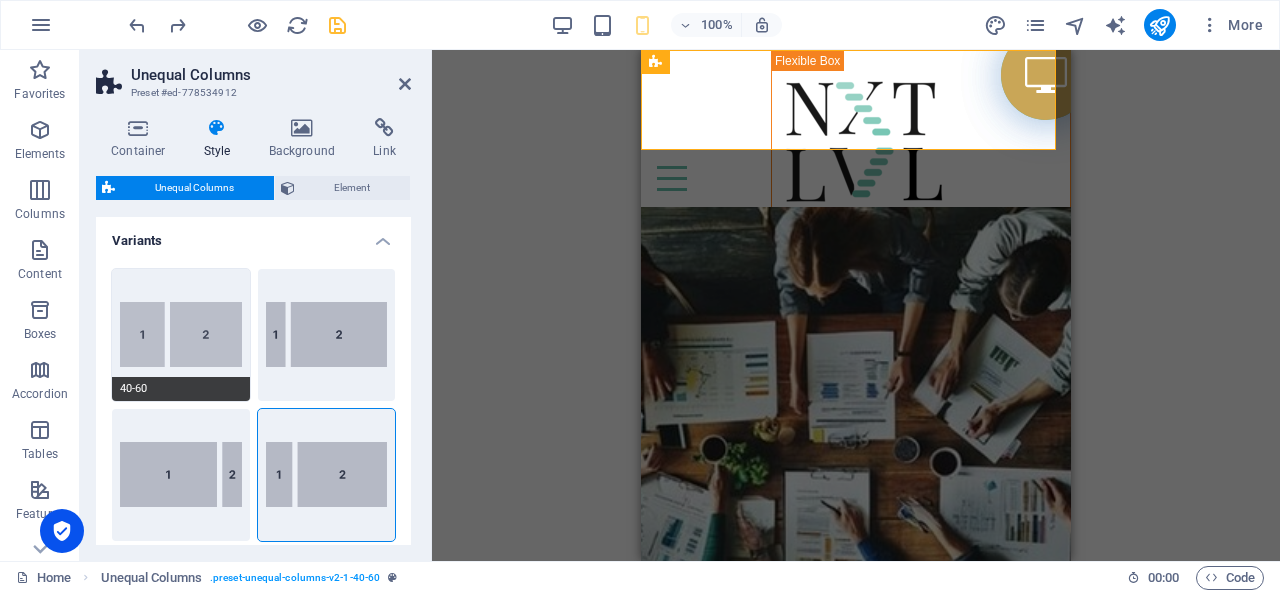 click on "40-60" at bounding box center [181, 335] 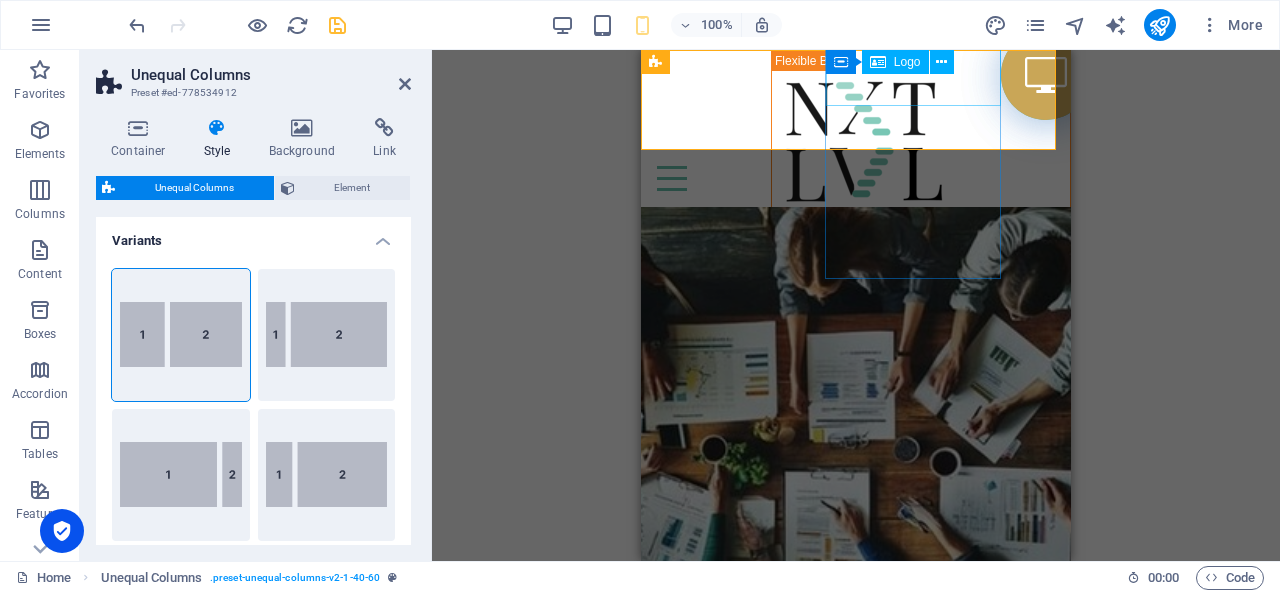type on "0" 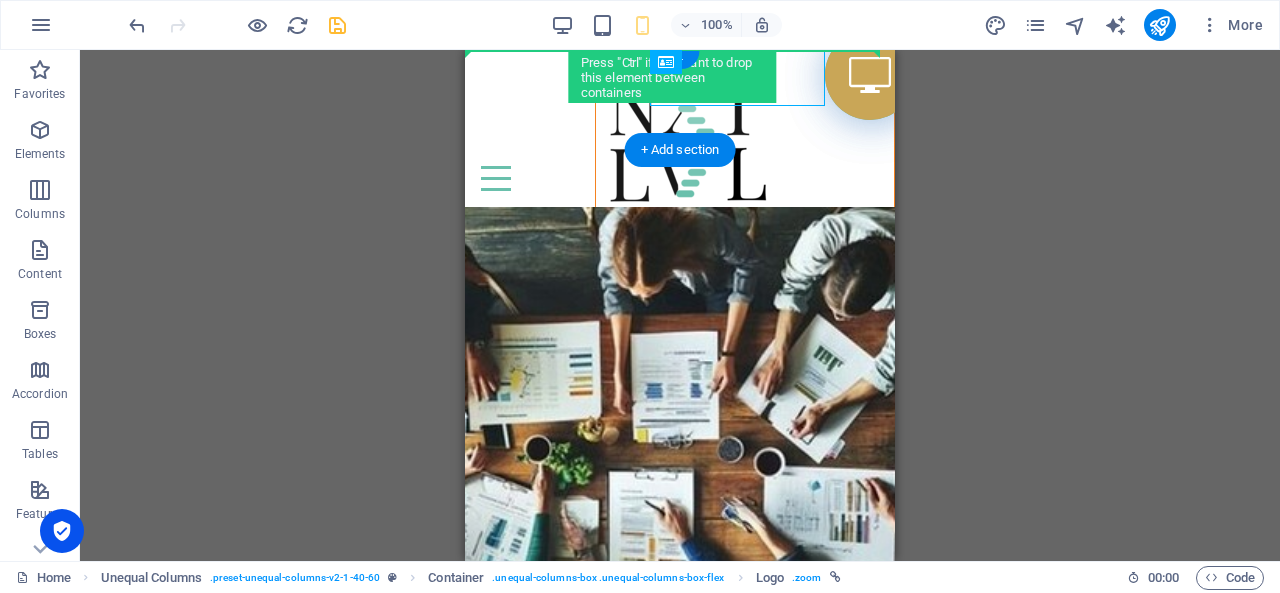 drag, startPoint x: 1361, startPoint y: 111, endPoint x: 524, endPoint y: 89, distance: 837.28906 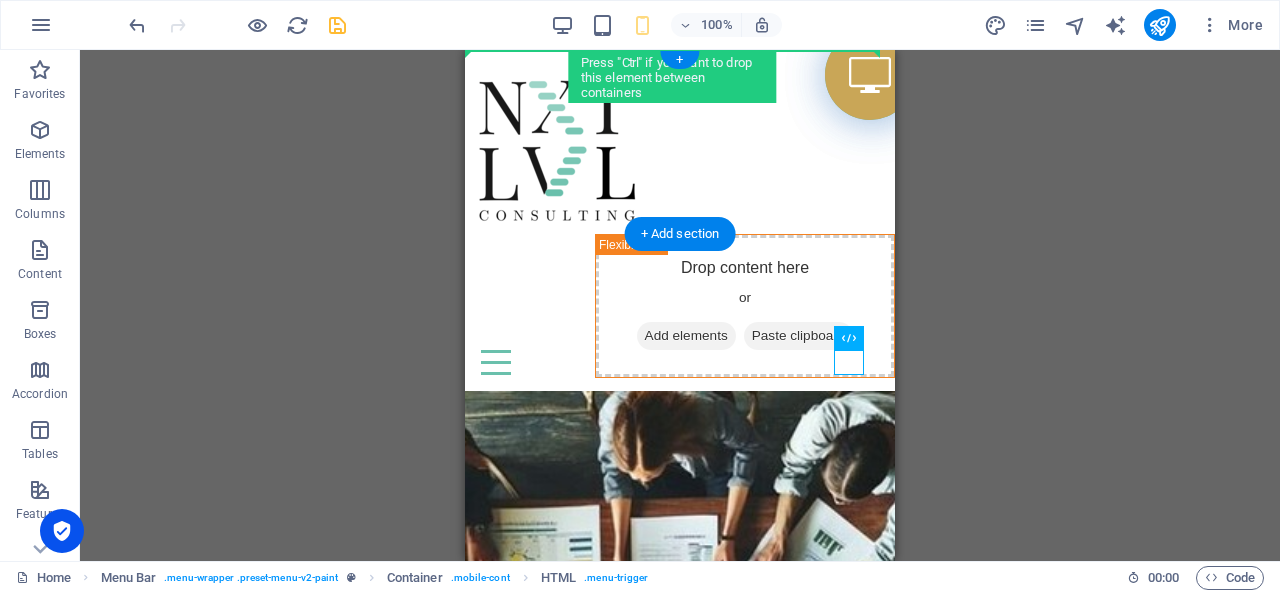 drag, startPoint x: 850, startPoint y: 357, endPoint x: 766, endPoint y: 140, distance: 232.69078 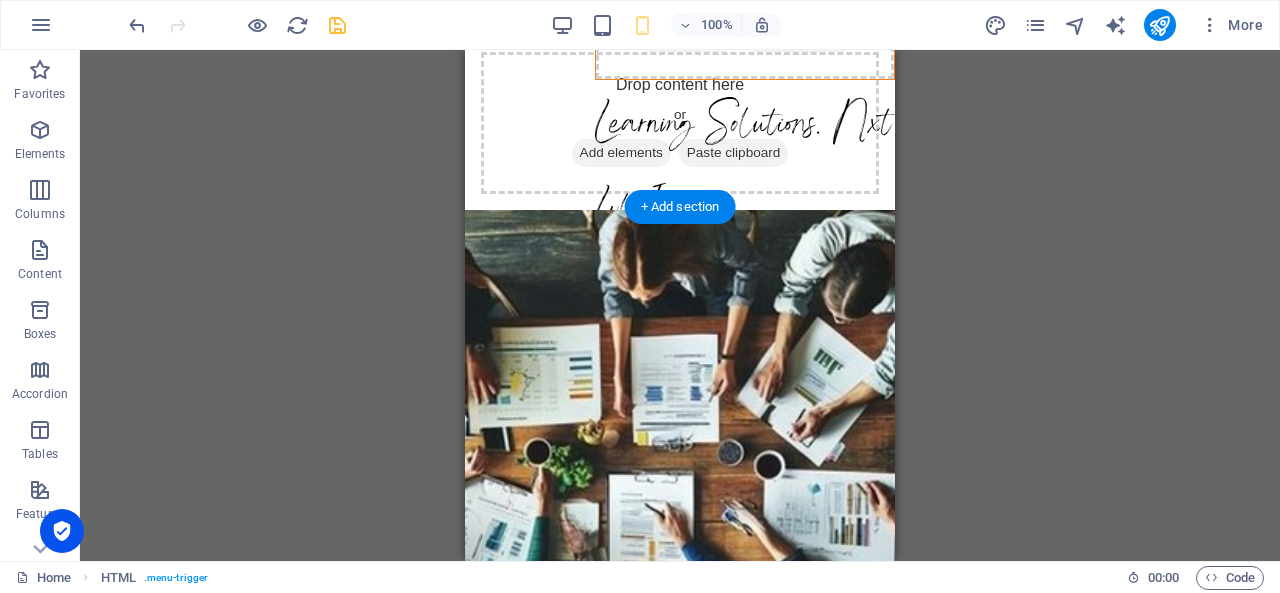 scroll, scrollTop: 0, scrollLeft: 0, axis: both 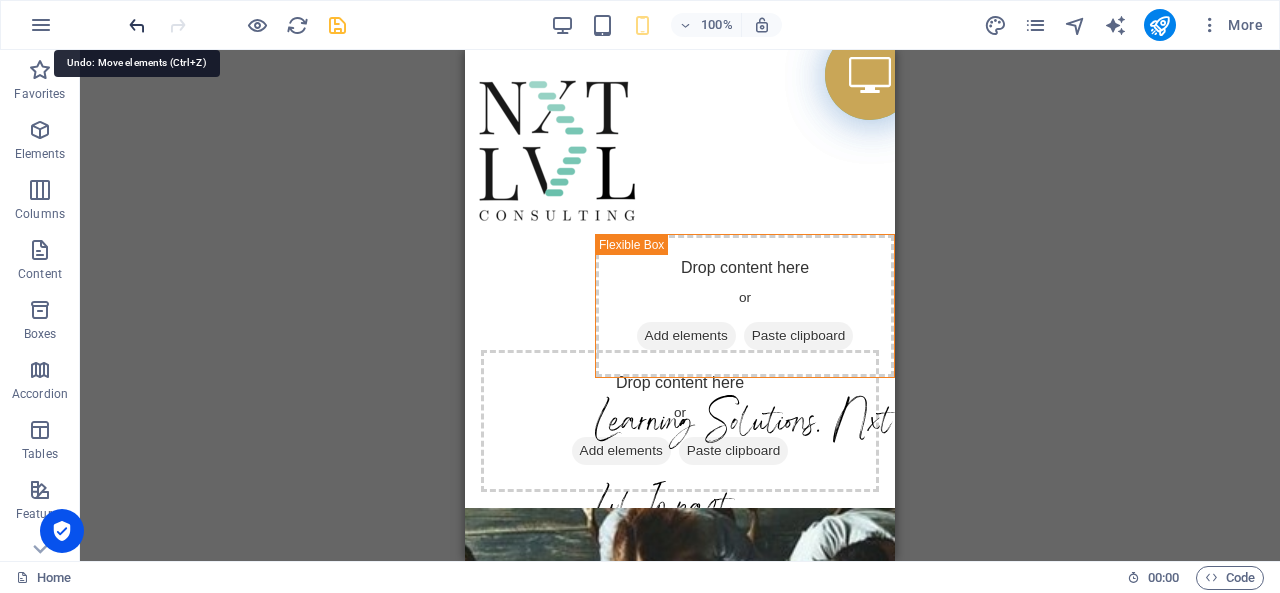 click at bounding box center [137, 25] 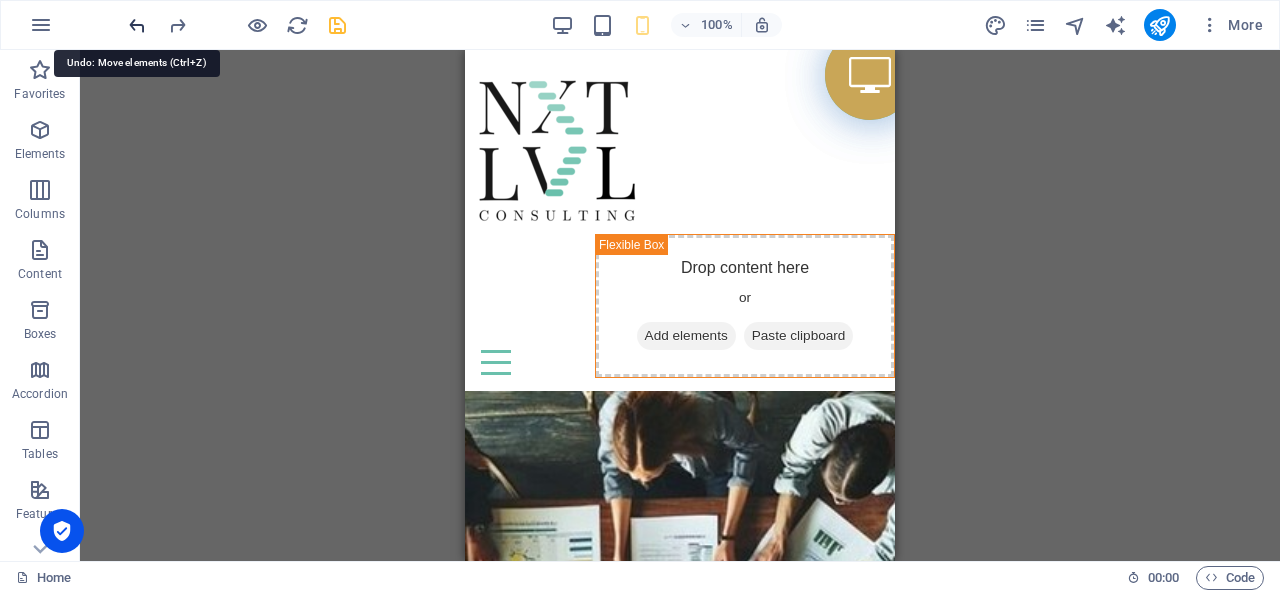 click at bounding box center [137, 25] 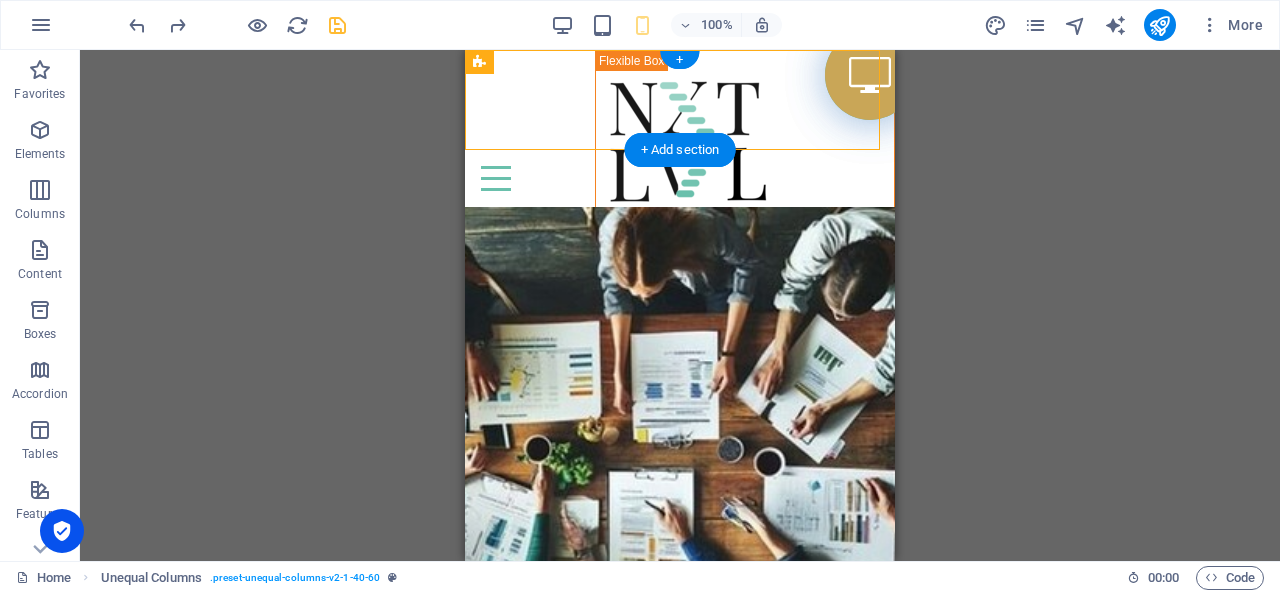 drag, startPoint x: 587, startPoint y: 55, endPoint x: 508, endPoint y: 69, distance: 80.23092 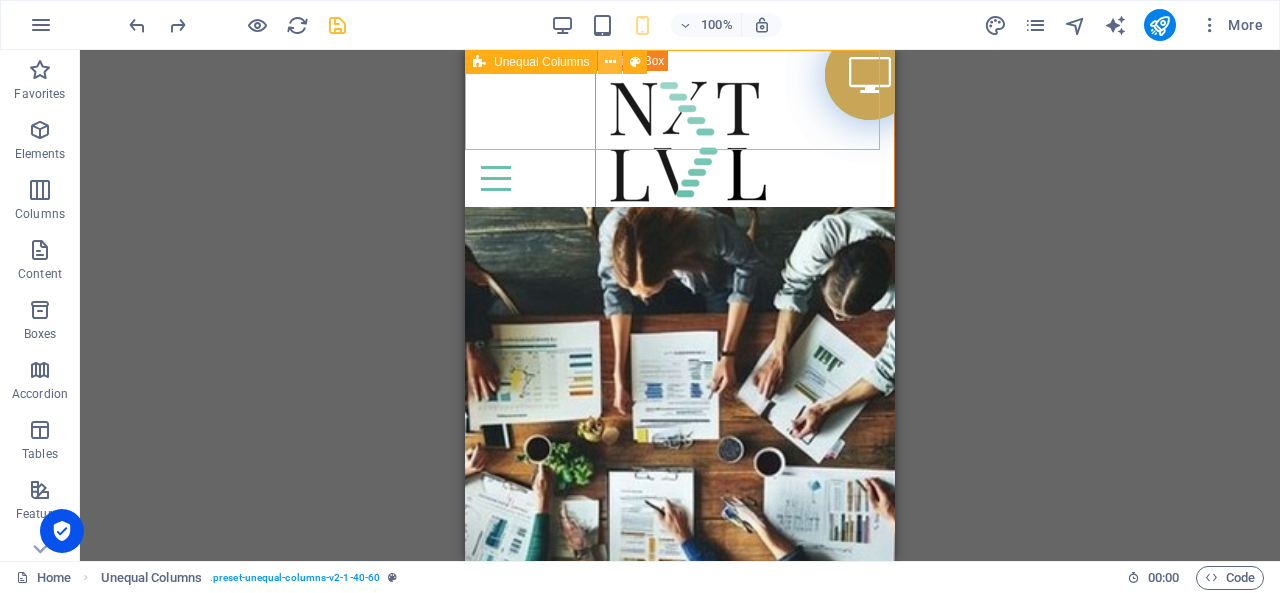 click at bounding box center [610, 62] 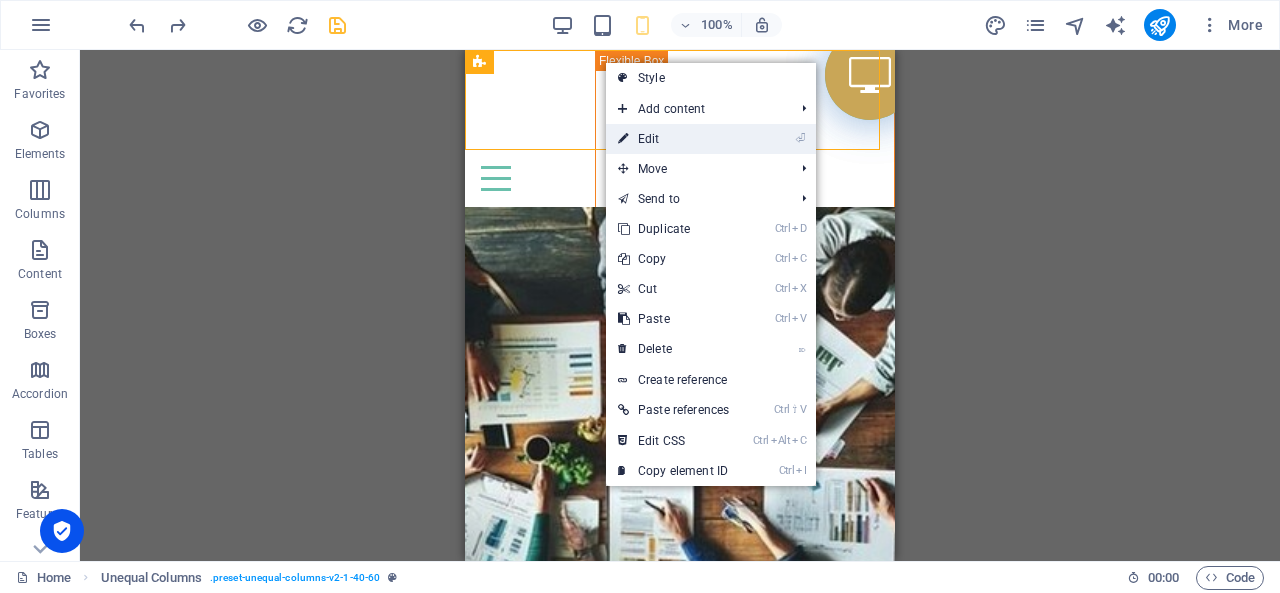 click on "⏎  Edit" at bounding box center [673, 139] 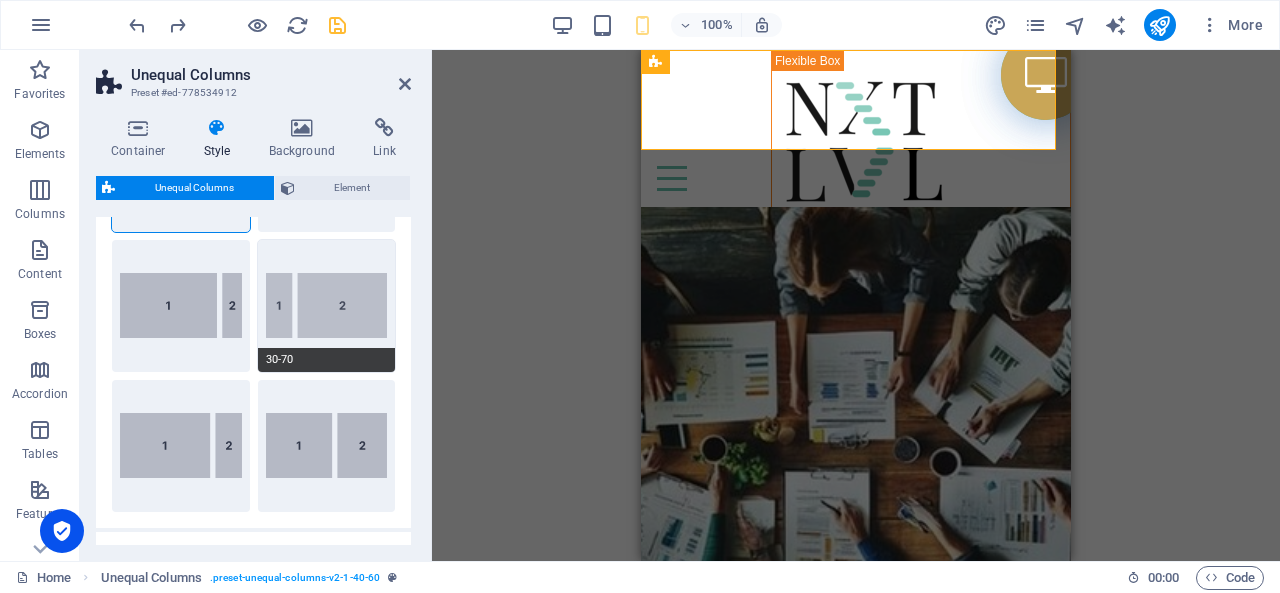 scroll, scrollTop: 200, scrollLeft: 0, axis: vertical 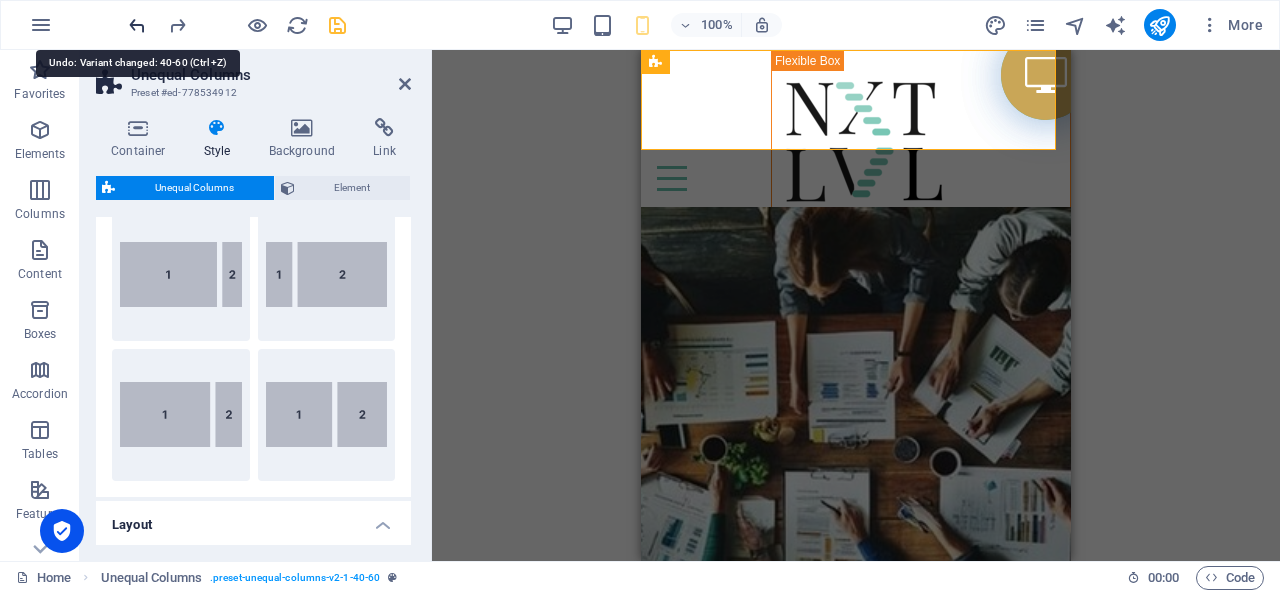 click at bounding box center [137, 25] 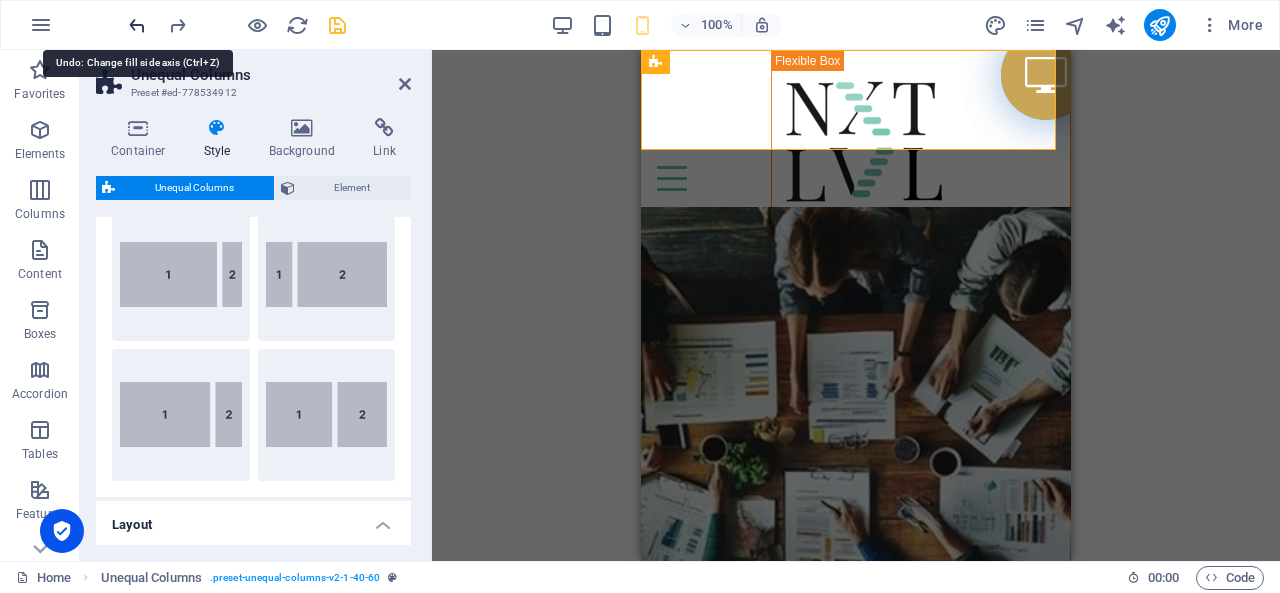 click at bounding box center (137, 25) 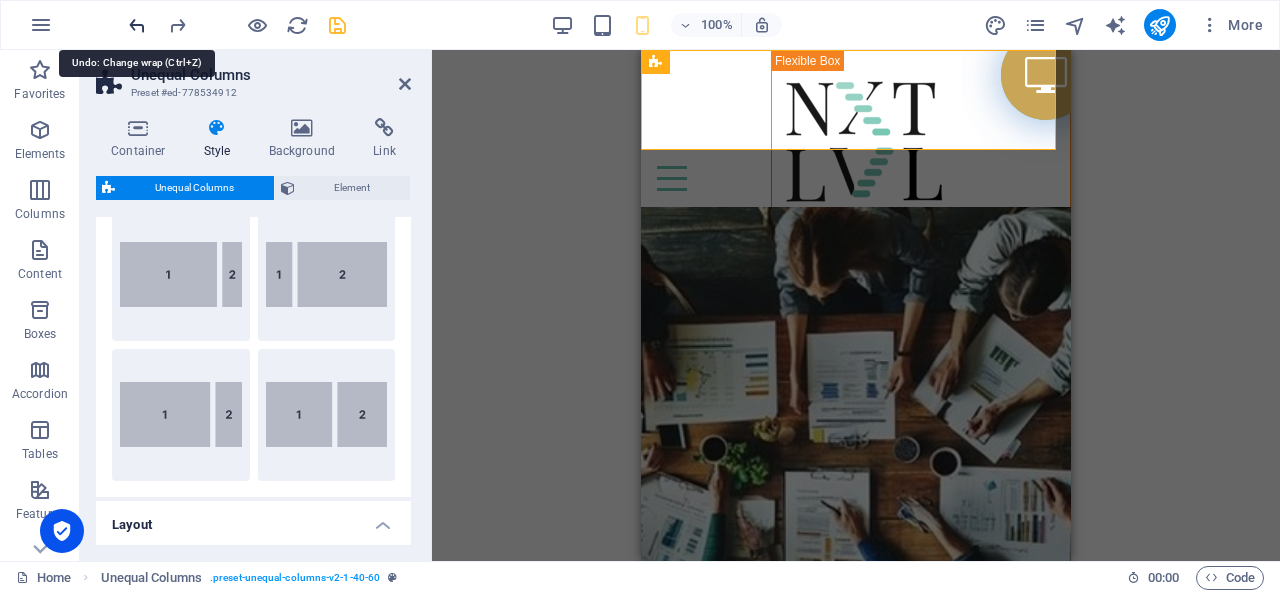 click at bounding box center [137, 25] 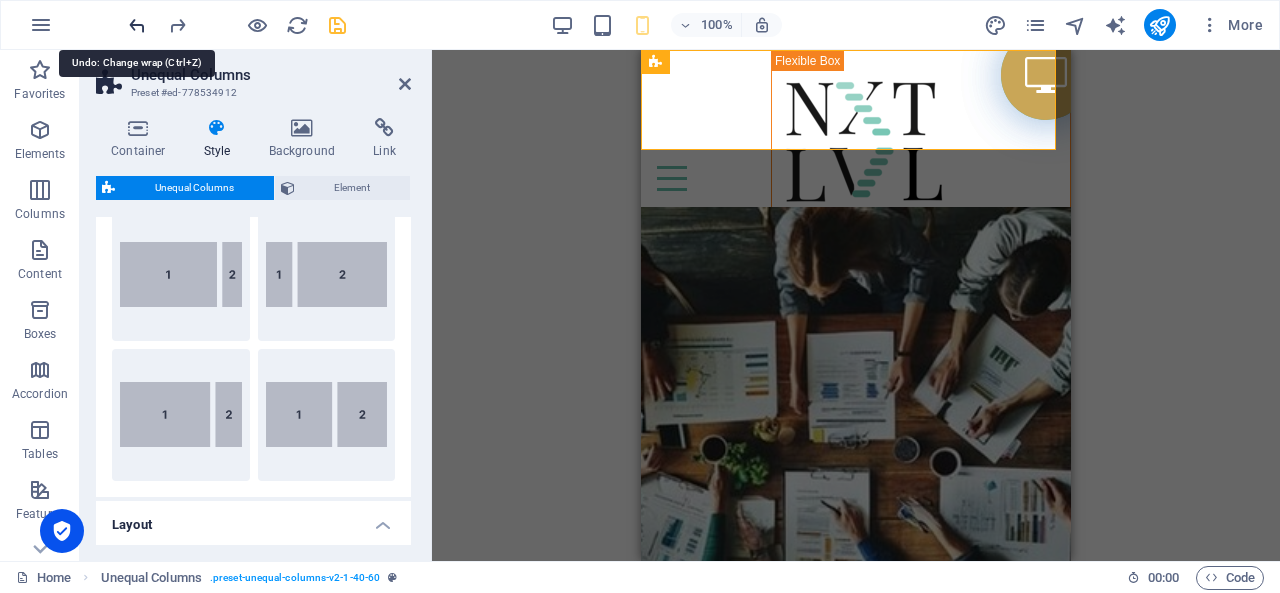 click at bounding box center [137, 25] 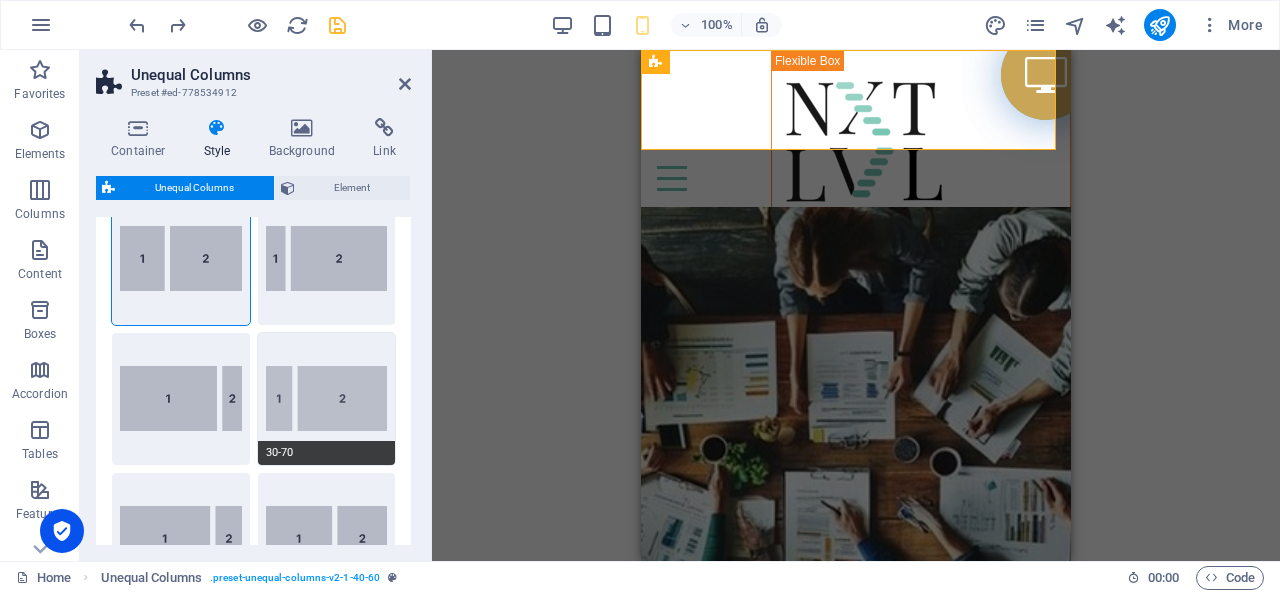 scroll, scrollTop: 0, scrollLeft: 0, axis: both 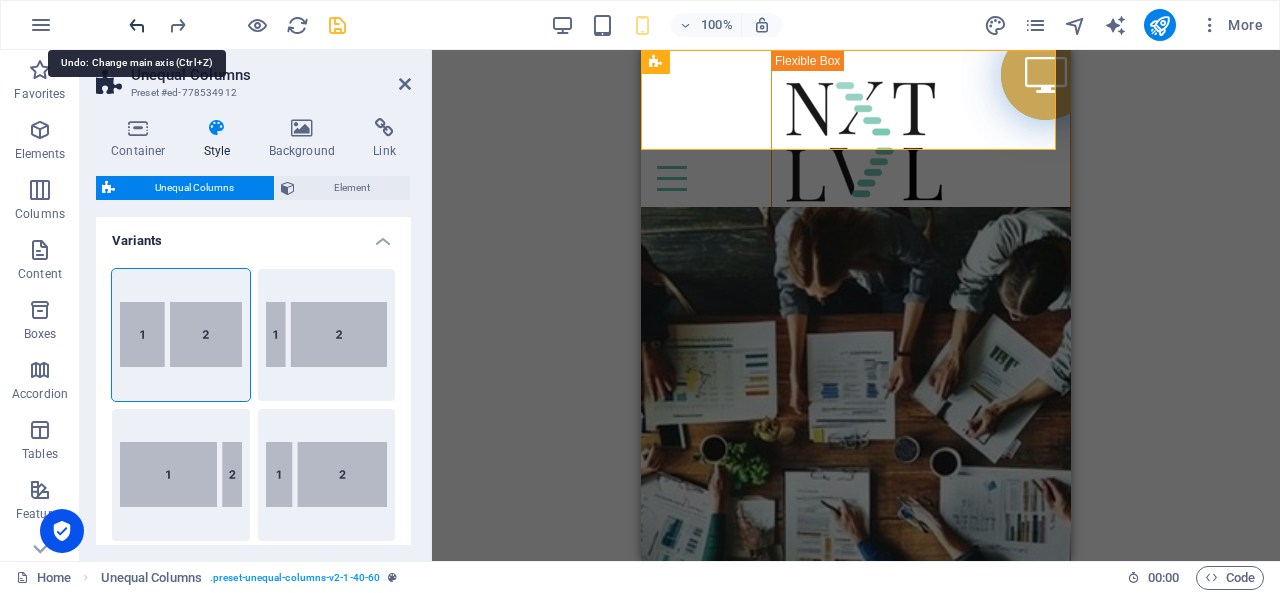 click at bounding box center [137, 25] 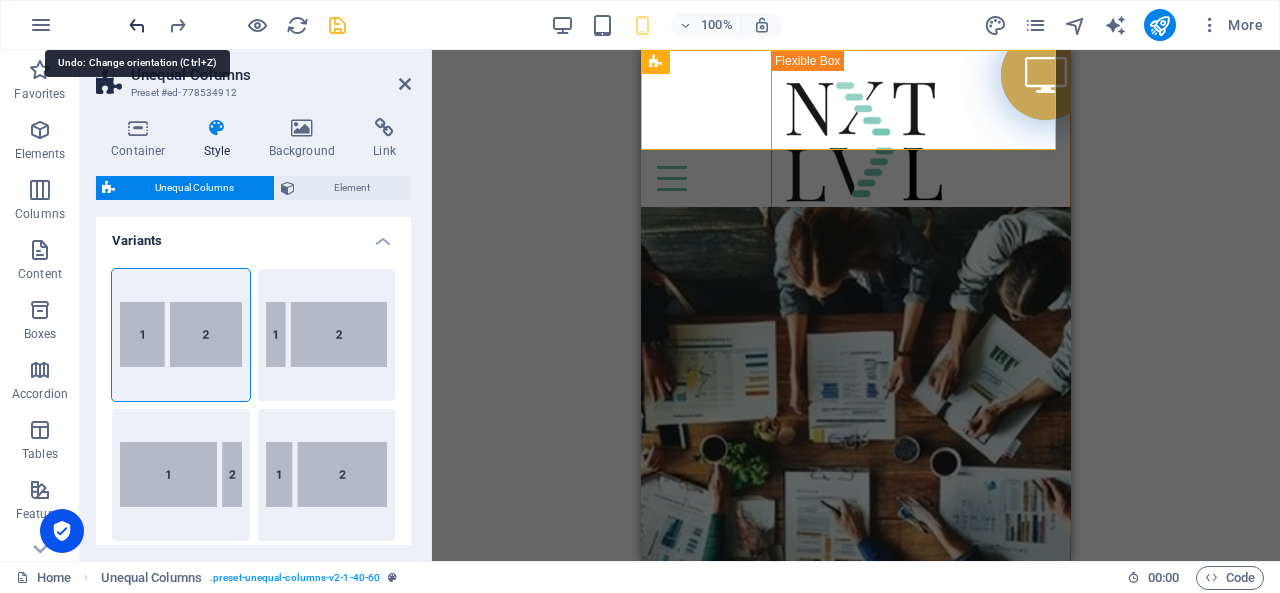 click at bounding box center [137, 25] 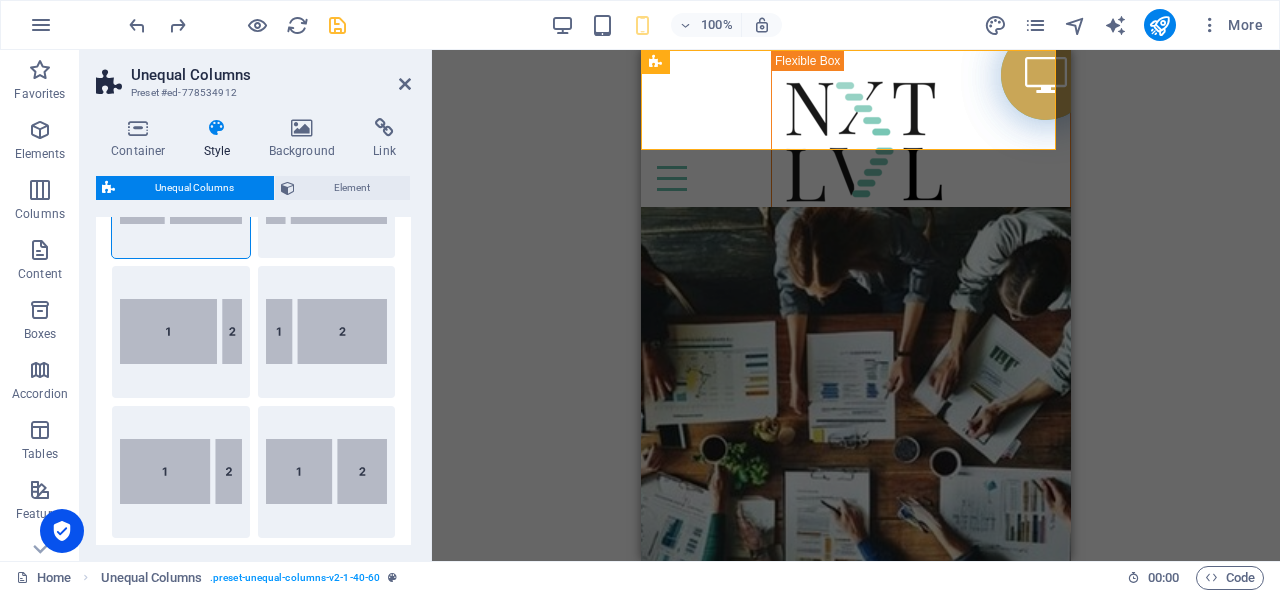 scroll, scrollTop: 0, scrollLeft: 0, axis: both 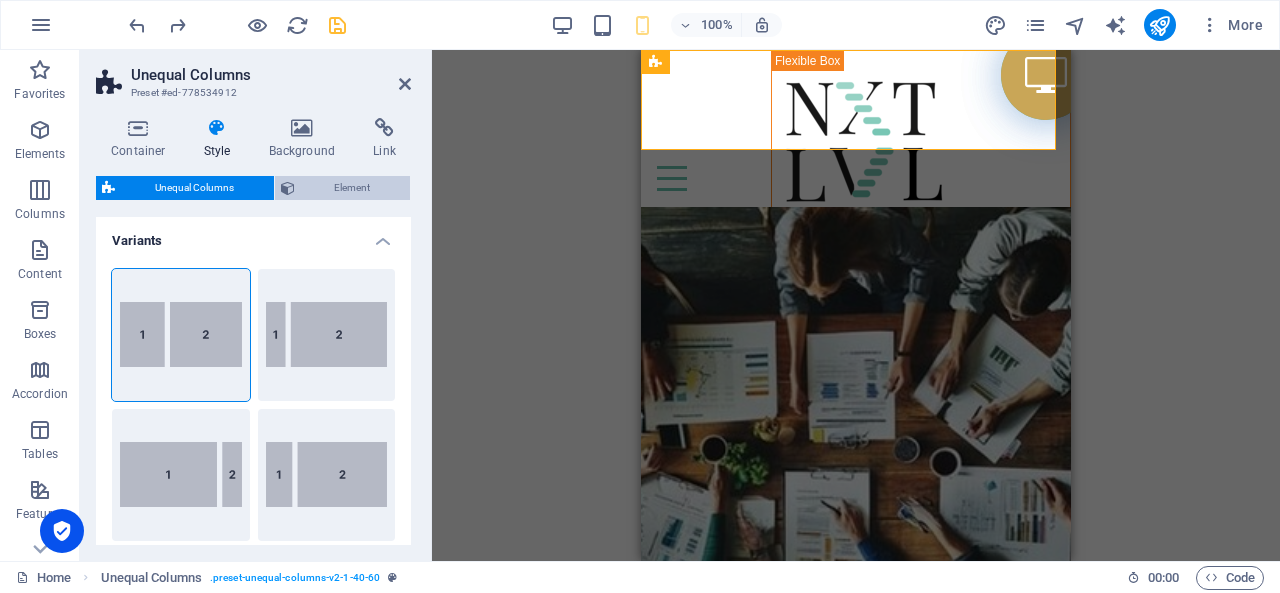 click on "Element" at bounding box center (353, 188) 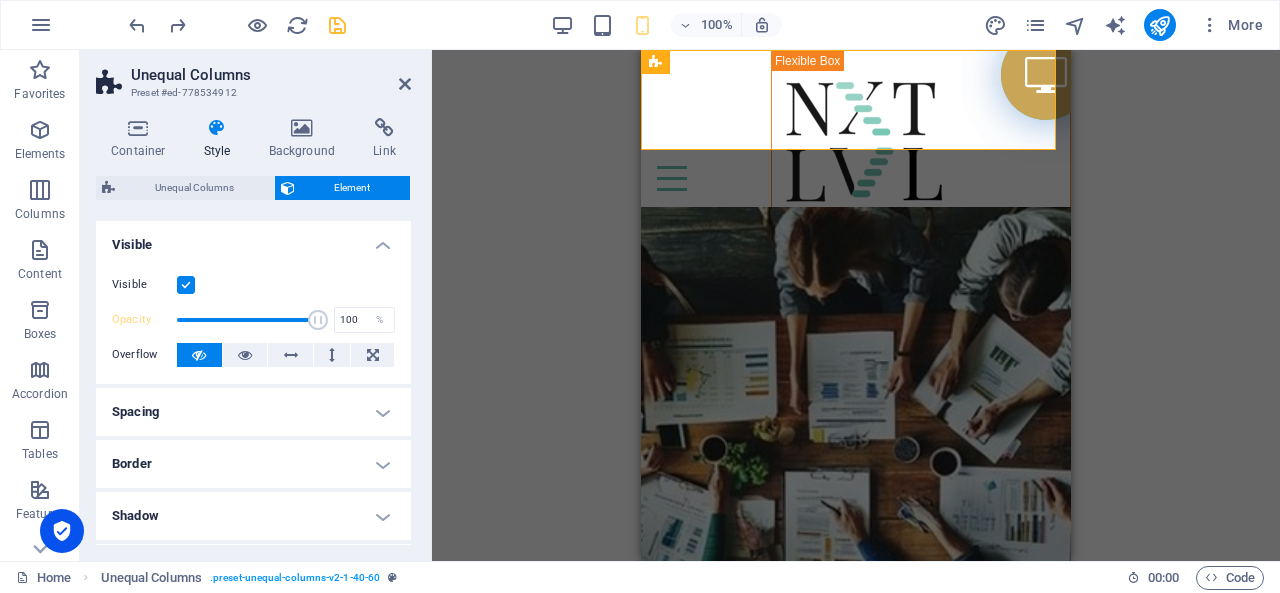 scroll, scrollTop: 100, scrollLeft: 0, axis: vertical 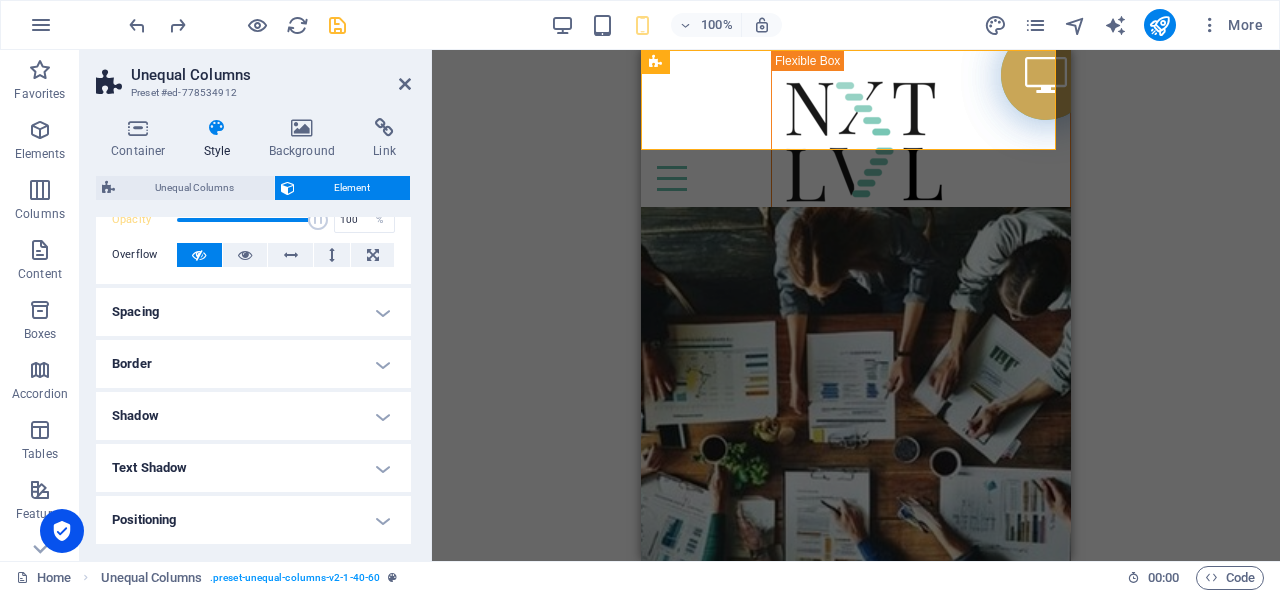 click on "Spacing" at bounding box center (253, 312) 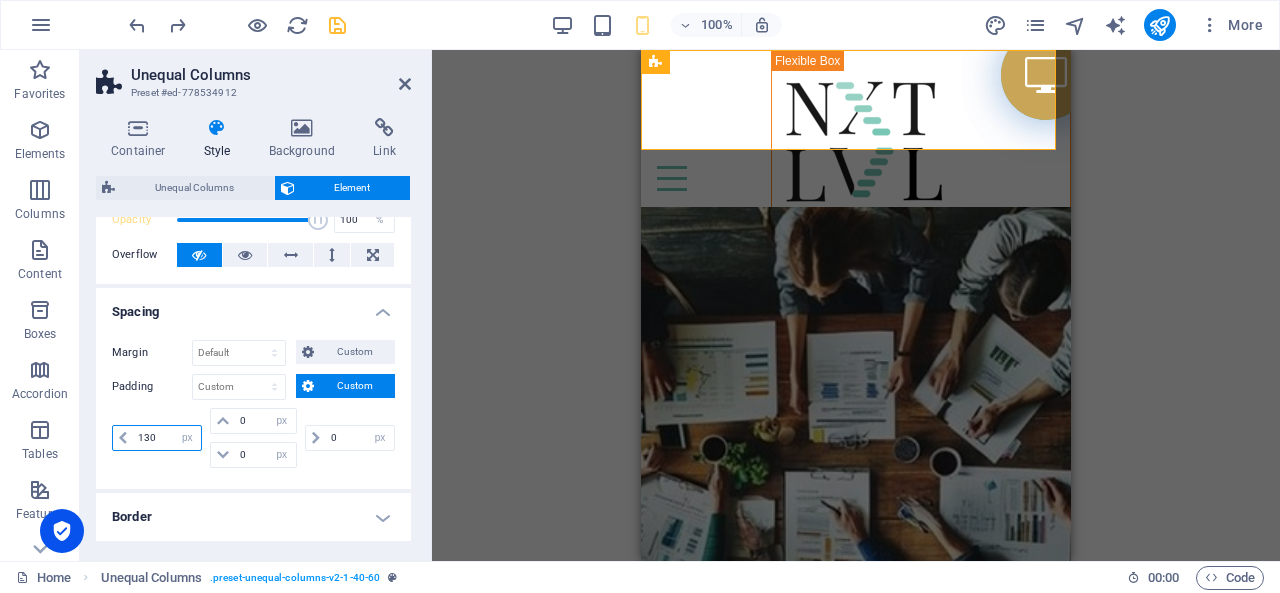 drag, startPoint x: 158, startPoint y: 435, endPoint x: 138, endPoint y: 435, distance: 20 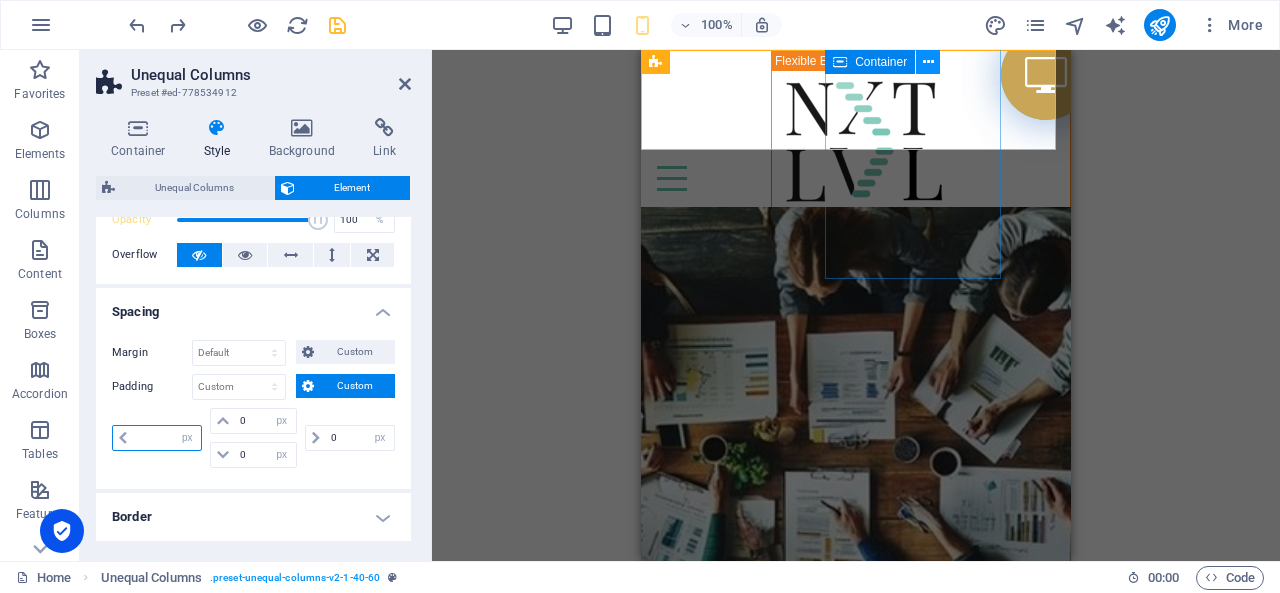 type 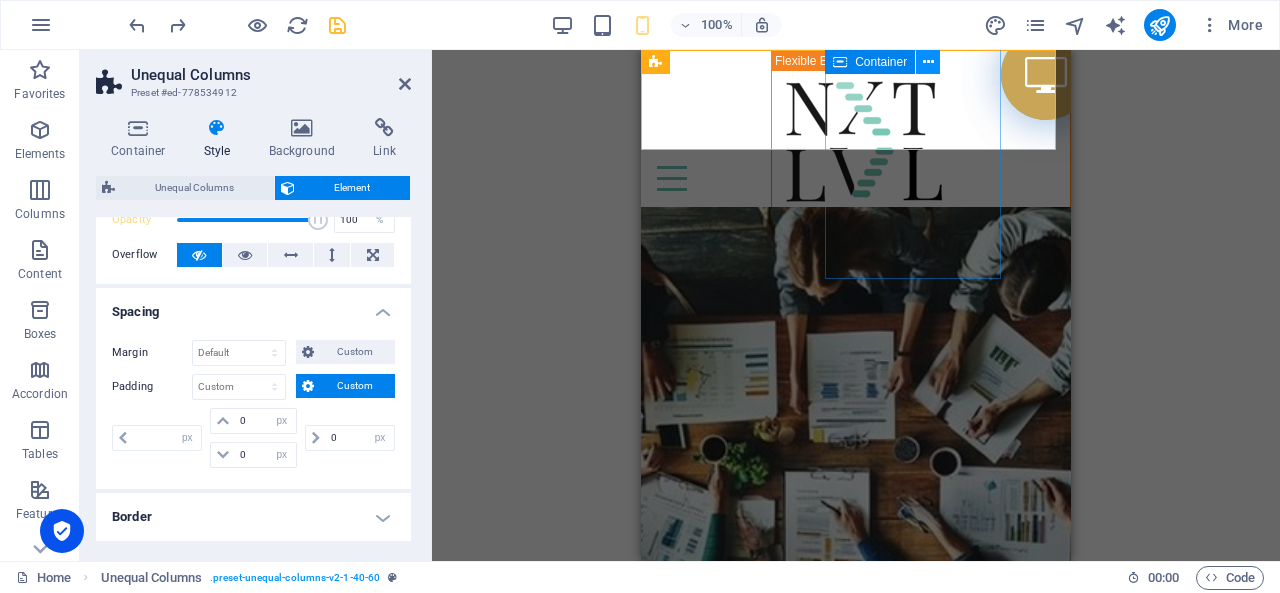 click at bounding box center [928, 62] 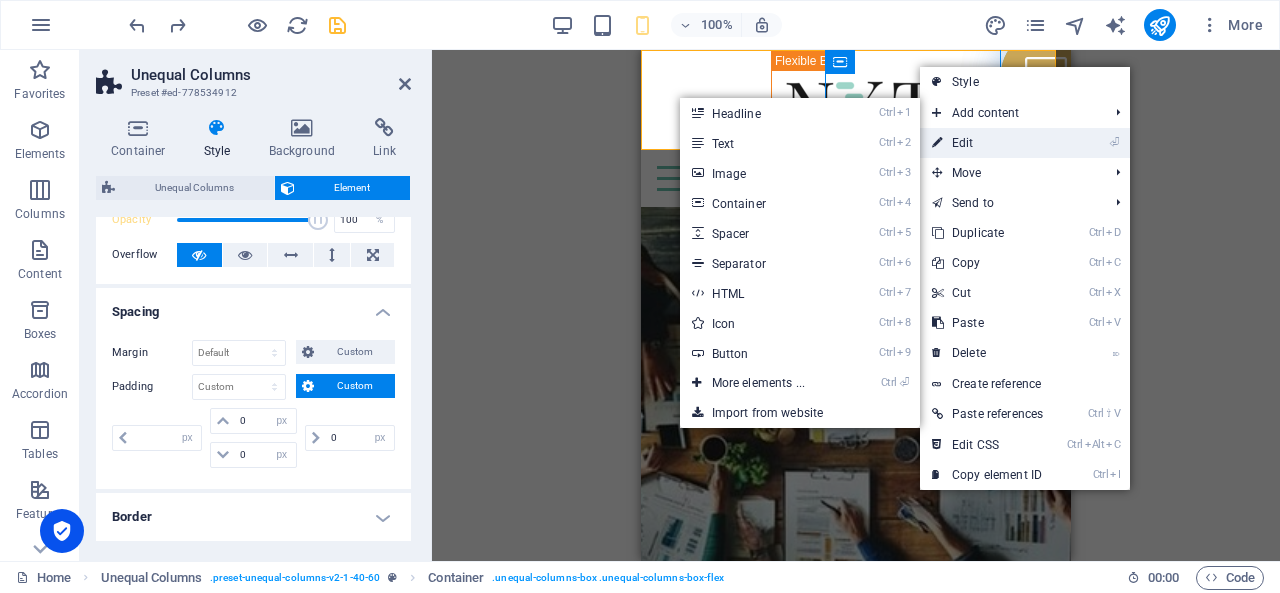 click on "⏎  Edit" at bounding box center [987, 143] 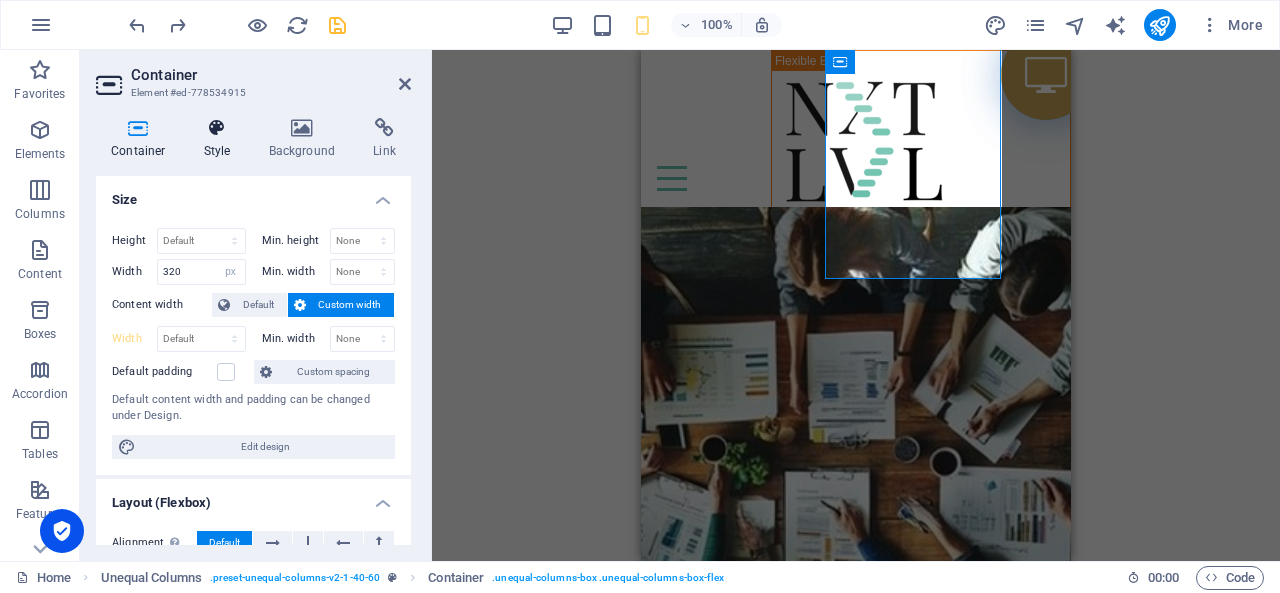 click on "Style" at bounding box center [221, 139] 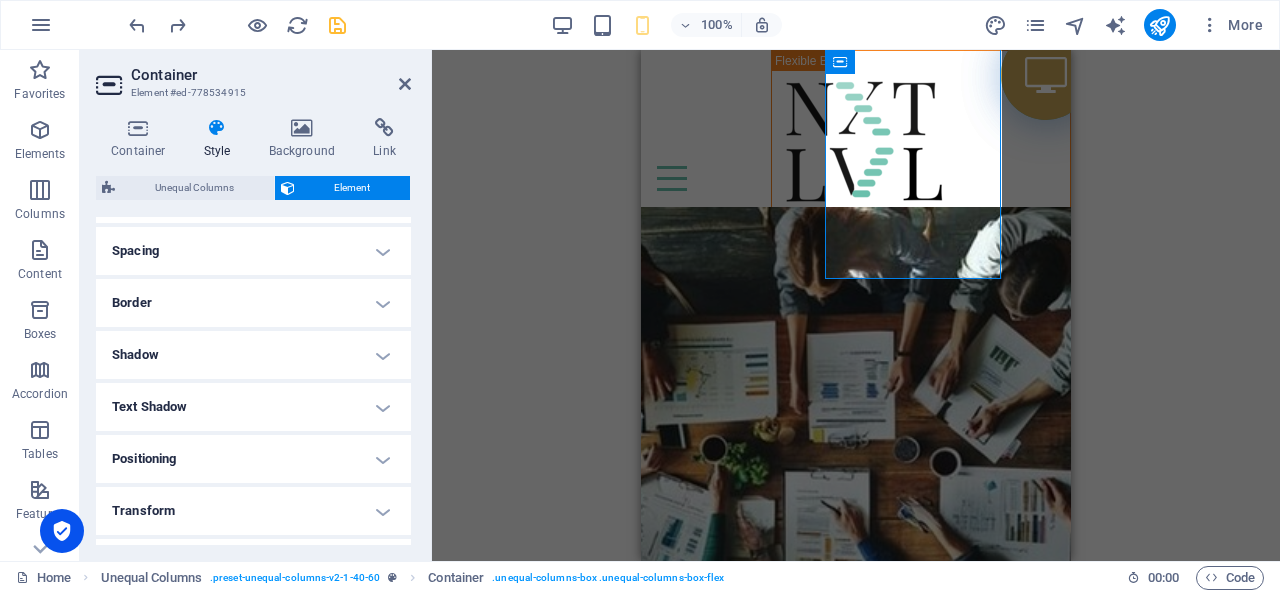 scroll, scrollTop: 400, scrollLeft: 0, axis: vertical 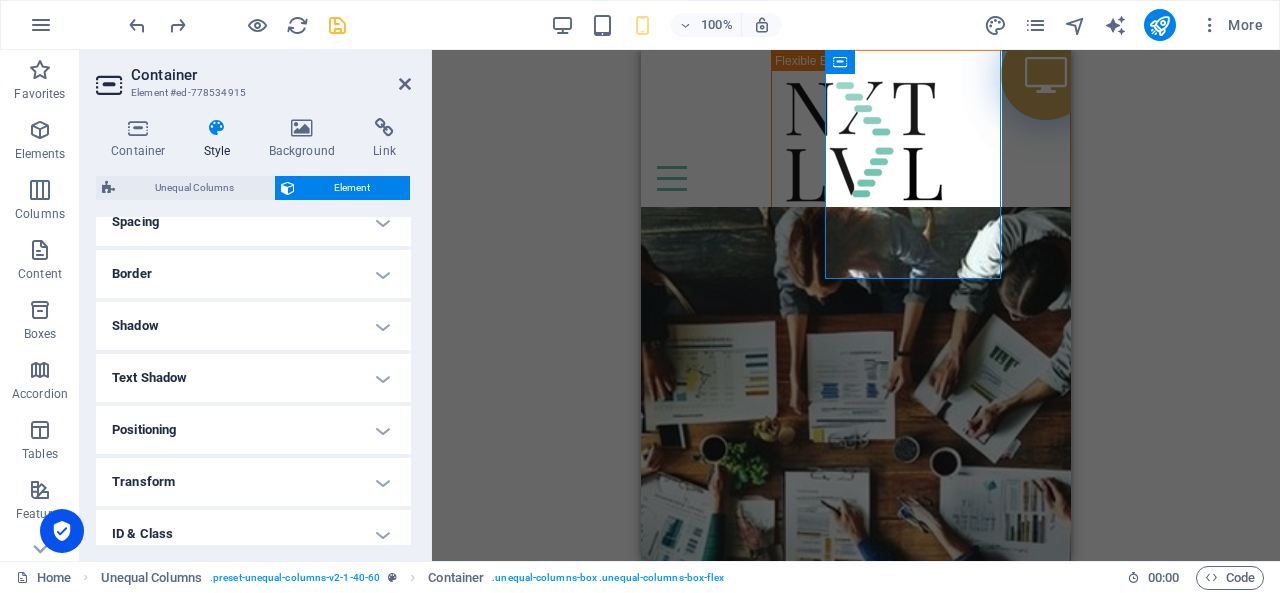click on "Spacing" at bounding box center [253, 222] 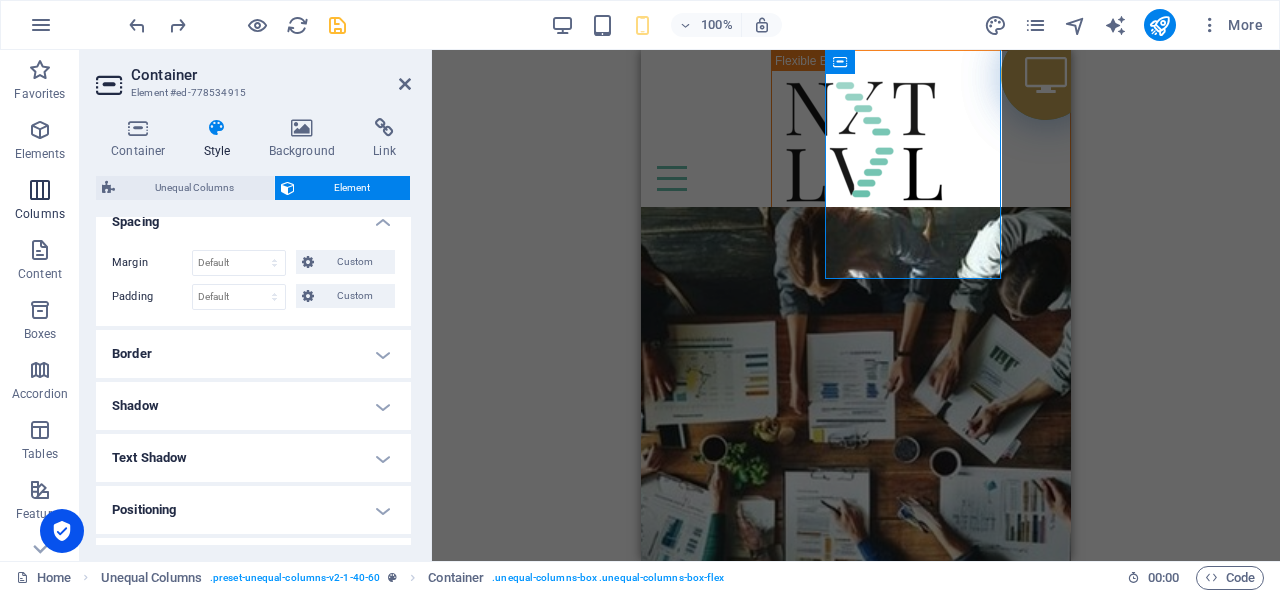 click on "Columns" at bounding box center (40, 214) 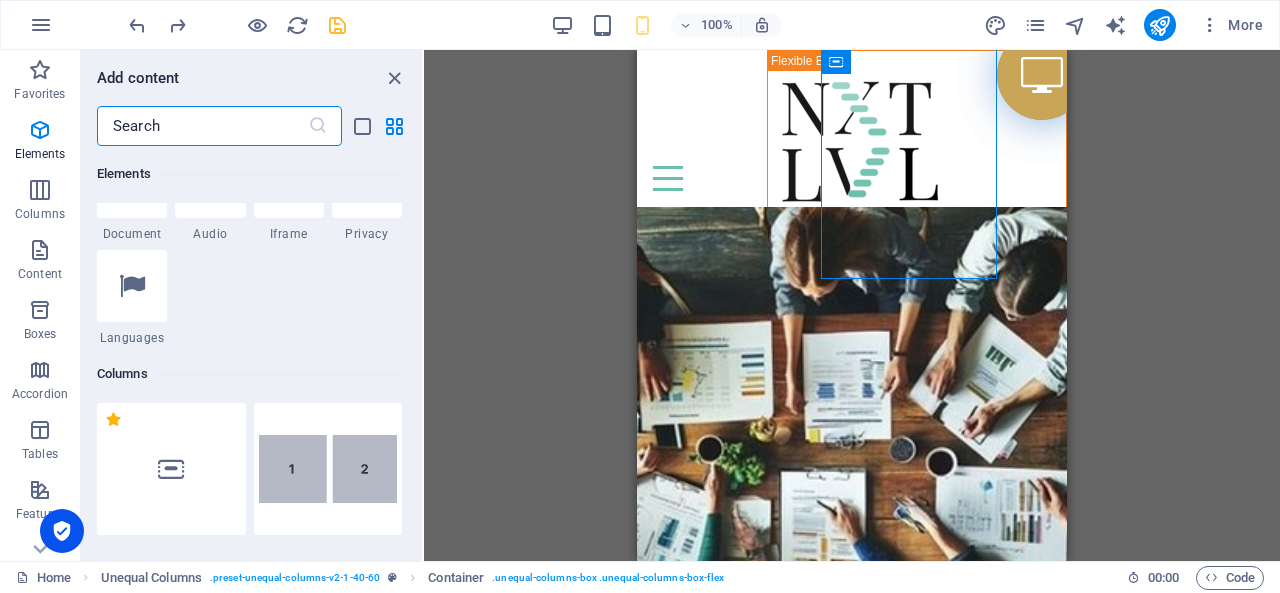 scroll, scrollTop: 990, scrollLeft: 0, axis: vertical 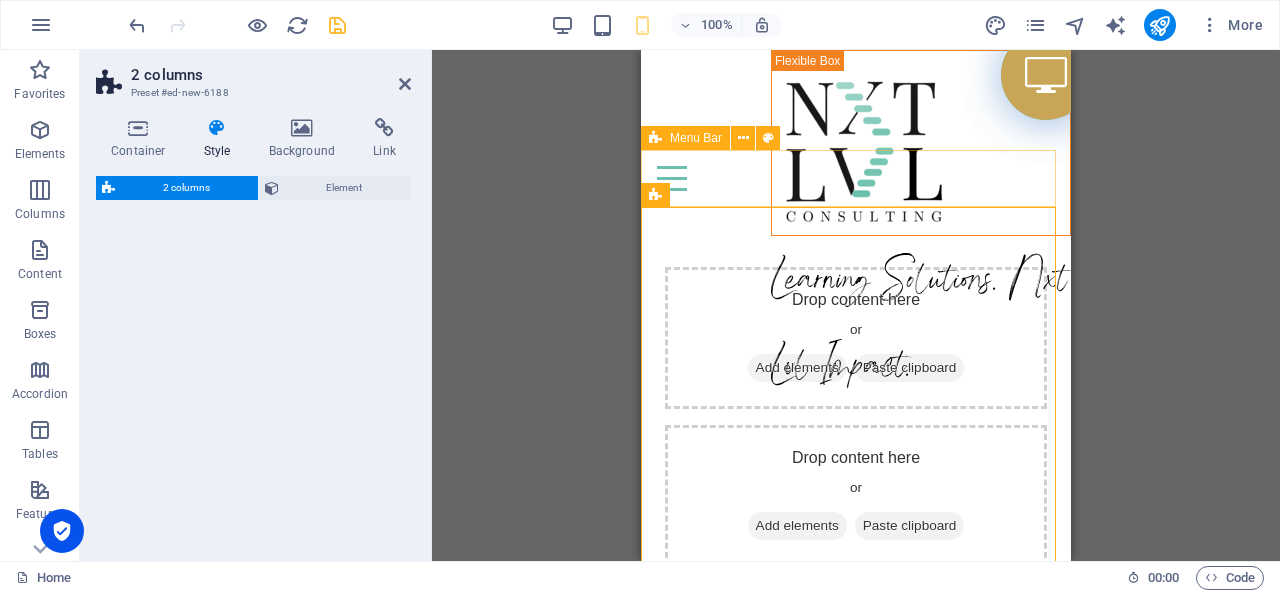 select on "rem" 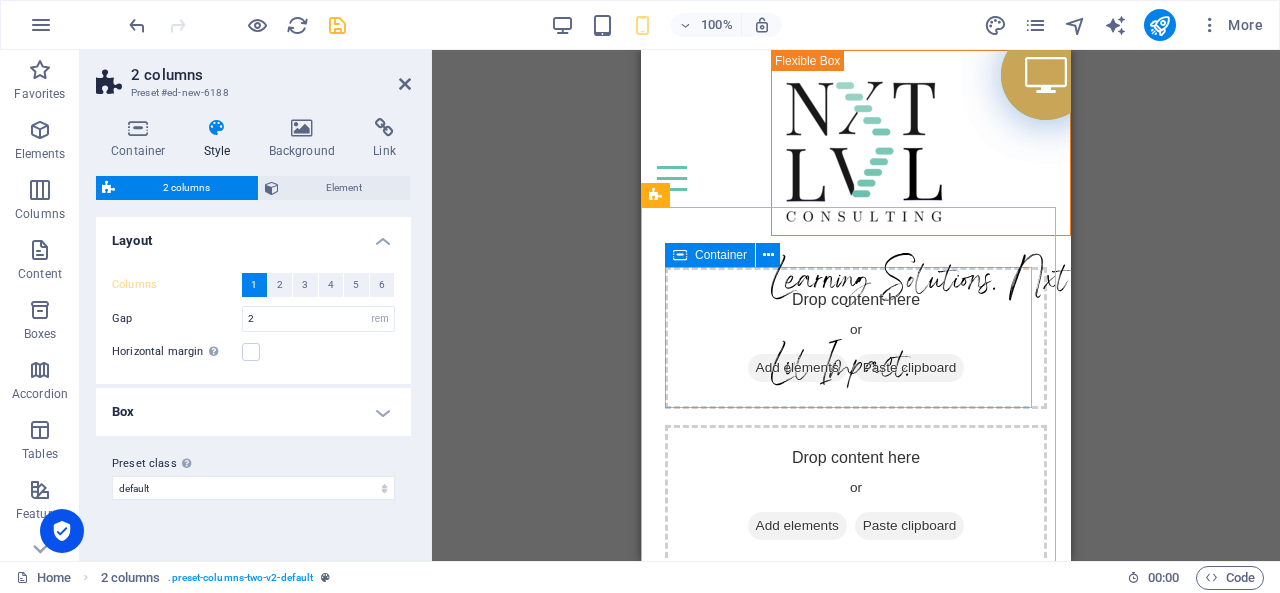 scroll, scrollTop: 0, scrollLeft: 0, axis: both 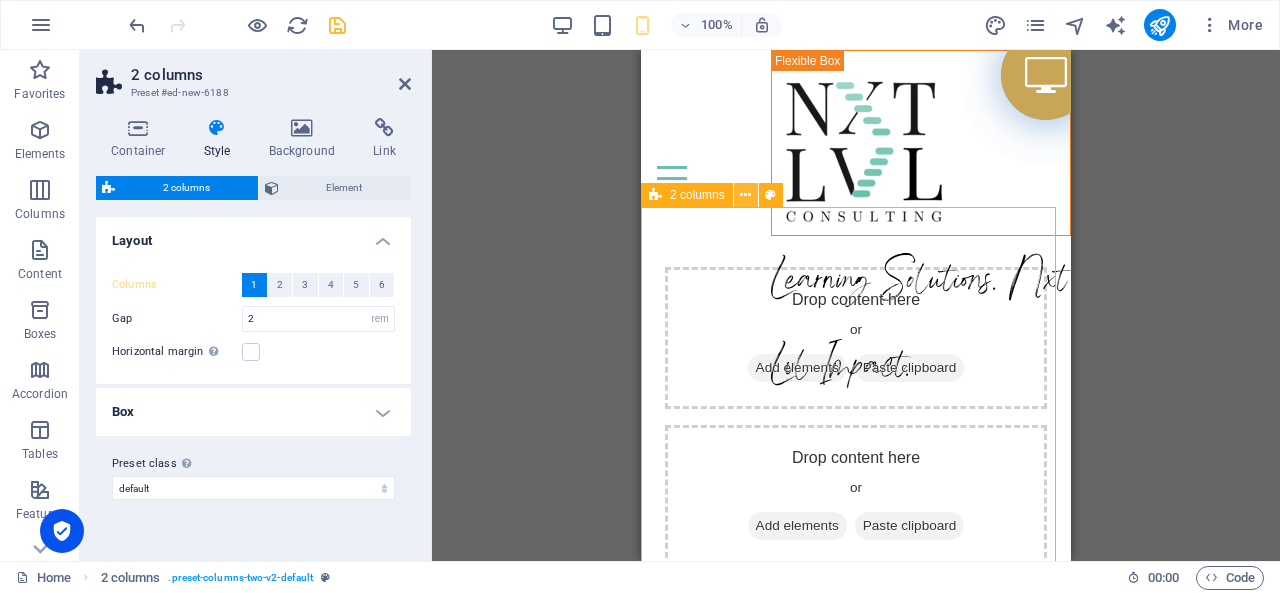 click at bounding box center [745, 195] 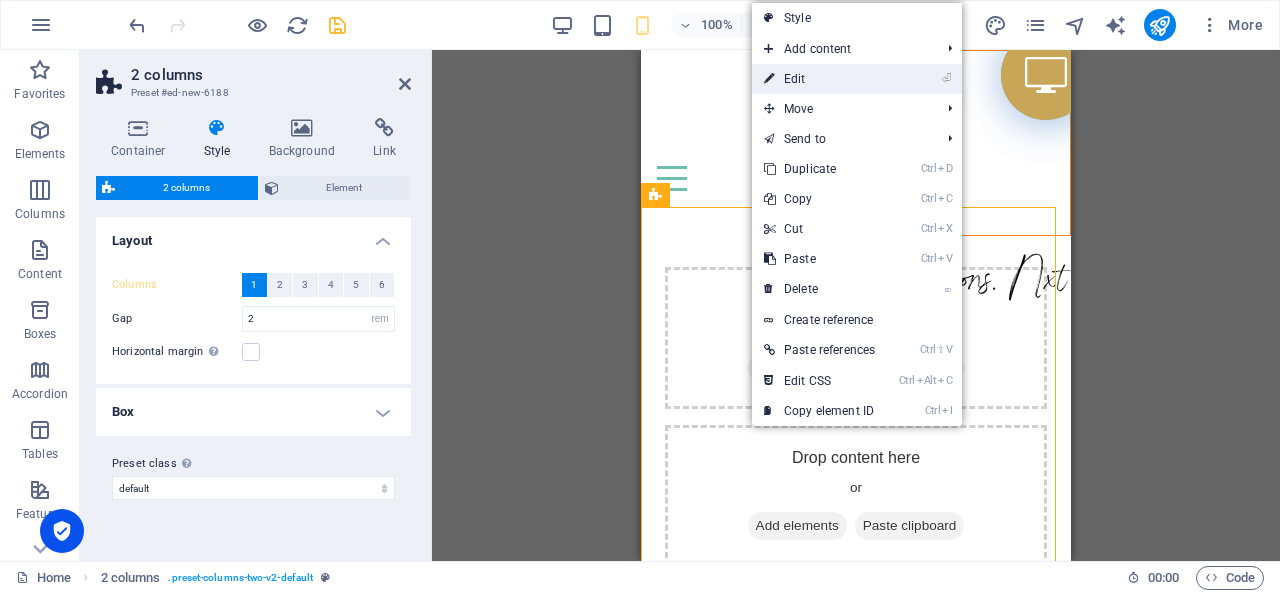 click on "⏎  Edit" at bounding box center (819, 79) 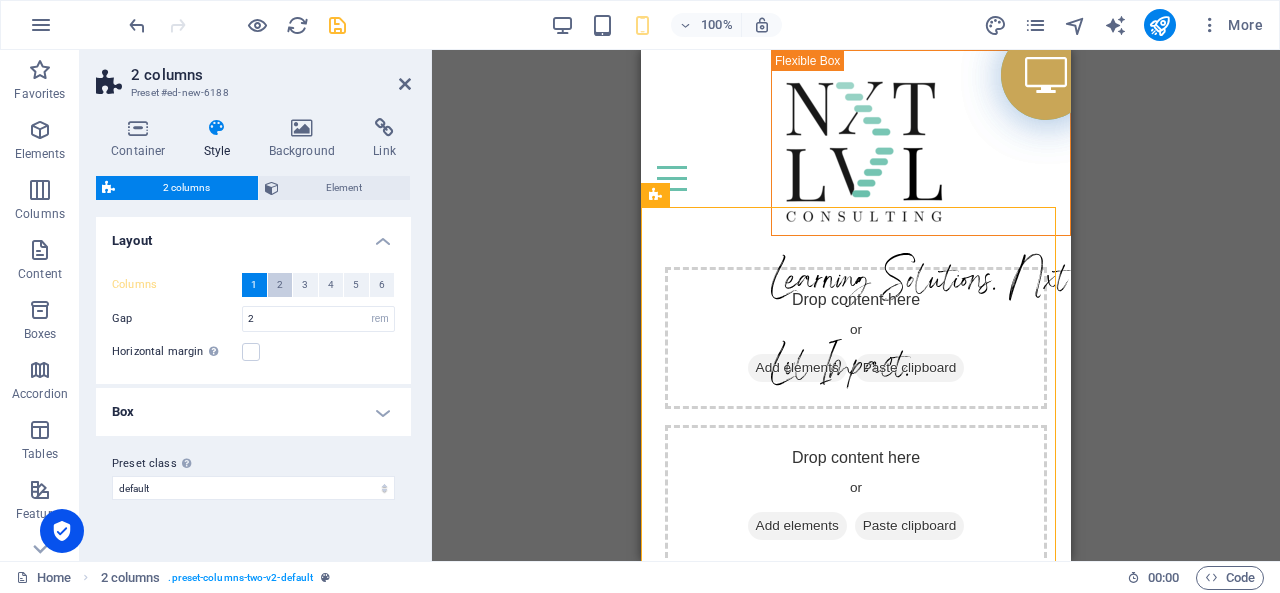 click on "2" at bounding box center (280, 285) 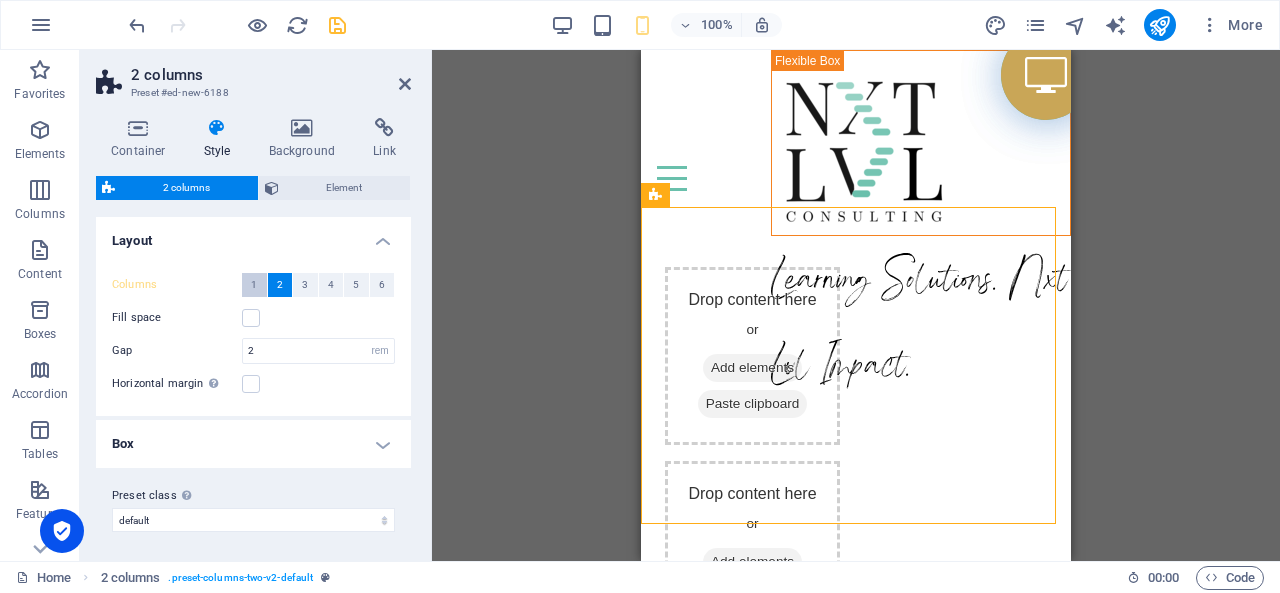 click on "1" at bounding box center (254, 285) 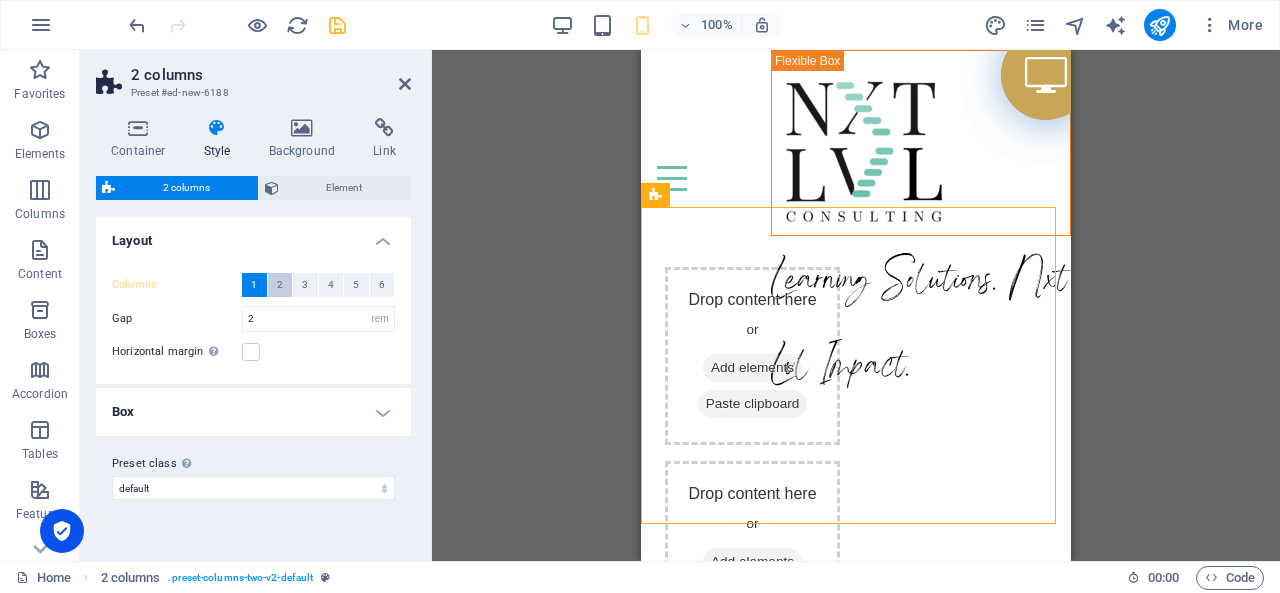 click on "2" at bounding box center [280, 285] 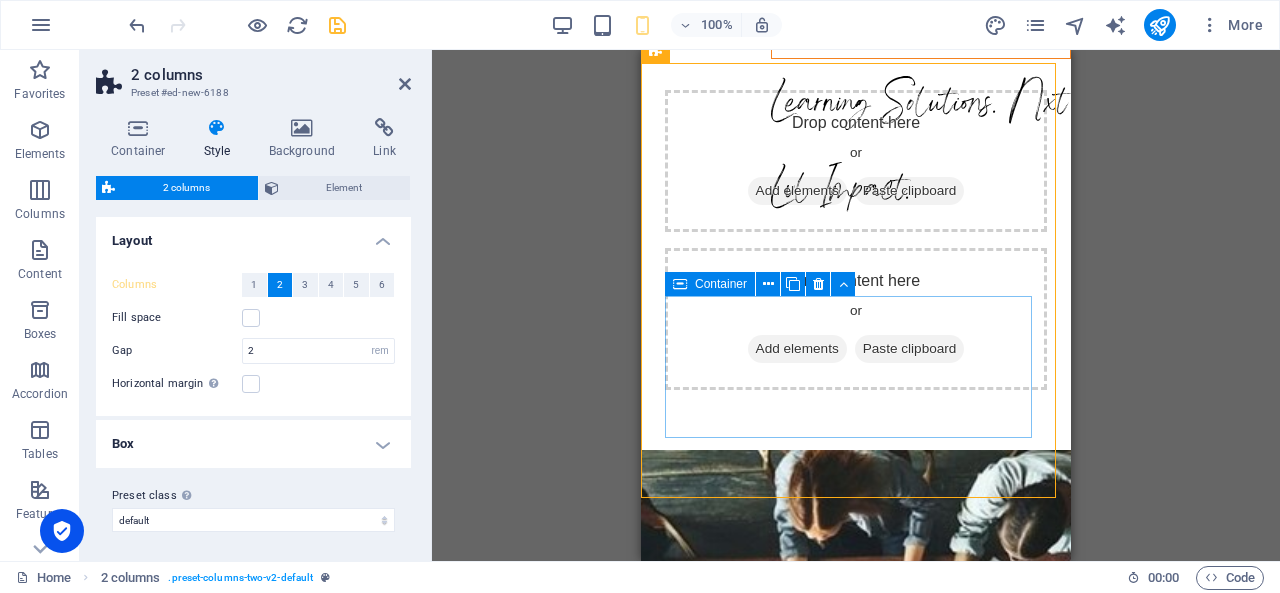 scroll, scrollTop: 200, scrollLeft: 0, axis: vertical 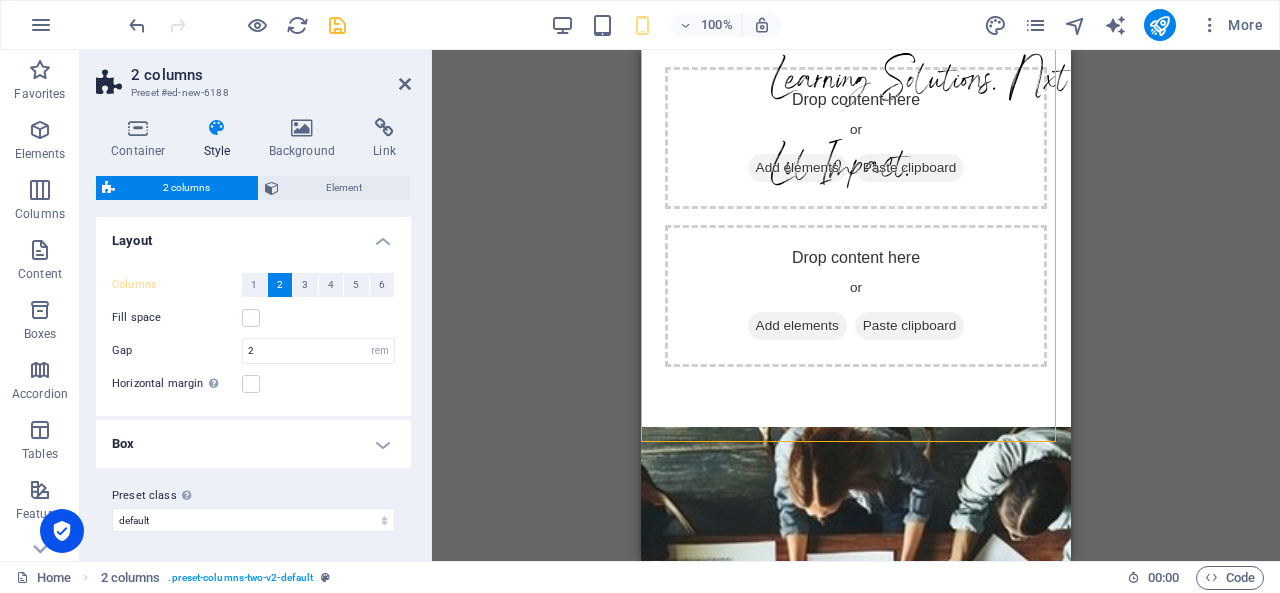 click on "2" at bounding box center [280, 285] 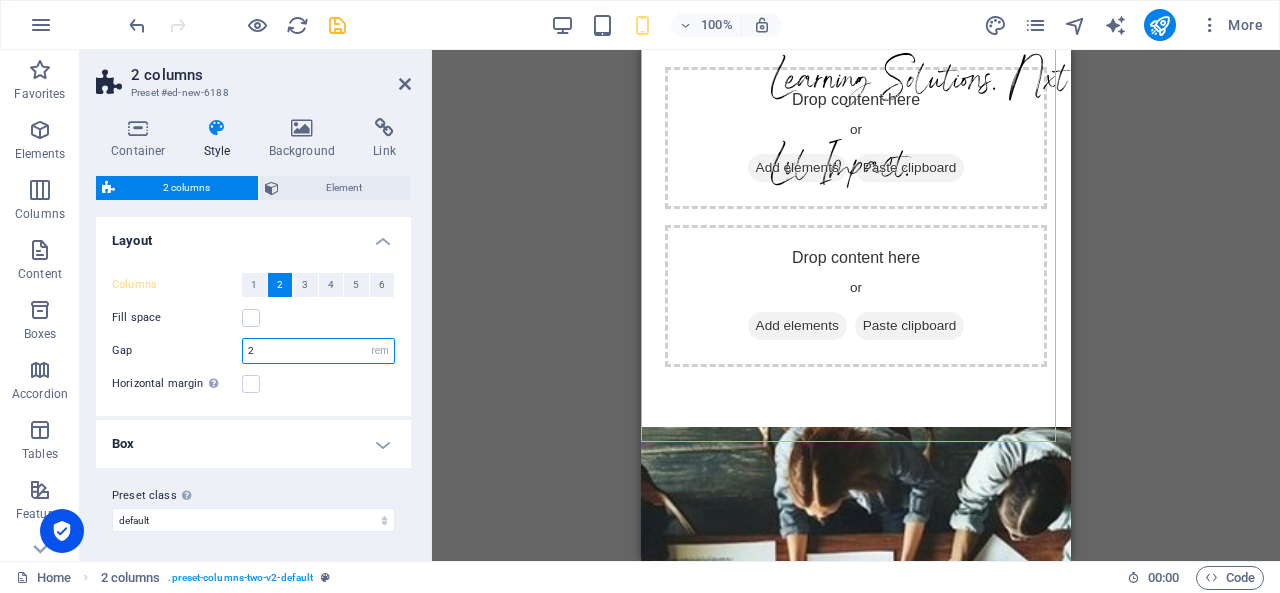 drag, startPoint x: 258, startPoint y: 349, endPoint x: 234, endPoint y: 349, distance: 24 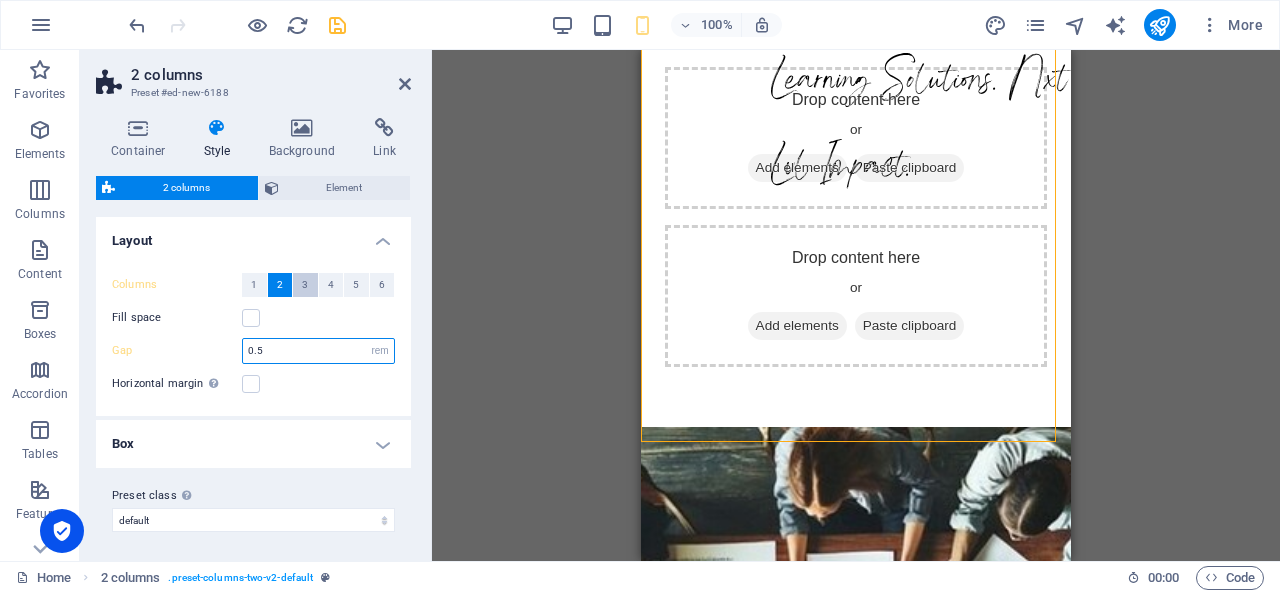 type on "0.5" 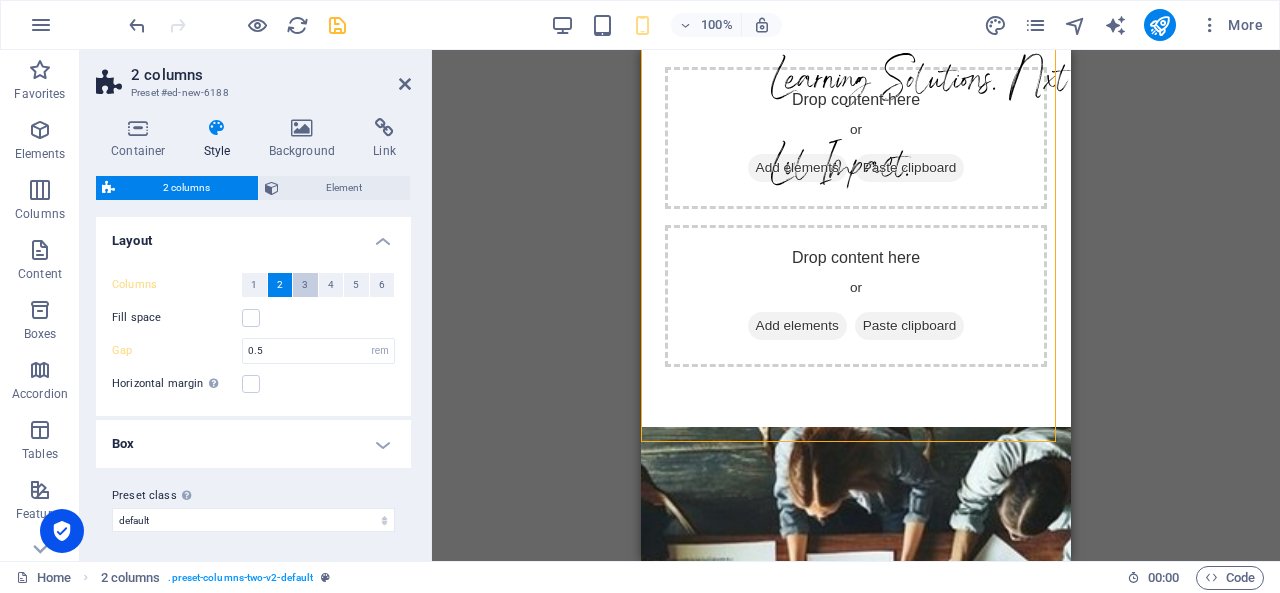 click on "3" at bounding box center (305, 285) 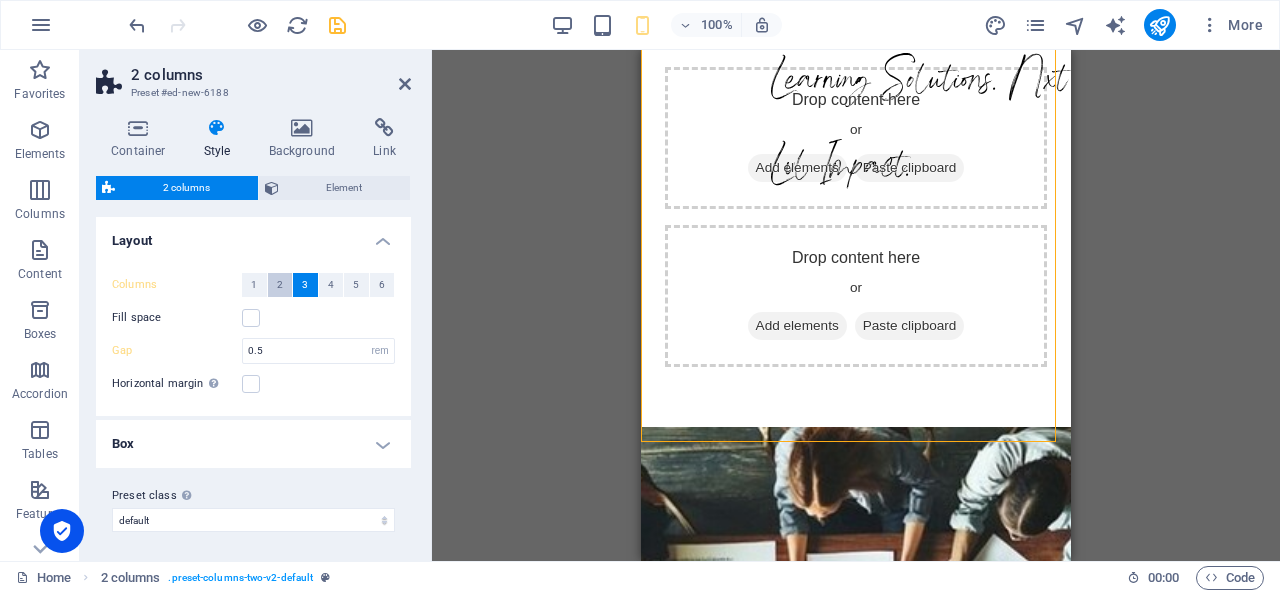 click on "2" at bounding box center [280, 285] 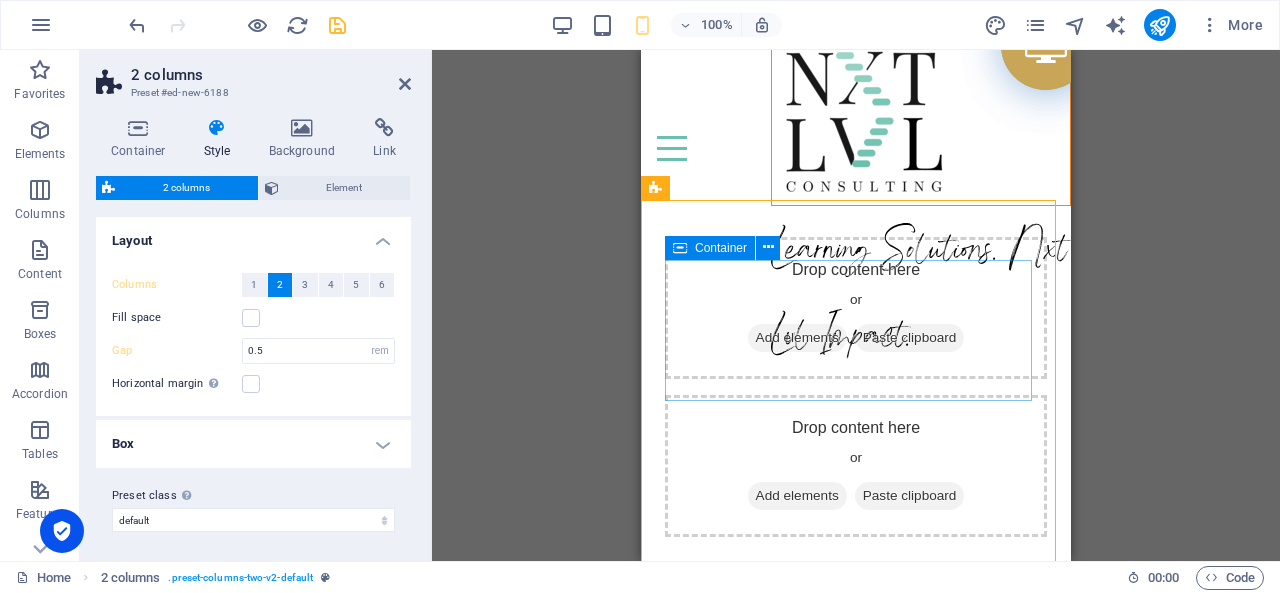 scroll, scrollTop: 100, scrollLeft: 0, axis: vertical 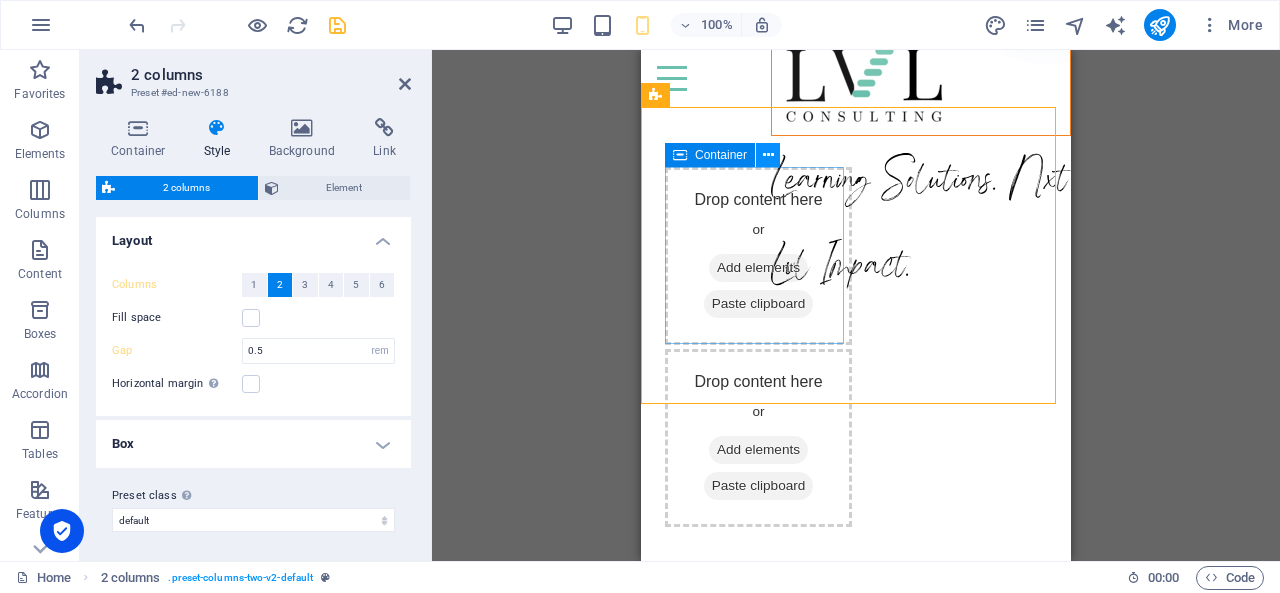 click at bounding box center (768, 155) 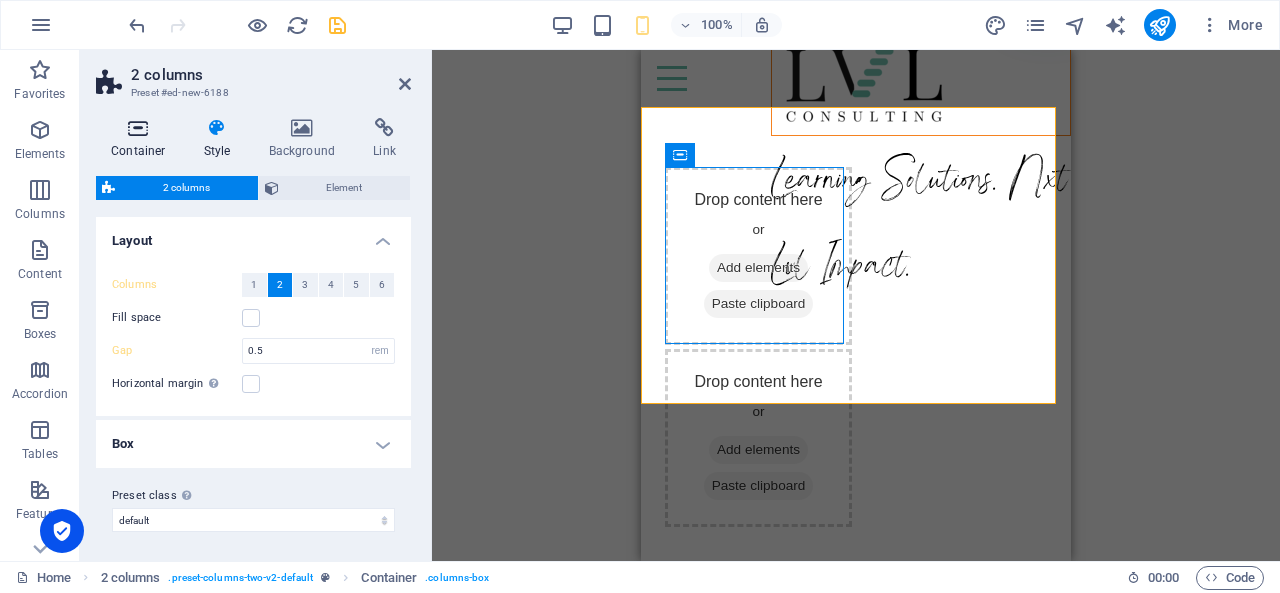 click at bounding box center (138, 128) 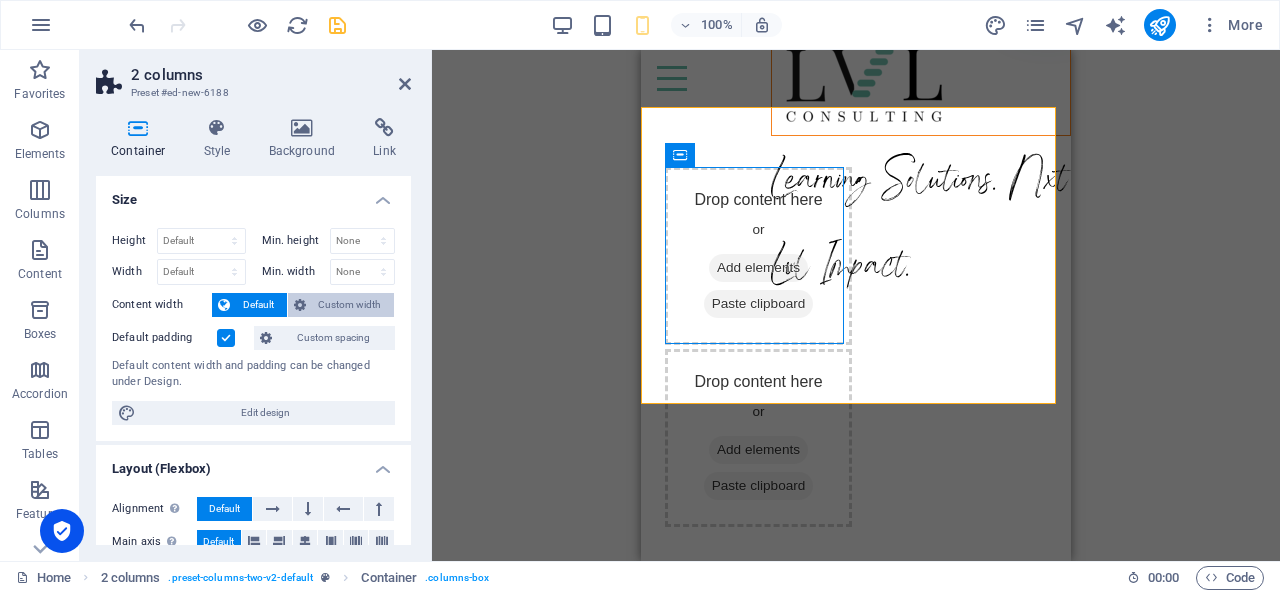 click on "Custom width" at bounding box center (350, 305) 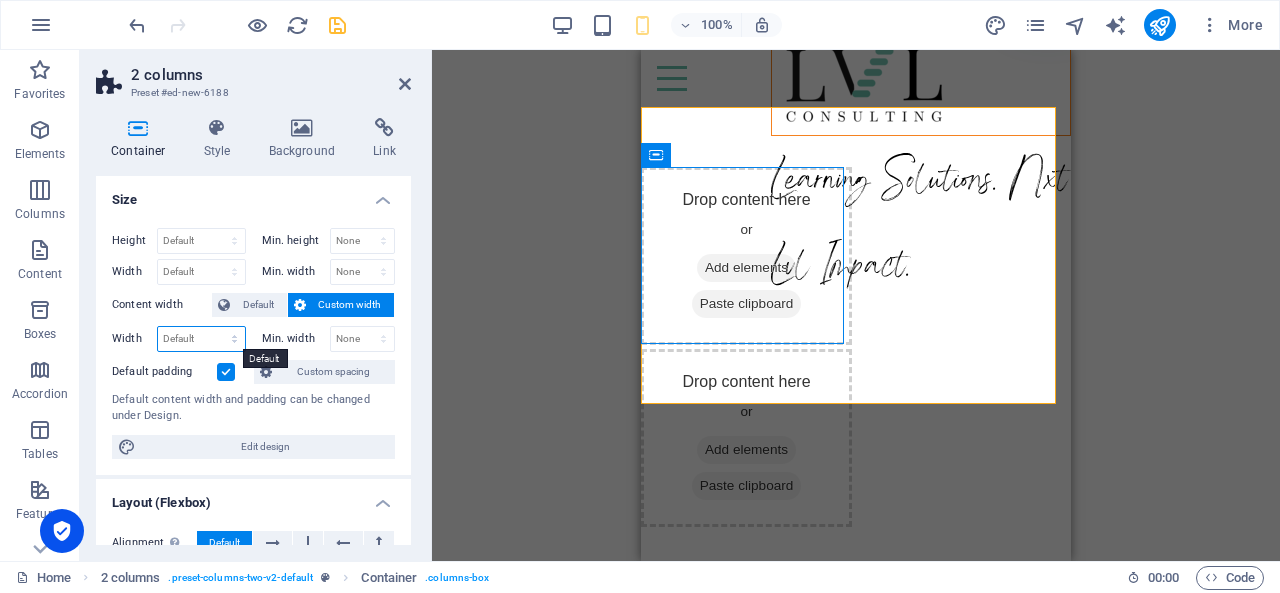 click on "Default px rem % em vh vw" at bounding box center [201, 339] 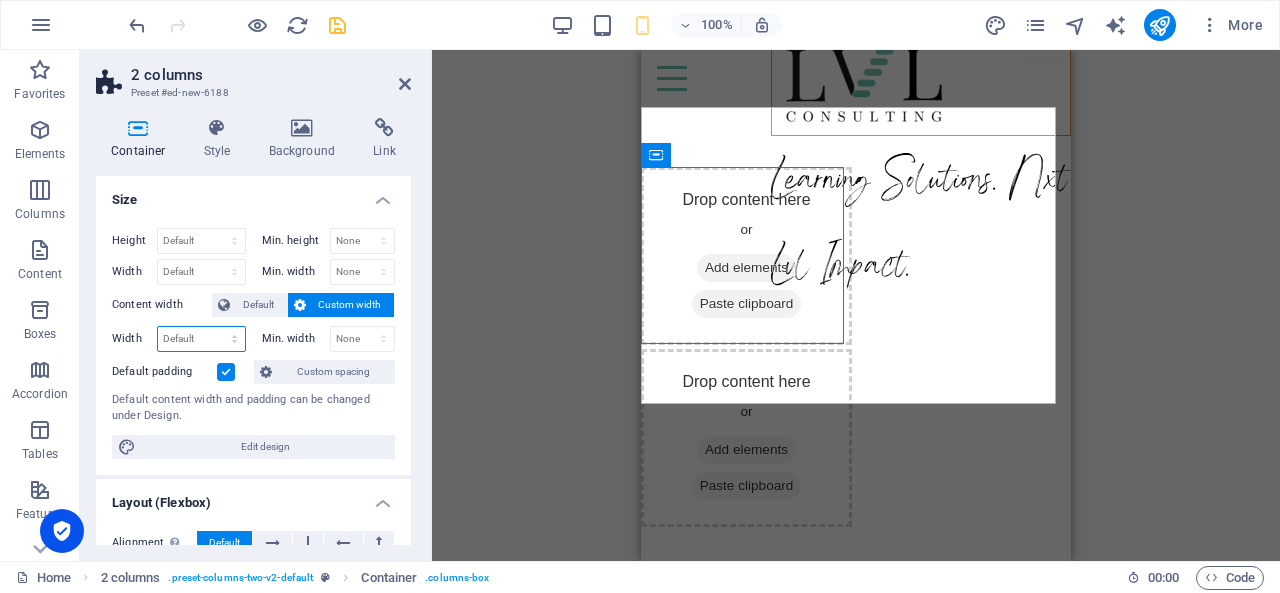 select on "%" 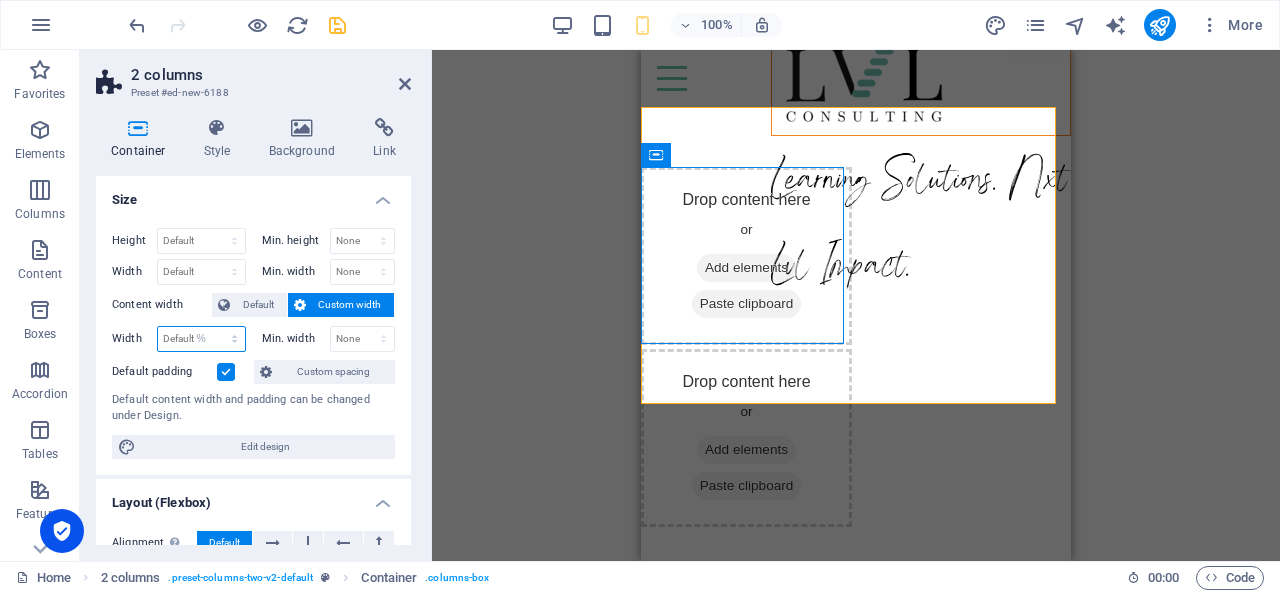 click on "Default px rem % em vh vw" at bounding box center (201, 339) 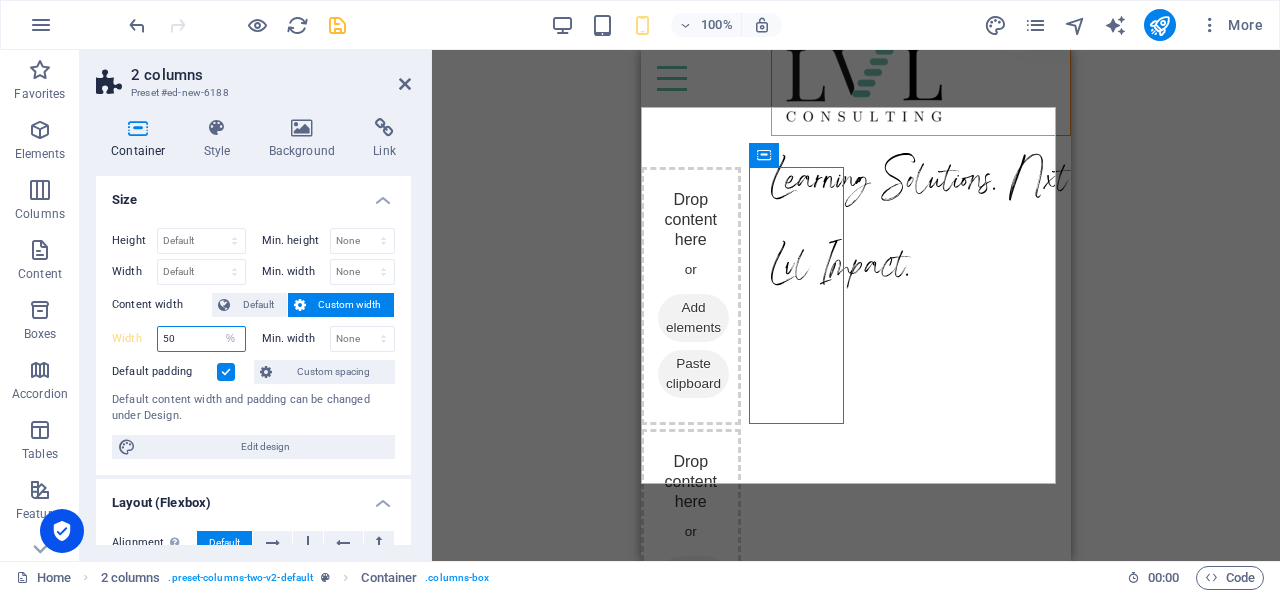 type on "5" 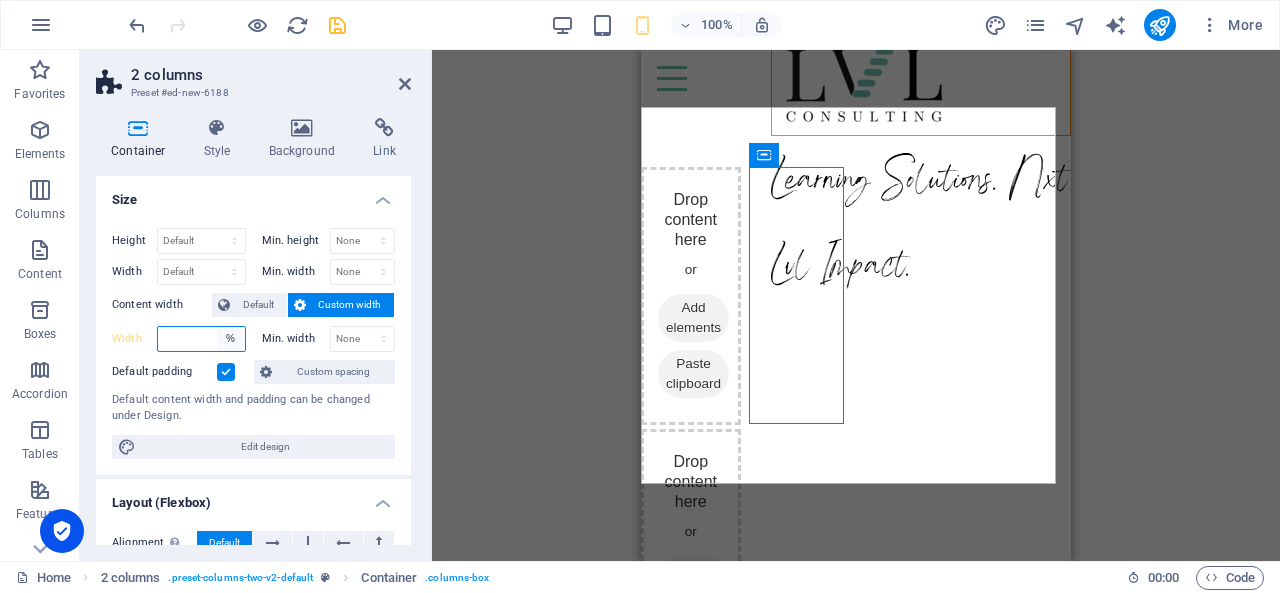 type 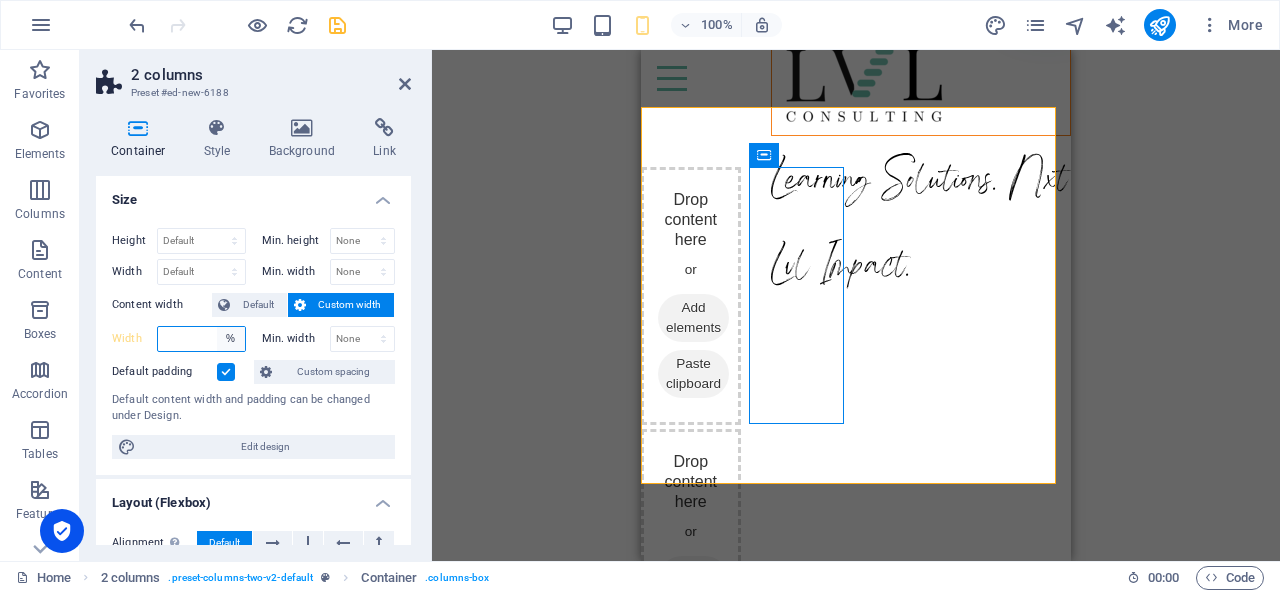 click on "Default px rem % em vh vw" at bounding box center [231, 339] 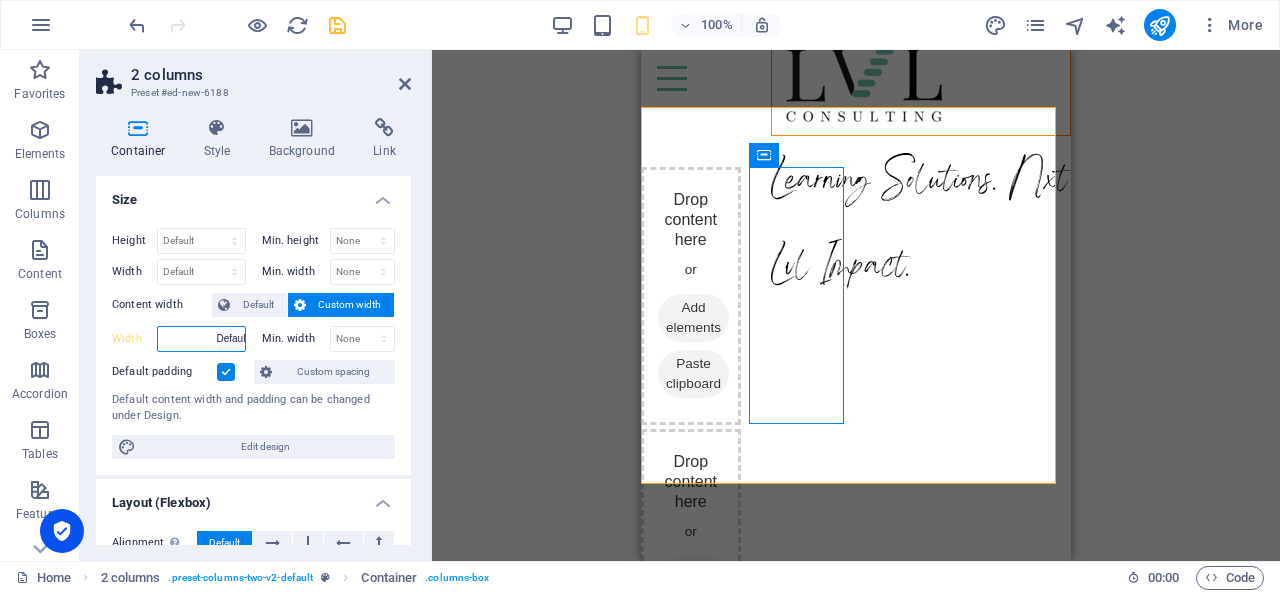 click on "Default px rem % em vh vw" at bounding box center (231, 339) 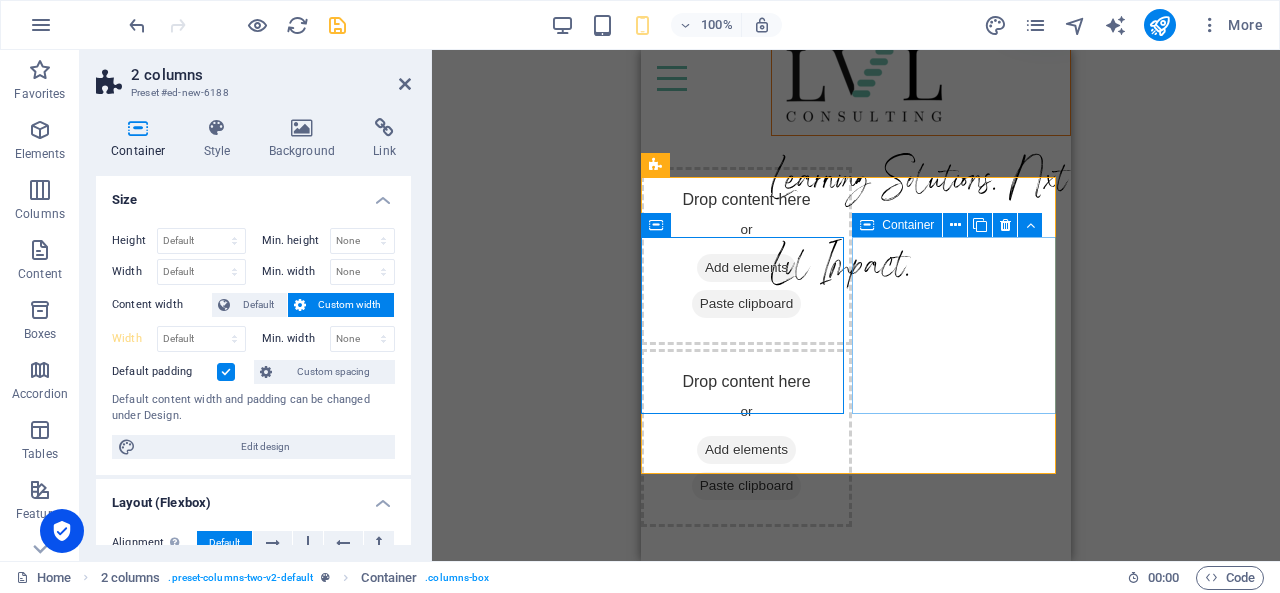 scroll, scrollTop: 0, scrollLeft: 0, axis: both 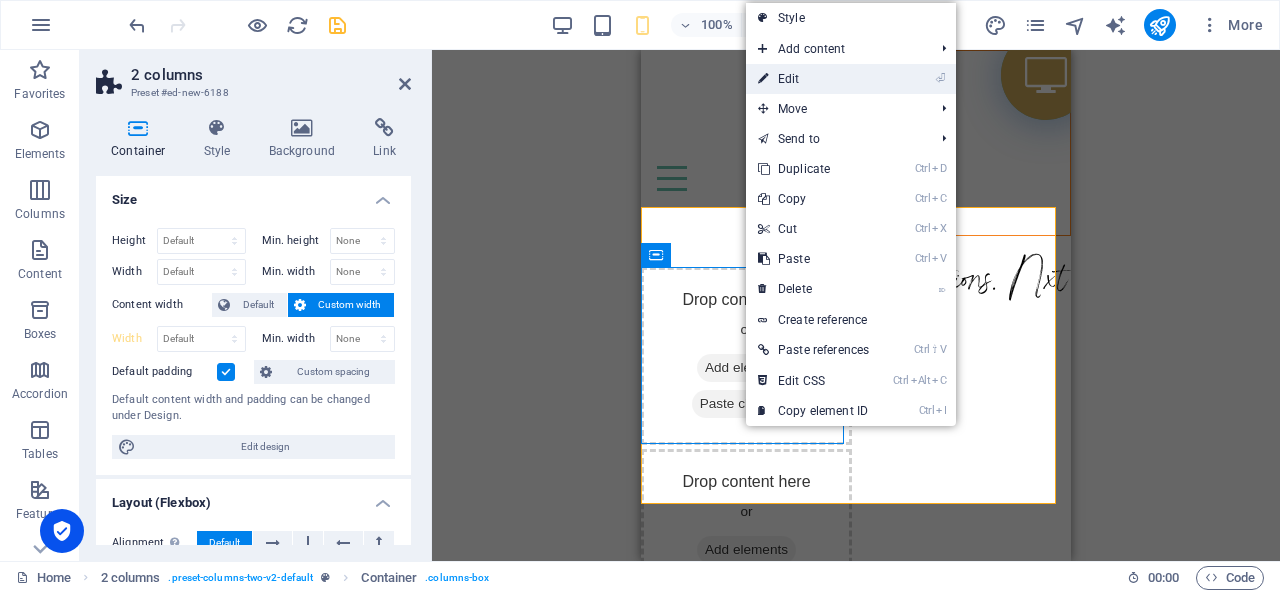 click on "⏎  Edit" at bounding box center (813, 79) 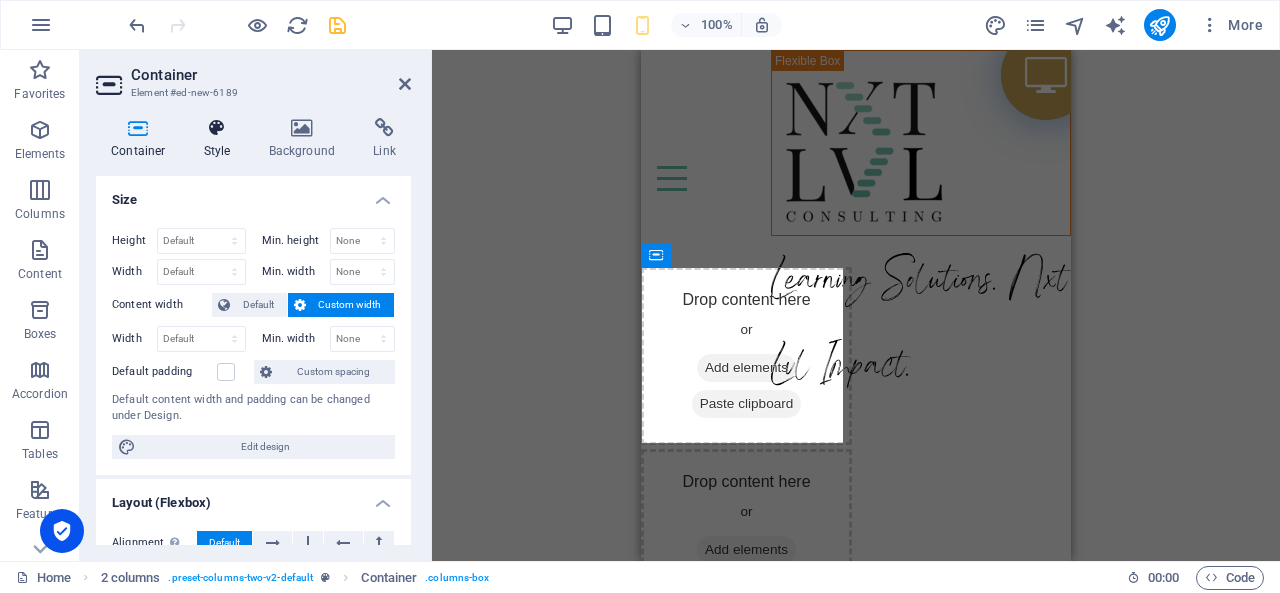 click on "Style" at bounding box center (221, 139) 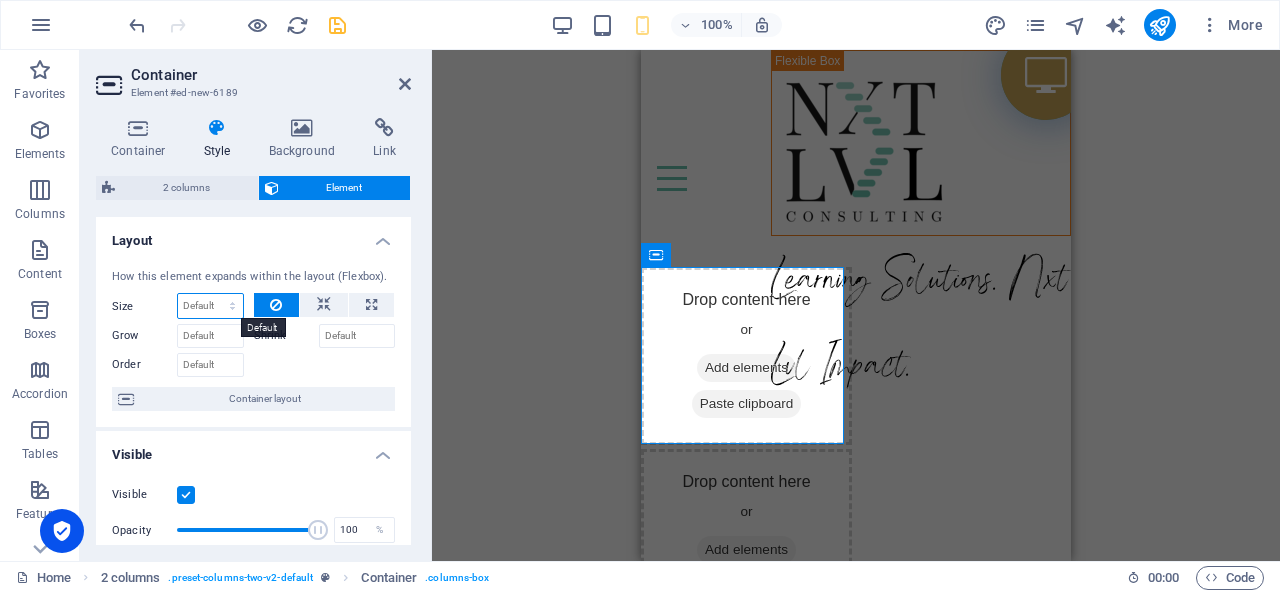 click on "Default auto px % 1/1 1/2 1/3 1/4 1/5 1/6 1/7 1/8 1/9 1/10" at bounding box center (210, 306) 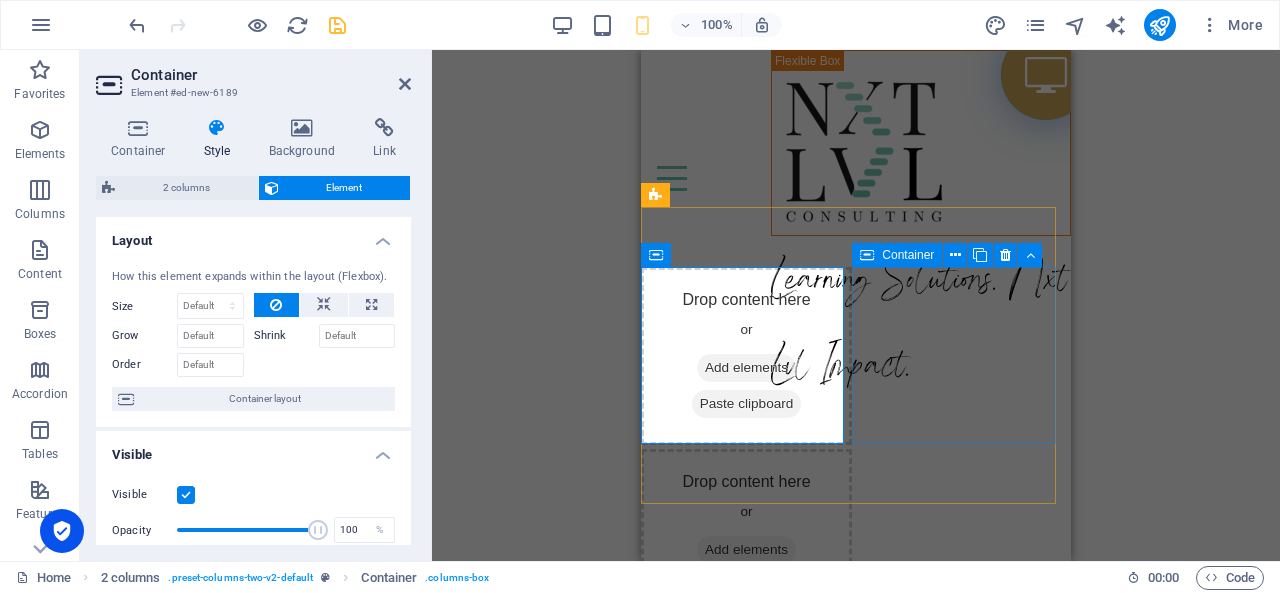 click on "Drop content here or  Add elements  Paste clipboard" at bounding box center [746, 538] 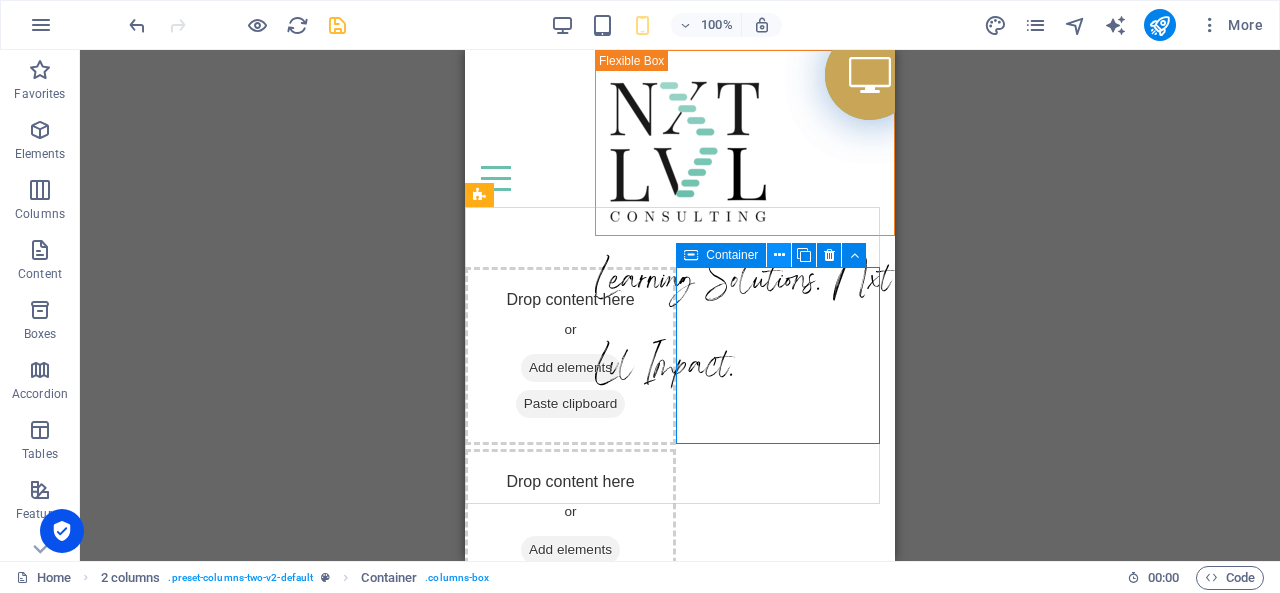 click at bounding box center [779, 255] 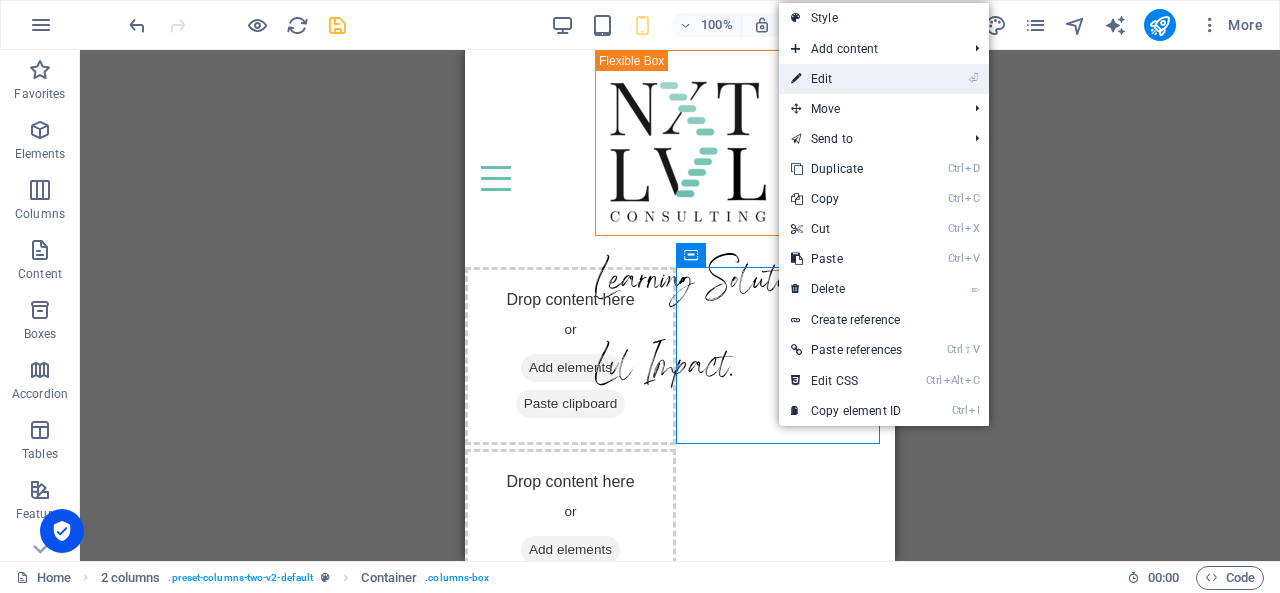click on "⏎  Edit" at bounding box center [846, 79] 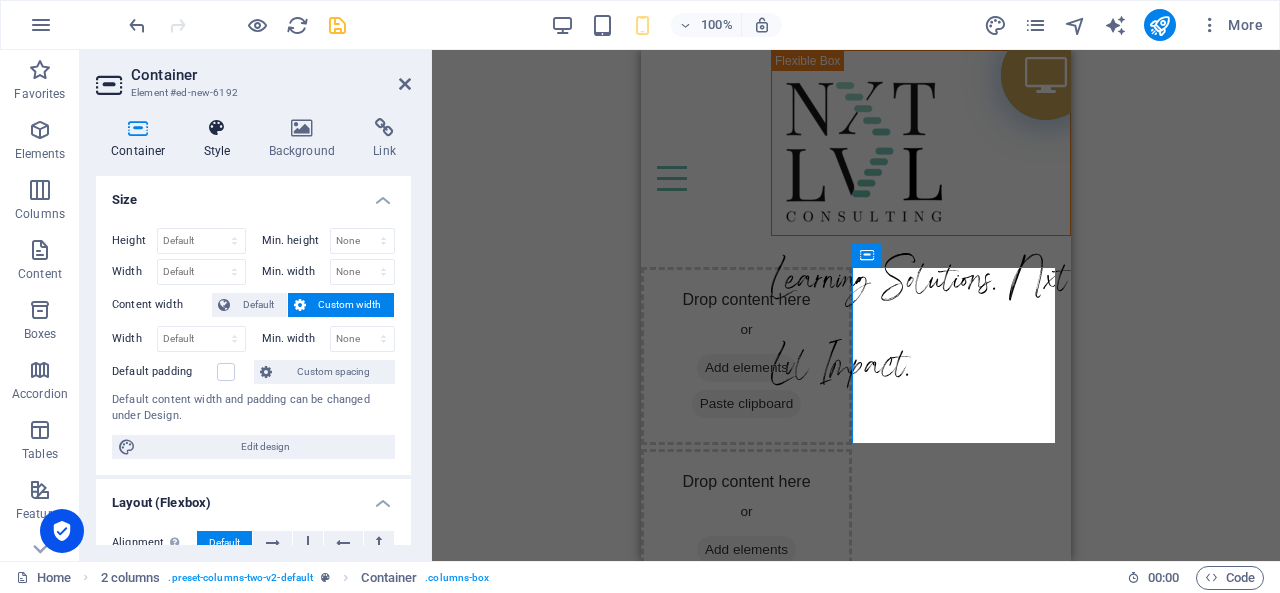 click on "Style" at bounding box center [221, 139] 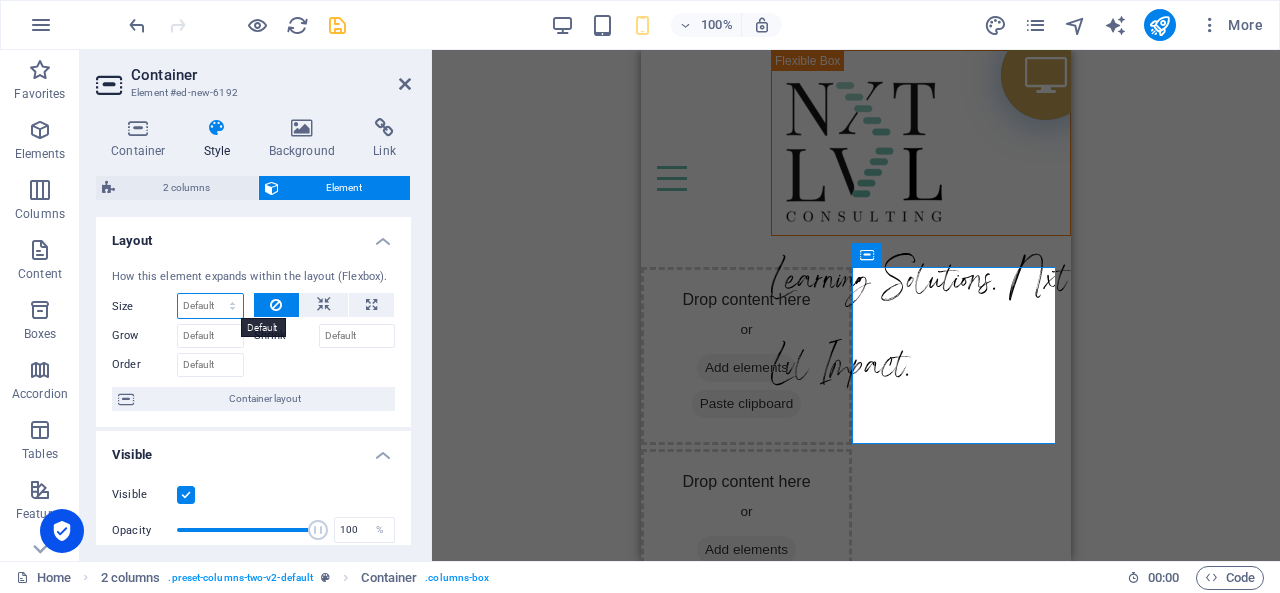 click on "Default auto px % 1/1 1/2 1/3 1/4 1/5 1/6 1/7 1/8 1/9 1/10" at bounding box center [210, 306] 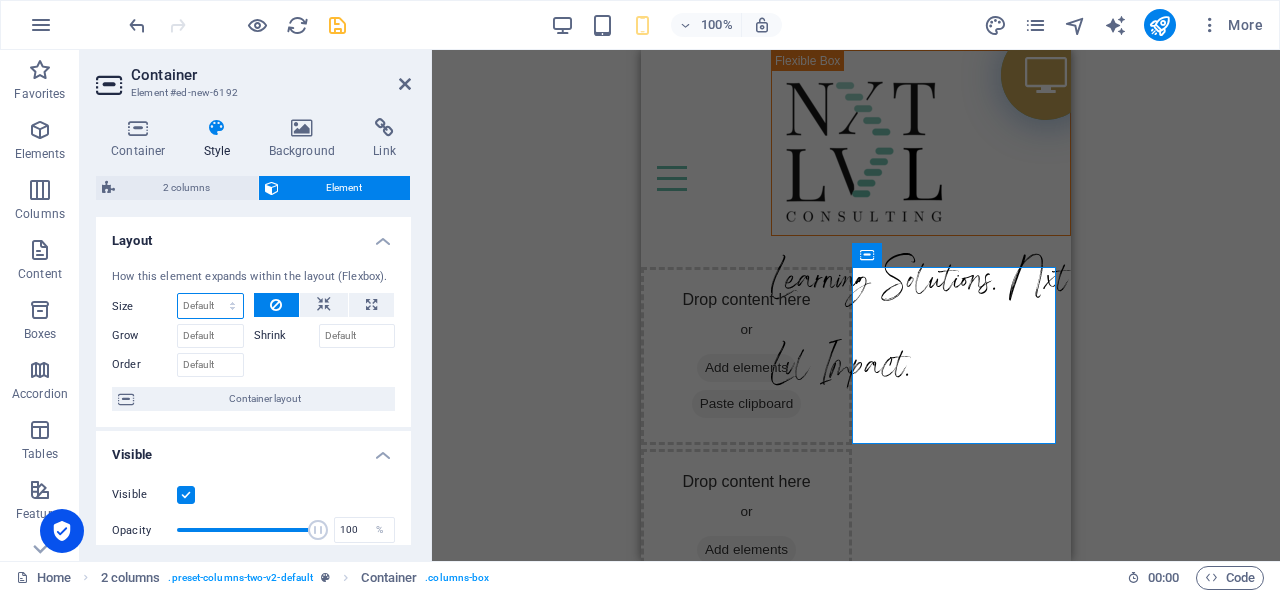 select on "1/5" 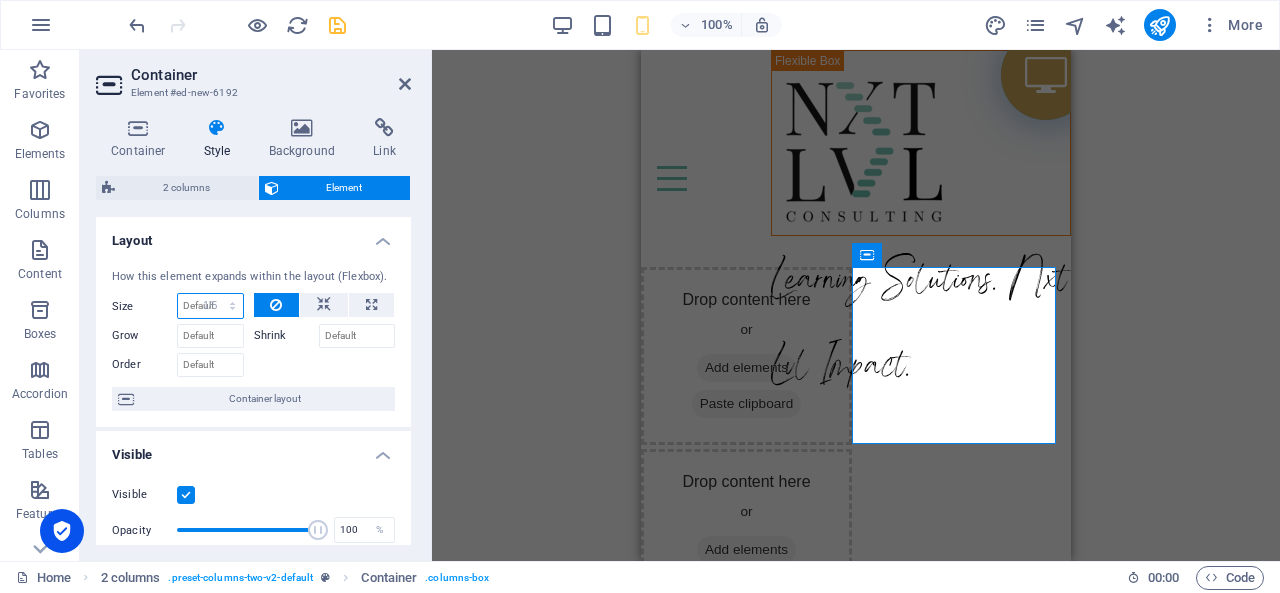 click on "Default auto px % 1/1 1/2 1/3 1/4 1/5 1/6 1/7 1/8 1/9 1/10" at bounding box center [210, 306] 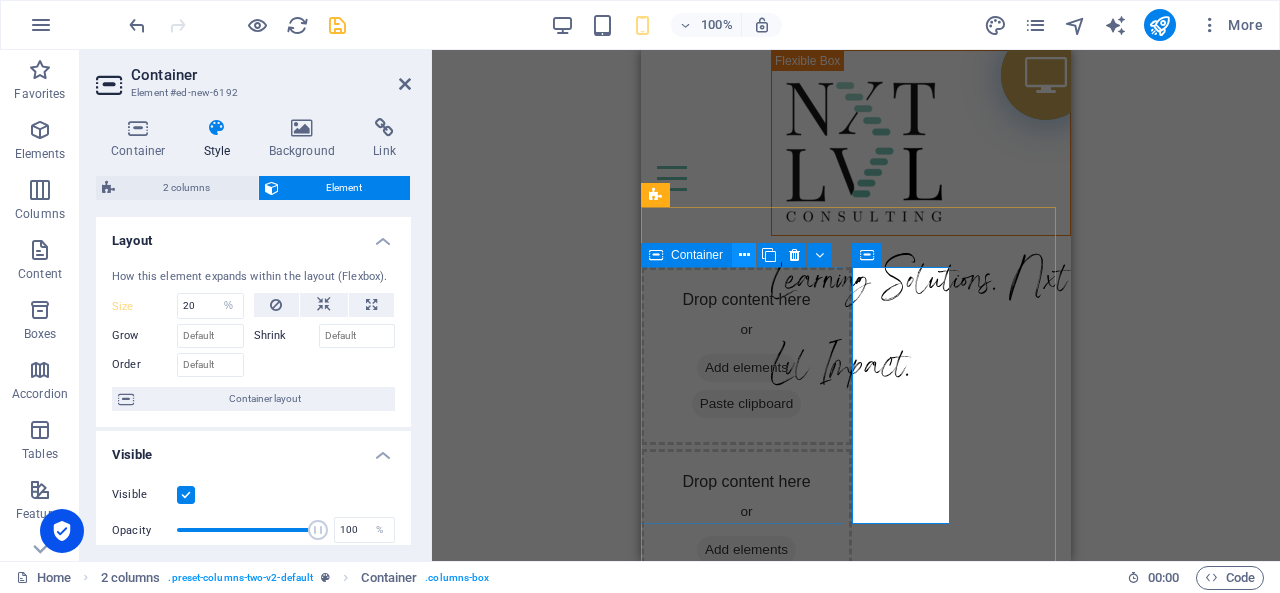 click at bounding box center (744, 255) 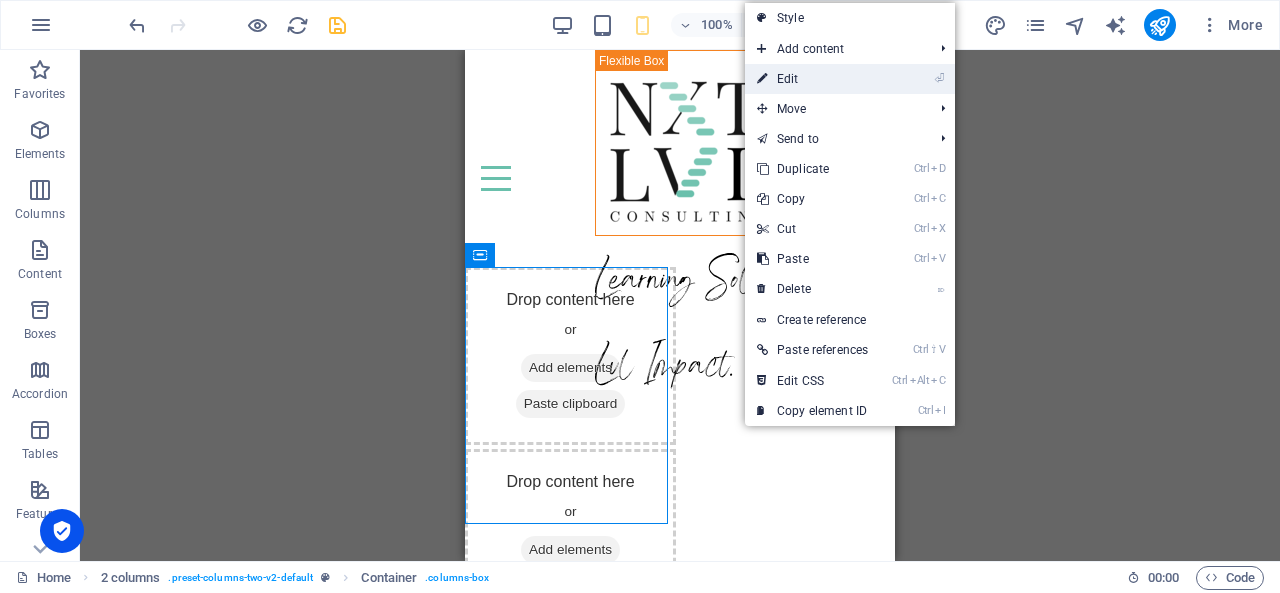 click on "⏎  Edit" at bounding box center (812, 79) 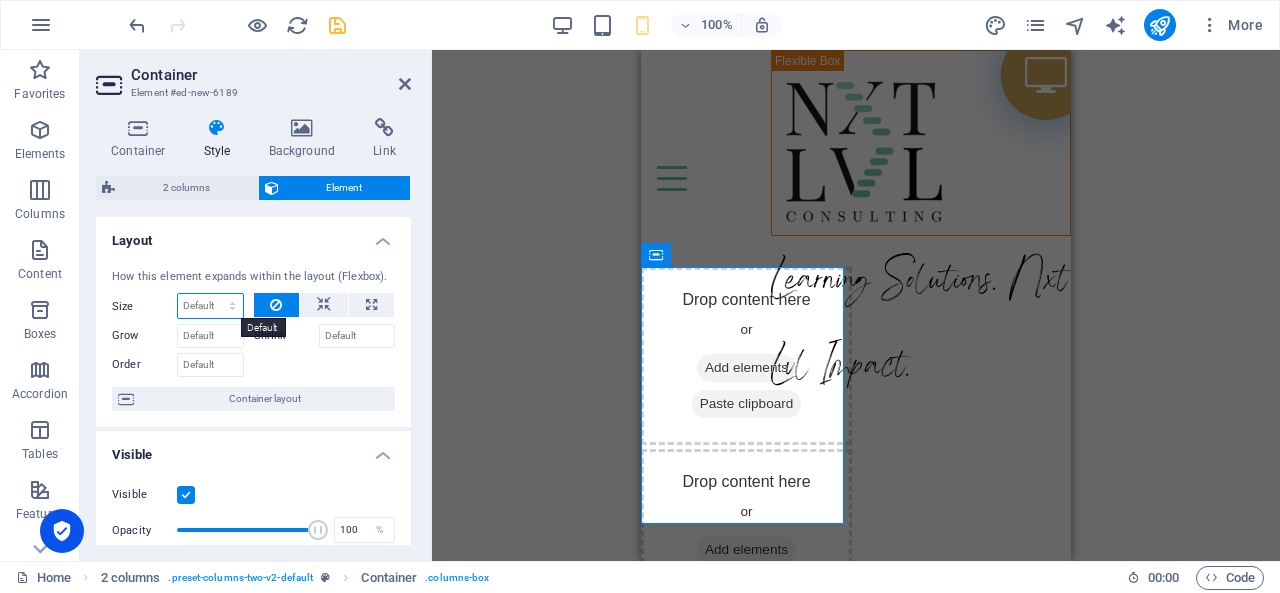 click on "Default auto px % 1/1 1/2 1/3 1/4 1/5 1/6 1/7 1/8 1/9 1/10" at bounding box center [210, 306] 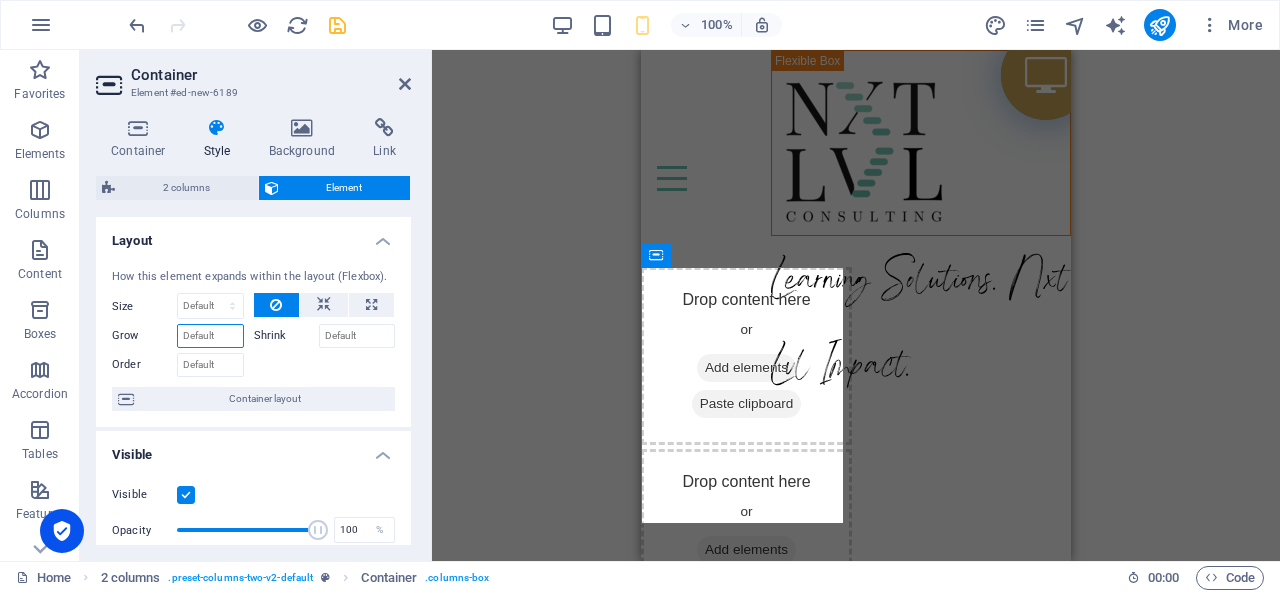 click on "Grow" at bounding box center (210, 336) 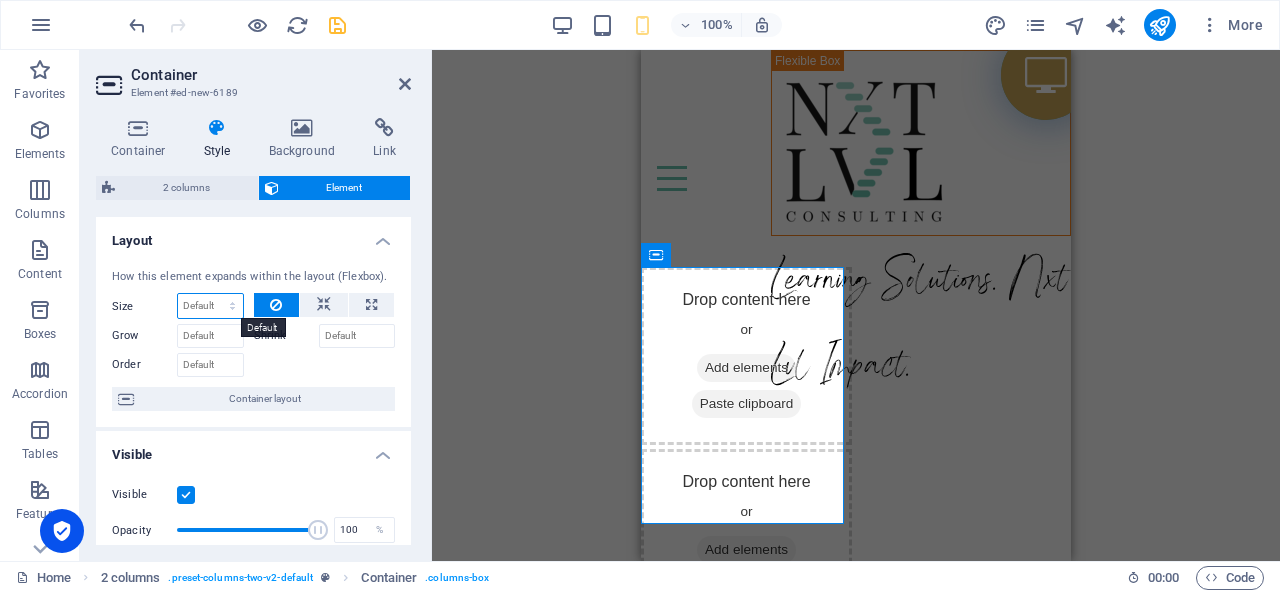 click on "Default auto px % 1/1 1/2 1/3 1/4 1/5 1/6 1/7 1/8 1/9 1/10" at bounding box center (210, 306) 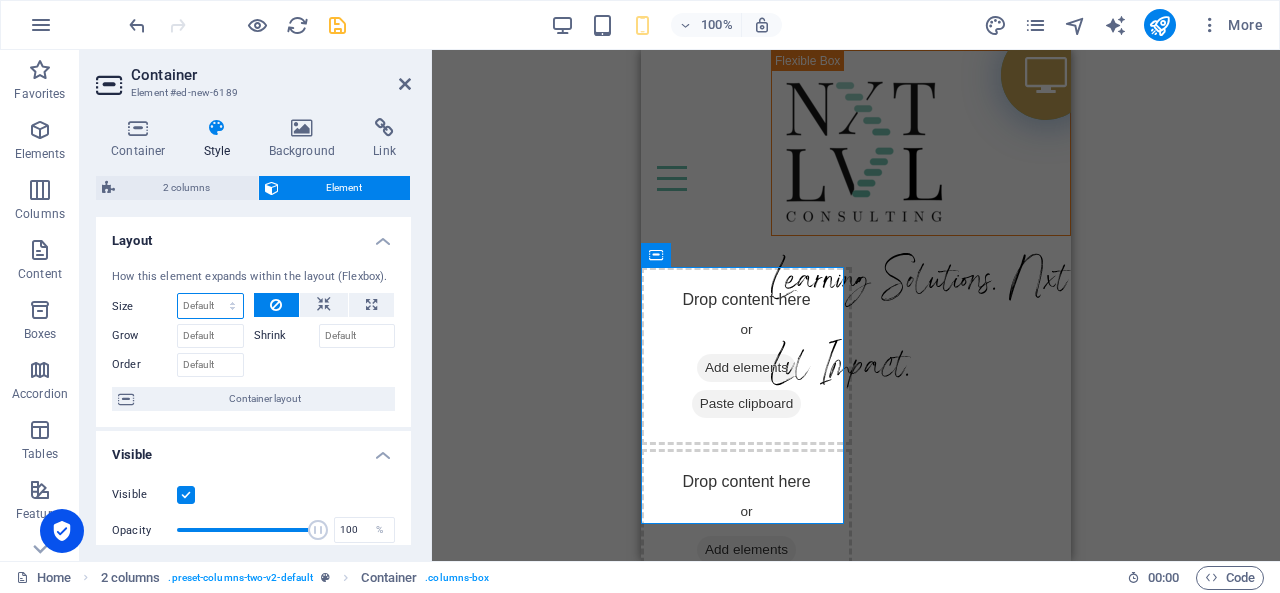 select on "%" 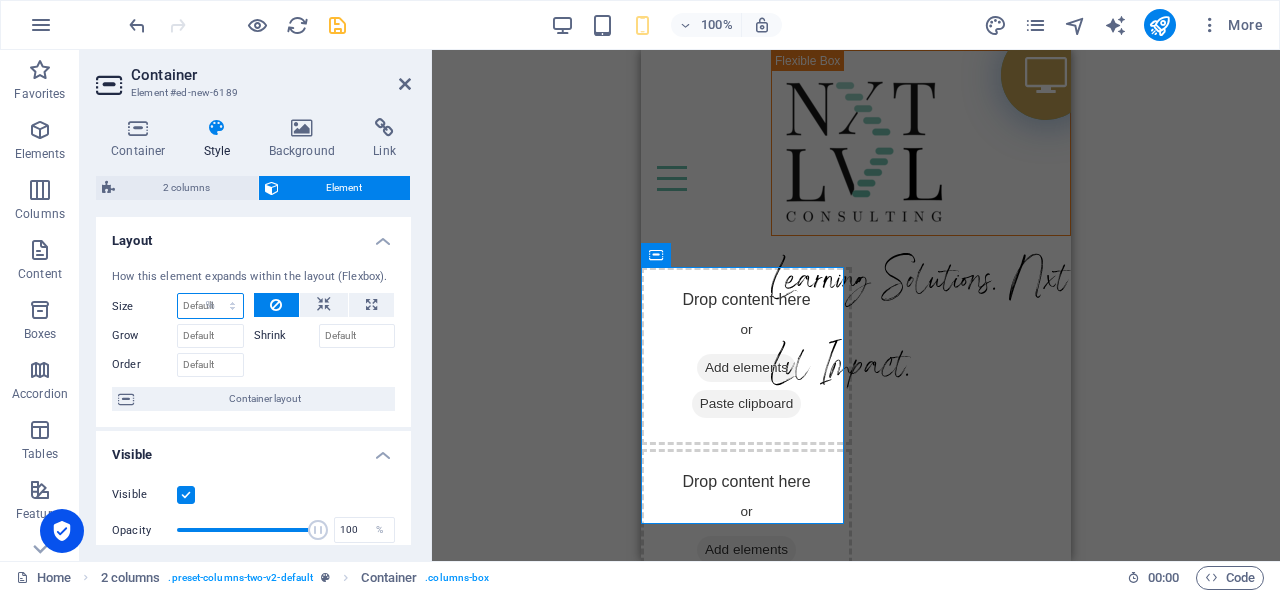 click on "Default auto px % 1/1 1/2 1/3 1/4 1/5 1/6 1/7 1/8 1/9 1/10" at bounding box center [210, 306] 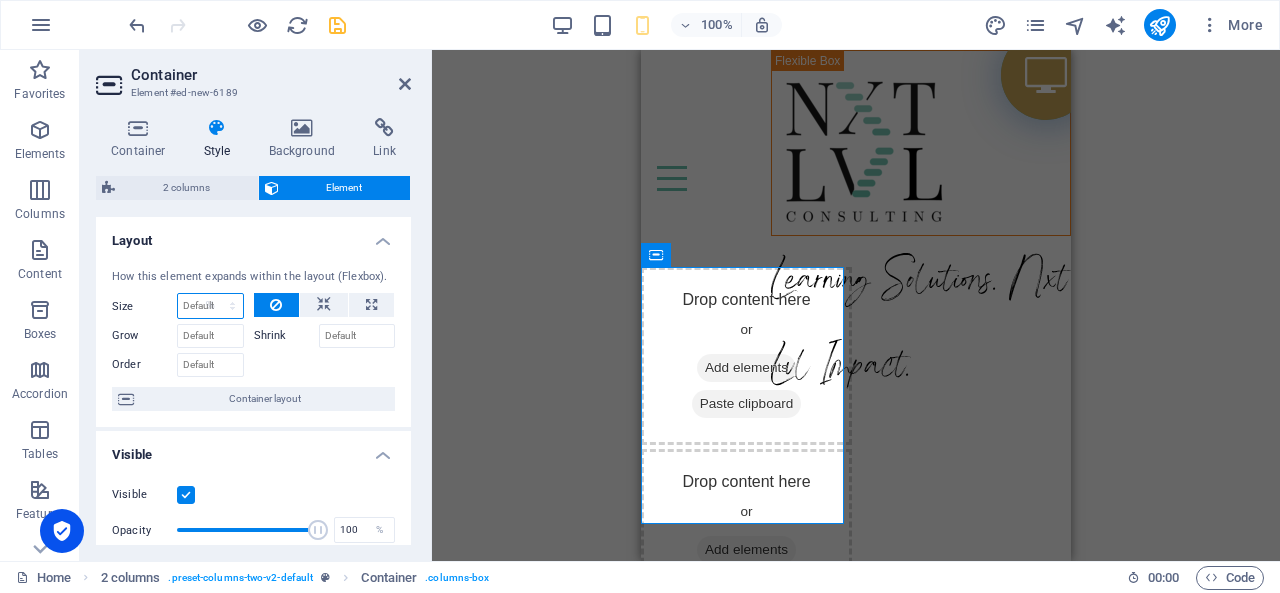 type on "100" 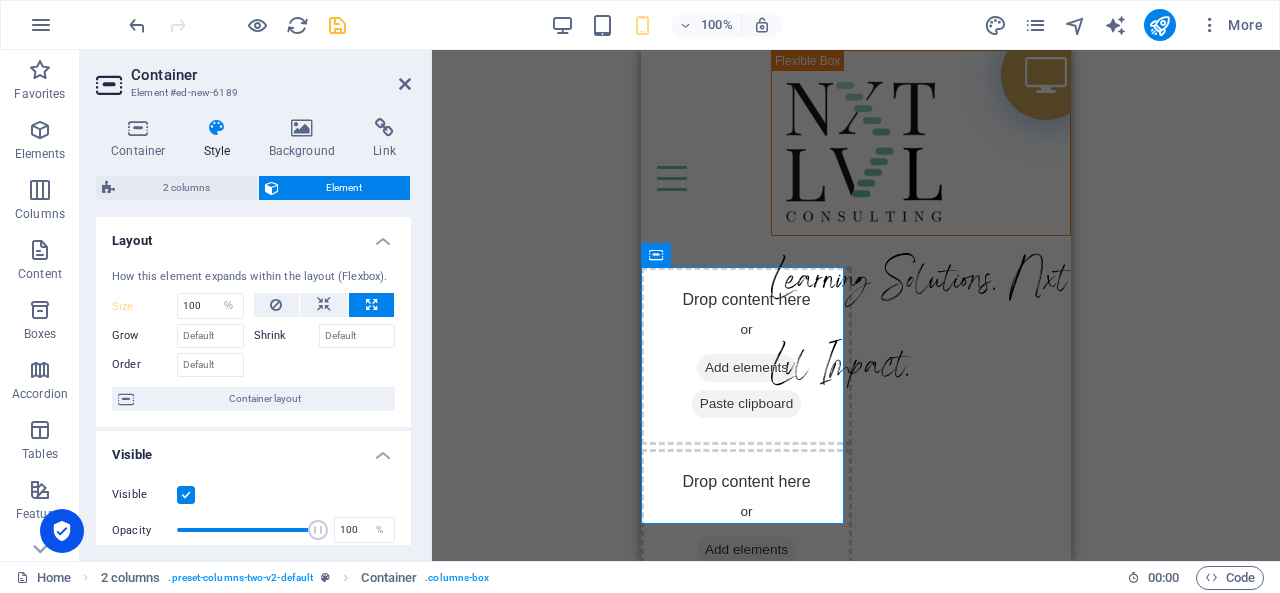 click on "Container Style Background Link Size Height Default px rem % vh vw Min. height None px rem % vh vw Width Default px rem % em vh vw Min. width None px rem % vh vw Content width Default Custom width Width Default px rem % em vh vw Min. width None px rem % vh vw Default padding Custom spacing Default content width and padding can be changed under Design. Edit design Layout (Flexbox) Alignment Determines the flex direction. Default Main axis Determine how elements should behave along the main axis inside this container (justify content). Default Side axis Control the vertical direction of the element inside of the container (align items). Default Wrap Default On Off Fill Controls the distances and direction of elements on the y-axis across several lines (align content). Default Accessibility ARIA helps assistive technologies (like screen readers) to understand the role, state, and behavior of web elements Role The ARIA role defines the purpose of an element.  None Alert Article Banner Comment Fan" at bounding box center [253, 331] 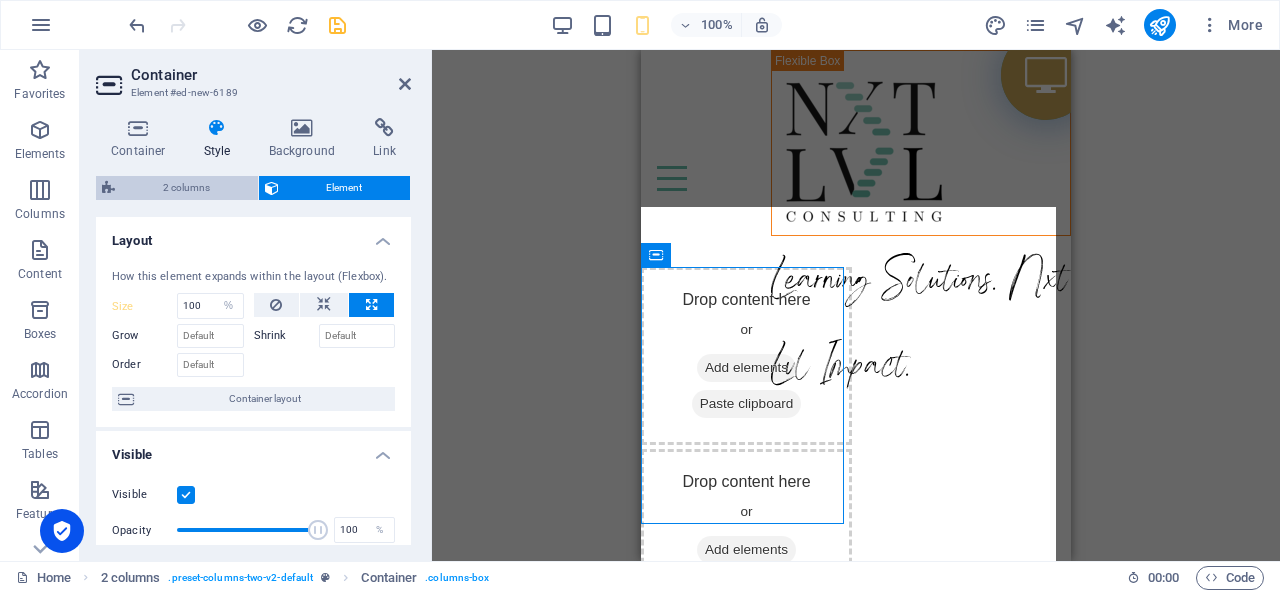 click on "2 columns" at bounding box center (186, 188) 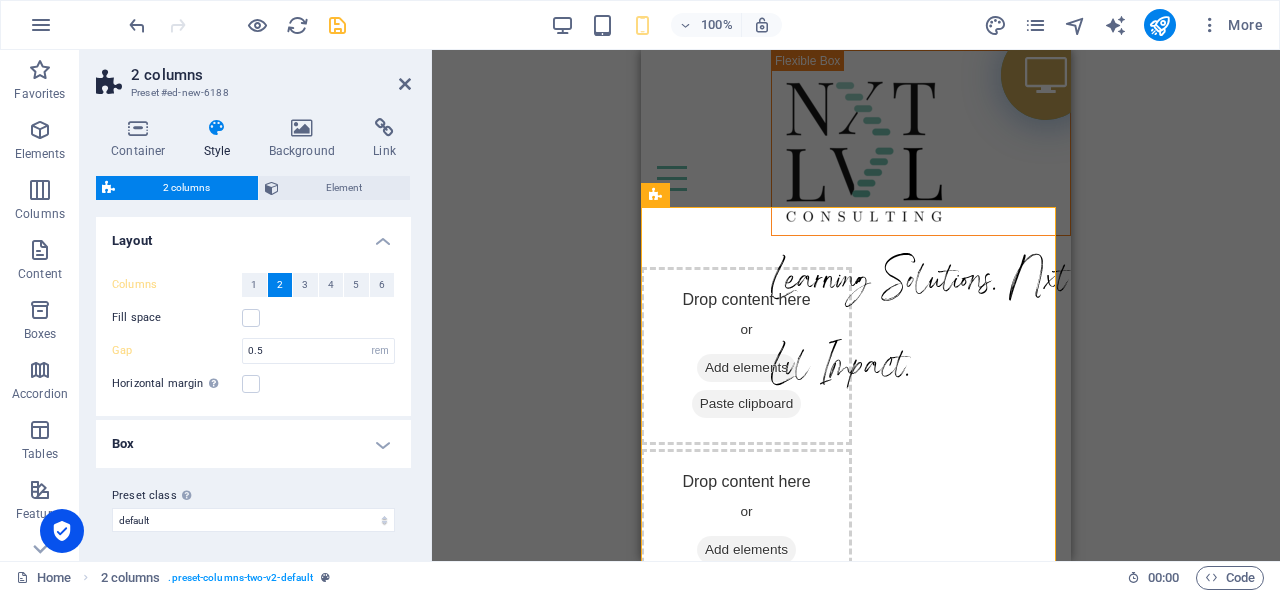 scroll, scrollTop: 1, scrollLeft: 0, axis: vertical 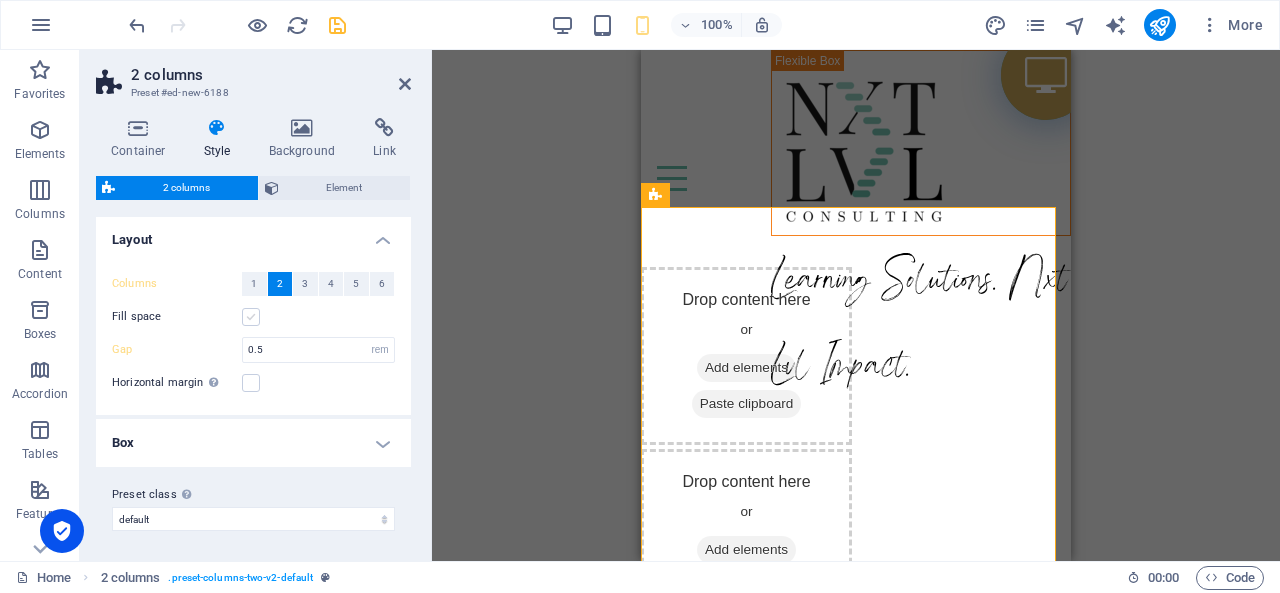click at bounding box center [251, 317] 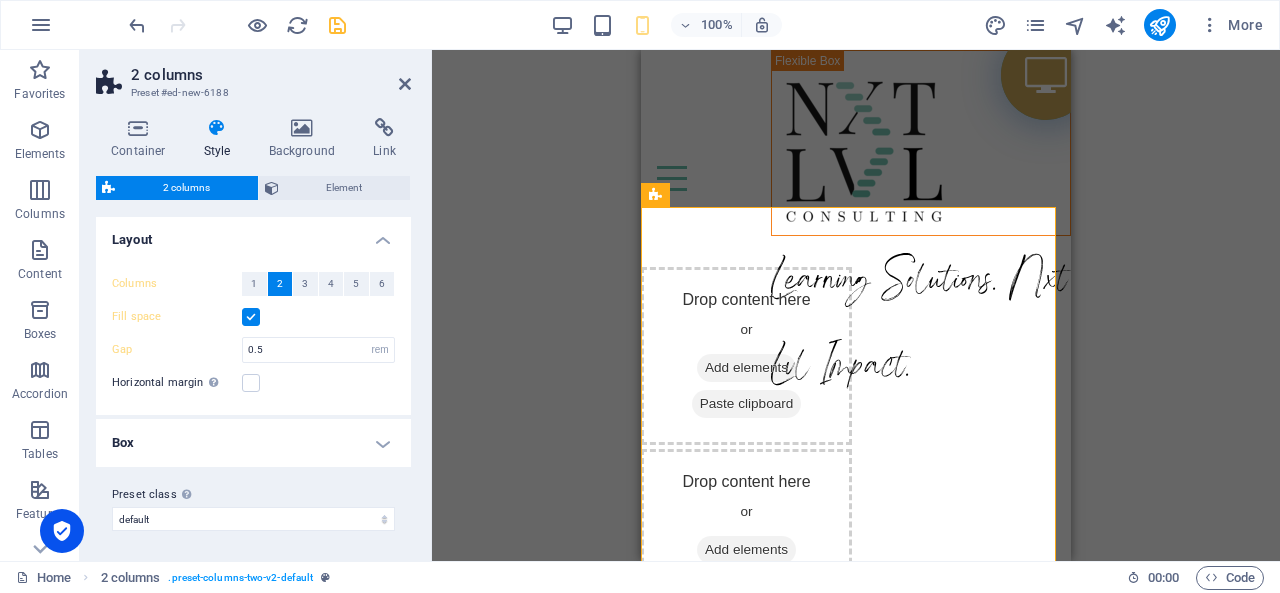 click at bounding box center [251, 317] 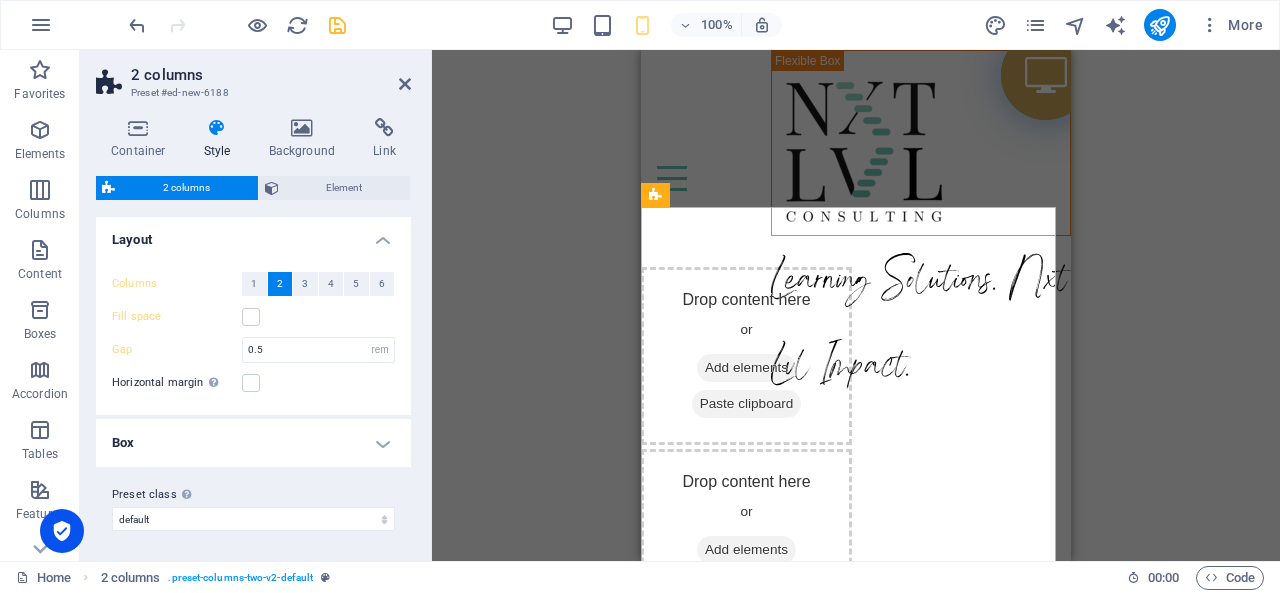 click on "Box" at bounding box center [253, 443] 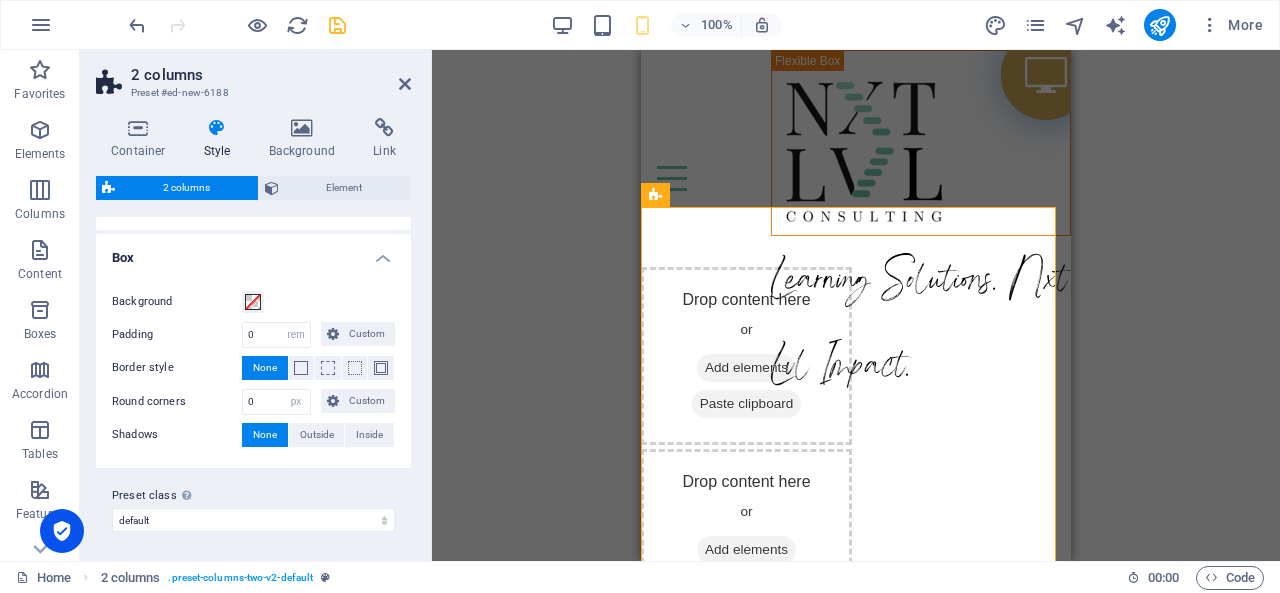 scroll, scrollTop: 0, scrollLeft: 0, axis: both 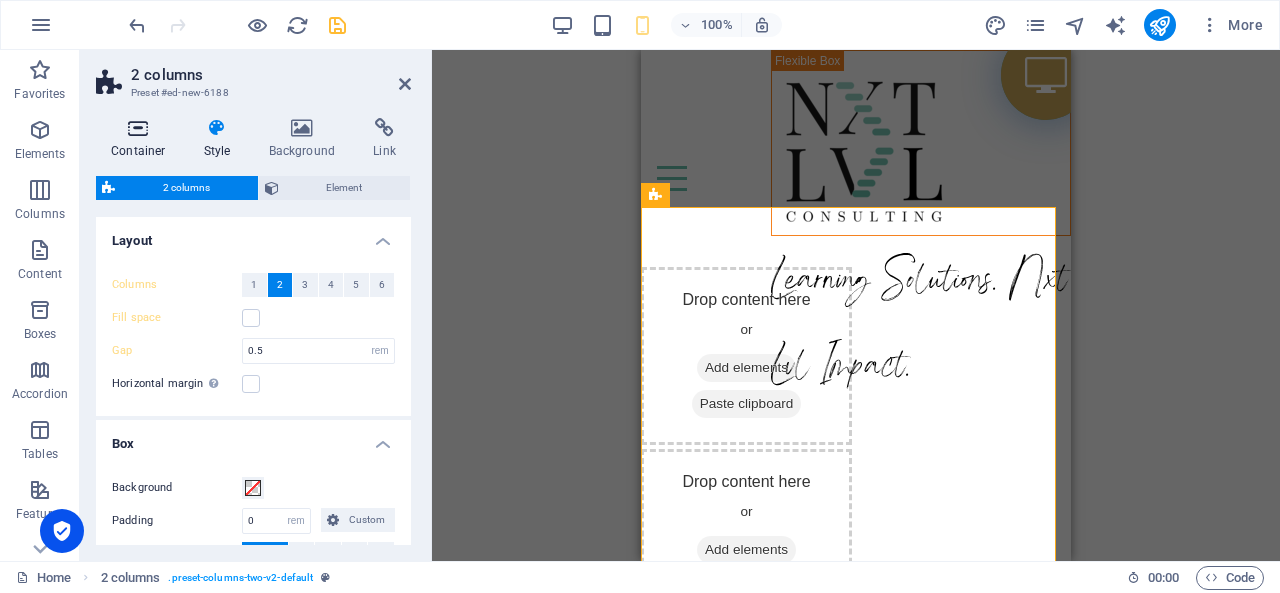 click at bounding box center [138, 128] 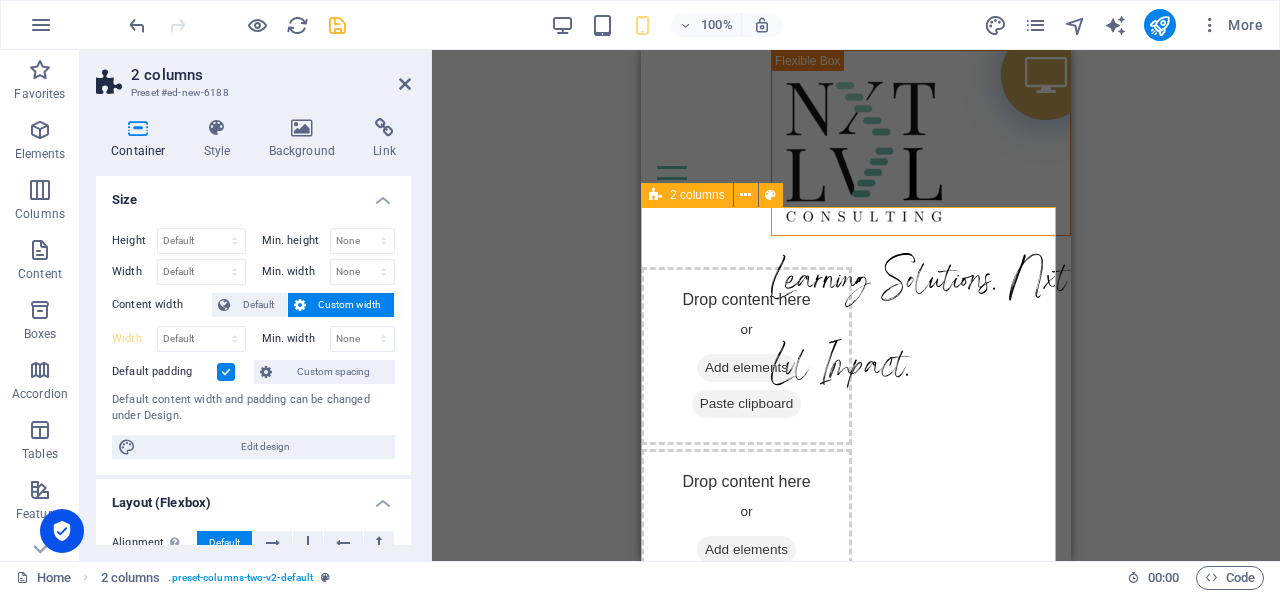 click on "2 columns" at bounding box center (697, 195) 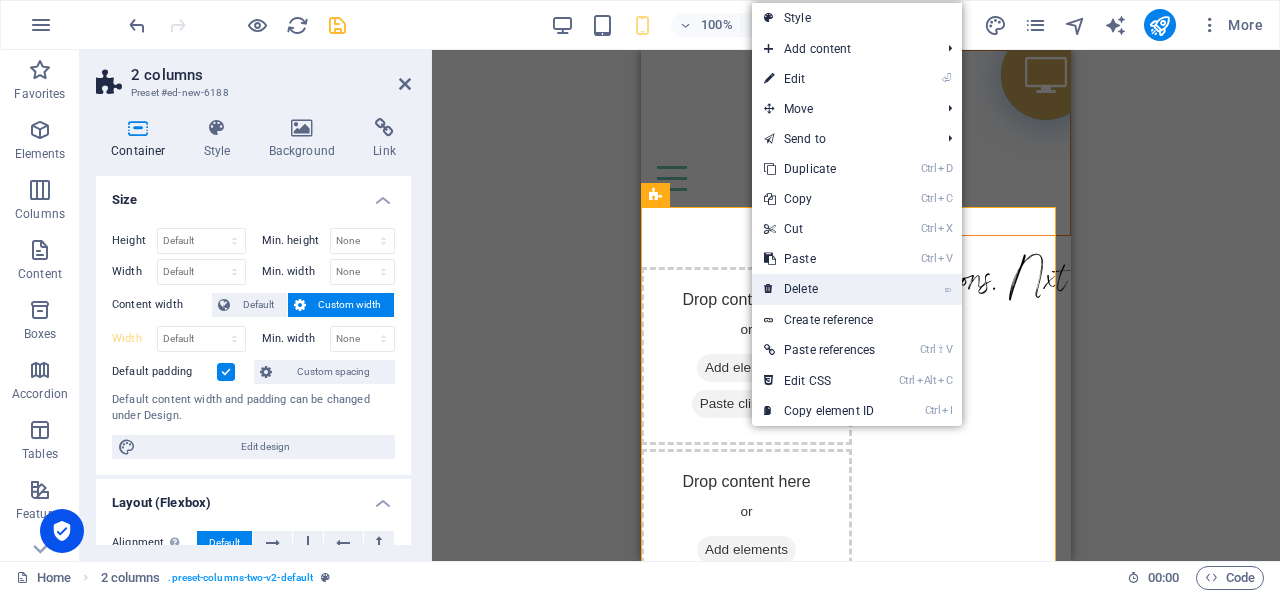click on "⌦  Delete" at bounding box center (819, 289) 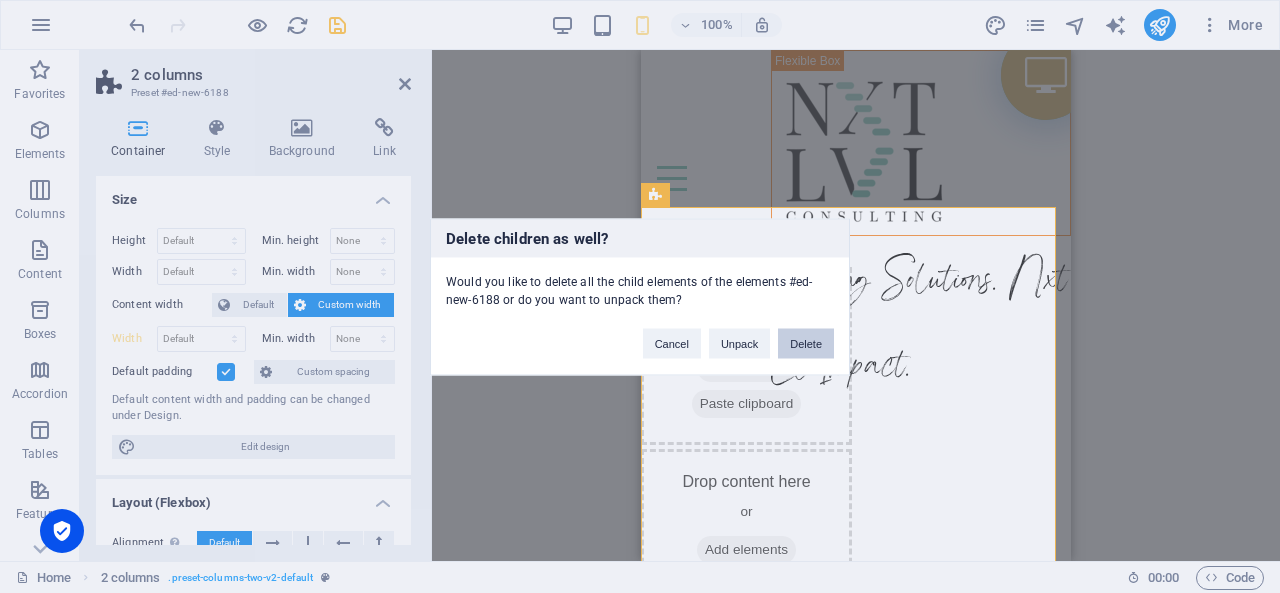 click on "Delete" at bounding box center [806, 343] 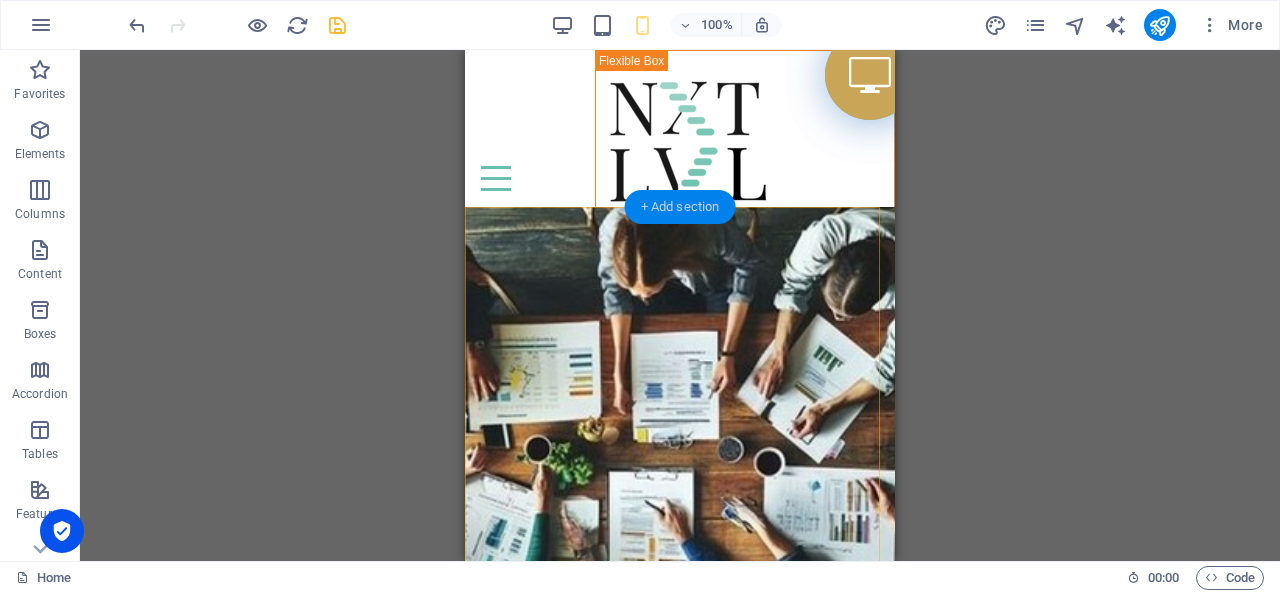 click on "+ Add section" at bounding box center [680, 207] 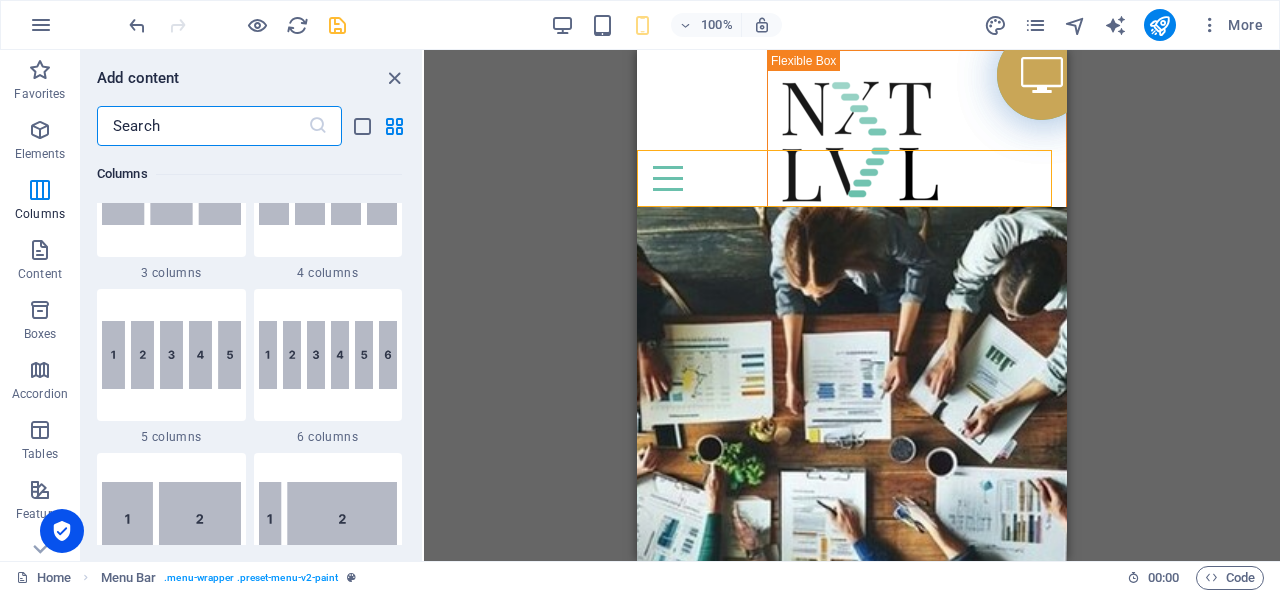 scroll, scrollTop: 1499, scrollLeft: 0, axis: vertical 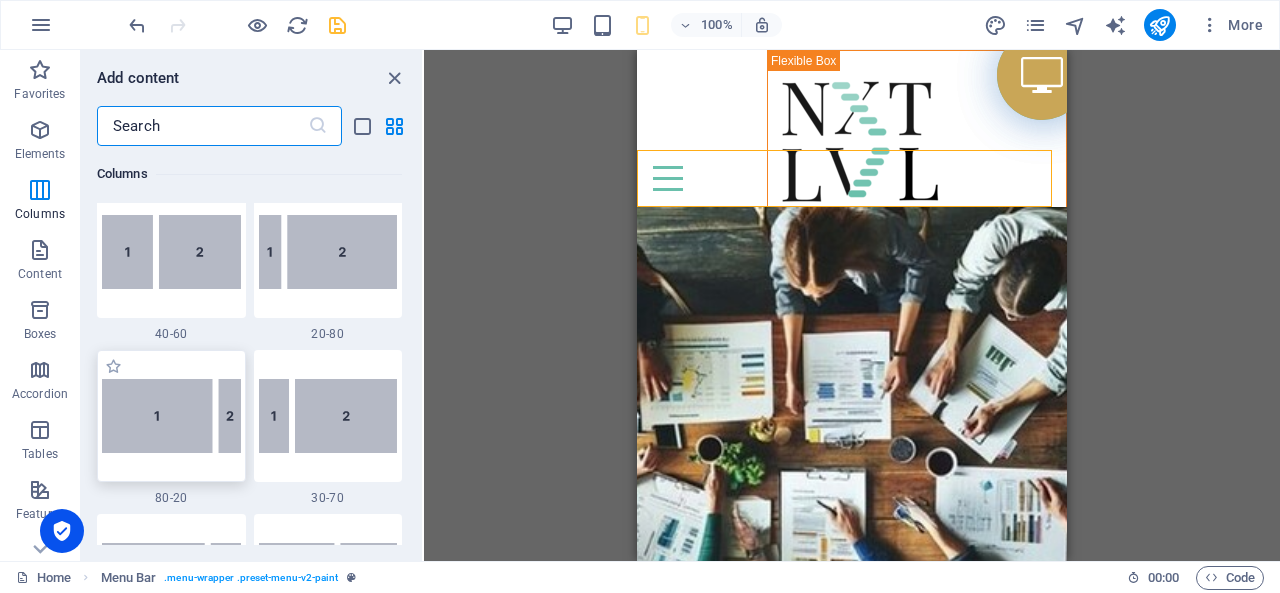 click at bounding box center [171, 416] 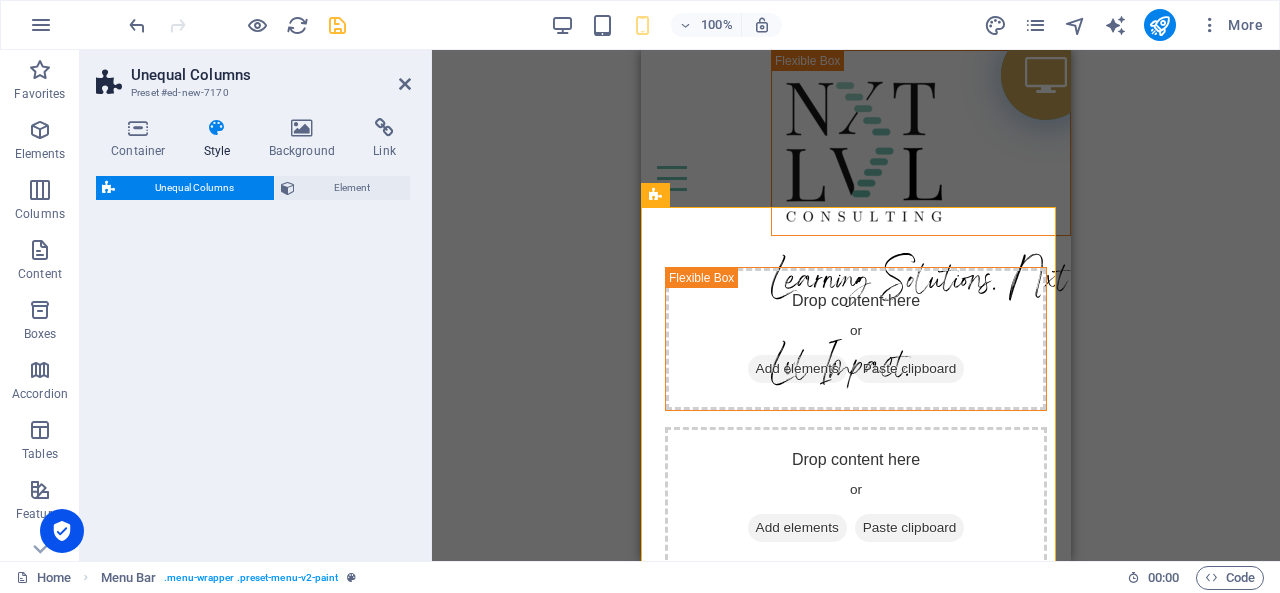select on "%" 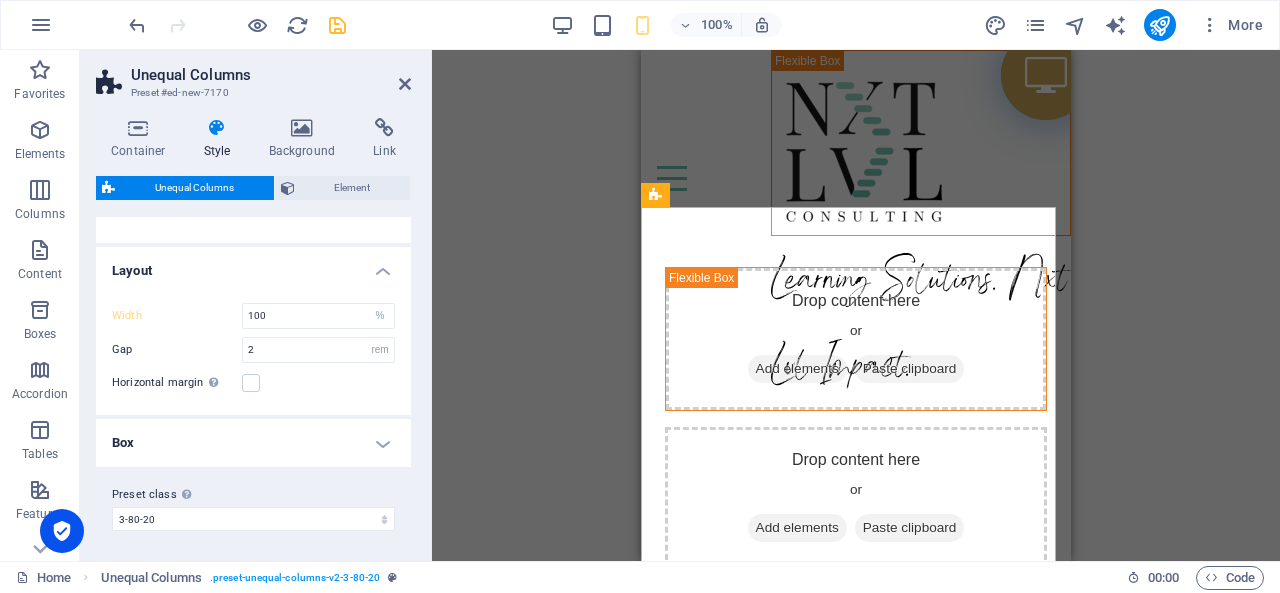 scroll, scrollTop: 0, scrollLeft: 0, axis: both 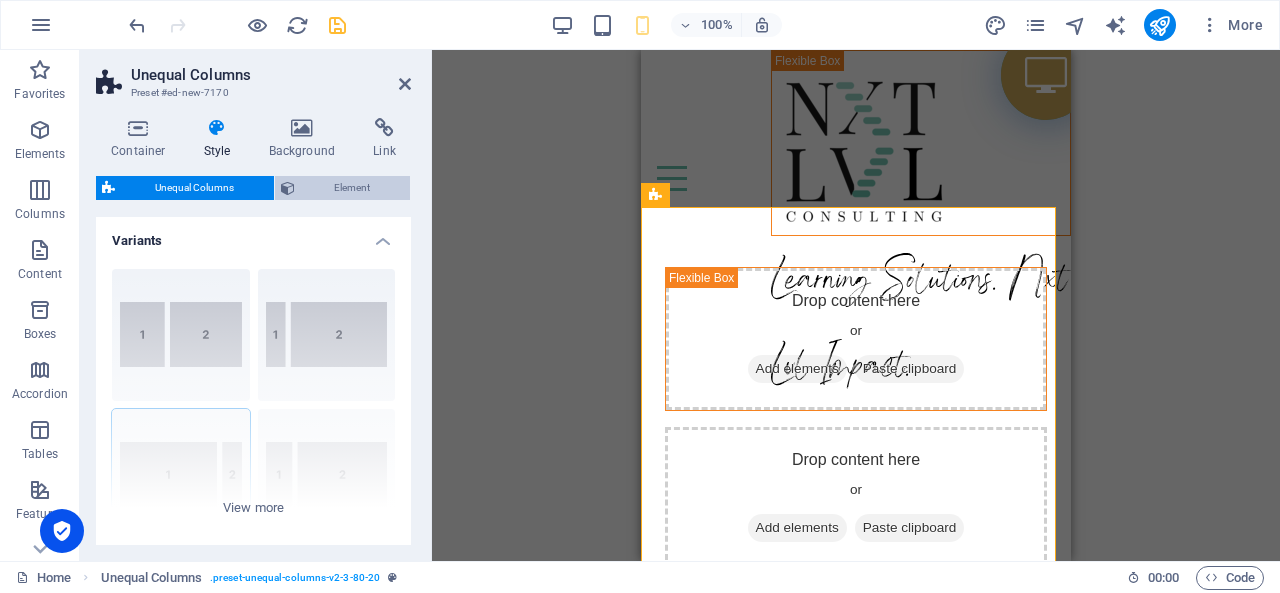click on "Element" at bounding box center [353, 188] 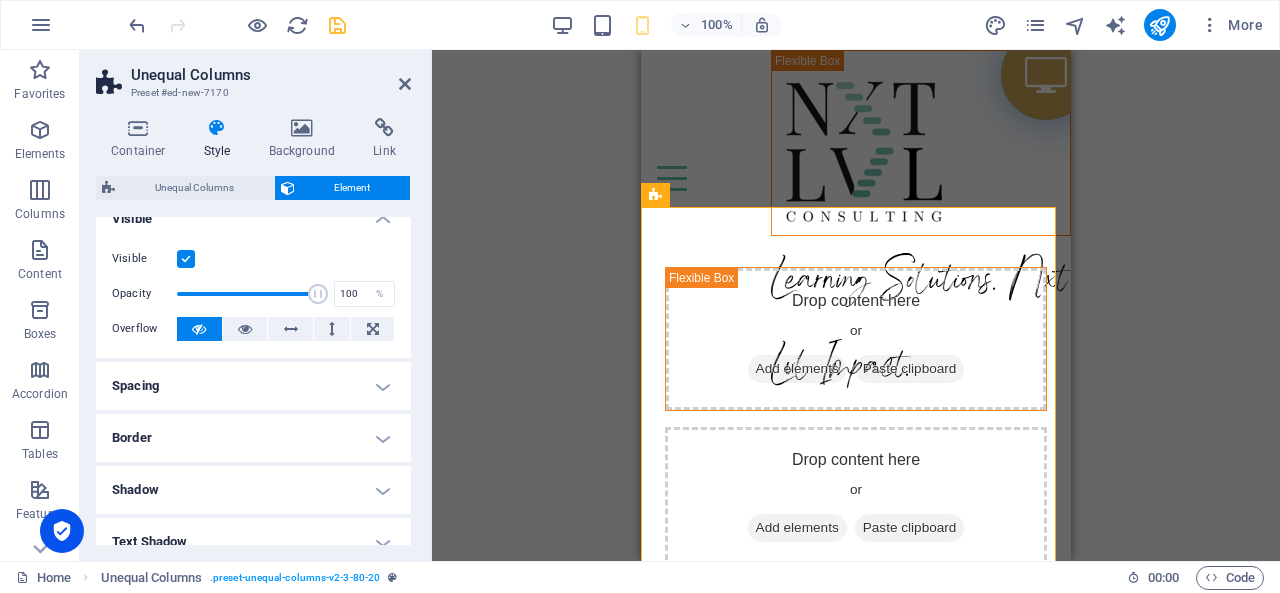scroll, scrollTop: 0, scrollLeft: 0, axis: both 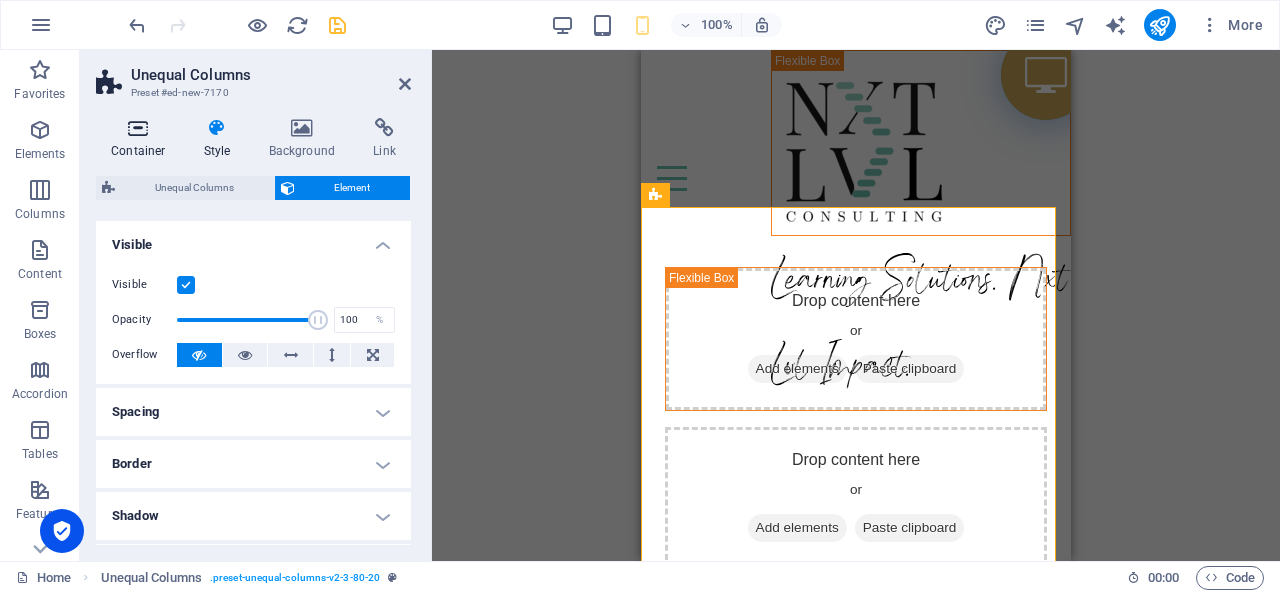 click on "Container" at bounding box center (142, 139) 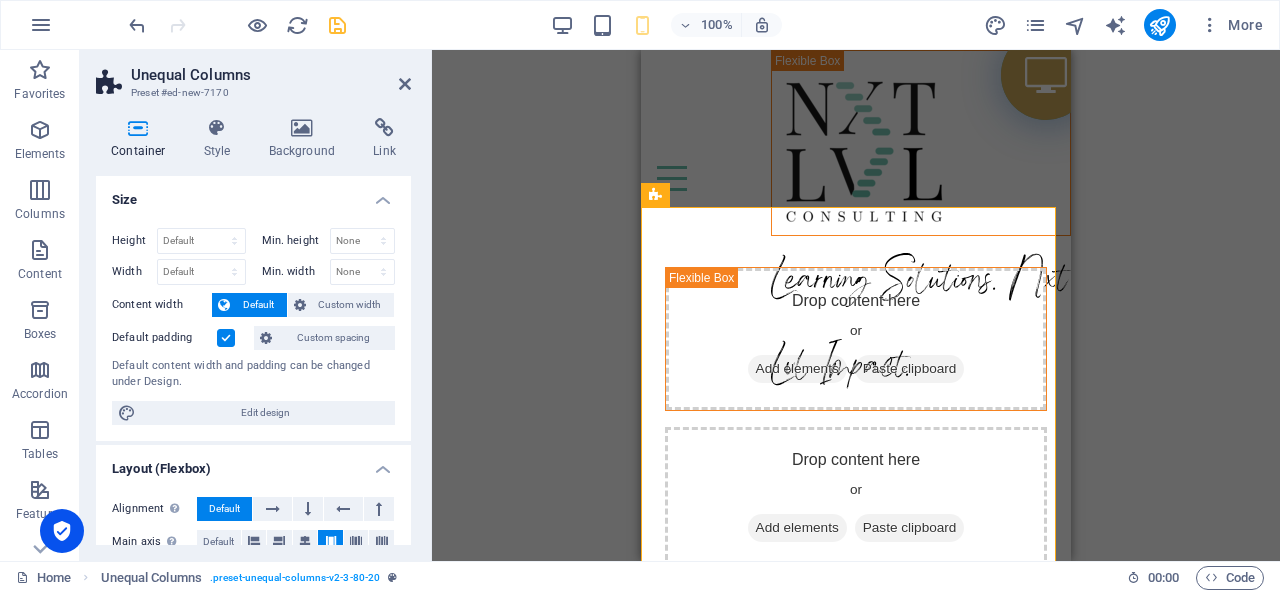 scroll, scrollTop: 100, scrollLeft: 0, axis: vertical 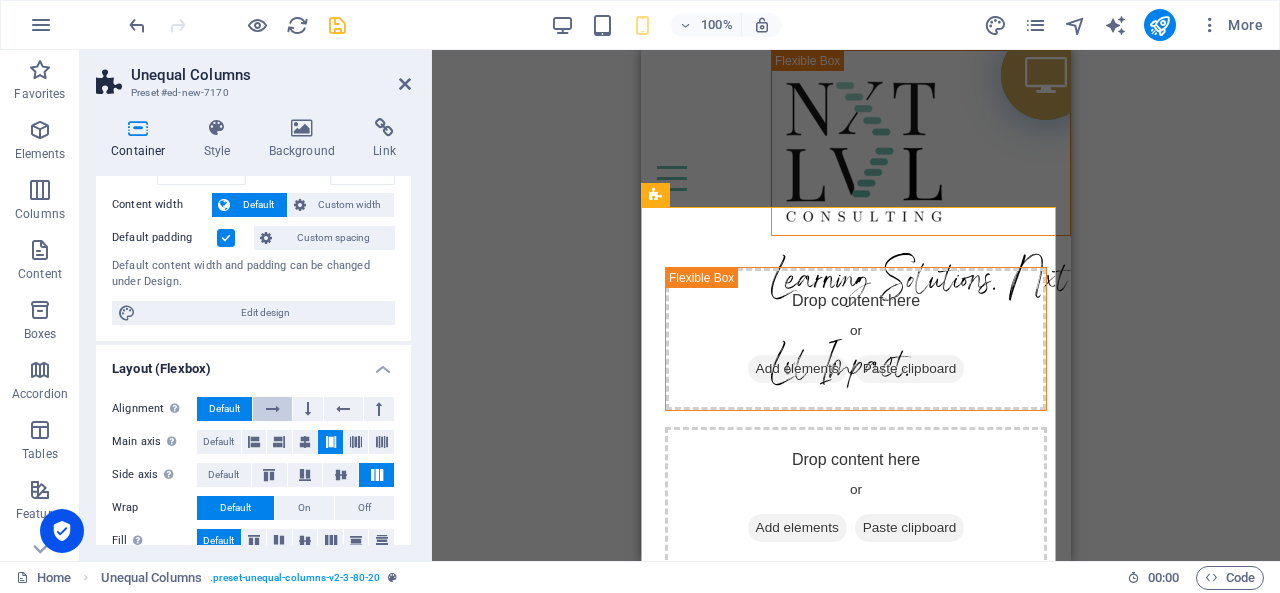 click at bounding box center (273, 409) 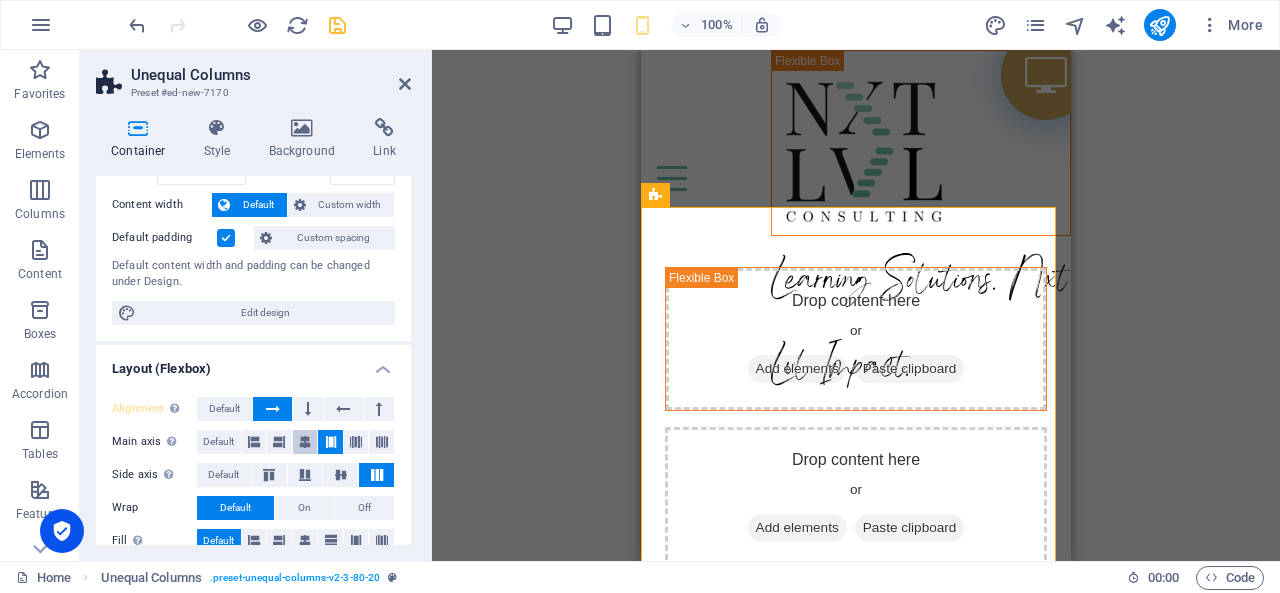 scroll, scrollTop: 200, scrollLeft: 0, axis: vertical 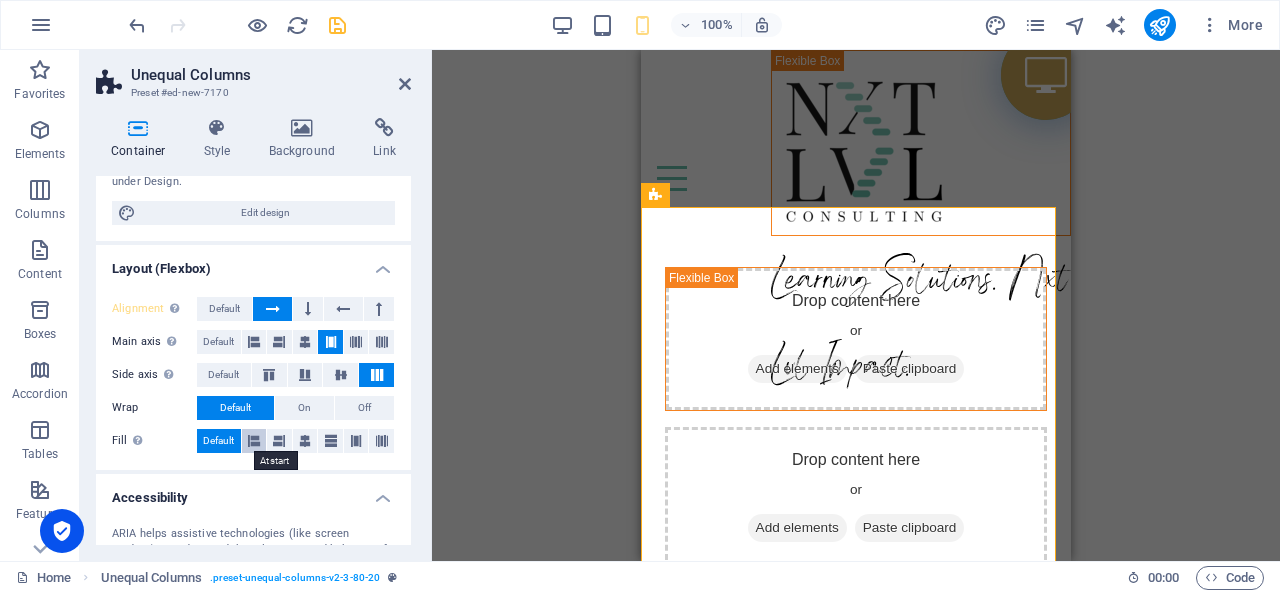 click at bounding box center [254, 441] 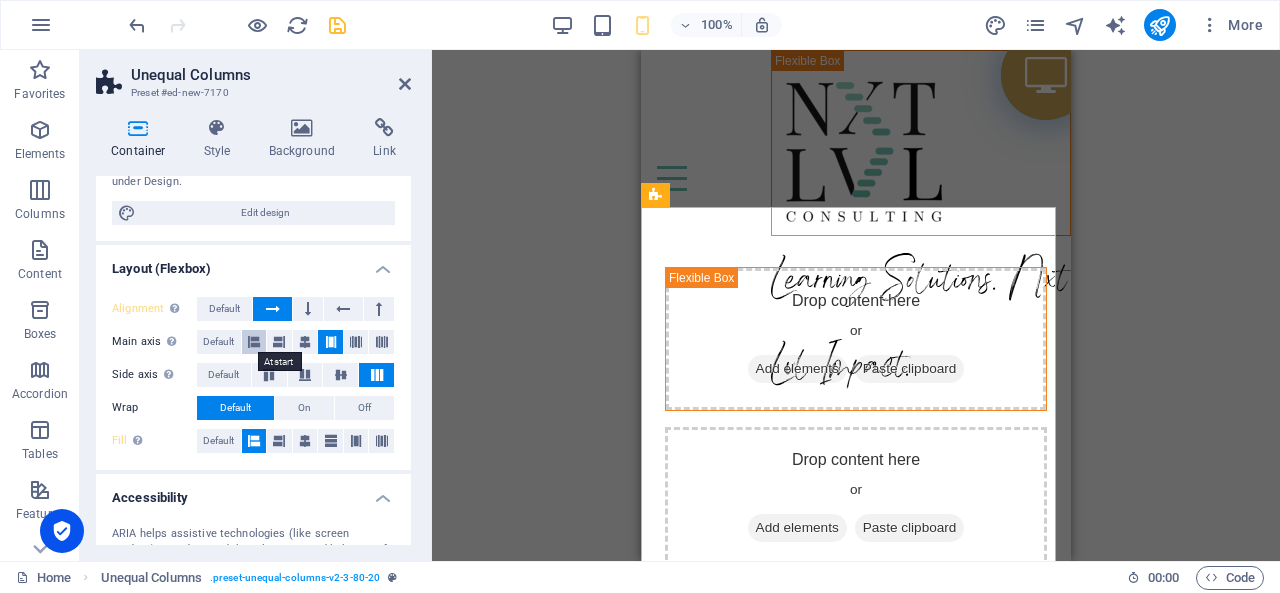 click at bounding box center [254, 342] 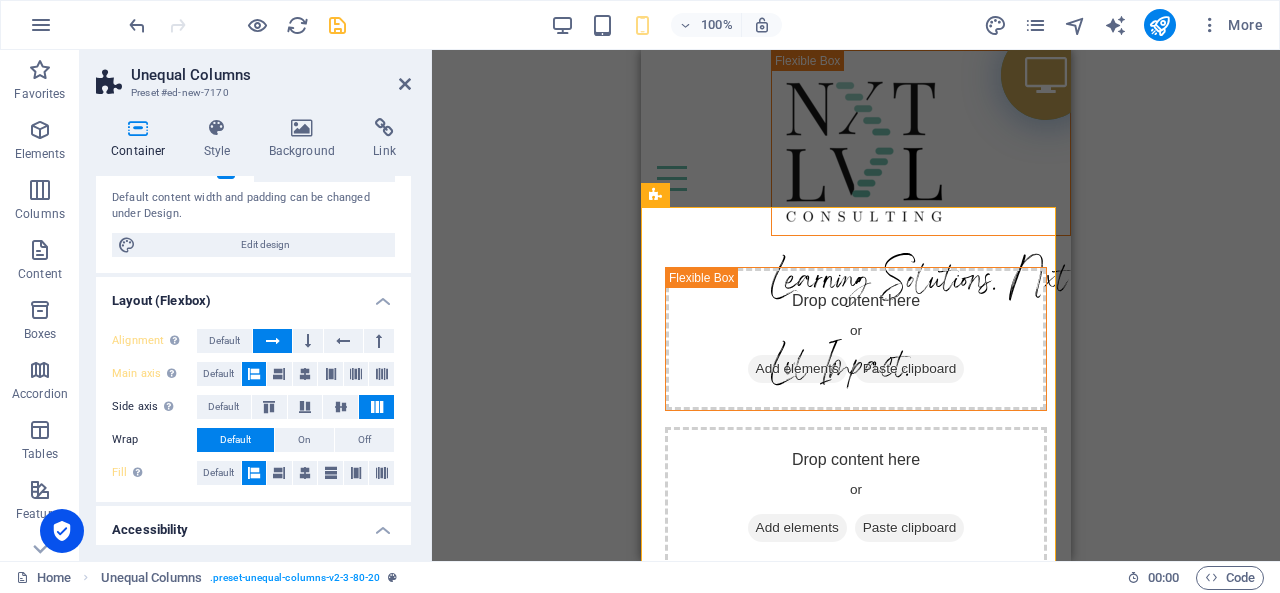 scroll, scrollTop: 0, scrollLeft: 0, axis: both 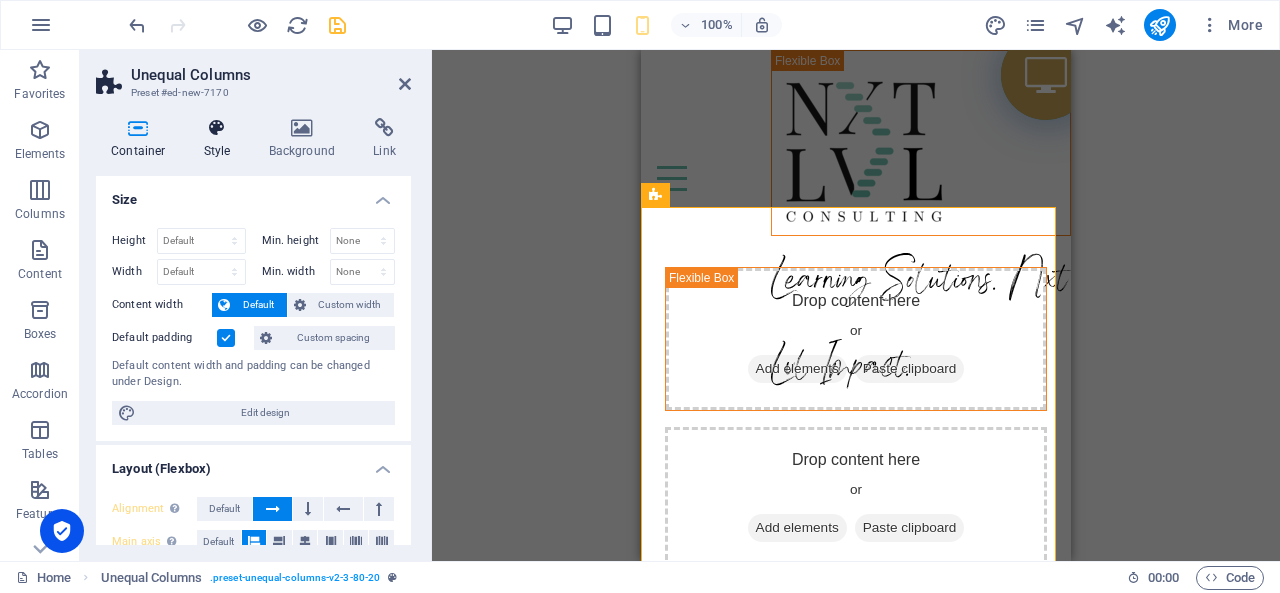 click at bounding box center [217, 128] 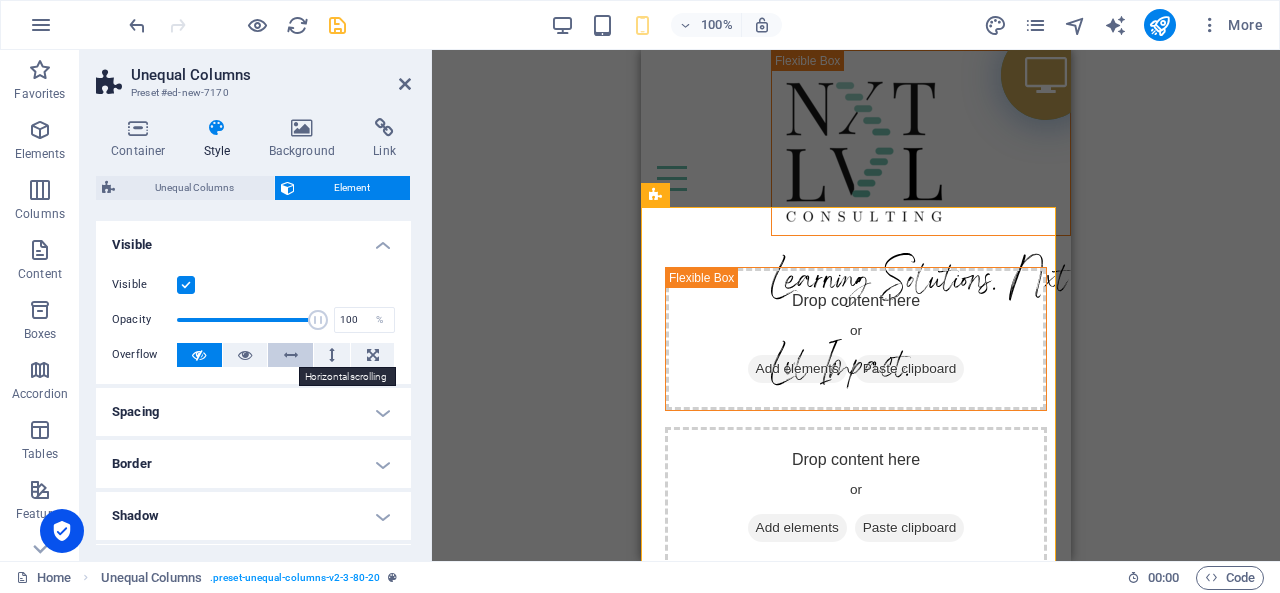 click at bounding box center (291, 355) 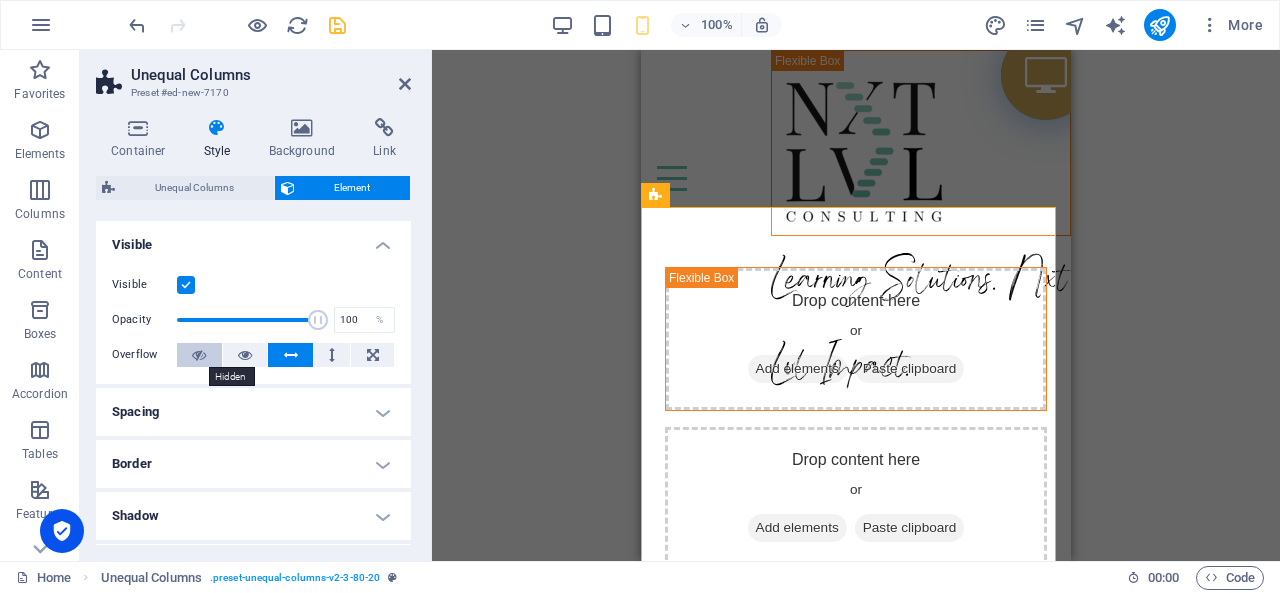 click at bounding box center [199, 355] 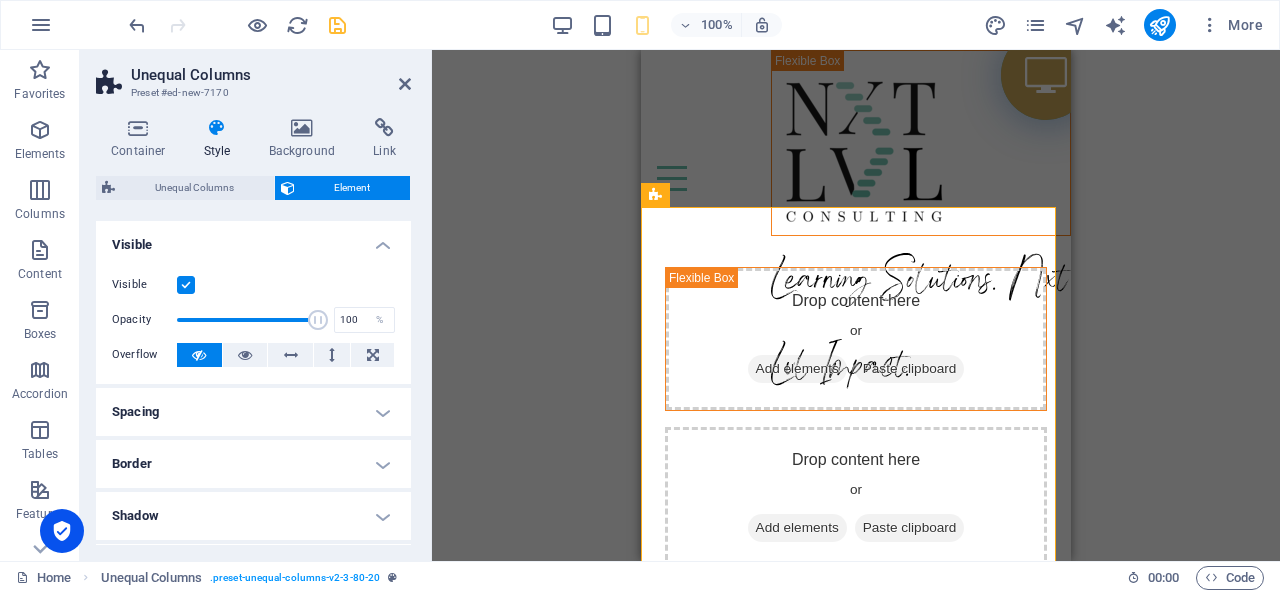 click at bounding box center [186, 285] 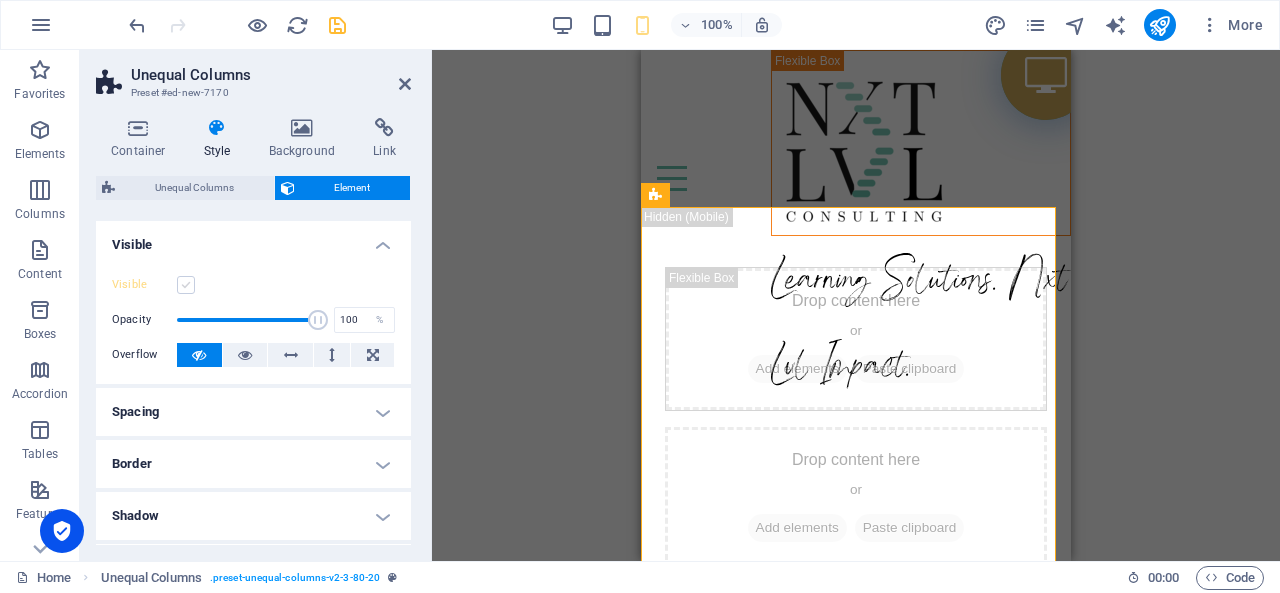click at bounding box center [186, 285] 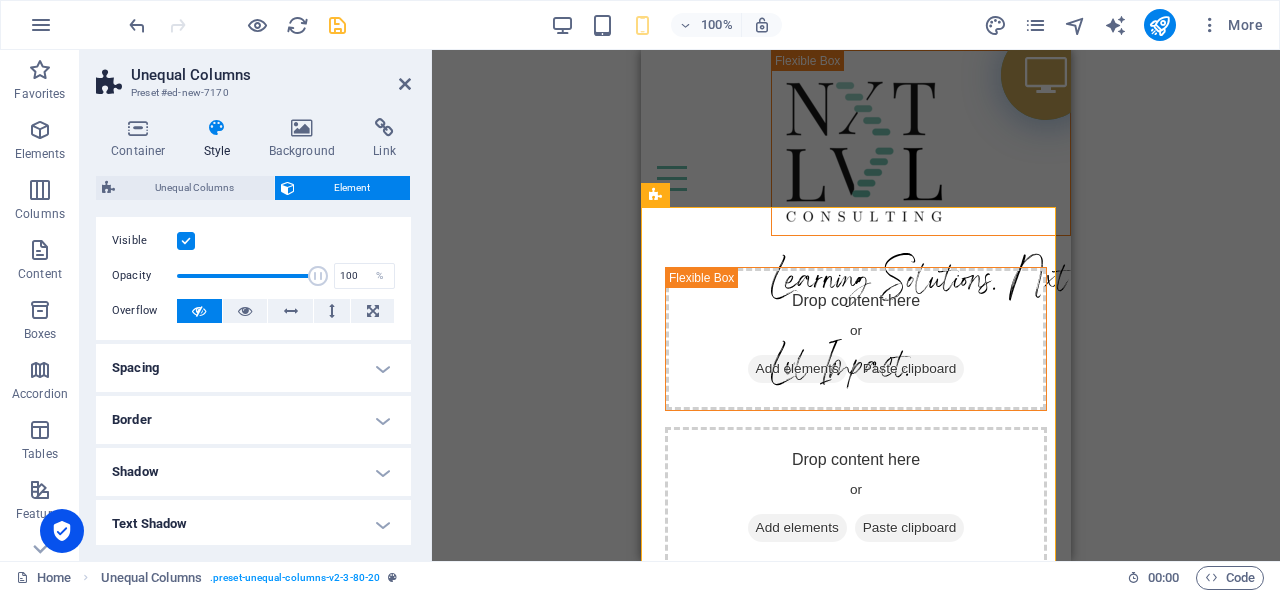 scroll, scrollTop: 0, scrollLeft: 0, axis: both 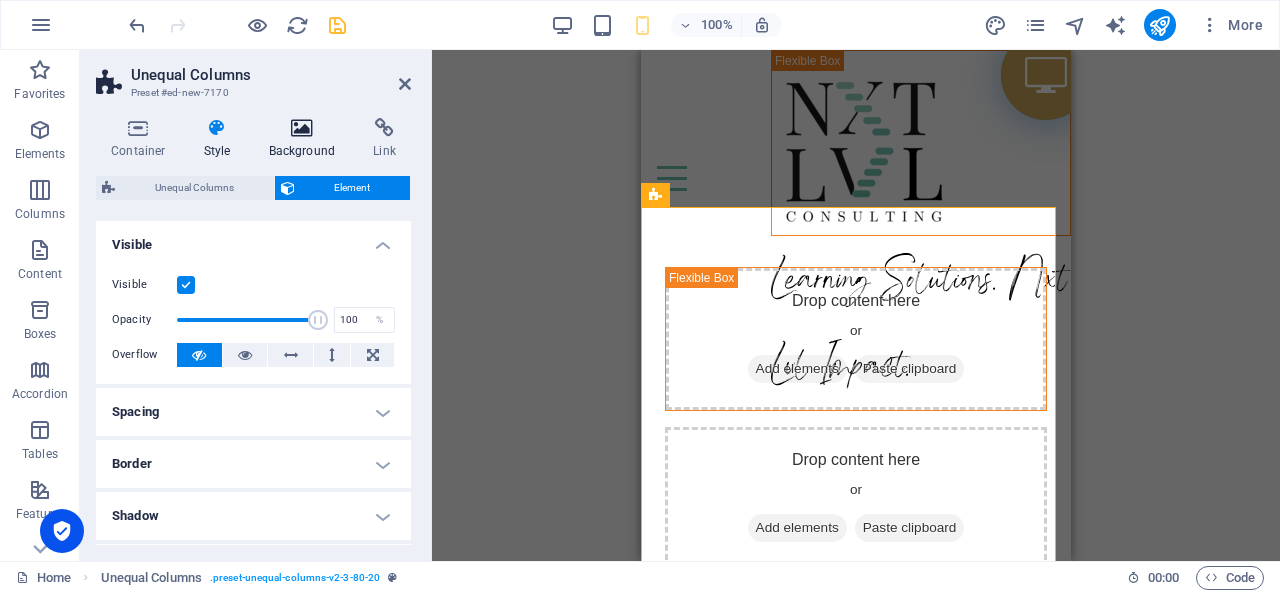 click at bounding box center (302, 128) 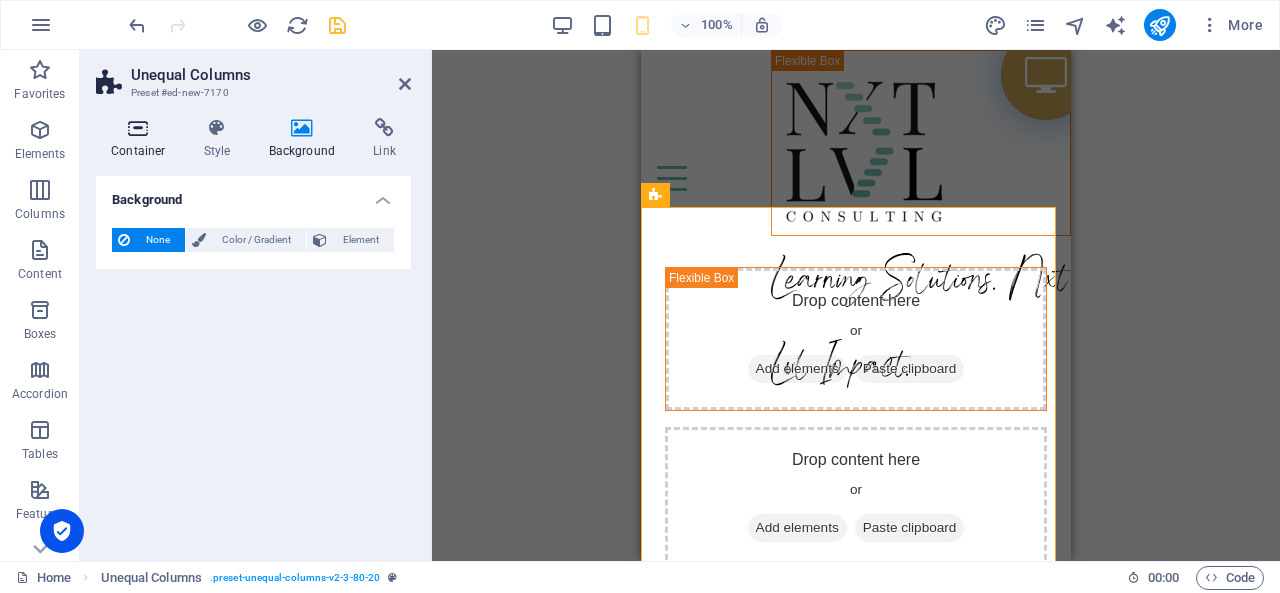 click at bounding box center [138, 128] 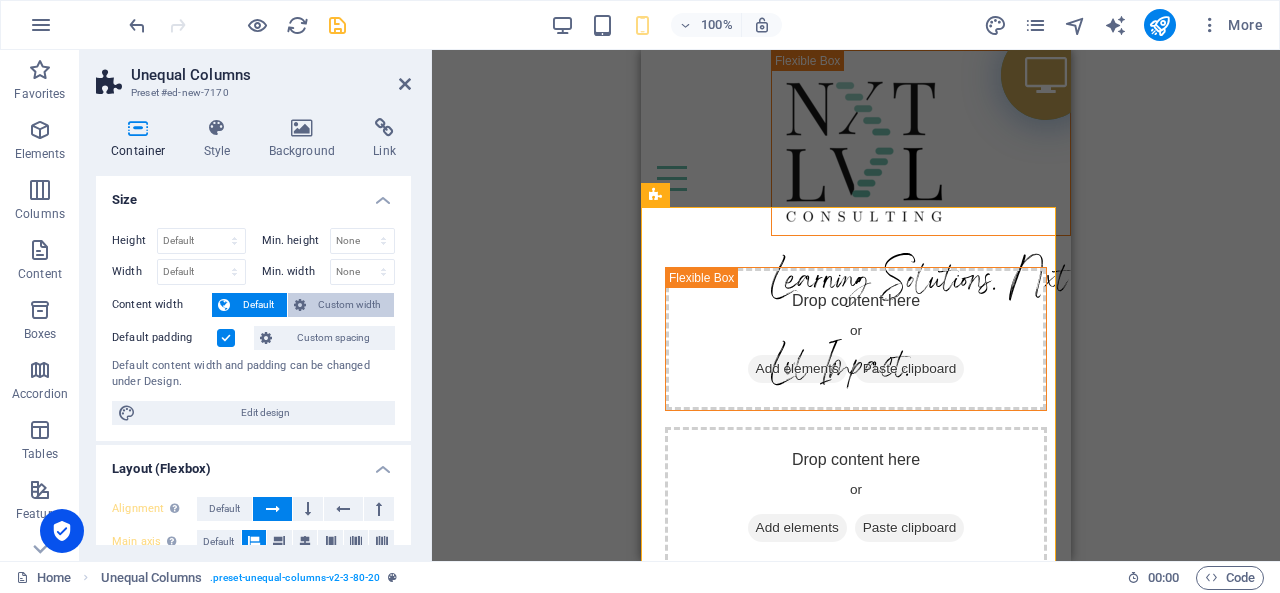 click on "Custom width" at bounding box center (350, 305) 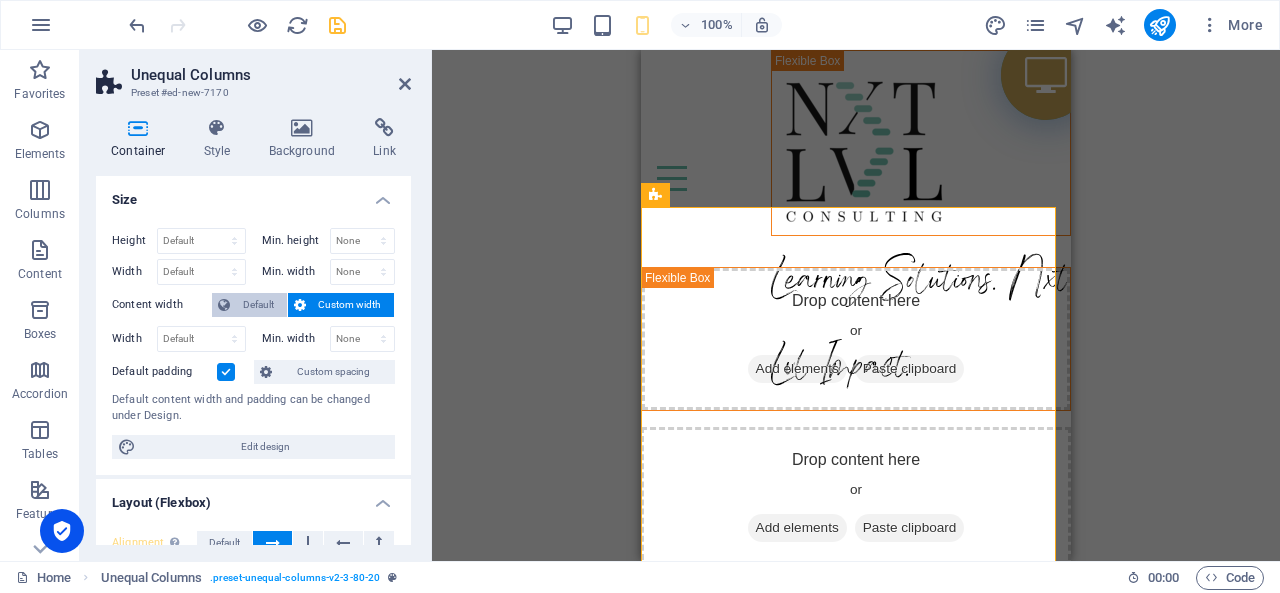 click on "Default" at bounding box center [258, 305] 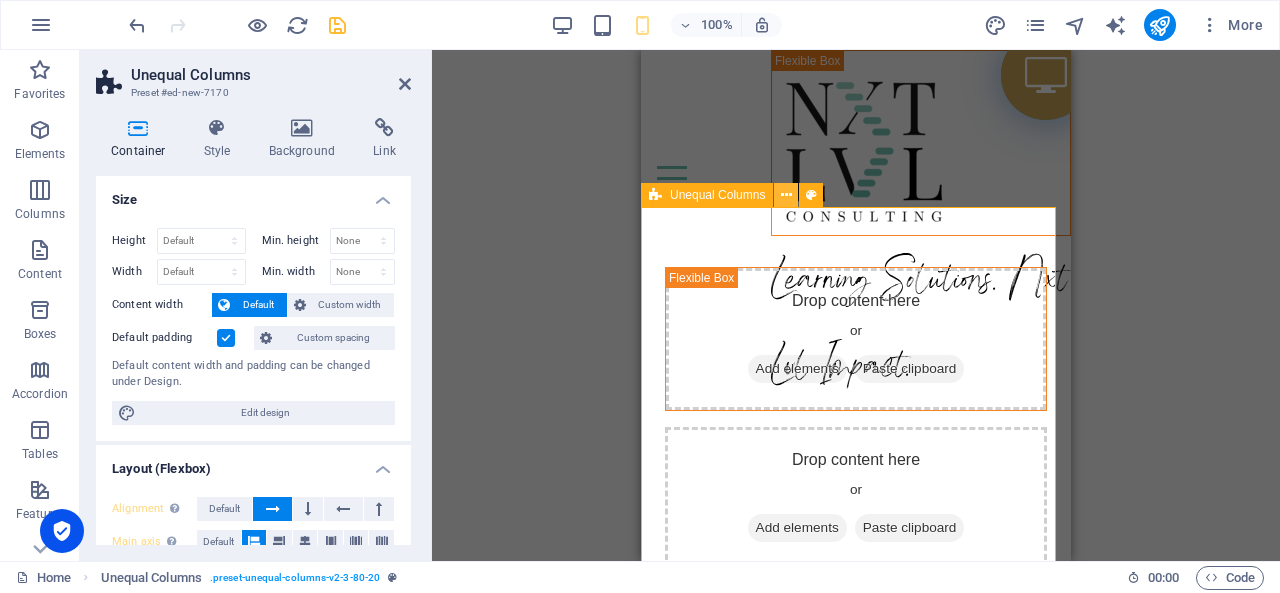 click at bounding box center (786, 195) 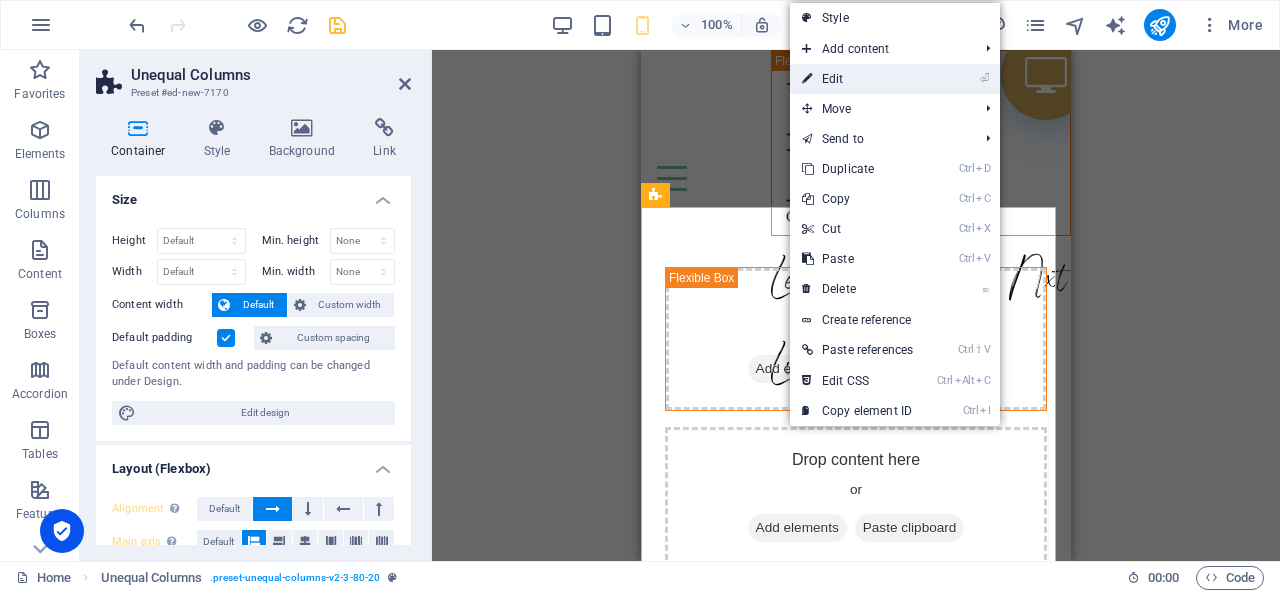 click on "⏎  Edit" at bounding box center (857, 79) 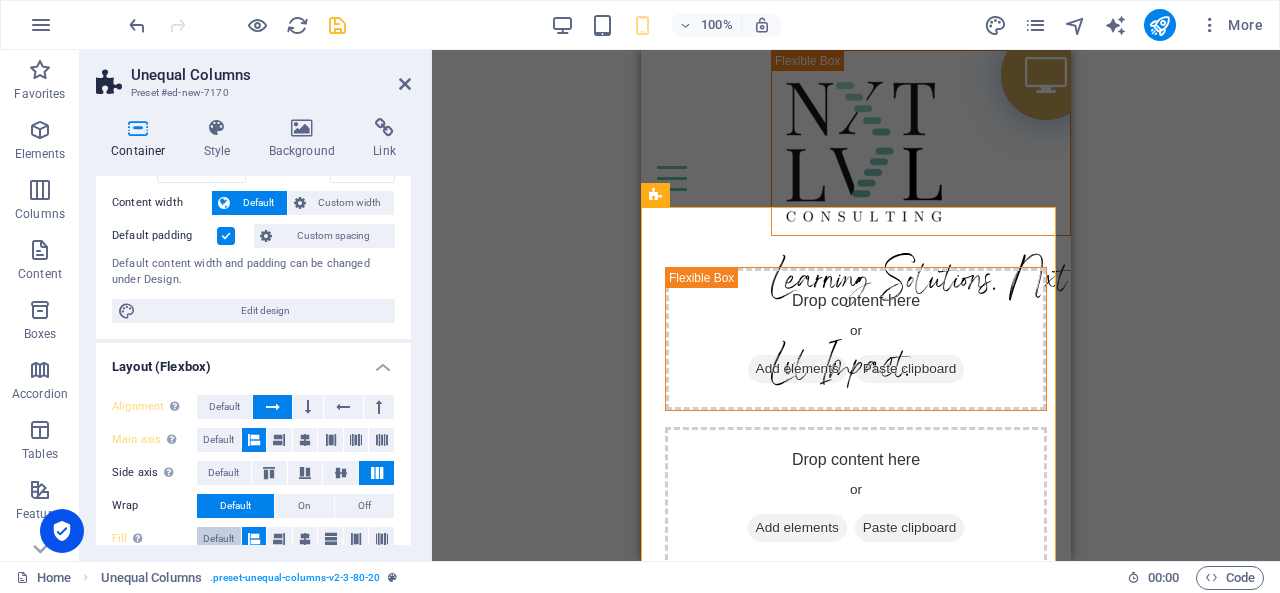 scroll, scrollTop: 200, scrollLeft: 0, axis: vertical 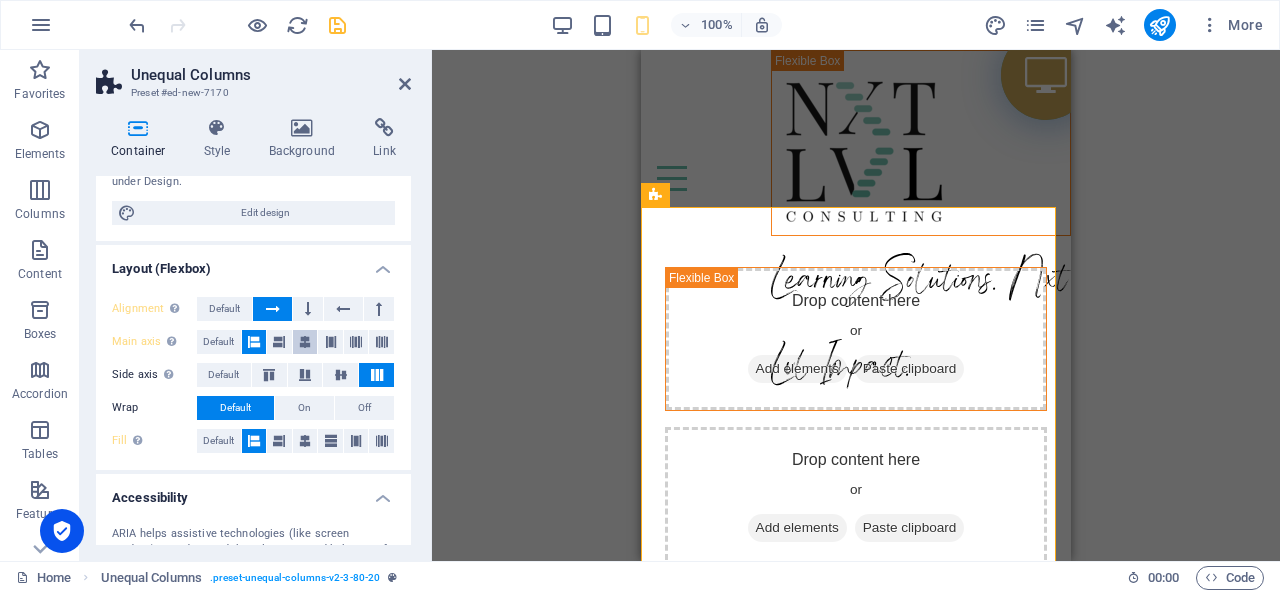 click at bounding box center (305, 342) 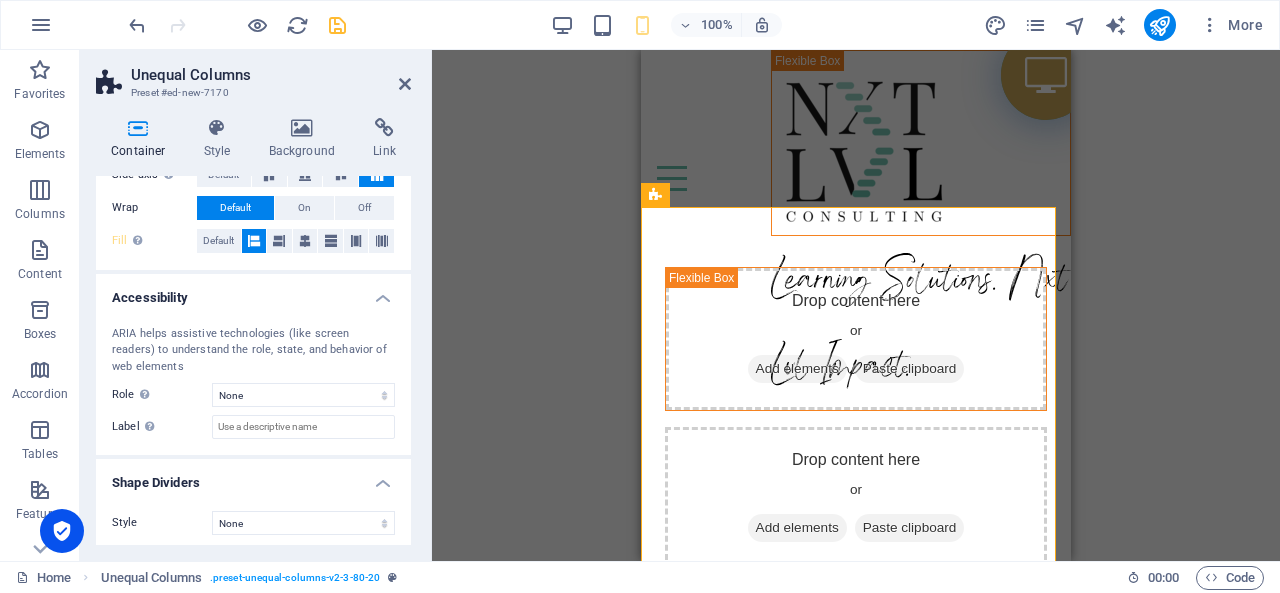 scroll, scrollTop: 404, scrollLeft: 0, axis: vertical 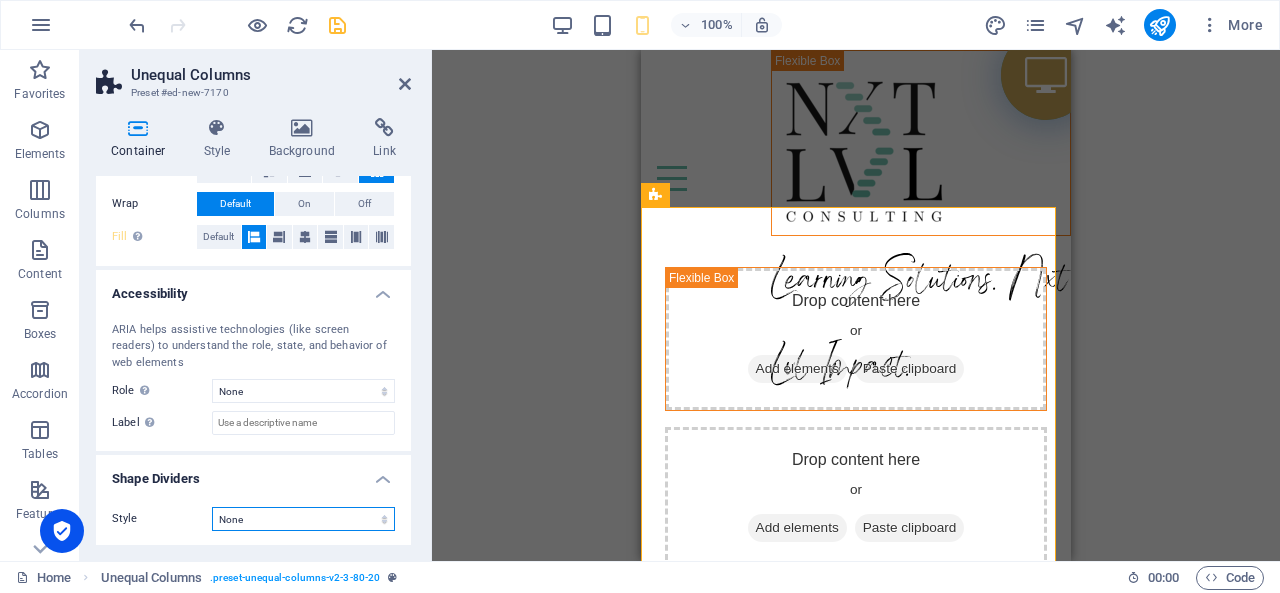 click on "None Triangle Square Diagonal Polygon 1 Polygon 2 Zigzag Multiple Zigzags Waves Multiple Waves Half Circle Circle Circle Shadow Blocks Hexagons Clouds Multiple Clouds Fan Pyramids Book Paint Drip Fire Shredded Paper Arrow" at bounding box center [303, 519] 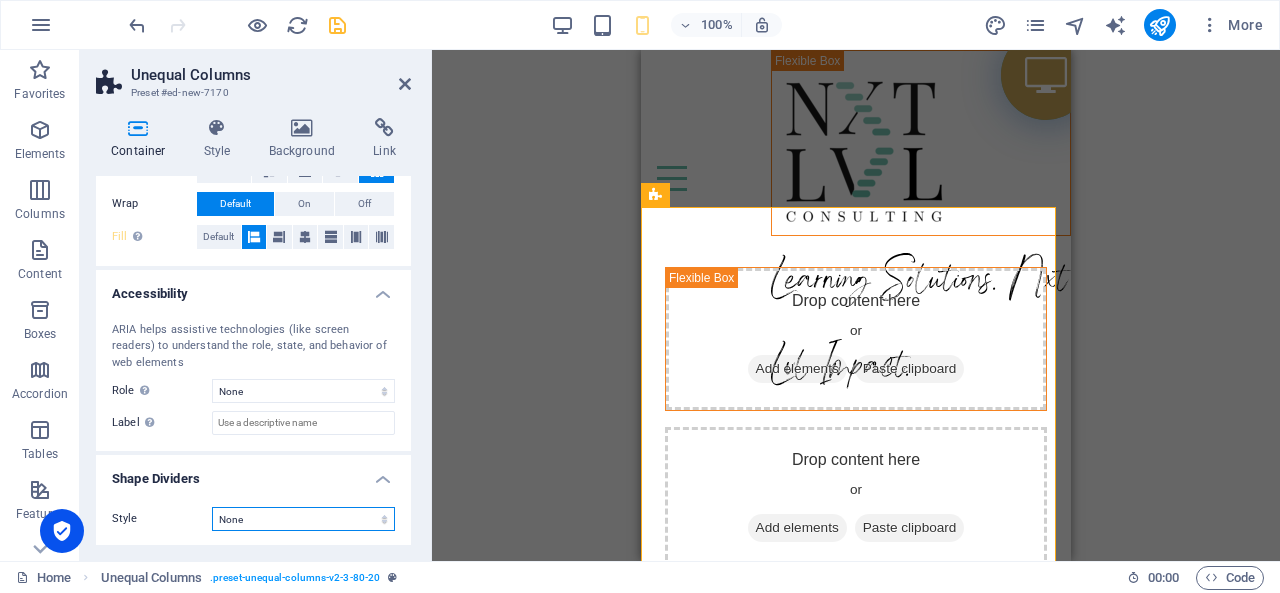 click on "None Triangle Square Diagonal Polygon 1 Polygon 2 Zigzag Multiple Zigzags Waves Multiple Waves Half Circle Circle Circle Shadow Blocks Hexagons Clouds Multiple Clouds Fan Pyramids Book Paint Drip Fire Shredded Paper Arrow" at bounding box center (303, 519) 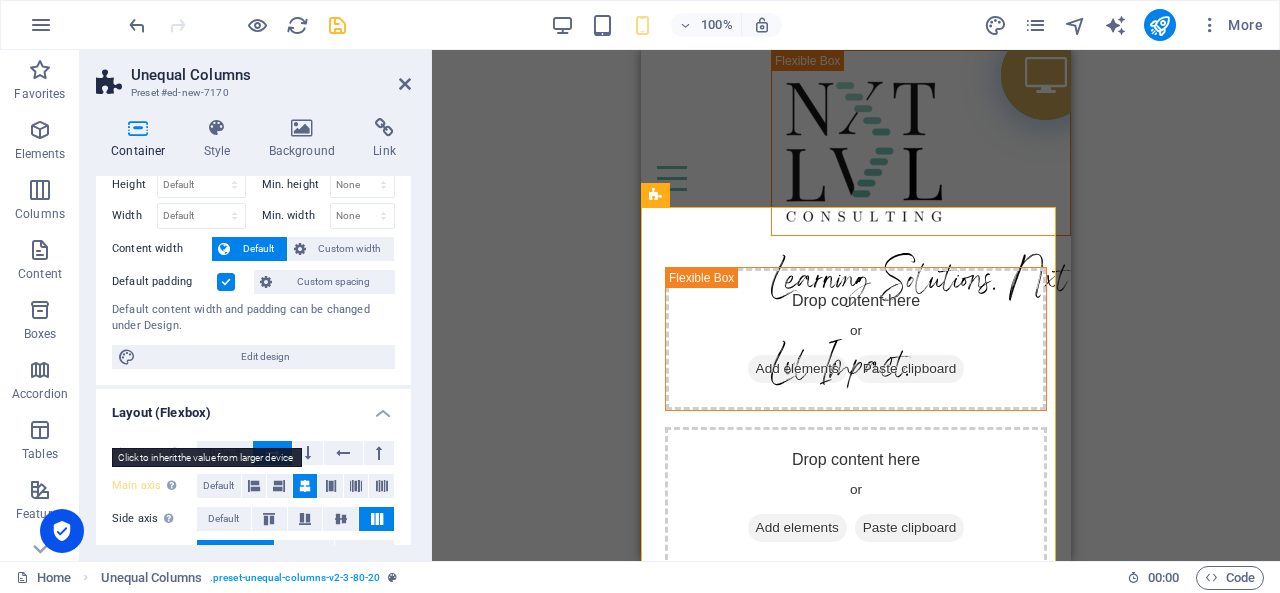 scroll, scrollTop: 0, scrollLeft: 0, axis: both 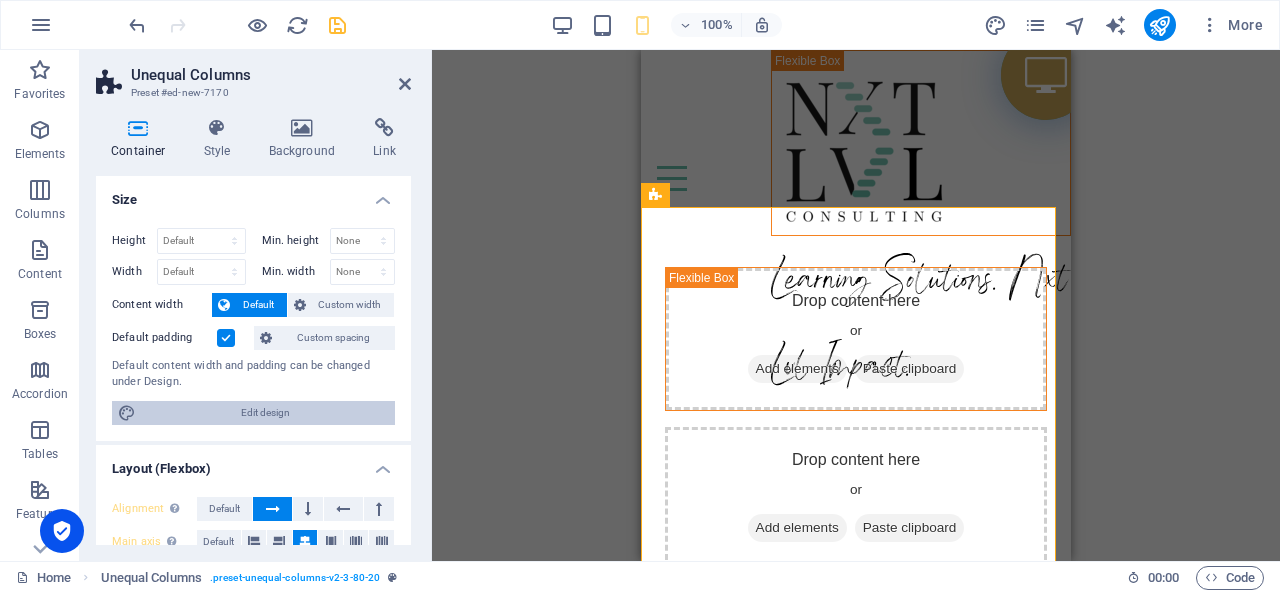 drag, startPoint x: 264, startPoint y: 417, endPoint x: 182, endPoint y: 444, distance: 86.33076 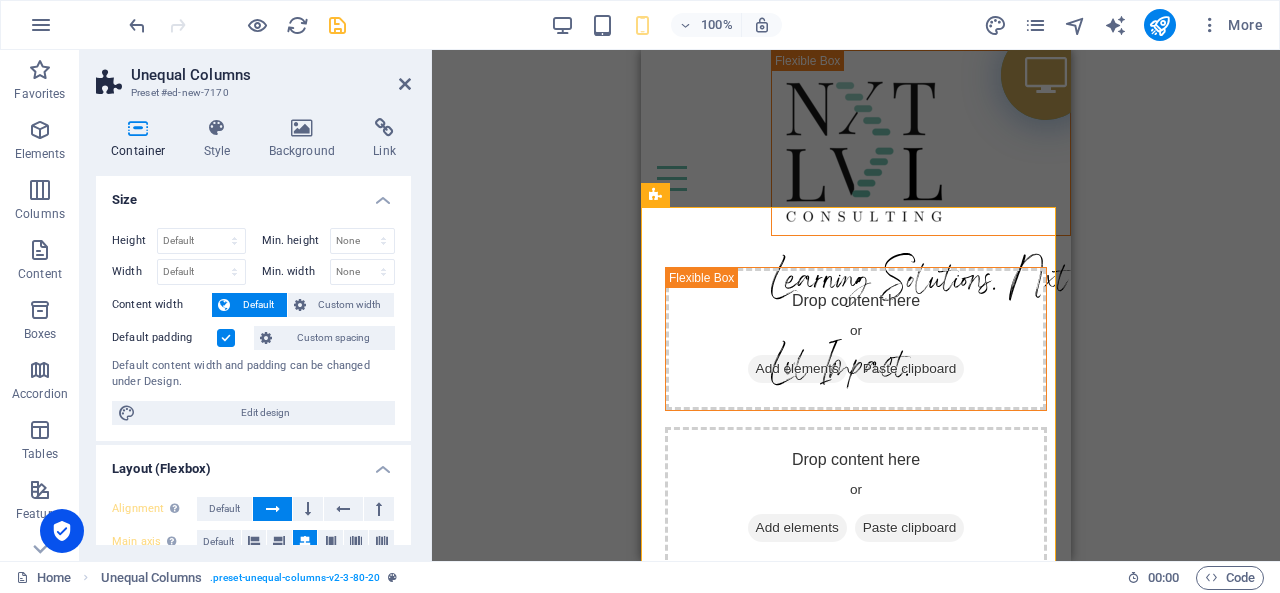 select on "px" 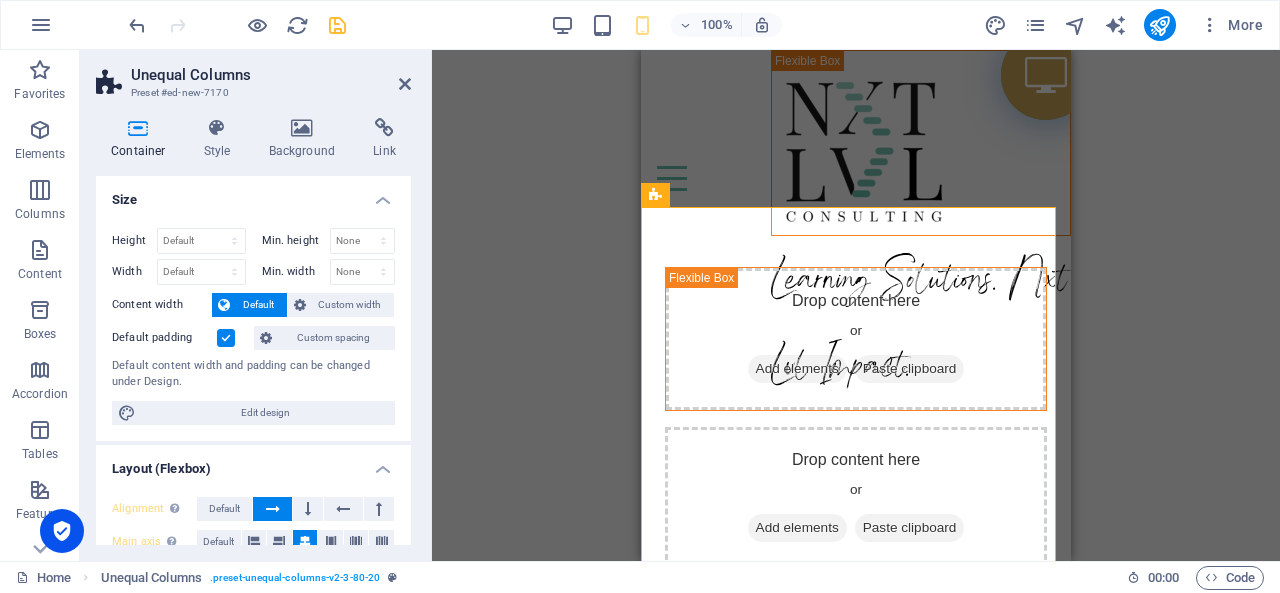 select on "500" 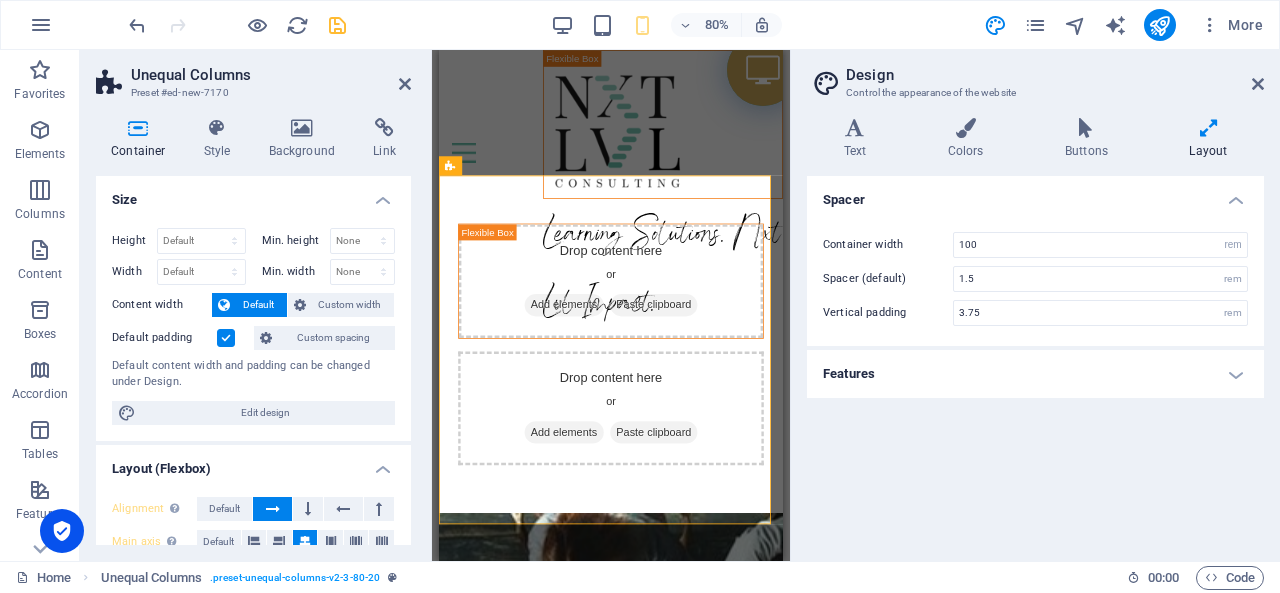 click on "Features" at bounding box center (1035, 374) 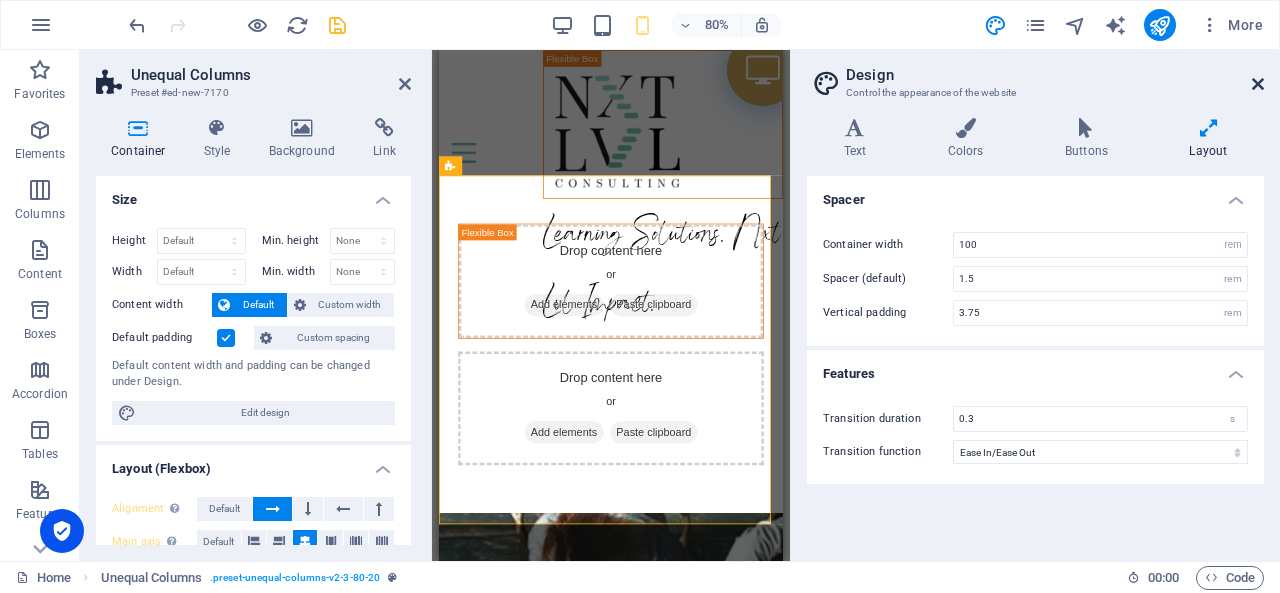 click at bounding box center [1258, 84] 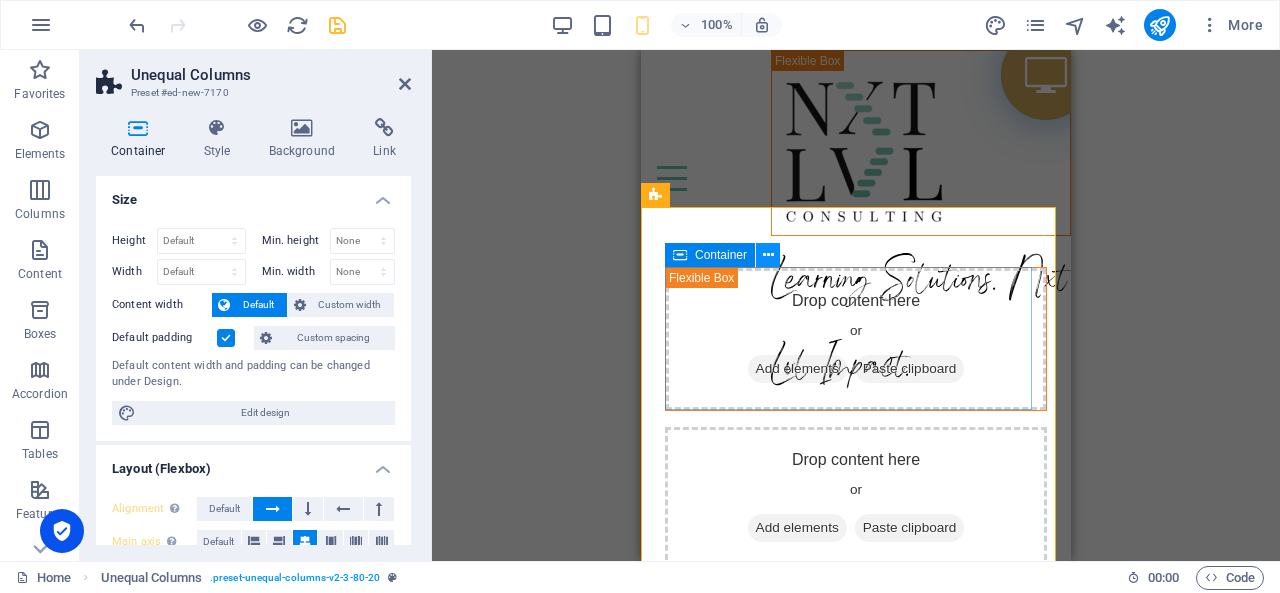 click at bounding box center (768, 255) 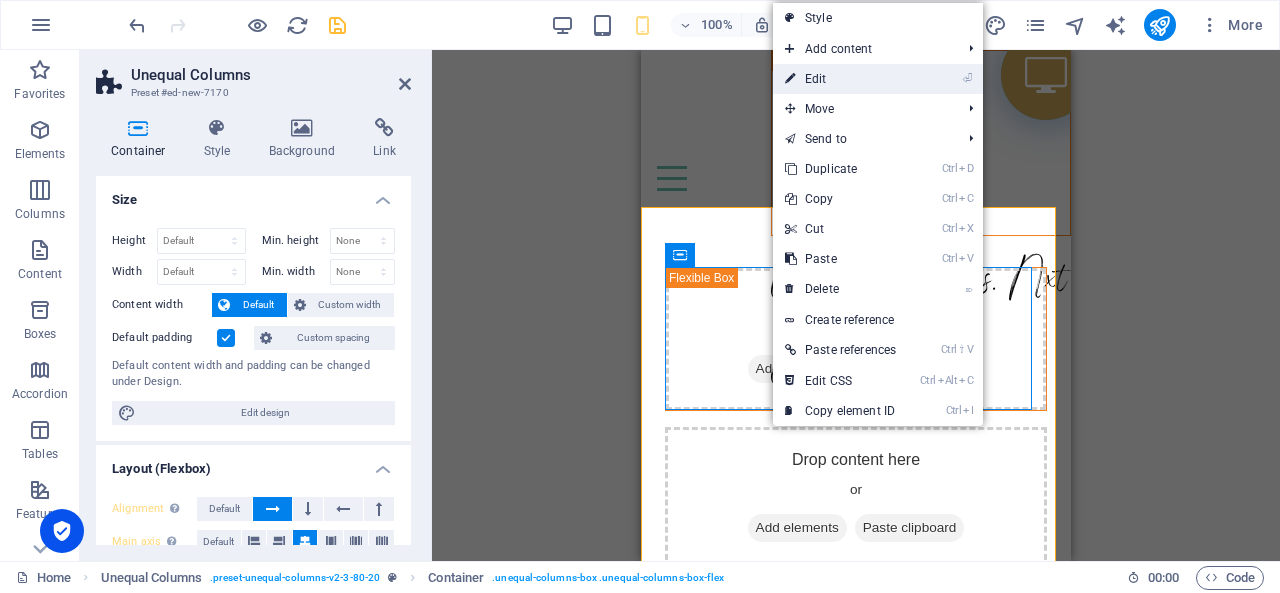 click on "⏎  Edit" at bounding box center [840, 79] 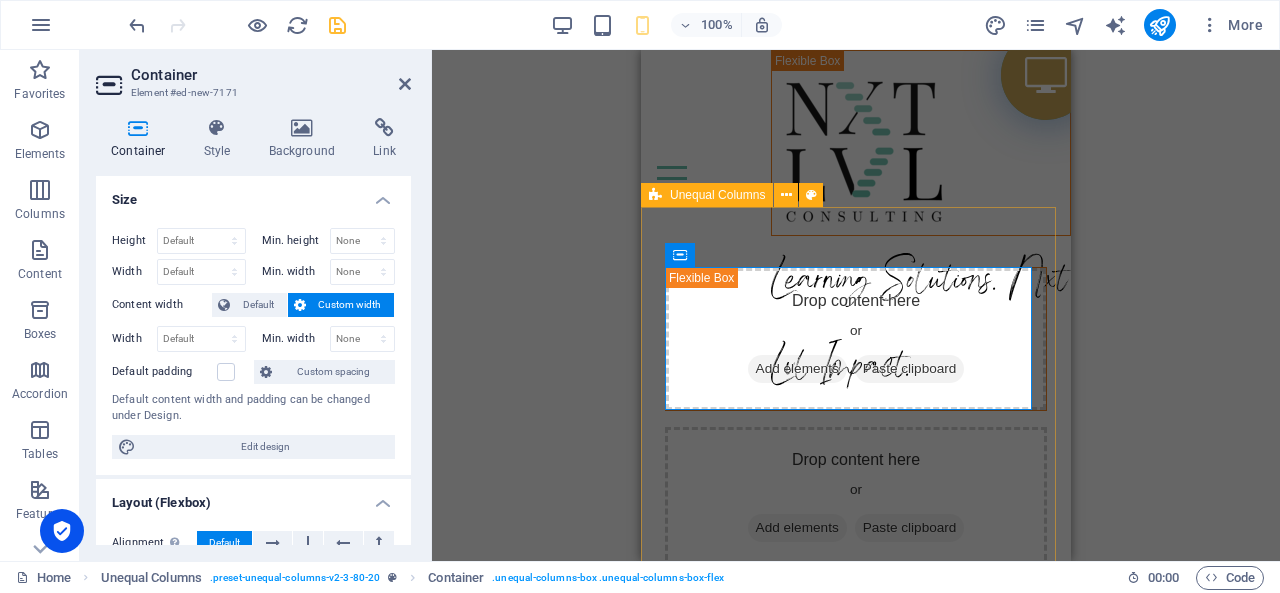 click on "Unequal Columns" at bounding box center [717, 195] 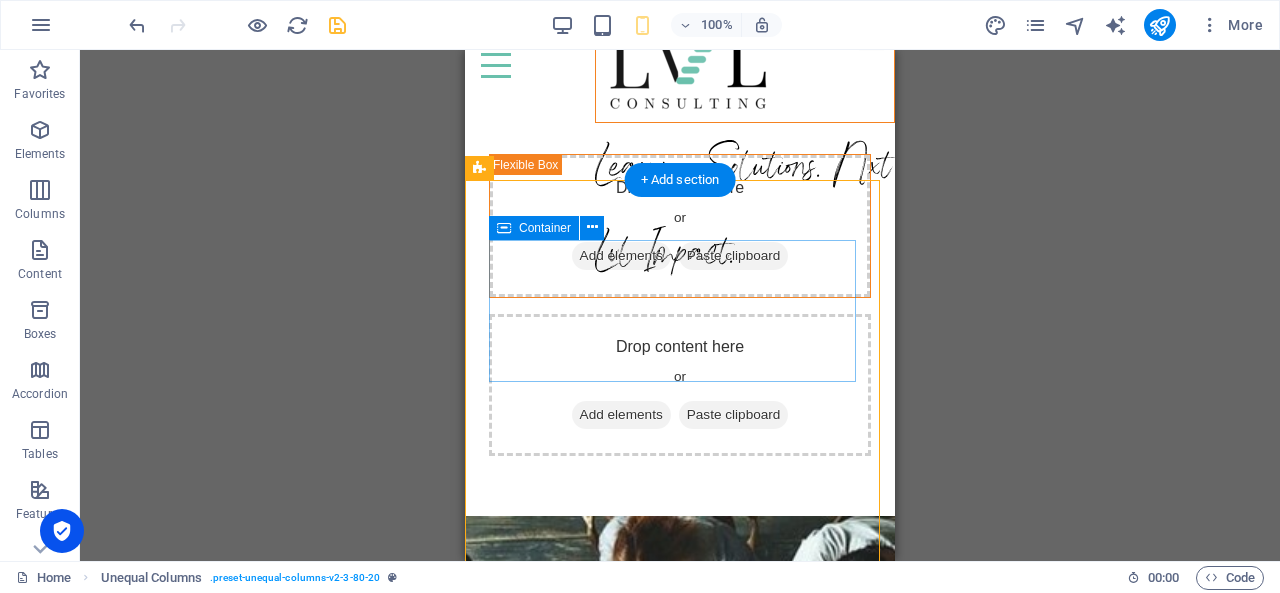 scroll, scrollTop: 0, scrollLeft: 0, axis: both 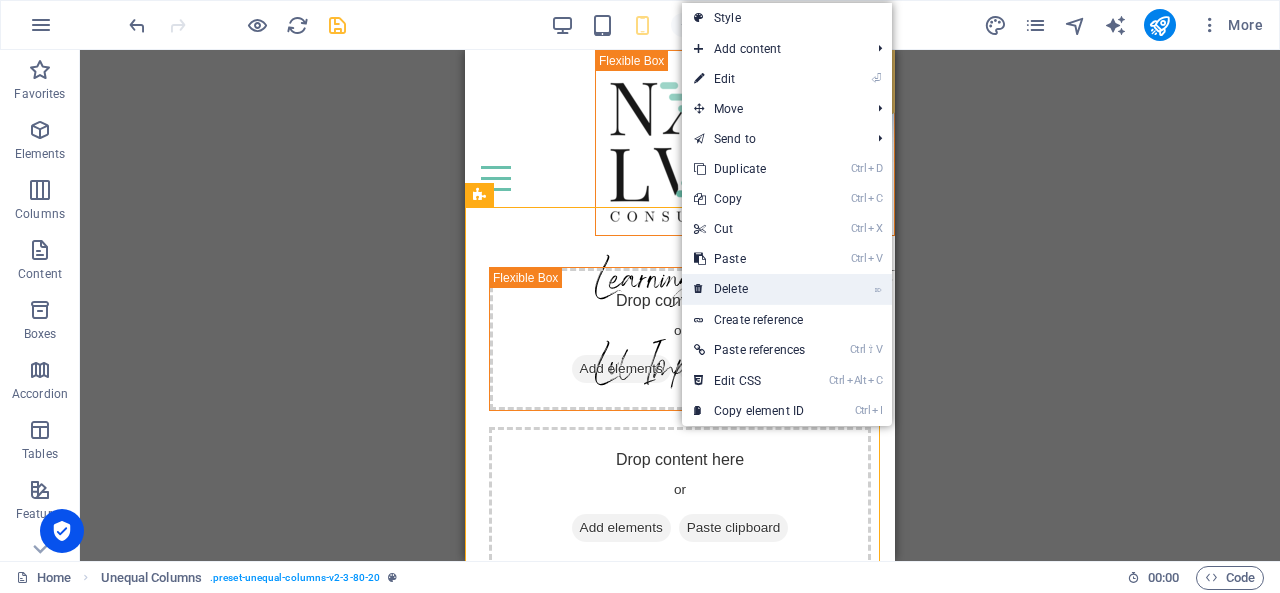 click on "⌦  Delete" at bounding box center (749, 289) 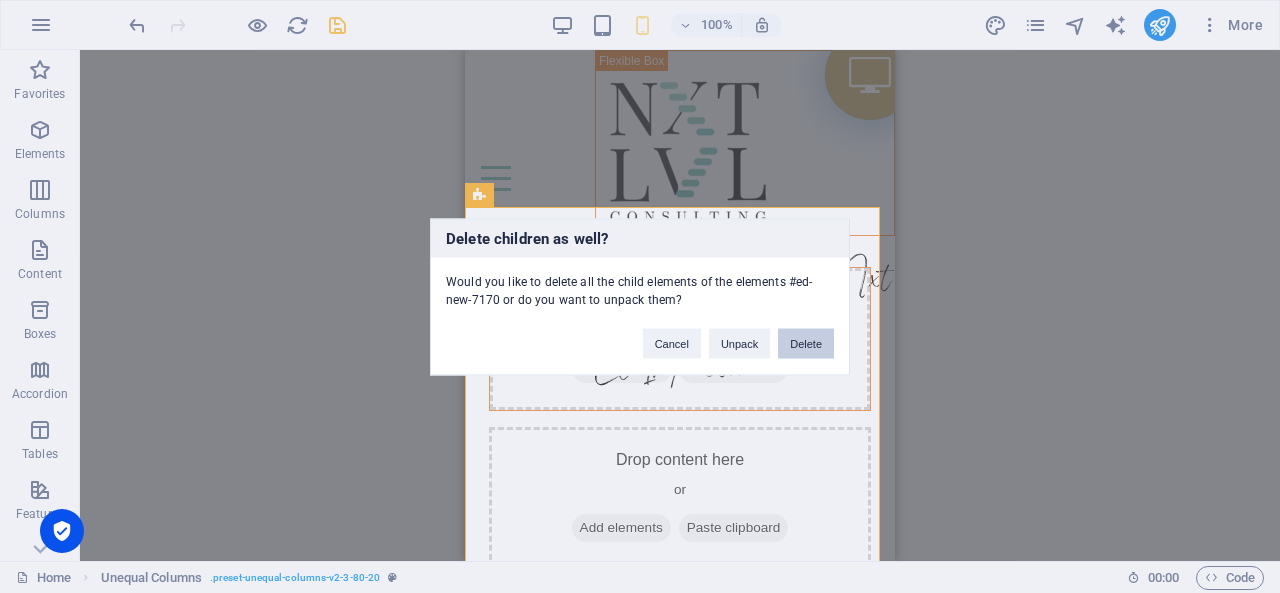 click on "Delete" at bounding box center (806, 343) 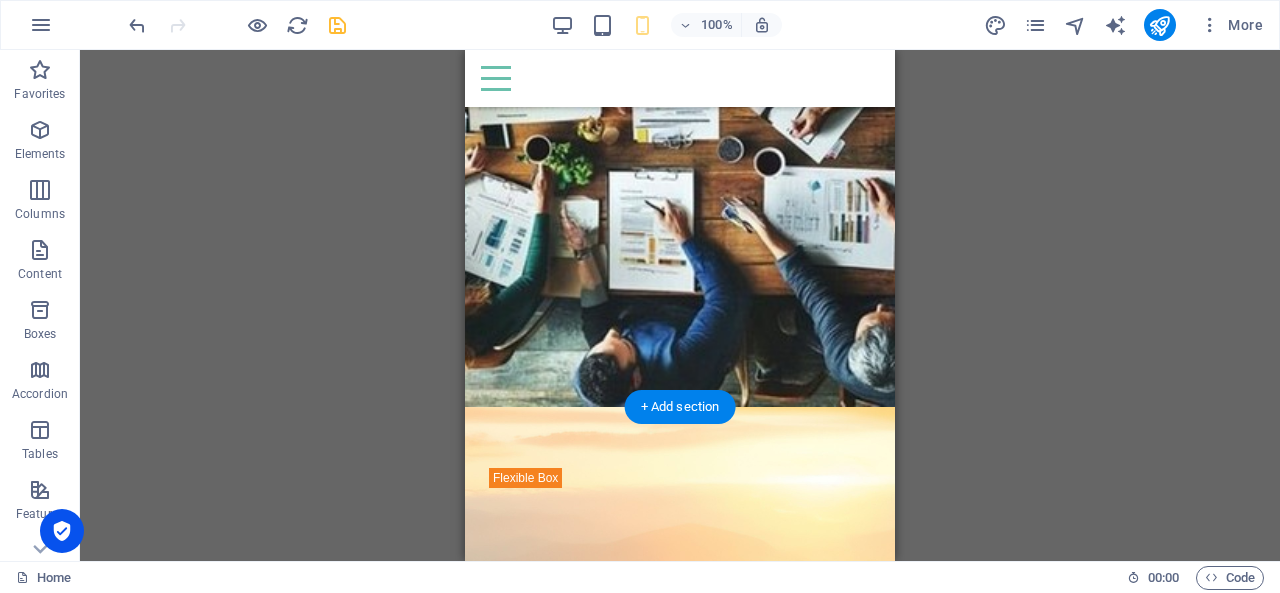 scroll, scrollTop: 0, scrollLeft: 0, axis: both 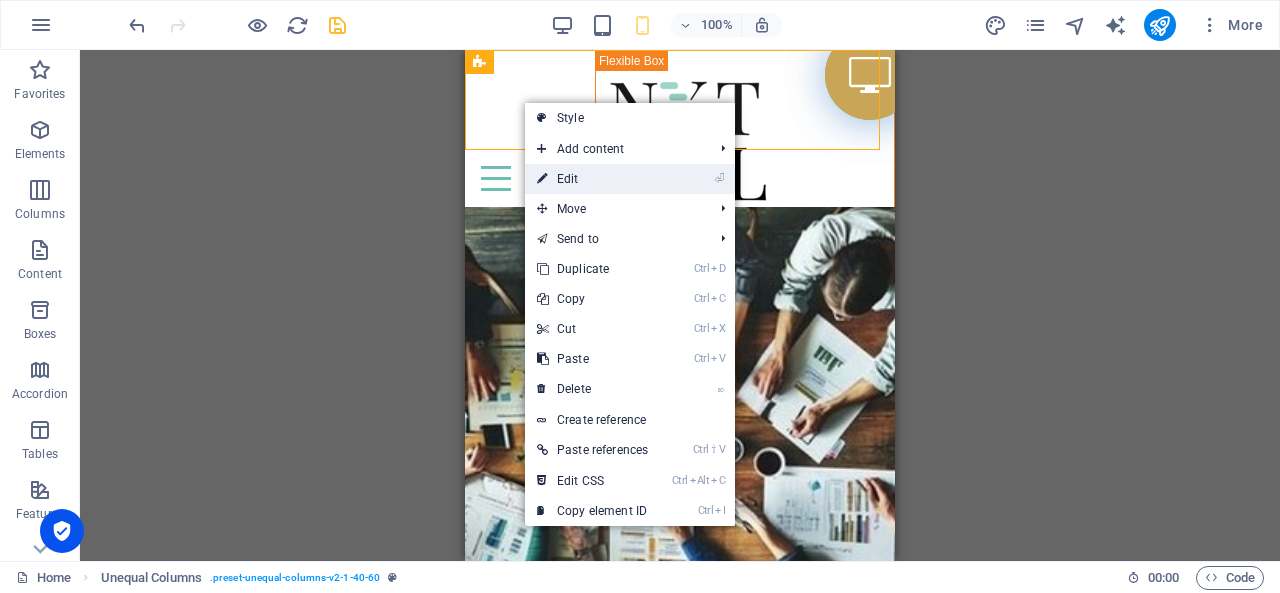 click on "⏎  Edit" at bounding box center [592, 179] 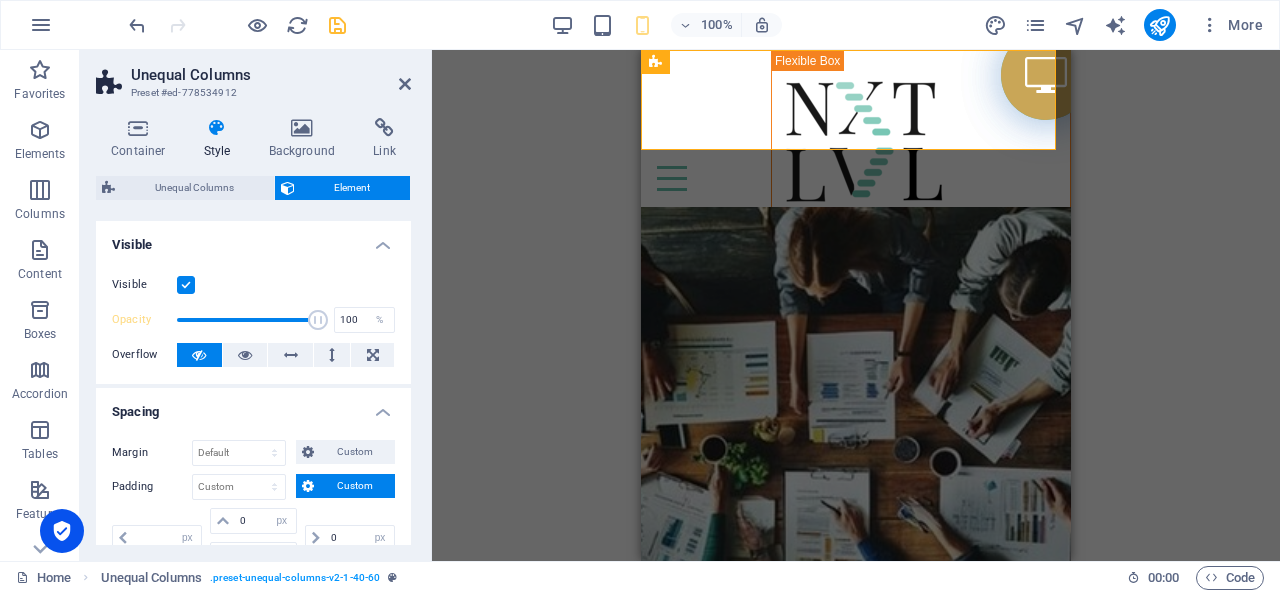 type on "130" 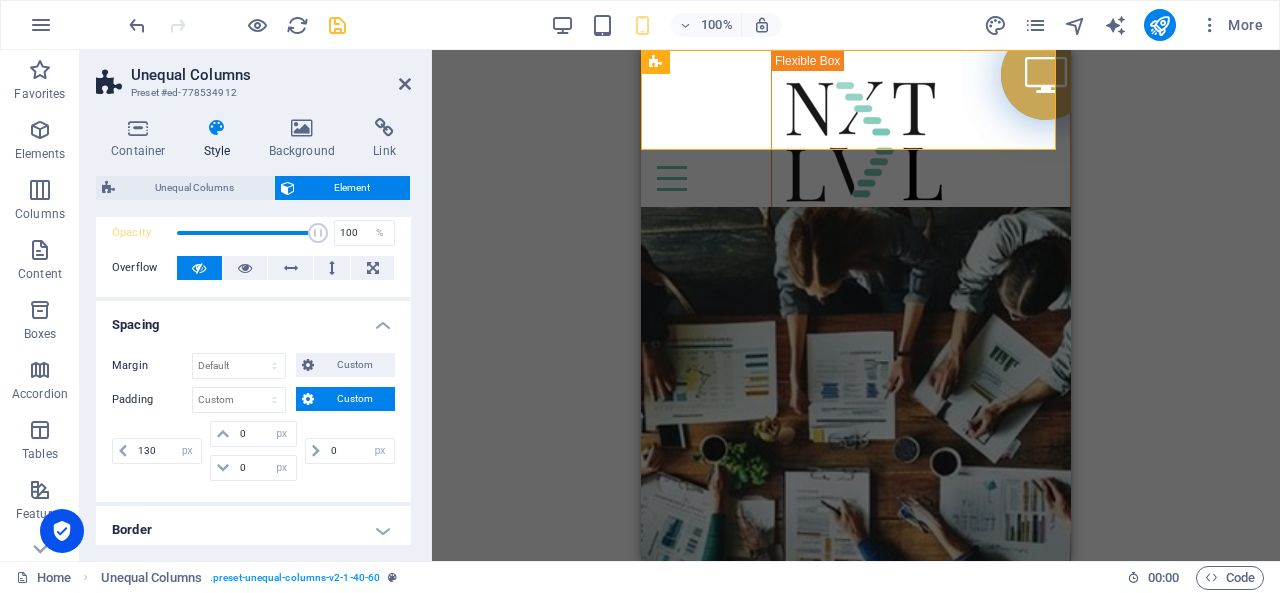 scroll, scrollTop: 0, scrollLeft: 0, axis: both 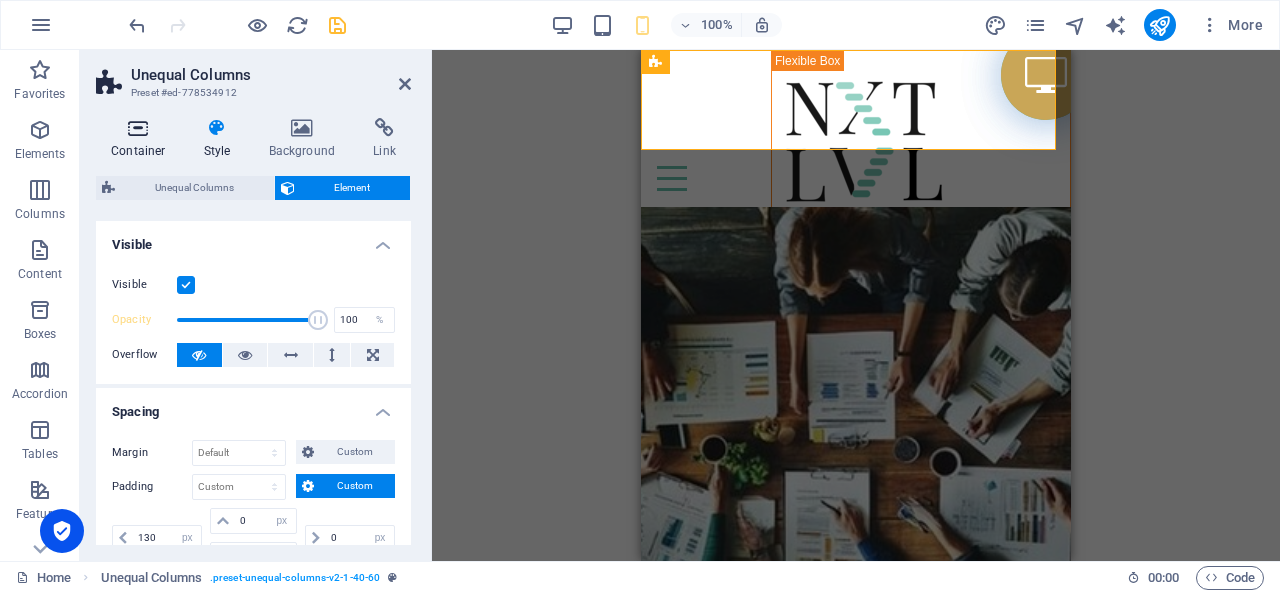 click on "Container" at bounding box center (142, 139) 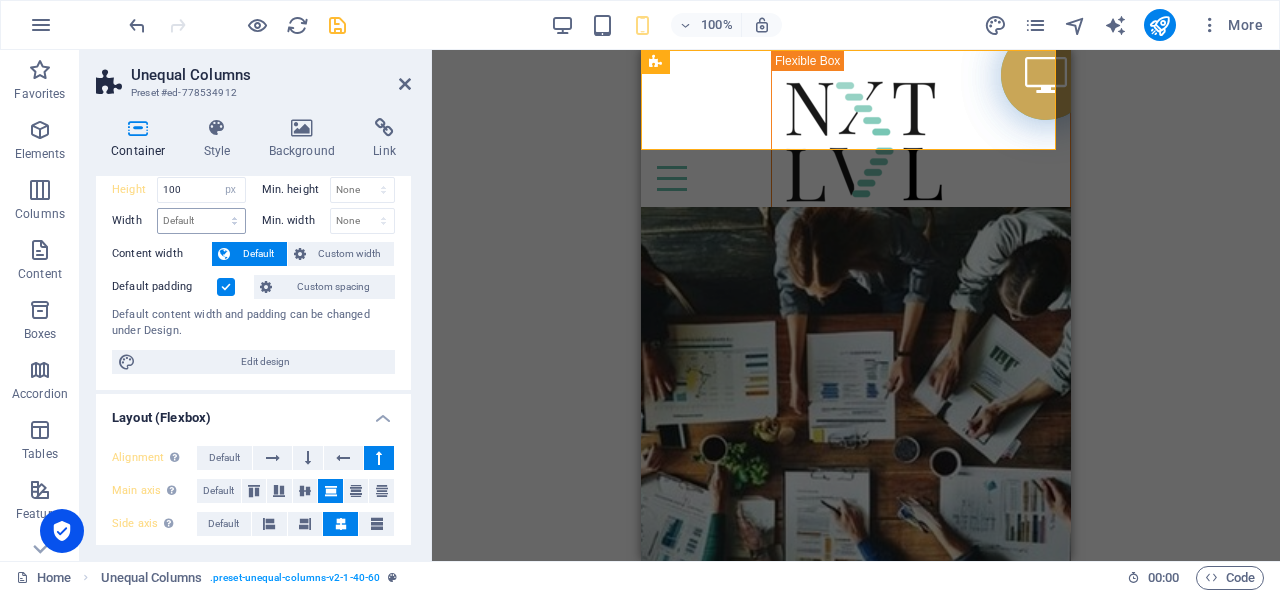 scroll, scrollTop: 0, scrollLeft: 0, axis: both 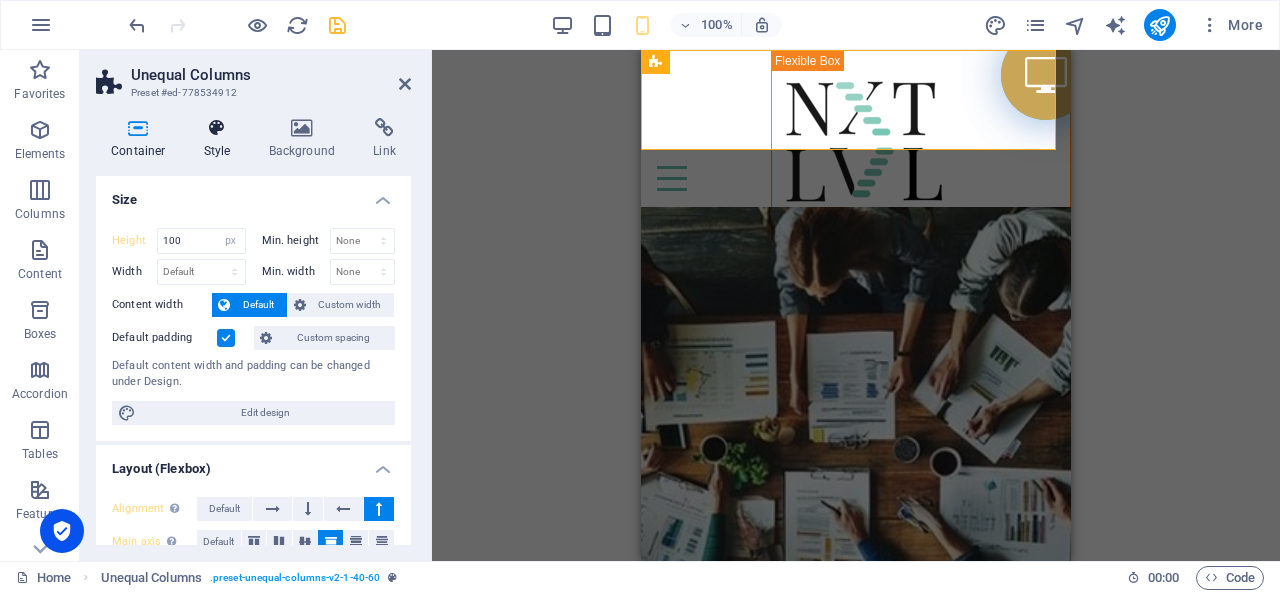 click on "Style" at bounding box center [221, 139] 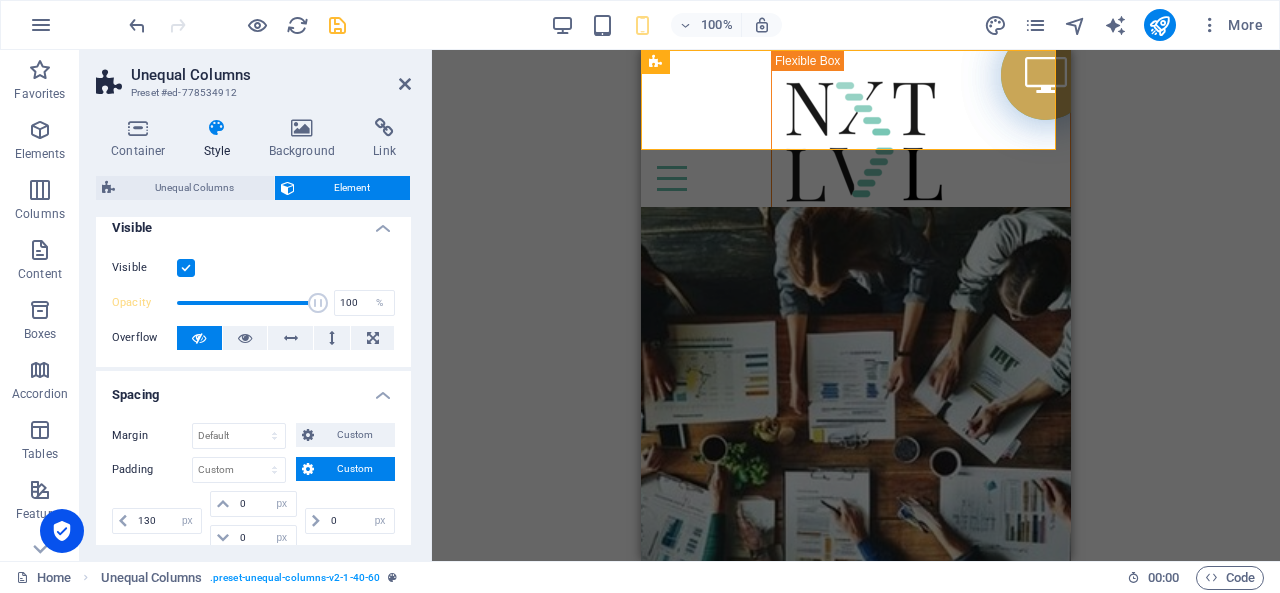 scroll, scrollTop: 0, scrollLeft: 0, axis: both 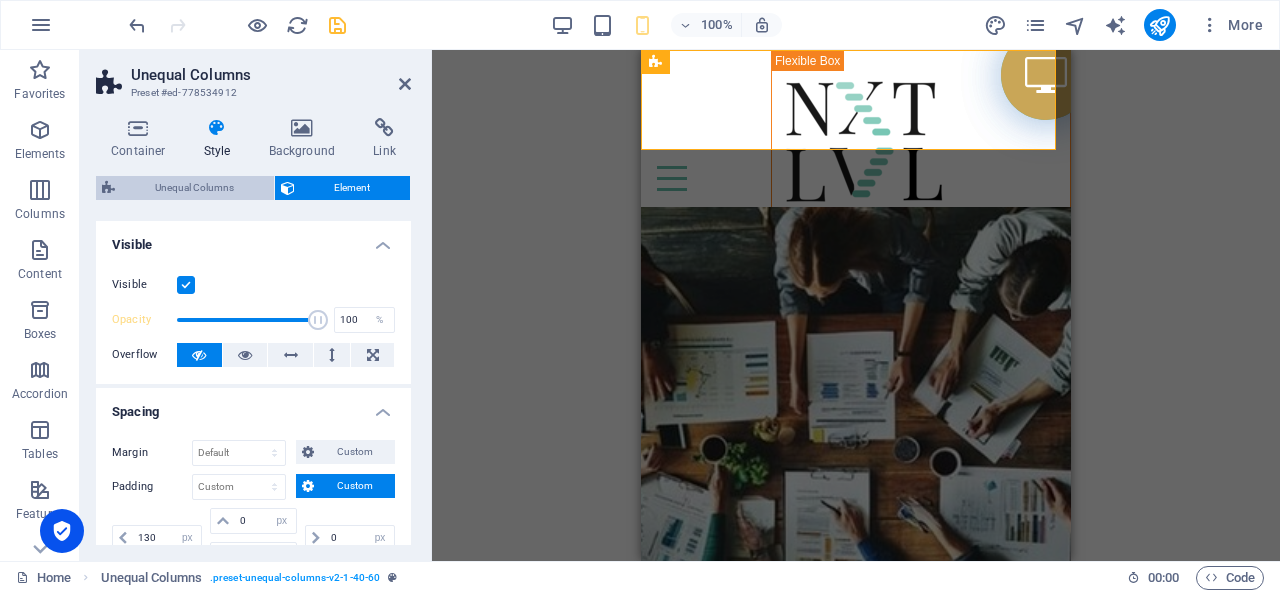 click on "Unequal Columns" at bounding box center [194, 188] 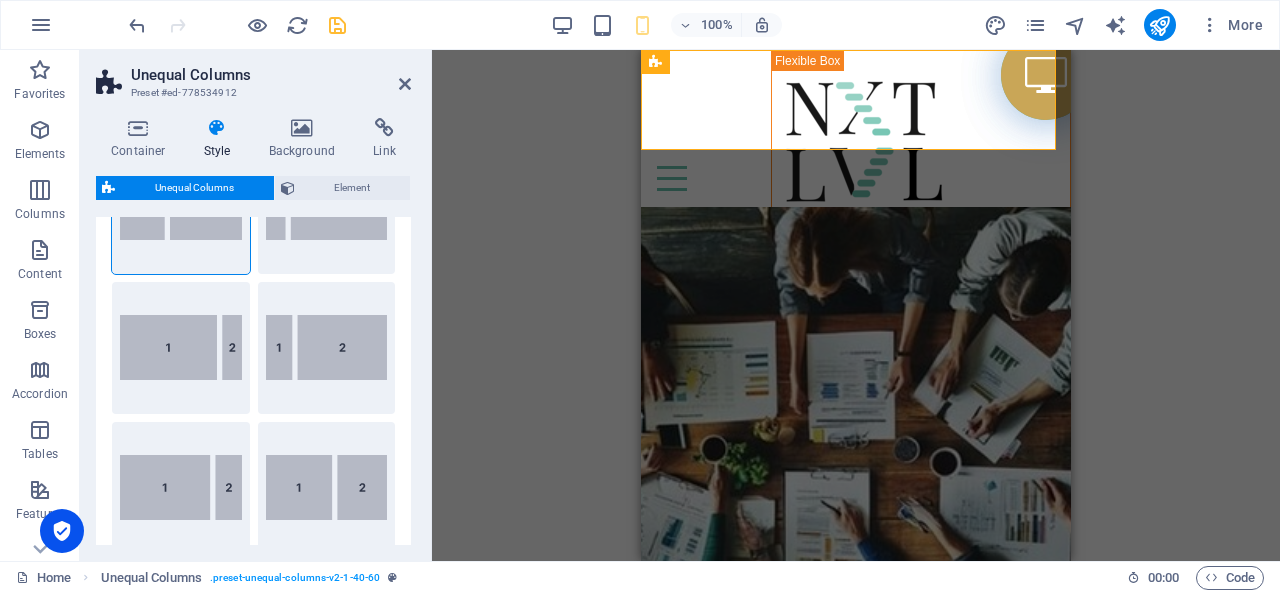 scroll, scrollTop: 100, scrollLeft: 0, axis: vertical 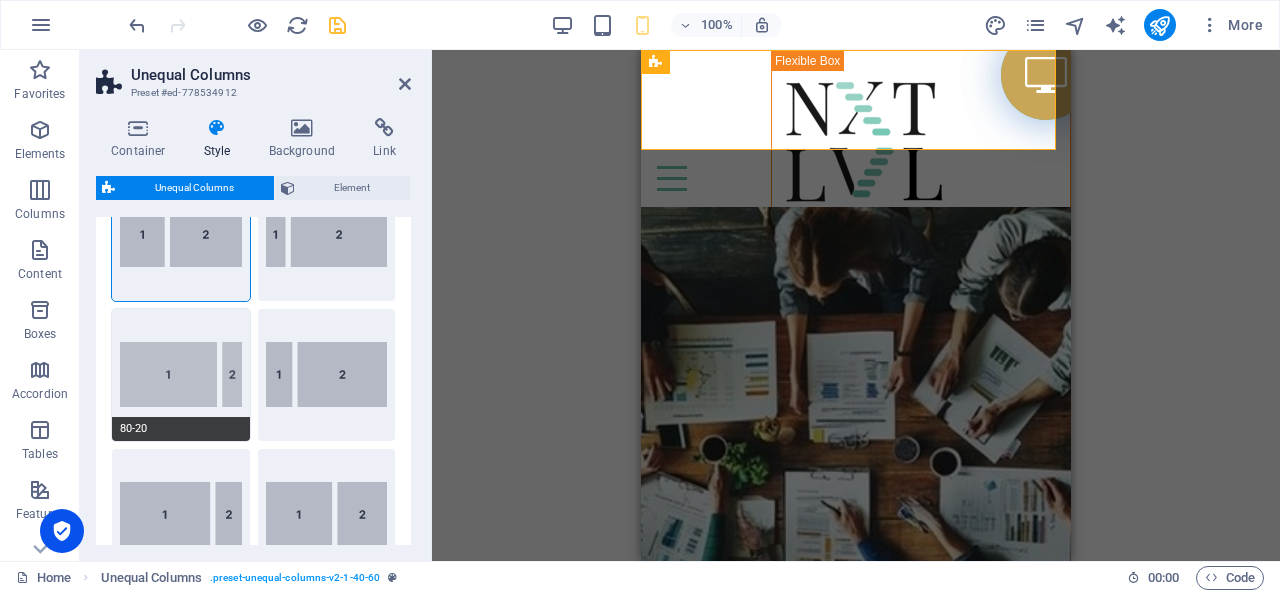 click on "80-20" at bounding box center (181, 375) 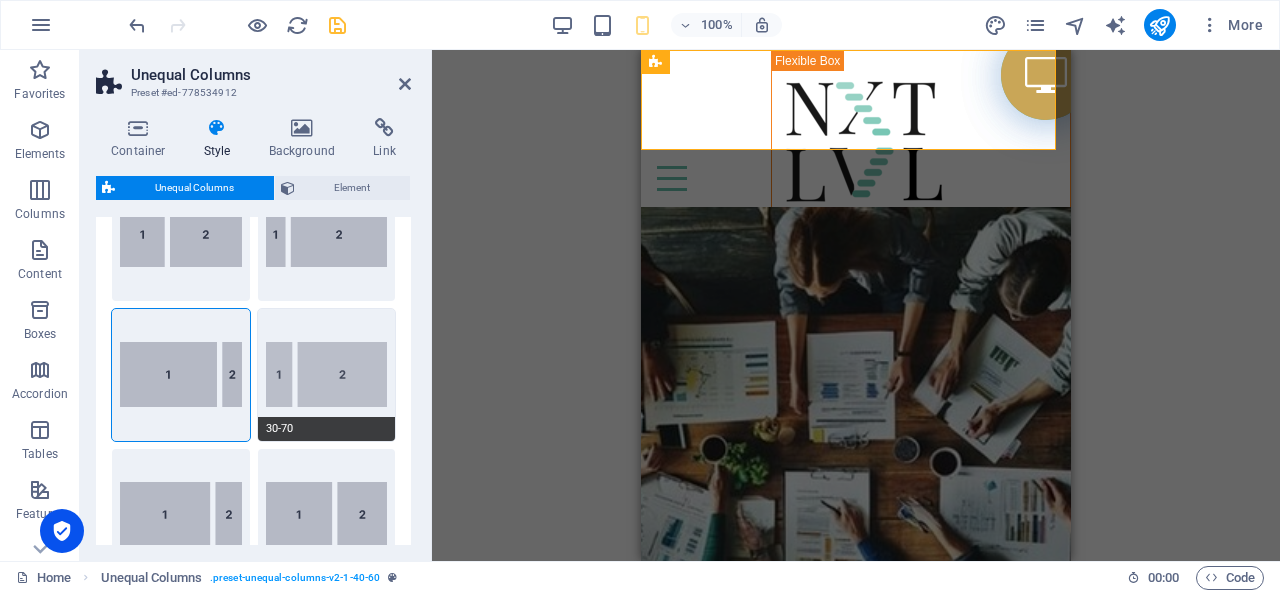 click on "30-70" at bounding box center (327, 375) 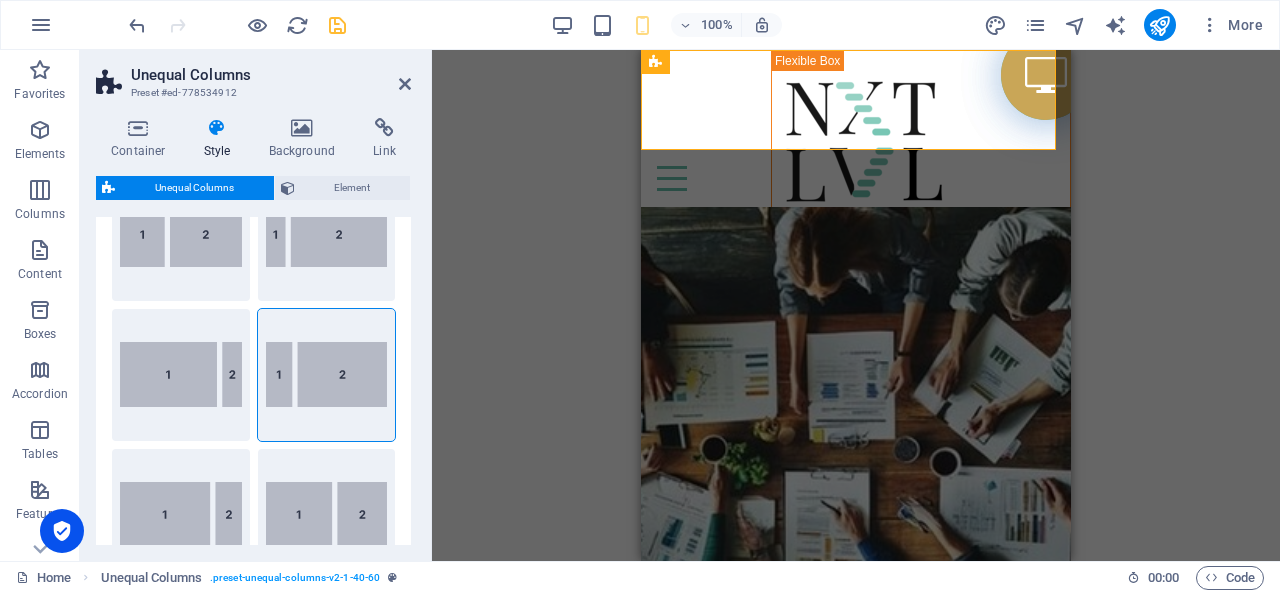 type on "0" 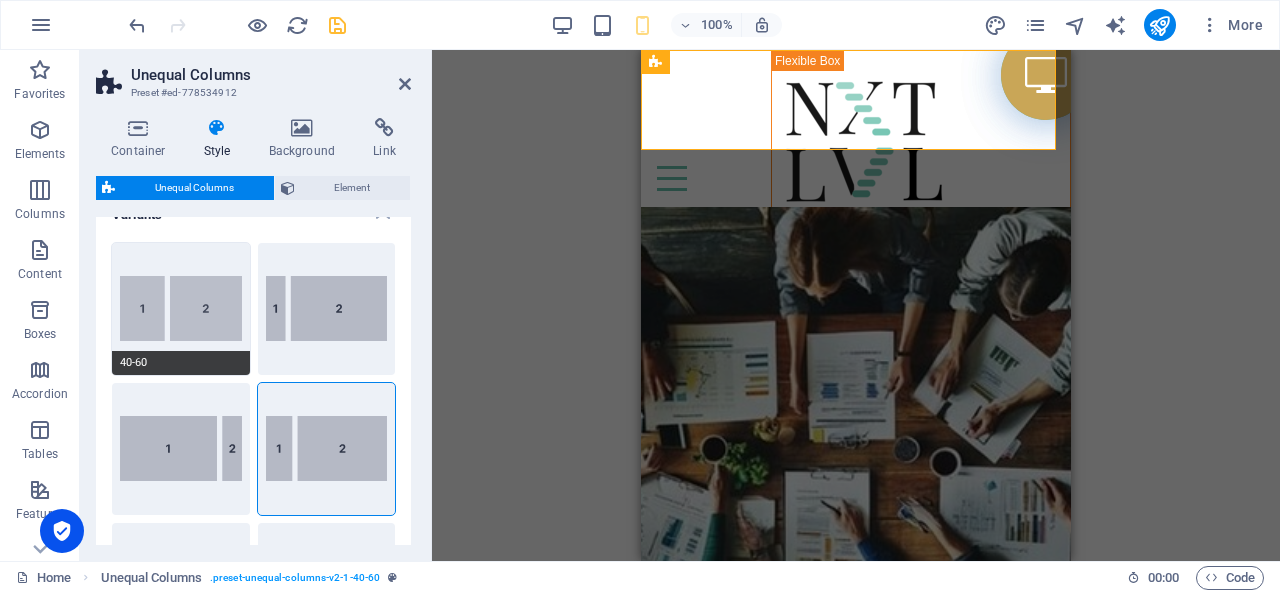 scroll, scrollTop: 0, scrollLeft: 0, axis: both 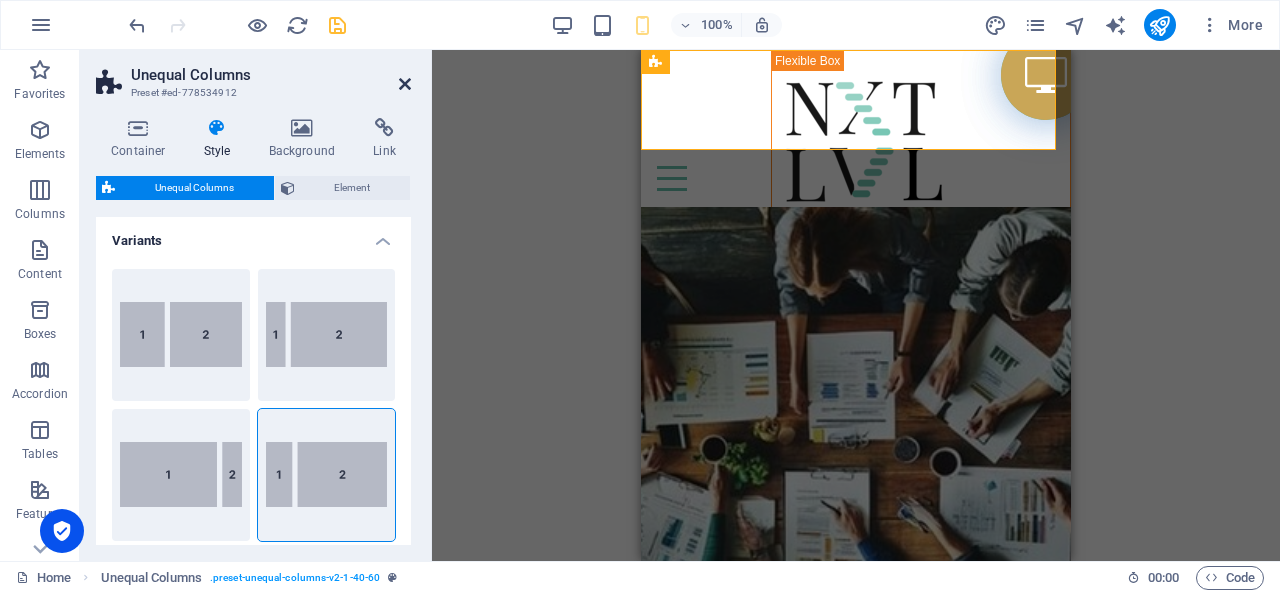 click at bounding box center (405, 84) 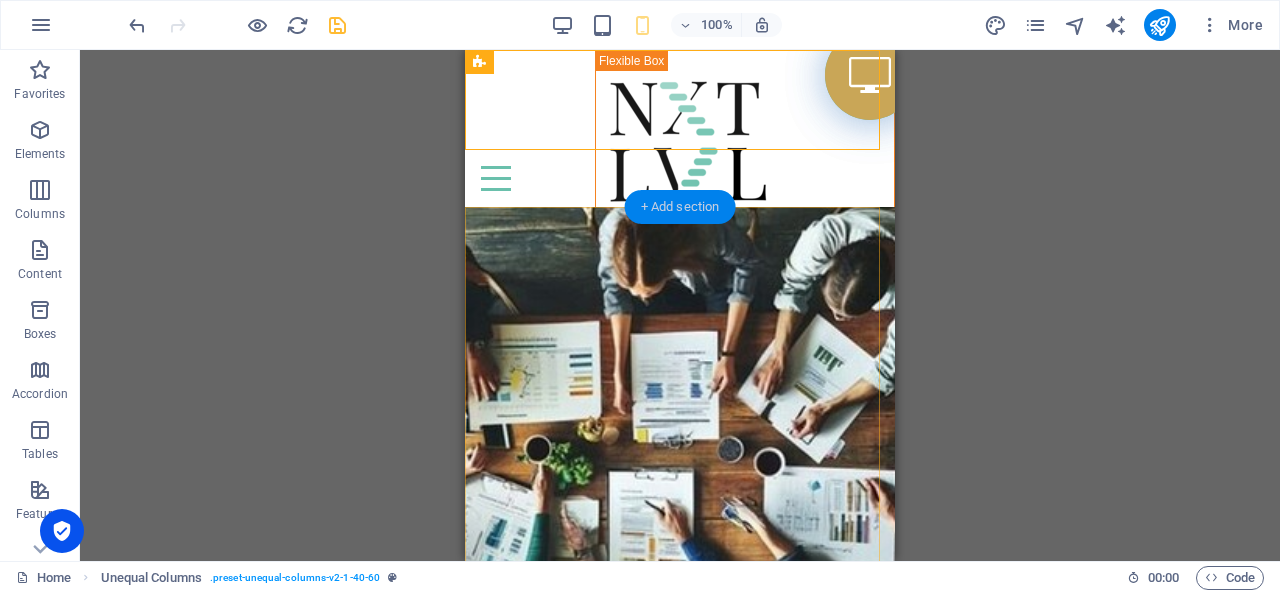 drag, startPoint x: 663, startPoint y: 205, endPoint x: 23, endPoint y: 155, distance: 641.95013 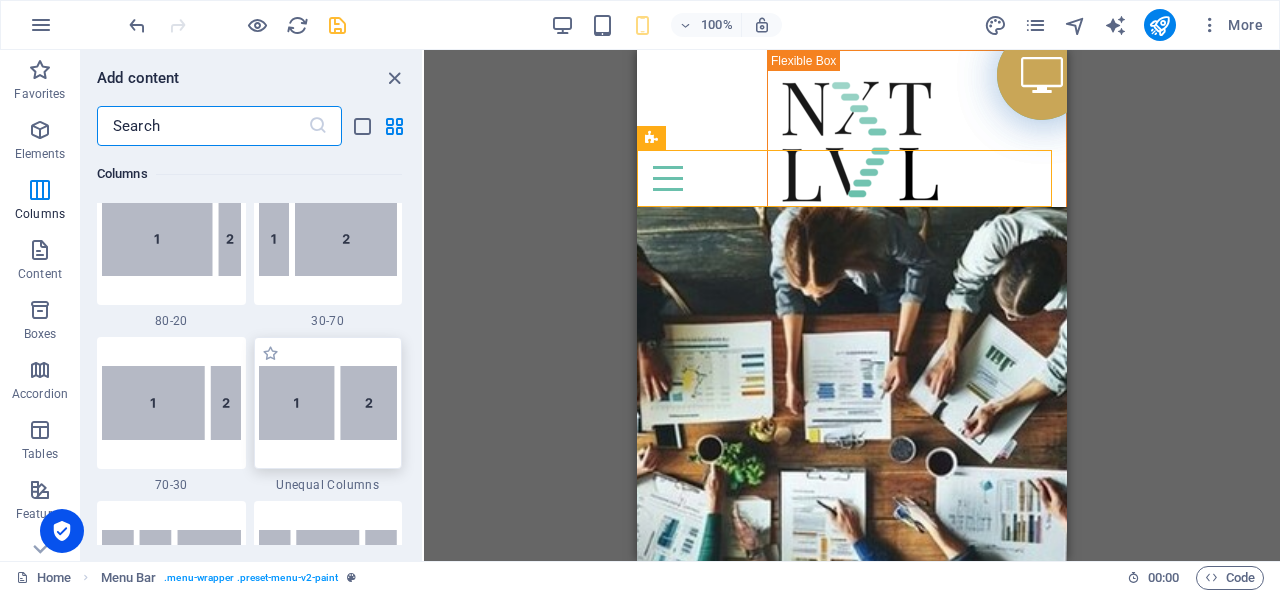 scroll, scrollTop: 1699, scrollLeft: 0, axis: vertical 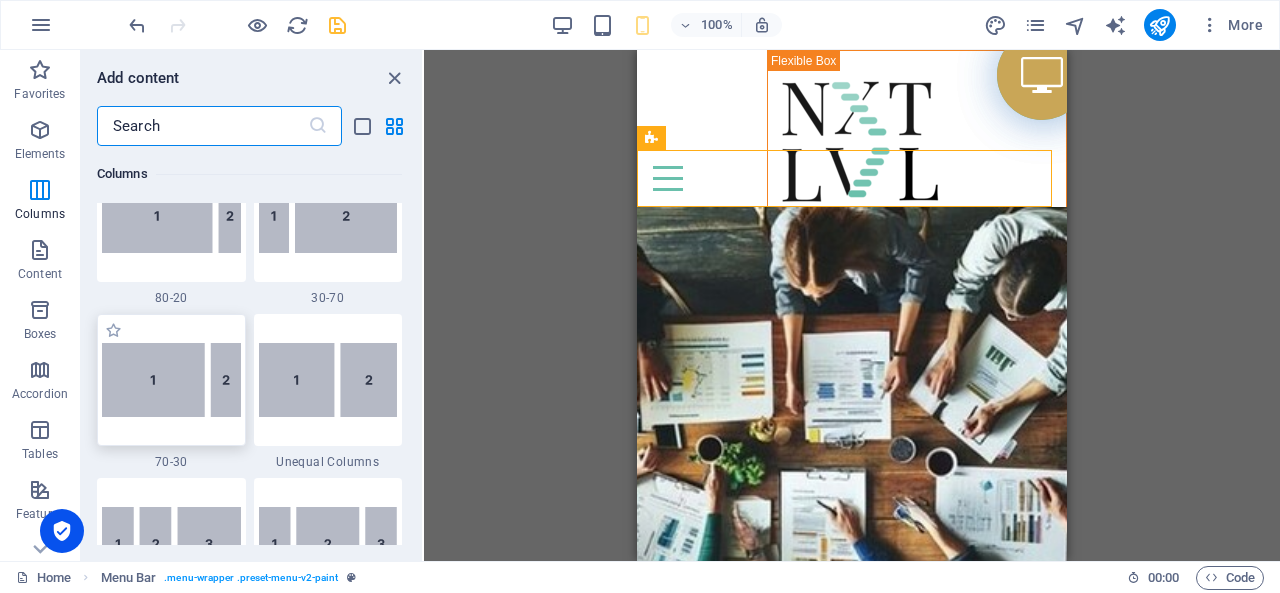 click at bounding box center [171, 380] 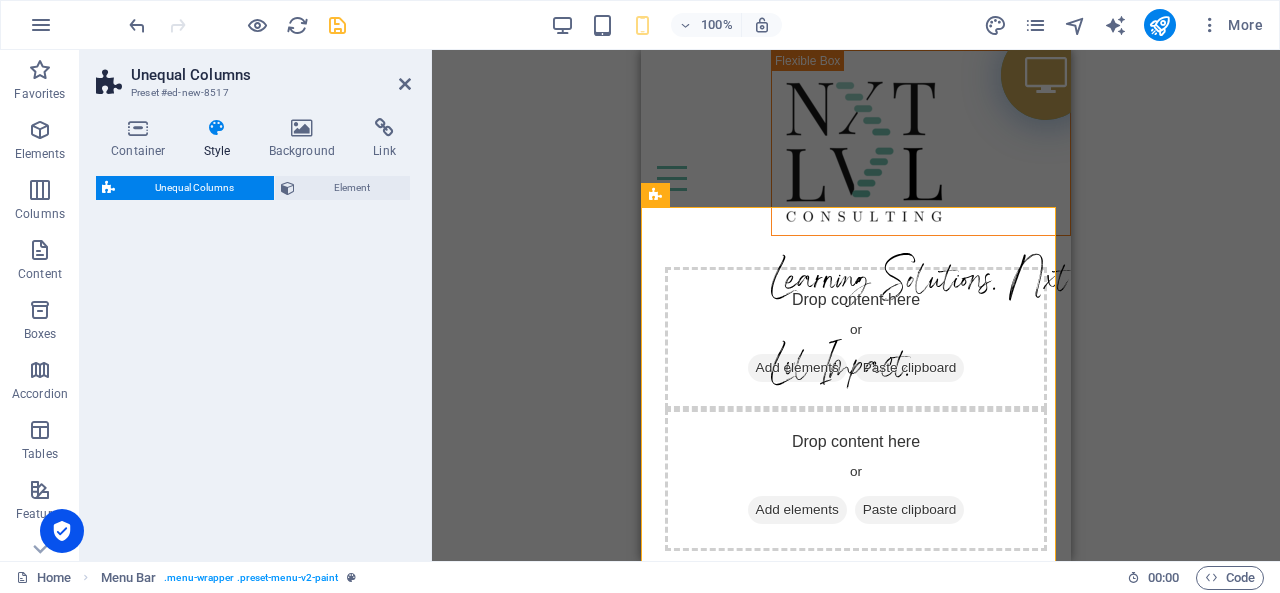 select on "%" 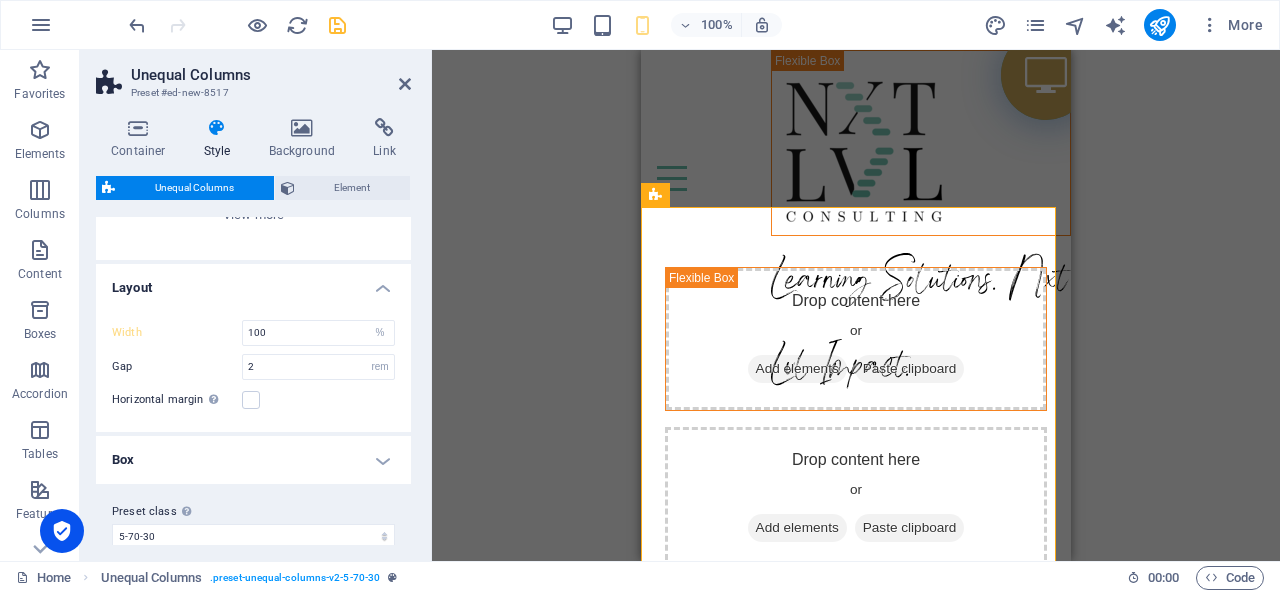 scroll, scrollTop: 310, scrollLeft: 0, axis: vertical 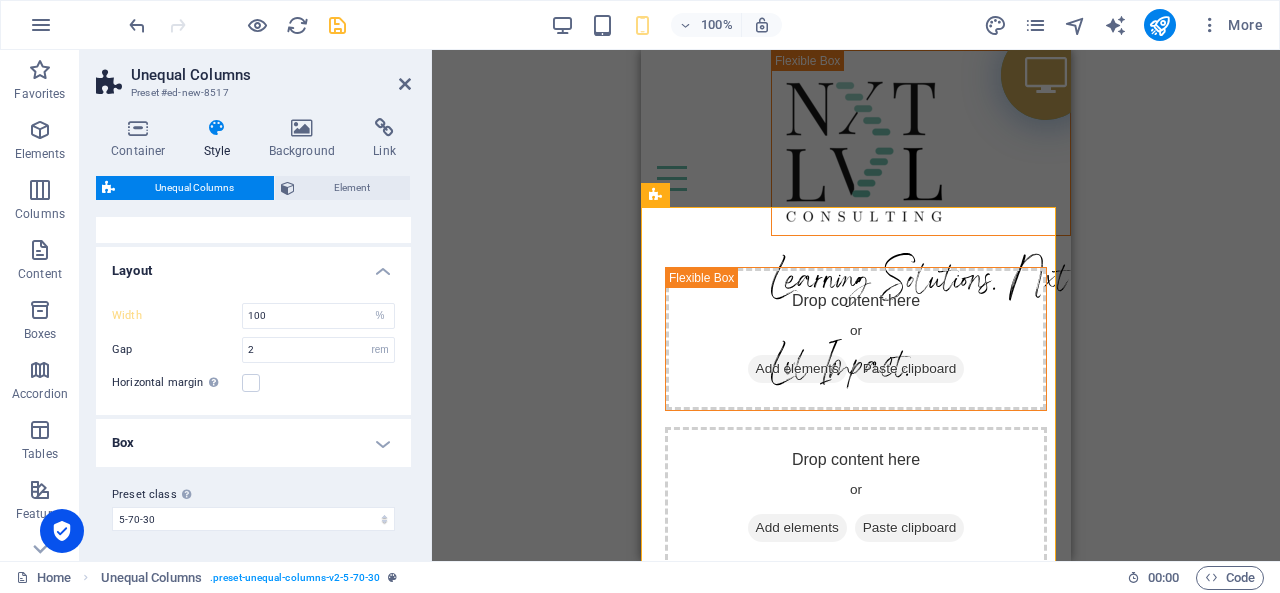 click on "Box" at bounding box center (253, 443) 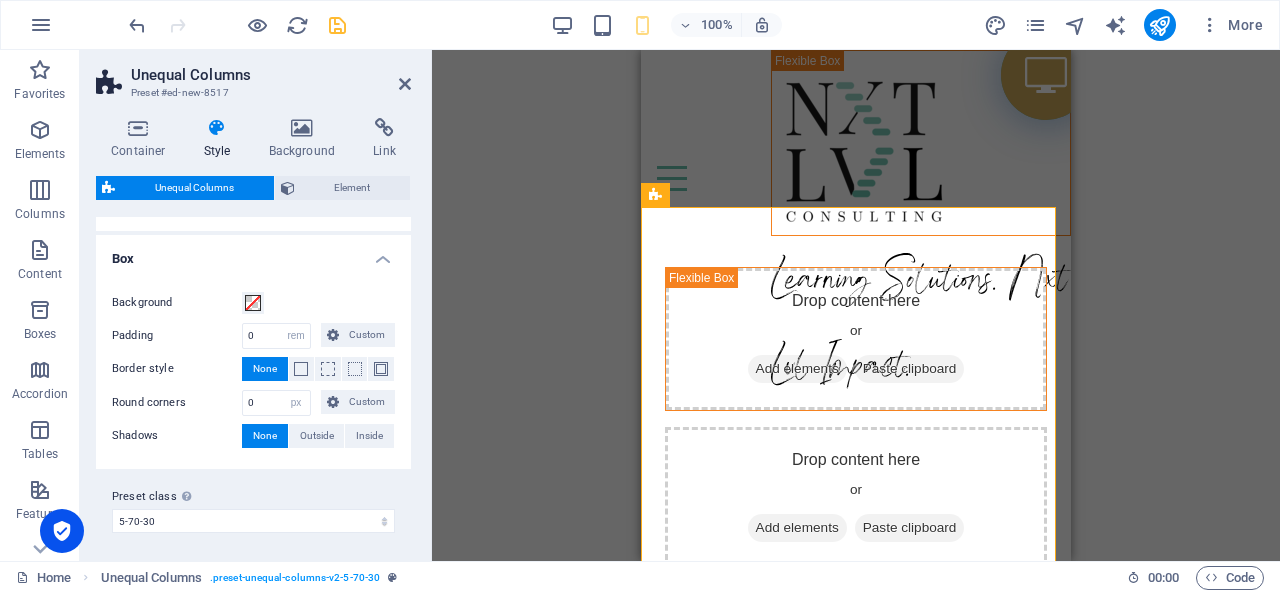 scroll, scrollTop: 294, scrollLeft: 0, axis: vertical 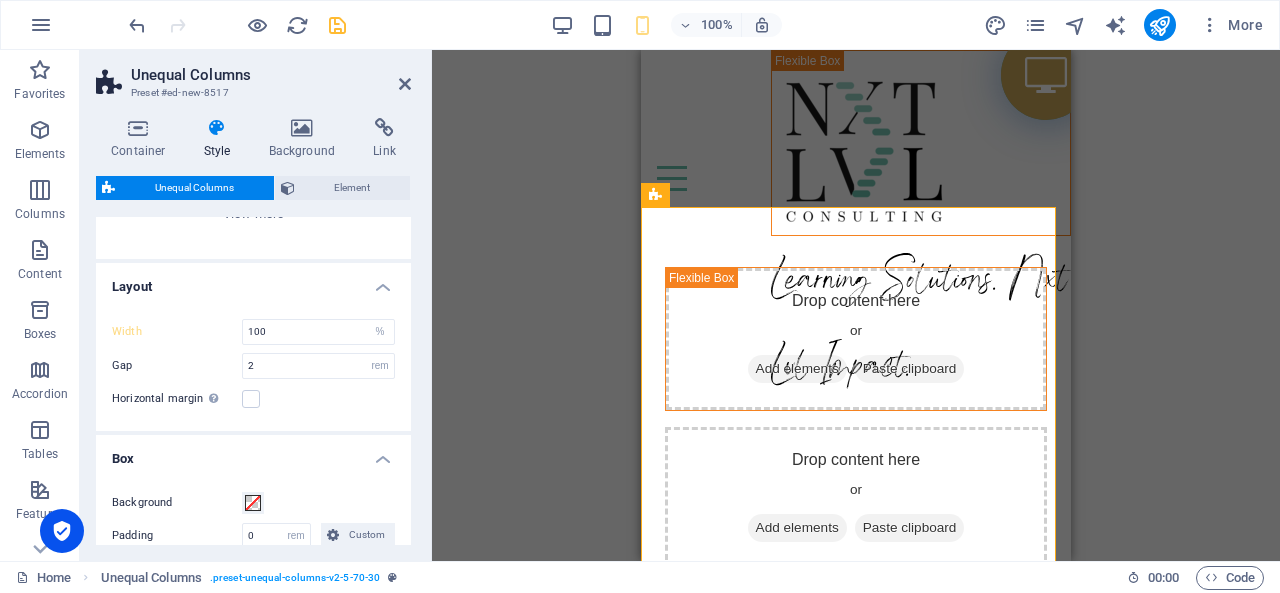 click on "Box" at bounding box center [253, 453] 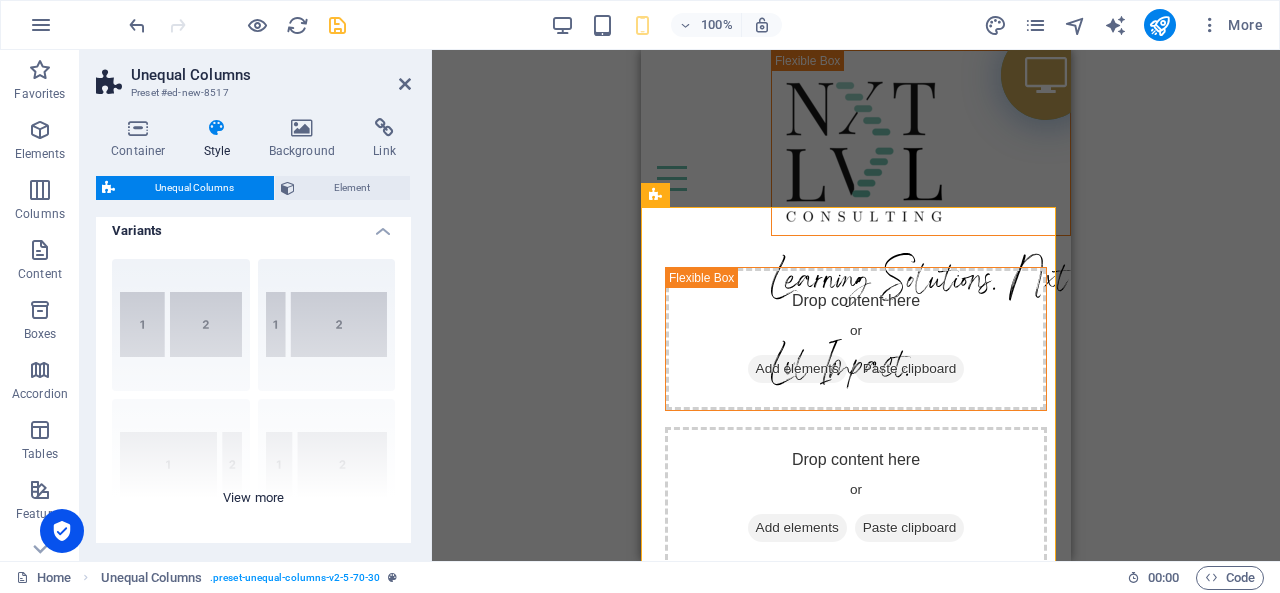 scroll, scrollTop: 0, scrollLeft: 0, axis: both 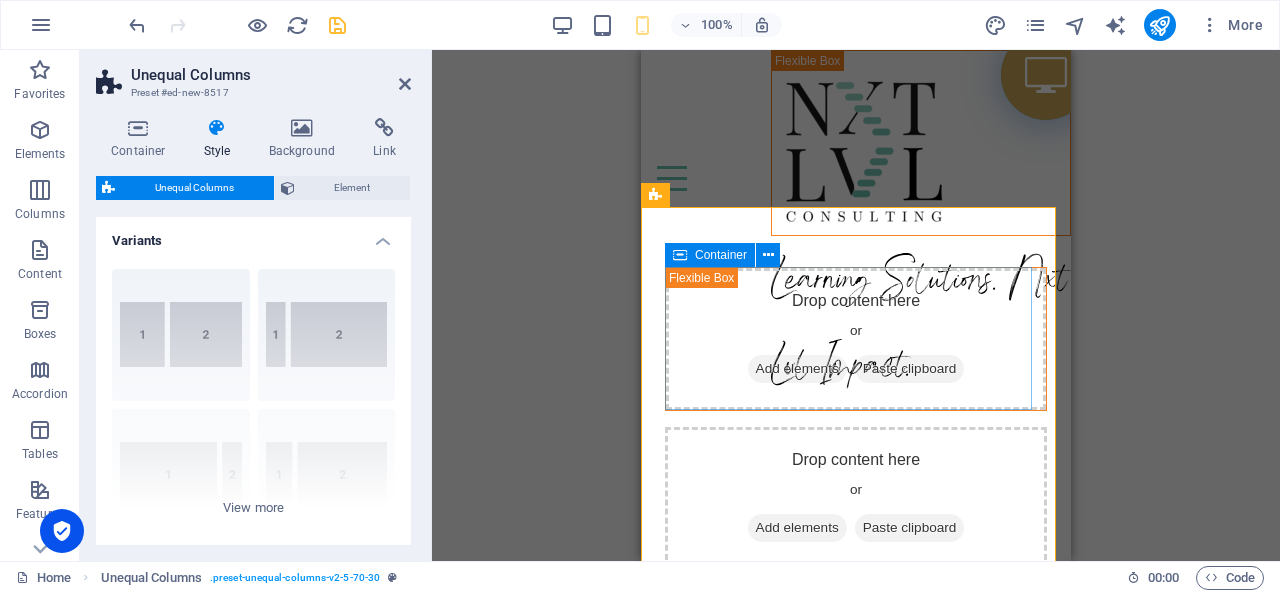 click on "Container" at bounding box center [721, 255] 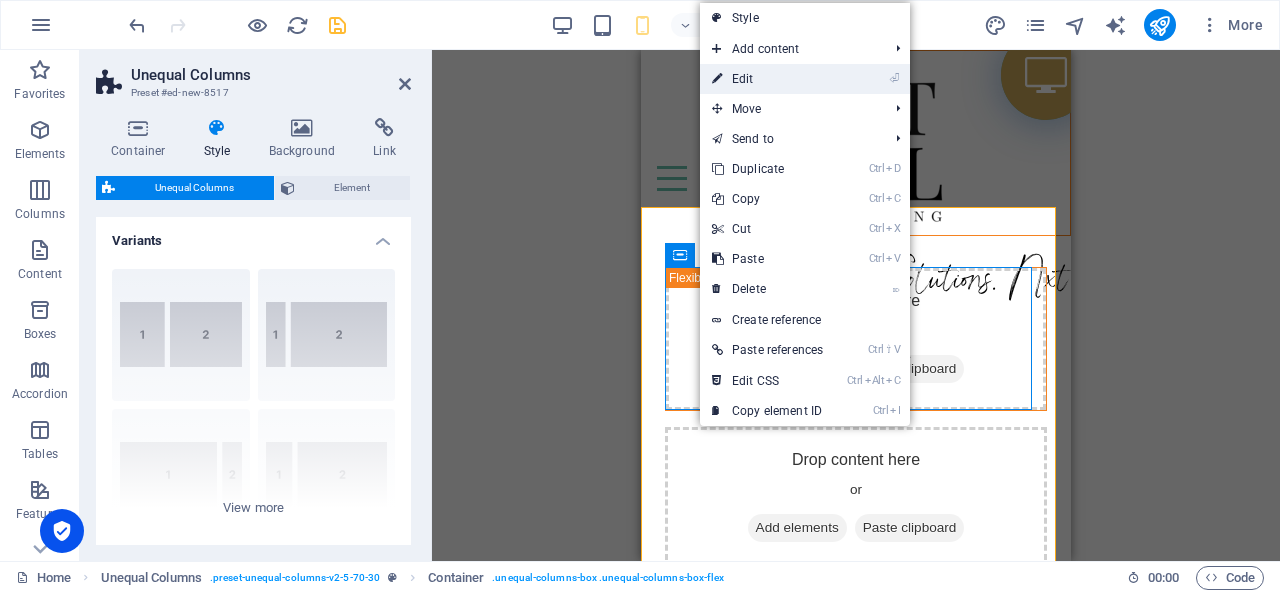drag, startPoint x: 762, startPoint y: 71, endPoint x: 119, endPoint y: 42, distance: 643.6536 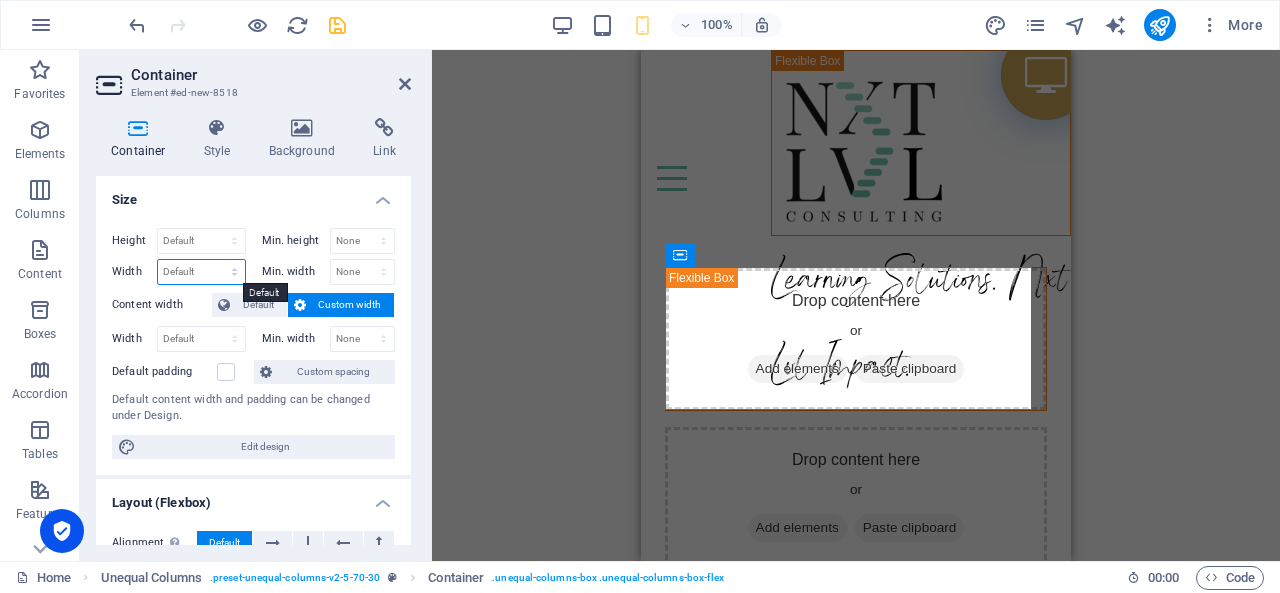 click on "Default px rem % em vh vw" at bounding box center (201, 272) 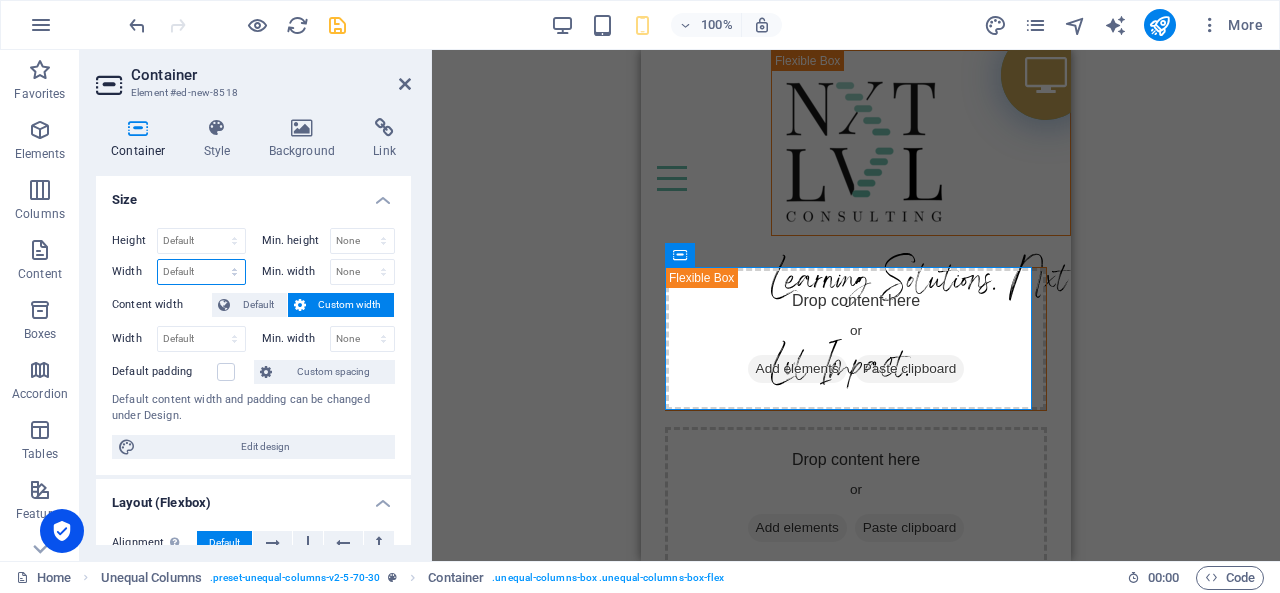 select on "px" 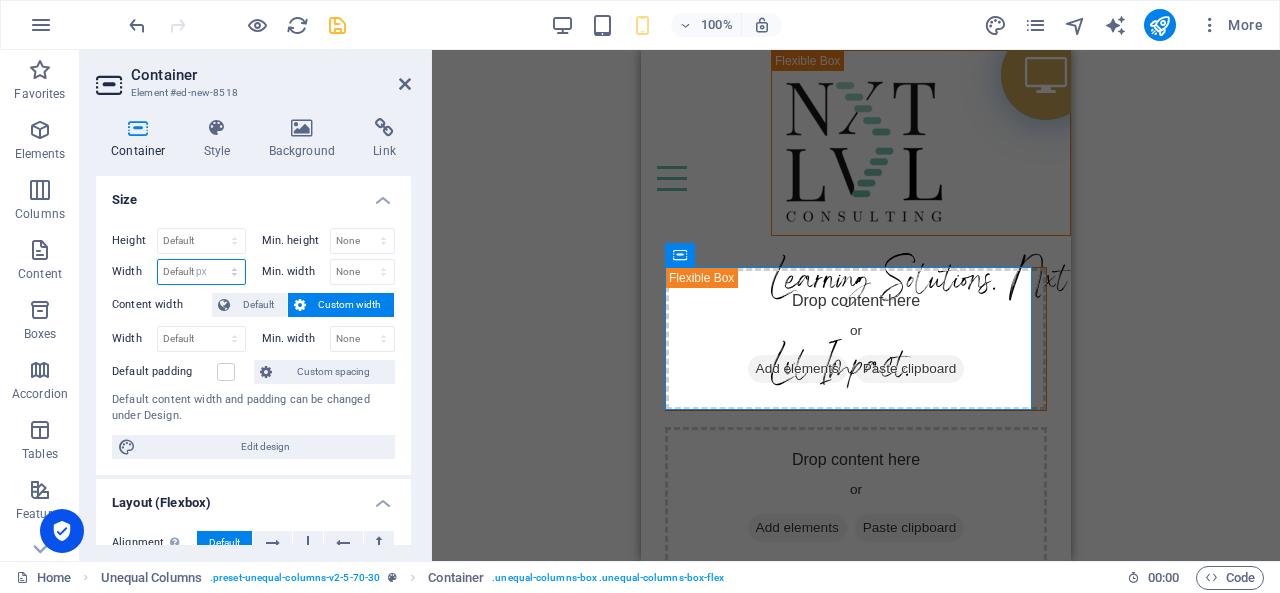 click on "Default px rem % em vh vw" at bounding box center (201, 272) 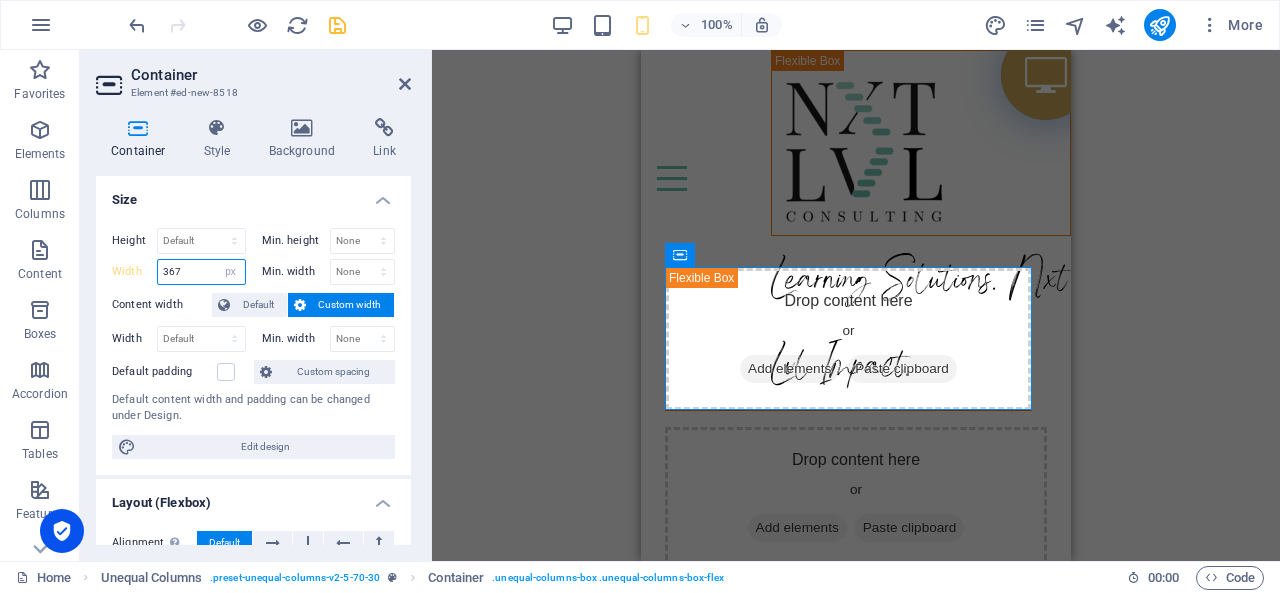 click on "367" at bounding box center (201, 272) 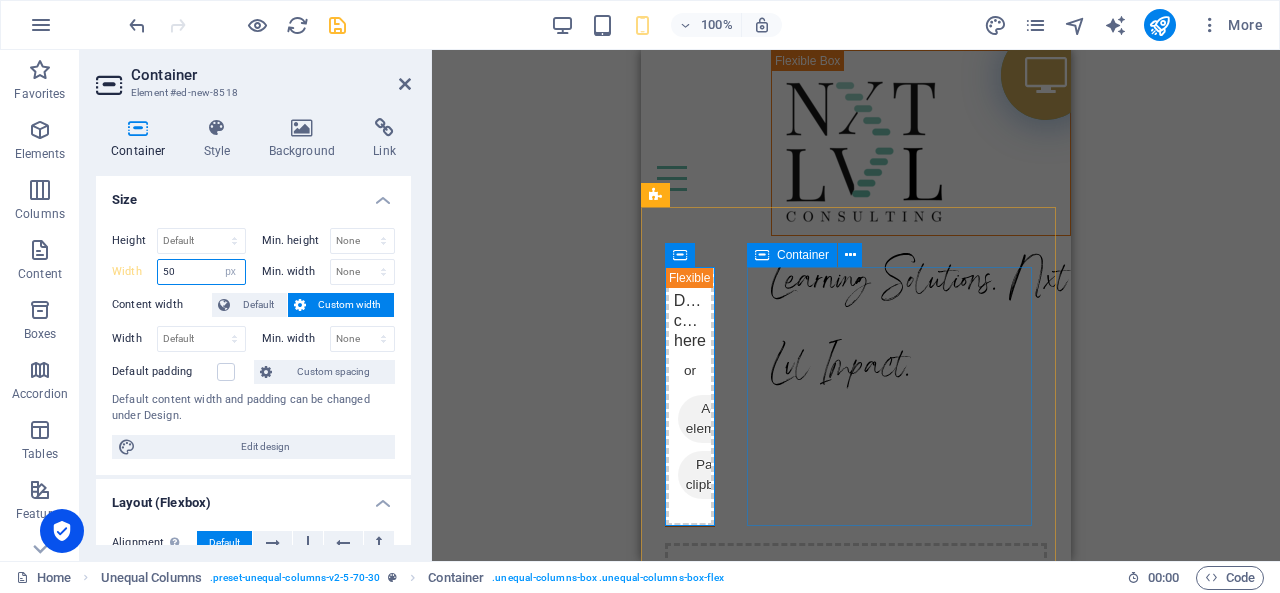 type on "50" 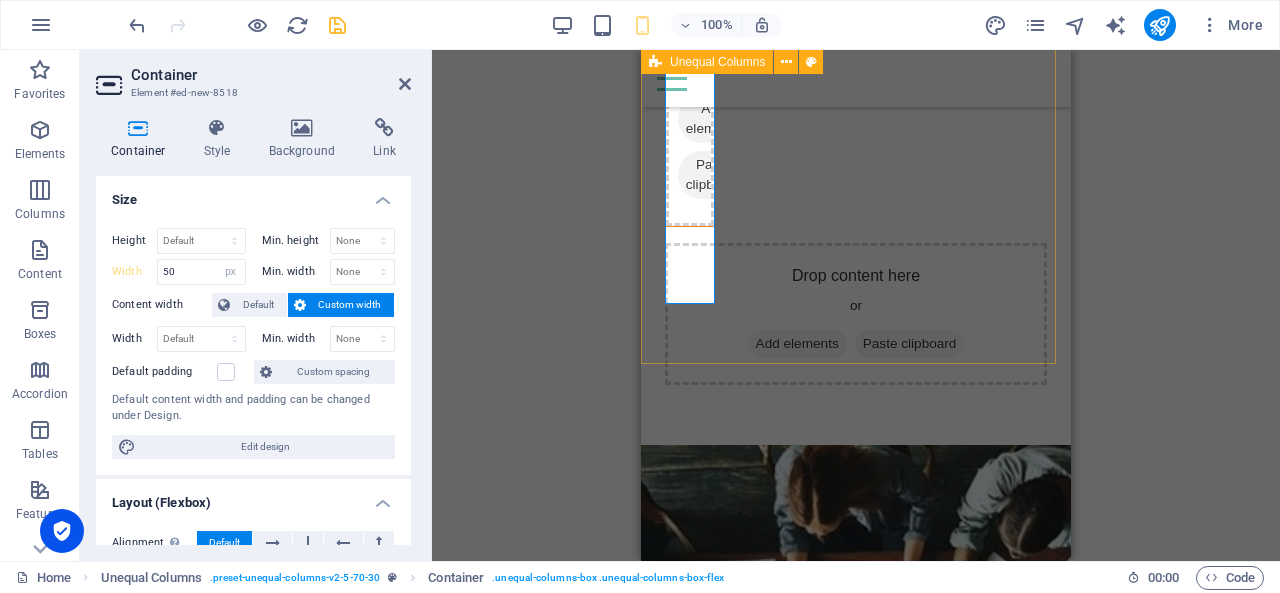 scroll, scrollTop: 0, scrollLeft: 0, axis: both 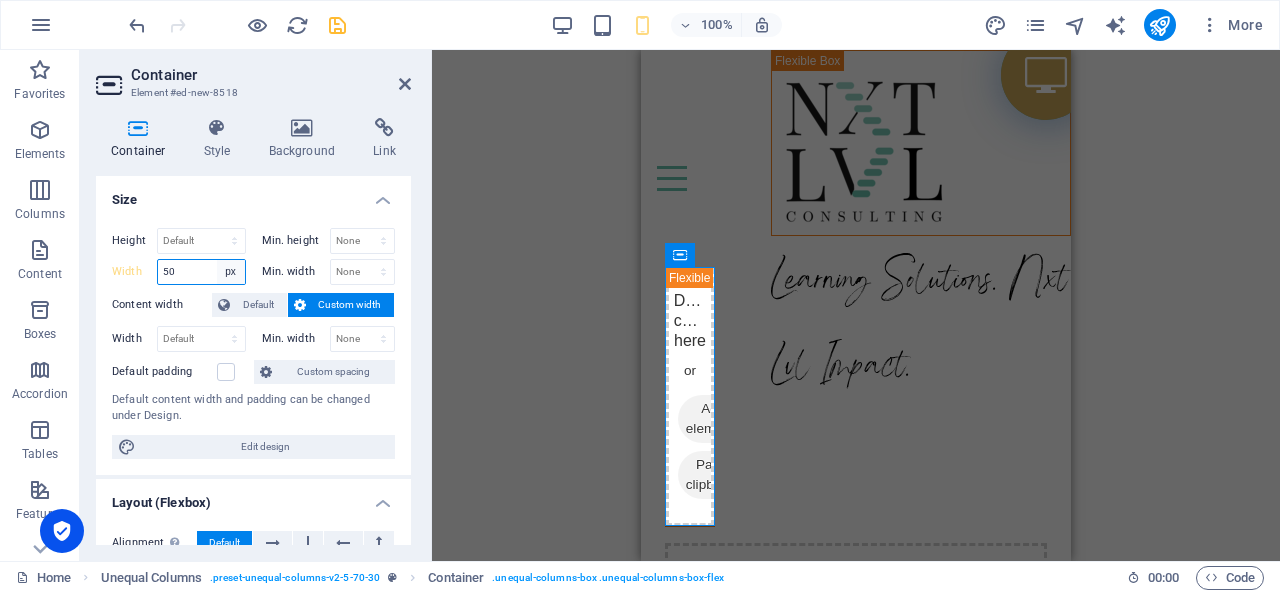 click on "Default px rem % em vh vw" at bounding box center [231, 272] 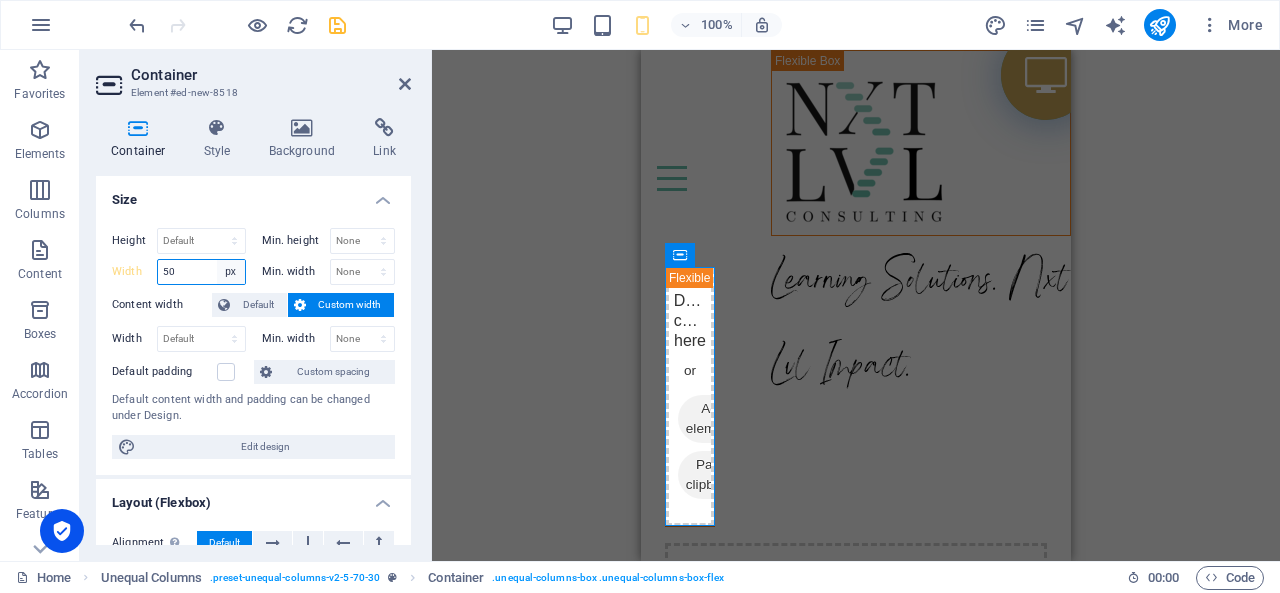 select on "%" 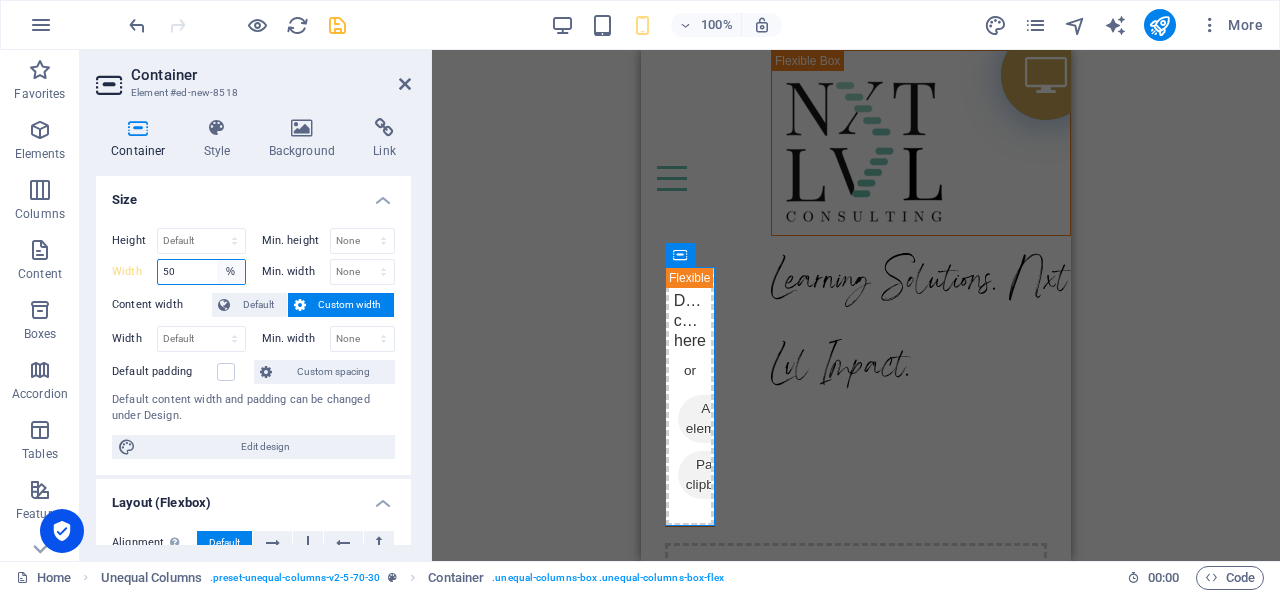 click on "Default px rem % em vh vw" at bounding box center [231, 272] 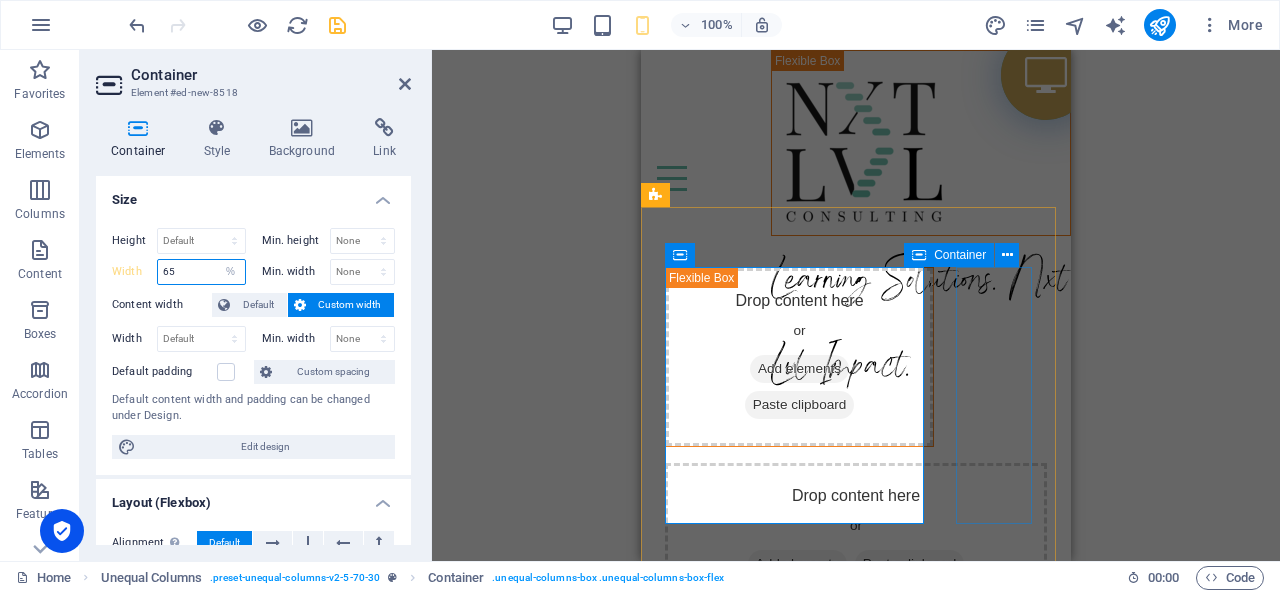 click on "Container" at bounding box center (960, 255) 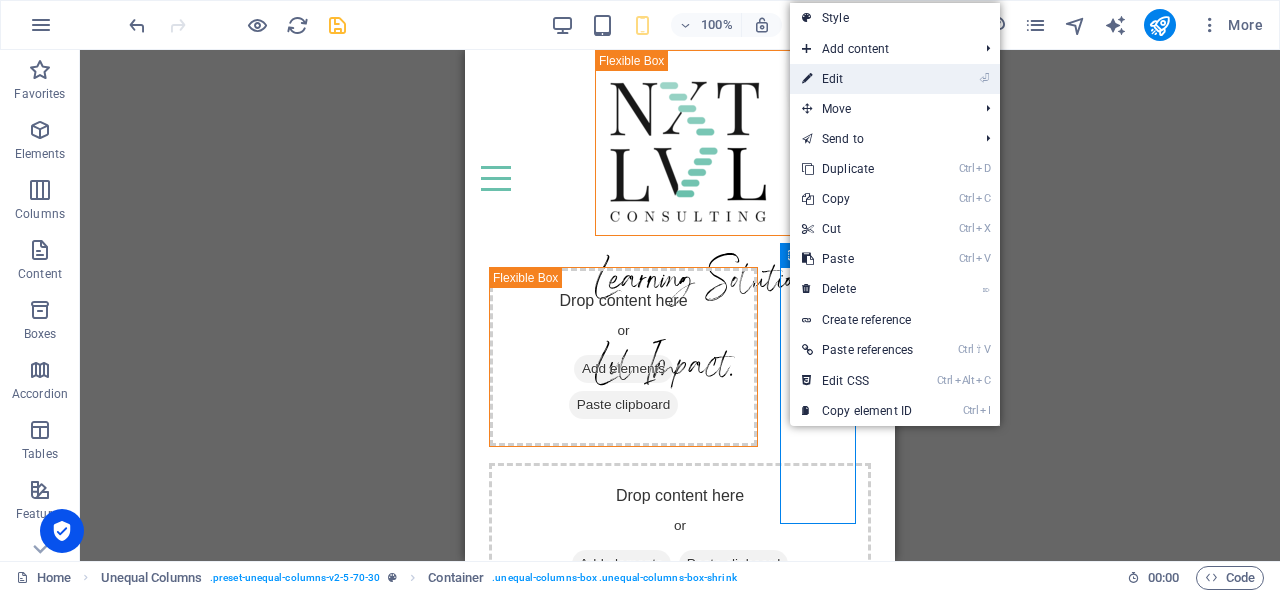 click on "⏎  Edit" at bounding box center [857, 79] 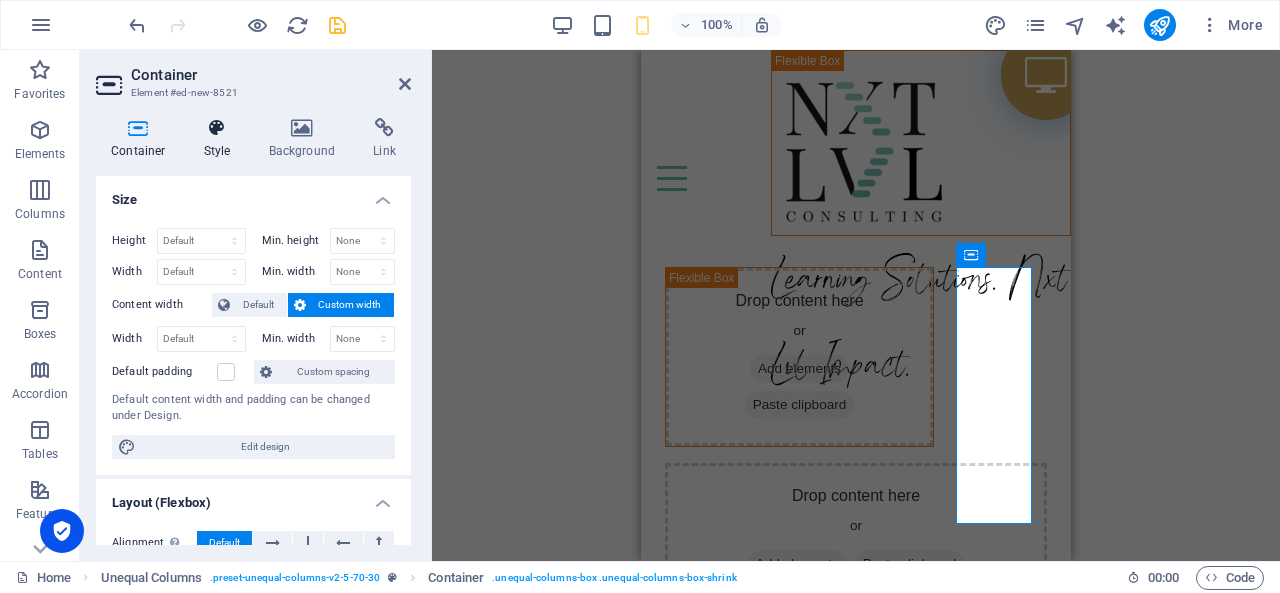 click on "Style" at bounding box center [221, 139] 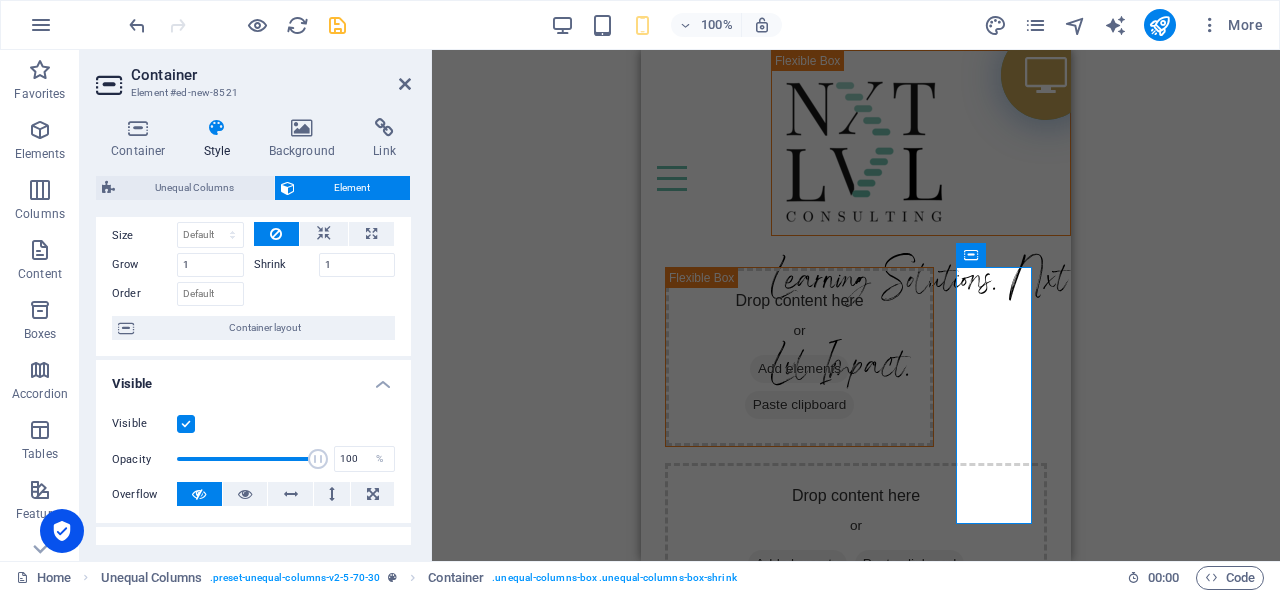 scroll, scrollTop: 100, scrollLeft: 0, axis: vertical 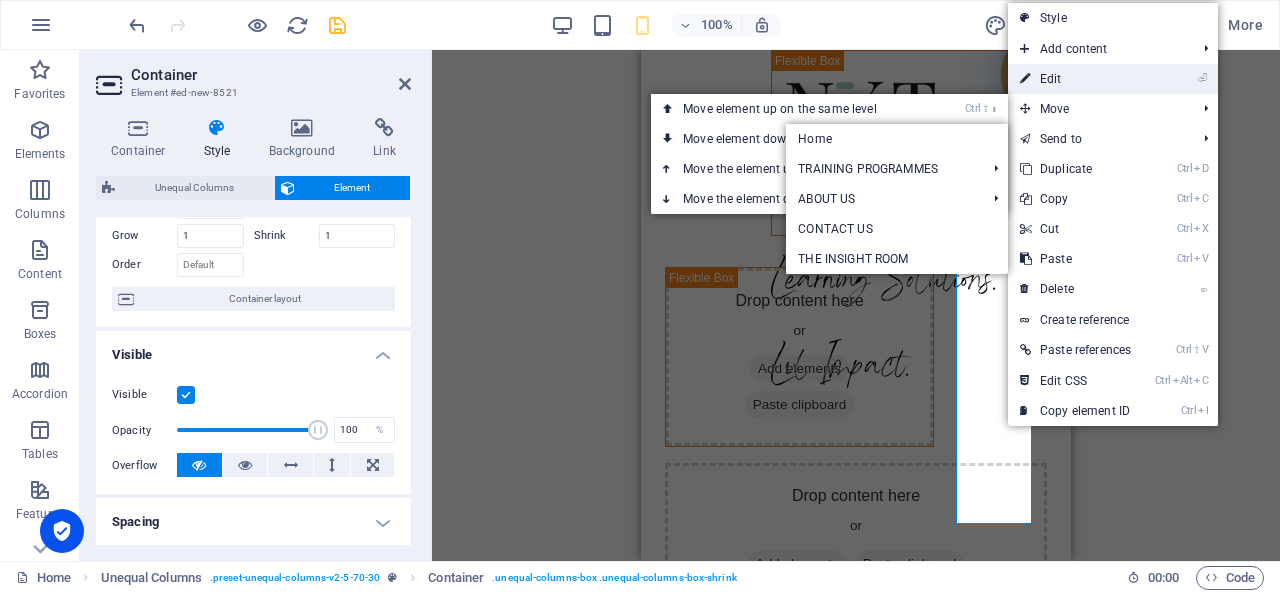 click on "⏎  Edit" at bounding box center (1075, 79) 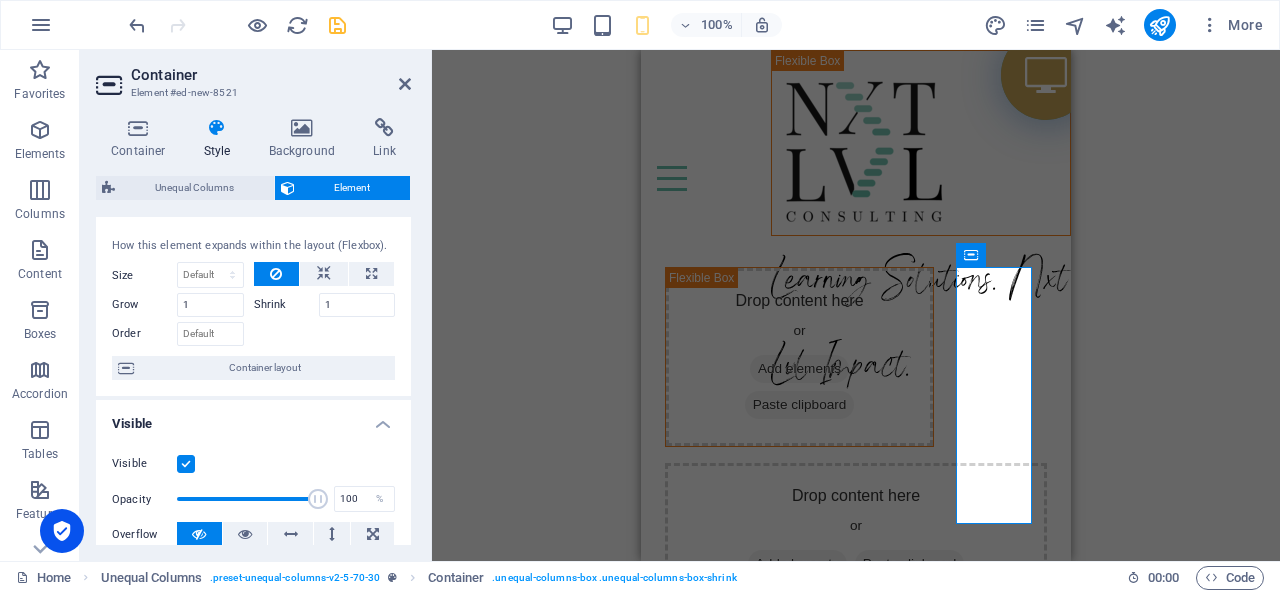 scroll, scrollTop: 0, scrollLeft: 0, axis: both 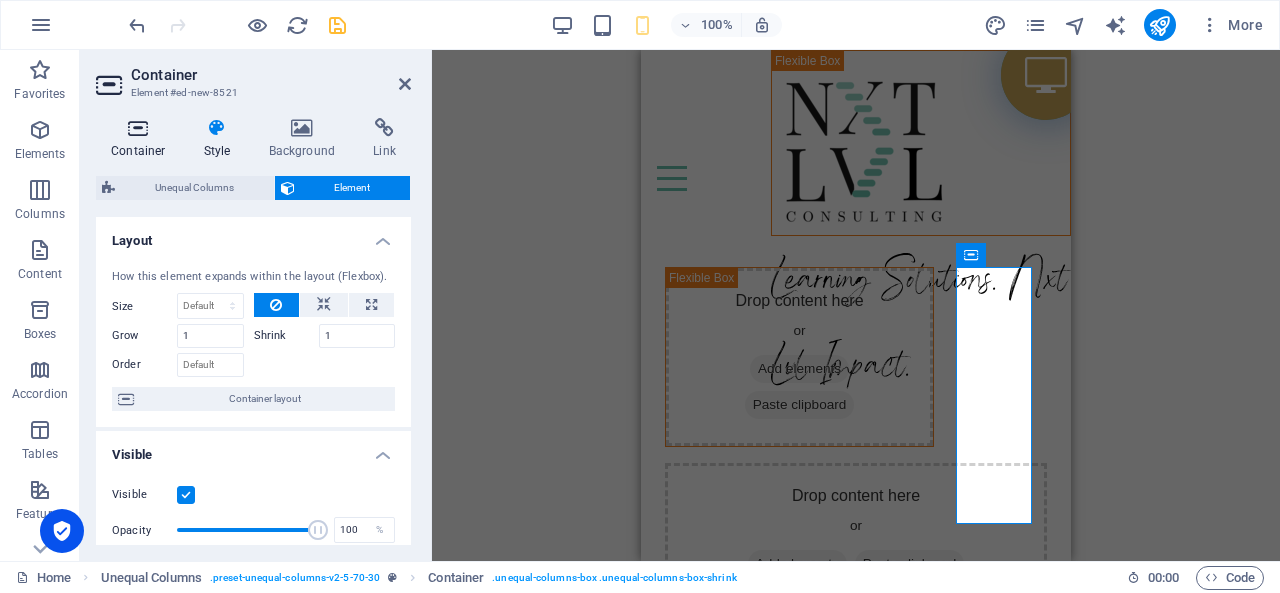 click at bounding box center [138, 128] 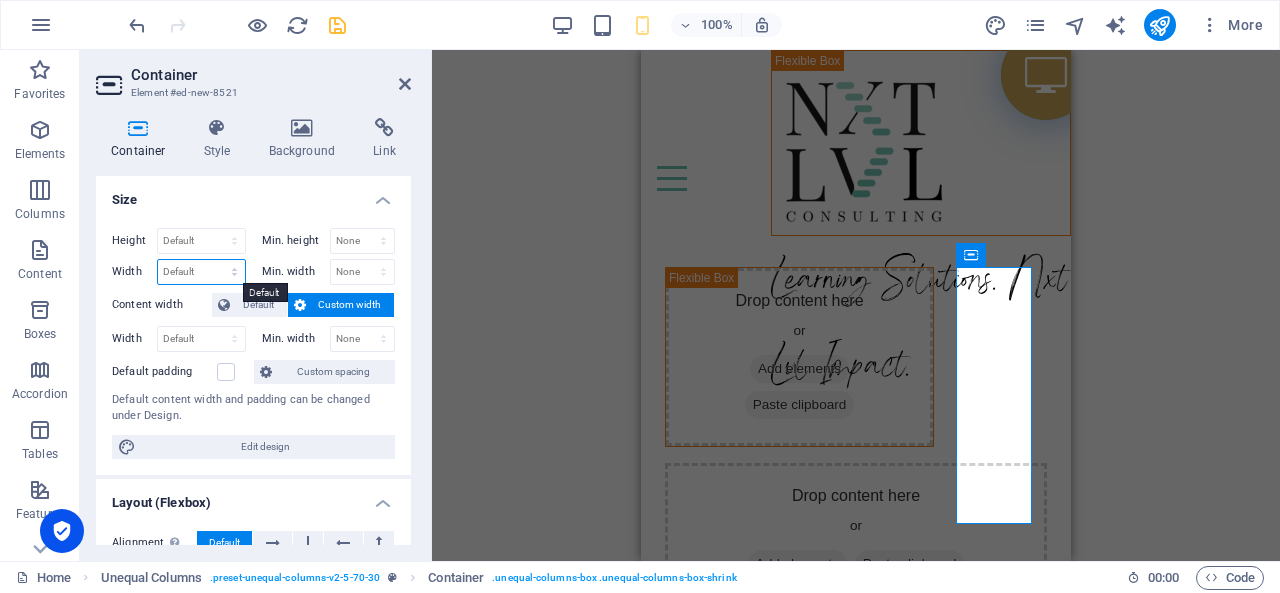 click on "Default px rem % em vh vw" at bounding box center [201, 272] 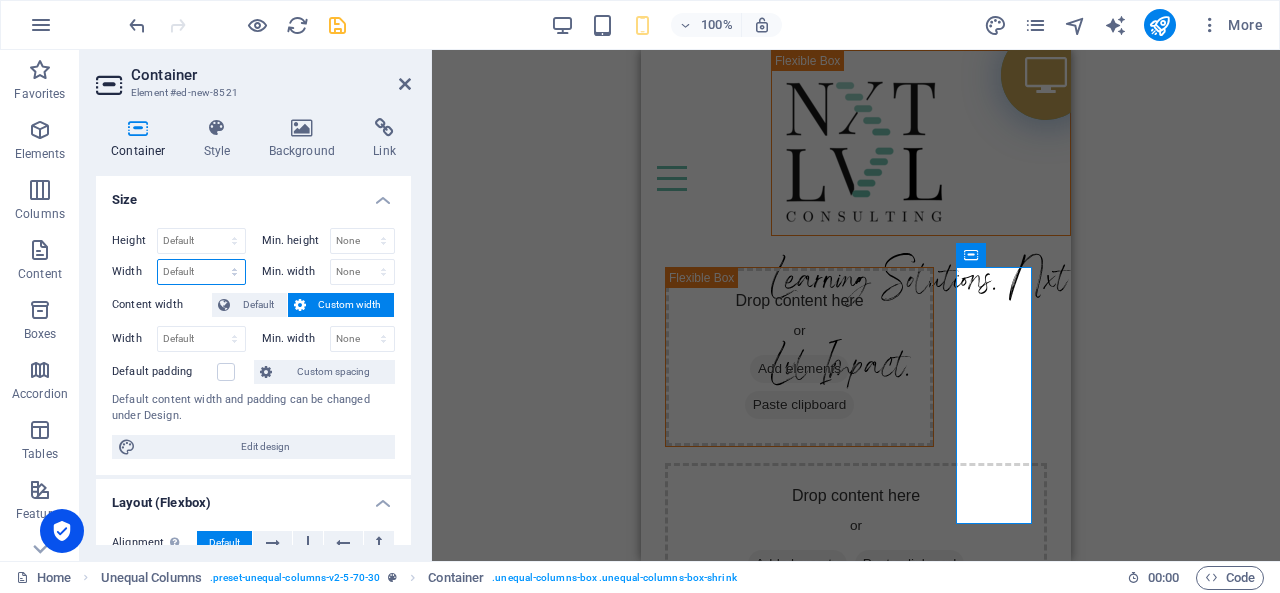 select on "%" 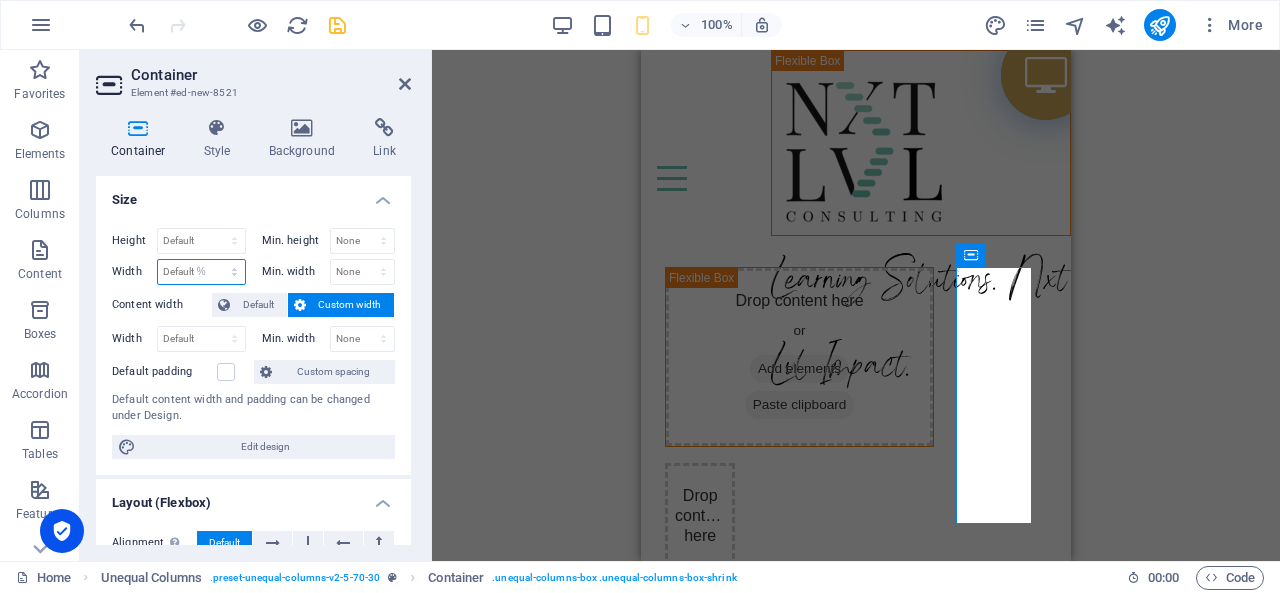 click on "Default px rem % em vh vw" at bounding box center (201, 272) 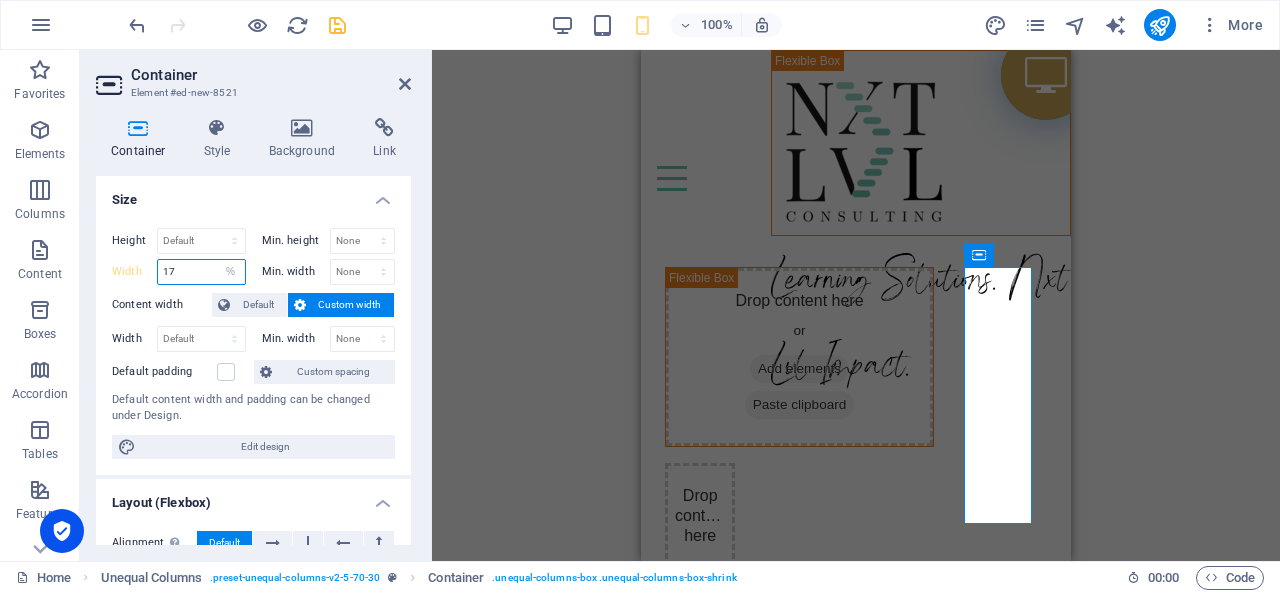 click on "17" at bounding box center (201, 272) 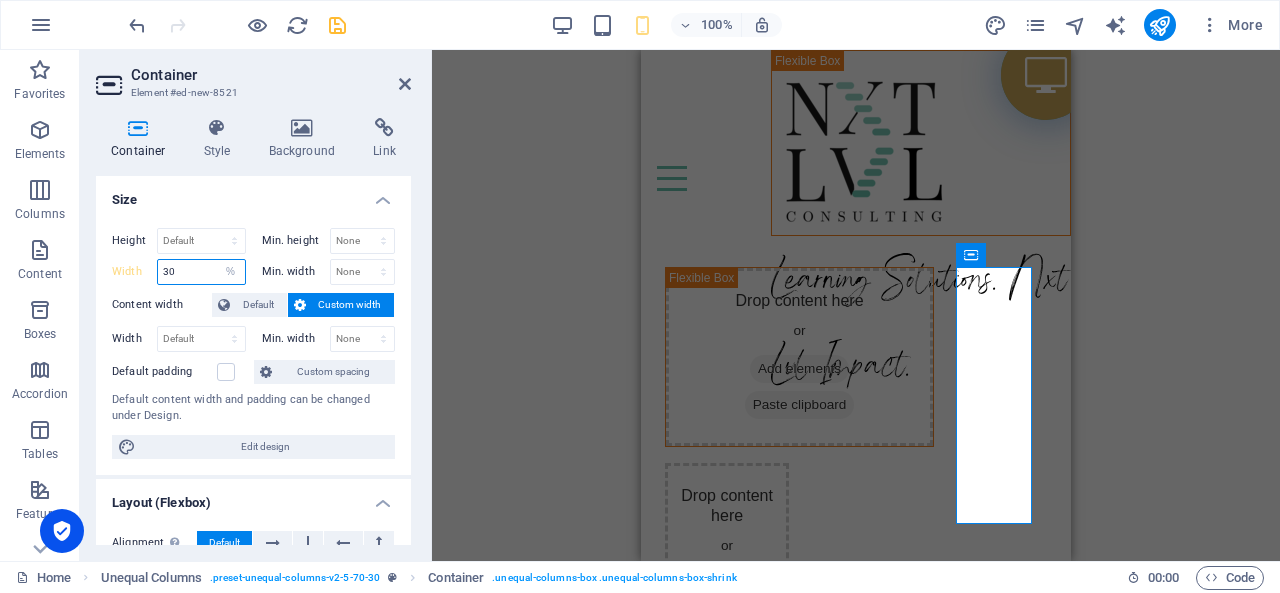 drag, startPoint x: 168, startPoint y: 270, endPoint x: 186, endPoint y: 270, distance: 18 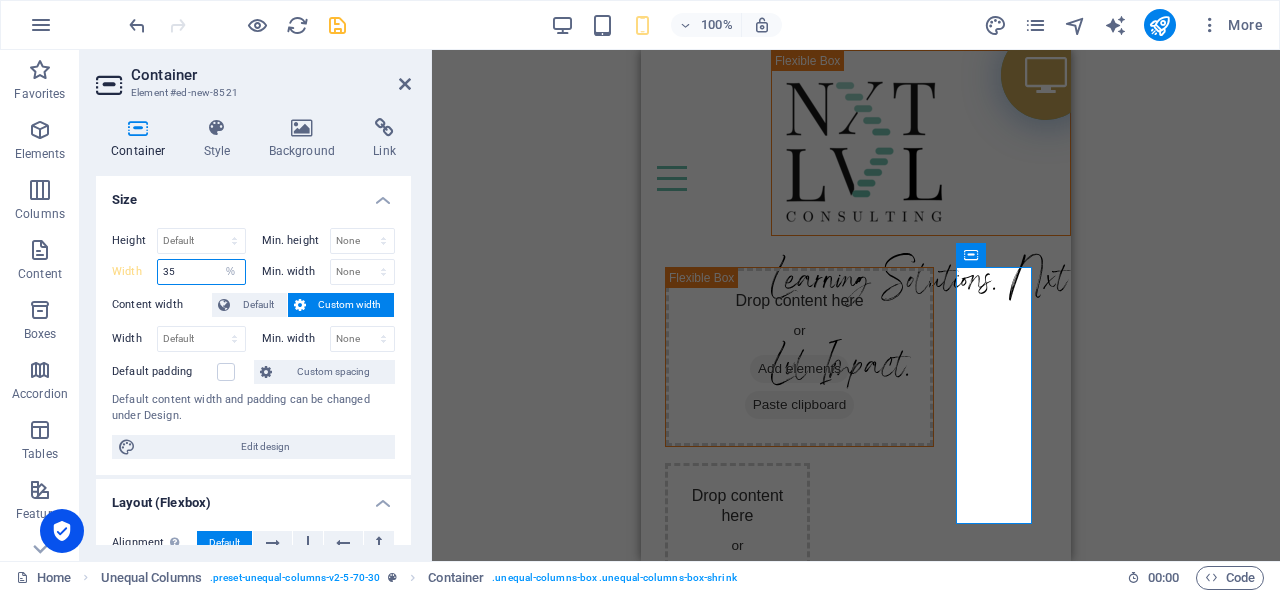 type on "35" 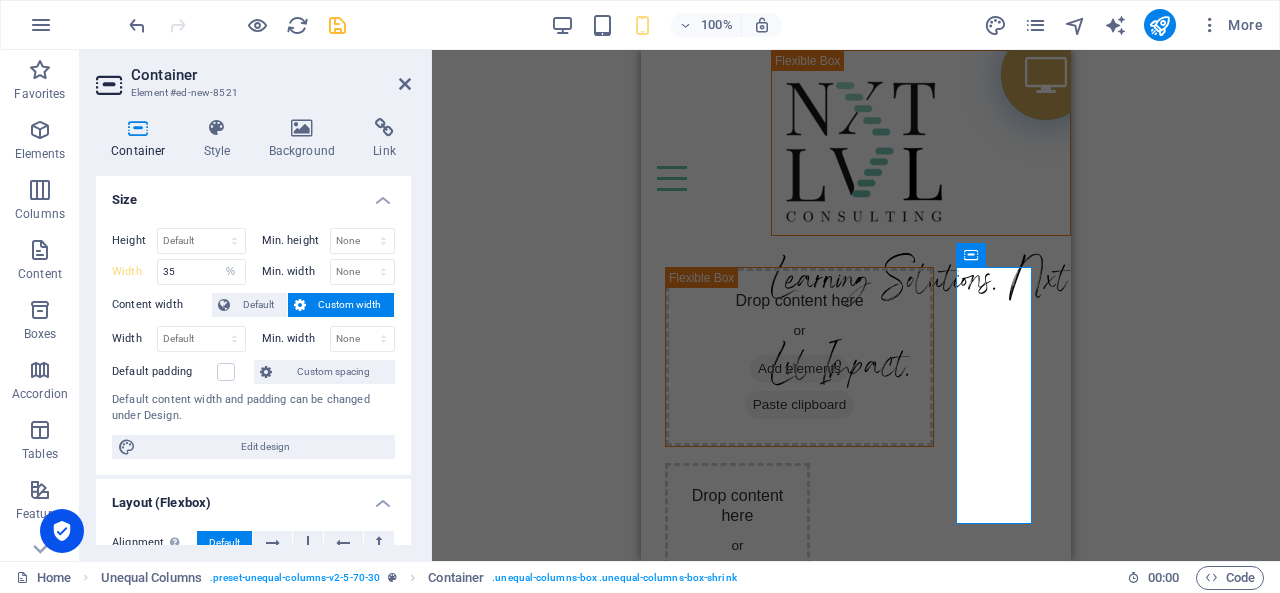 click on "H3   Driven   Driven   Container   Menu   Menu Bar   Container   Driven   Container   Unequal Columns   Container   Unequal Columns   Text   Container   Container   Container   Container   Container   Text   Text   Container   H3   Spacer   Button   Separator   Text   Spacer   Container   Container   Button   Container   Container   Container   Container   Logo   HTML   Icon   Spacer   Spacer   Text   Spacer   Spacer   Button   Separator   Container   Driven   H3   Spacer   Text   Spacer   Spacer   Button   Driven   Container   Driven   H3   Container   Driven   Text   Separator   Button   Separator   Spacer   Spacer   Spacer   Collection search   Collection search   Text   HTML   Spacer   Container   Text   Container   Spacer   20-60-20   Container   20-60-20   Container   20-60-20   Container   Container   20-60-20   Unequal Columns   Container   Text   Container   Button   Container   Spacer   Container   Placeholder   Placeholder   Container   Separator   Container   H3   2 columns" at bounding box center [856, 305] 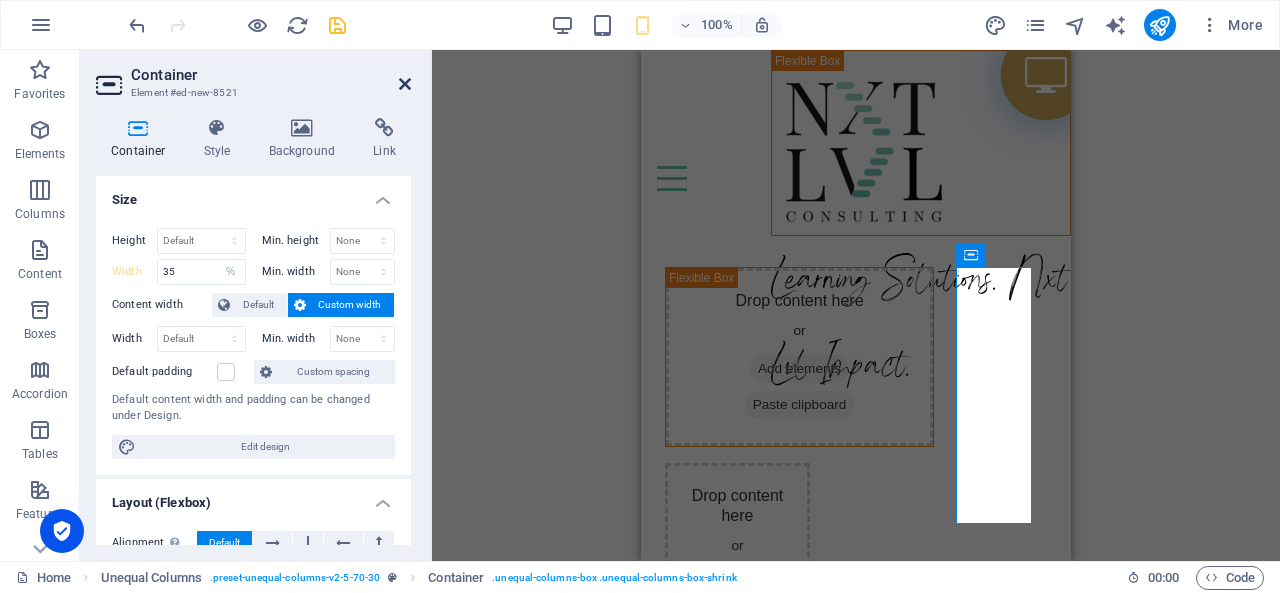 click at bounding box center [405, 84] 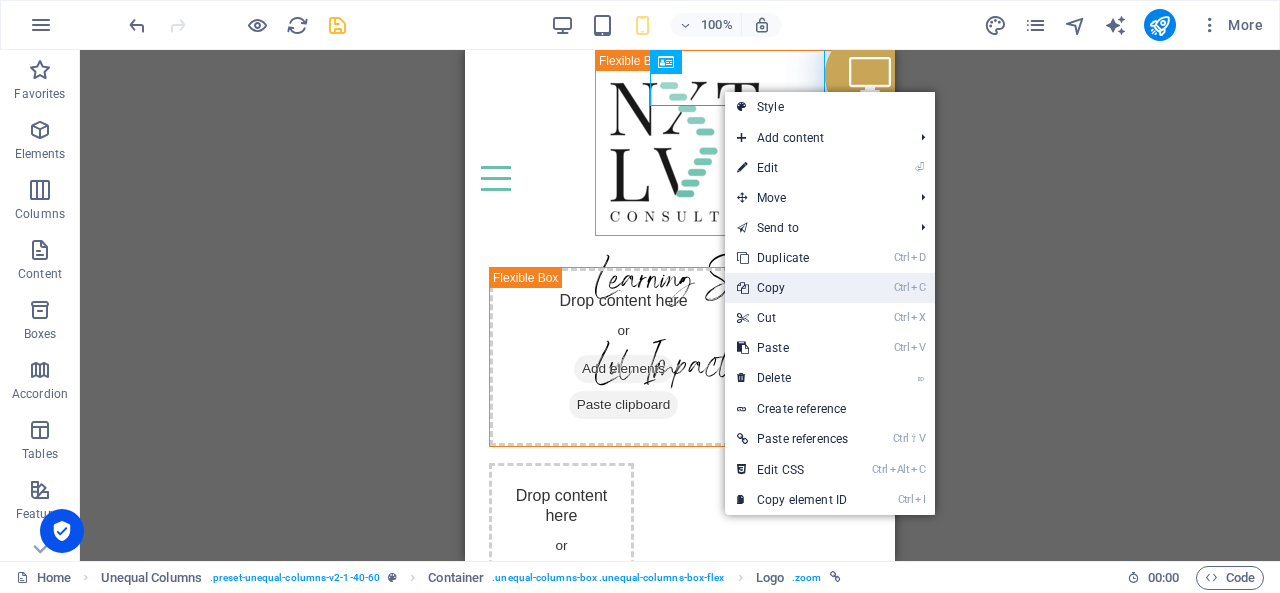 click on "Ctrl C  Copy" at bounding box center (792, 288) 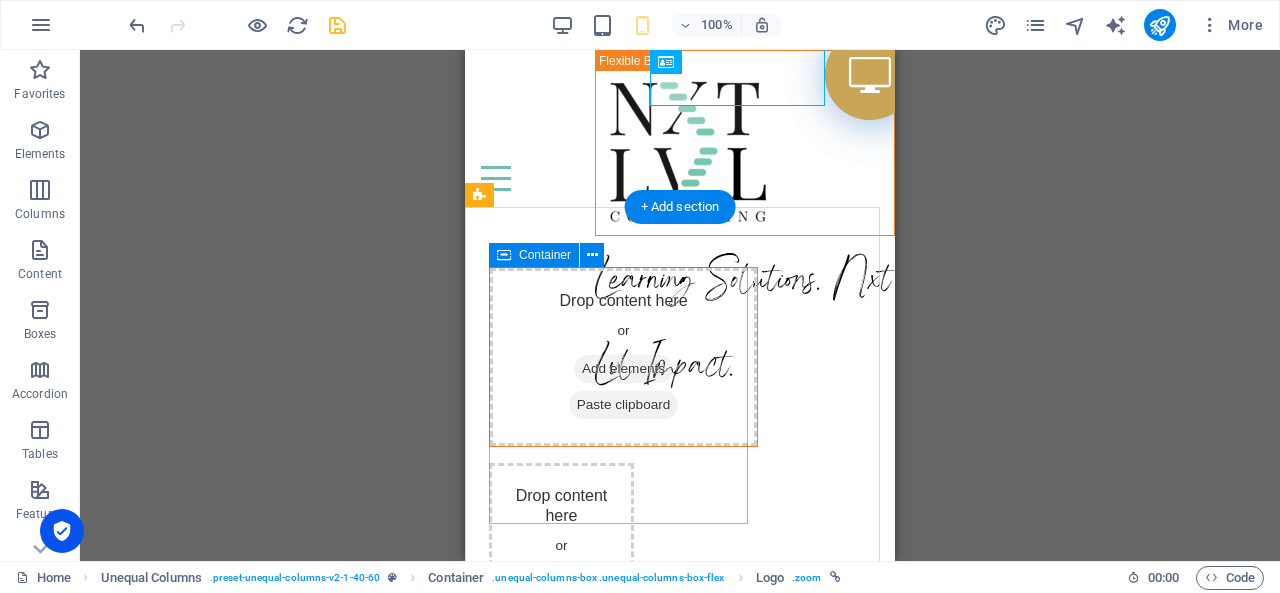 click on "Paste clipboard" at bounding box center [624, 405] 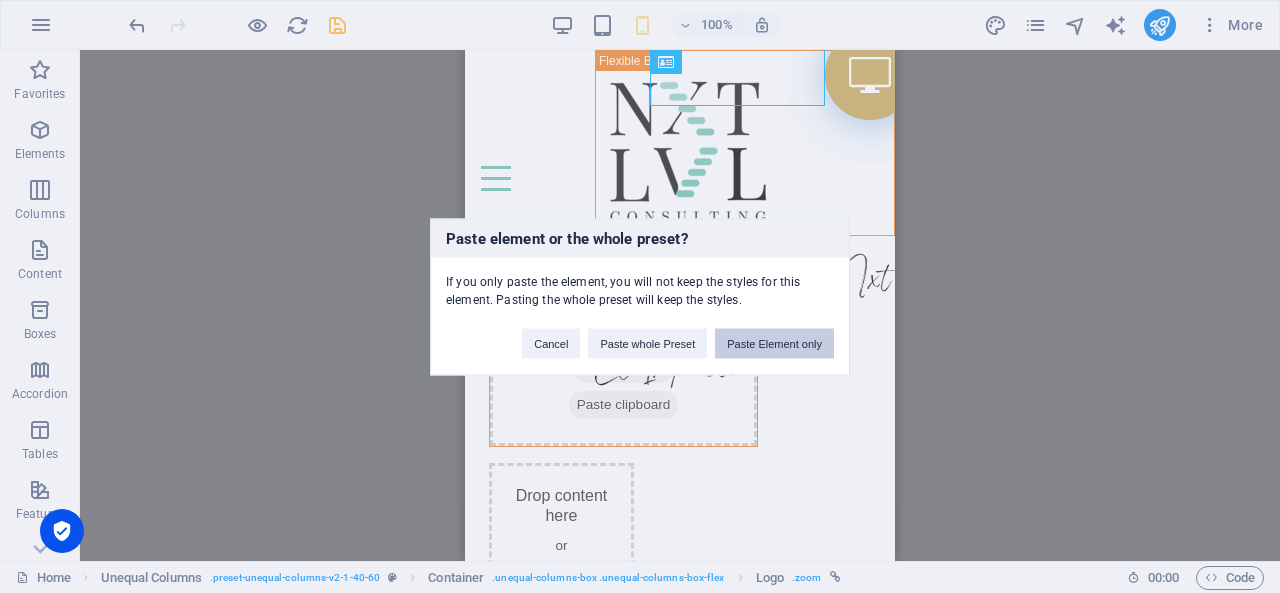 click on "Paste Element only" at bounding box center [774, 343] 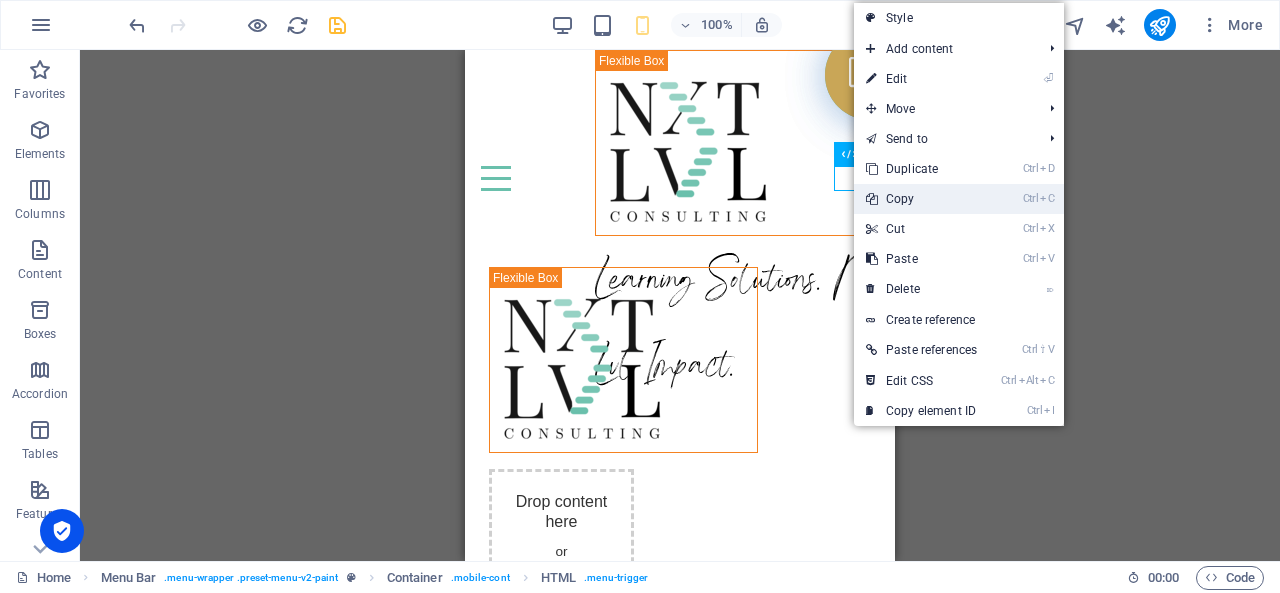 click on "Ctrl C  Copy" at bounding box center [921, 199] 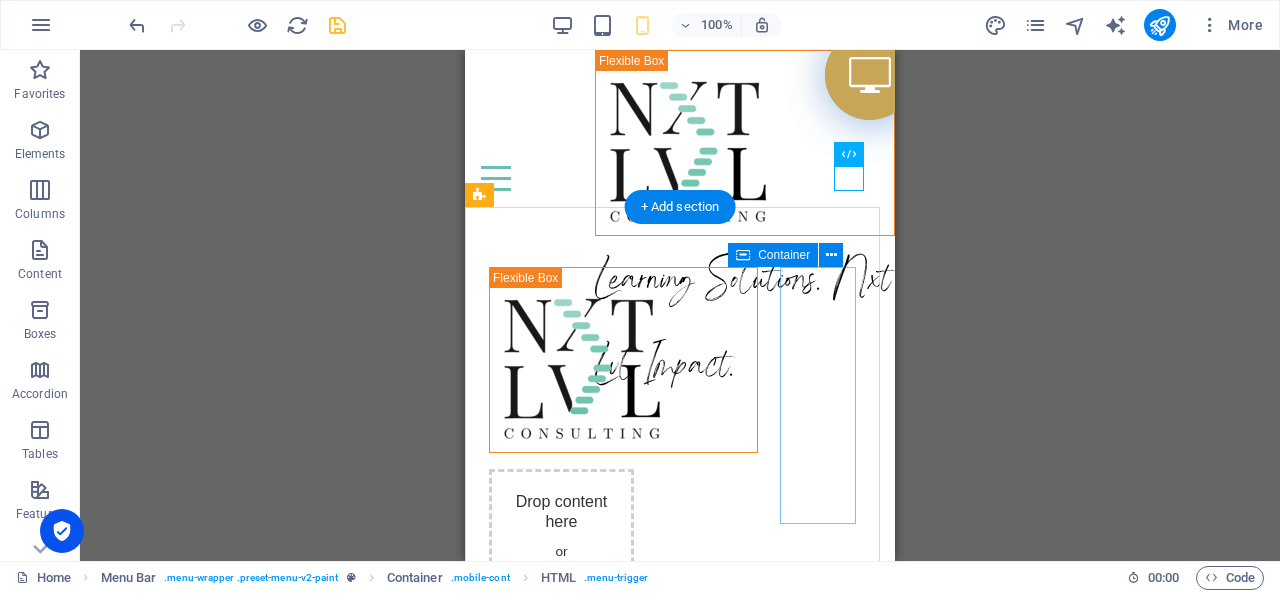 click on "Paste clipboard" at bounding box center (561, 636) 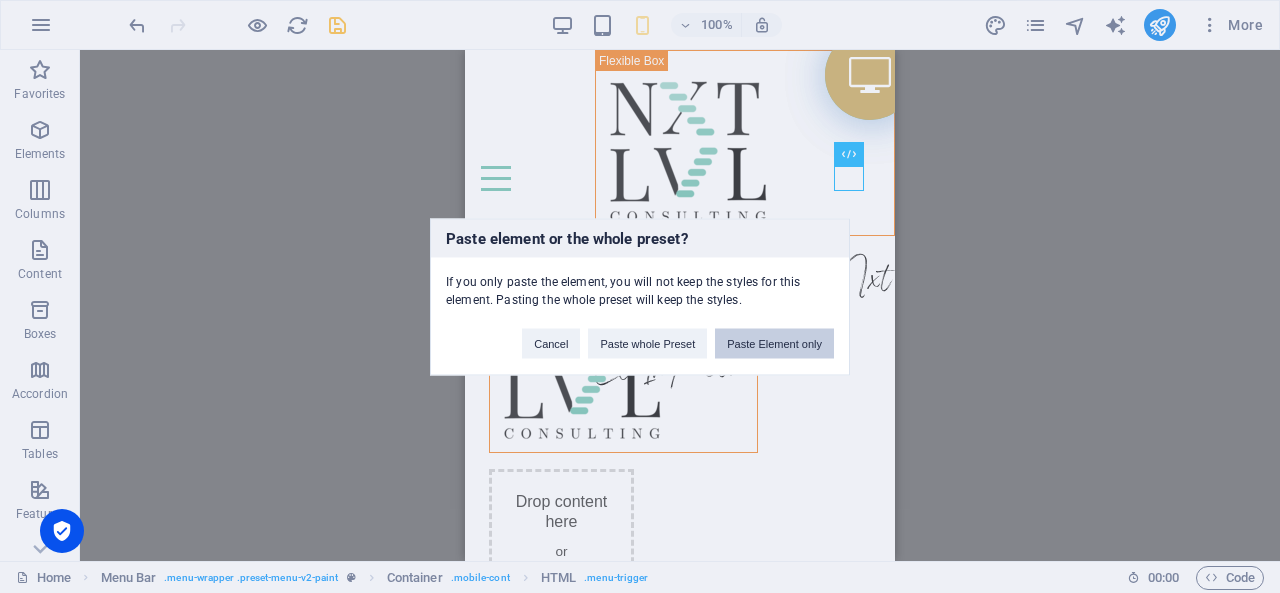 click on "Paste Element only" at bounding box center [774, 343] 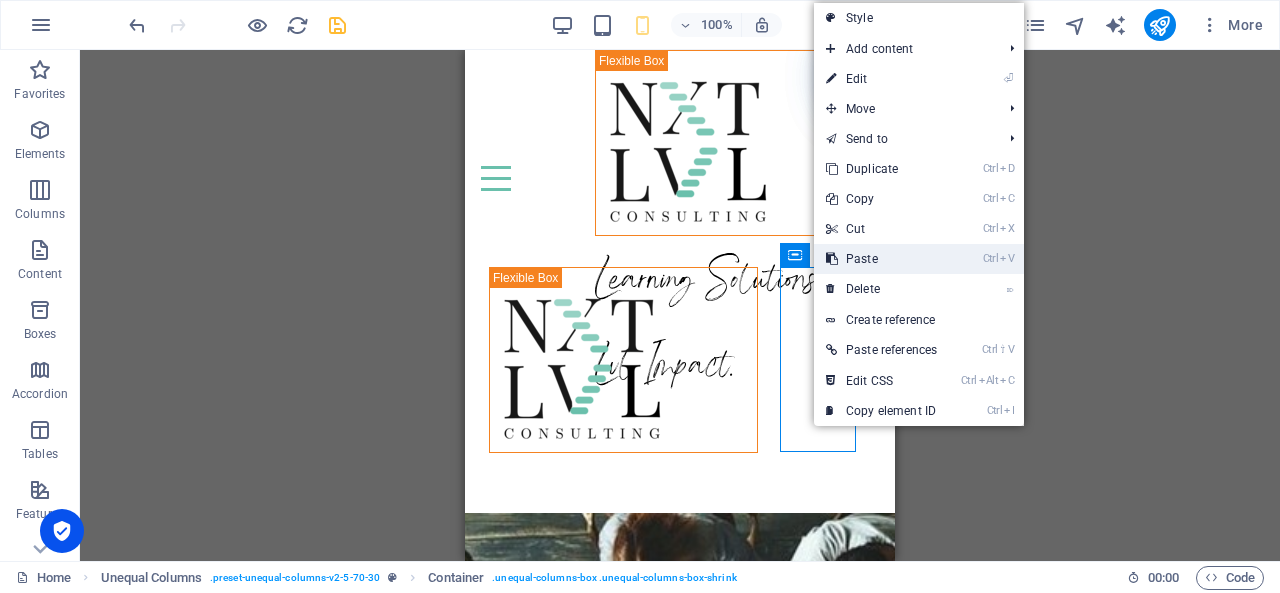 click on "Ctrl V  Paste" at bounding box center (881, 259) 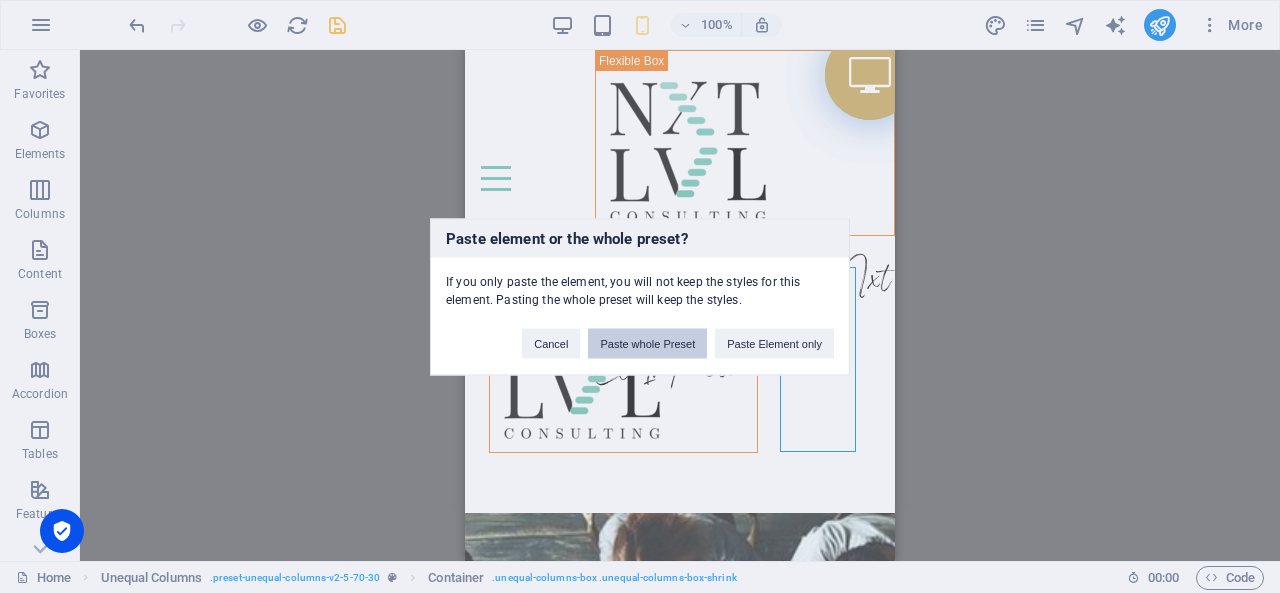 click on "Paste whole Preset" at bounding box center (647, 343) 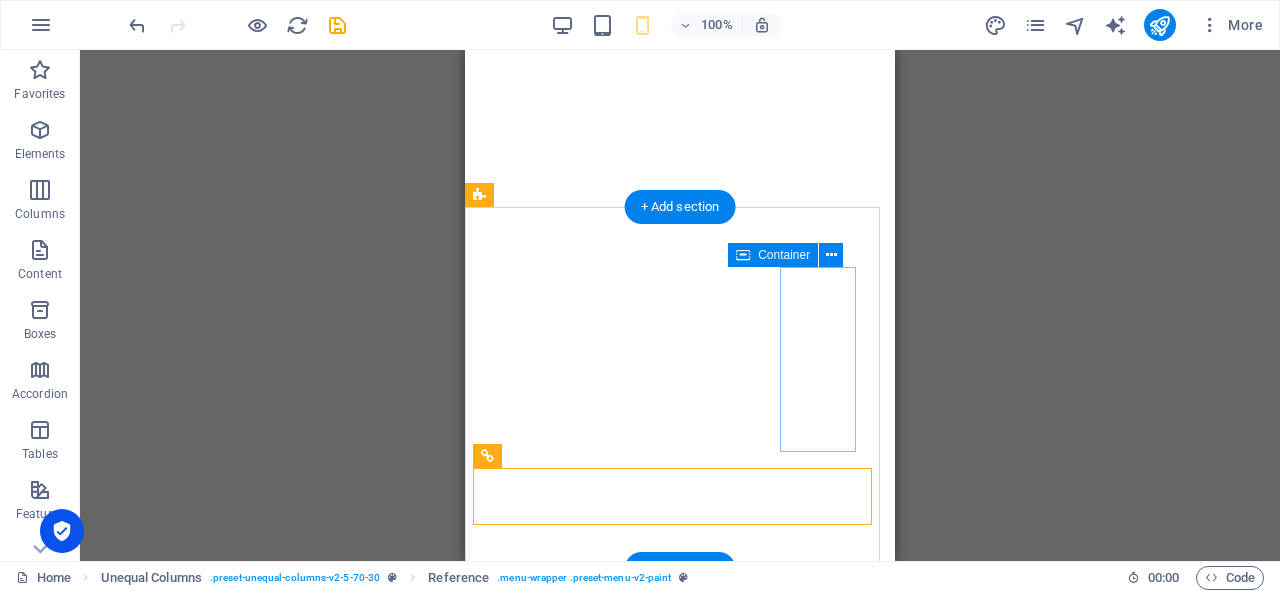 scroll, scrollTop: 0, scrollLeft: 0, axis: both 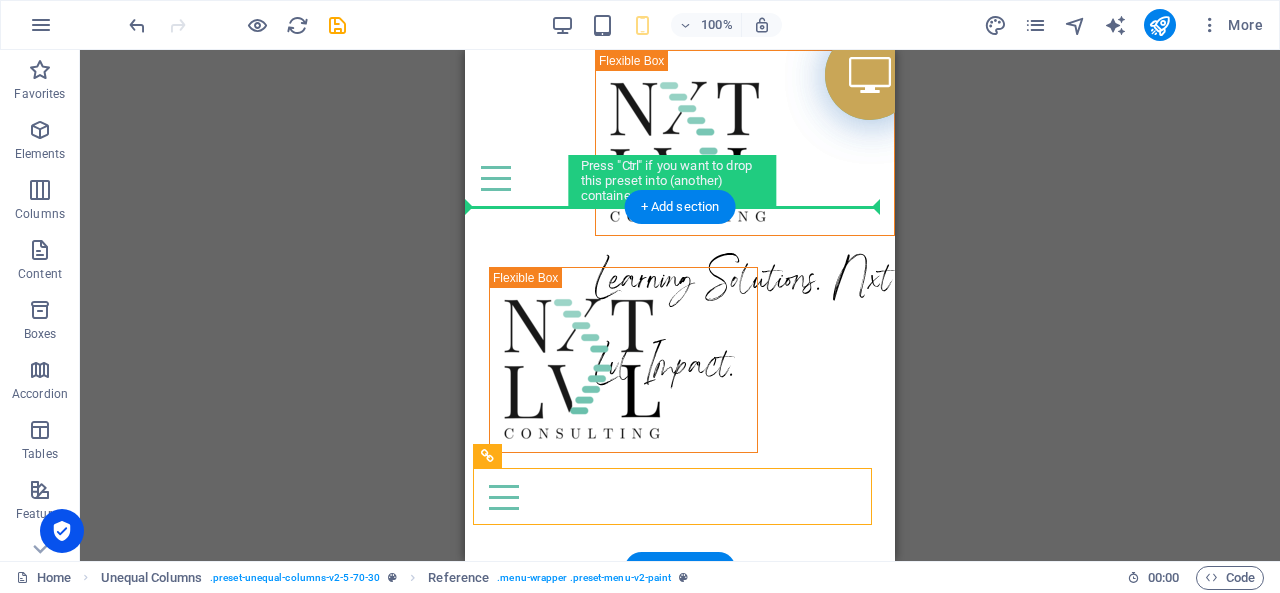 drag, startPoint x: 837, startPoint y: 501, endPoint x: 791, endPoint y: 345, distance: 162.6407 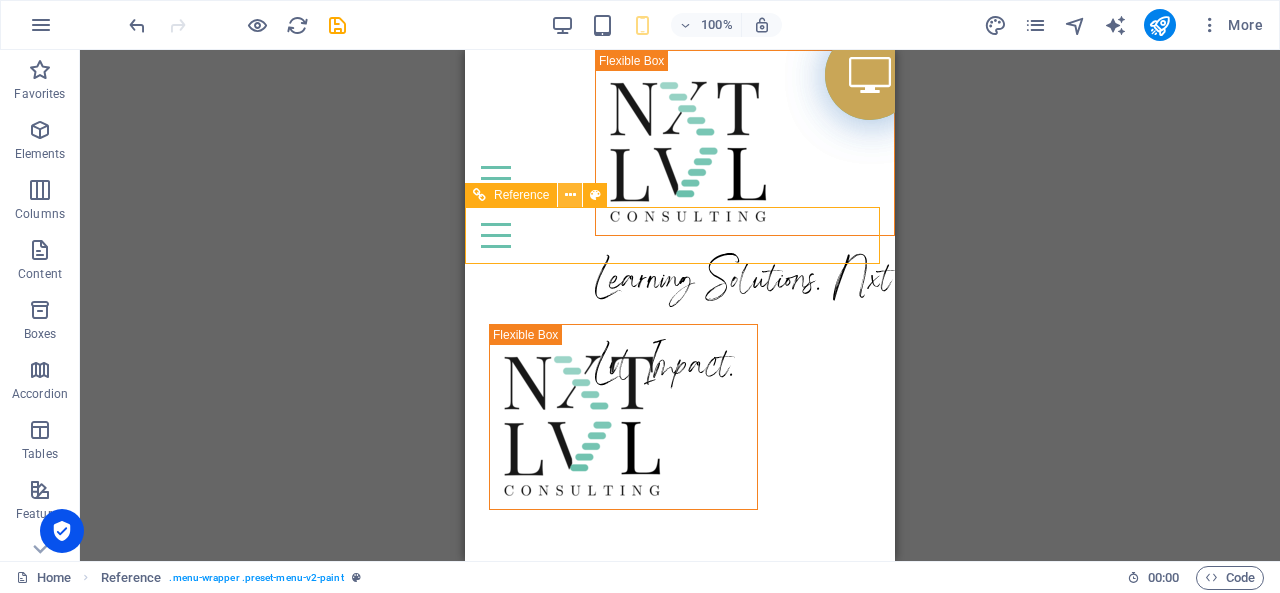 click at bounding box center [570, 195] 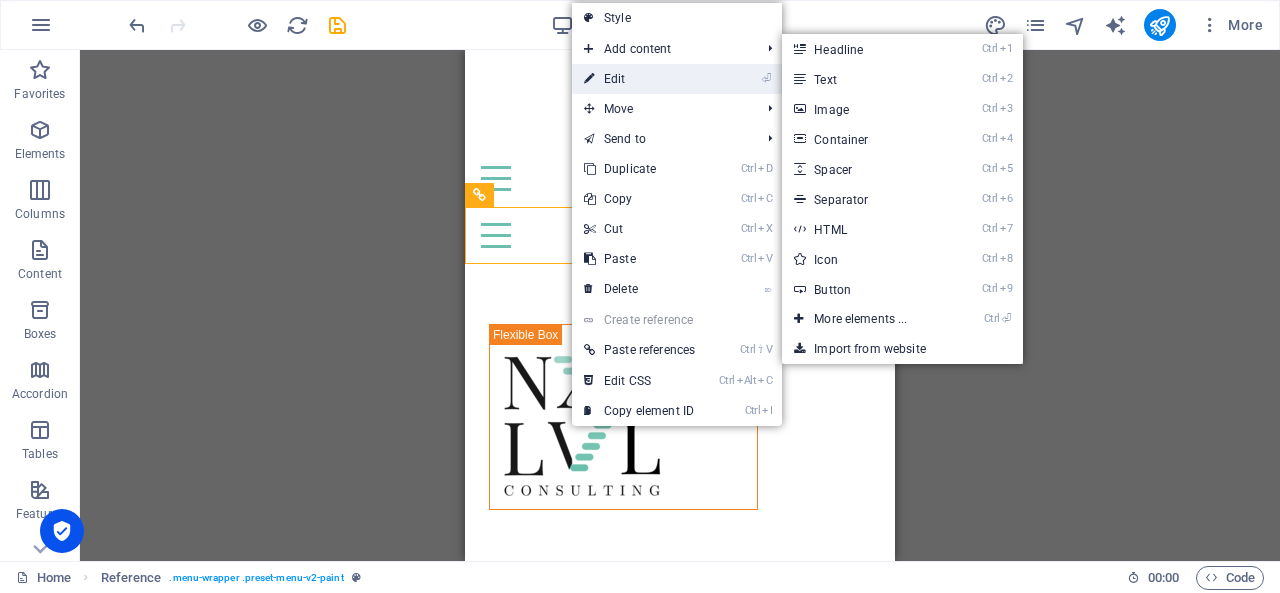 click on "⏎  Edit" at bounding box center (639, 79) 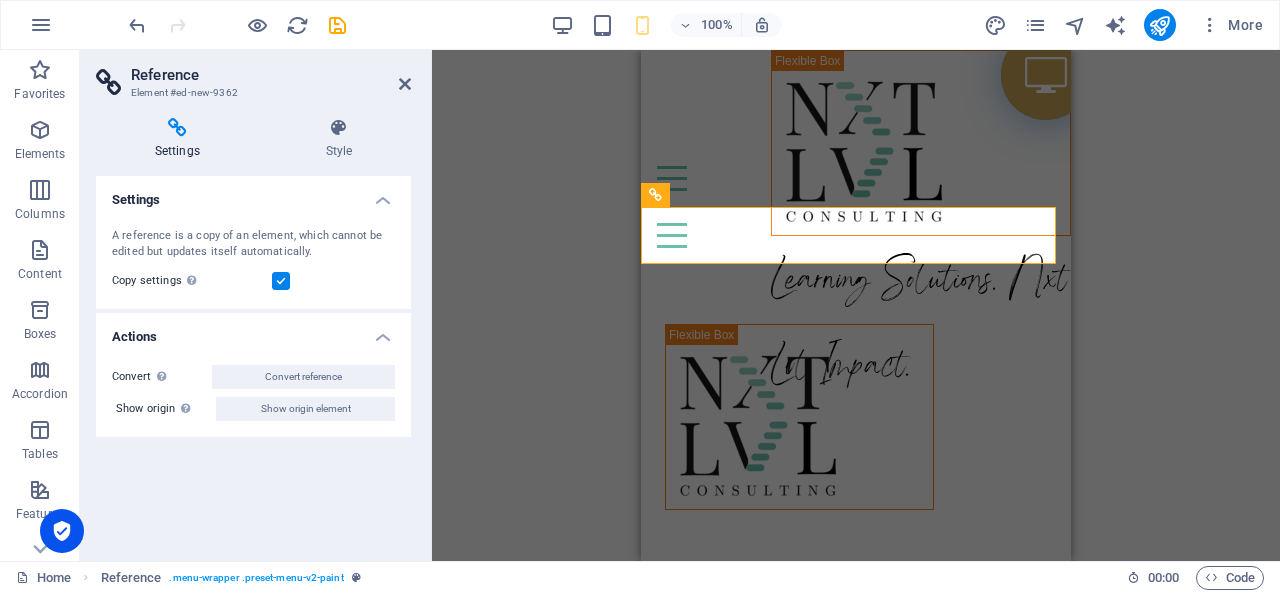 select on "rem" 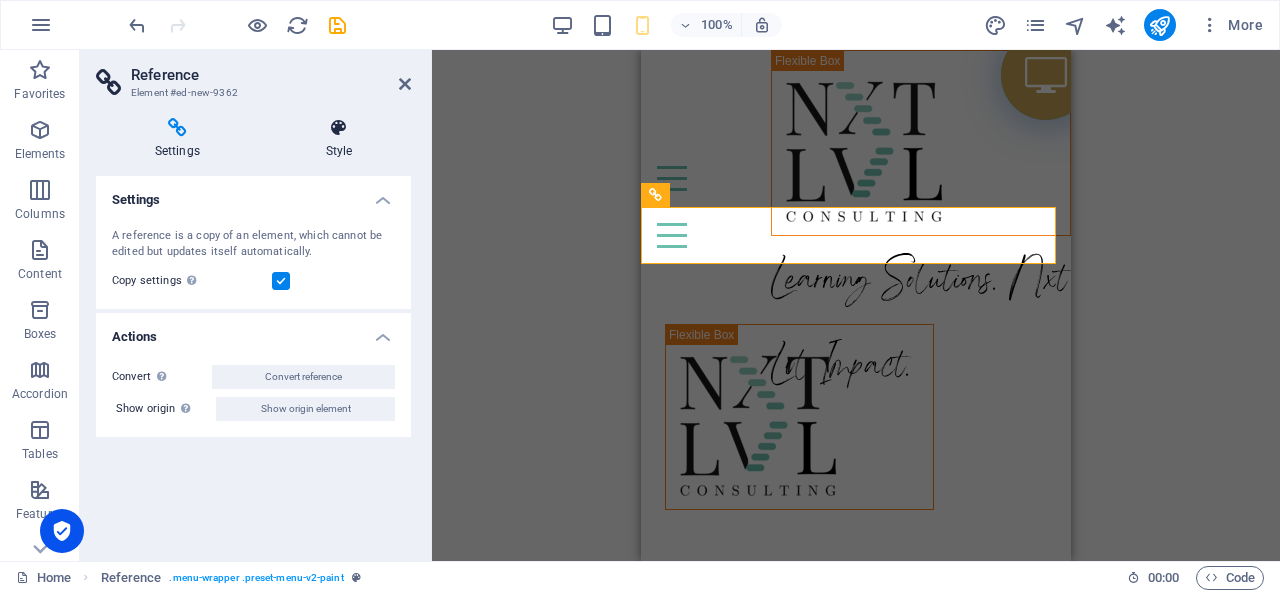 click at bounding box center [339, 128] 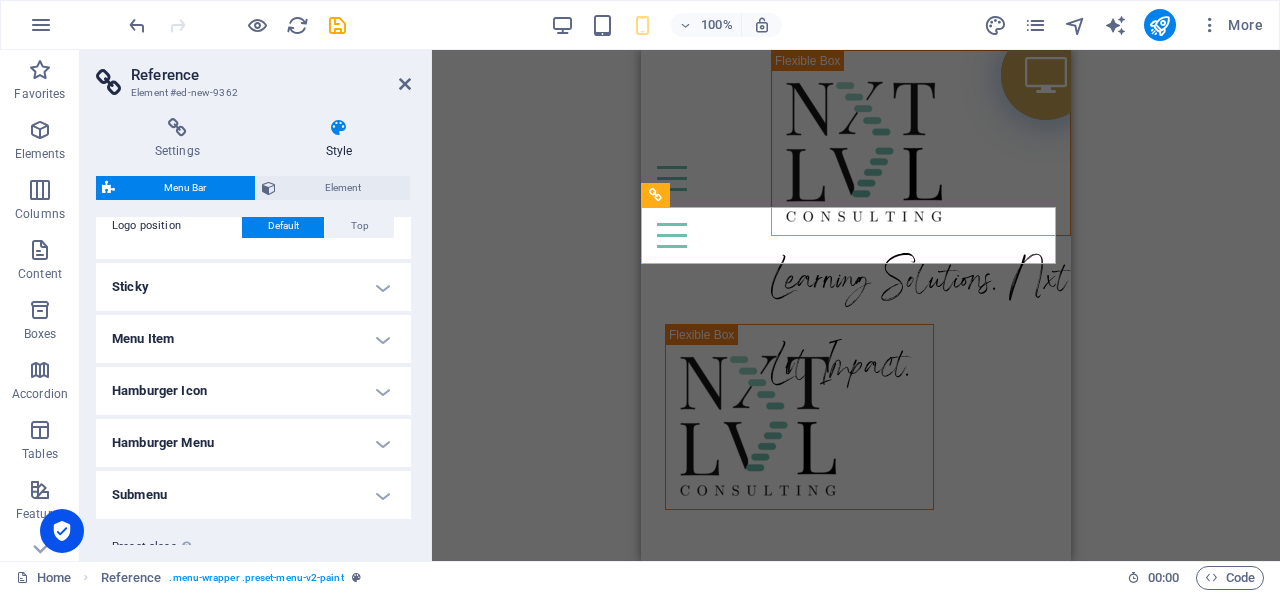 scroll, scrollTop: 552, scrollLeft: 0, axis: vertical 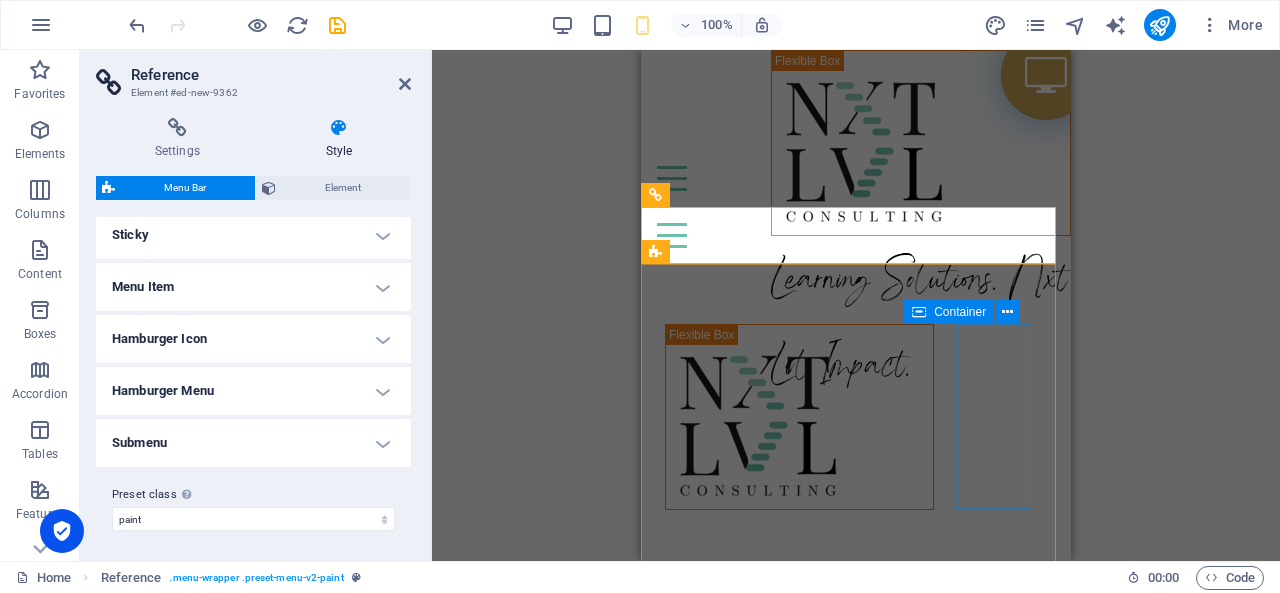 click at bounding box center [737, 526] 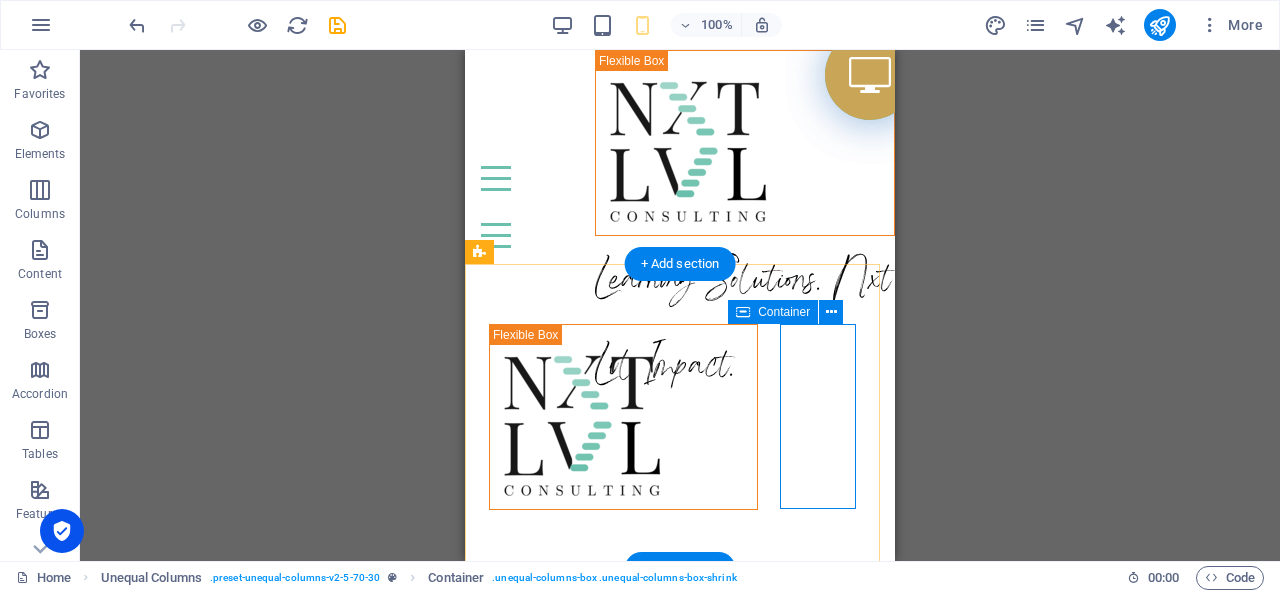 click at bounding box center [561, 526] 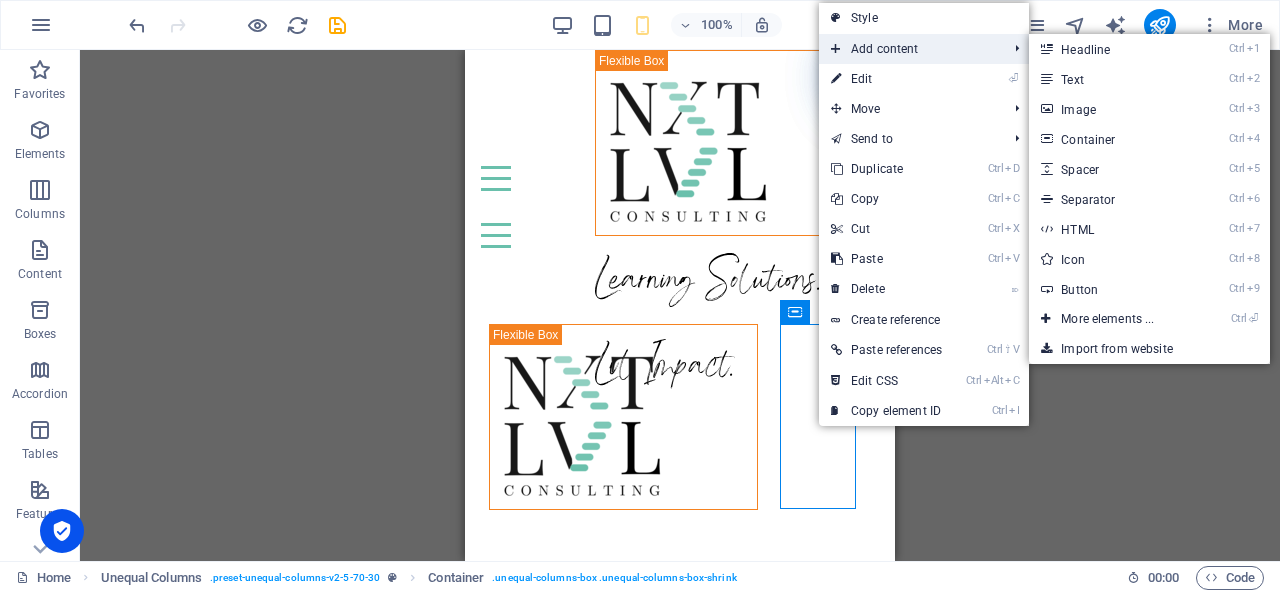 click on "Add content" at bounding box center [909, 49] 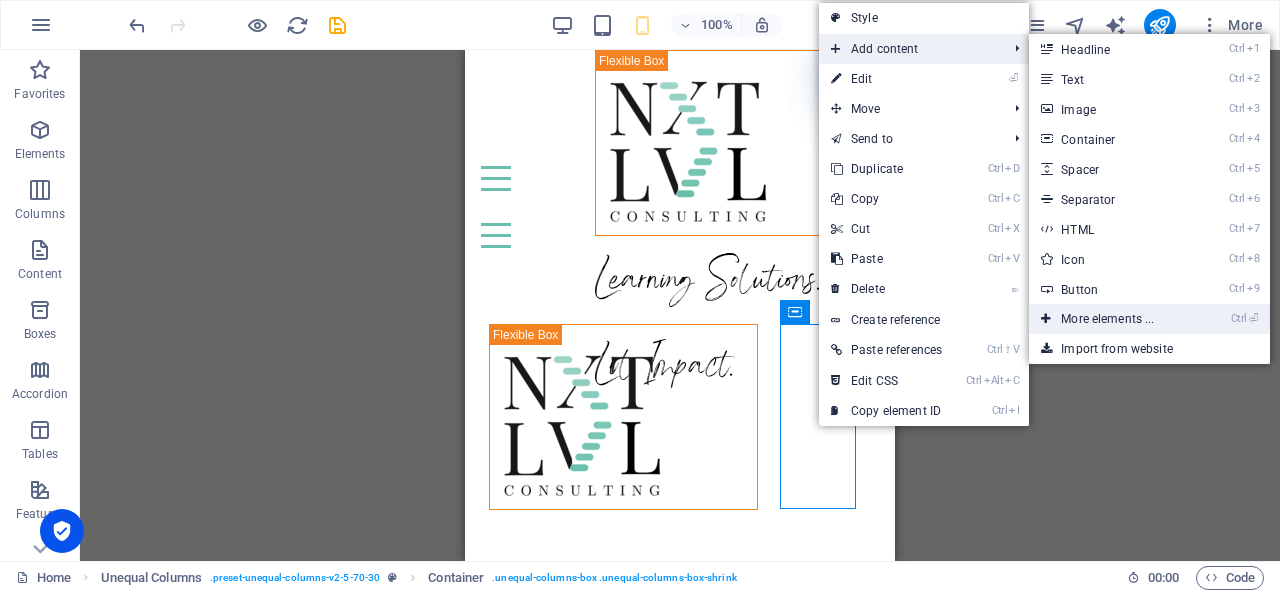click on "Ctrl ⏎  More elements ..." at bounding box center [1111, 319] 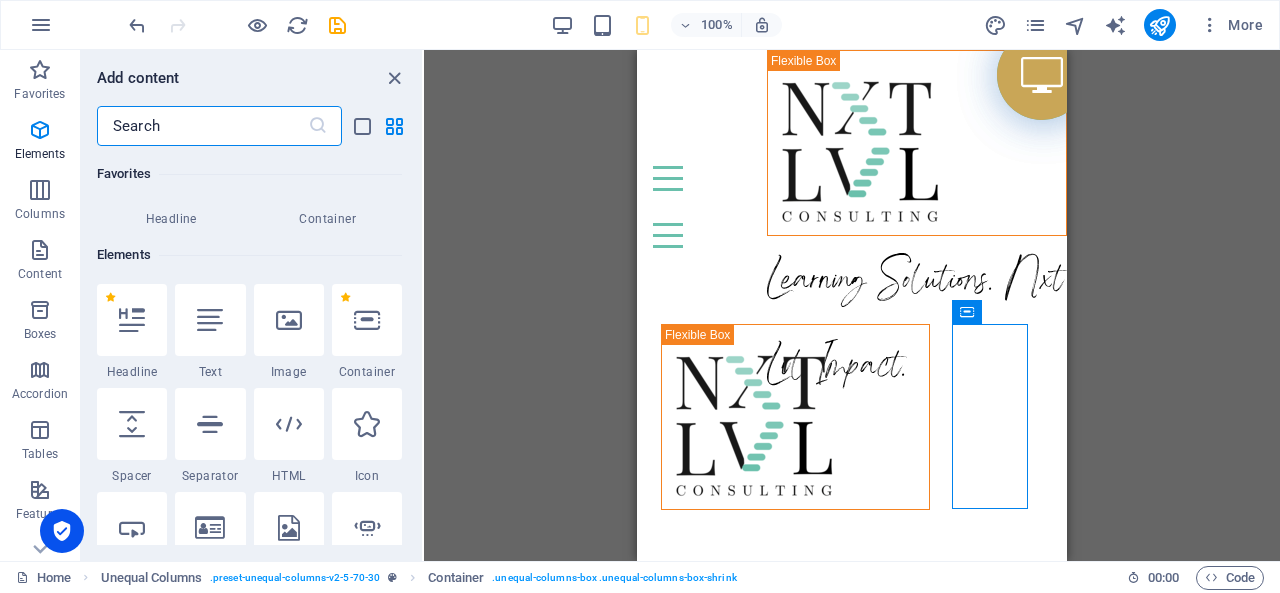 scroll, scrollTop: 213, scrollLeft: 0, axis: vertical 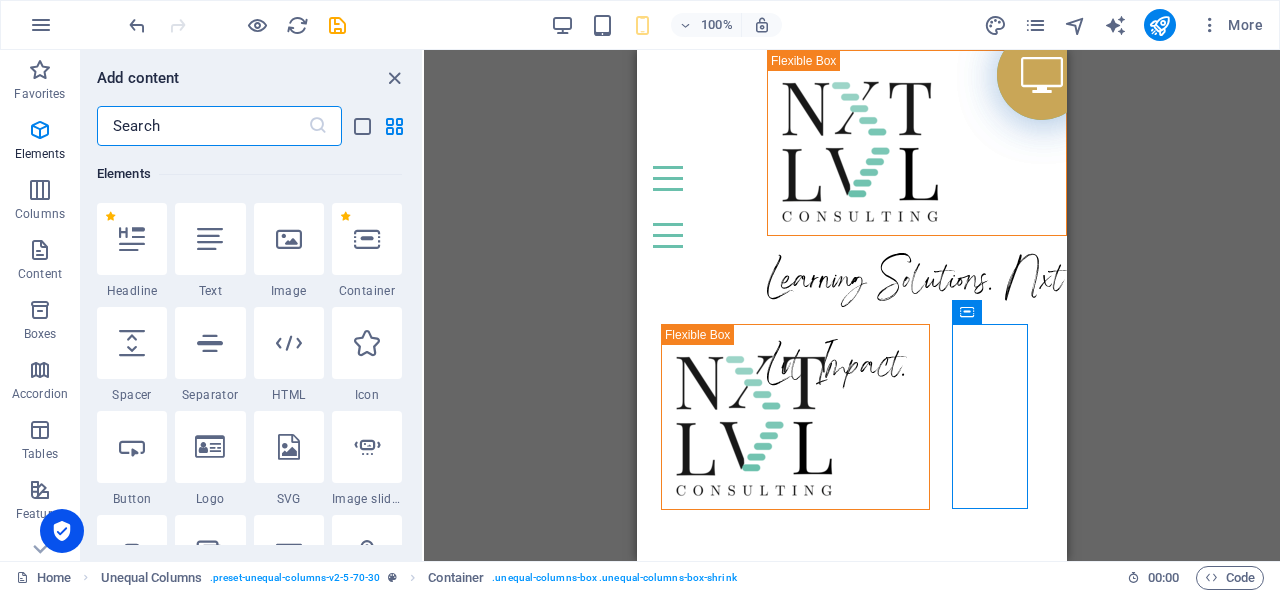 click at bounding box center (202, 126) 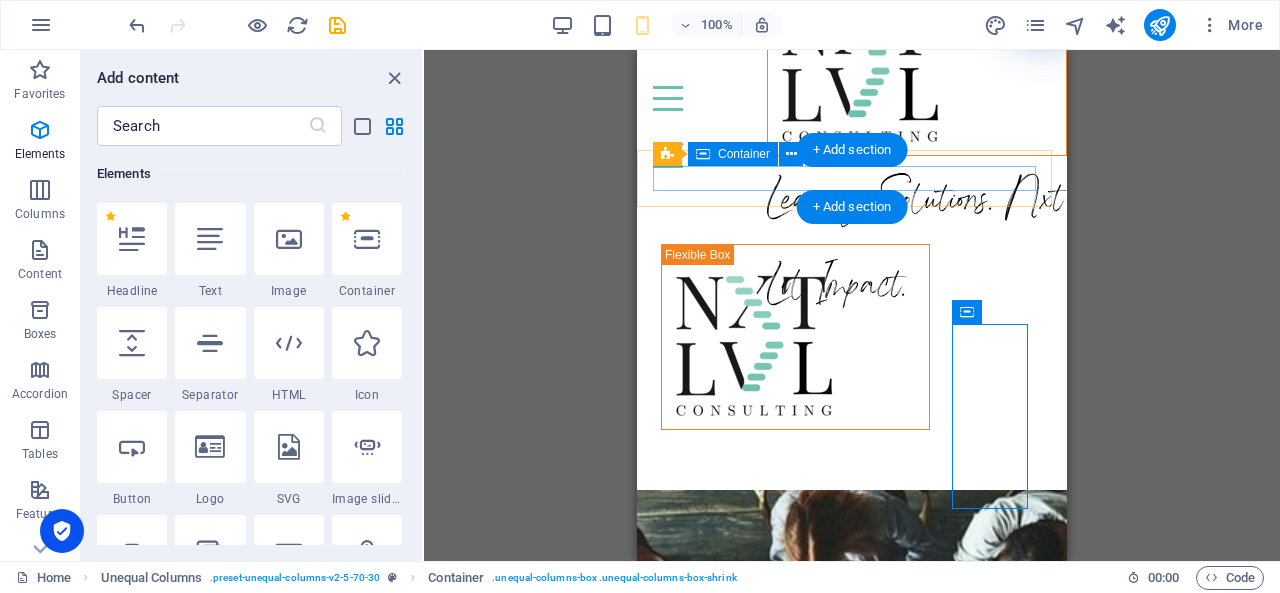 scroll, scrollTop: 0, scrollLeft: 0, axis: both 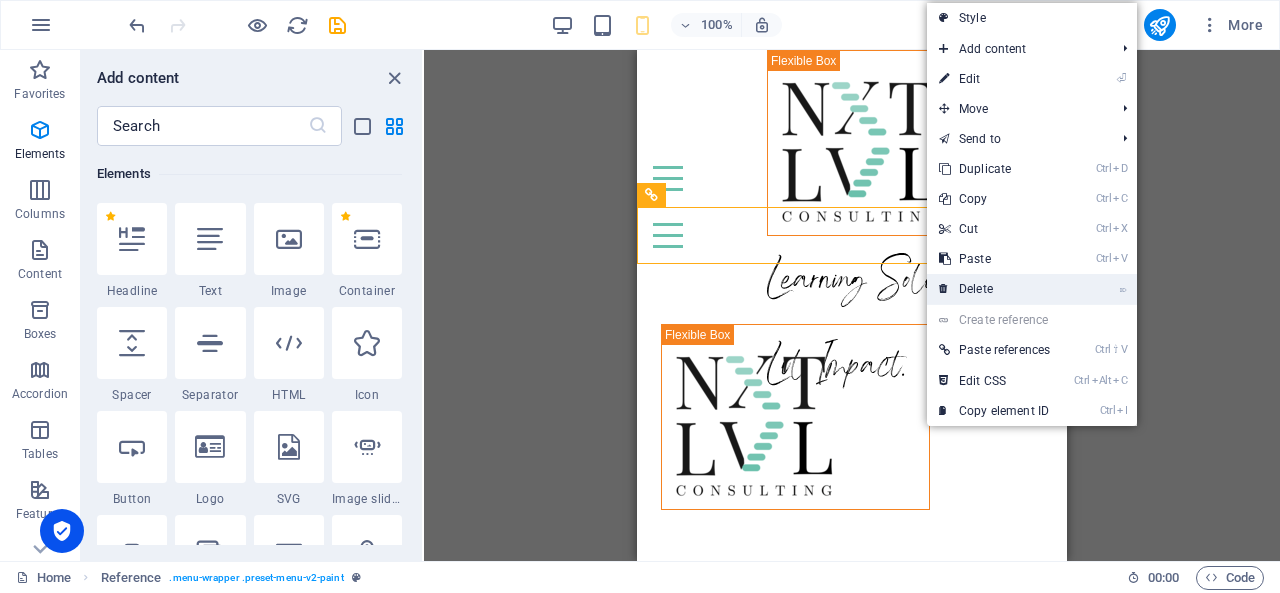 click on "⌦  Delete" at bounding box center (994, 289) 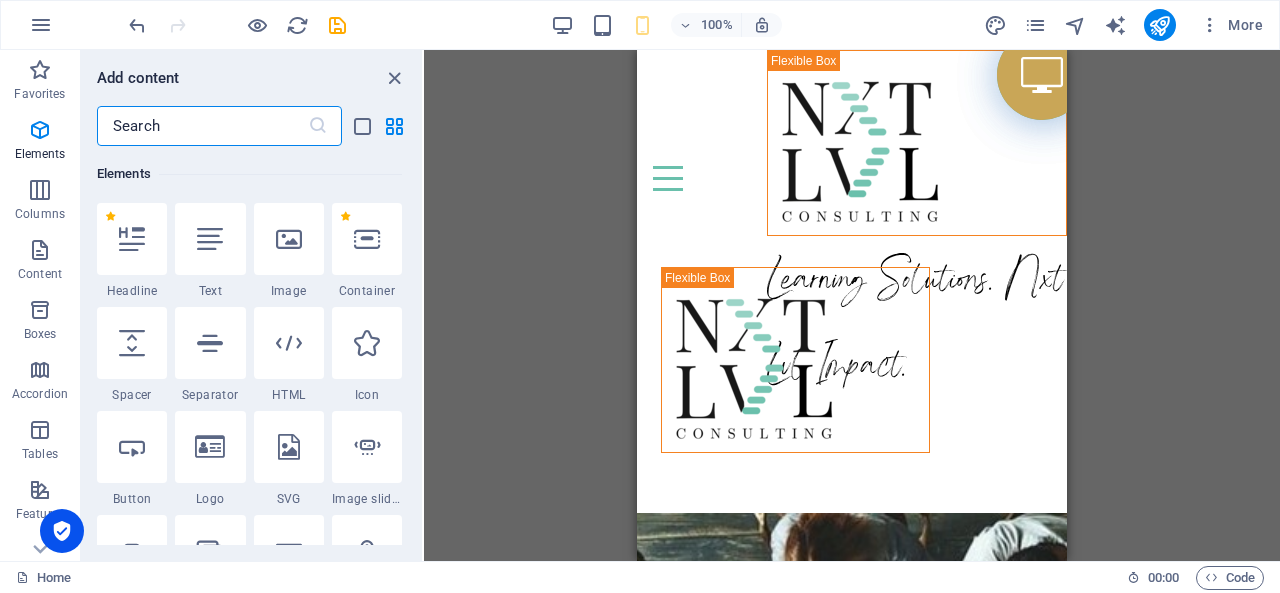 click at bounding box center [202, 126] 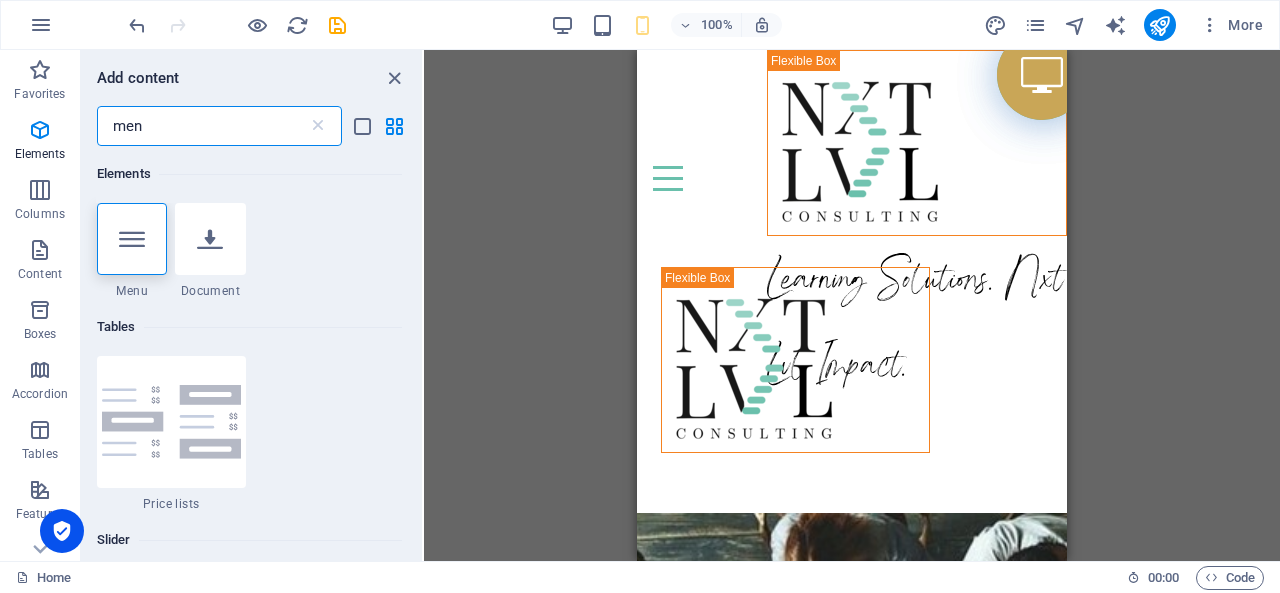 scroll, scrollTop: 0, scrollLeft: 0, axis: both 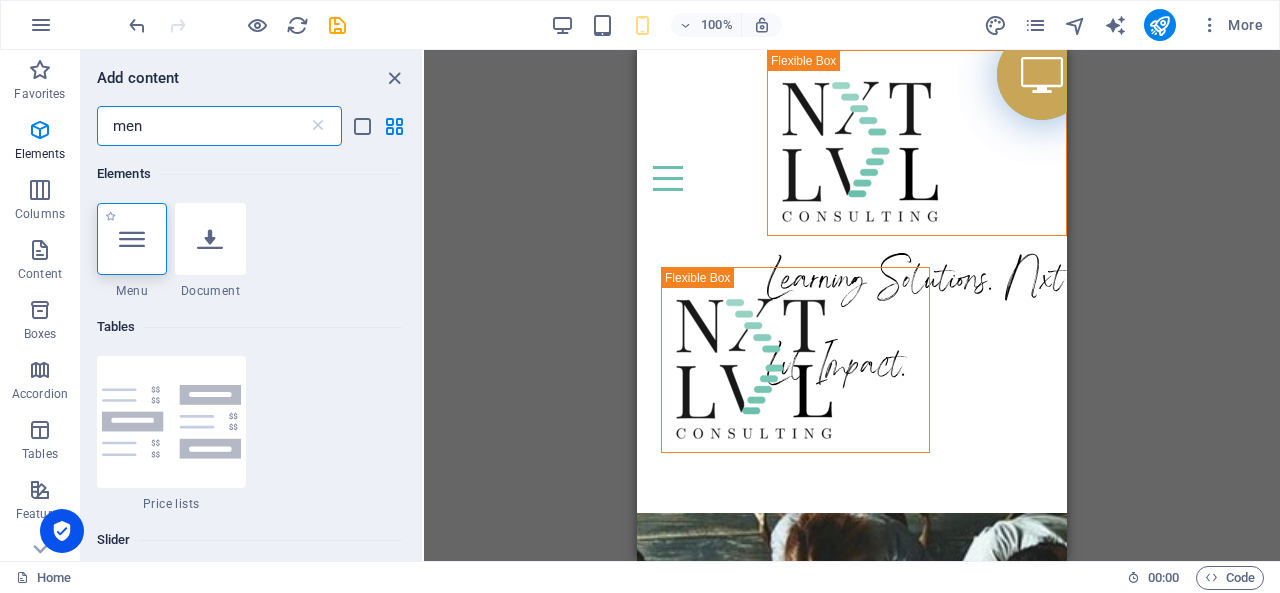 type on "men" 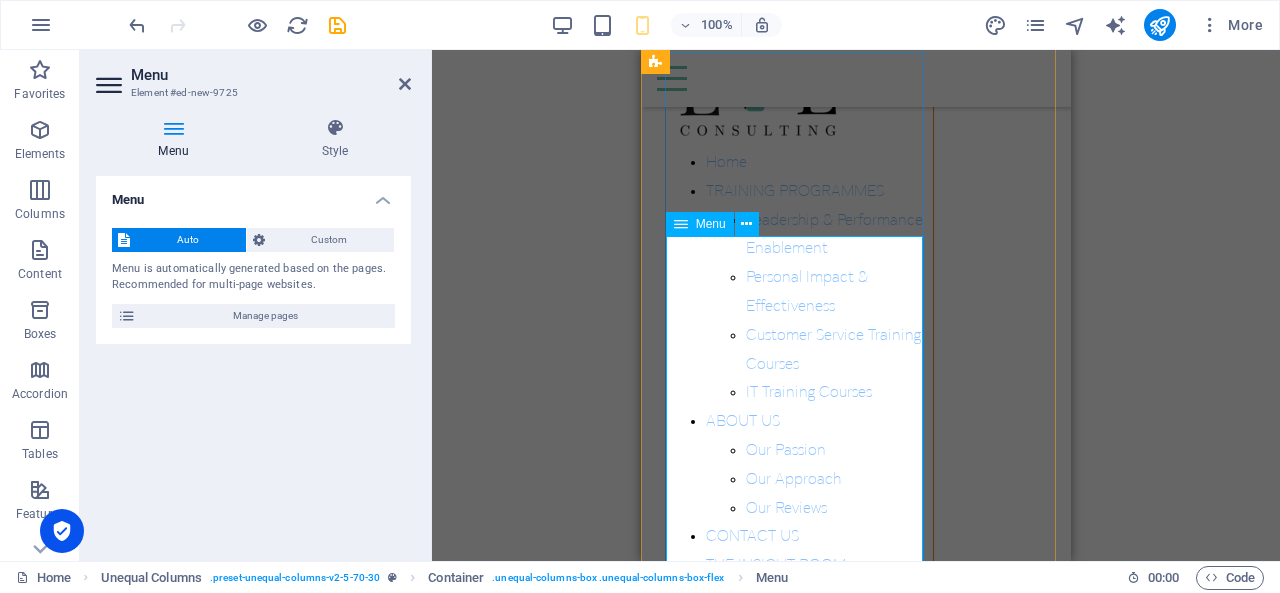 scroll, scrollTop: 400, scrollLeft: 0, axis: vertical 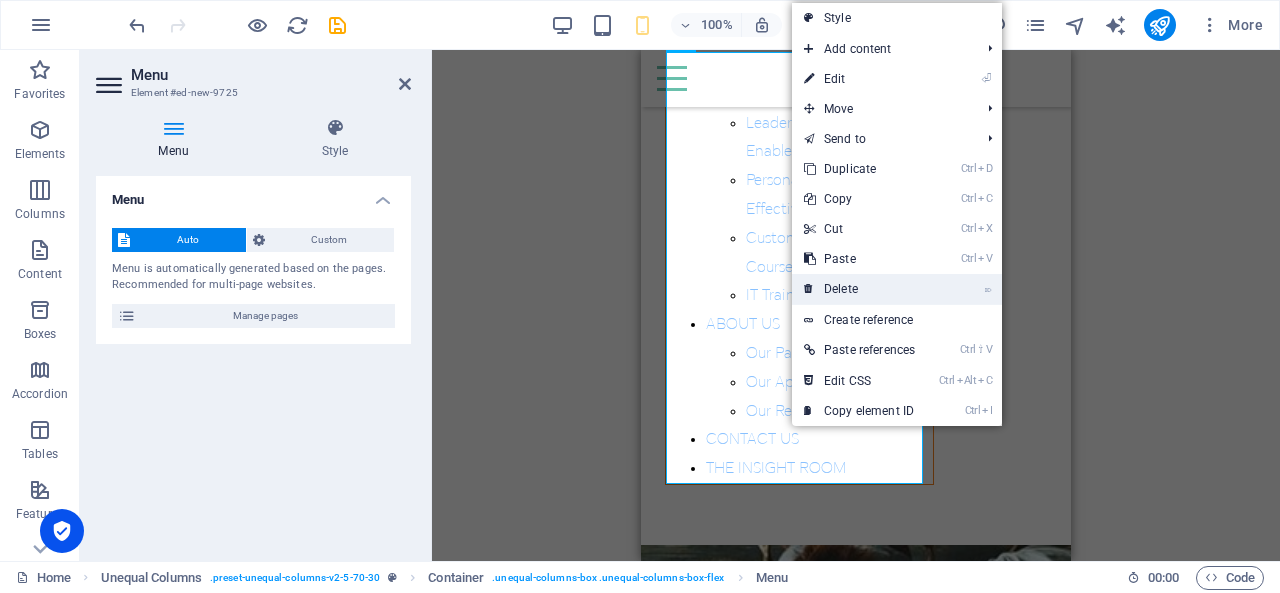 click on "⌦  Delete" at bounding box center (859, 289) 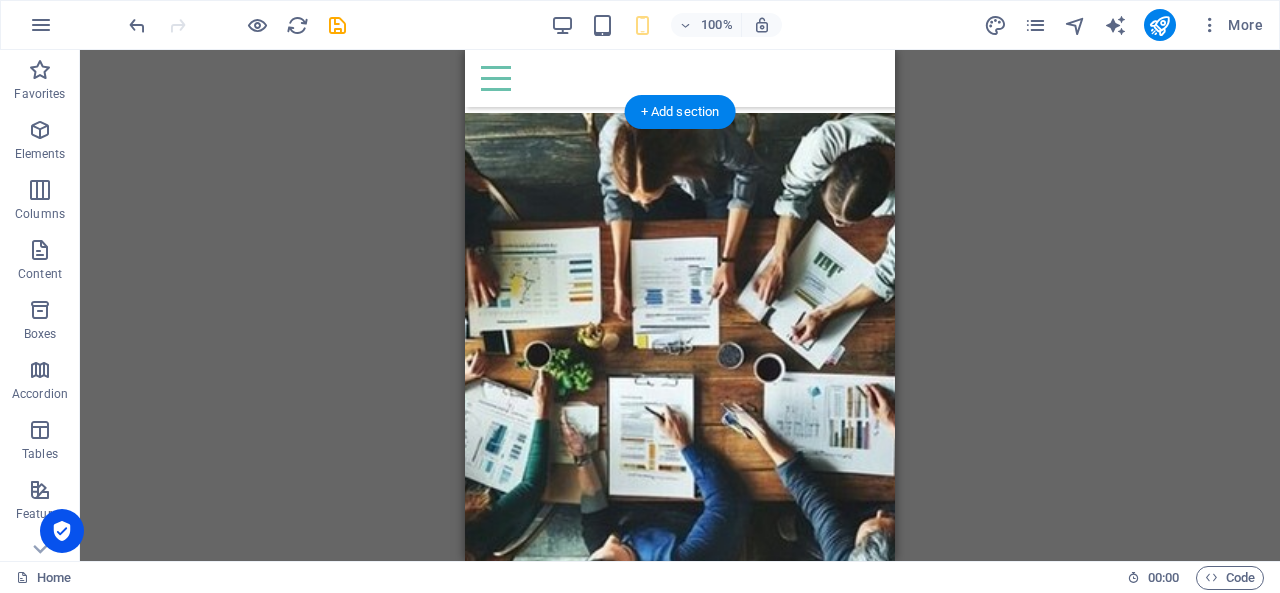 scroll, scrollTop: 0, scrollLeft: 0, axis: both 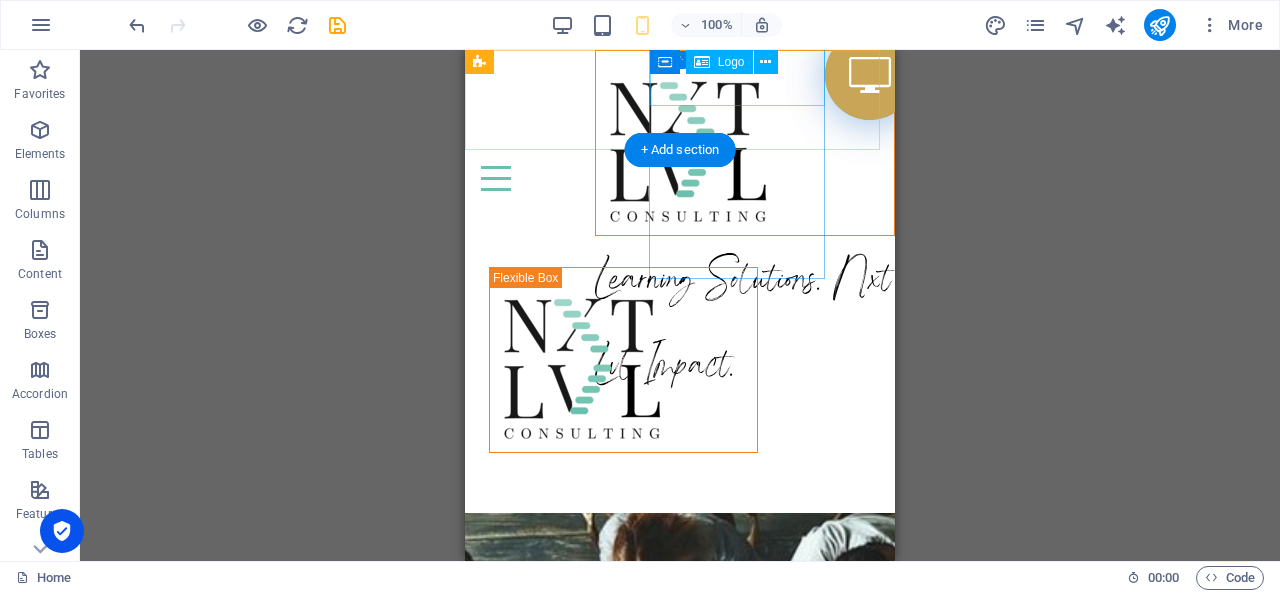click at bounding box center [745, 143] 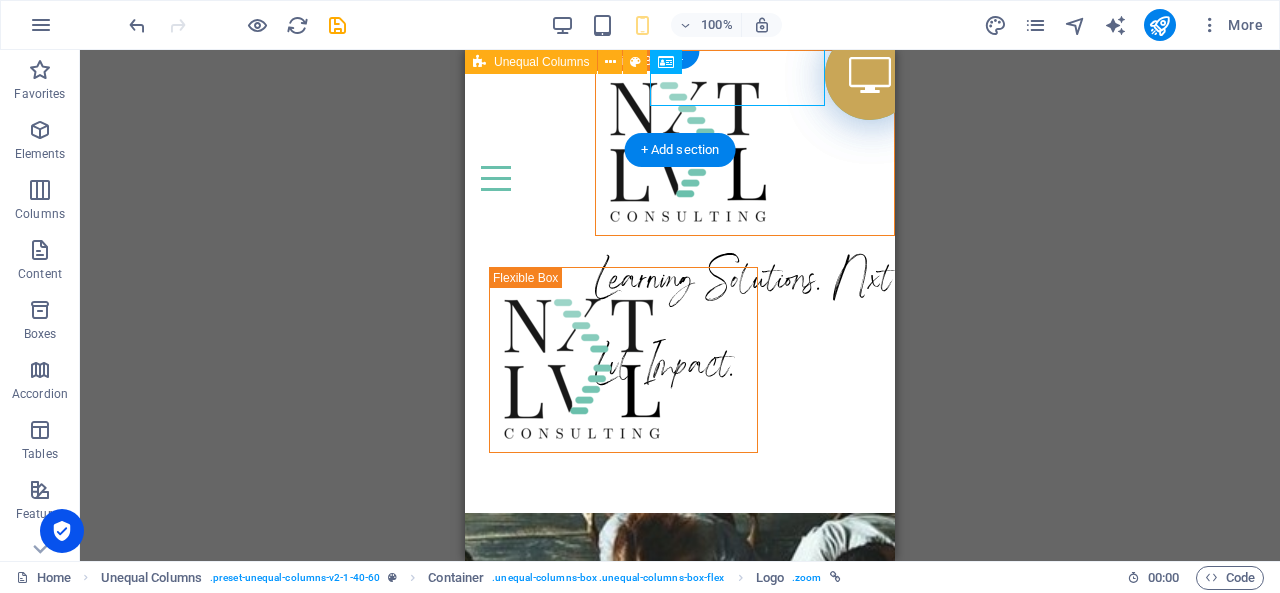 click on "Learning Solutions. Nxt Lvl Impact." at bounding box center (680, 100) 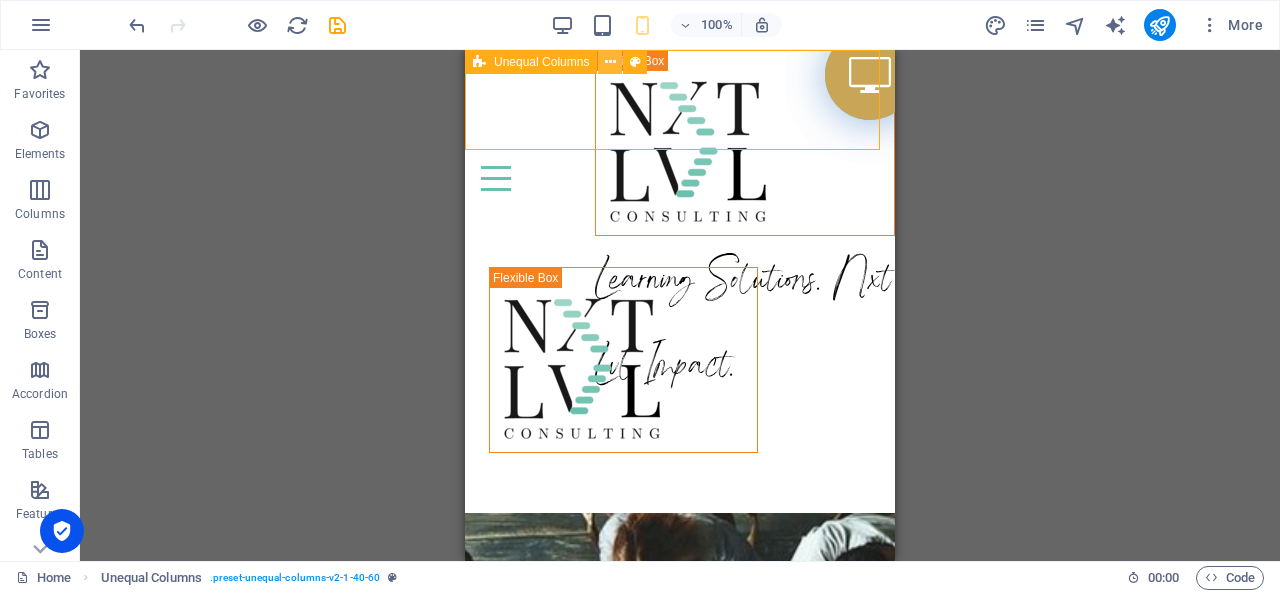 click at bounding box center [610, 62] 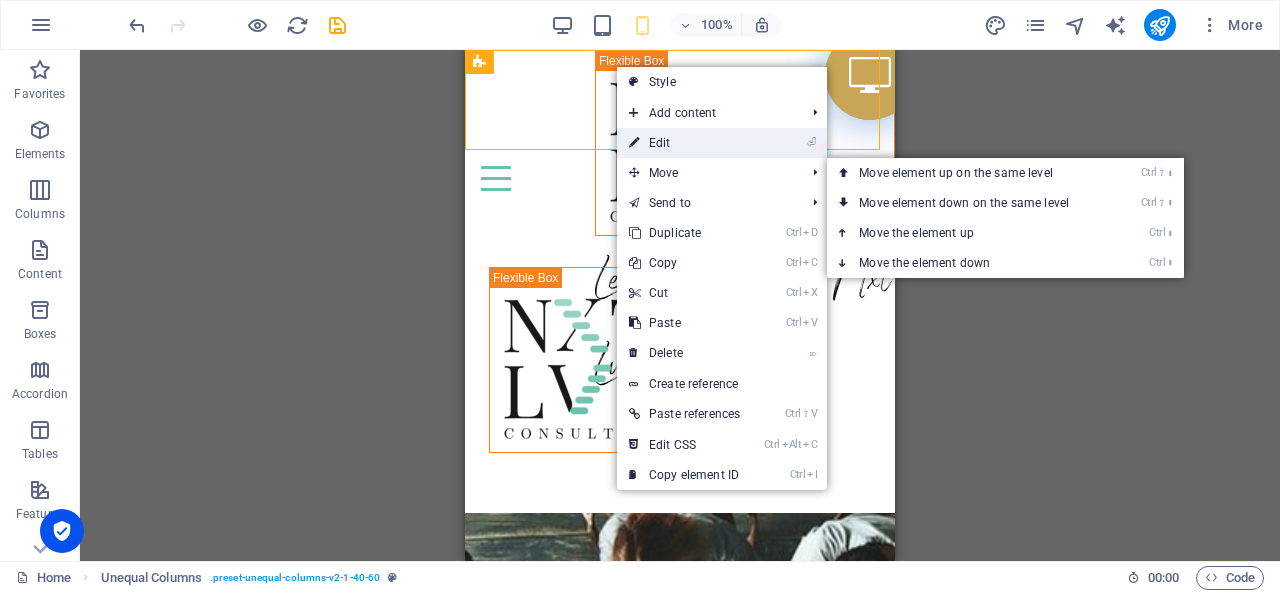 click on "⏎  Edit" at bounding box center [684, 143] 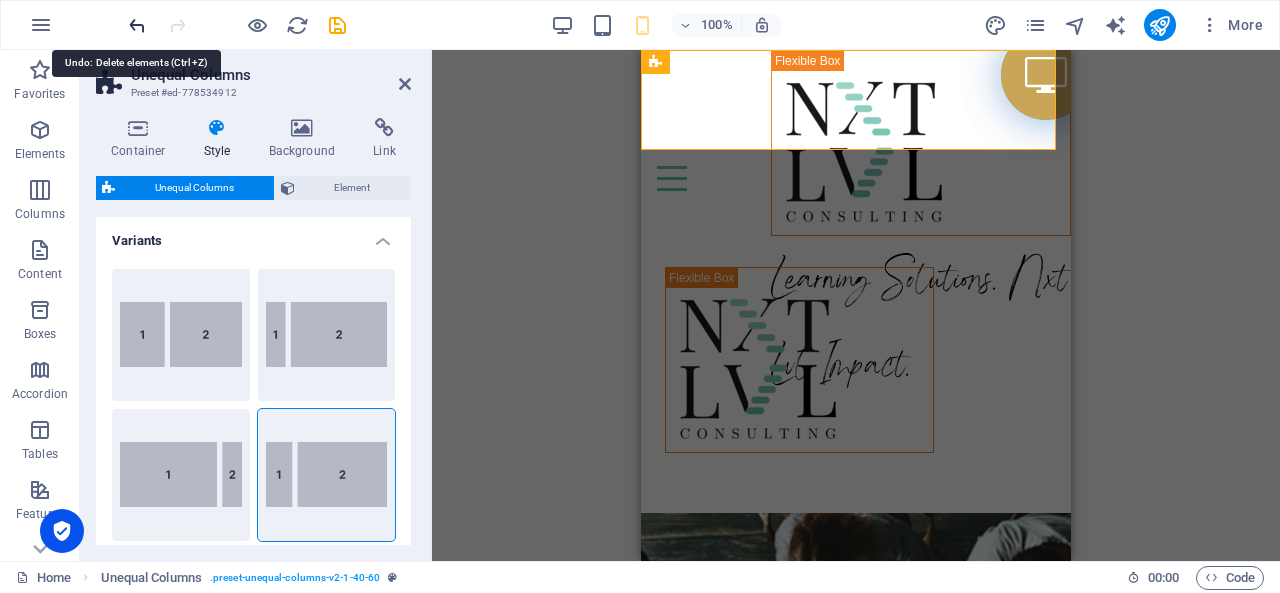 click at bounding box center [137, 25] 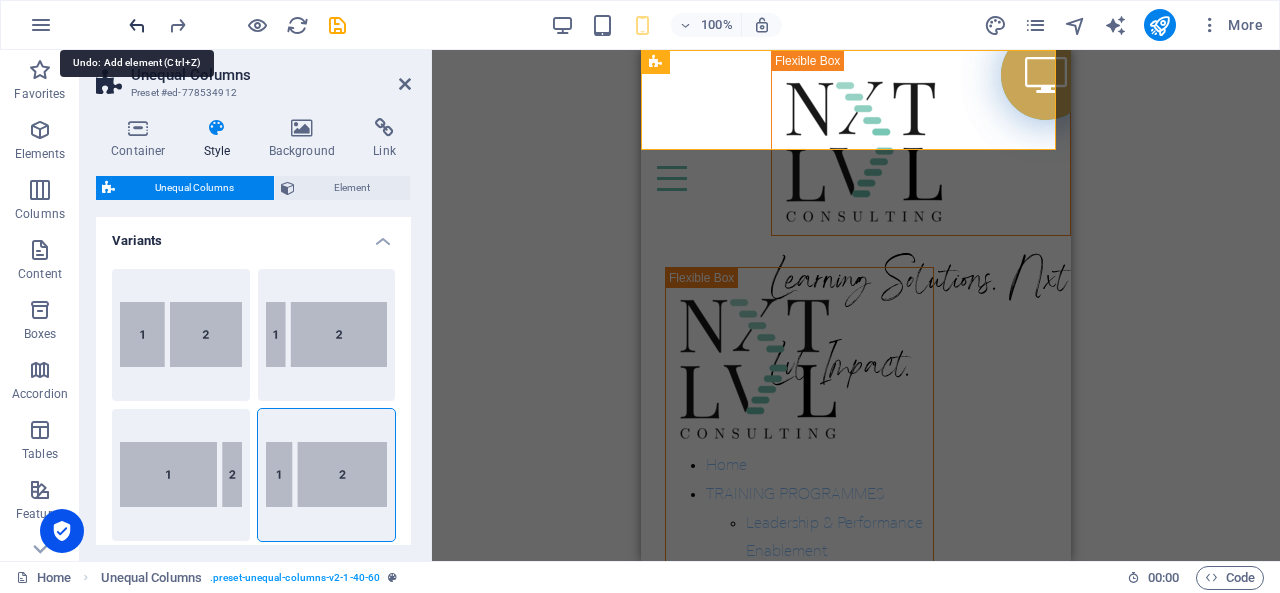 click at bounding box center (137, 25) 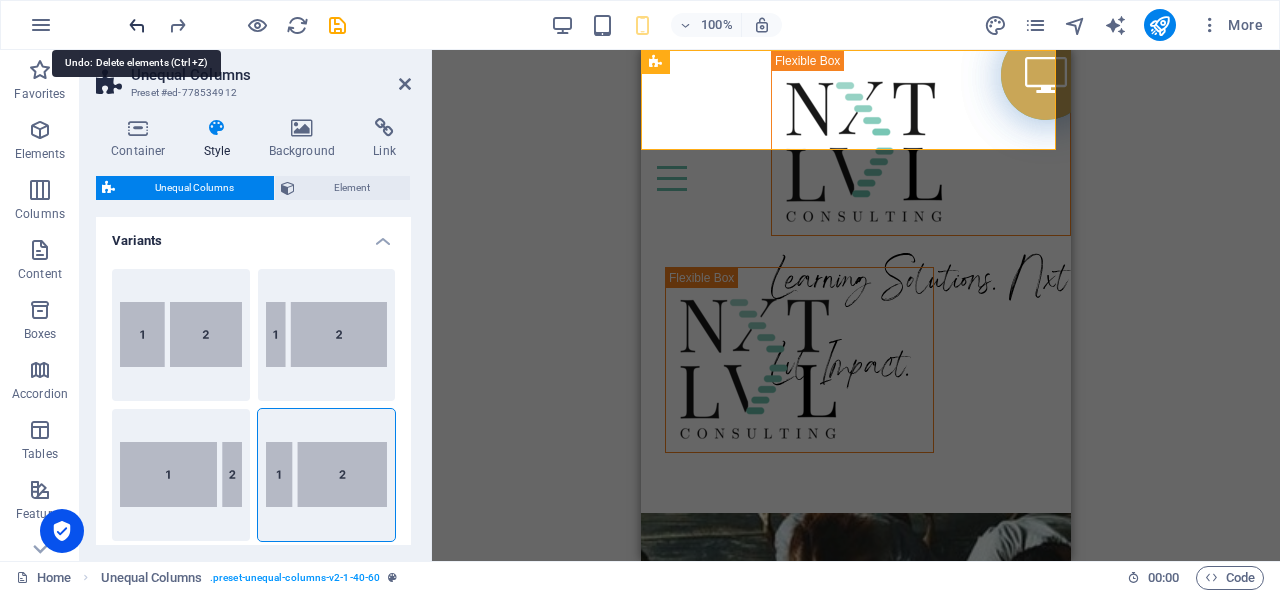 click at bounding box center (137, 25) 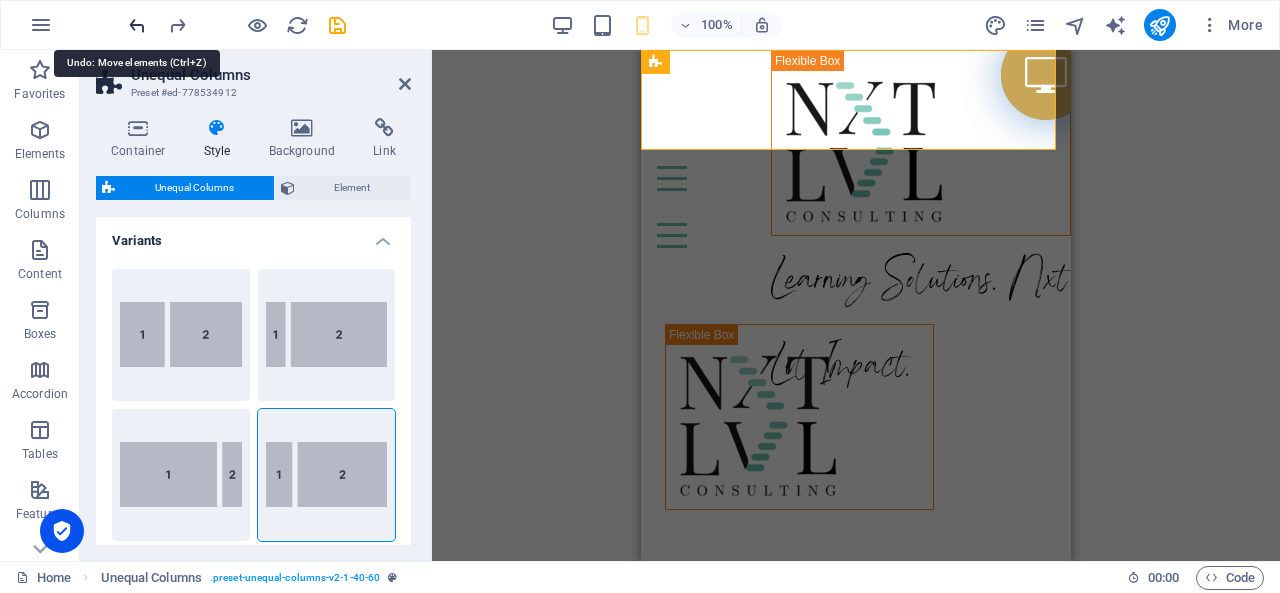 click at bounding box center (137, 25) 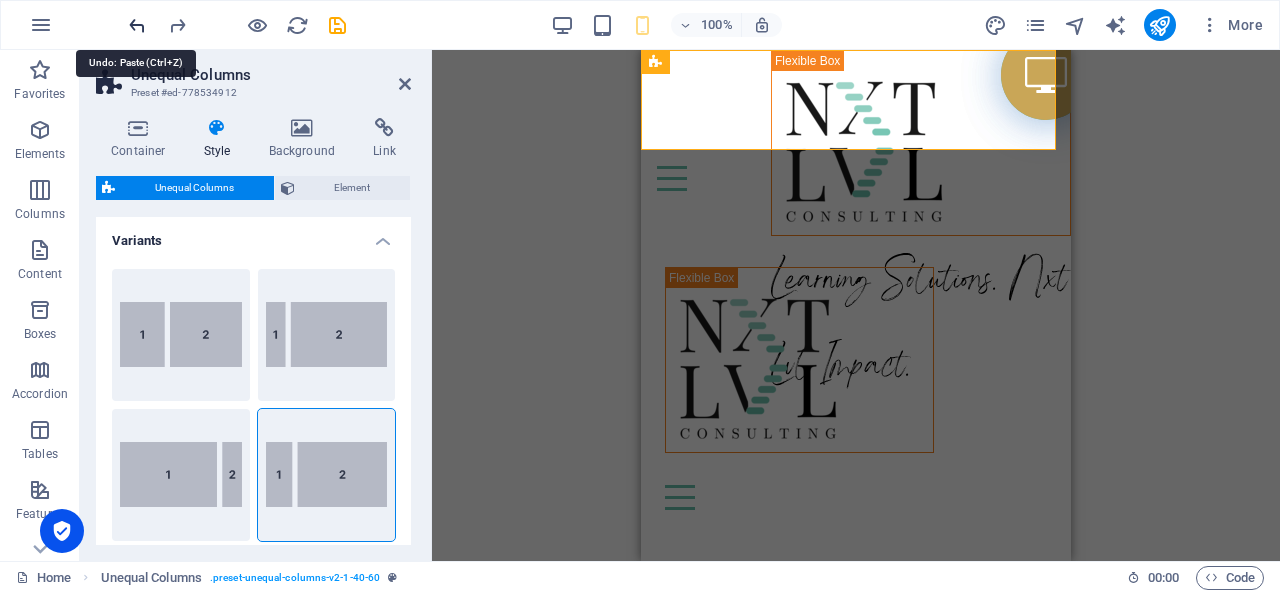 click at bounding box center [137, 25] 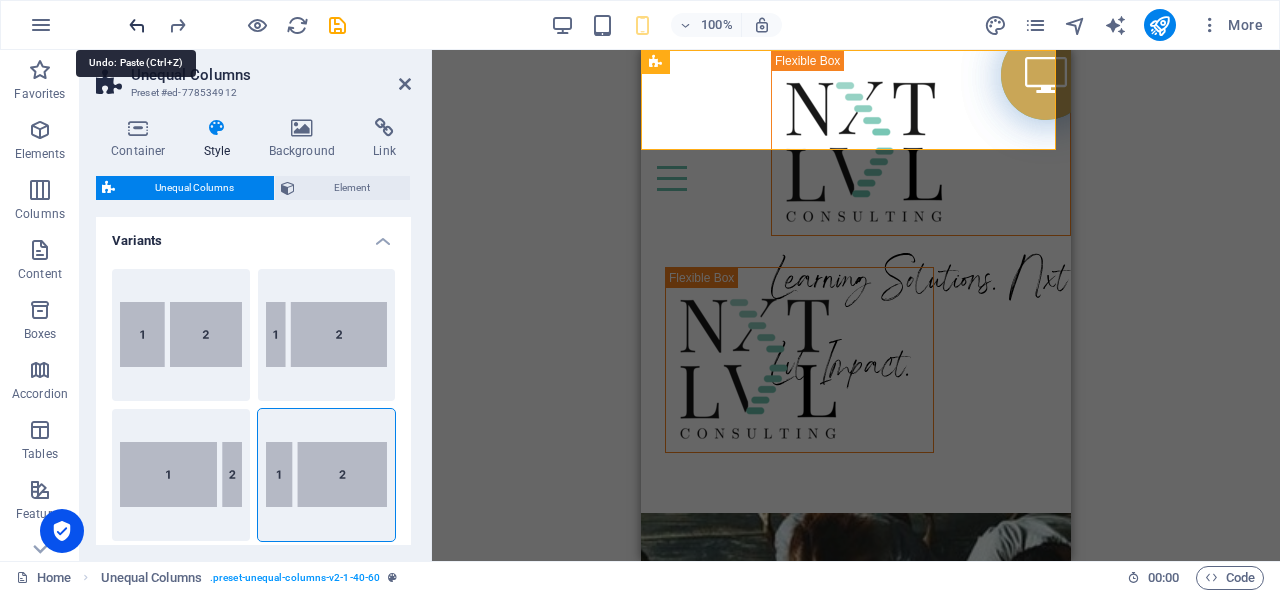 click at bounding box center [137, 25] 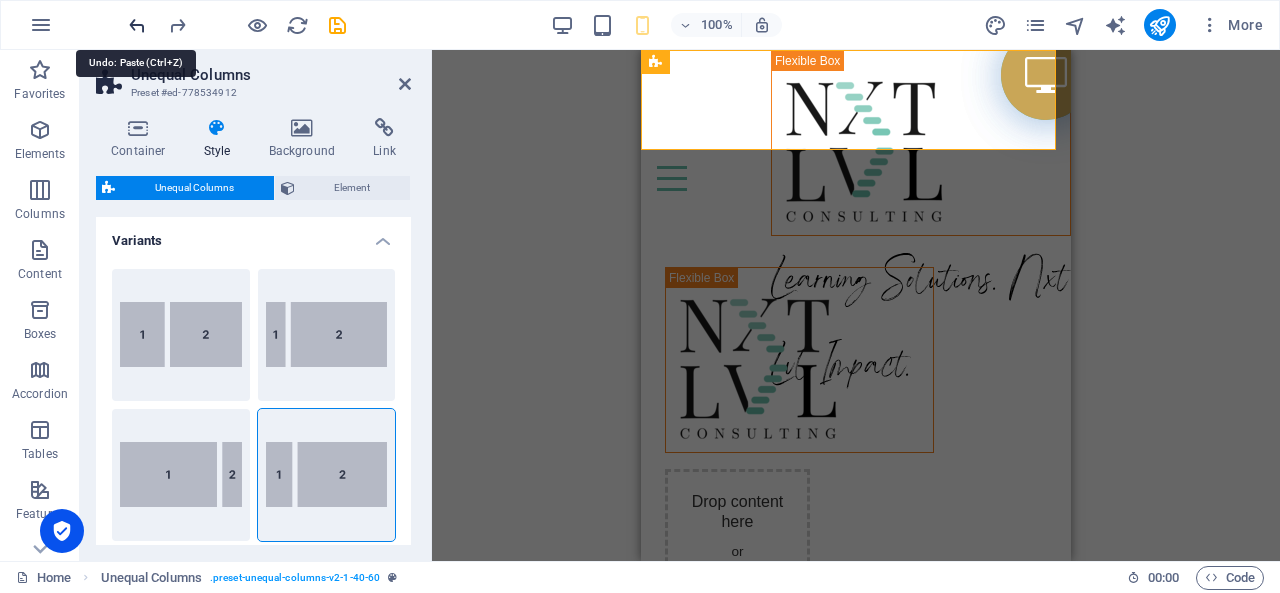 click at bounding box center [137, 25] 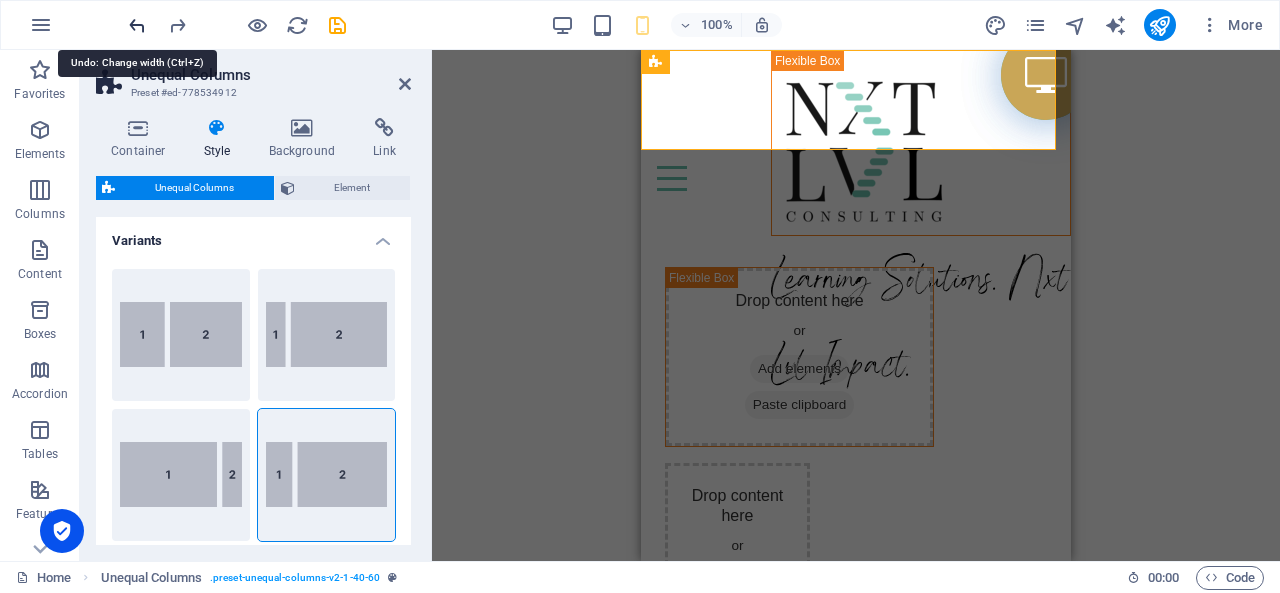 click at bounding box center (137, 25) 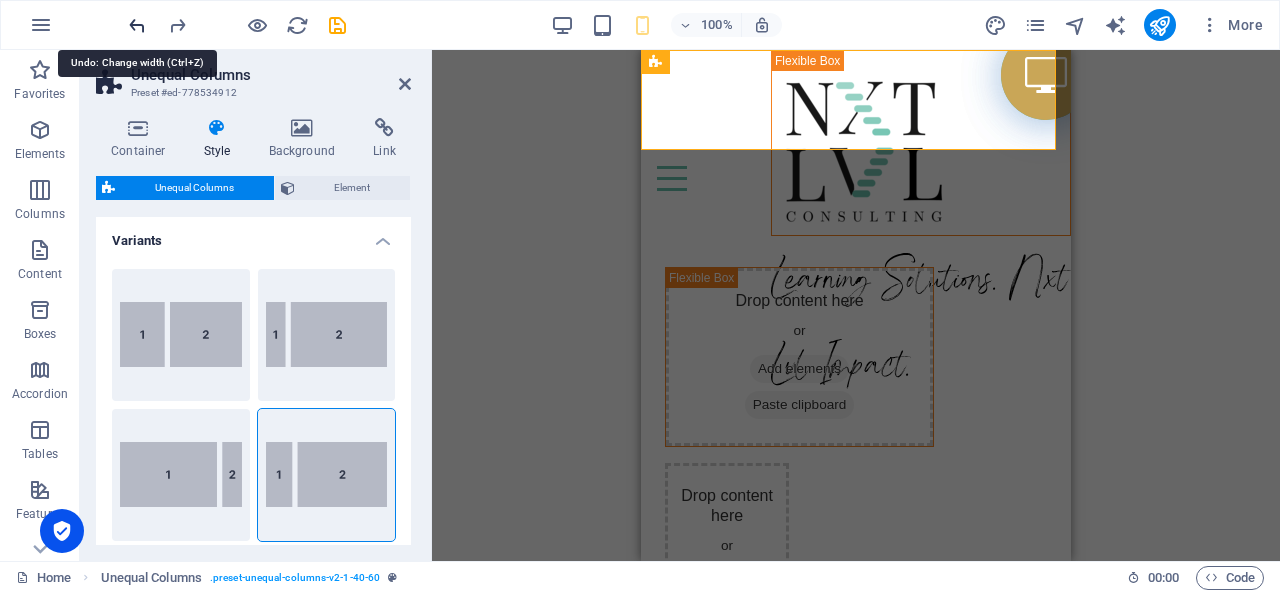 click at bounding box center [137, 25] 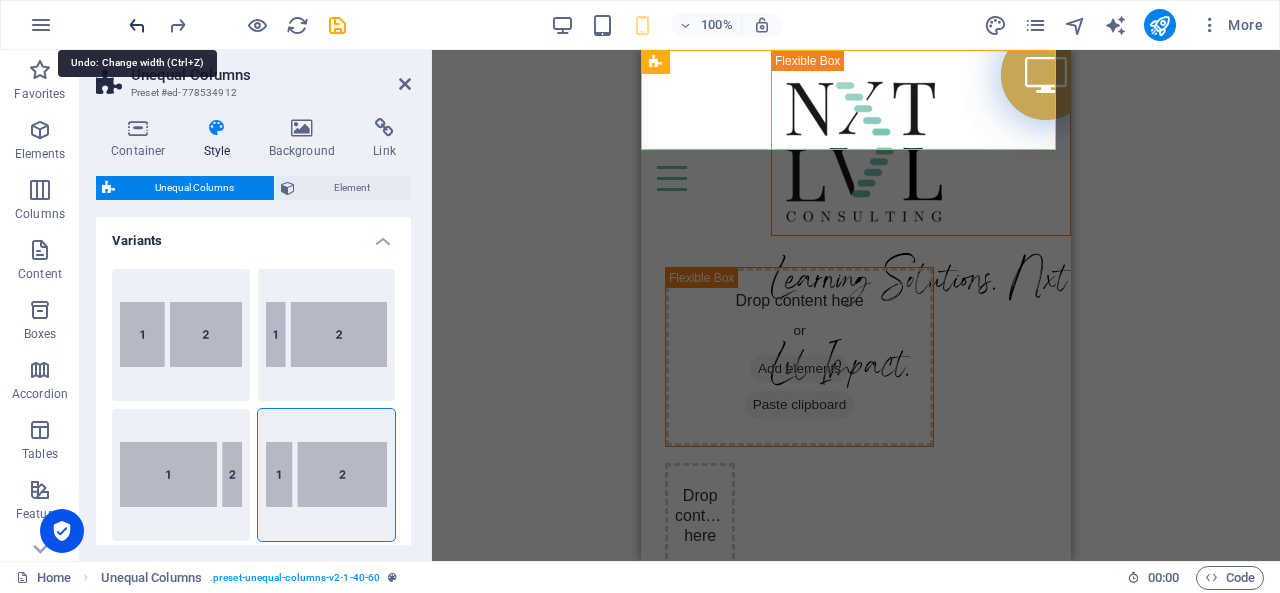click at bounding box center (137, 25) 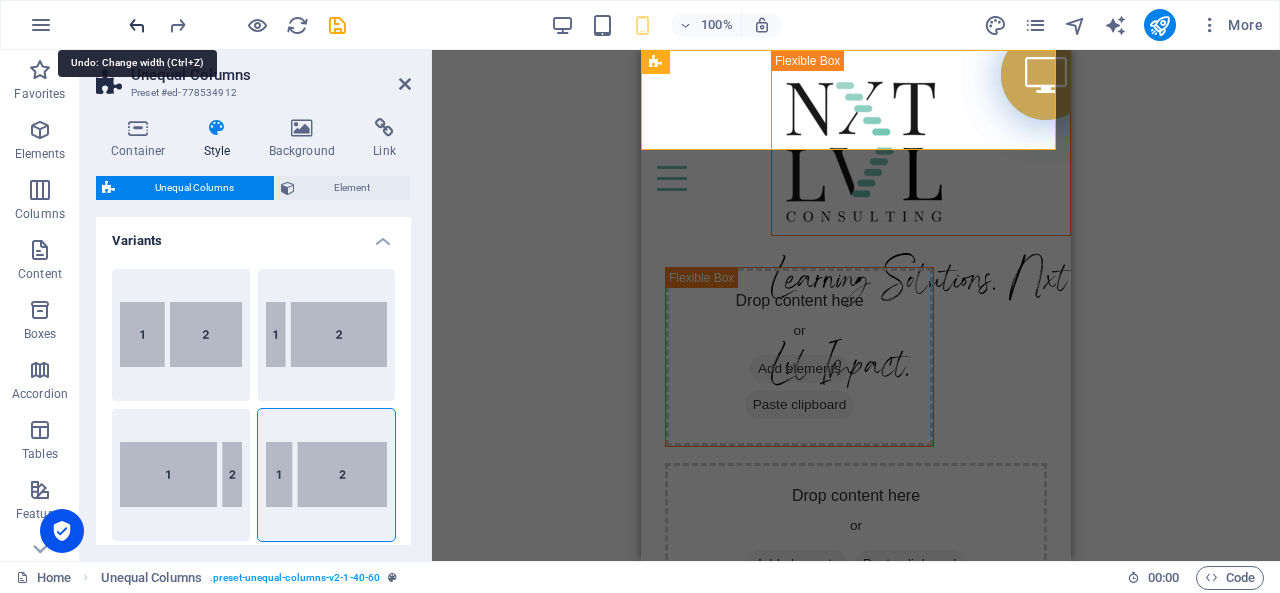 click at bounding box center (137, 25) 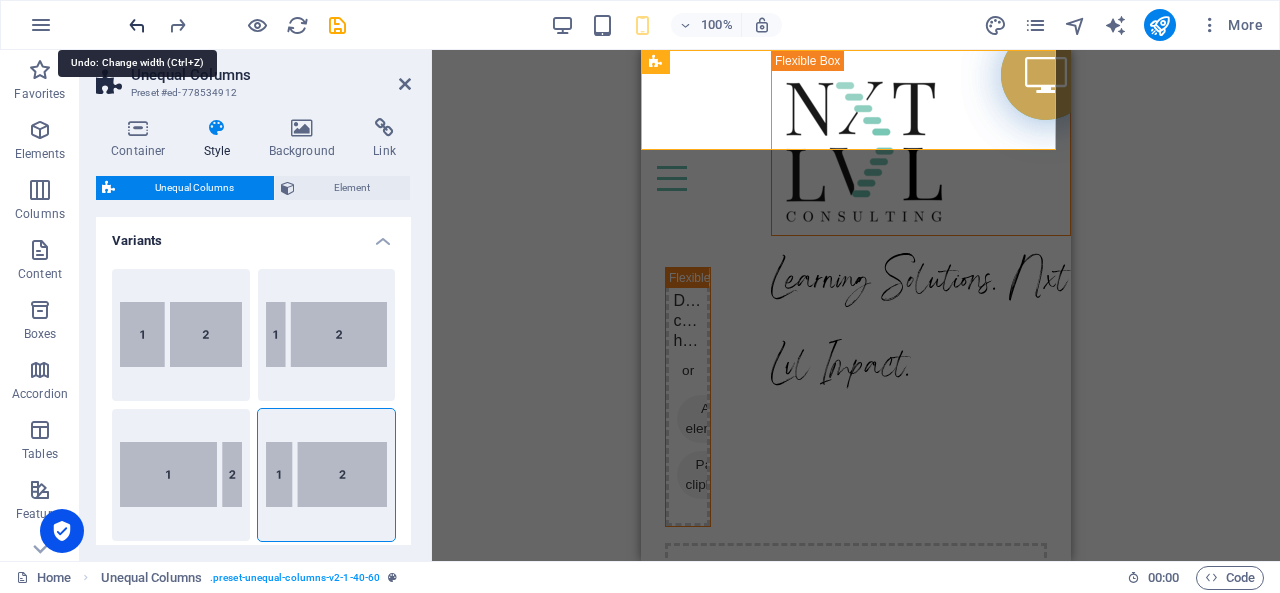 click at bounding box center (137, 25) 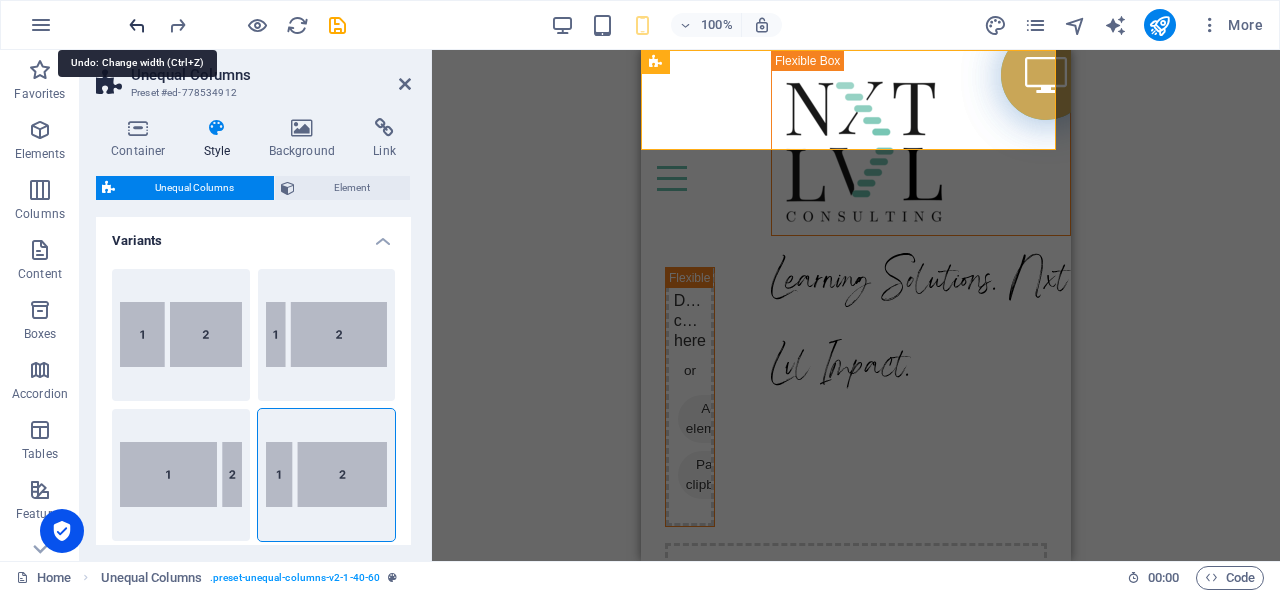 click at bounding box center (137, 25) 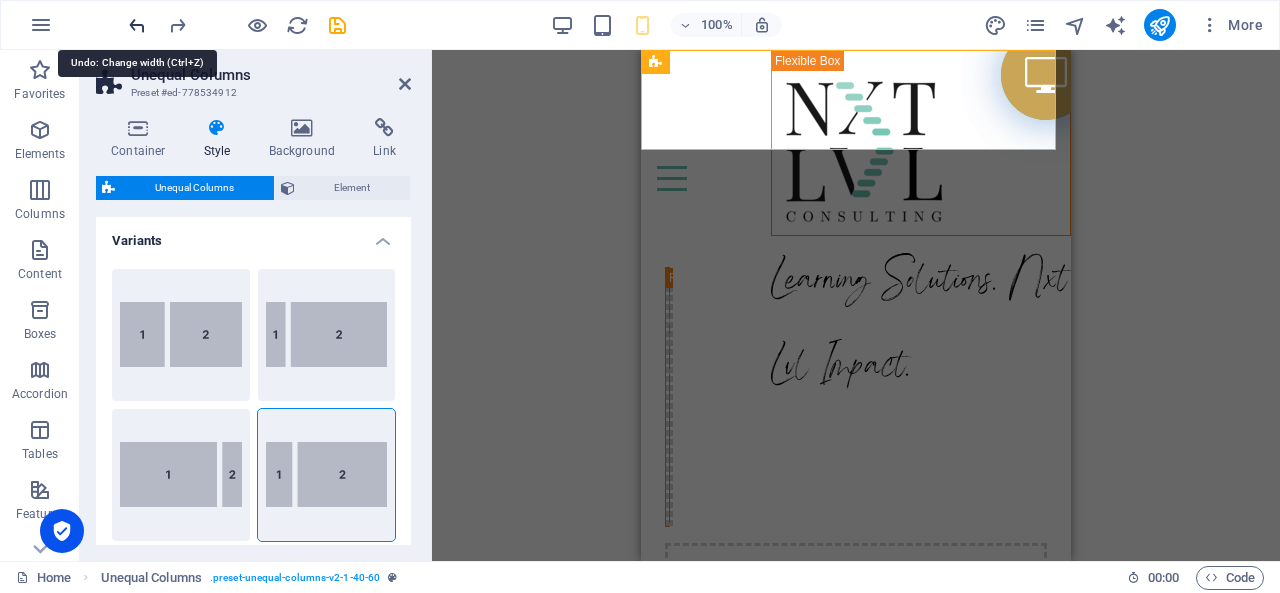 click at bounding box center (137, 25) 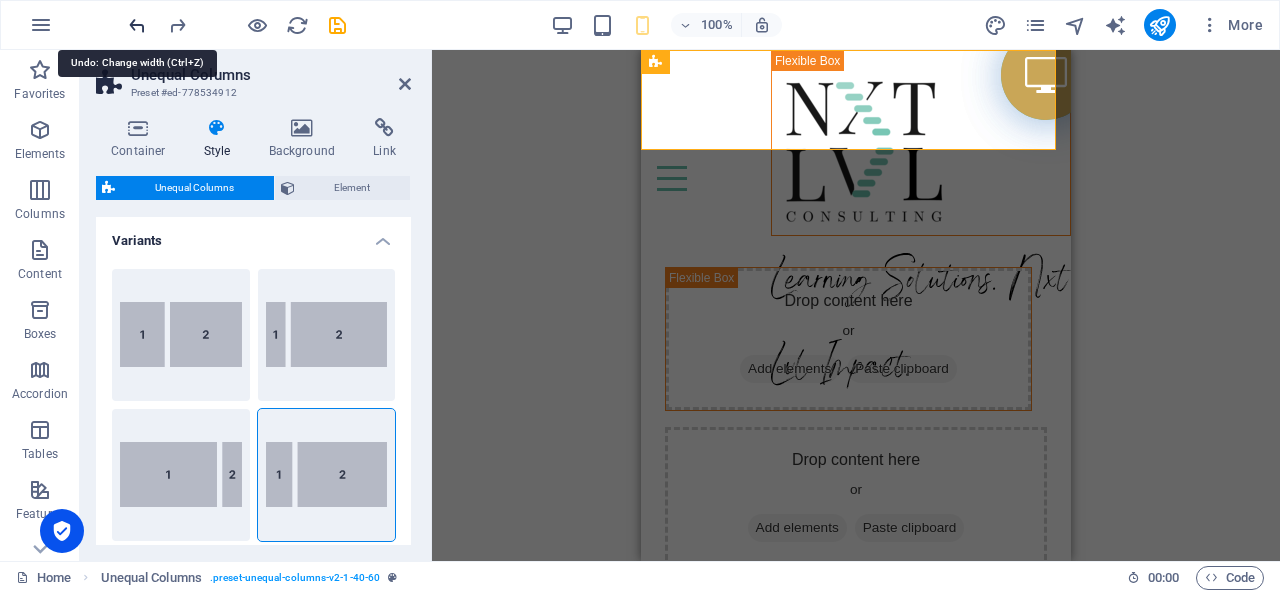 click at bounding box center [137, 25] 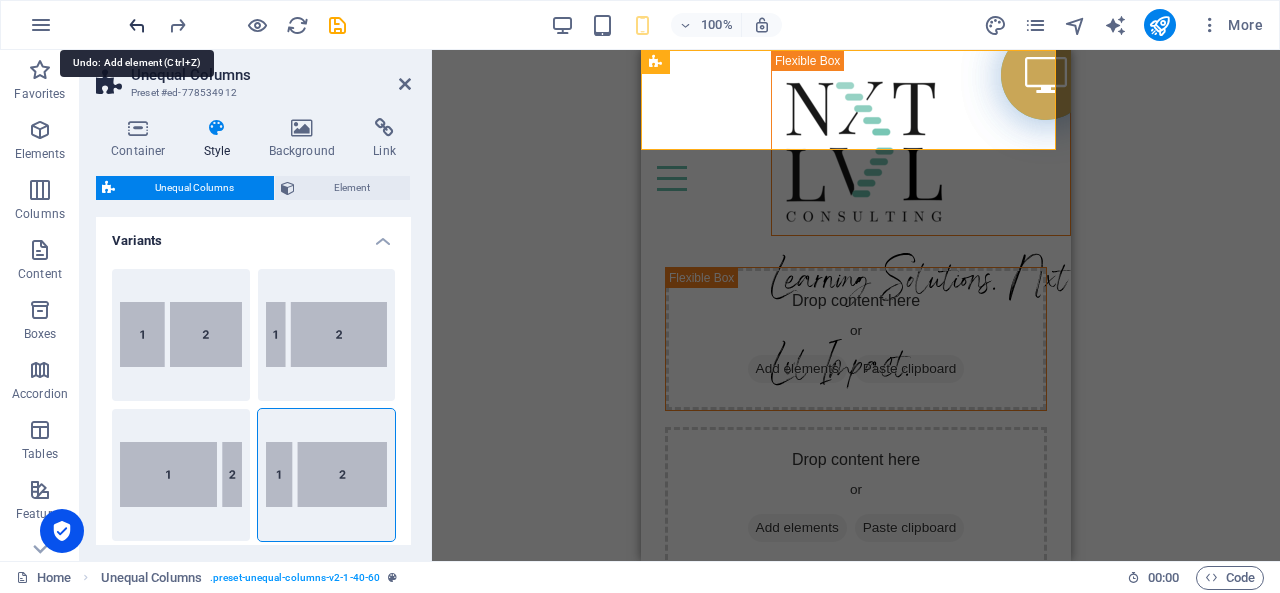 click at bounding box center [137, 25] 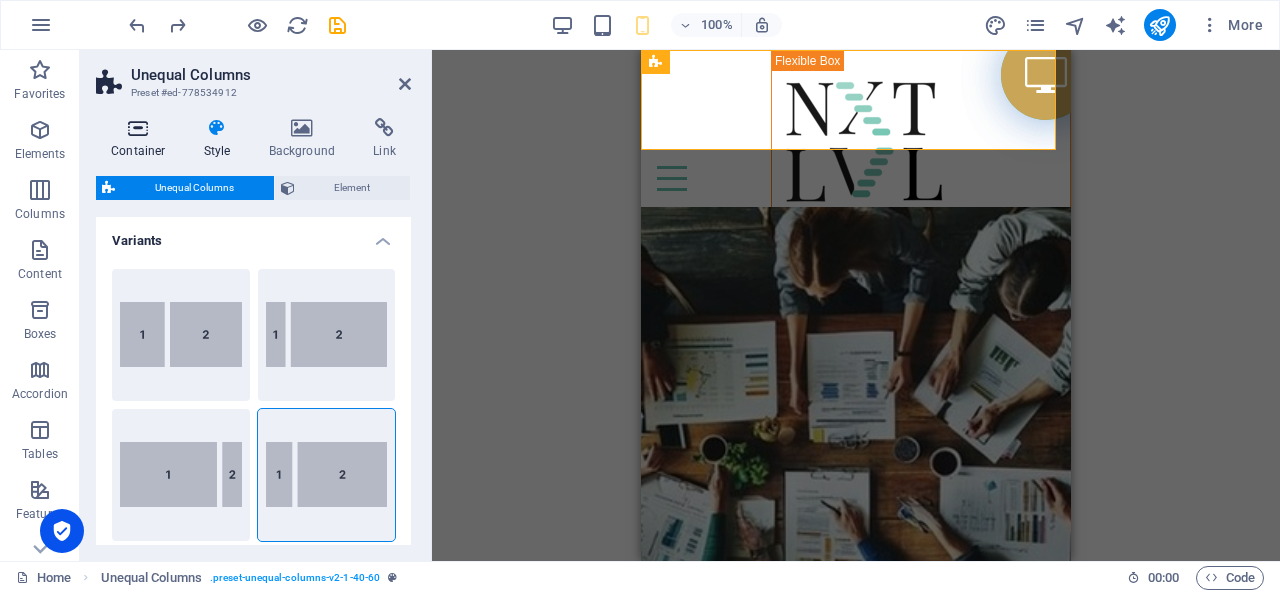 click on "Container" at bounding box center [142, 139] 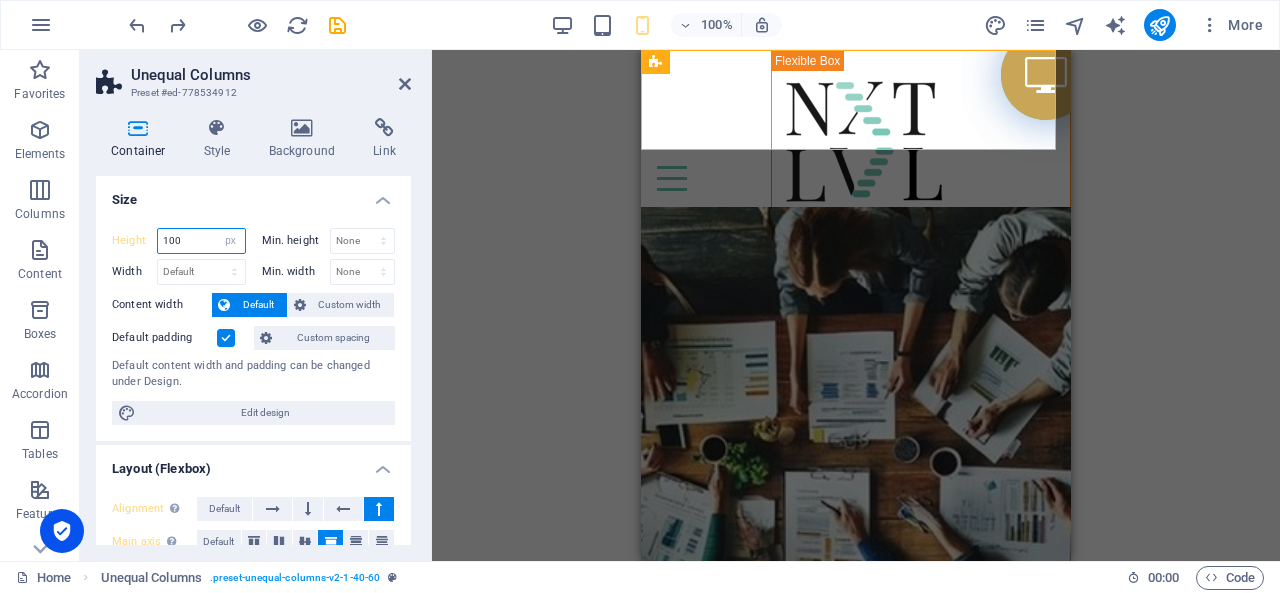 click on "100" at bounding box center (201, 241) 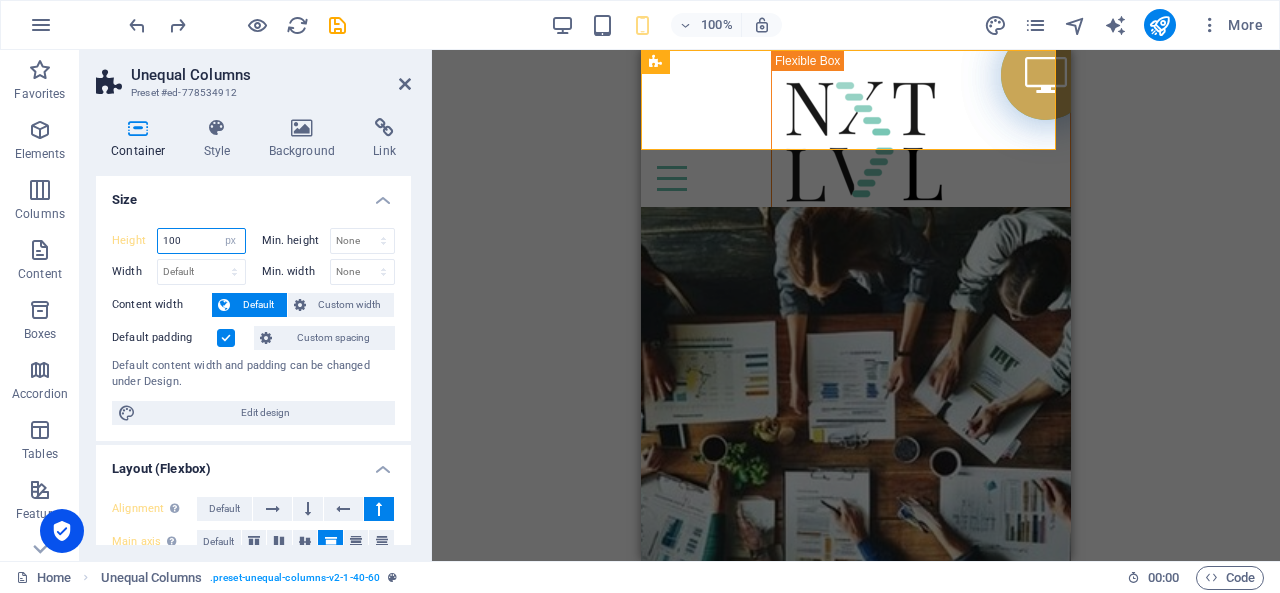 click on "100" at bounding box center [201, 241] 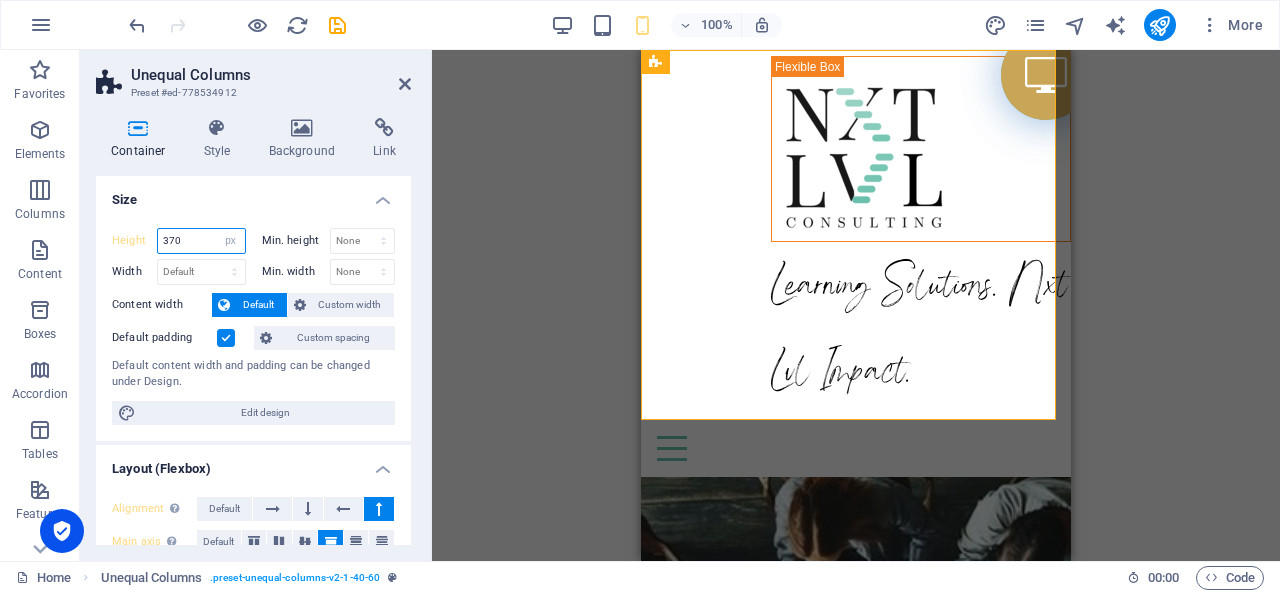 type on "370" 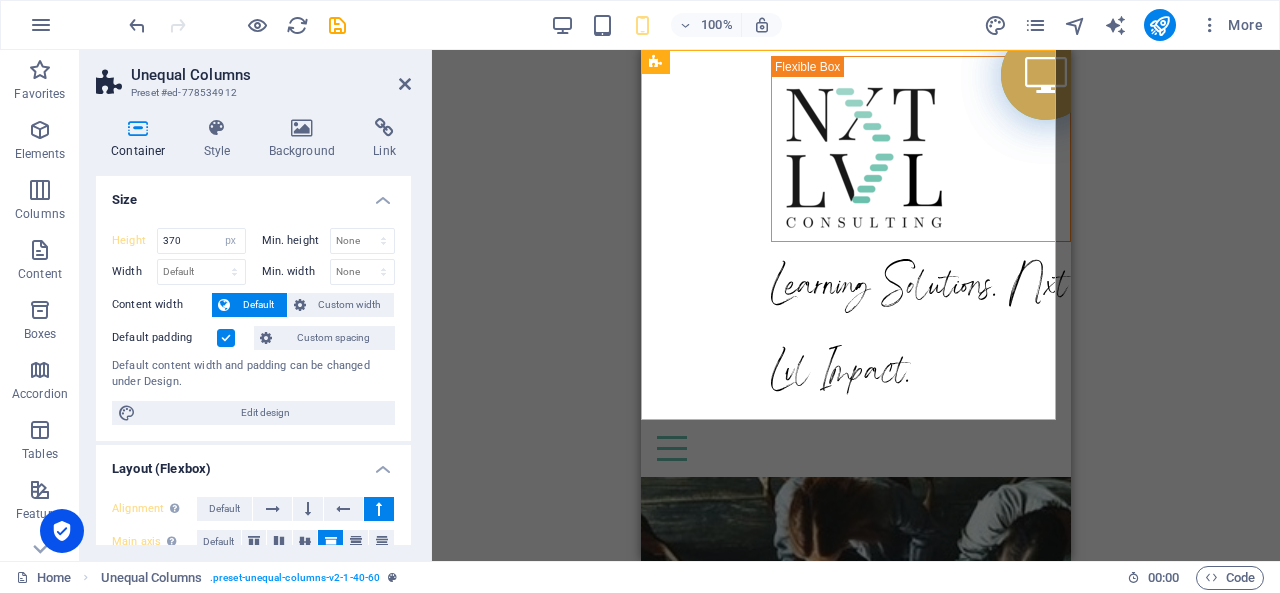 click on "Drag here to replace the existing content. Press “Ctrl” if you want to create a new element.
H3   Driven   Driven   Container   Menu   Menu Bar   Container   Driven   Container   Unequal Columns   Container   Unequal Columns   Text   Container   Container   Container   Container   Container   Text   Text   Container   H3   Spacer   Button   Separator   Text   Spacer   Container   Container   Button   Container   Container   Container   Container   Logo   HTML   Icon   Spacer   Spacer   Text   Spacer   Spacer   Button   Separator   Container   Driven   H3   Spacer   Text   Spacer   Spacer   Button   Driven   Container   Driven   H3   Container   Driven   Text   Separator   Button   Separator   Spacer   Spacer   Spacer   Collection search   Collection search   Text   HTML   Spacer   Container   Text   Container   Spacer   20-60-20   Container   20-60-20   Container   20-60-20   Container   Container   20-60-20   Unequal Columns   Container   Text   Container   Button   Container   Spacer" at bounding box center (856, 305) 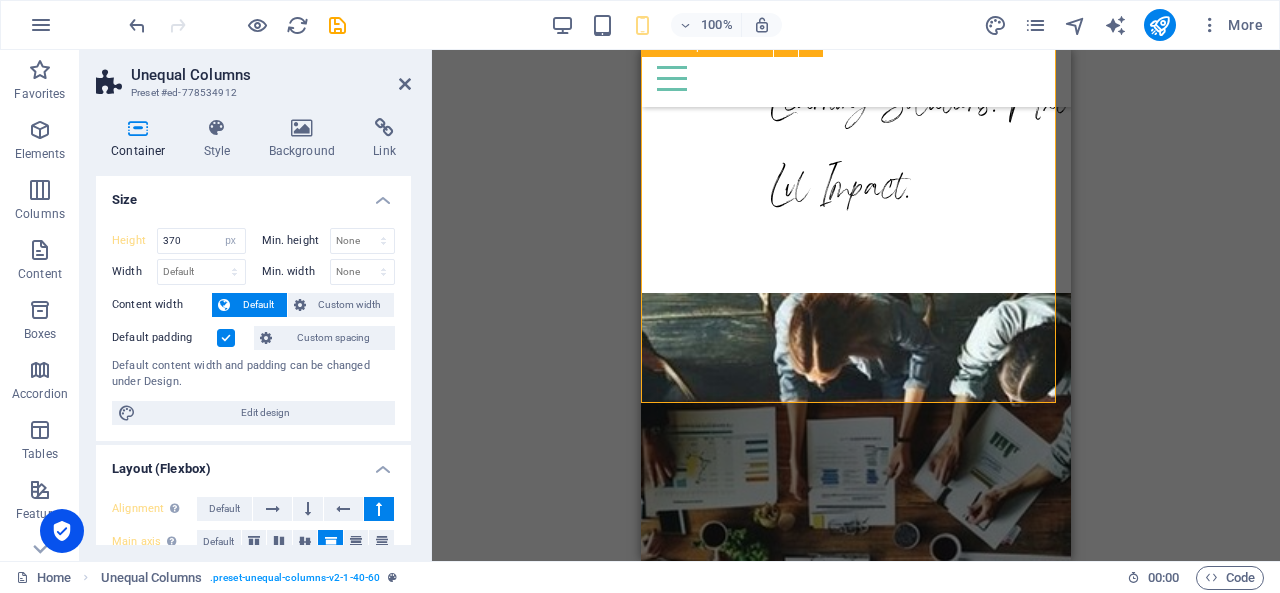 scroll, scrollTop: 300, scrollLeft: 0, axis: vertical 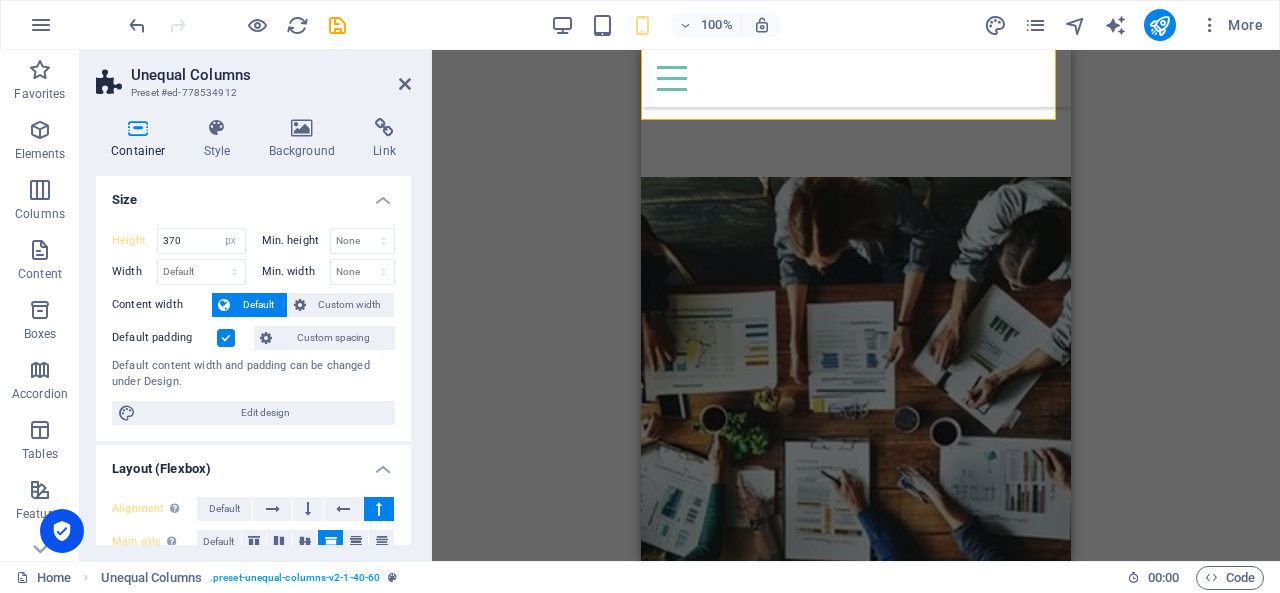 click at bounding box center (856, 427) 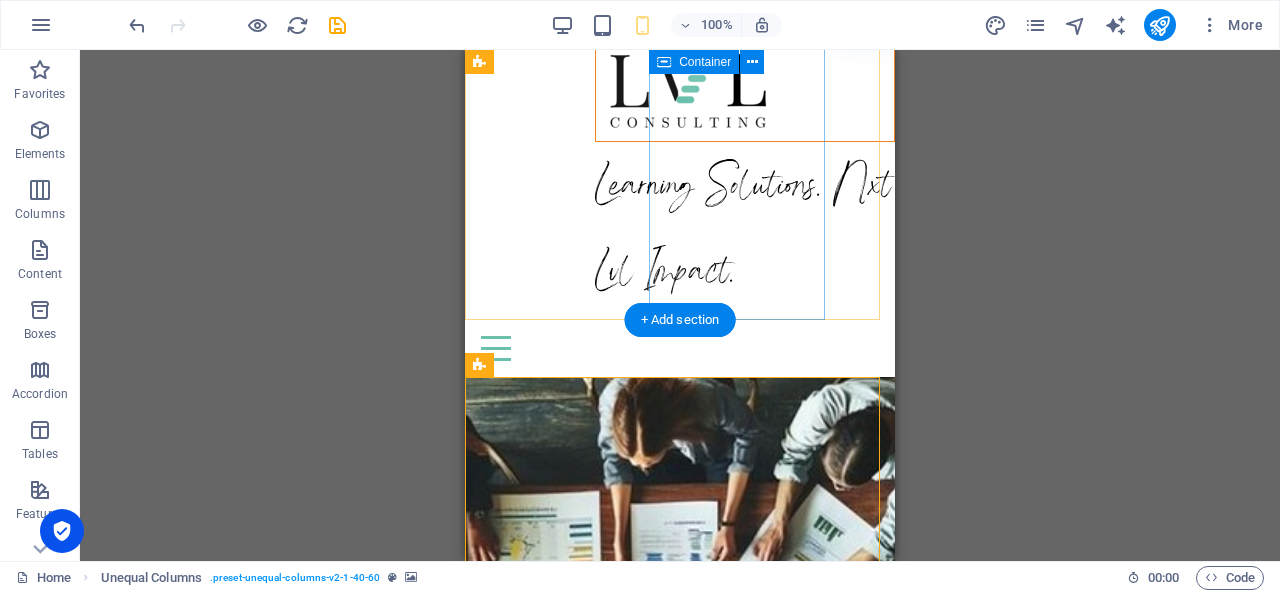 scroll, scrollTop: 0, scrollLeft: 0, axis: both 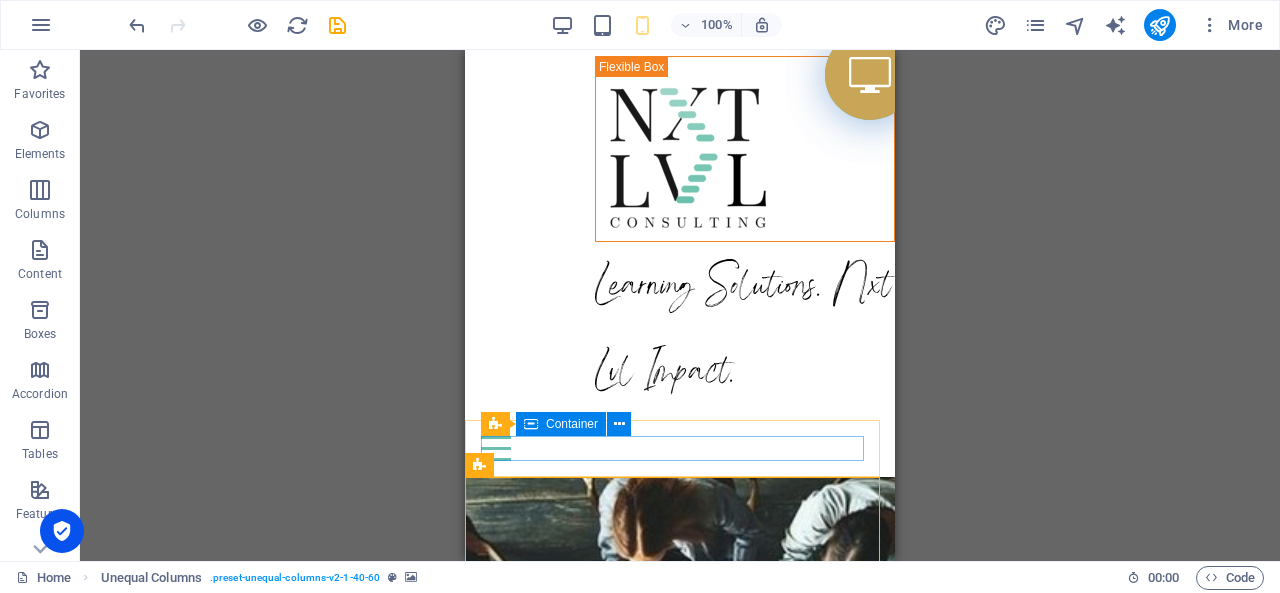 click on "Container" at bounding box center (572, 424) 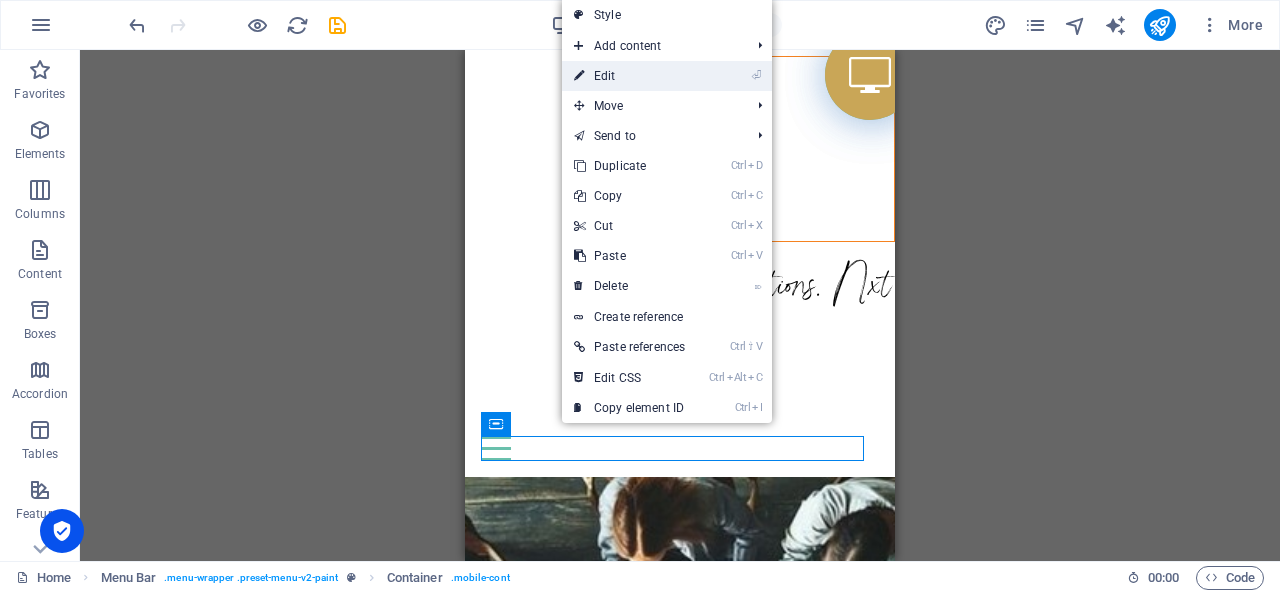 click on "⏎  Edit" at bounding box center (629, 76) 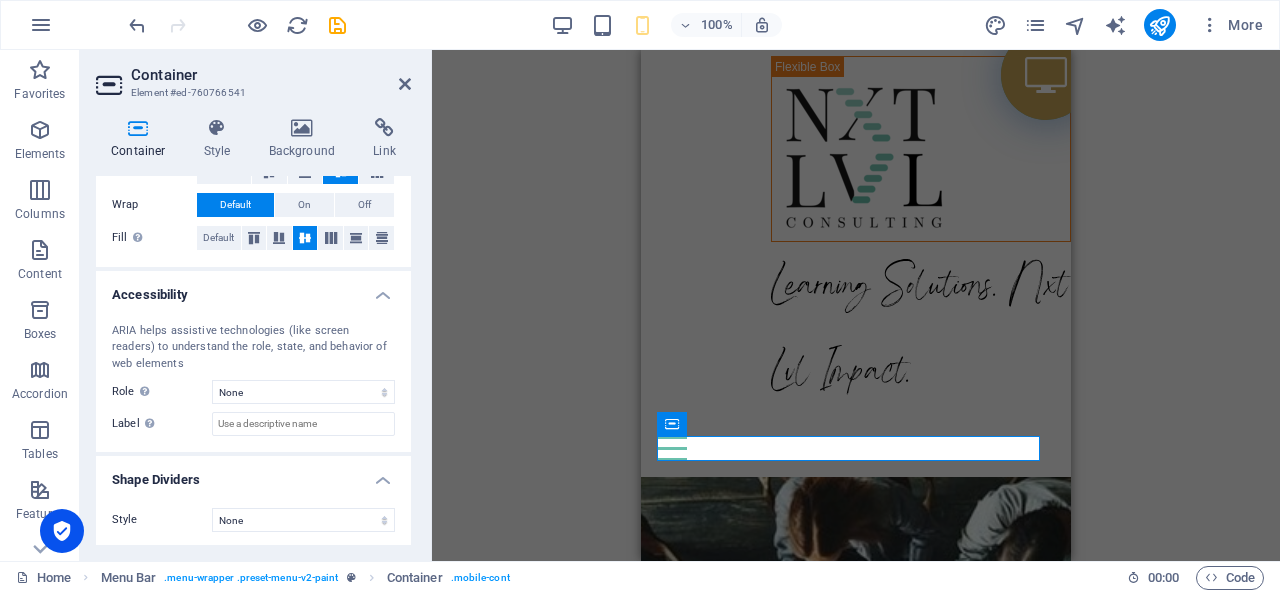 scroll, scrollTop: 0, scrollLeft: 0, axis: both 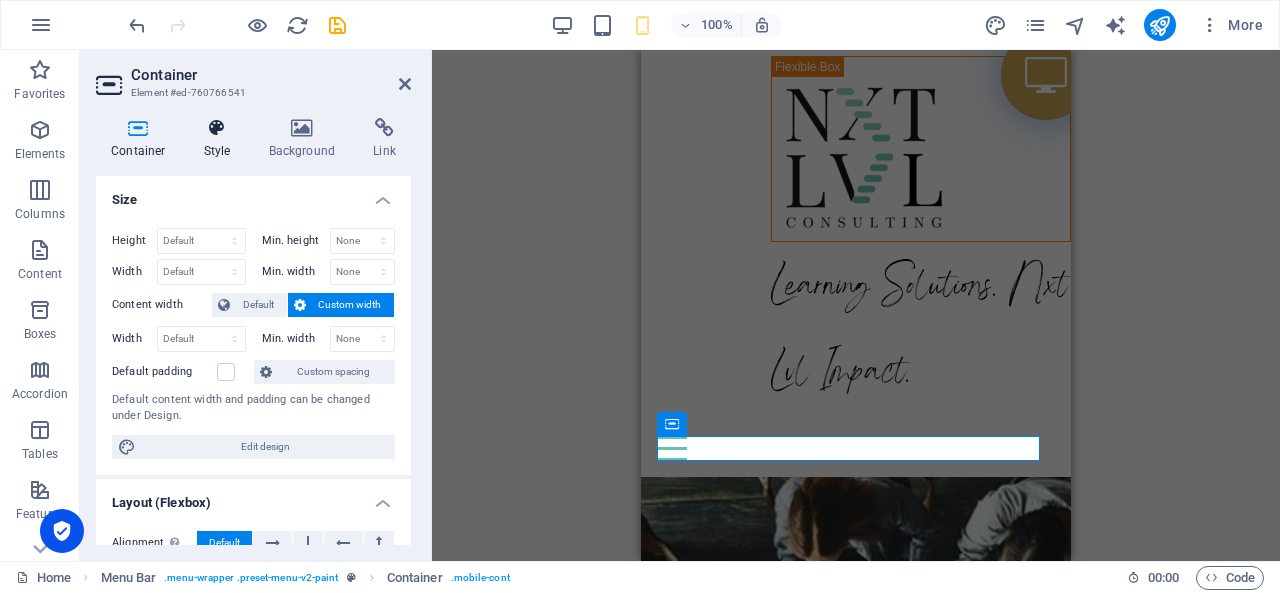 click on "Style" at bounding box center [221, 139] 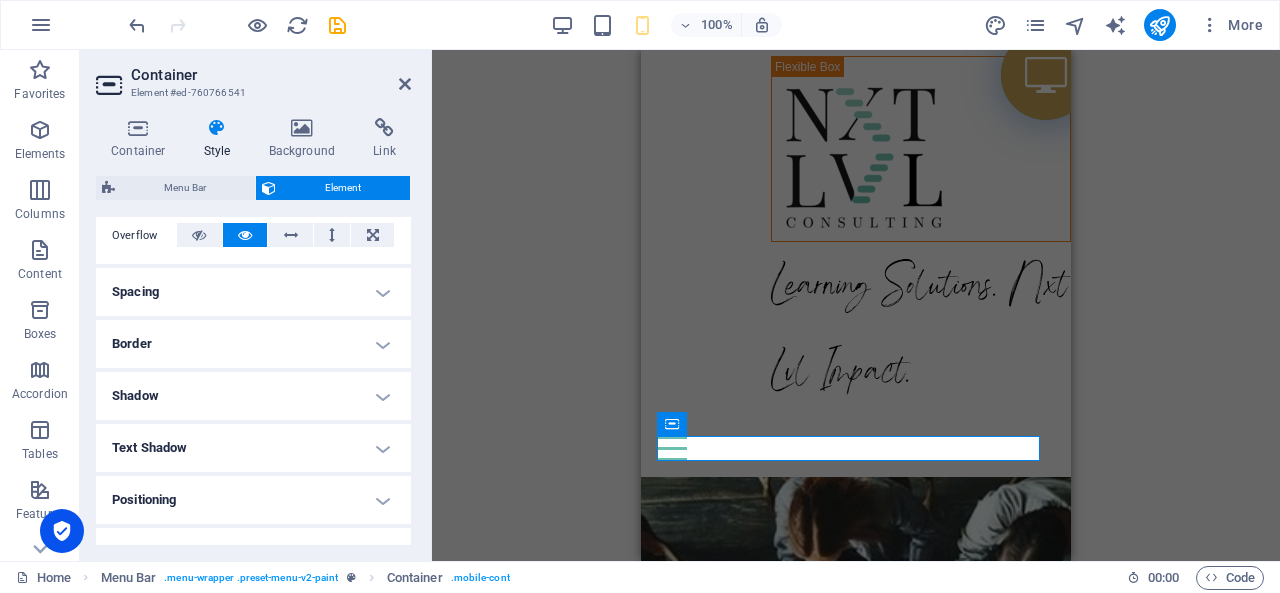 scroll, scrollTop: 300, scrollLeft: 0, axis: vertical 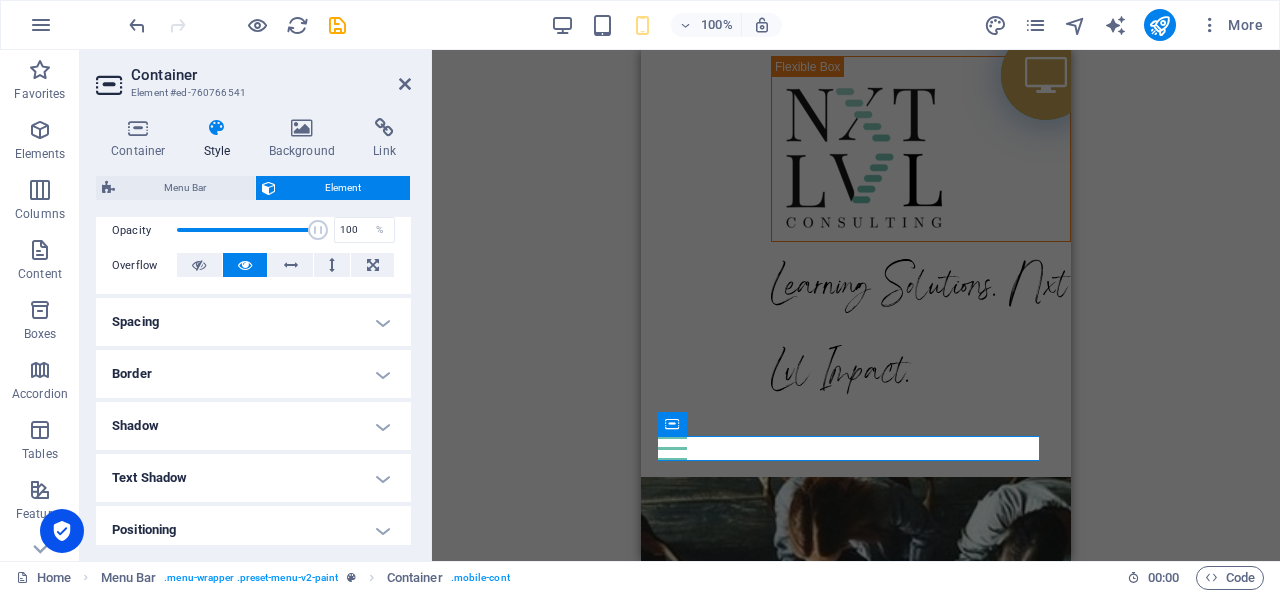 click on "Spacing" at bounding box center (253, 322) 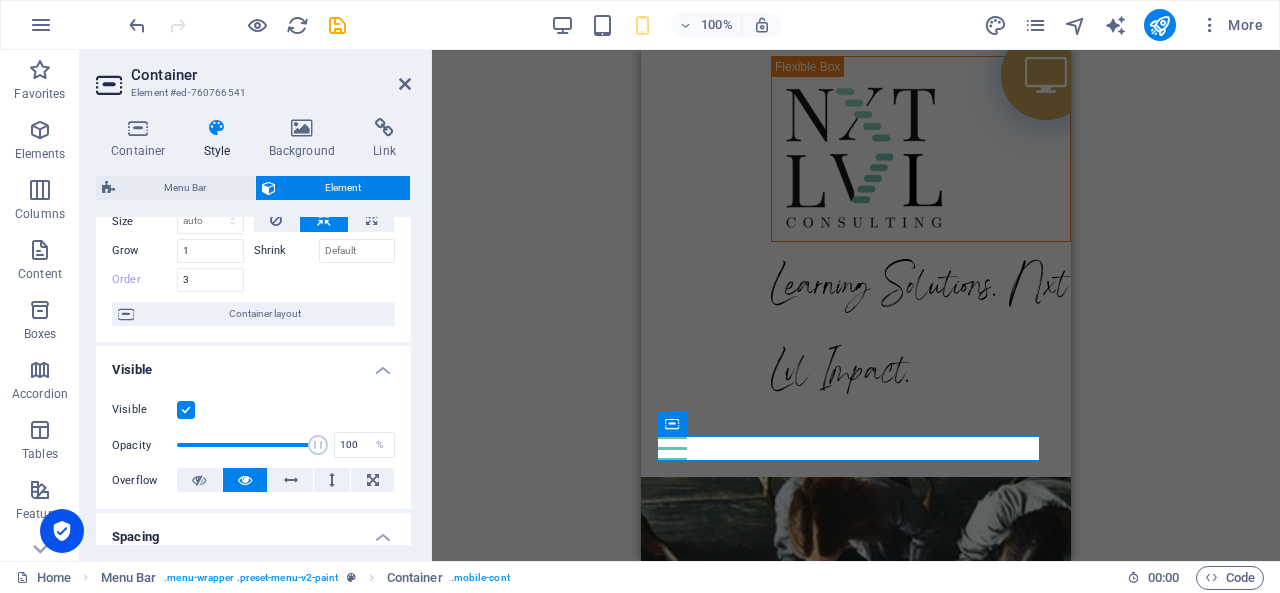 scroll, scrollTop: 0, scrollLeft: 0, axis: both 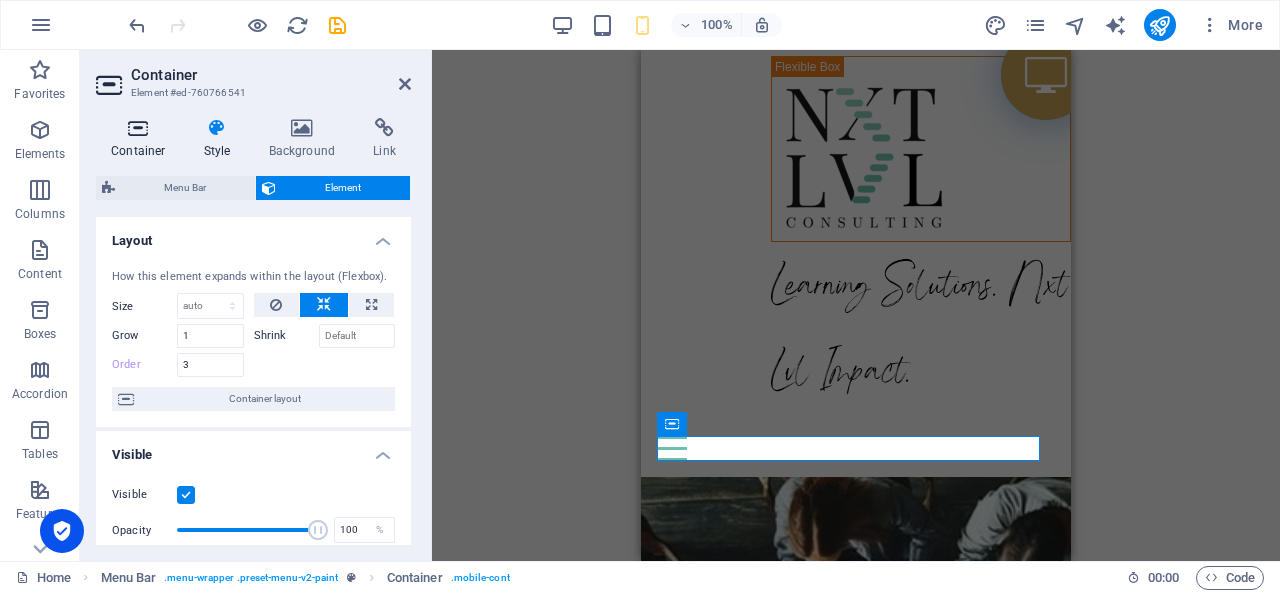click at bounding box center [138, 128] 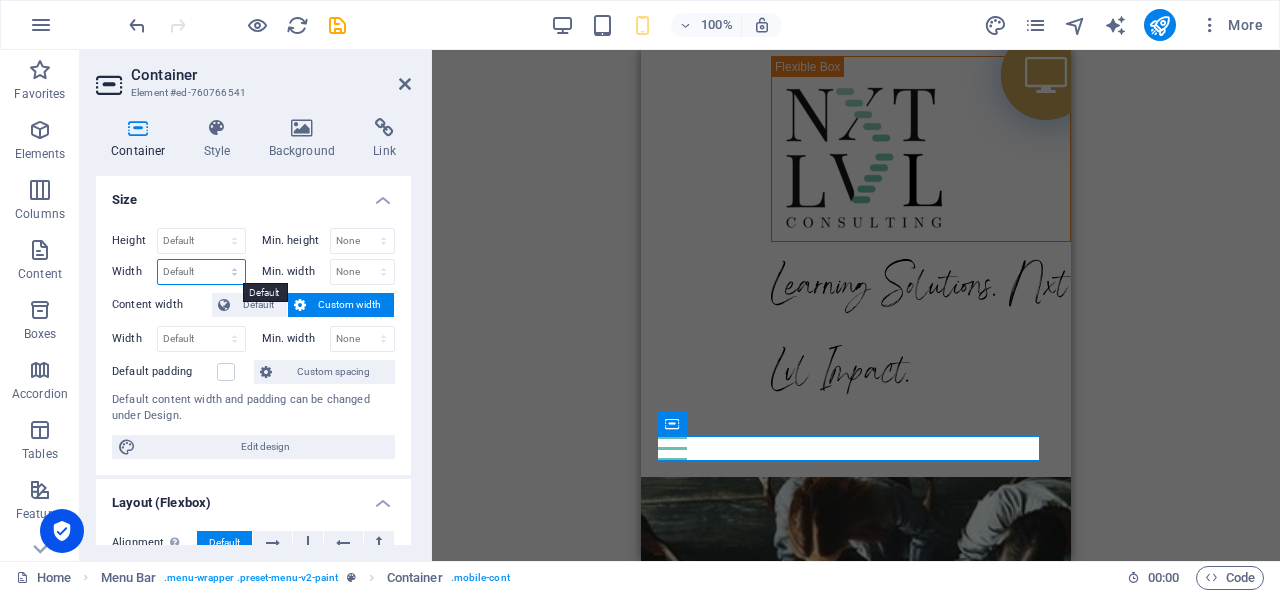 click on "Default px rem % em vh vw" at bounding box center (201, 272) 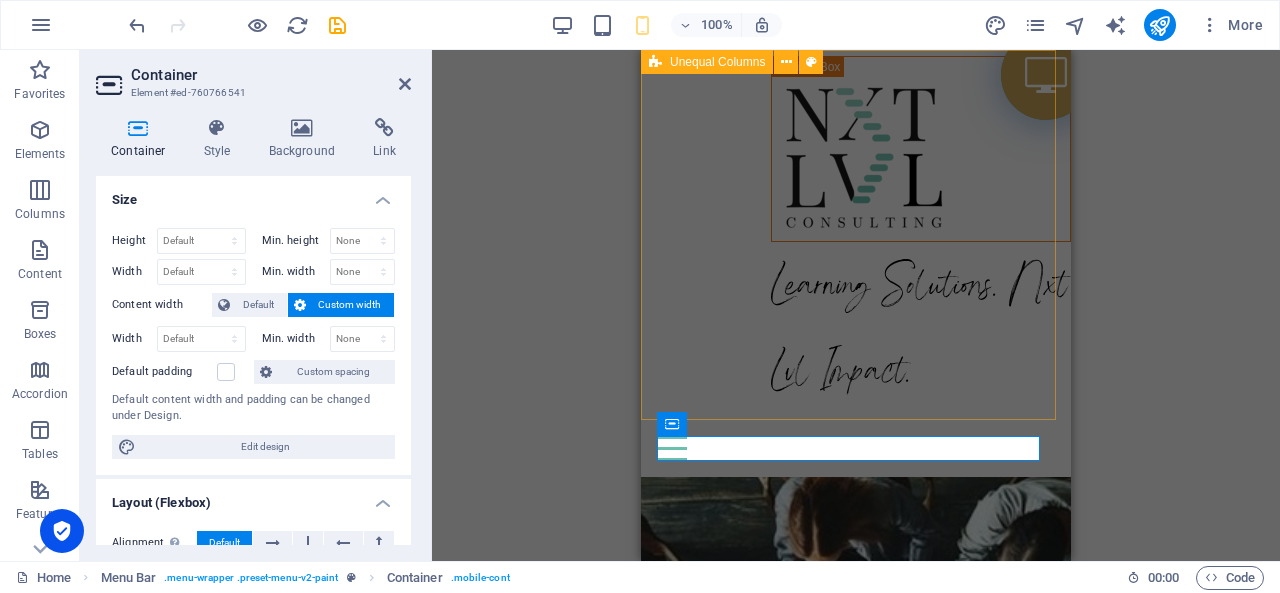 click on "Learning Solutions. Nxt Lvl Impact." at bounding box center [856, 235] 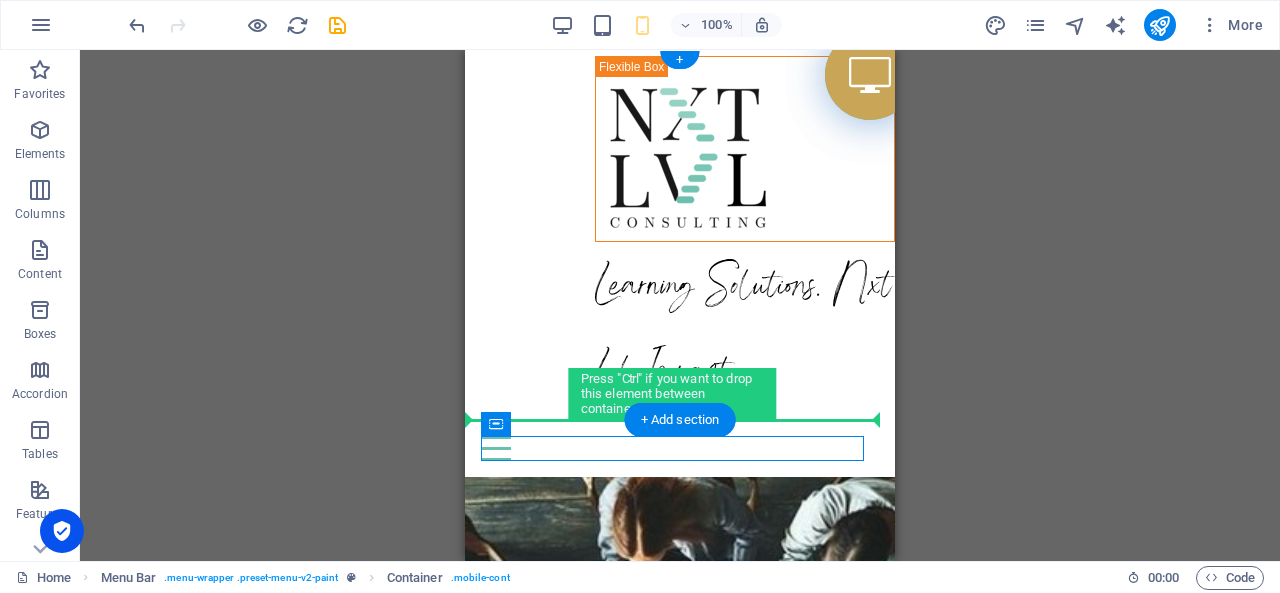 drag, startPoint x: 1029, startPoint y: 479, endPoint x: 836, endPoint y: 314, distance: 253.91731 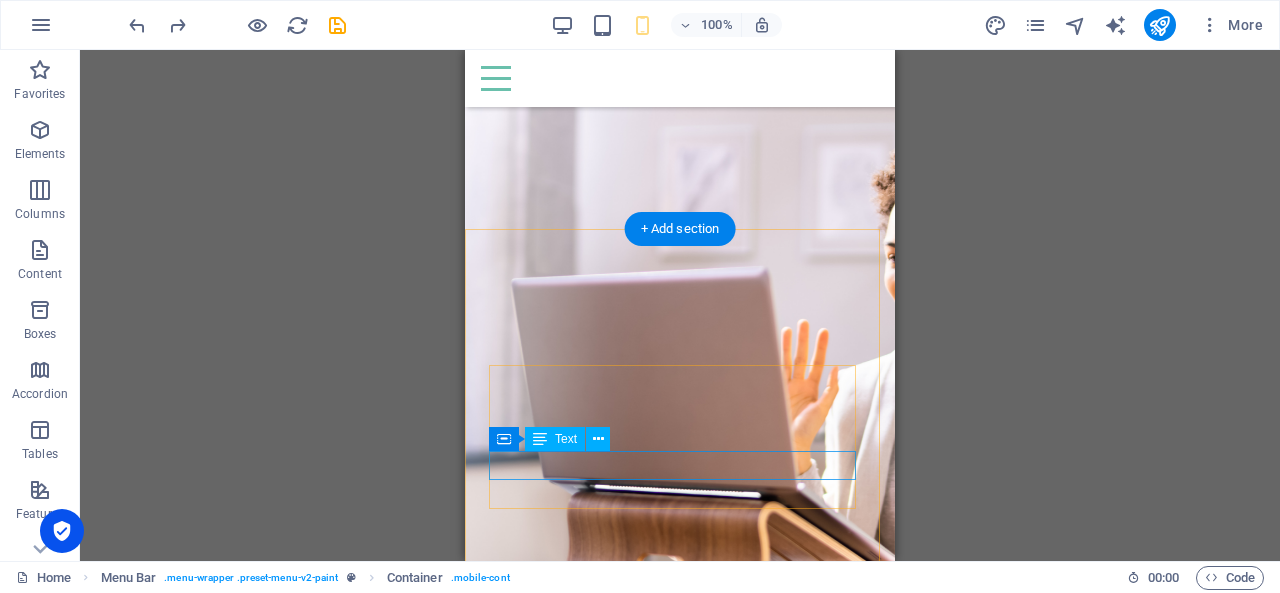 scroll, scrollTop: 4768, scrollLeft: 0, axis: vertical 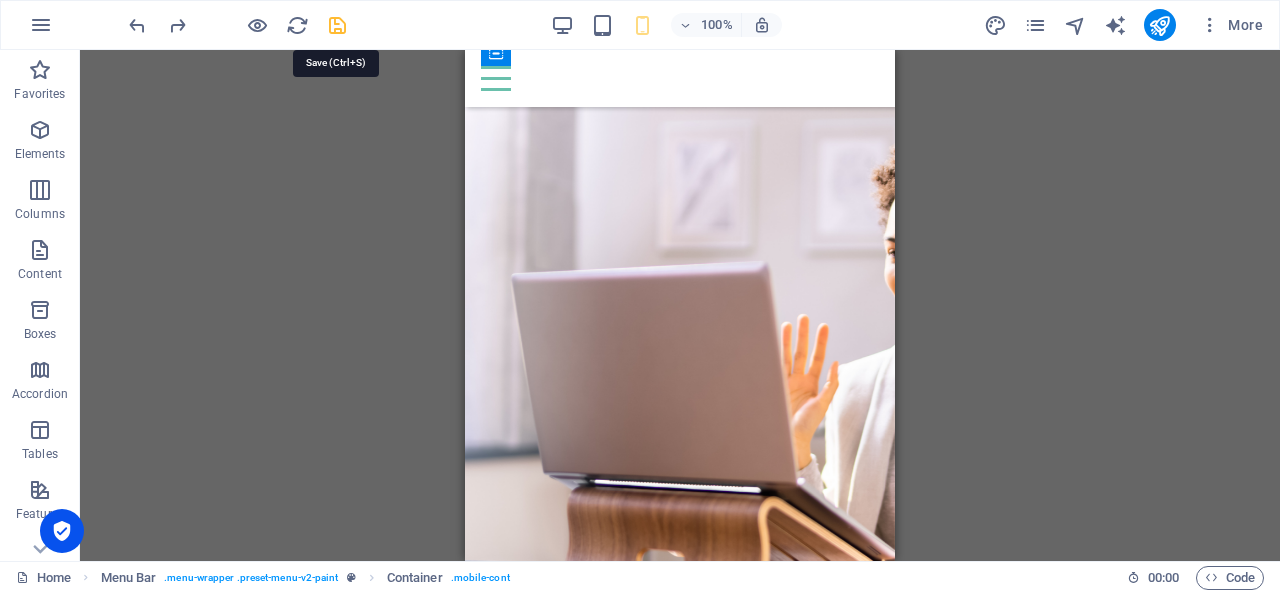 click at bounding box center (337, 25) 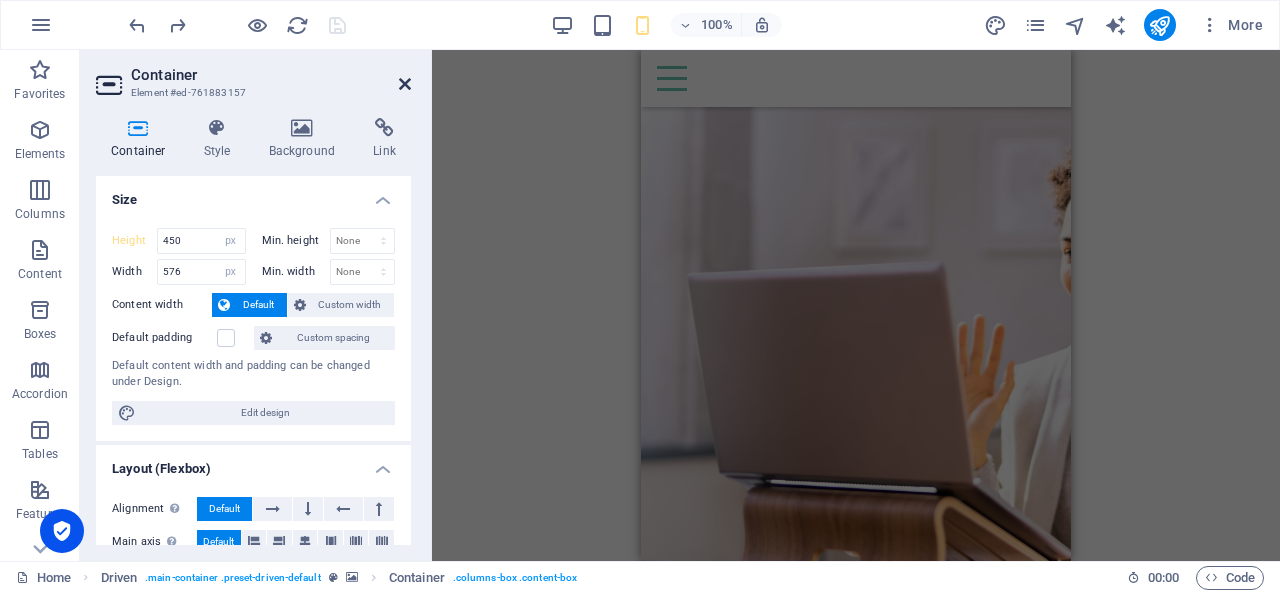 click at bounding box center [405, 84] 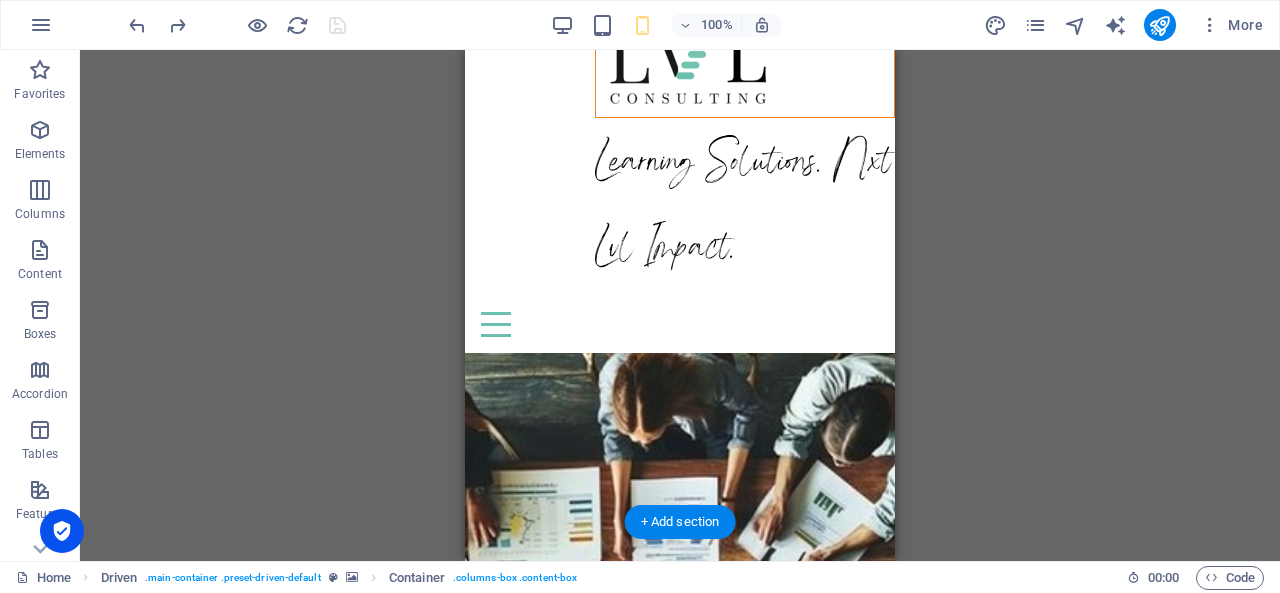 scroll, scrollTop: 0, scrollLeft: 0, axis: both 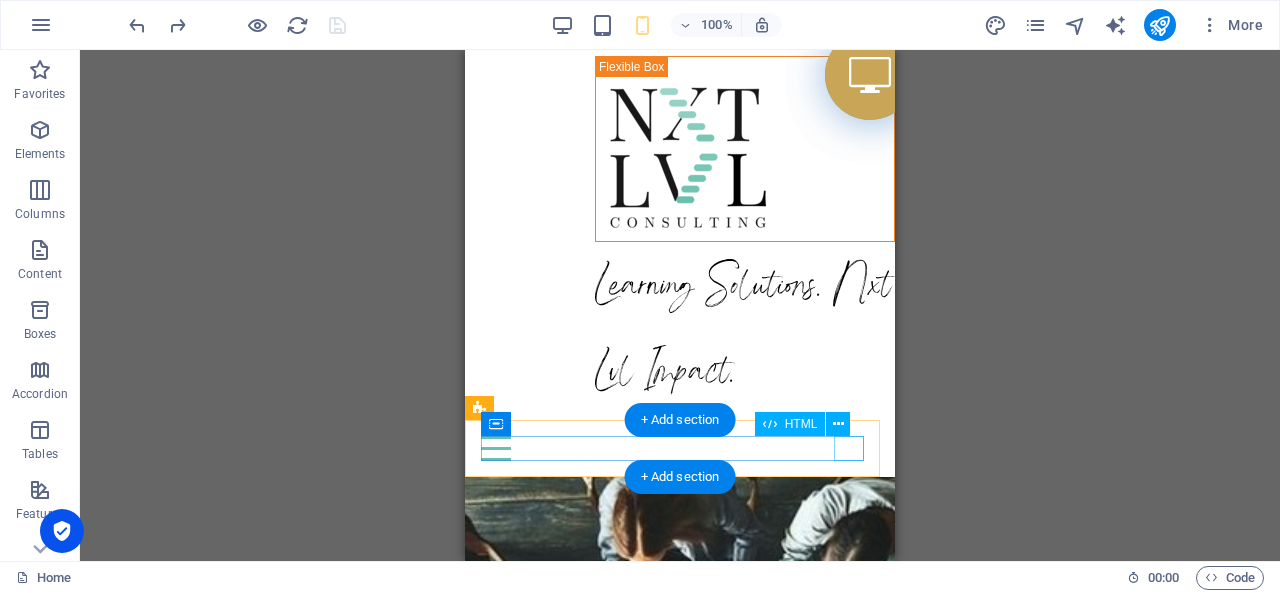 click at bounding box center [680, 448] 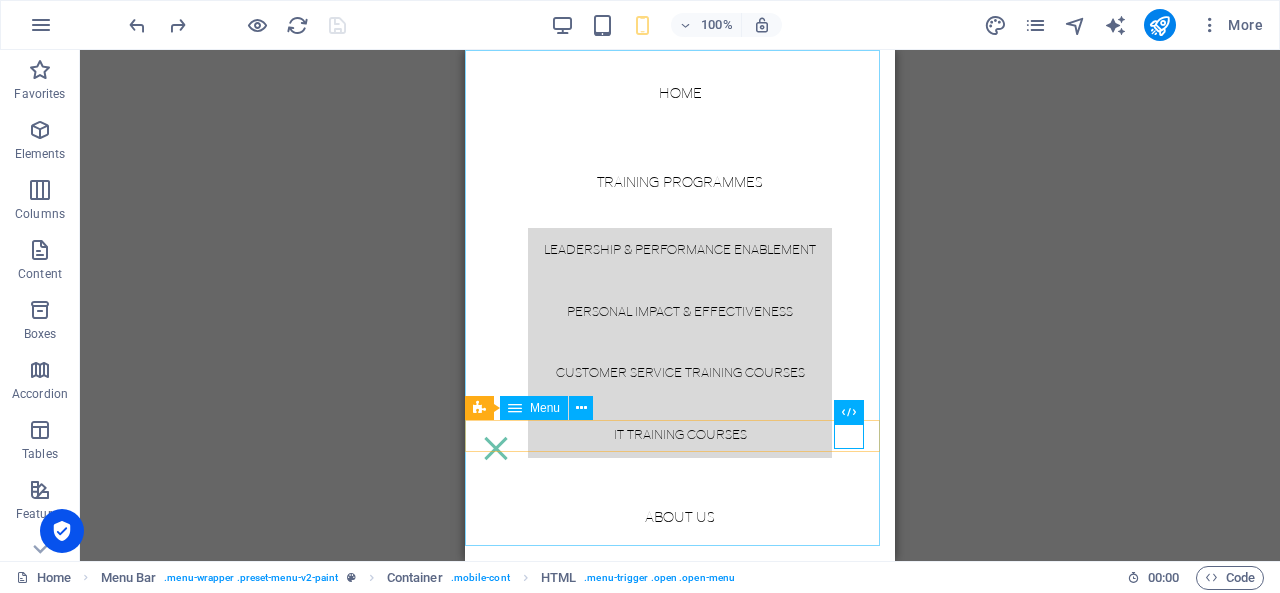 click on "Home TRAINING PROGRAMMES Leadership & Performance Enablement Personal Impact & Effectiveness Customer Service Training Courses IT Training Courses ABOUT US Our Passion Our Approach Our Reviews CONTACT US The Insight Room" at bounding box center (680, 305) 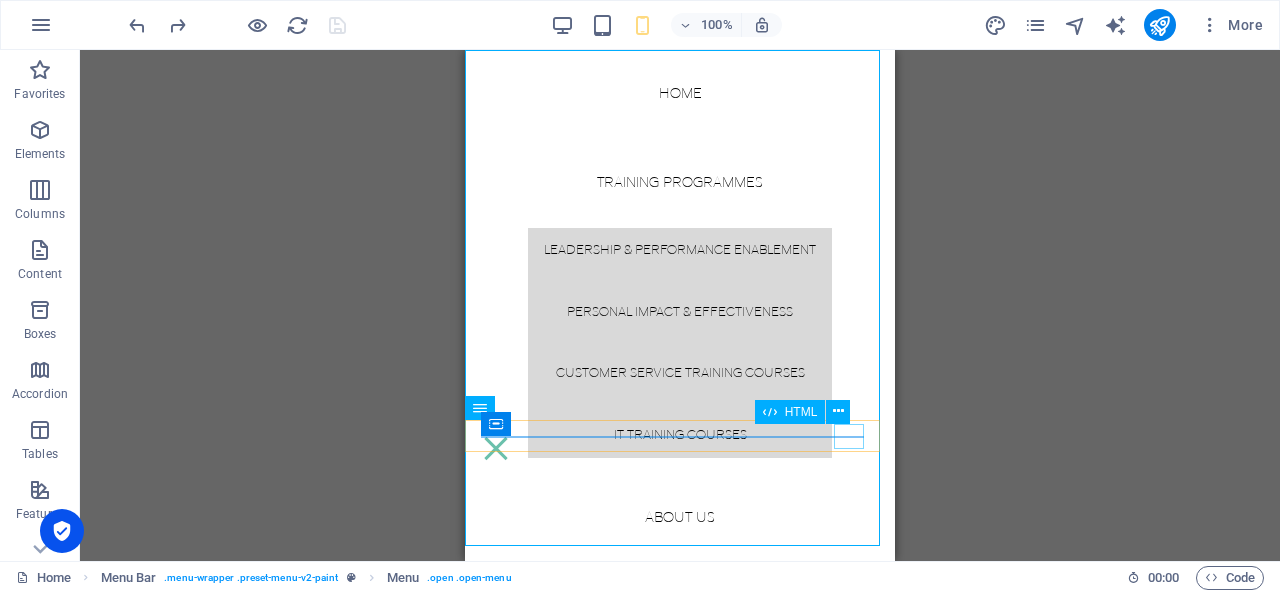 click at bounding box center (496, 448) 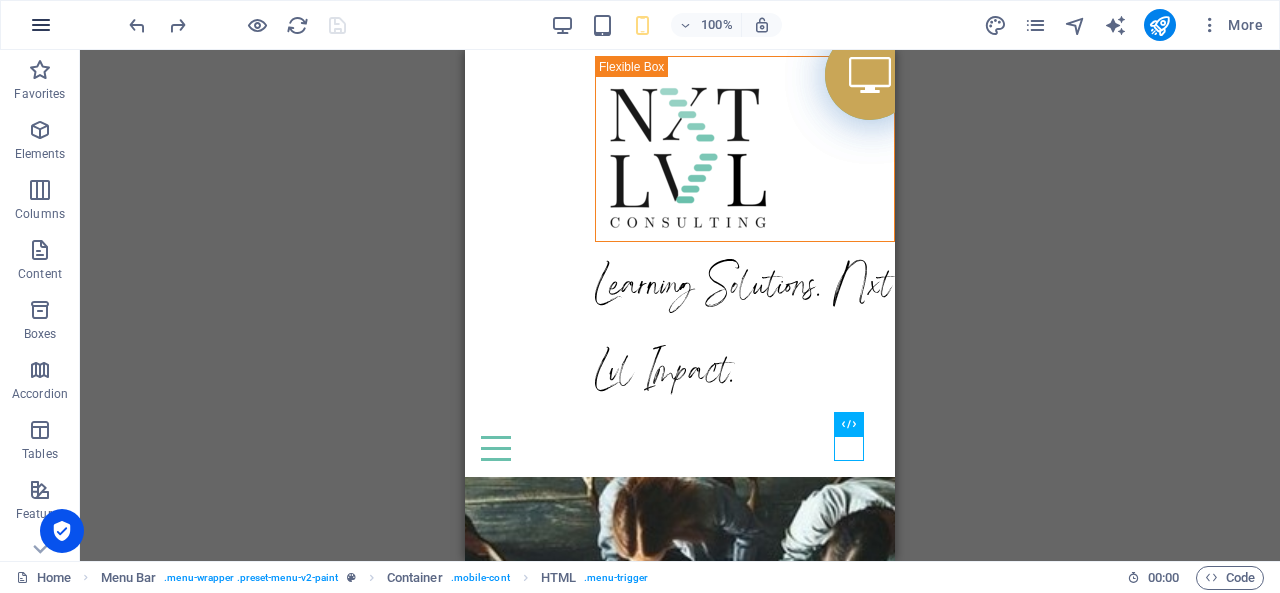 click at bounding box center [41, 25] 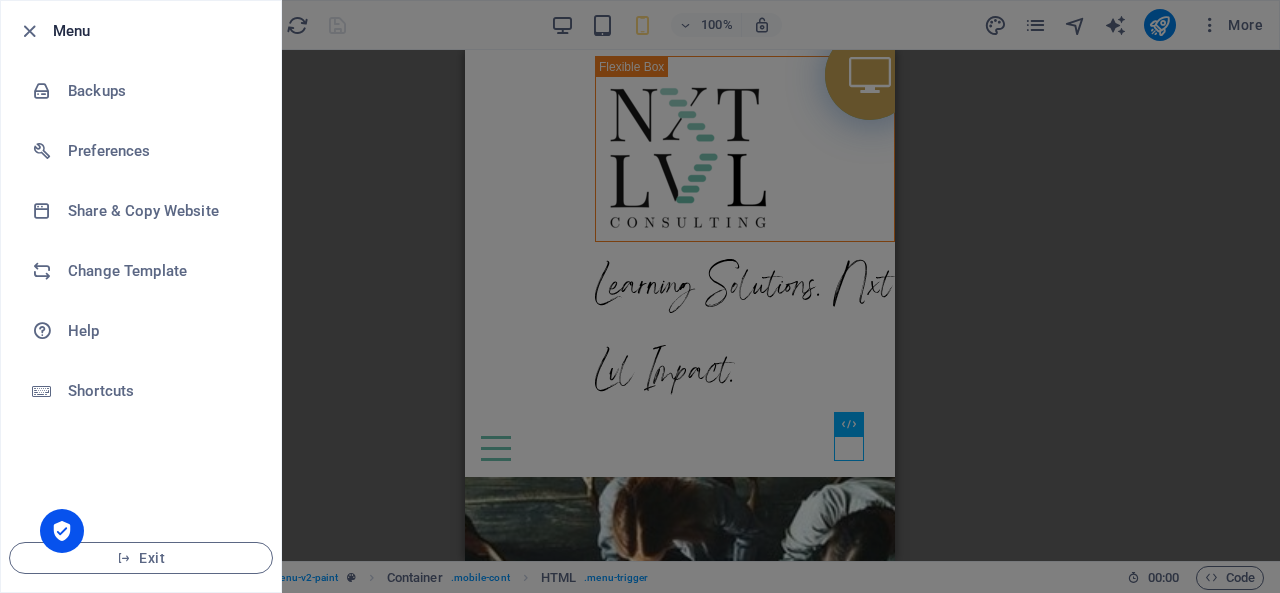 click at bounding box center (640, 296) 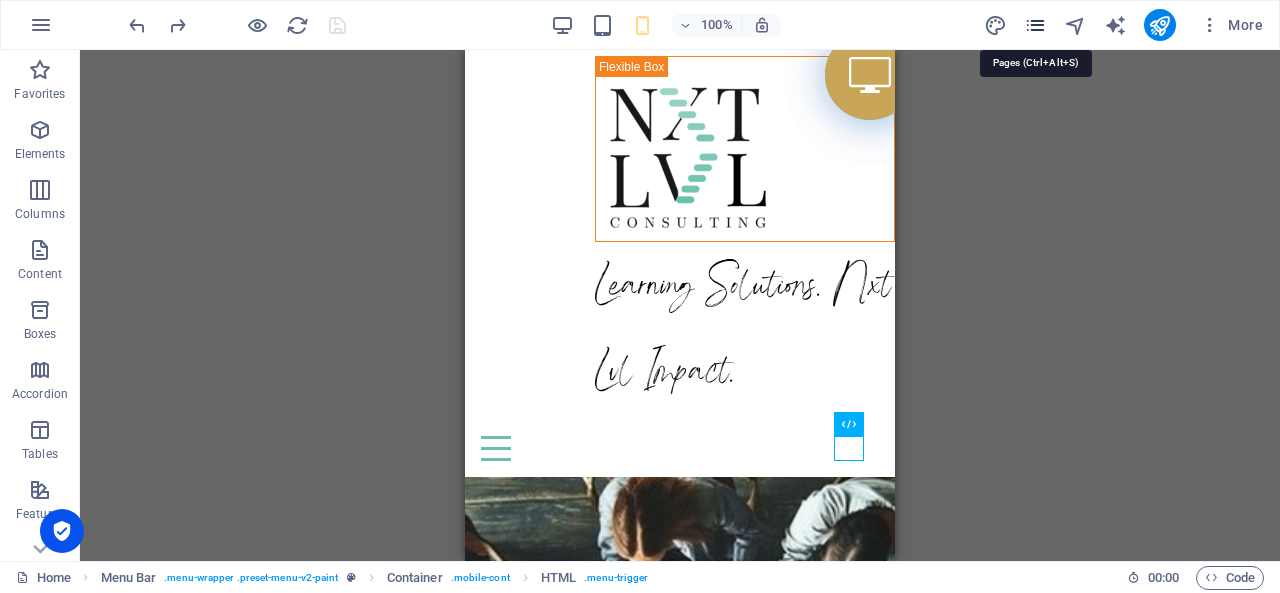 click at bounding box center (1035, 25) 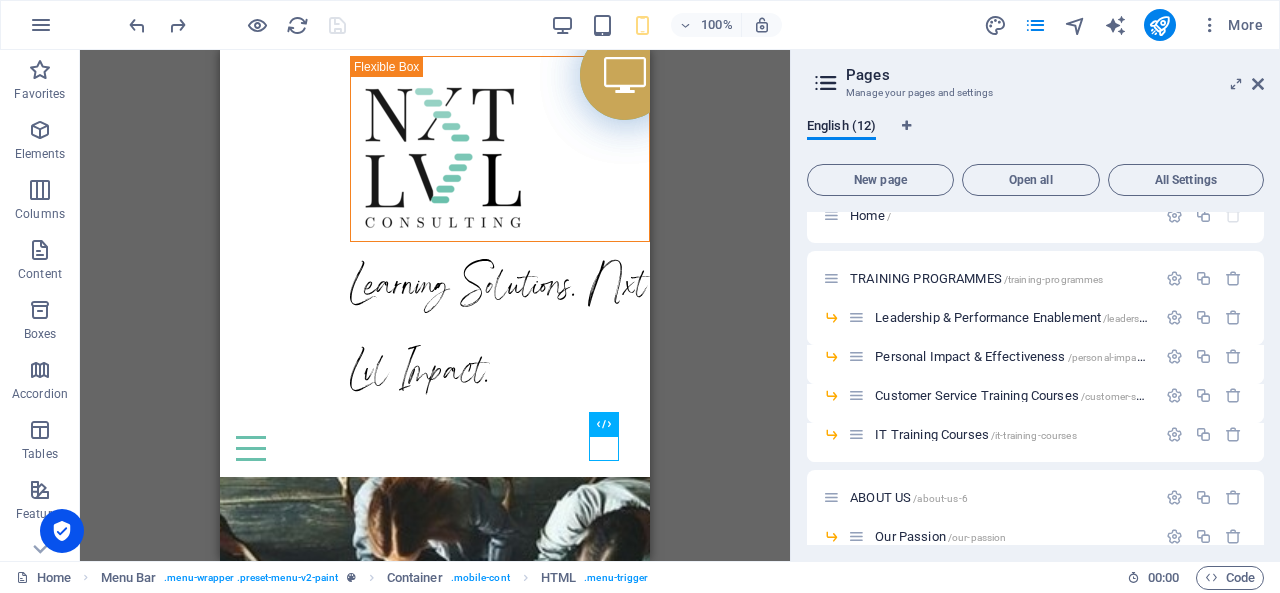 scroll, scrollTop: 0, scrollLeft: 0, axis: both 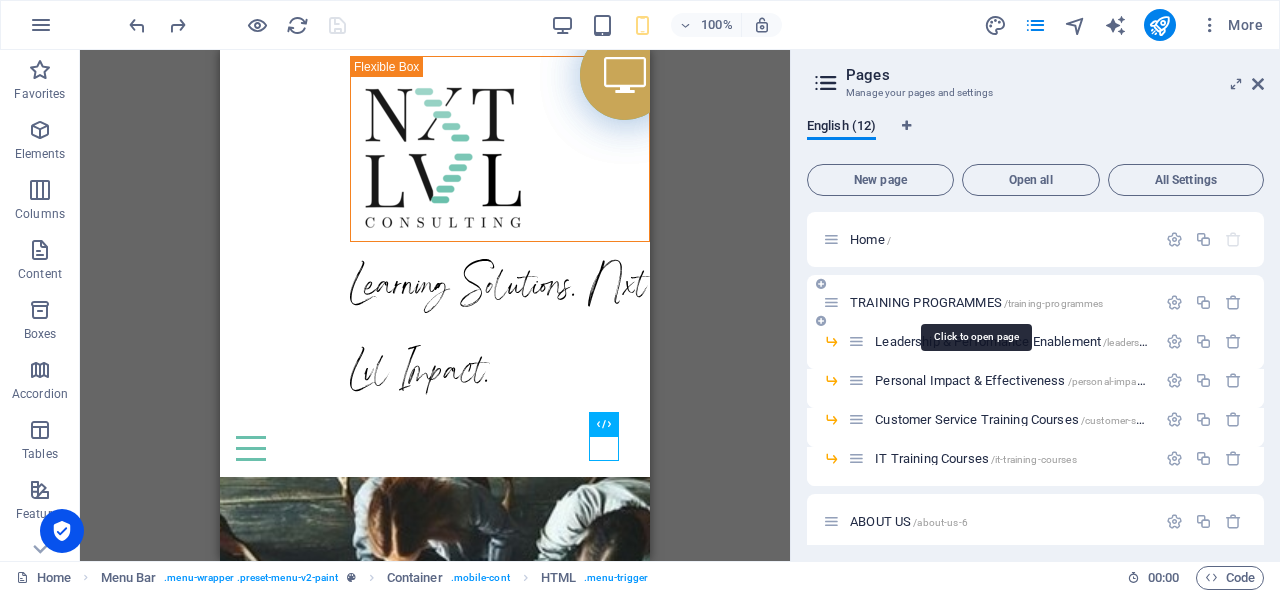 click on "TRAINING PROGRAMMES /training-programmes" at bounding box center (976, 302) 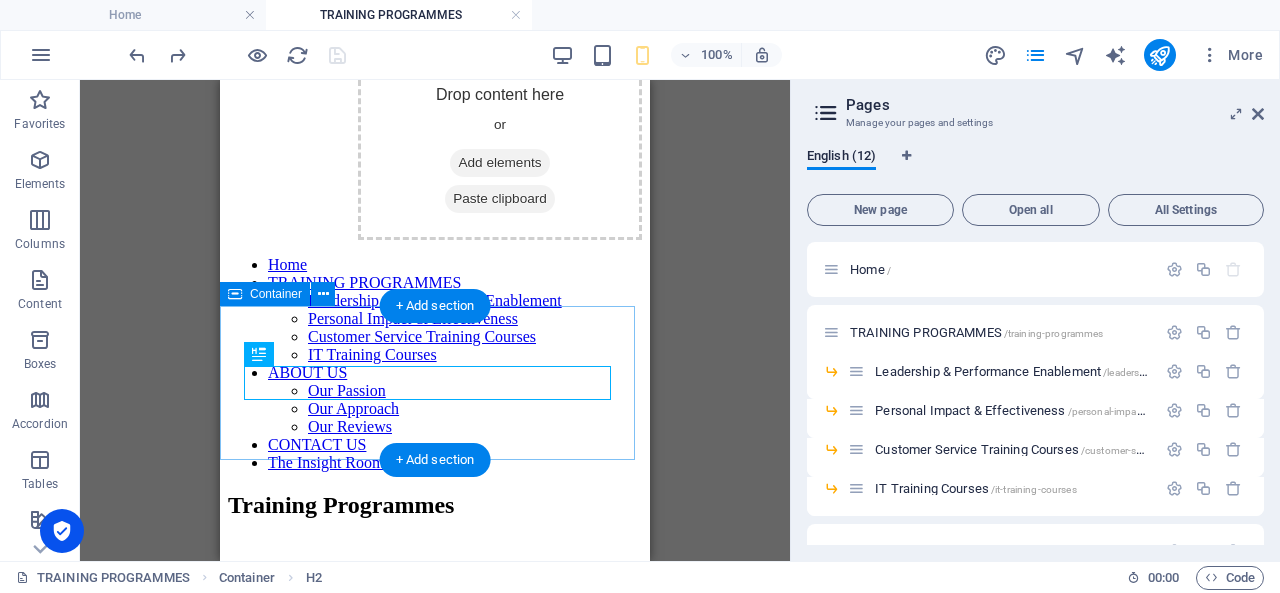 scroll, scrollTop: 77, scrollLeft: 0, axis: vertical 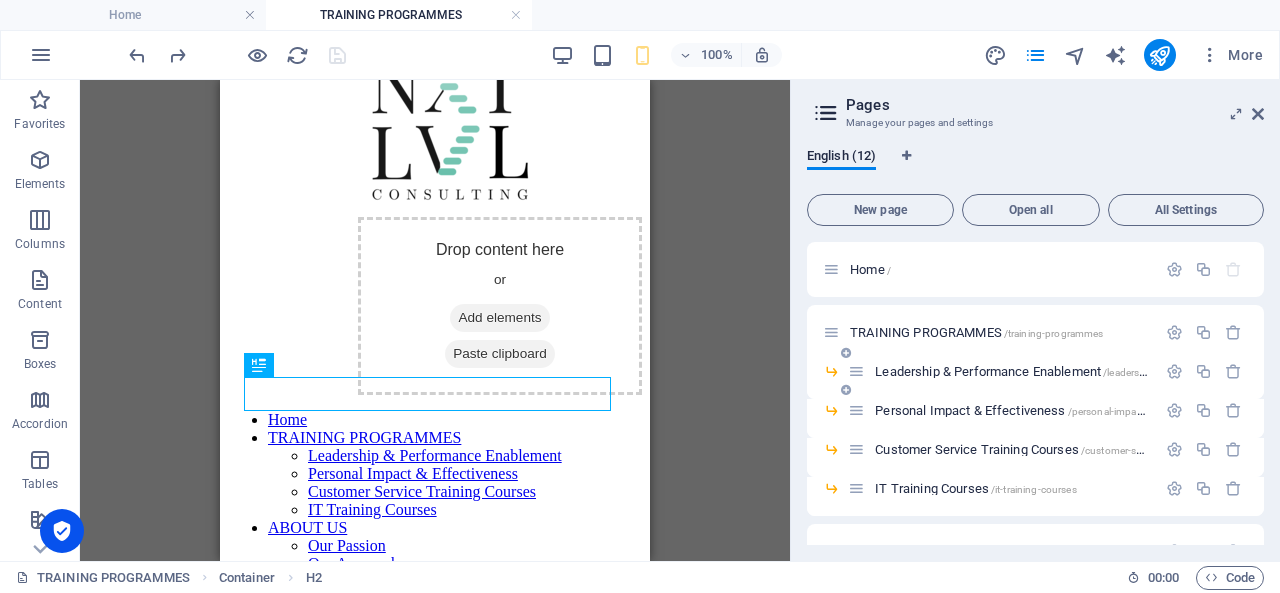 click on "Leadership & Performance Enablement /leadership-performance-enablement" at bounding box center [1073, 371] 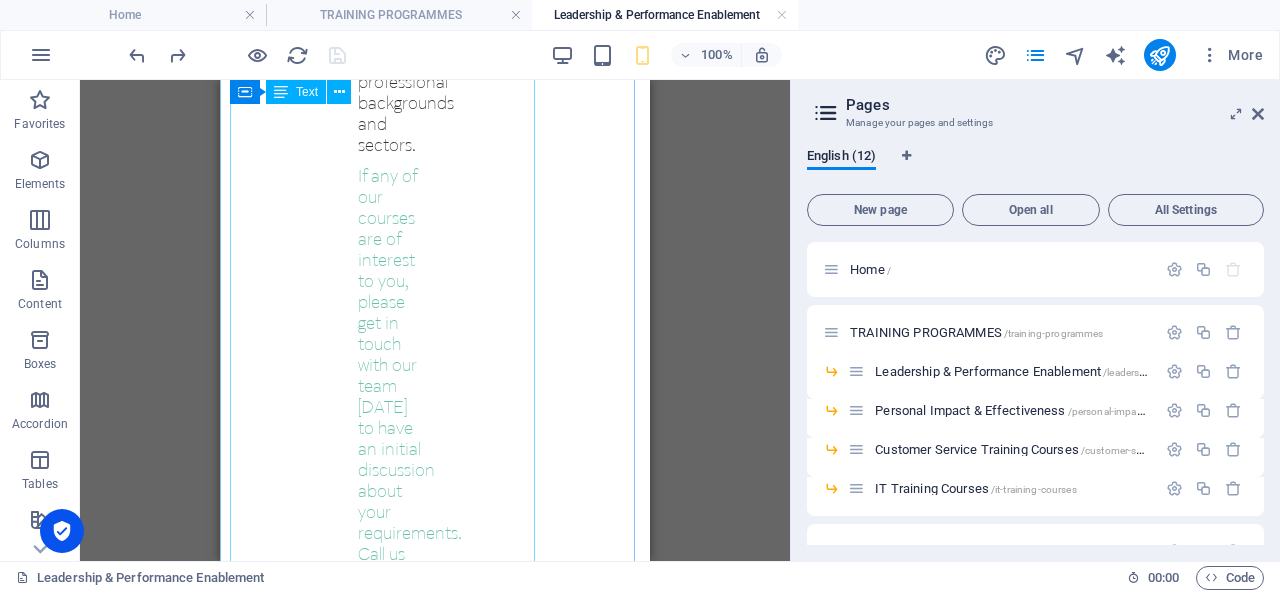 scroll, scrollTop: 11900, scrollLeft: 0, axis: vertical 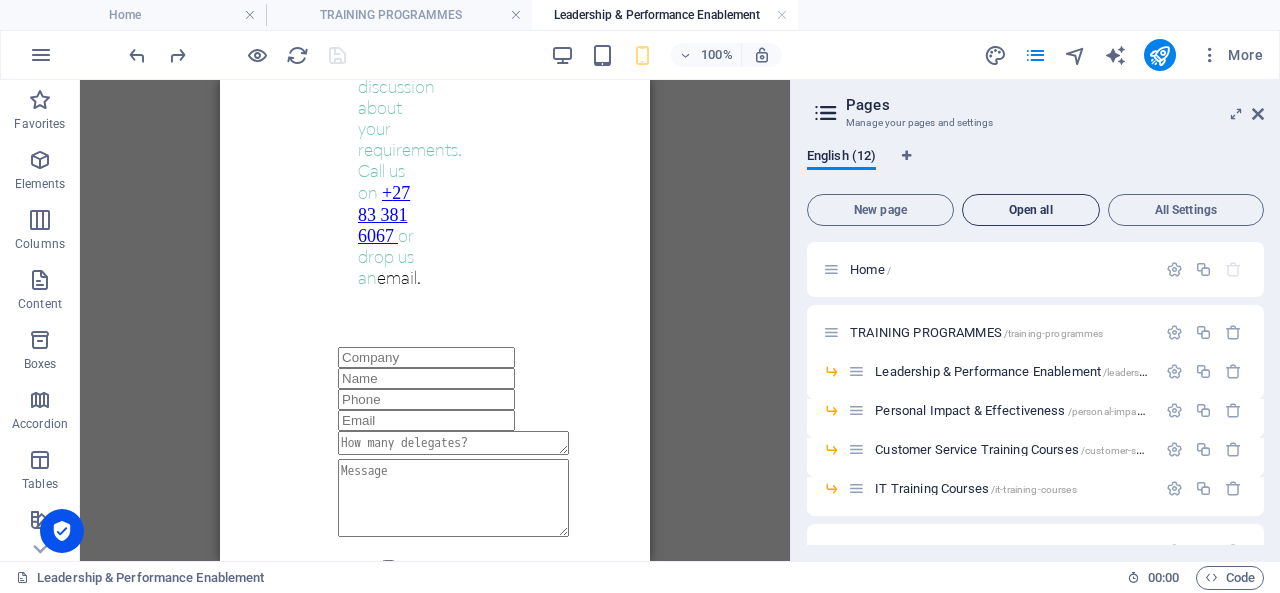 click on "Open all" at bounding box center (1031, 210) 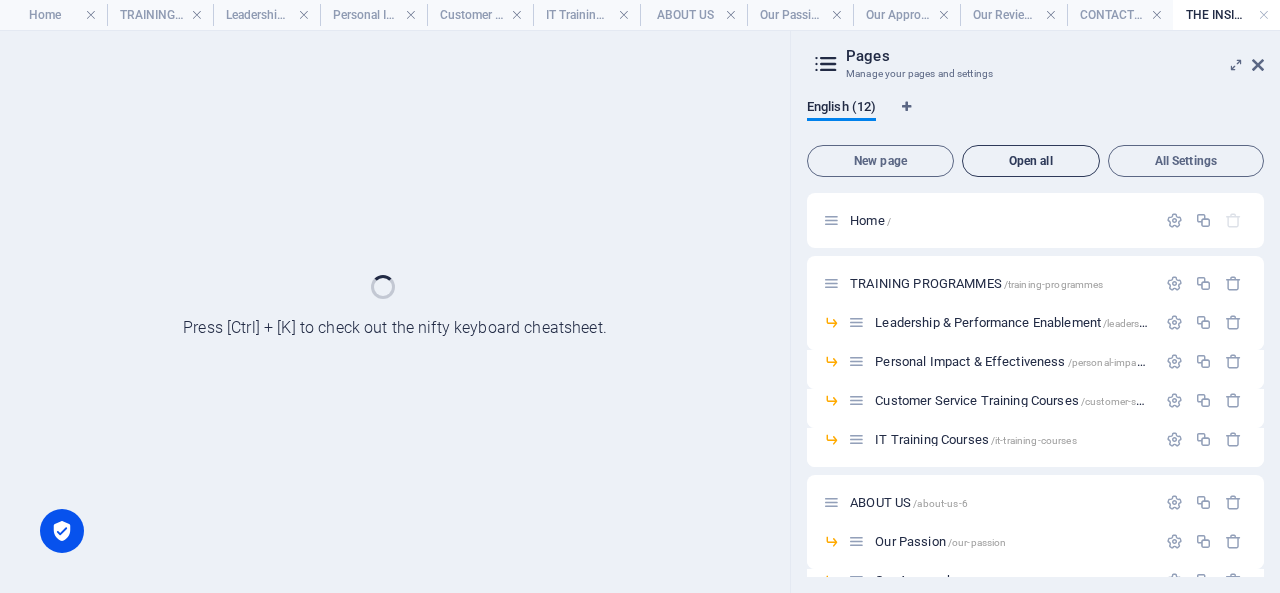 scroll, scrollTop: 0, scrollLeft: 0, axis: both 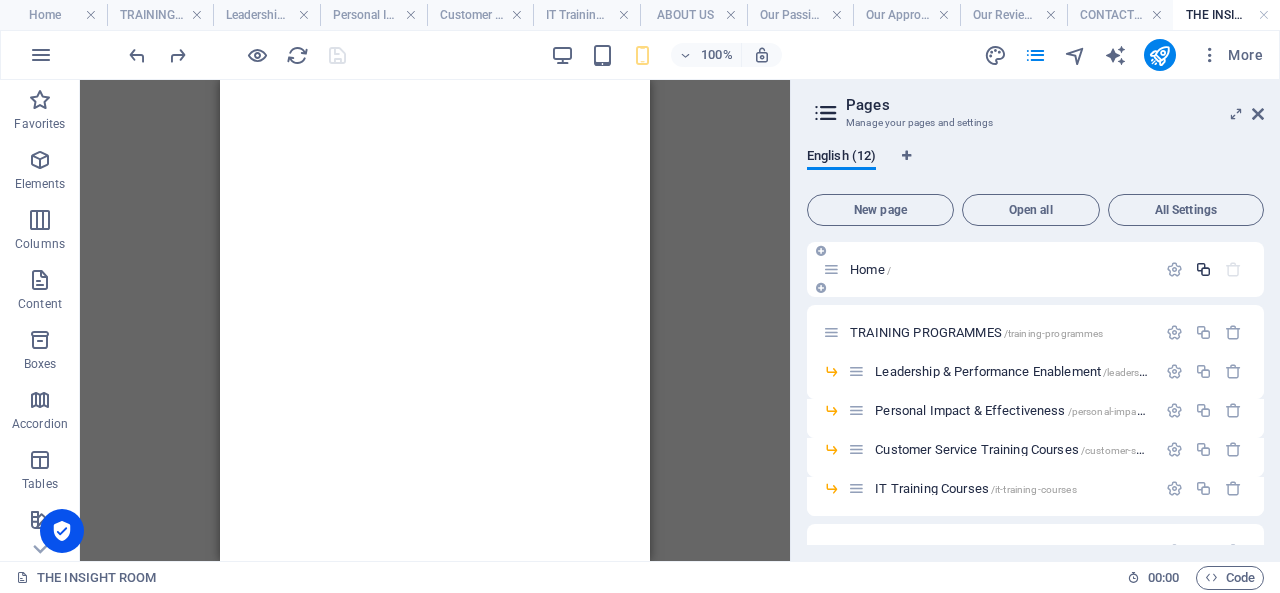 click at bounding box center (1203, 269) 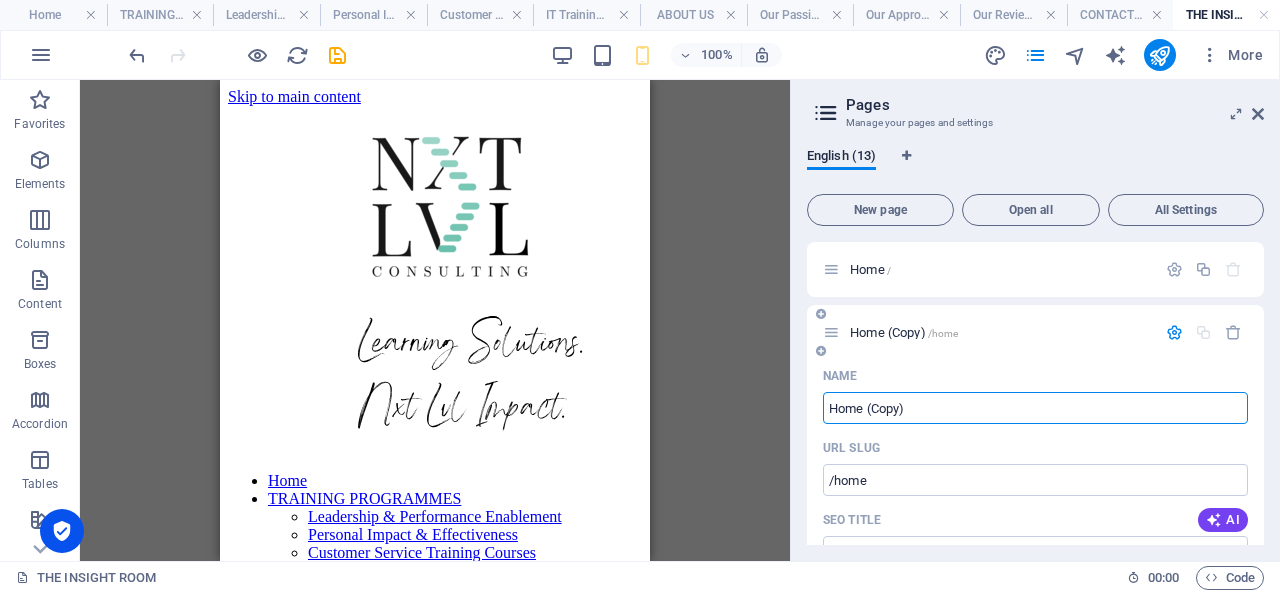 scroll, scrollTop: 0, scrollLeft: 0, axis: both 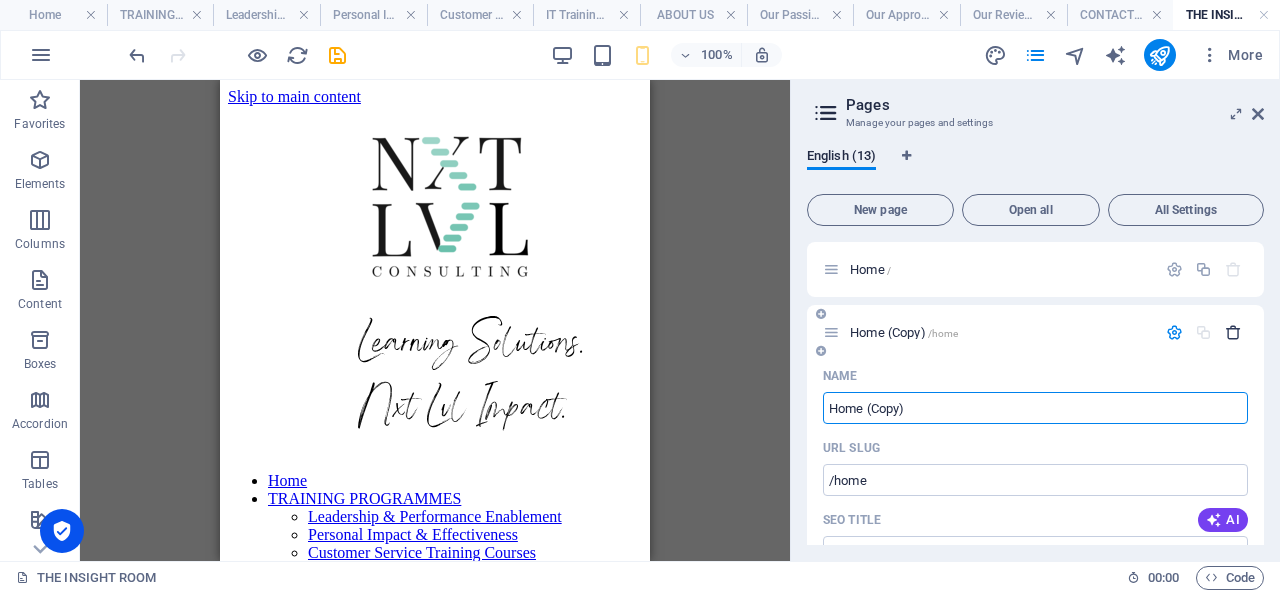 click at bounding box center (1233, 332) 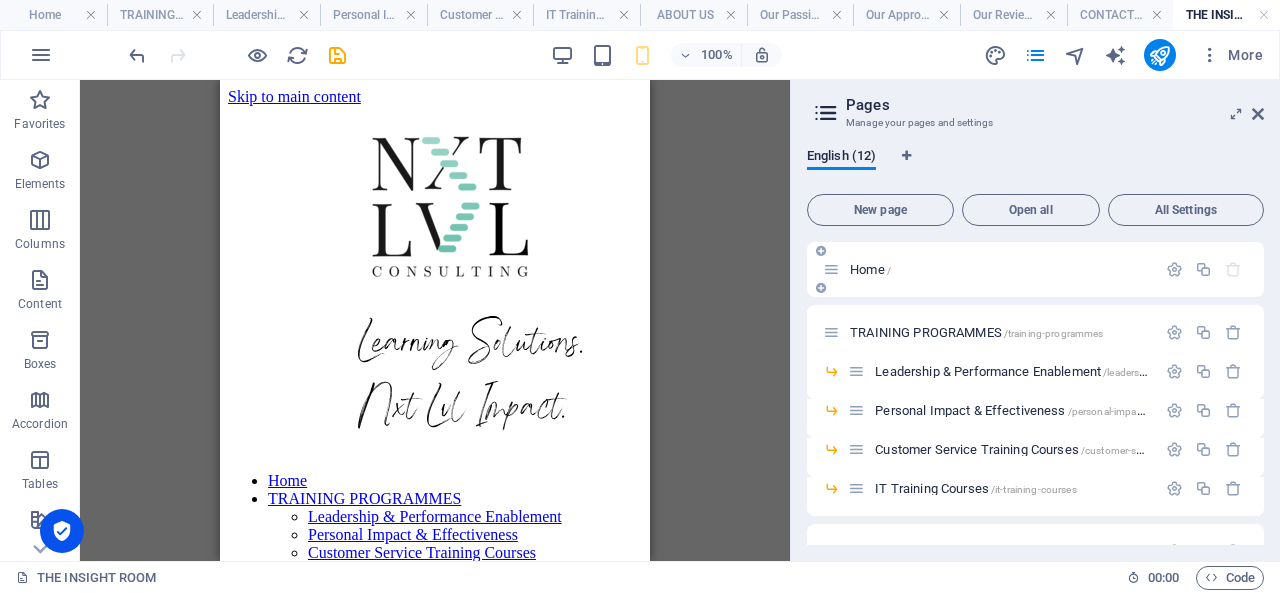 click on "Home /" at bounding box center (1000, 269) 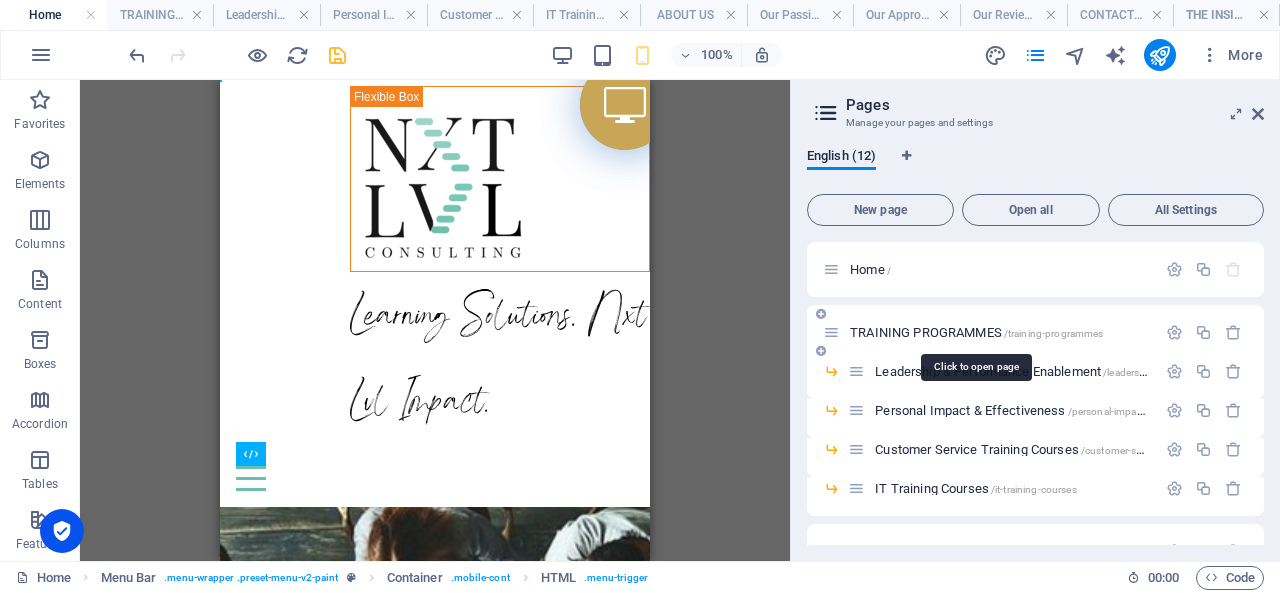click on "TRAINING PROGRAMMES /training-programmes" at bounding box center (976, 332) 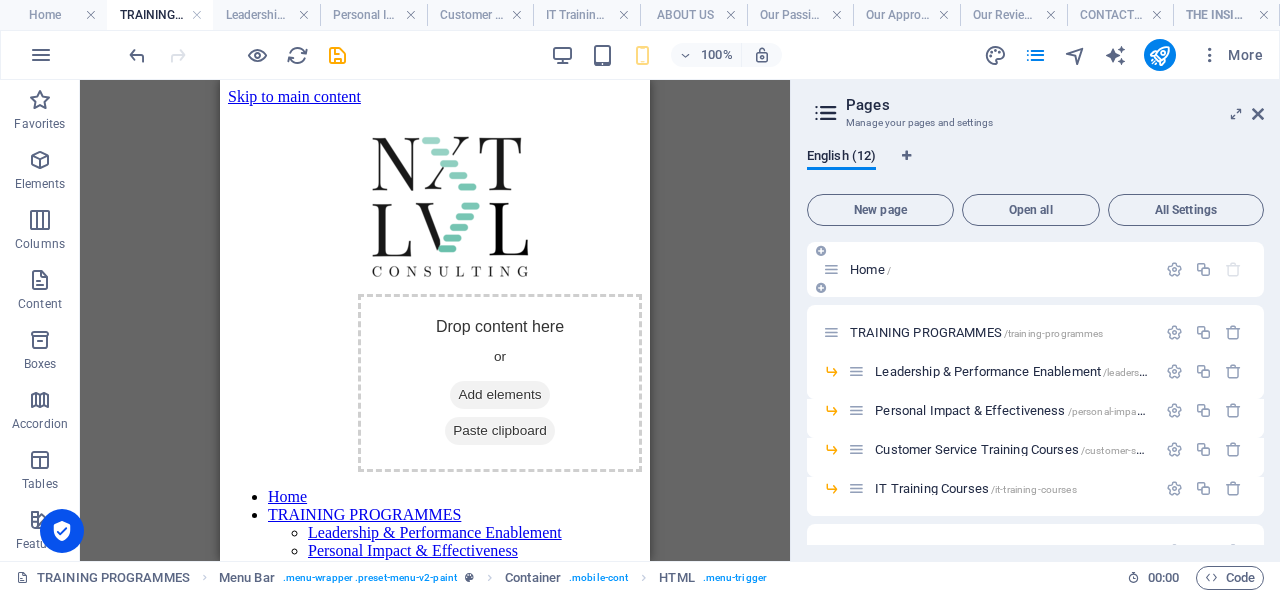 click on "Home /" at bounding box center [1000, 269] 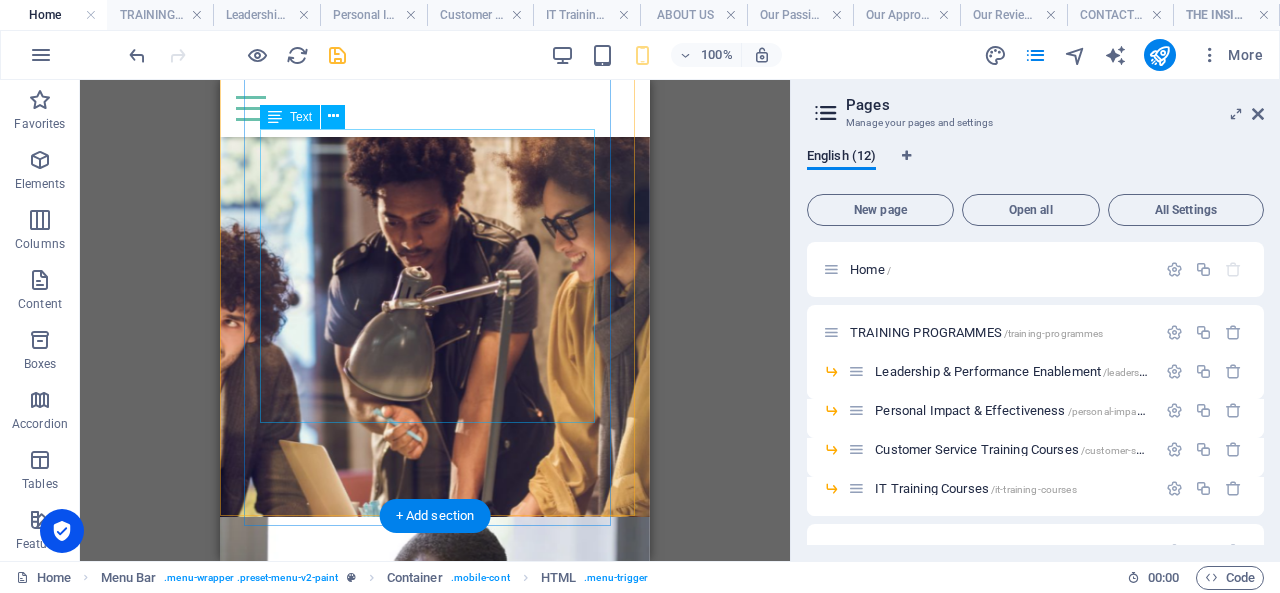 scroll, scrollTop: 1500, scrollLeft: 0, axis: vertical 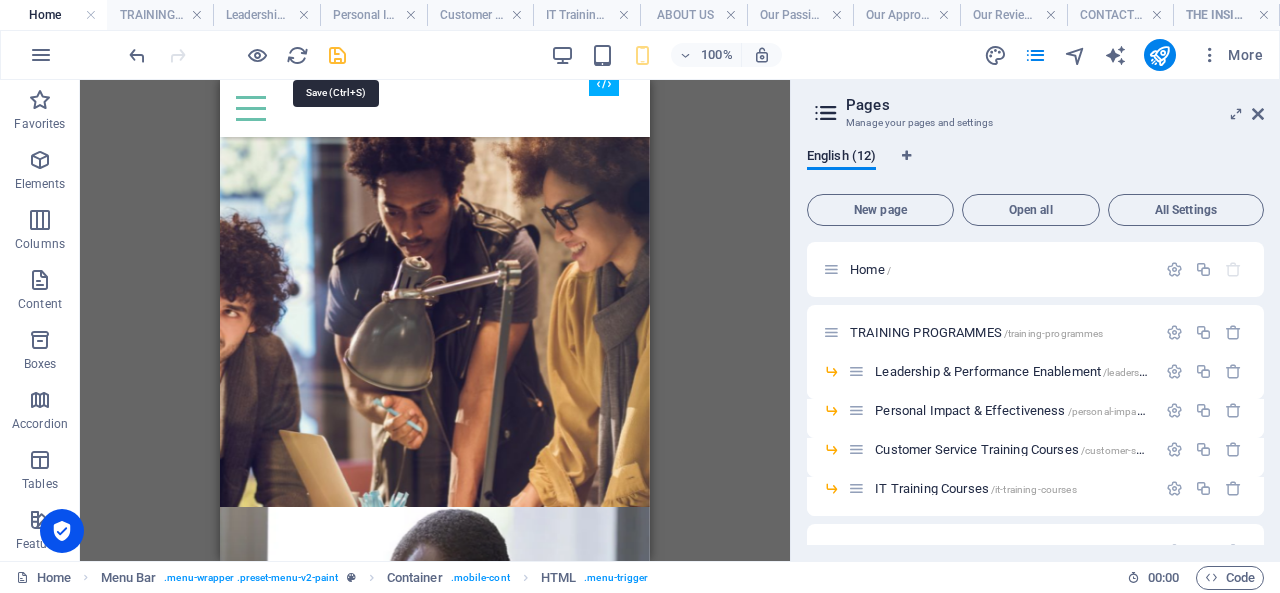 click at bounding box center [337, 55] 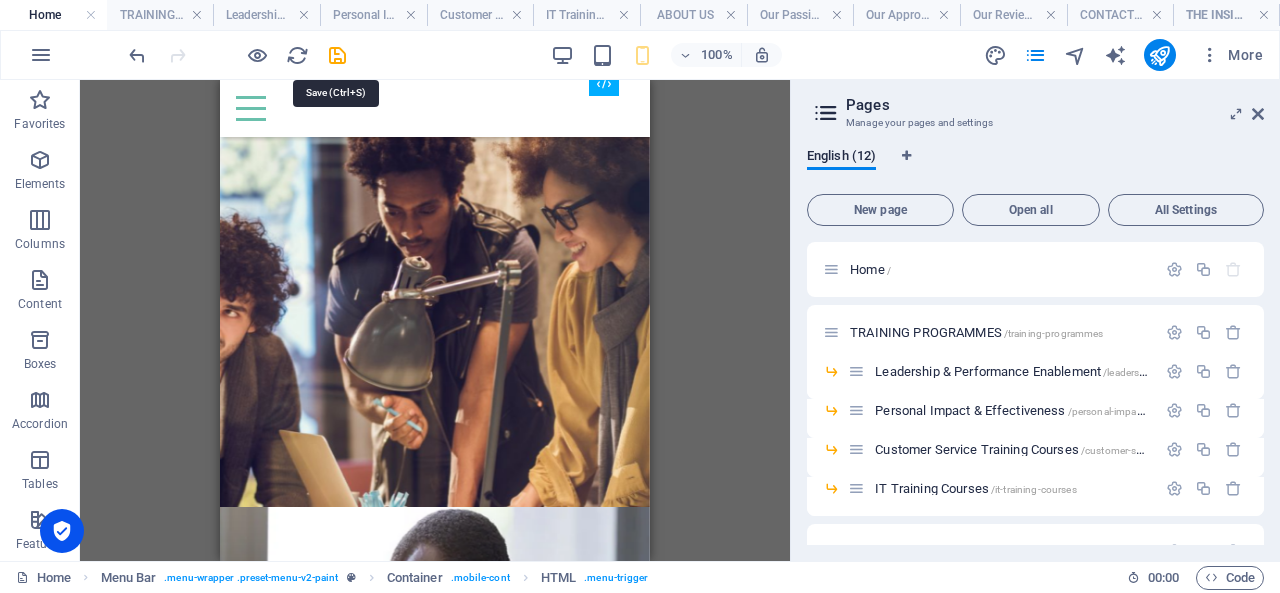 select on "px" 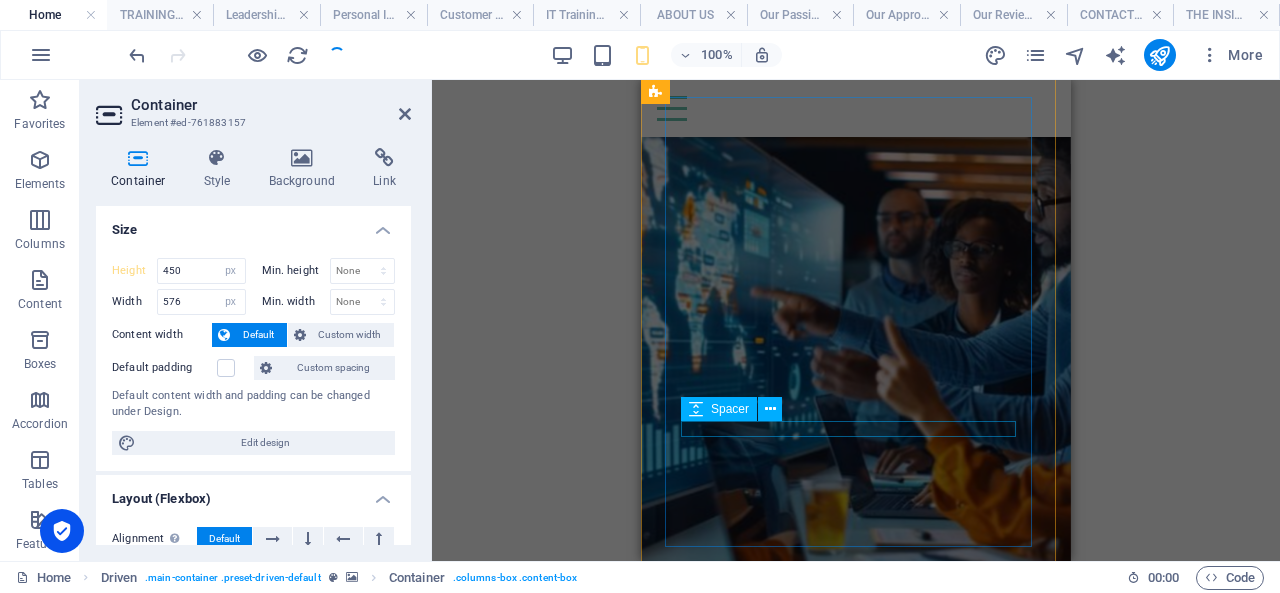 scroll, scrollTop: 2600, scrollLeft: 0, axis: vertical 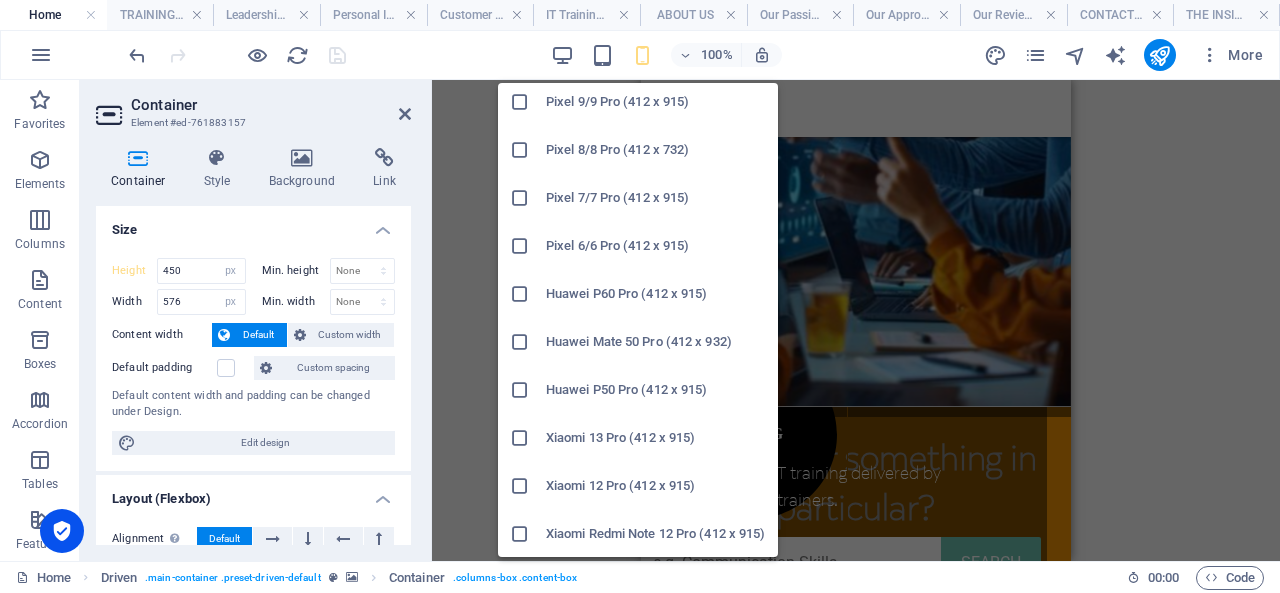click at bounding box center (520, 486) 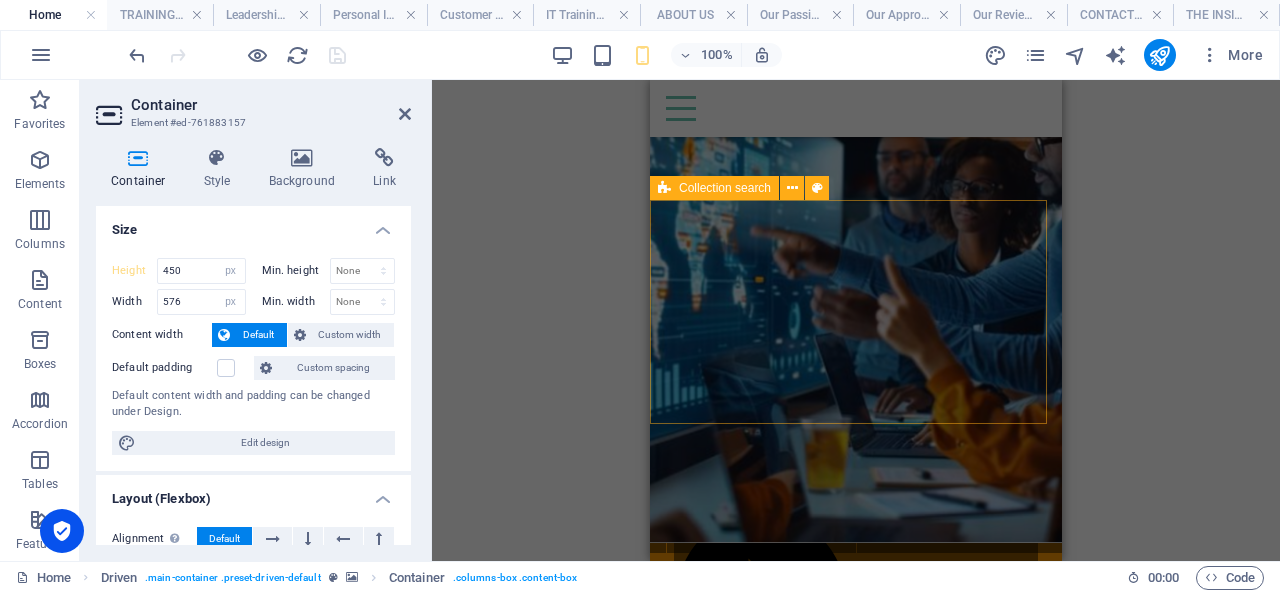 scroll, scrollTop: 2886, scrollLeft: 0, axis: vertical 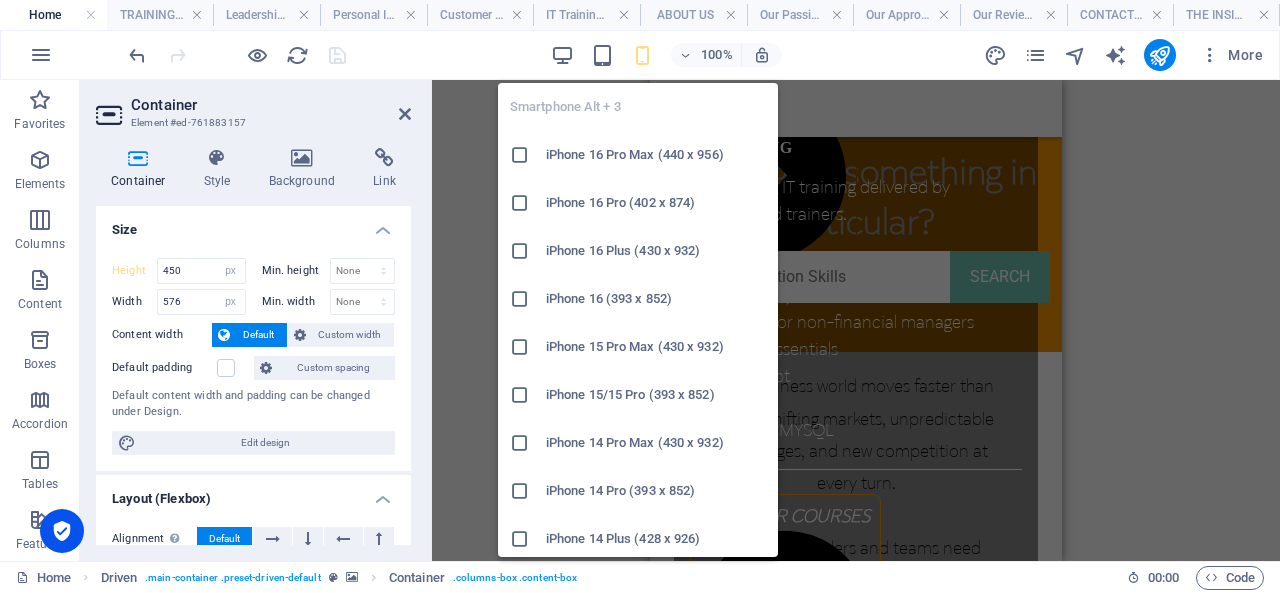 click at bounding box center [520, 155] 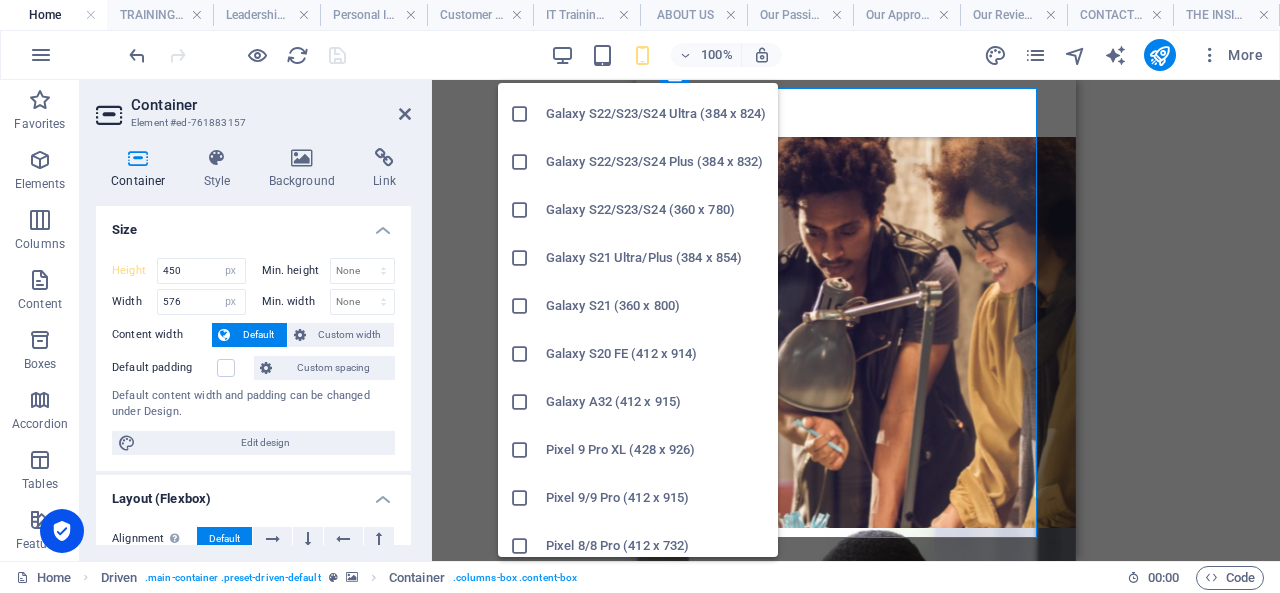 scroll, scrollTop: 1109, scrollLeft: 0, axis: vertical 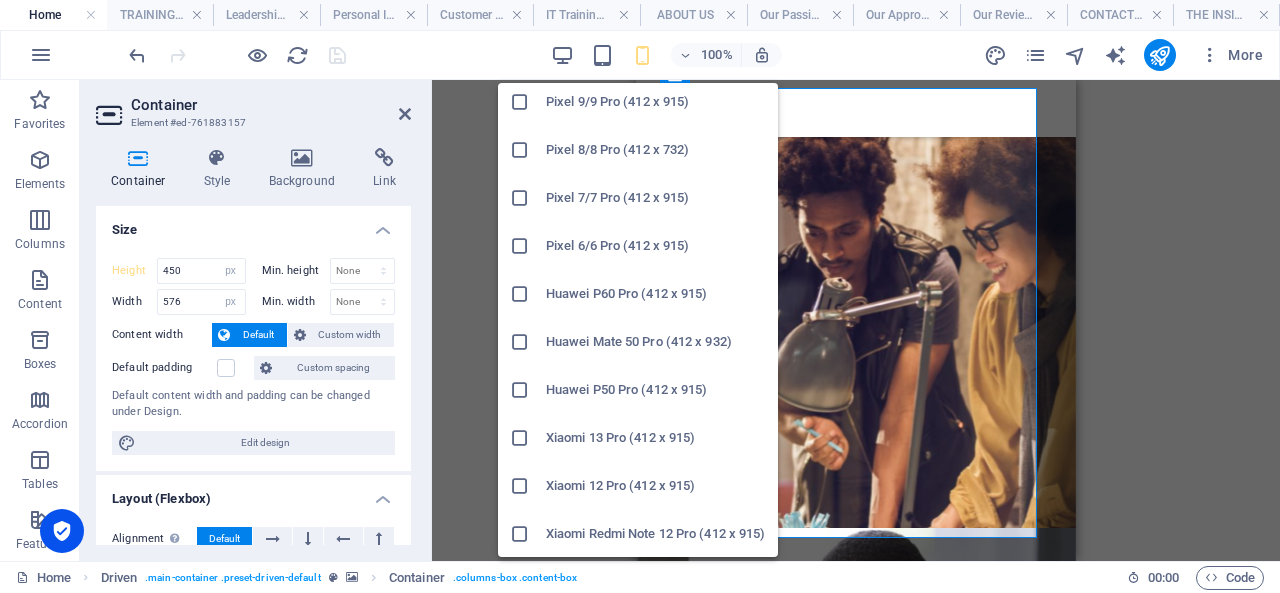 click on "Xiaomi Redmi Note 12 Pro (412 x 915)" at bounding box center (656, 534) 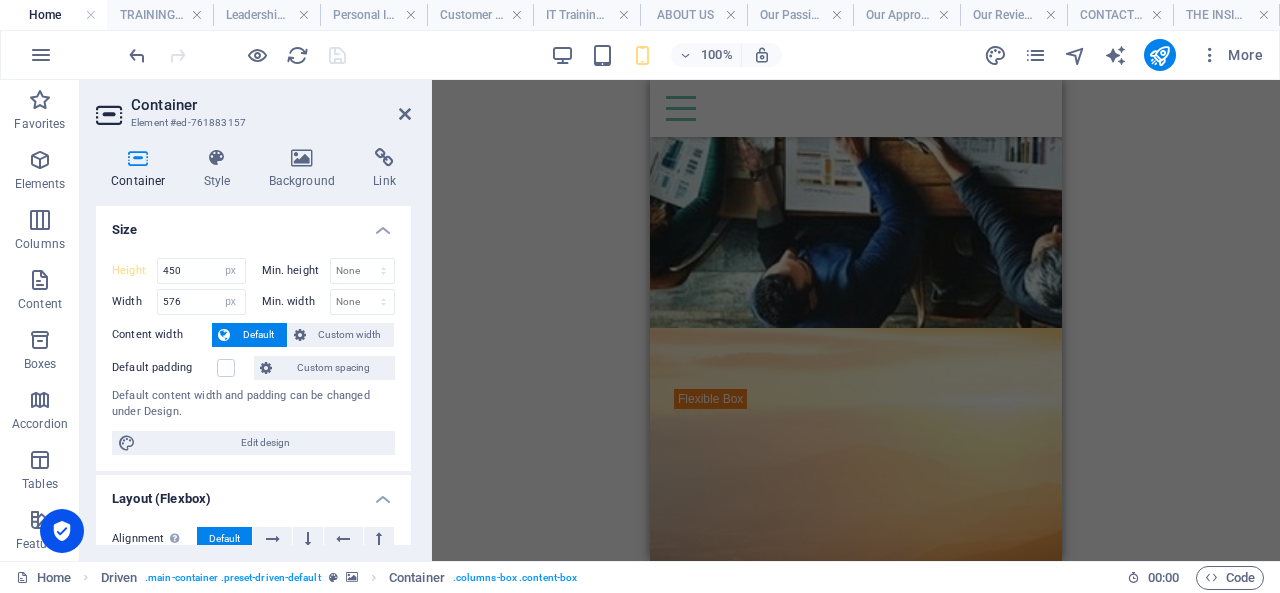 scroll, scrollTop: 279, scrollLeft: 0, axis: vertical 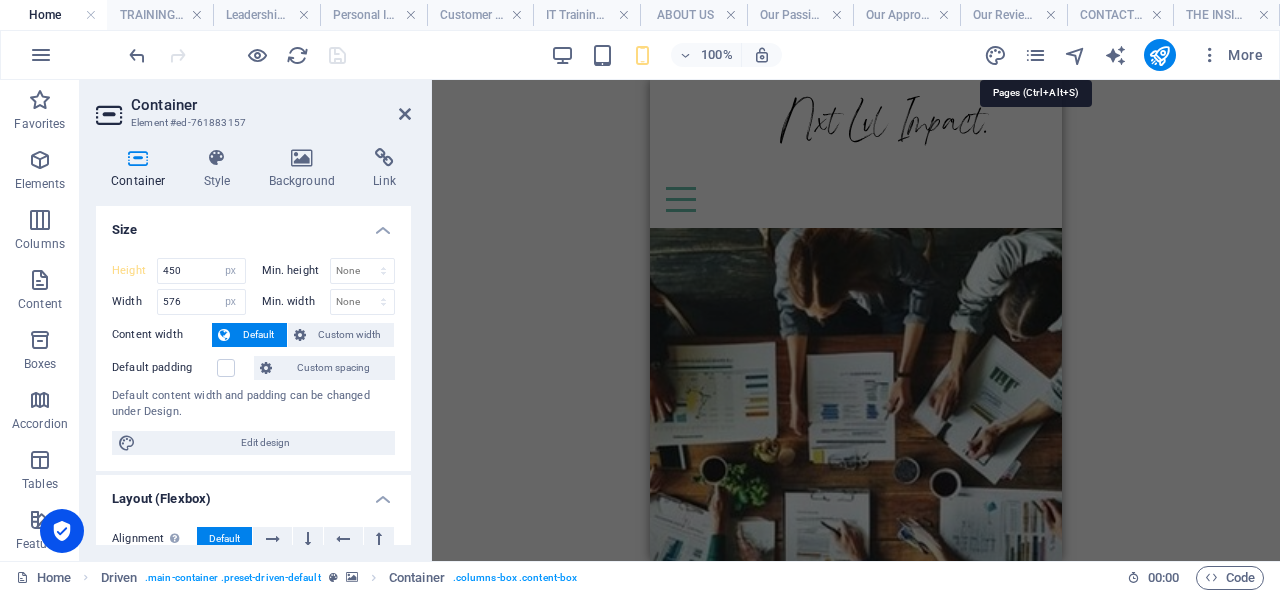 drag, startPoint x: 1033, startPoint y: 65, endPoint x: 1208, endPoint y: 179, distance: 208.85641 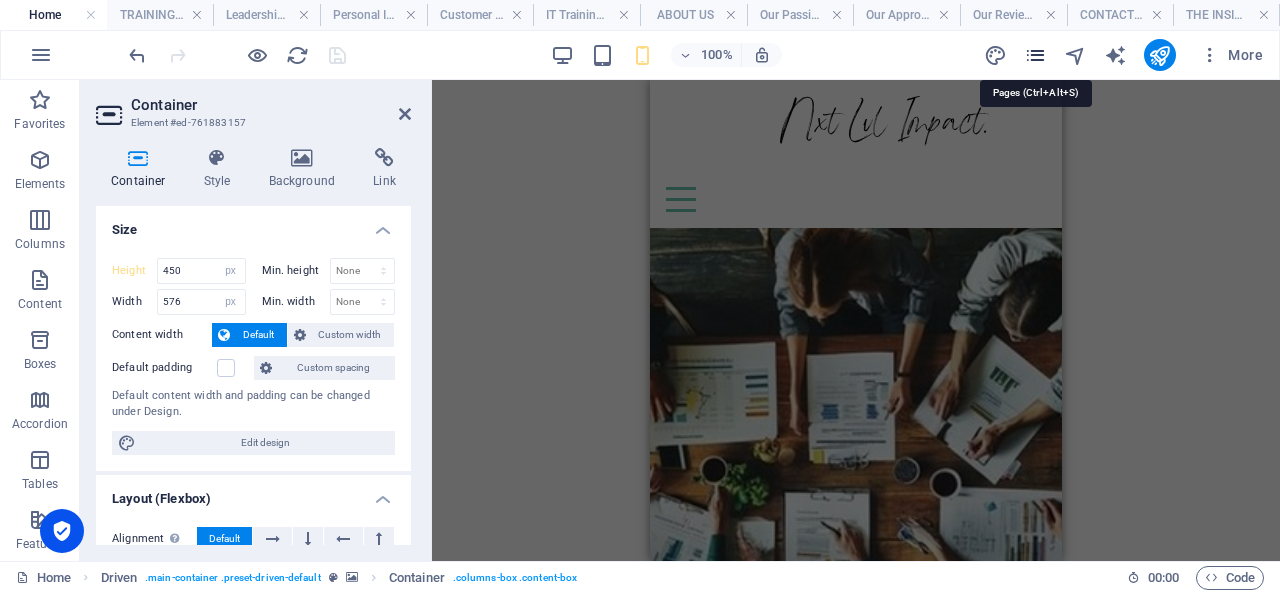 click at bounding box center [1035, 55] 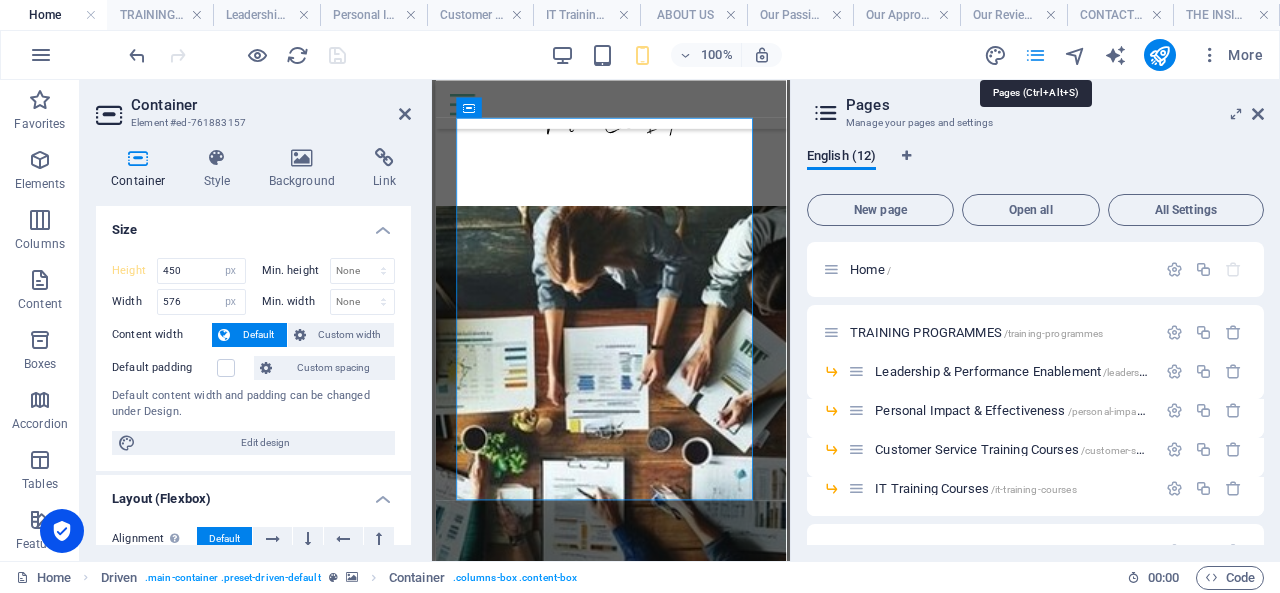 scroll, scrollTop: 1443, scrollLeft: 0, axis: vertical 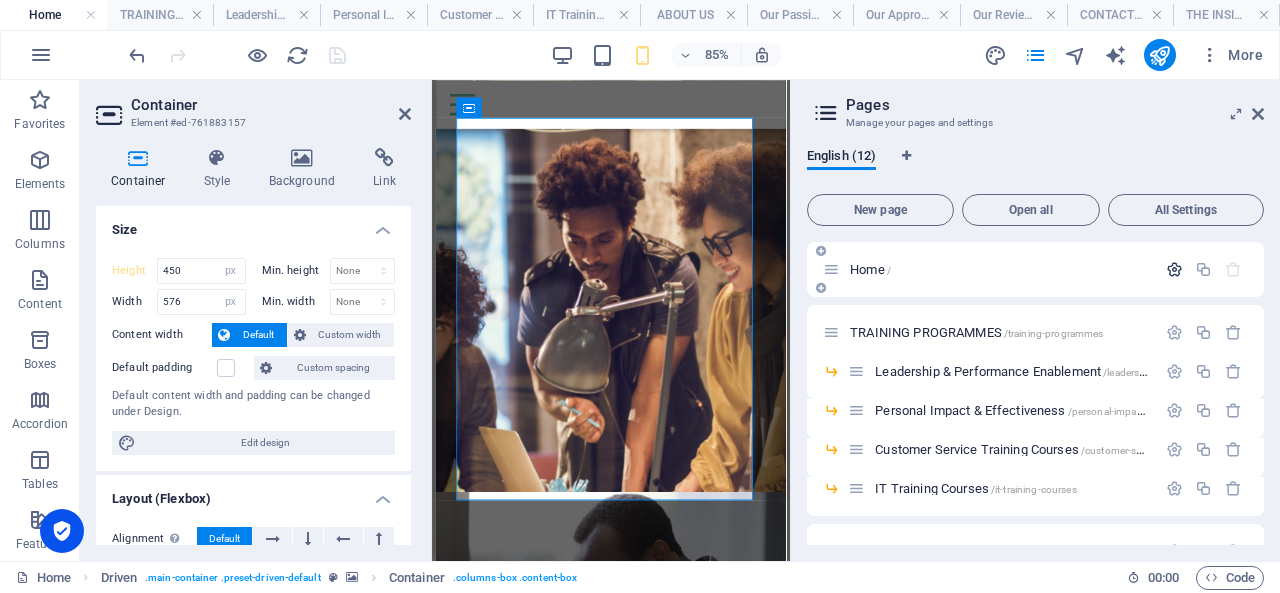 click at bounding box center [1174, 269] 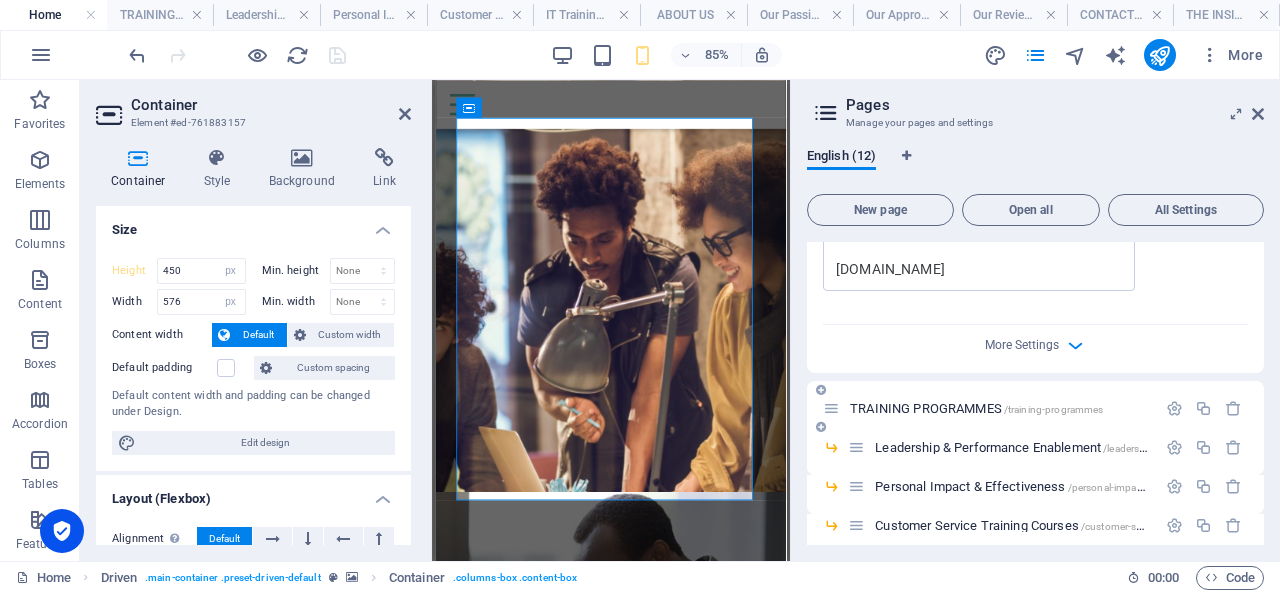 scroll, scrollTop: 700, scrollLeft: 0, axis: vertical 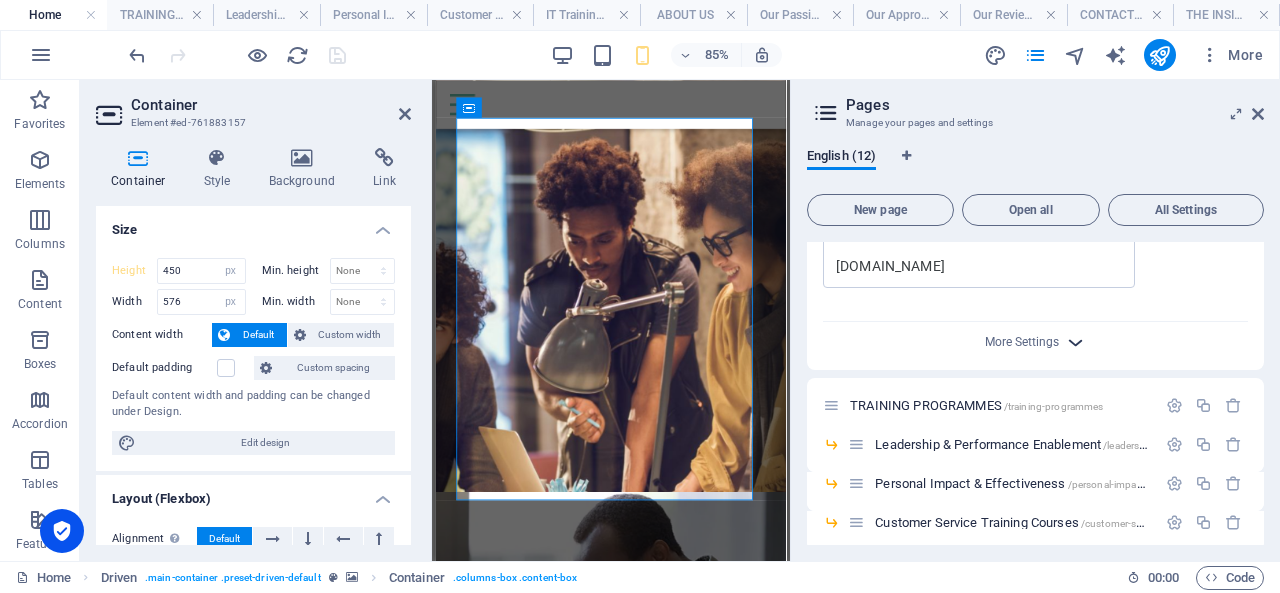 click at bounding box center [1075, 342] 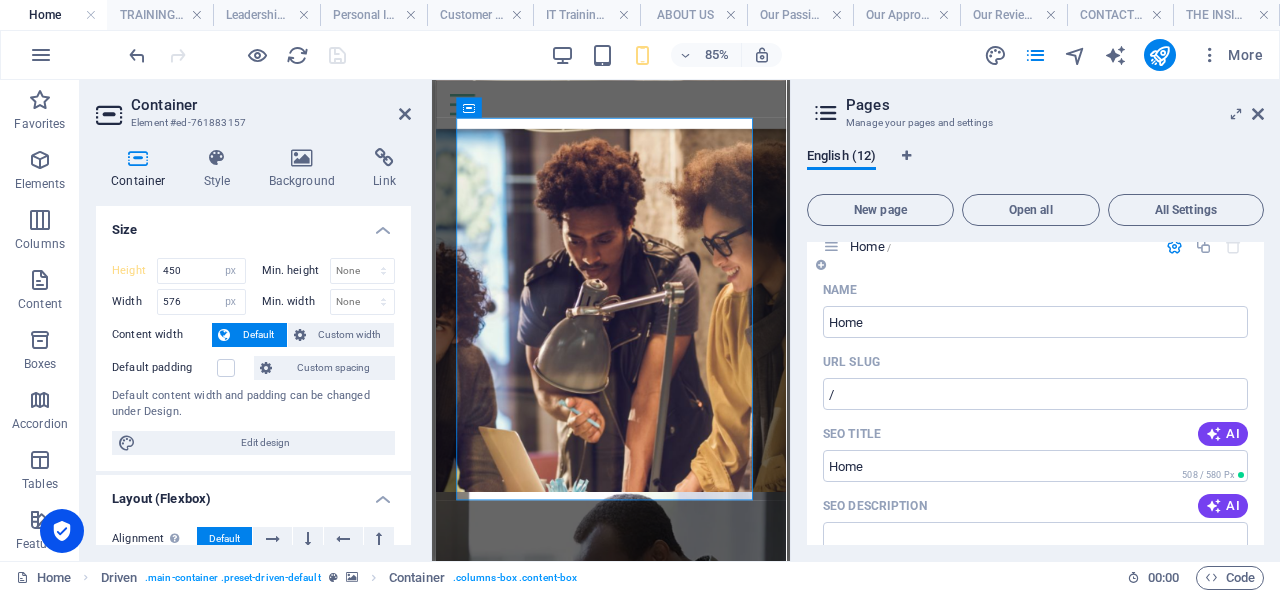 scroll, scrollTop: 0, scrollLeft: 0, axis: both 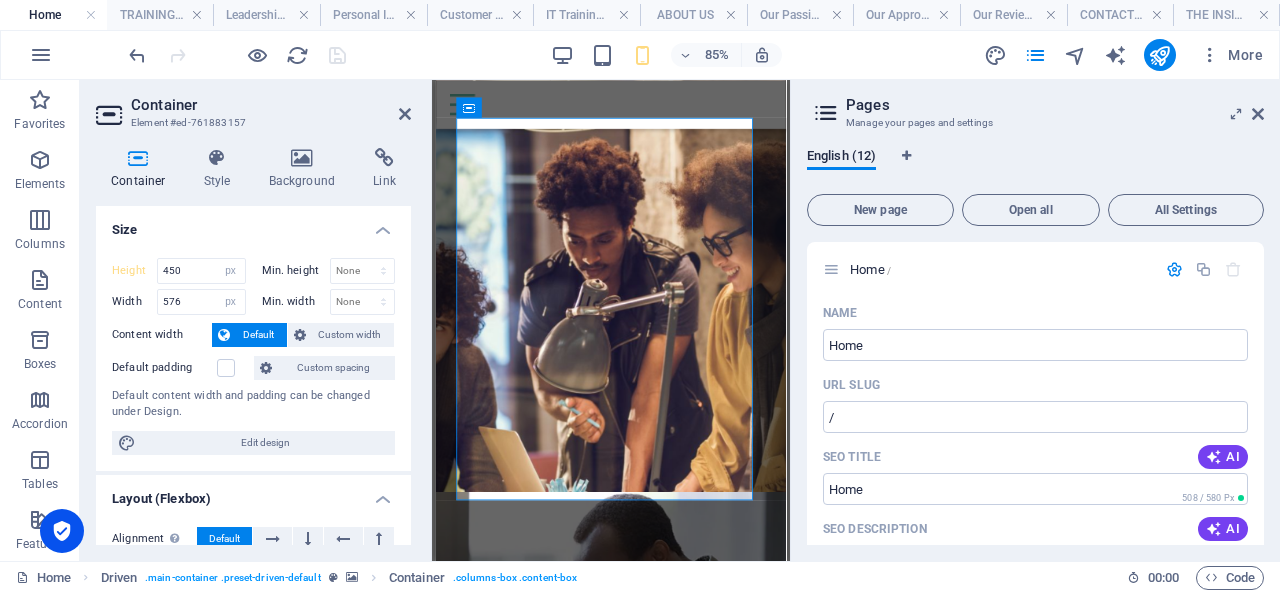 click at bounding box center [826, 113] 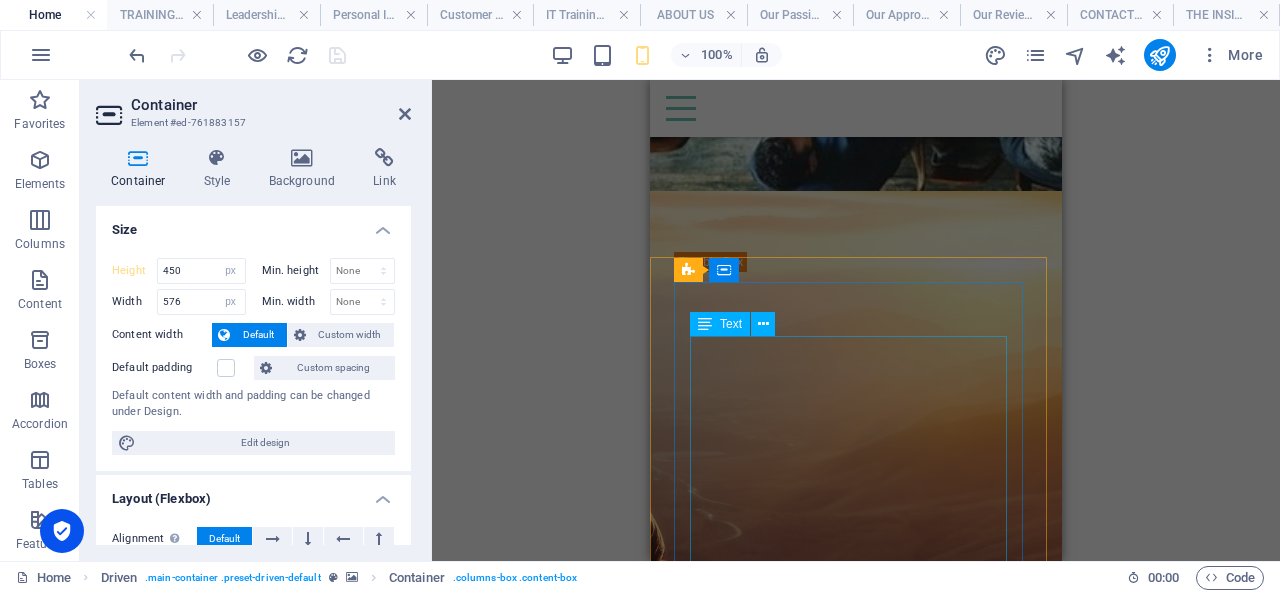scroll, scrollTop: 843, scrollLeft: 0, axis: vertical 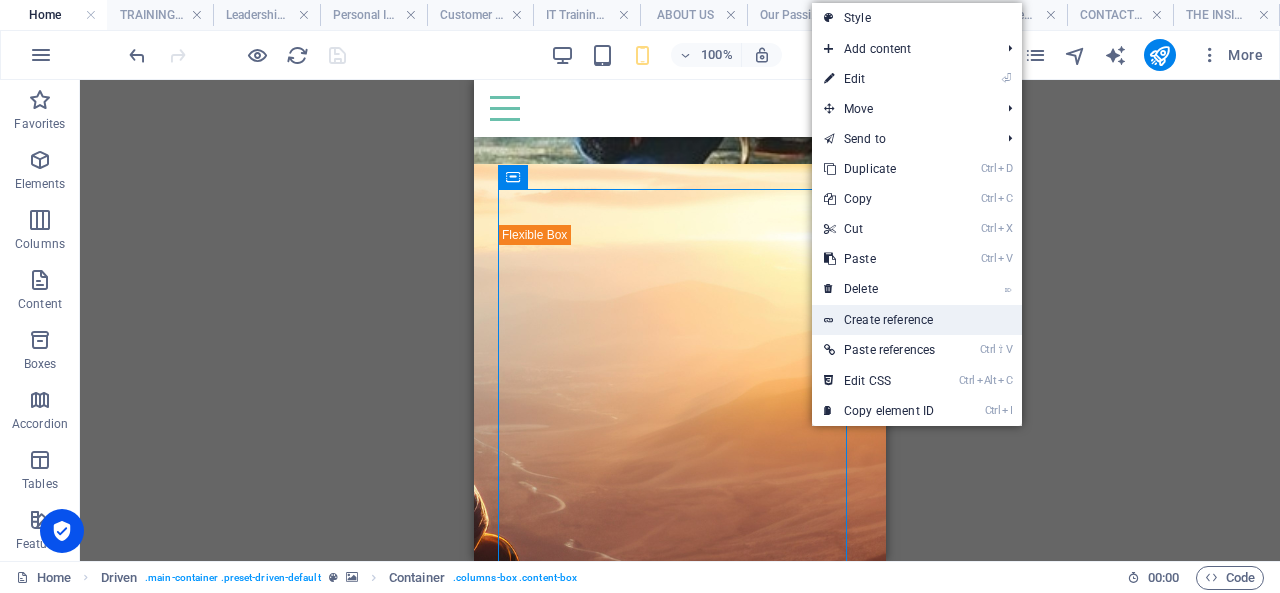 click on "Create reference" at bounding box center [917, 320] 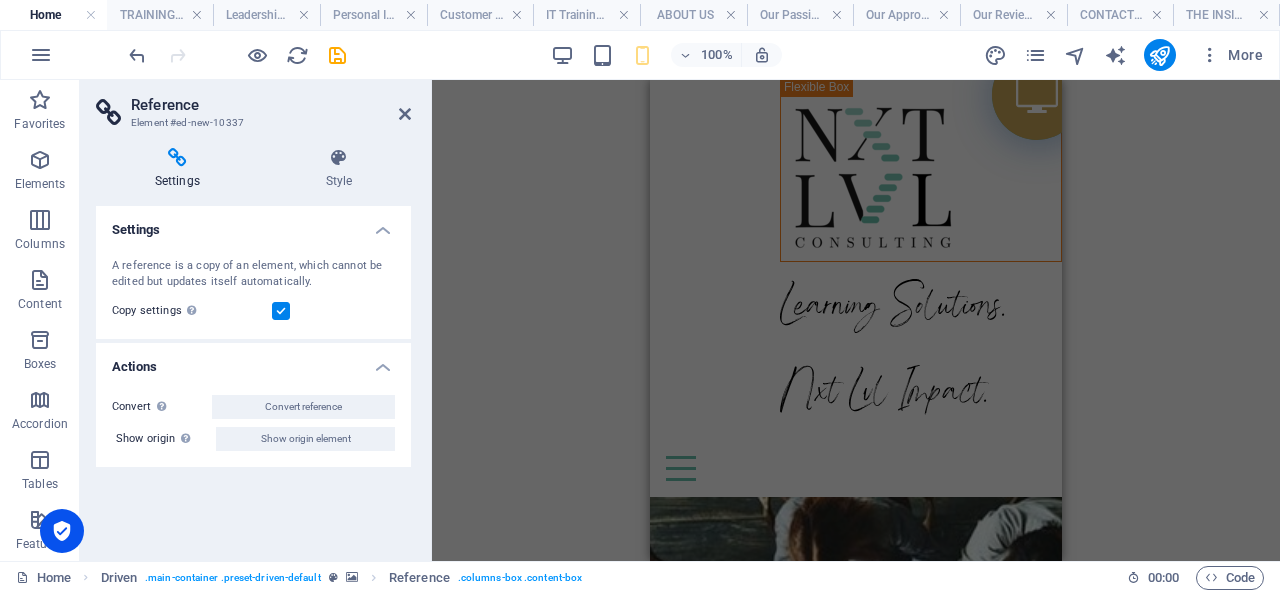 scroll, scrollTop: 0, scrollLeft: 0, axis: both 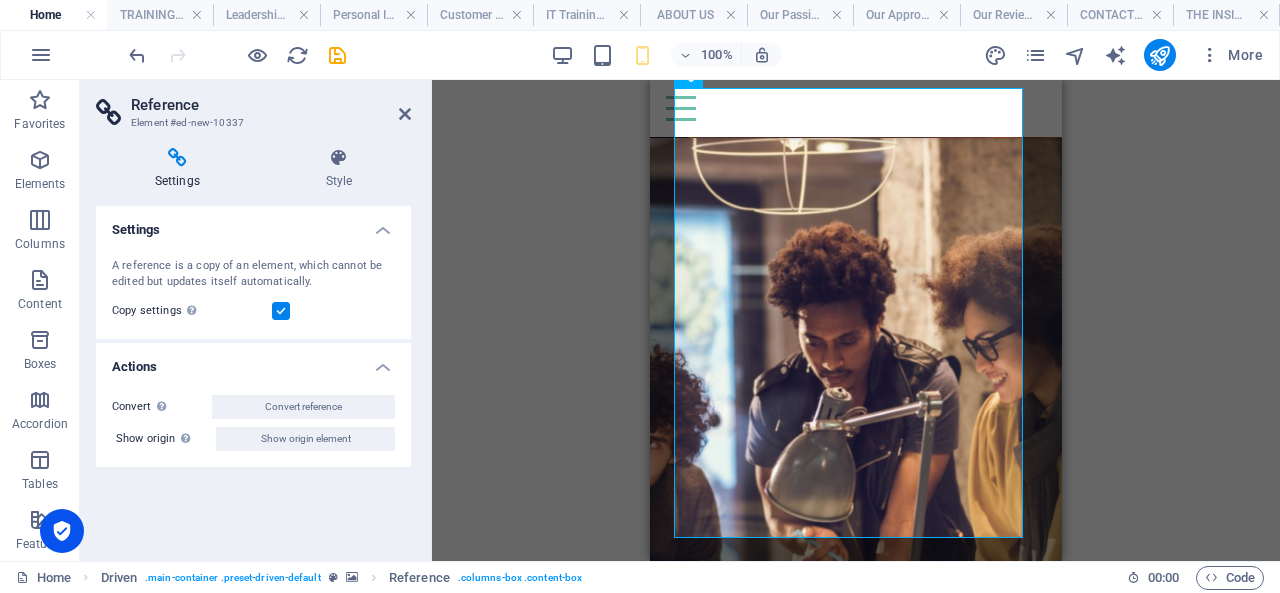 click on "Drag here to replace the existing content. Press “Ctrl” if you want to create a new element.
Driven   H3   Driven   Driven   Container   Menu Bar   Menu   Menu Bar   Container   Driven   Container   Unequal Columns   Container   Unequal Columns   Text   Container   Container   Container   Container   Container   Text   Text   Container   H3   Spacer   Button   Separator   Text   Spacer   Container   Container   Button   Container   Container   Container   Container   Logo   HTML   Icon   Spacer   Spacer   Text   Spacer   Spacer   Button   Separator   Container   Driven   Container   H3   Spacer   Text   Spacer   Spacer   Button   Driven   Container   Driven   H3   Text   Separator   Button   Separator   Spacer   Spacer   Spacer   Collection search   Text   HTML   Spacer   Container   Text   Container   Spacer   20-60-20   Container   Unequal Columns   20-60-20   Container   20-60-20   Container   Container   20-60-20   Unequal Columns   Text   Container   Button   Container   Spacer" at bounding box center (856, 320) 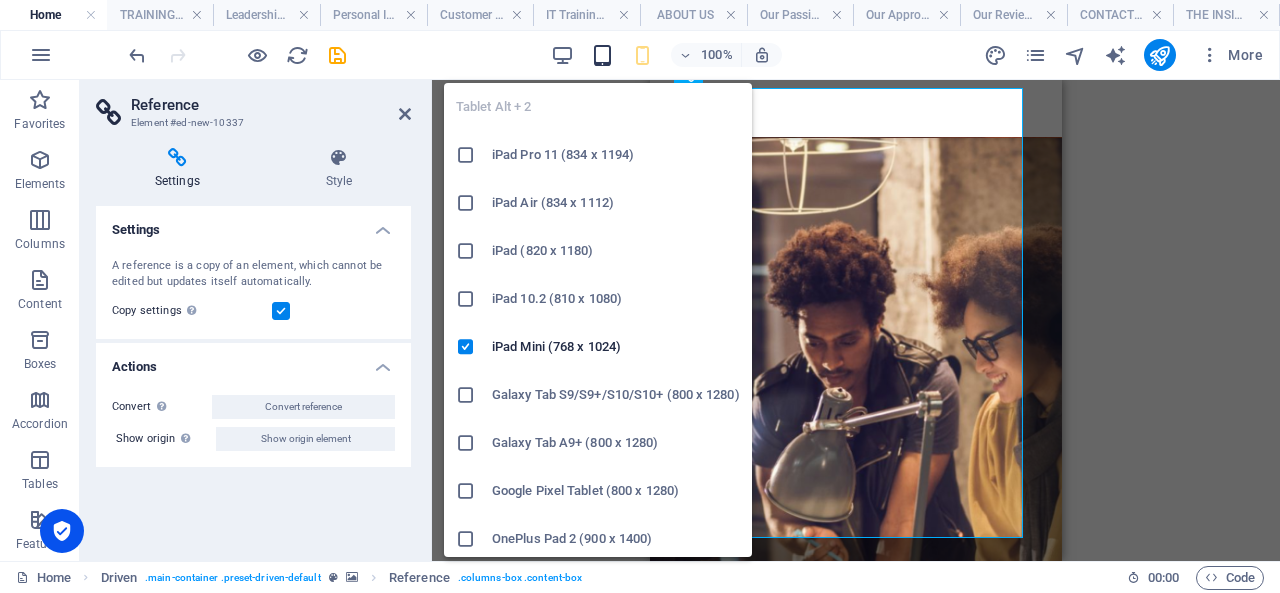 click at bounding box center (602, 55) 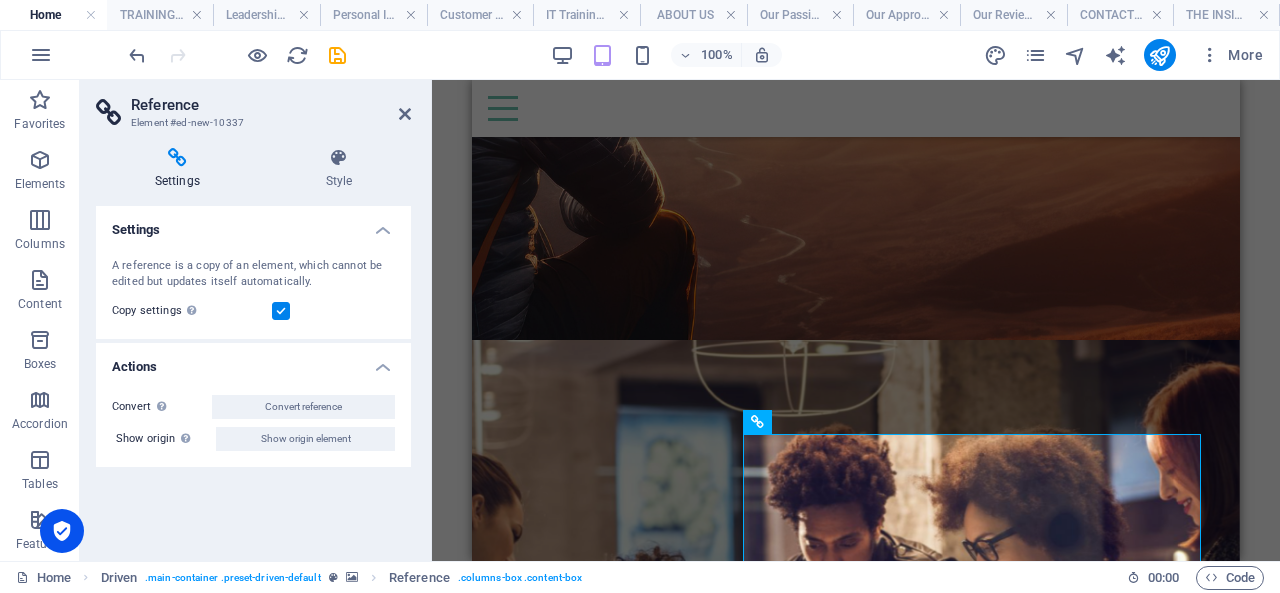 scroll, scrollTop: 669, scrollLeft: 0, axis: vertical 